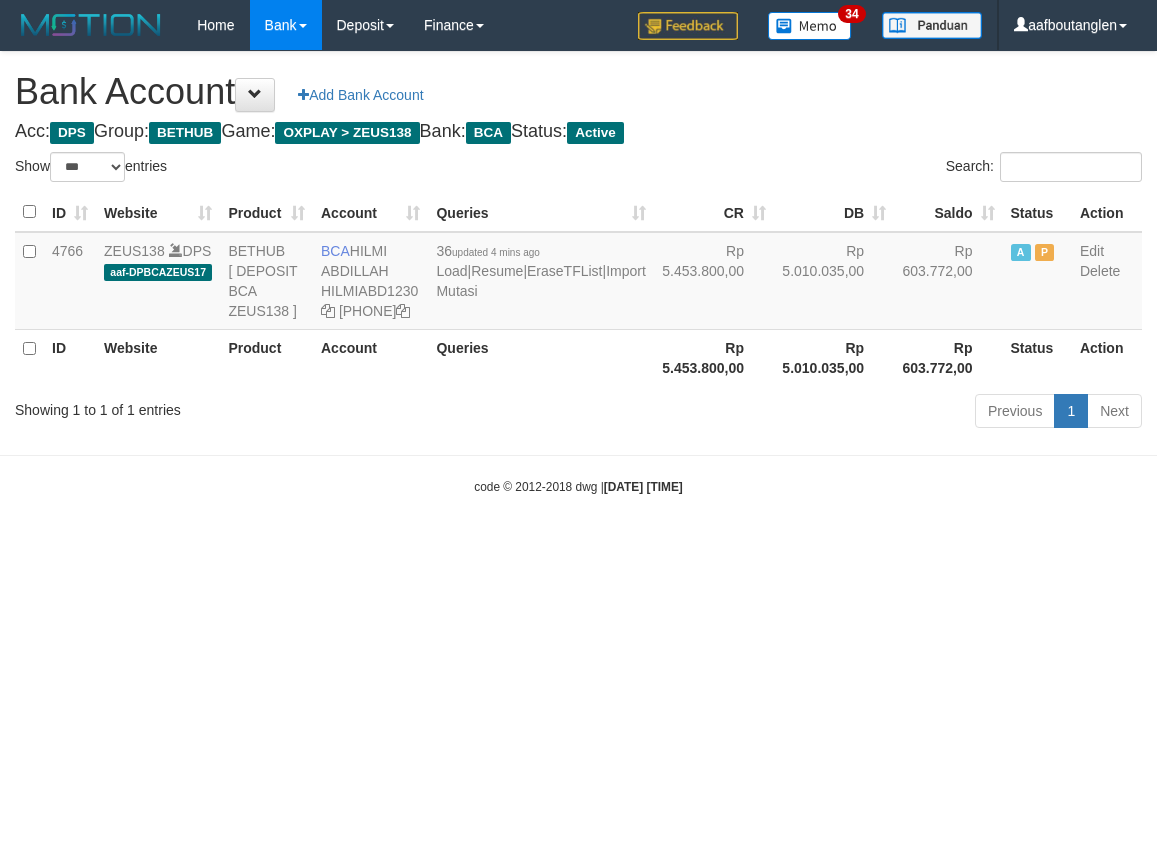 select on "***" 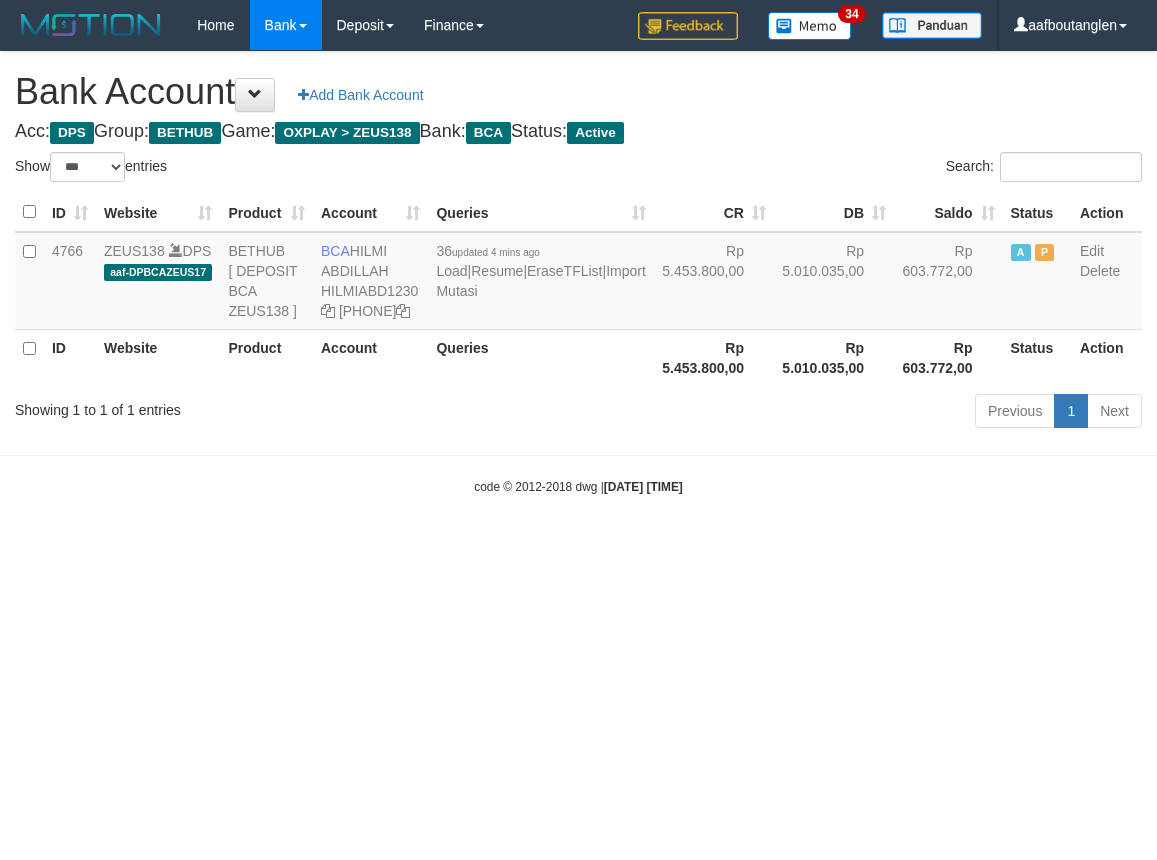 scroll, scrollTop: 0, scrollLeft: 0, axis: both 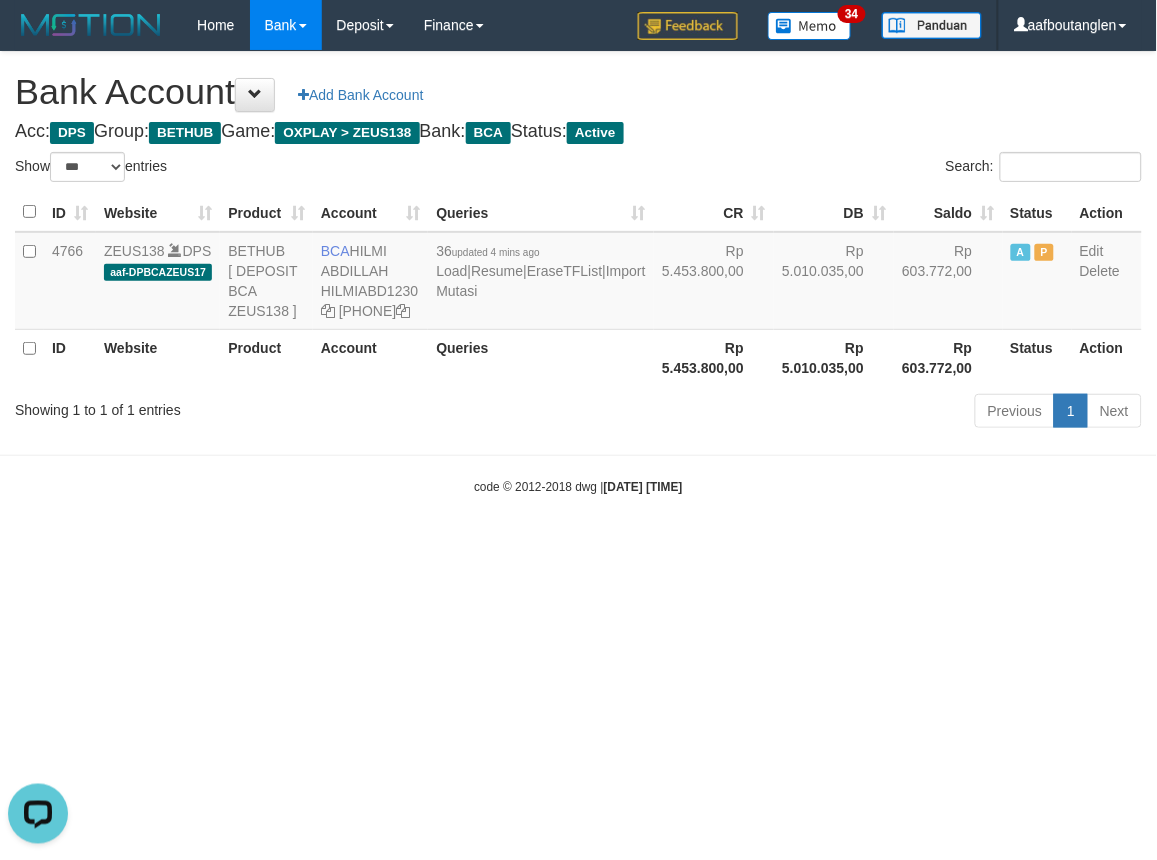 click on "Toggle navigation
Home
Bank
Account List
Deposit
DPS List
History
Note DPS
Finance
Financial Data
aafboutanglen
My Profile
Log Out
34" at bounding box center (578, 273) 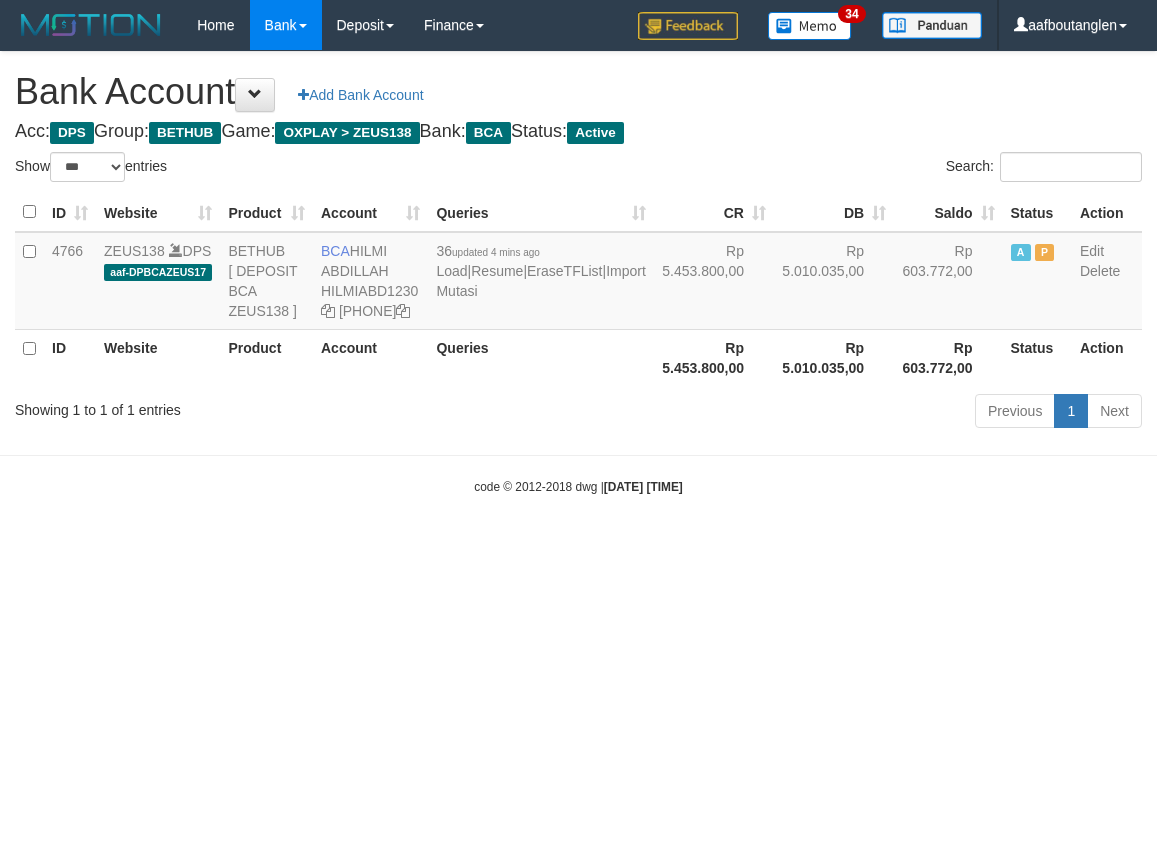 select on "***" 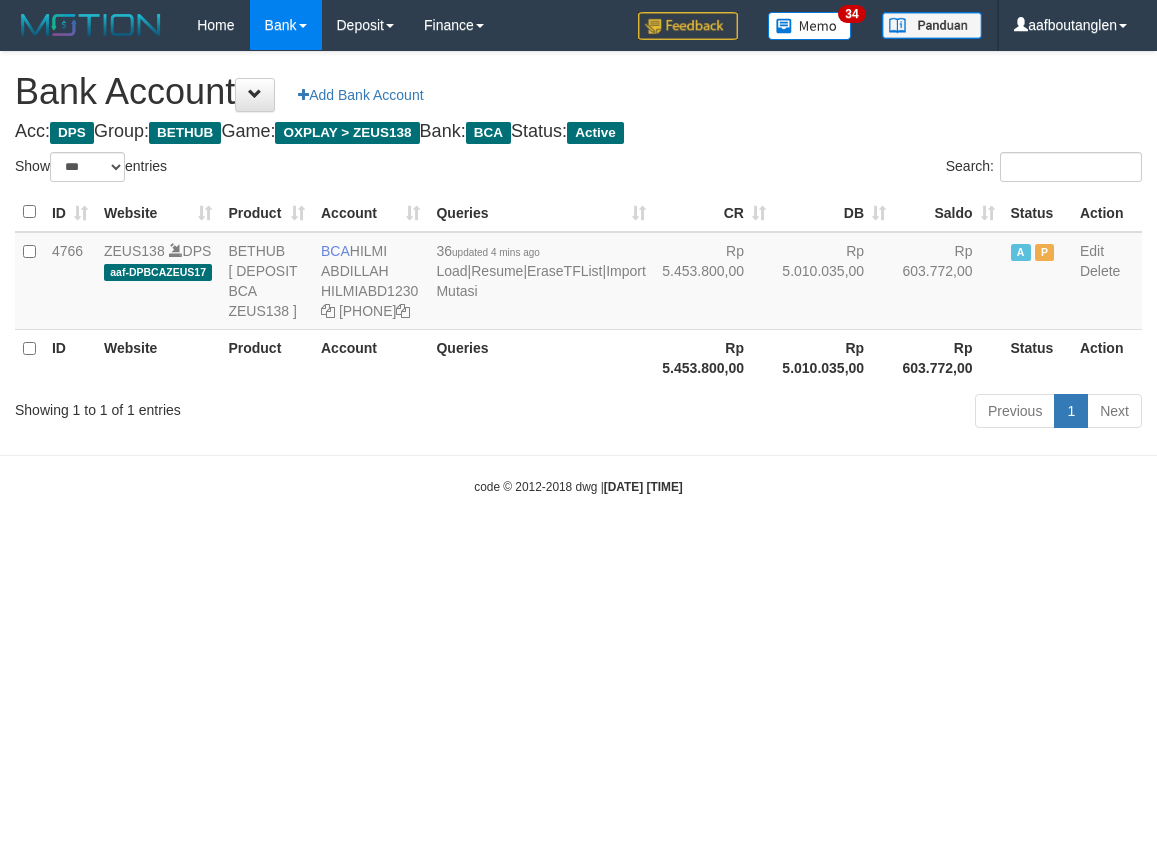scroll, scrollTop: 0, scrollLeft: 0, axis: both 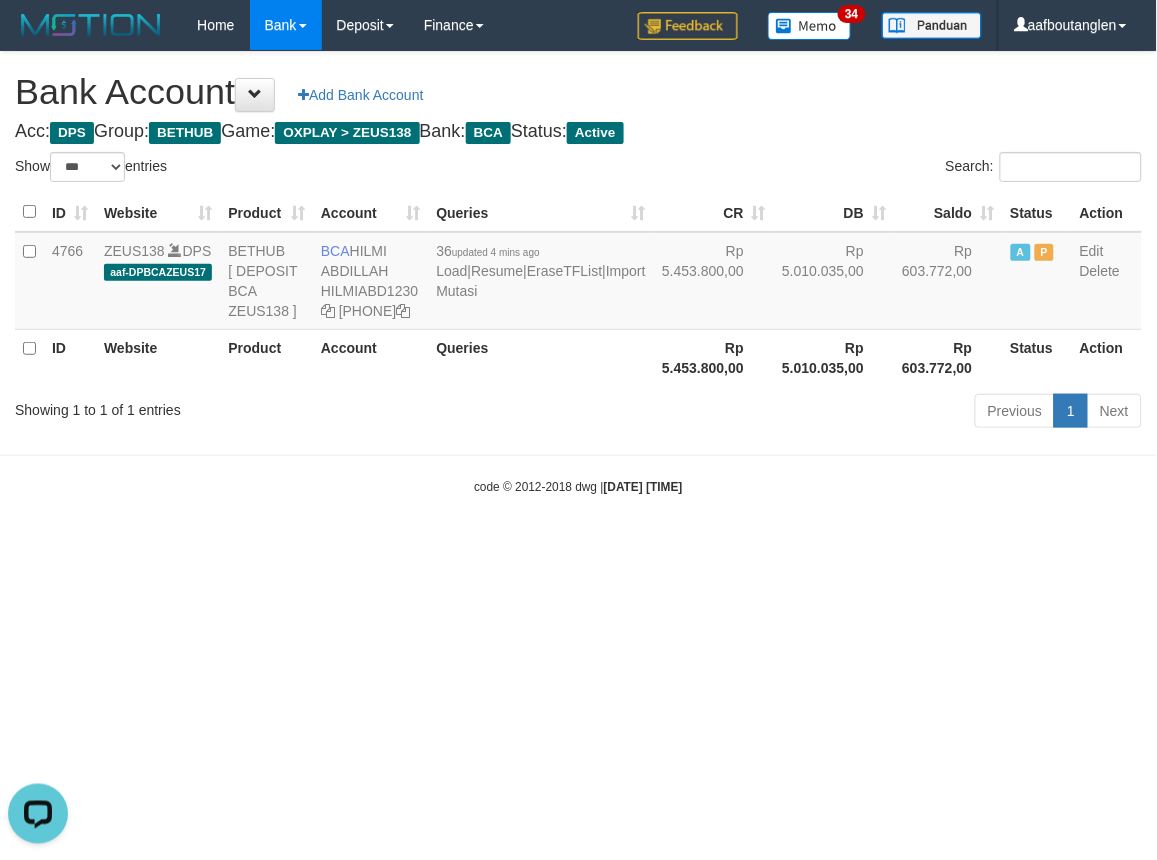click on "Toggle navigation
Home
Bank
Account List
Deposit
DPS List
History
Note DPS
Finance
Financial Data
aafboutanglen
My Profile
Log Out
34" at bounding box center [578, 273] 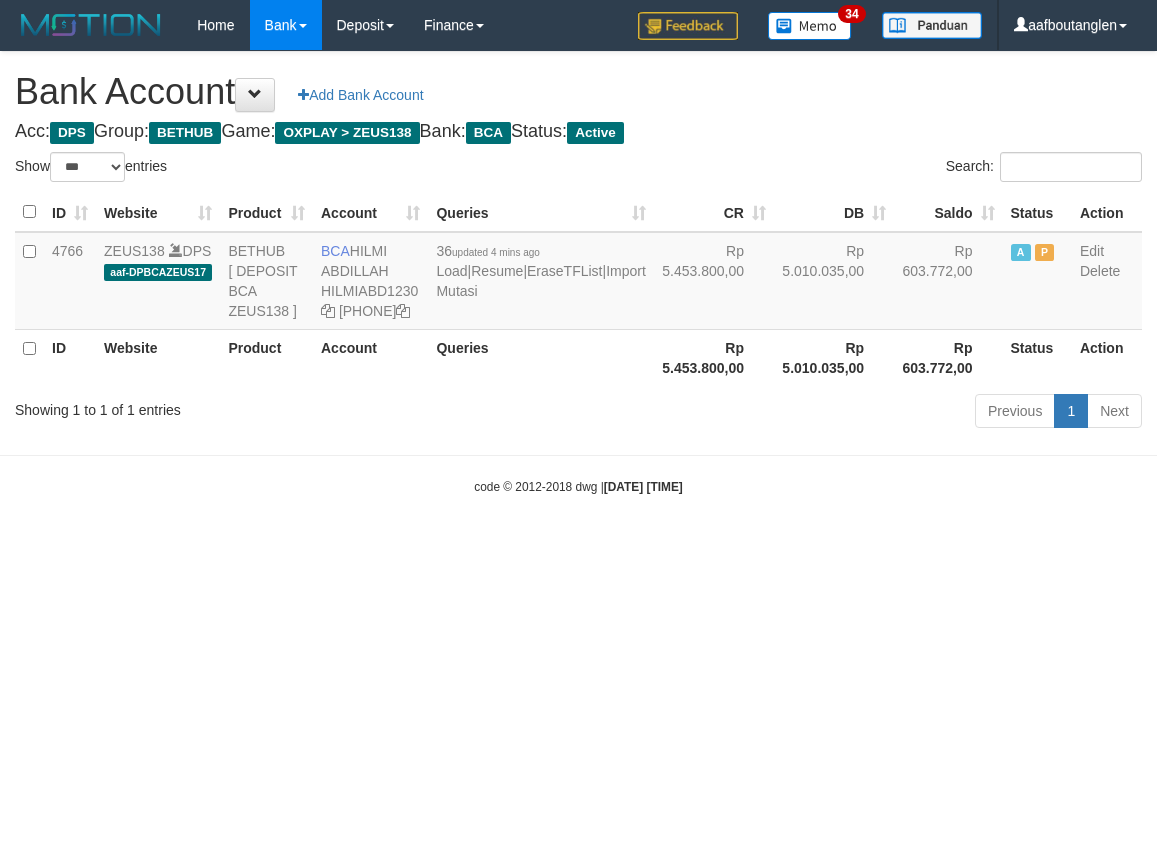 select on "***" 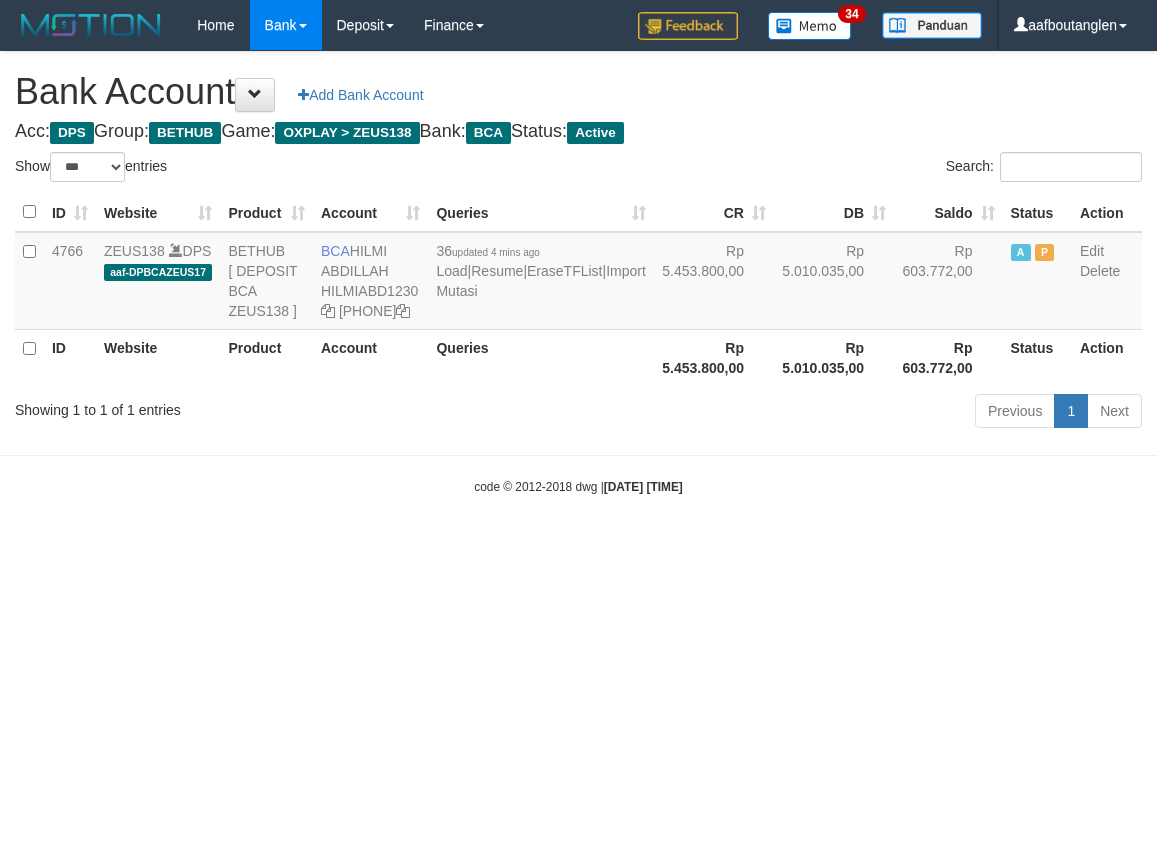 scroll, scrollTop: 0, scrollLeft: 0, axis: both 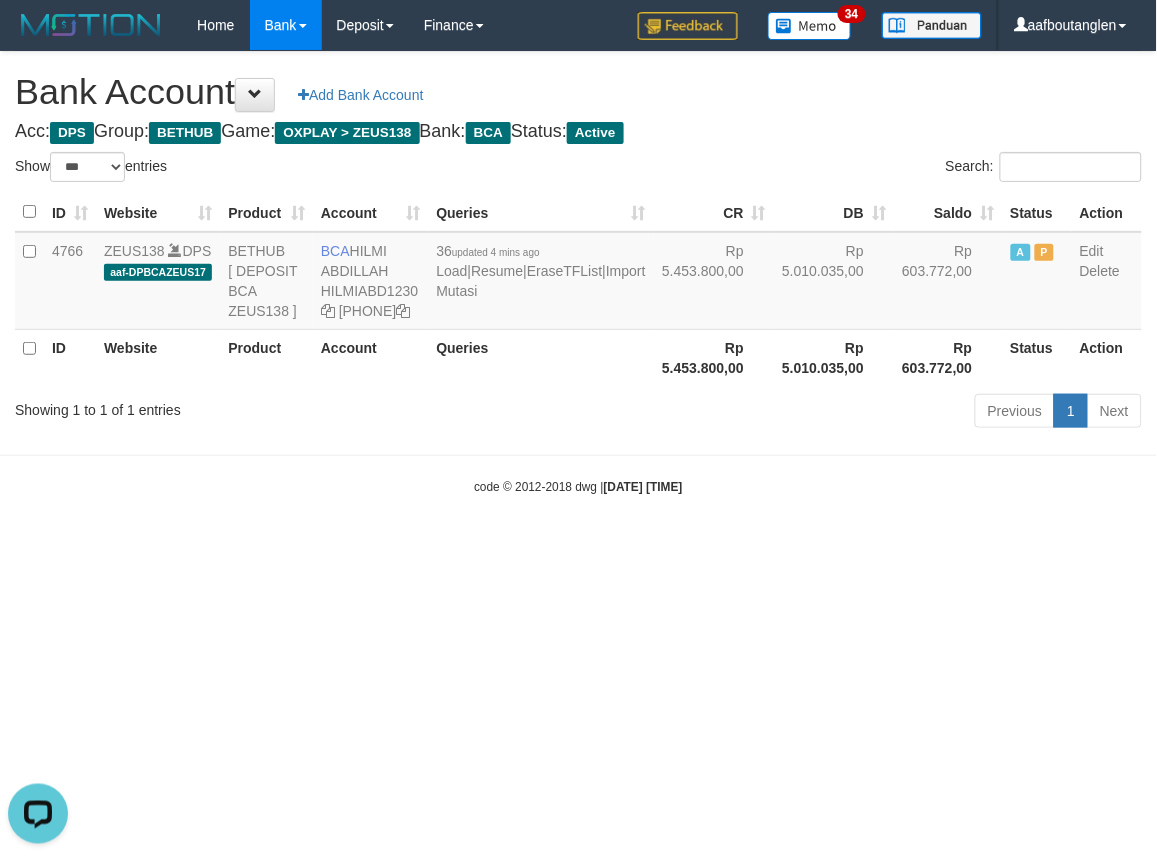 click on "code © 2012-2018 dwg |  2025/07/13 06:21:28" at bounding box center [578, 486] 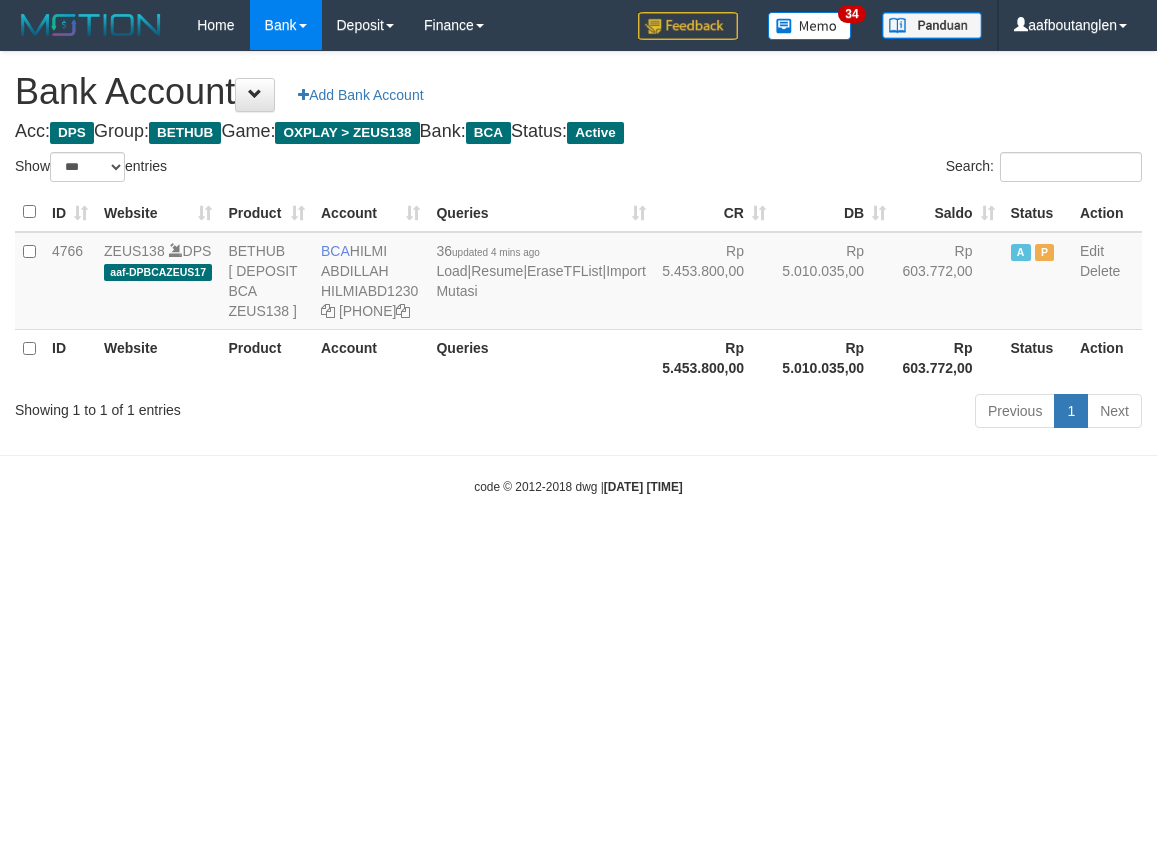 select on "***" 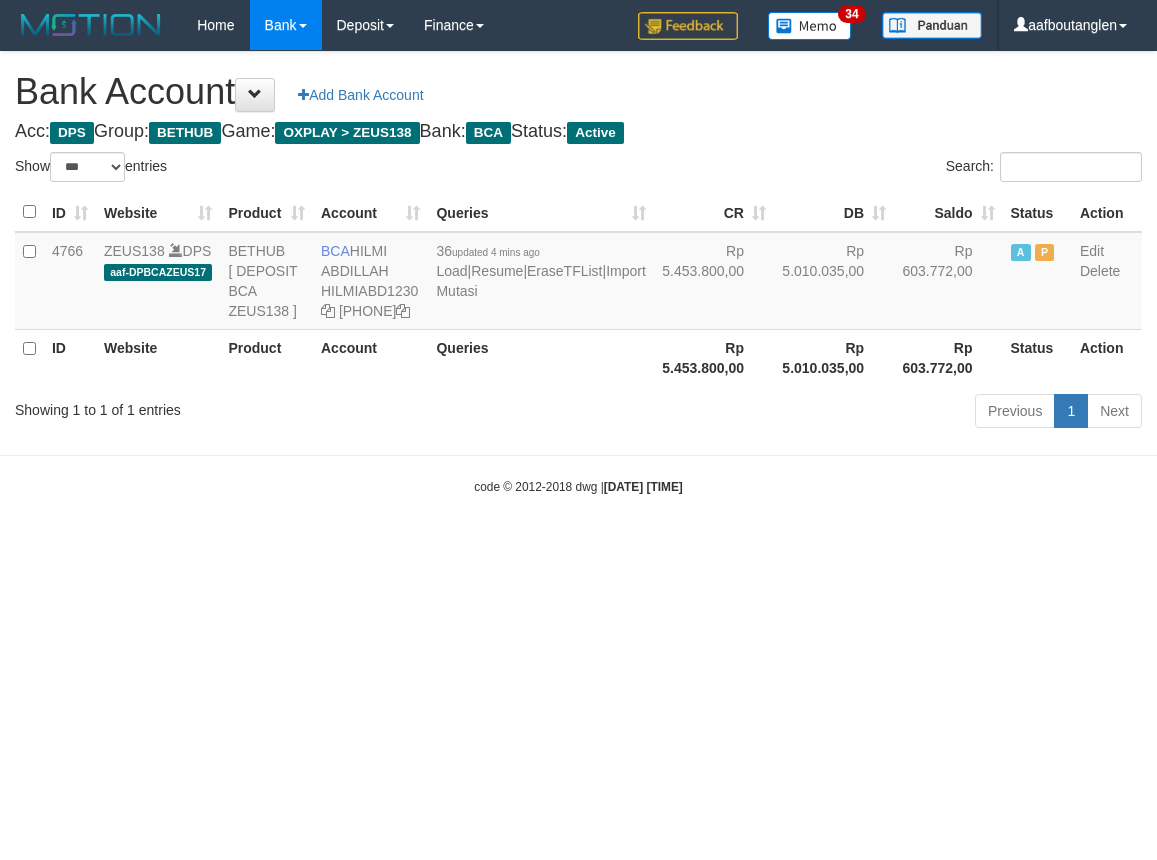 scroll, scrollTop: 0, scrollLeft: 0, axis: both 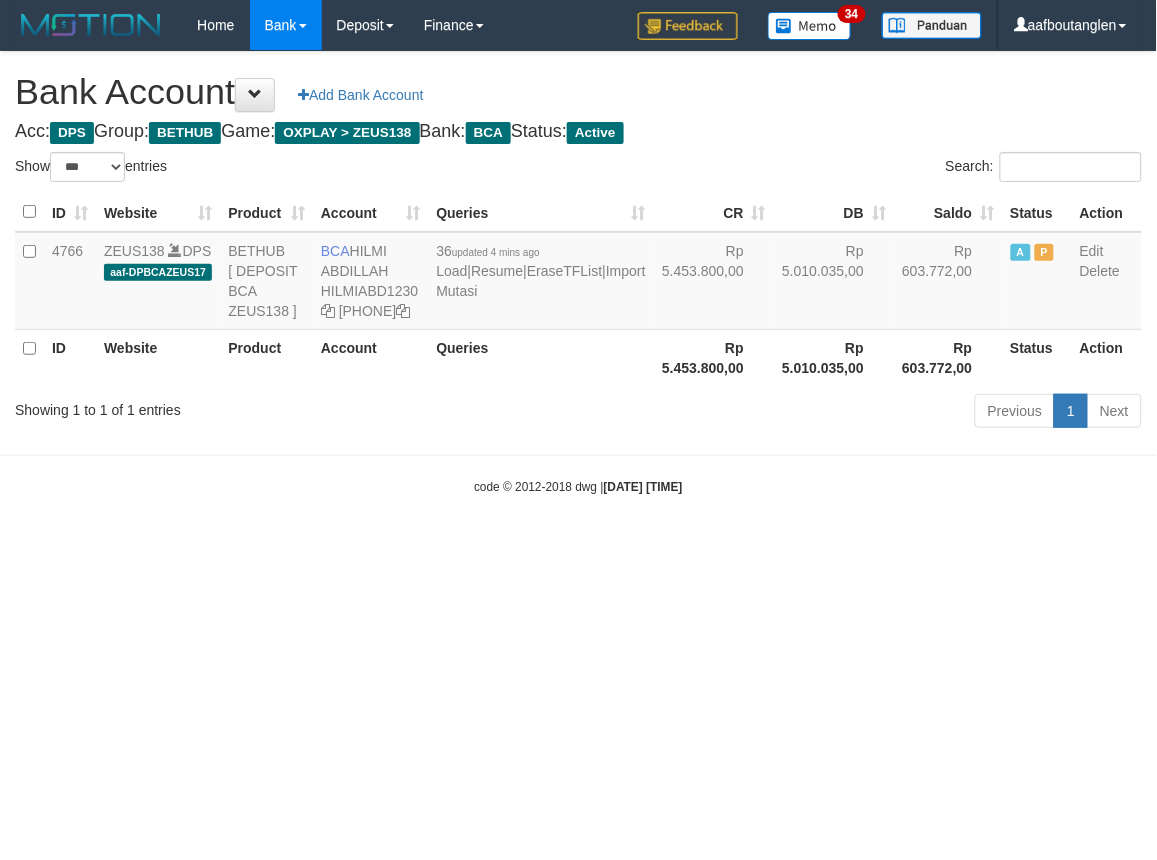 drag, startPoint x: 610, startPoint y: 485, endPoint x: 652, endPoint y: 493, distance: 42.755116 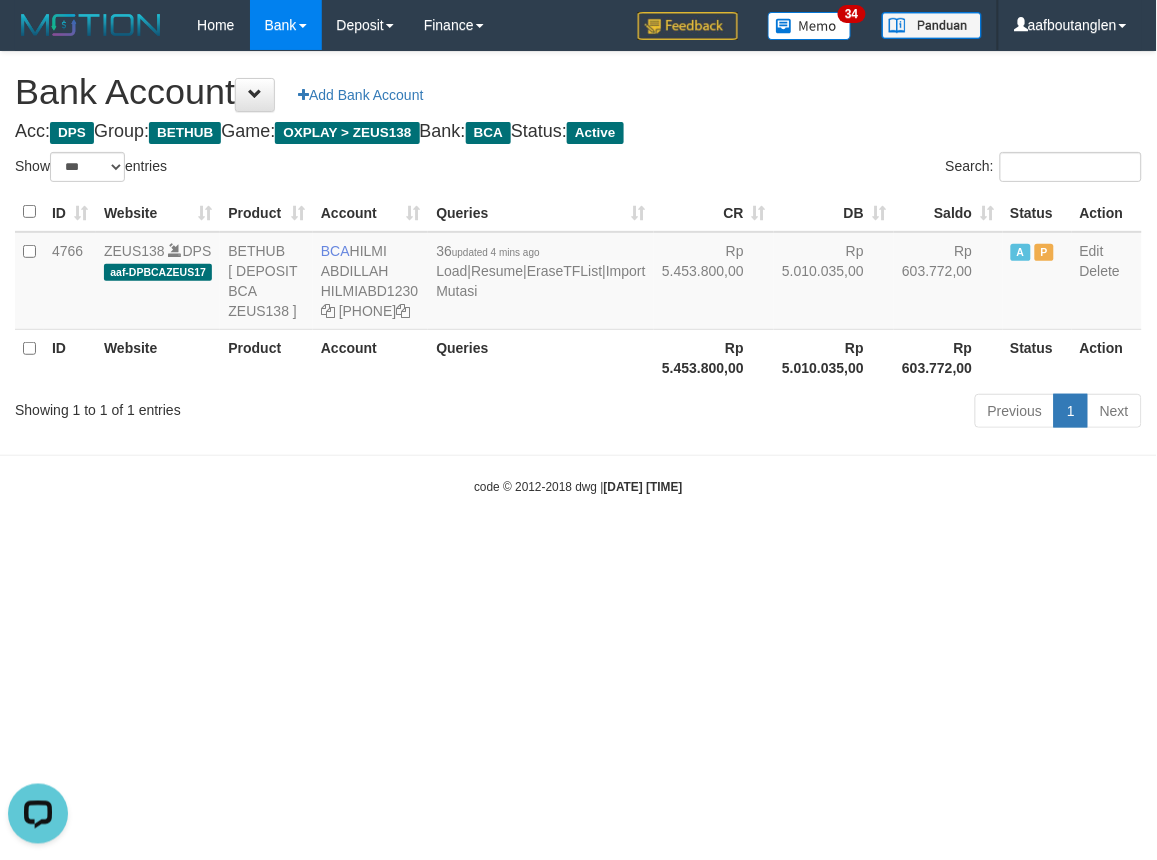 scroll, scrollTop: 0, scrollLeft: 0, axis: both 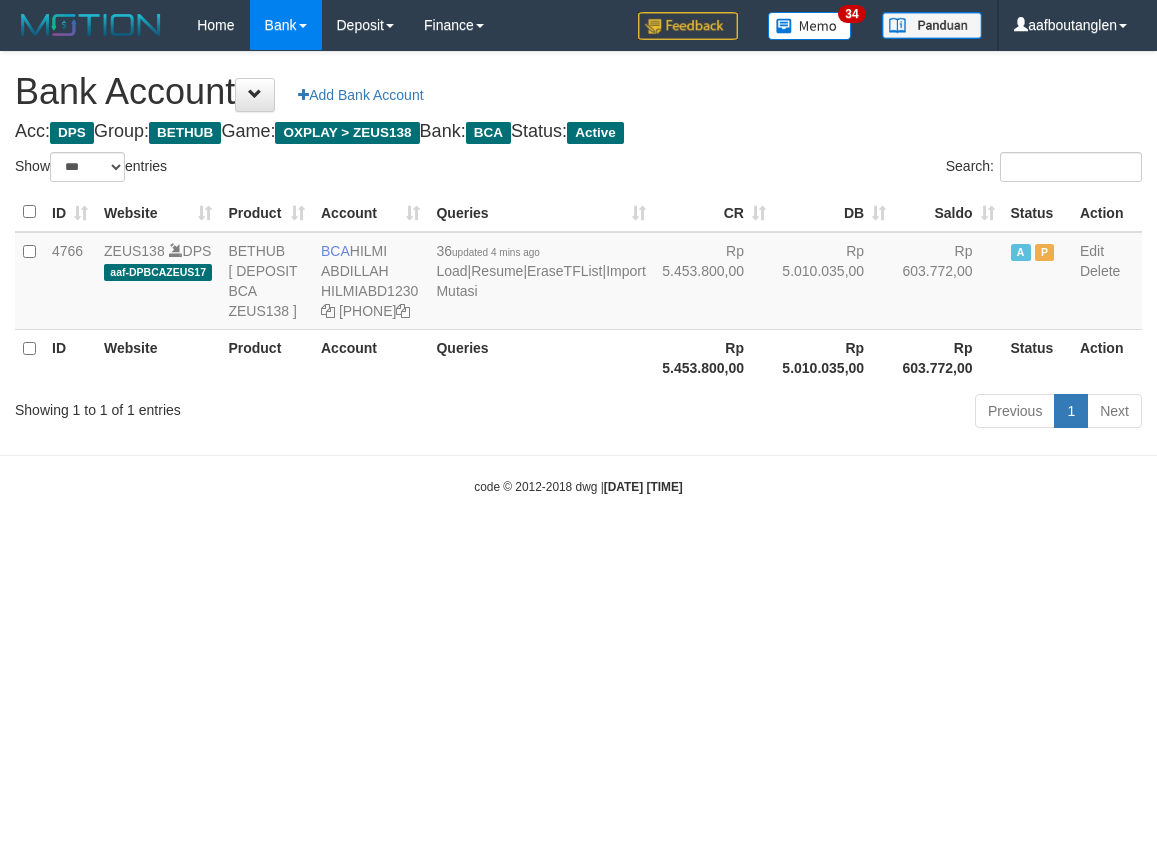 select on "***" 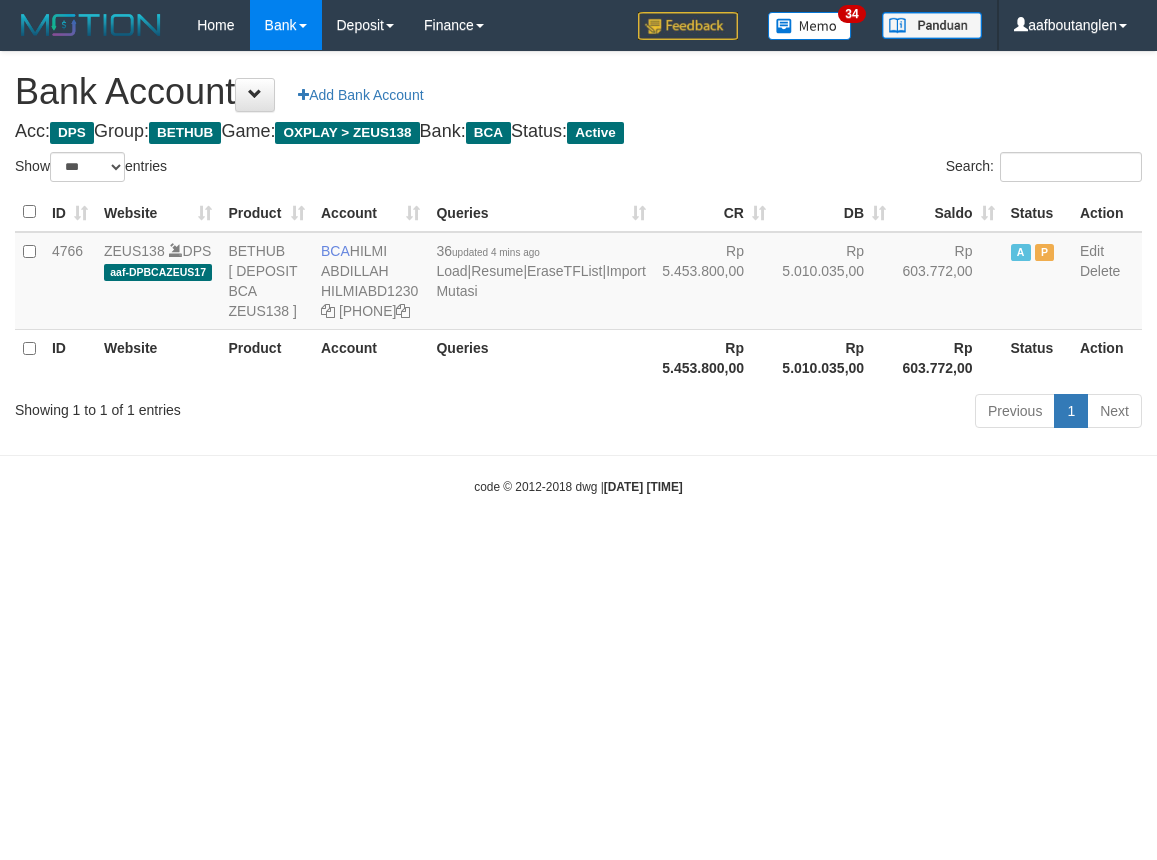 scroll, scrollTop: 0, scrollLeft: 0, axis: both 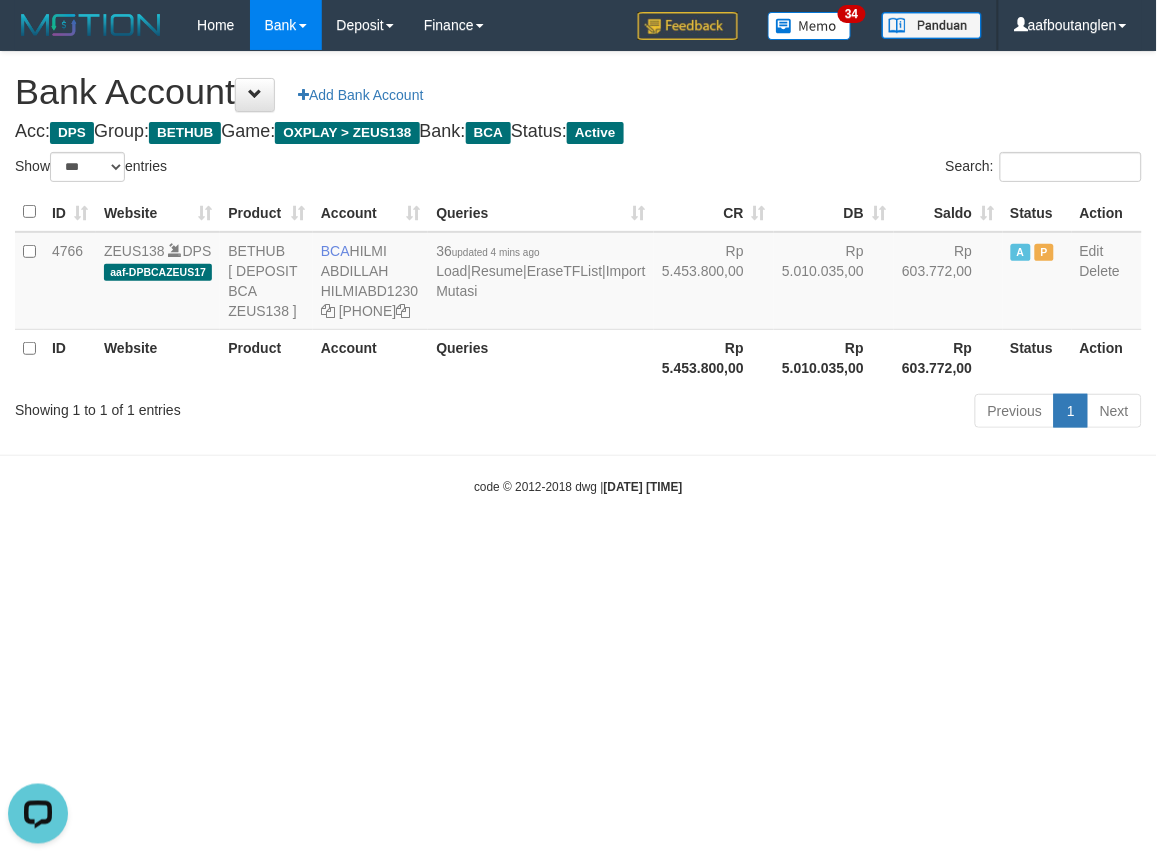 click on "Toggle navigation
Home
Bank
Account List
Deposit
DPS List
History
Note DPS
Finance
Financial Data
aafboutanglen
My Profile
Log Out
34" at bounding box center [578, 273] 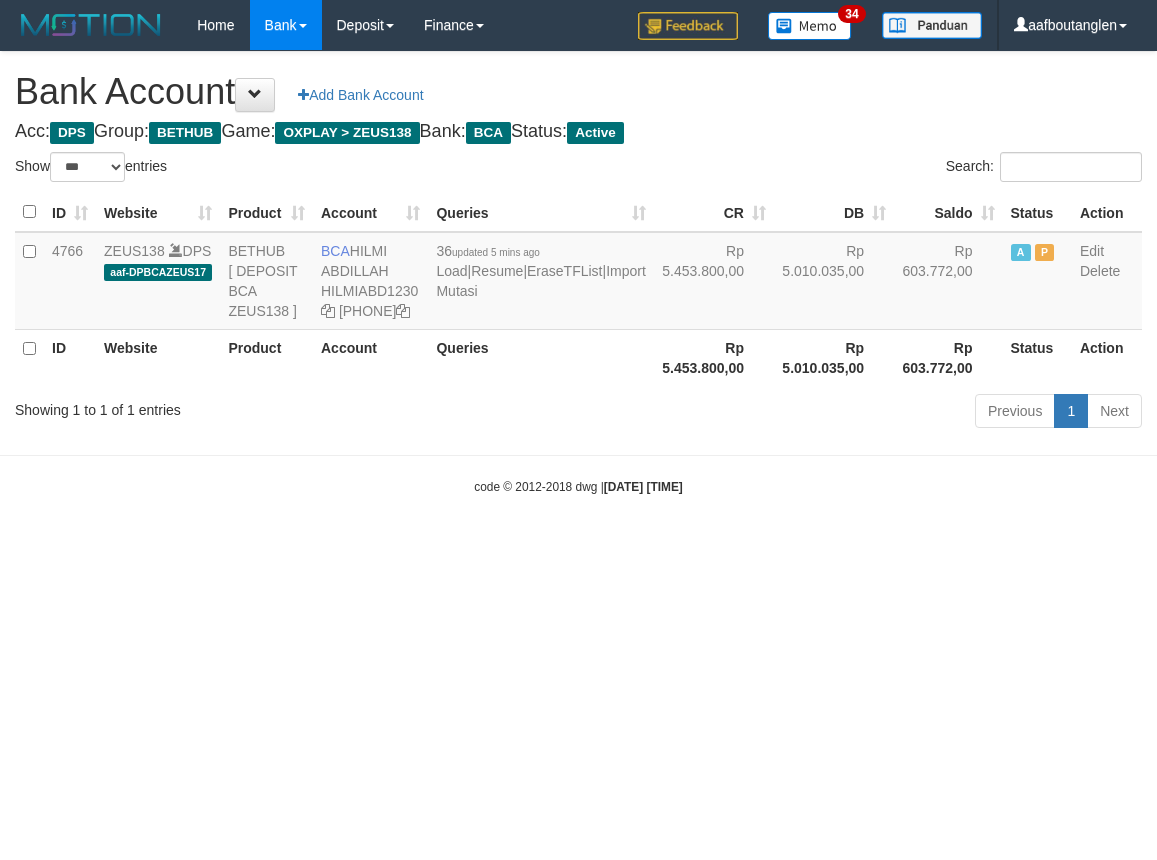 select on "***" 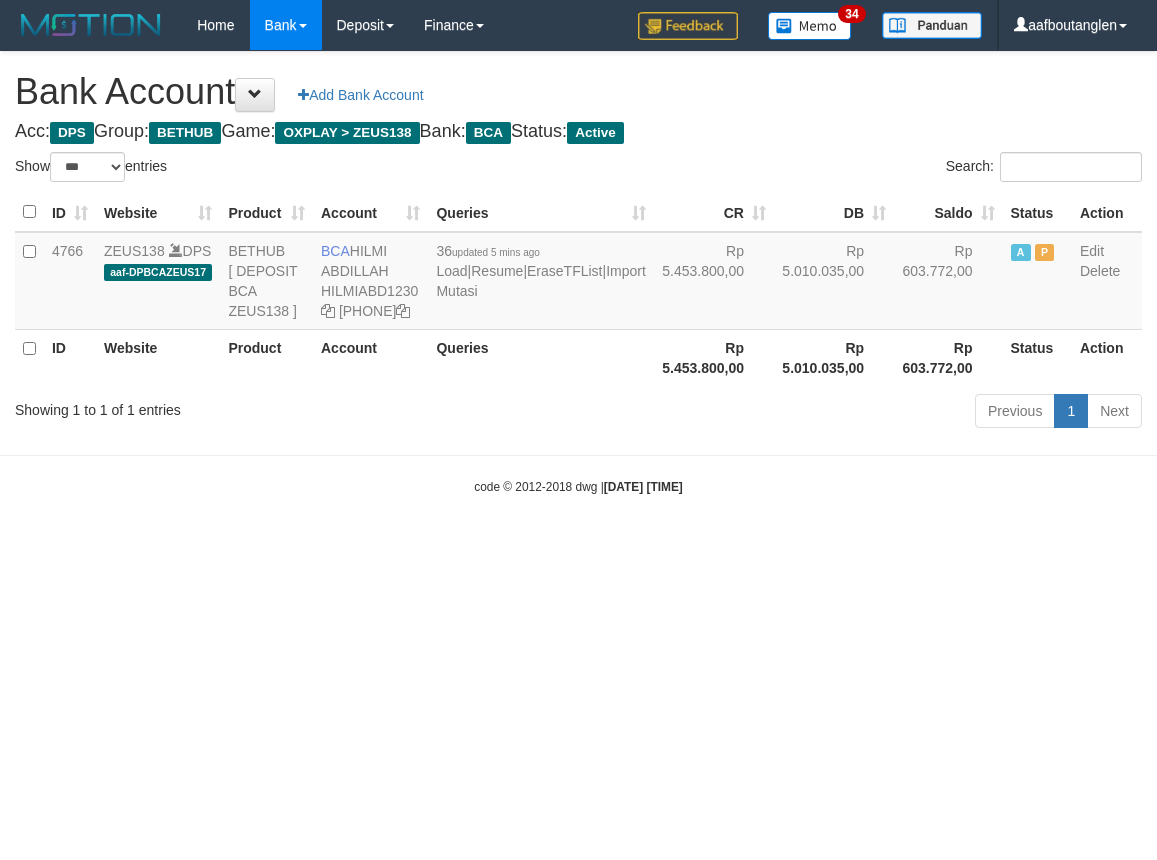 scroll, scrollTop: 0, scrollLeft: 0, axis: both 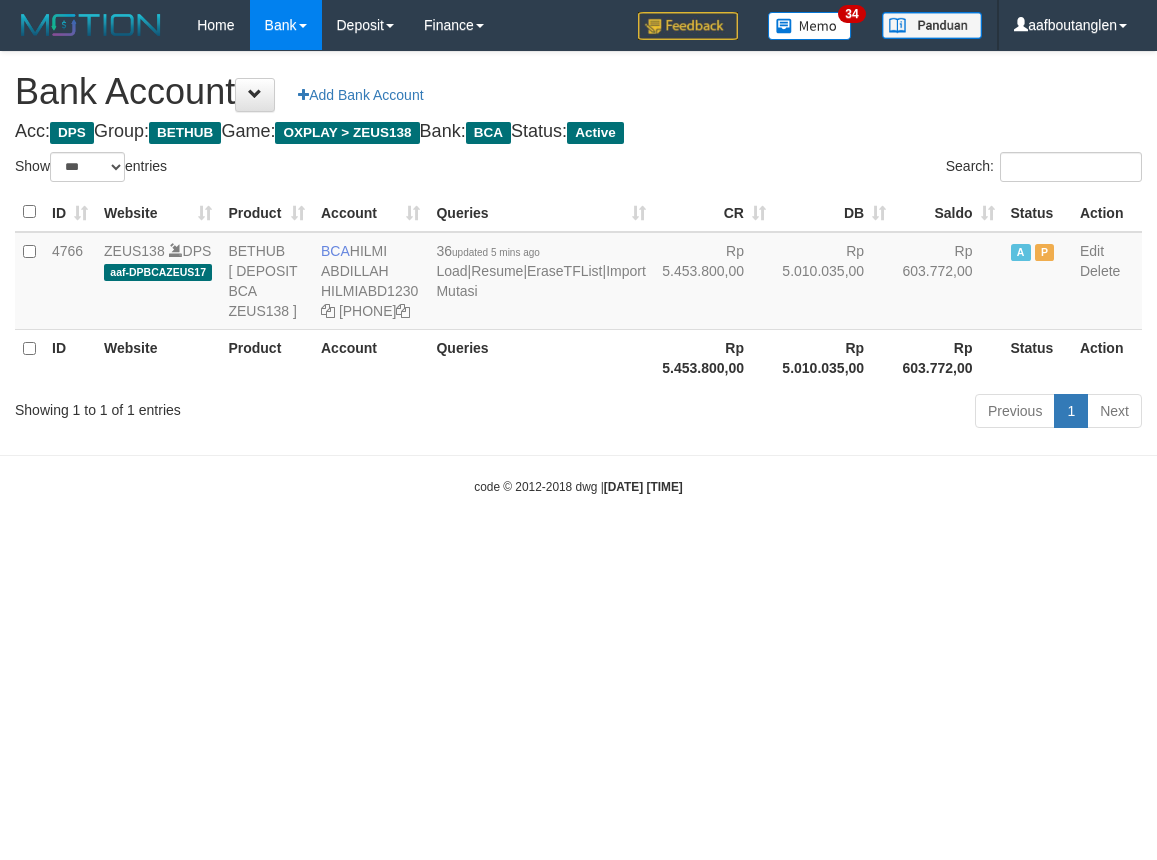 select on "***" 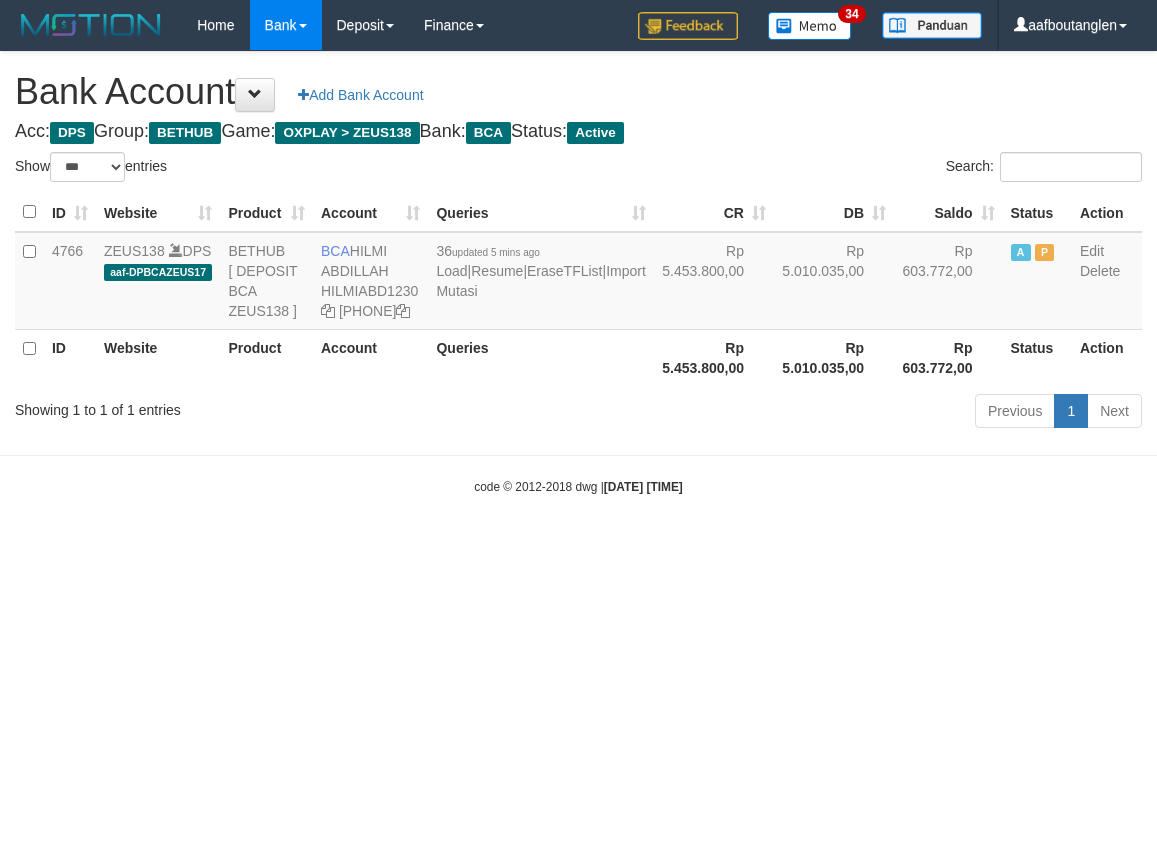 scroll, scrollTop: 0, scrollLeft: 0, axis: both 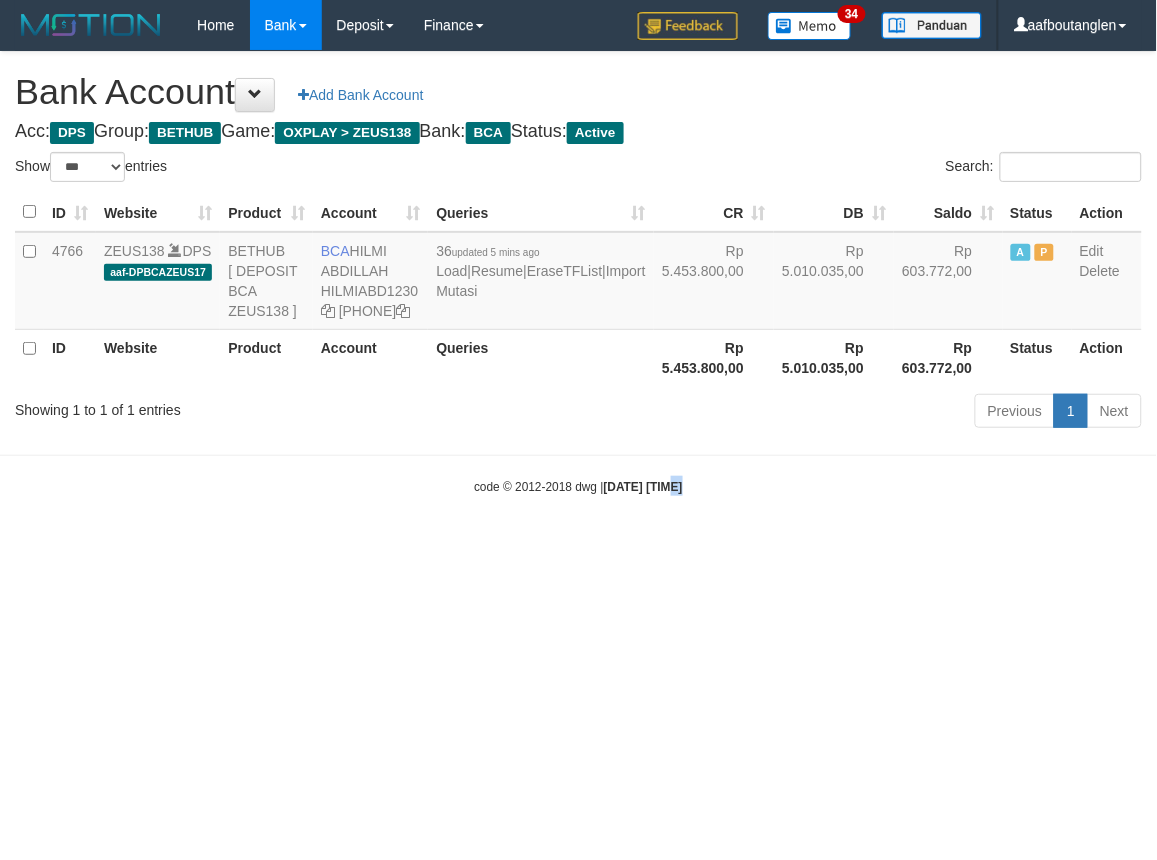 drag, startPoint x: 0, startPoint y: 0, endPoint x: 652, endPoint y: 564, distance: 862.09045 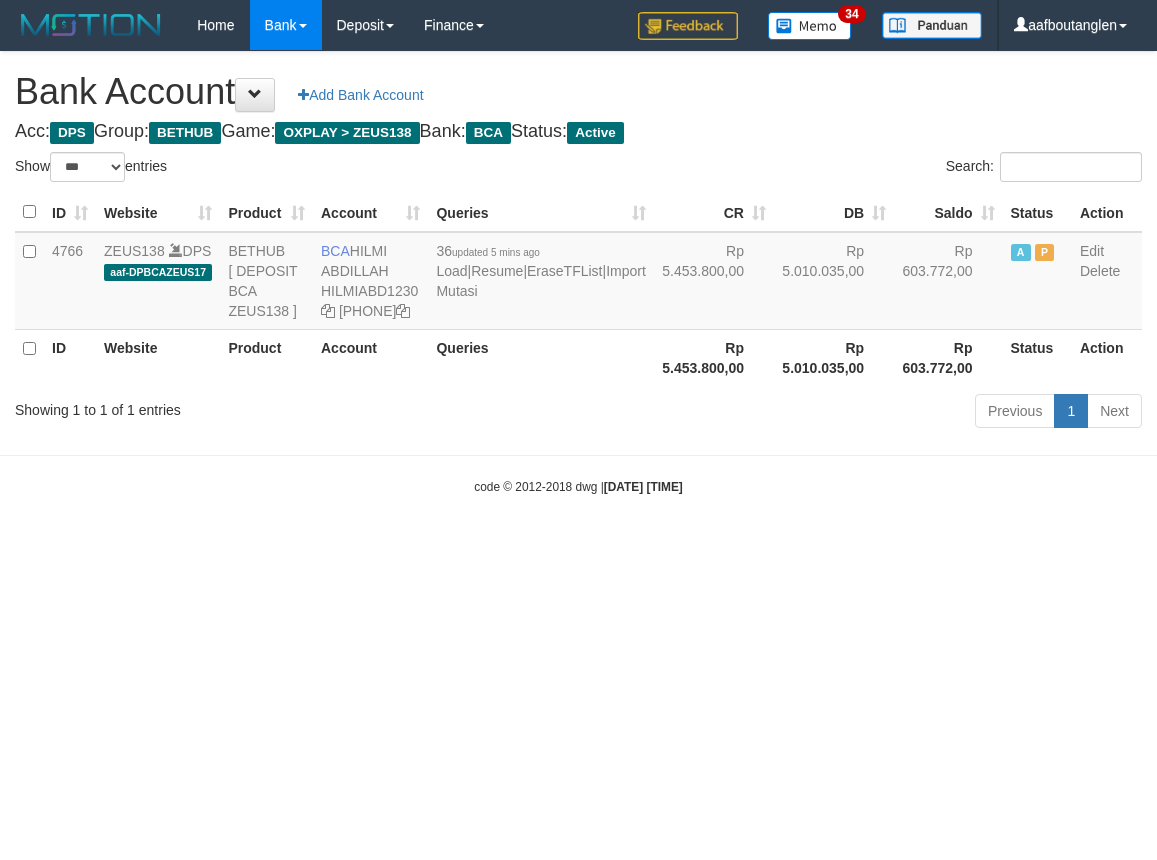 select on "***" 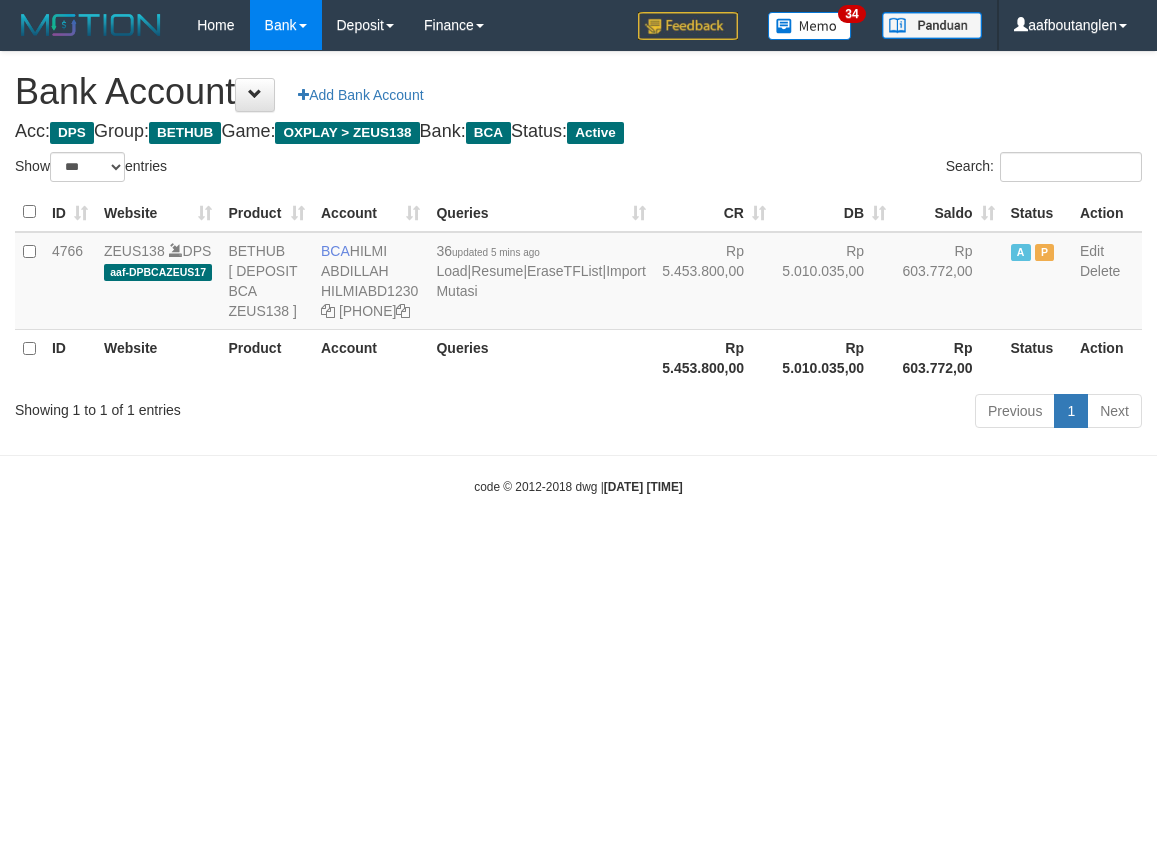 scroll, scrollTop: 0, scrollLeft: 0, axis: both 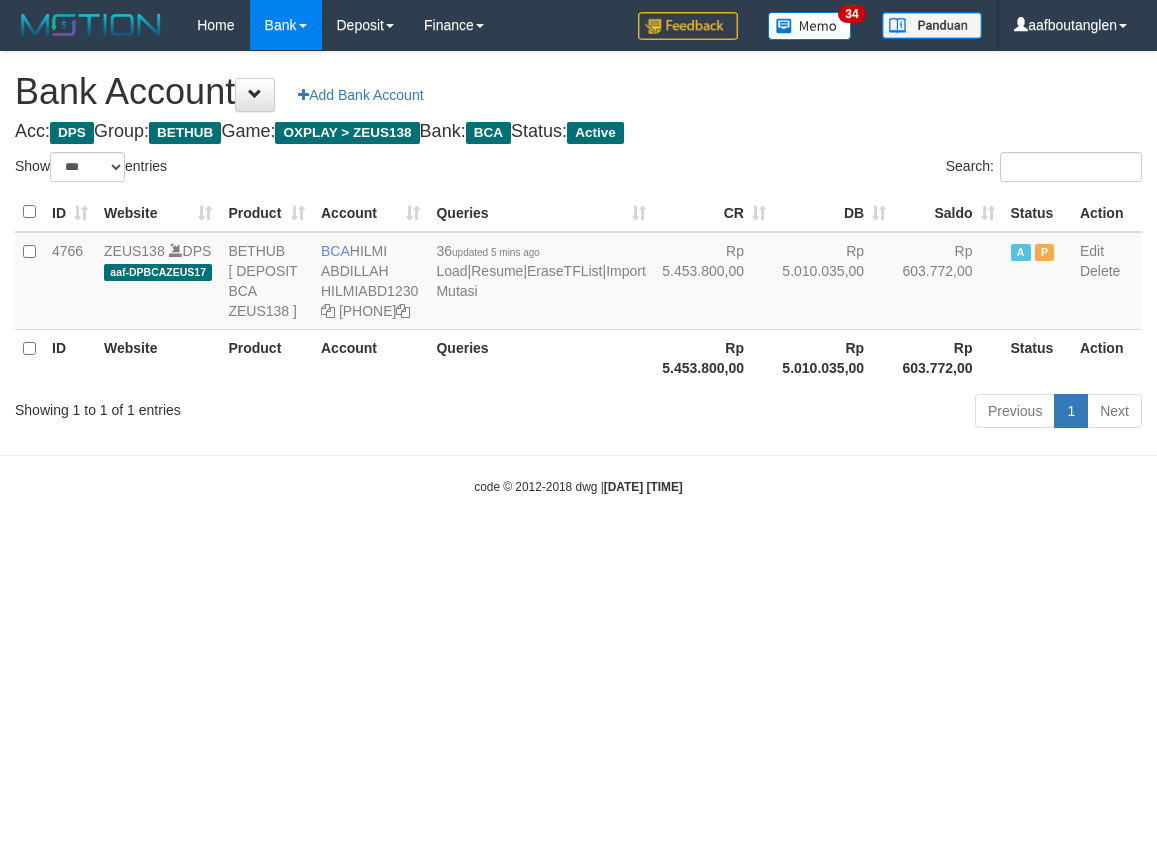 select on "***" 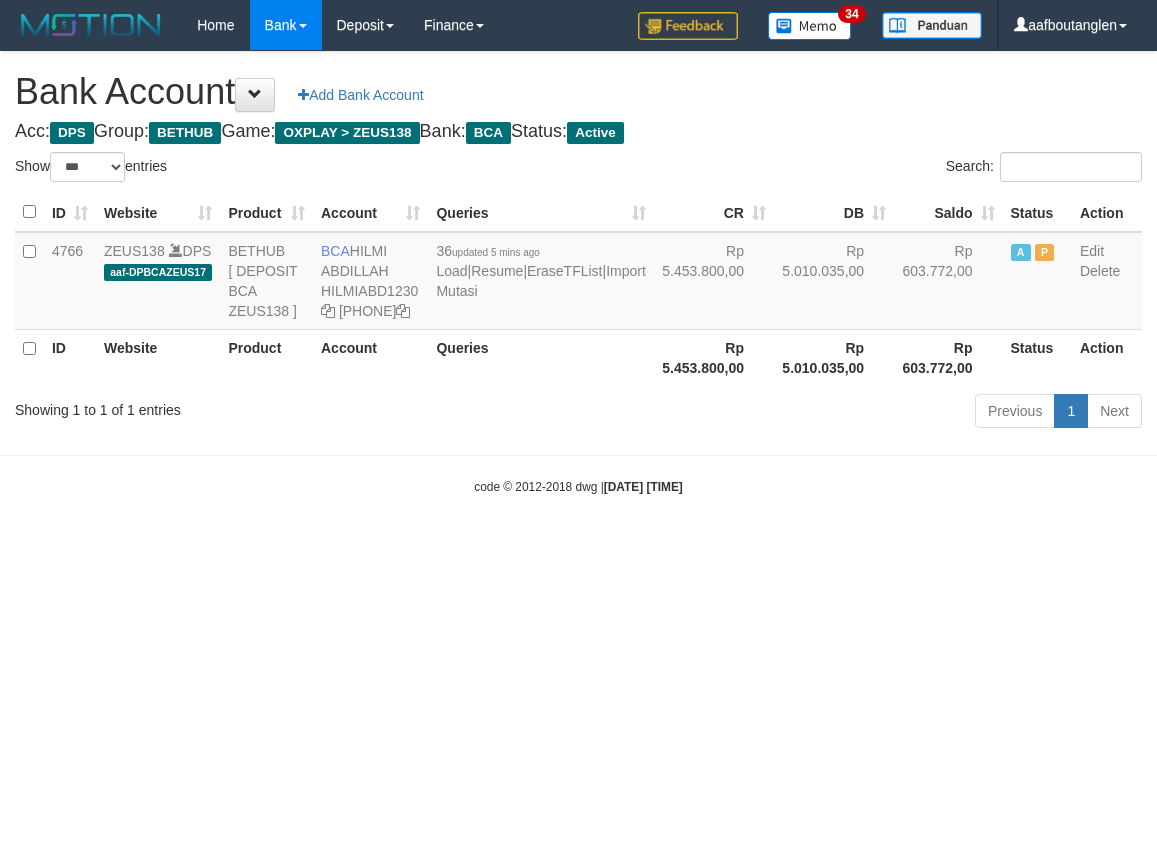 scroll, scrollTop: 0, scrollLeft: 0, axis: both 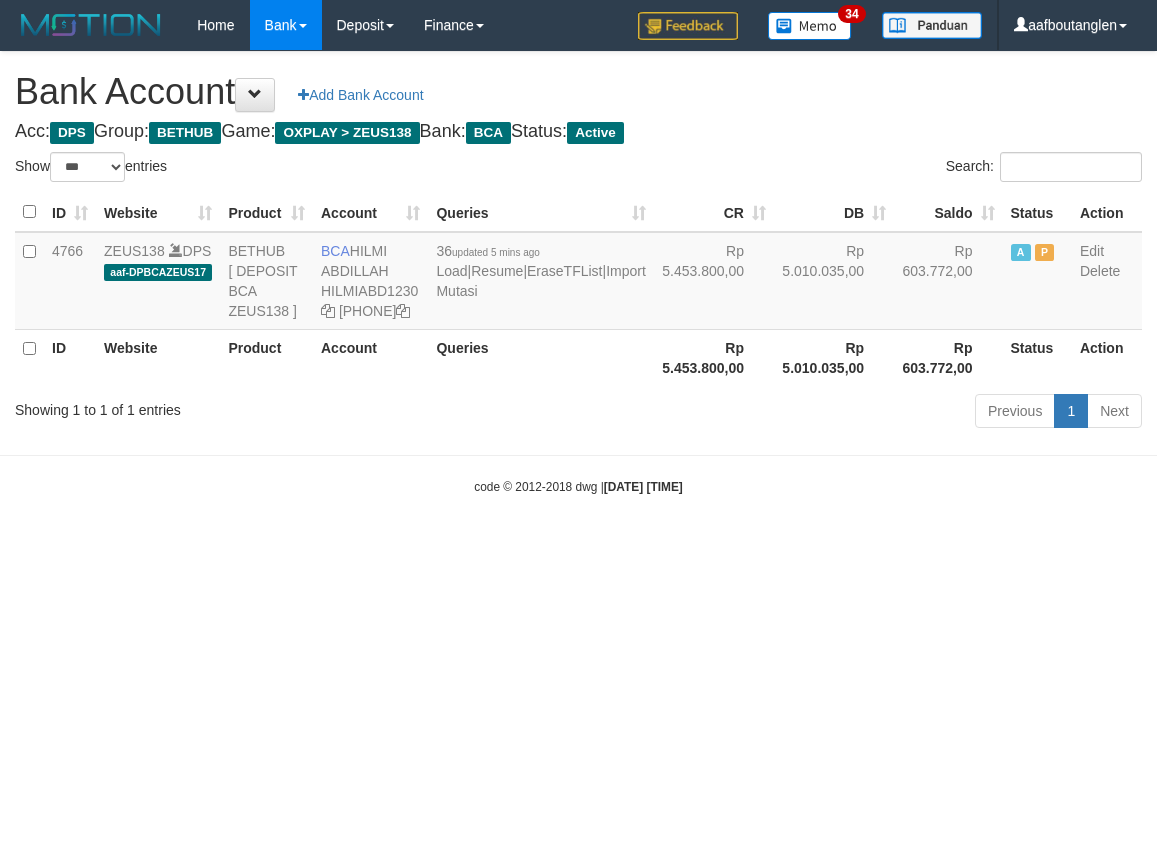 select on "***" 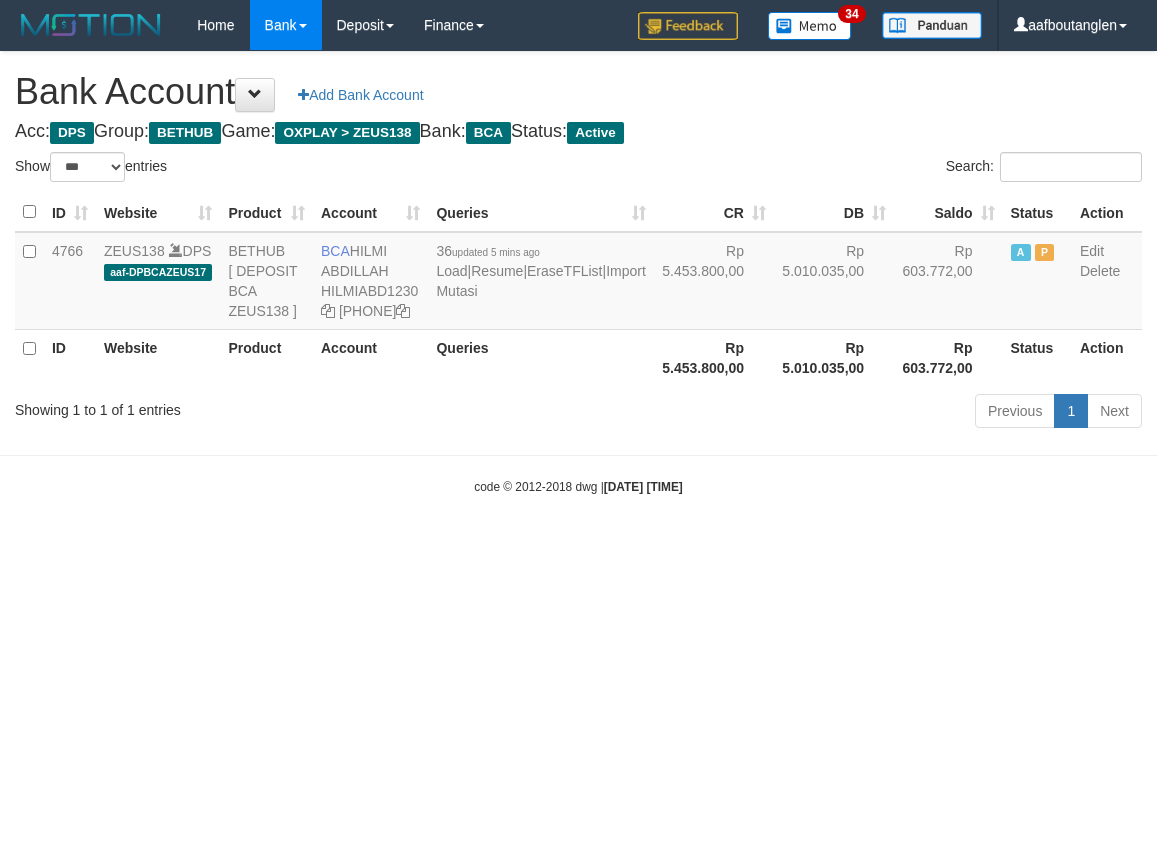 scroll, scrollTop: 0, scrollLeft: 0, axis: both 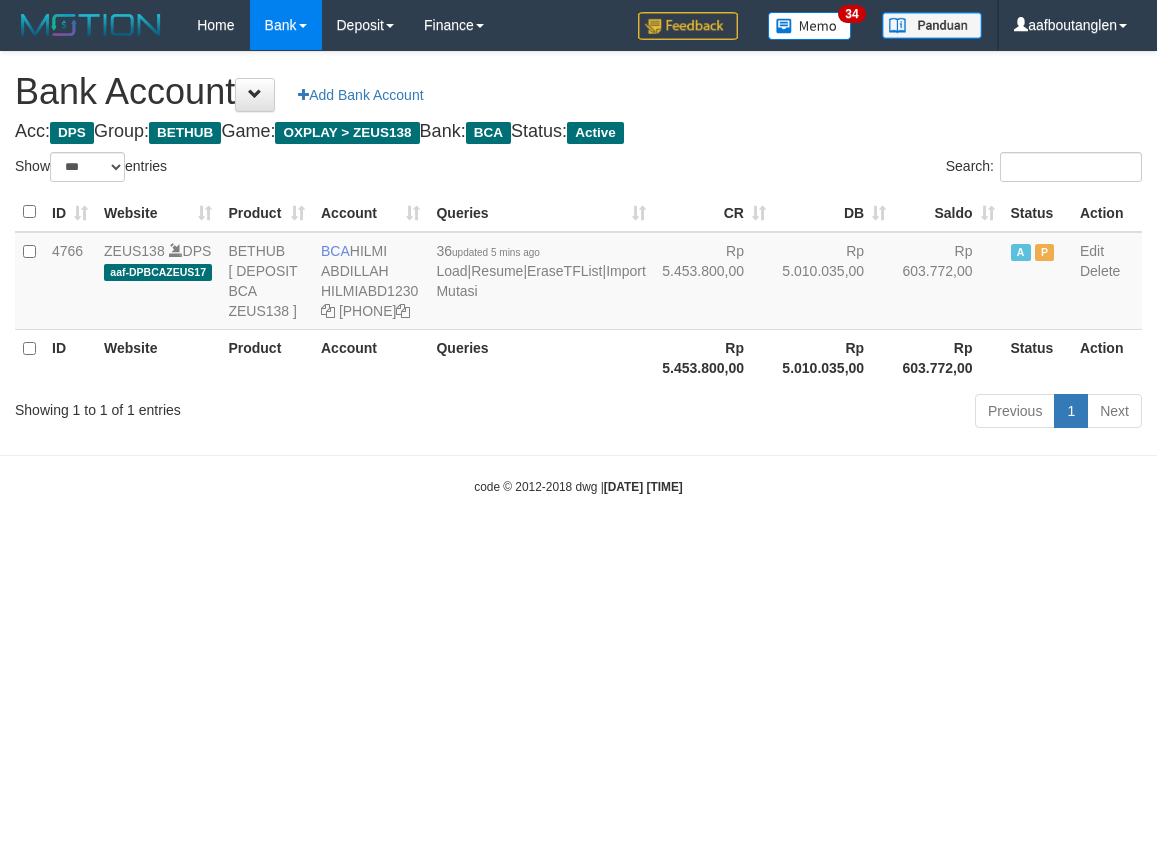 select on "***" 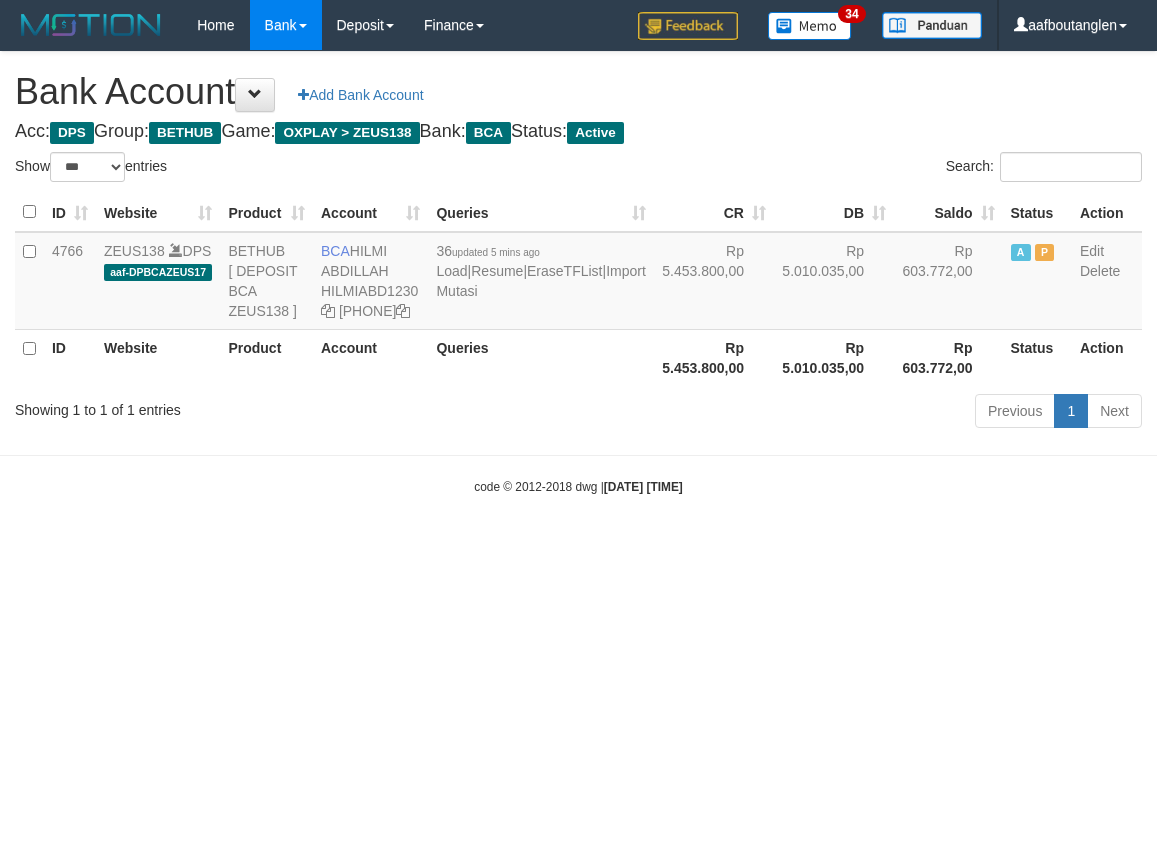 scroll, scrollTop: 0, scrollLeft: 0, axis: both 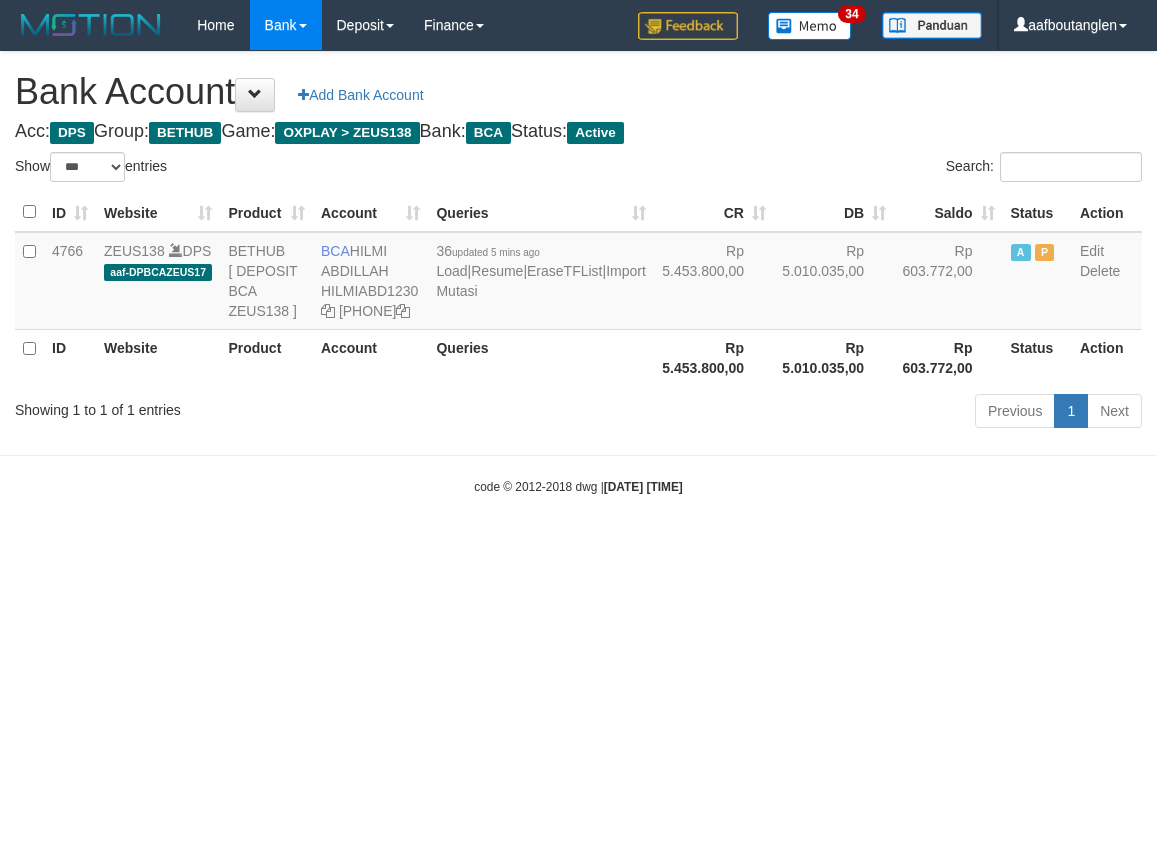select on "***" 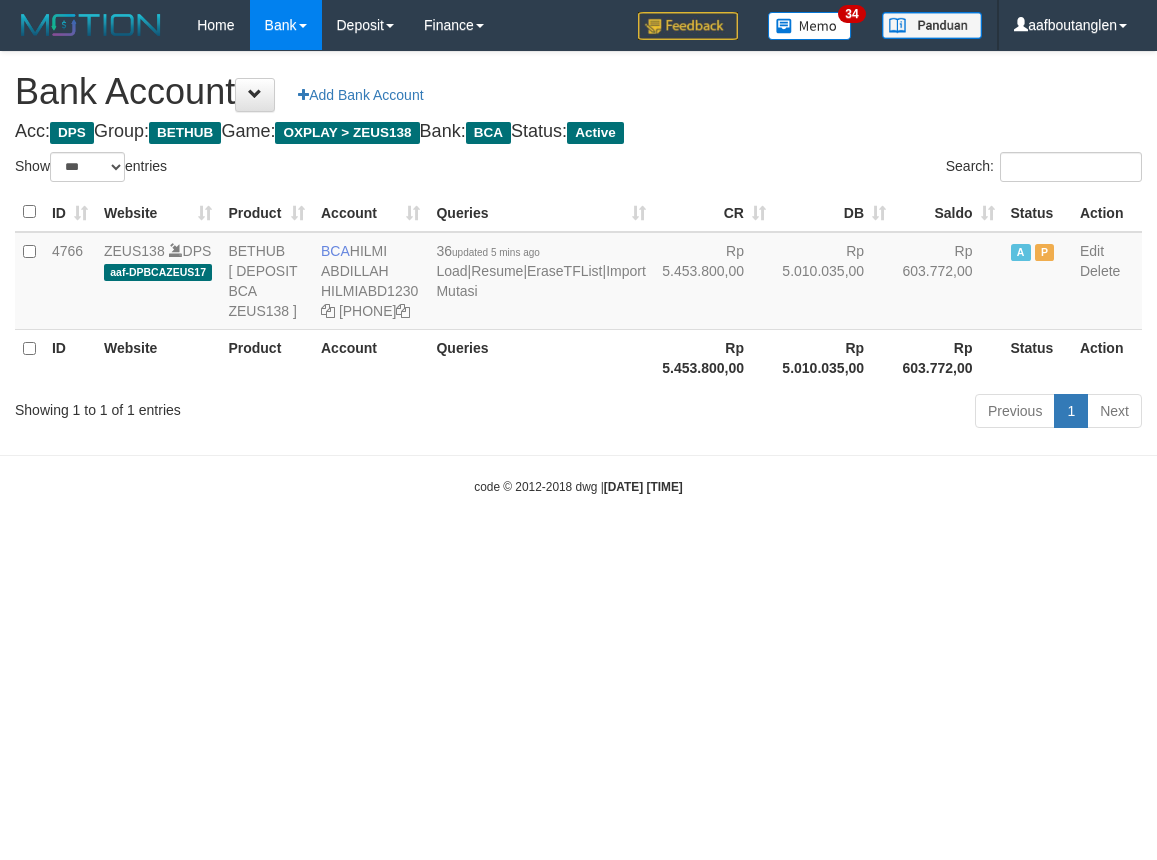 scroll, scrollTop: 0, scrollLeft: 0, axis: both 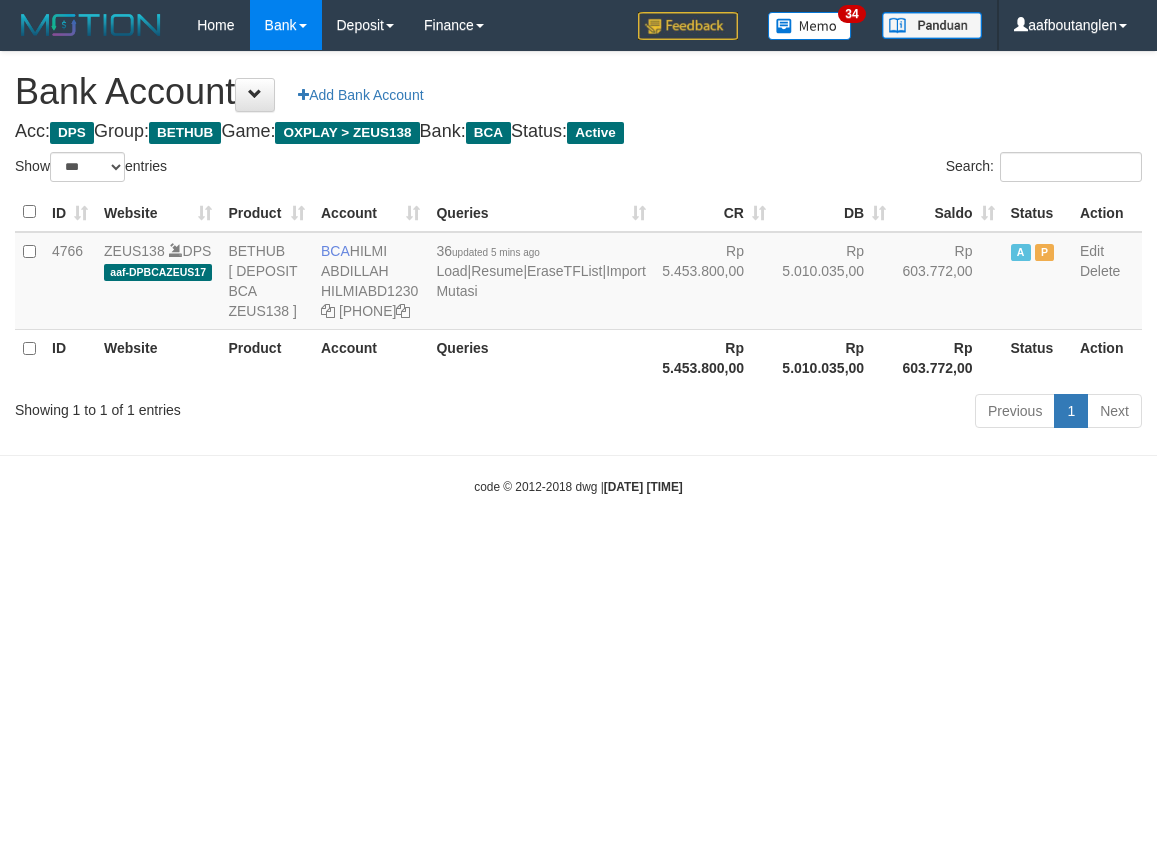 select on "***" 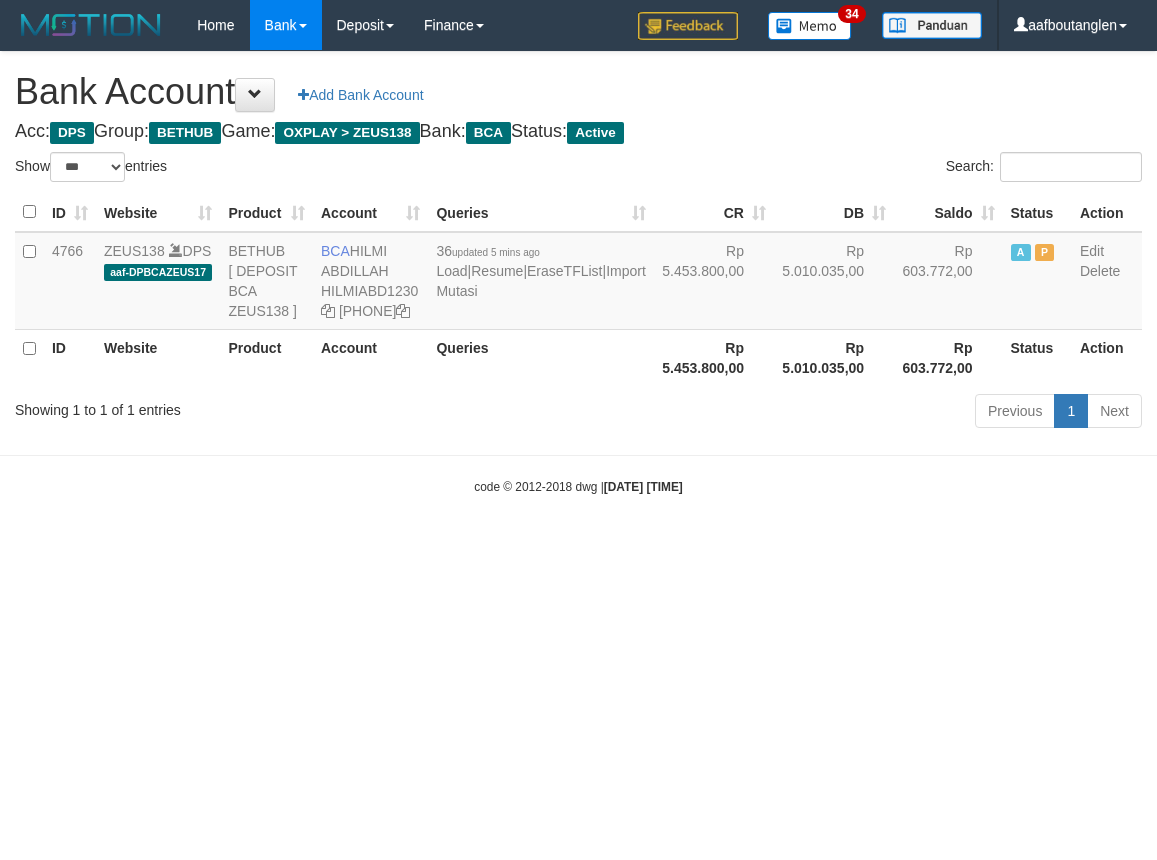 scroll, scrollTop: 0, scrollLeft: 0, axis: both 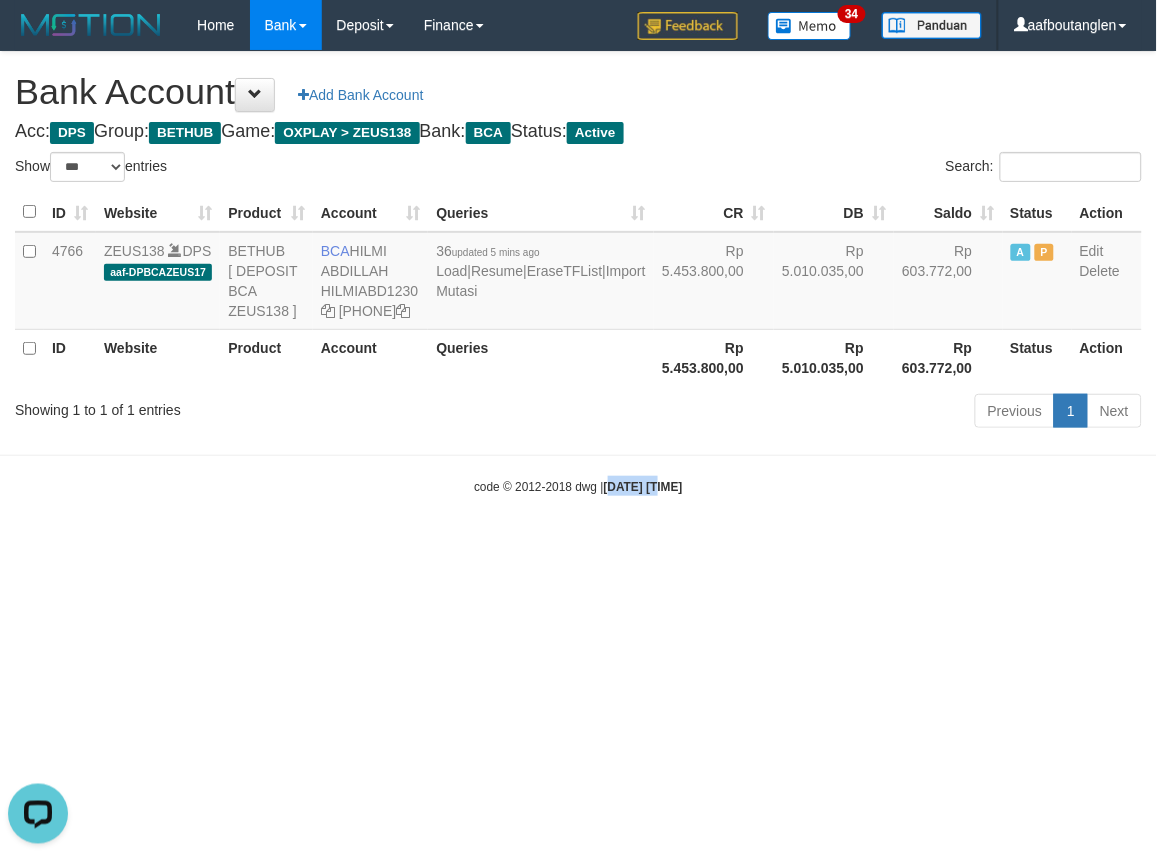 drag, startPoint x: 640, startPoint y: 676, endPoint x: 612, endPoint y: 674, distance: 28.071337 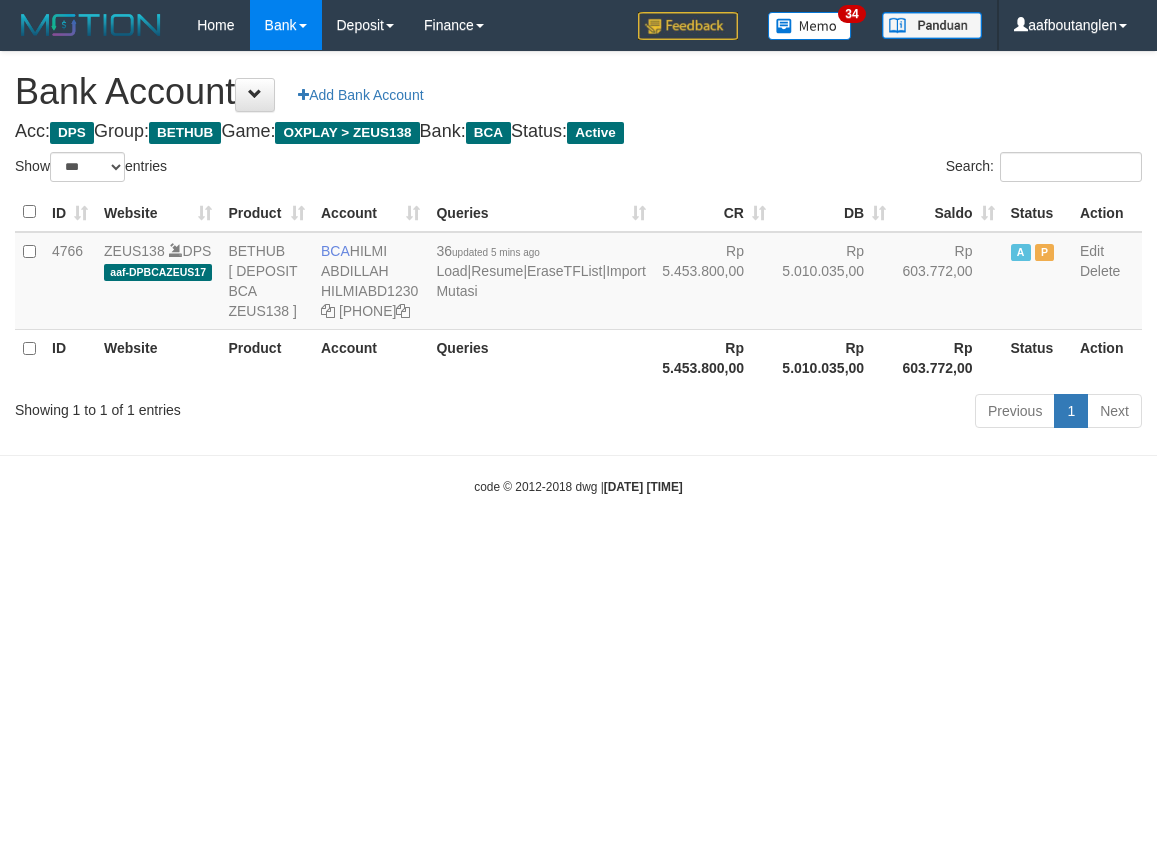 select on "***" 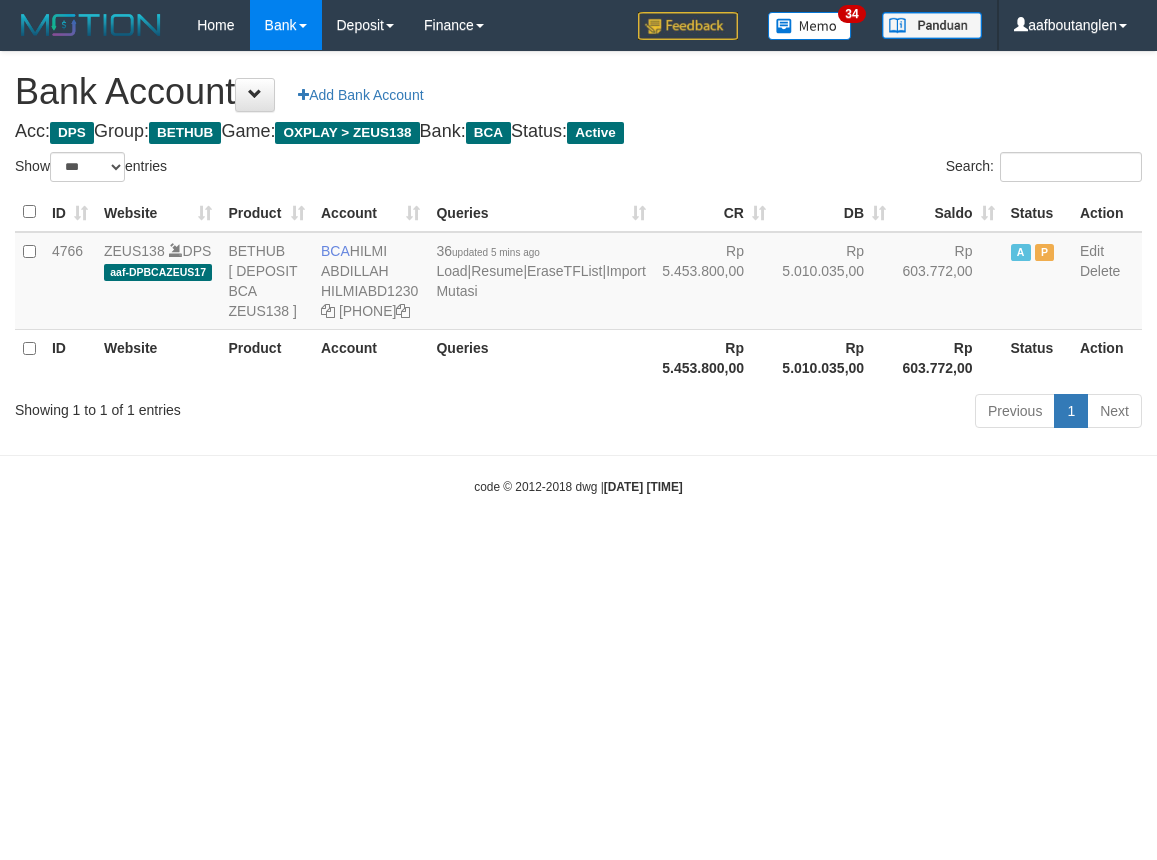 scroll, scrollTop: 0, scrollLeft: 0, axis: both 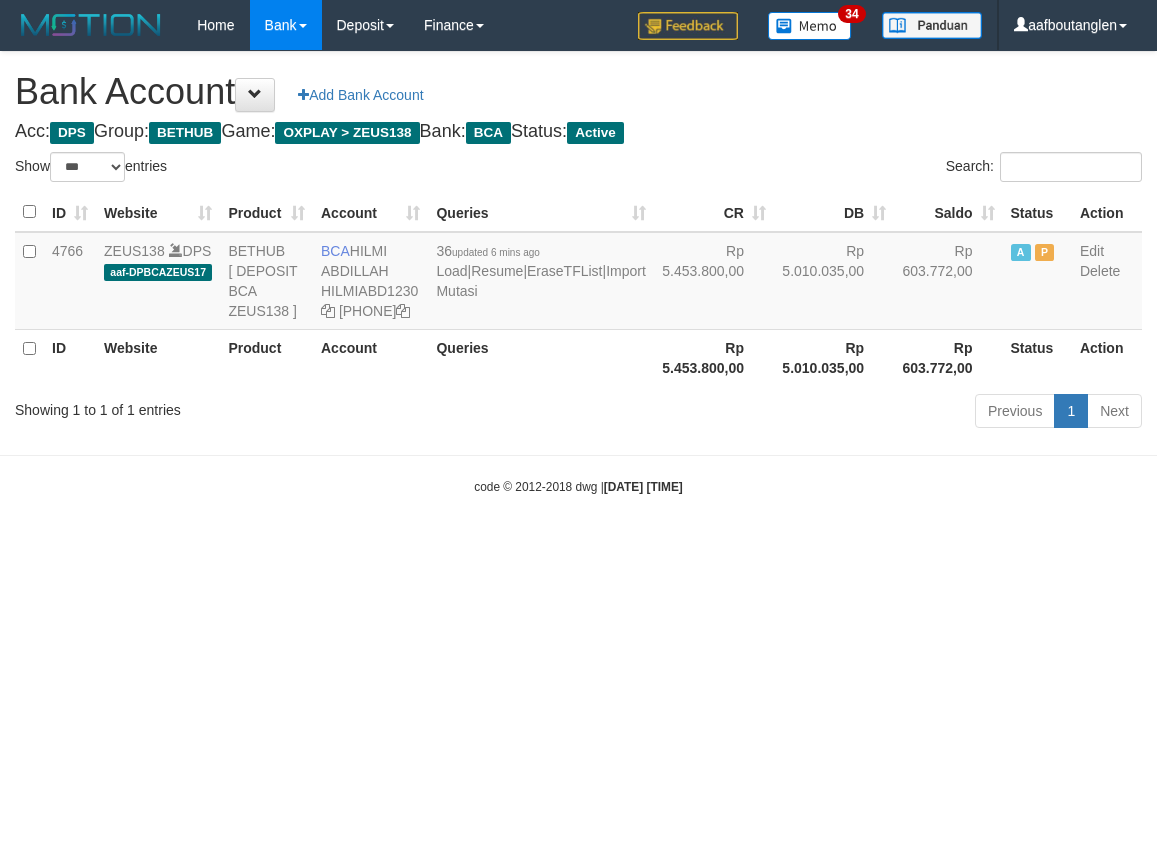 select on "***" 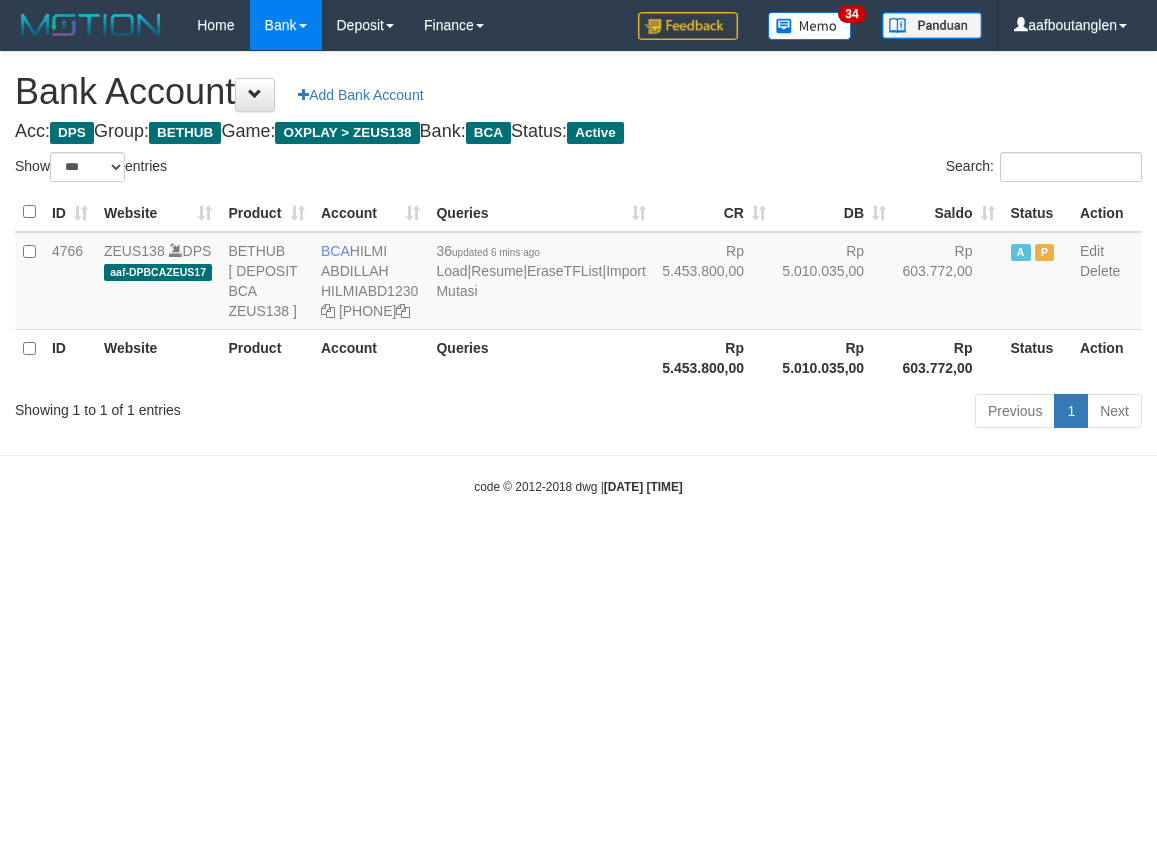scroll, scrollTop: 0, scrollLeft: 0, axis: both 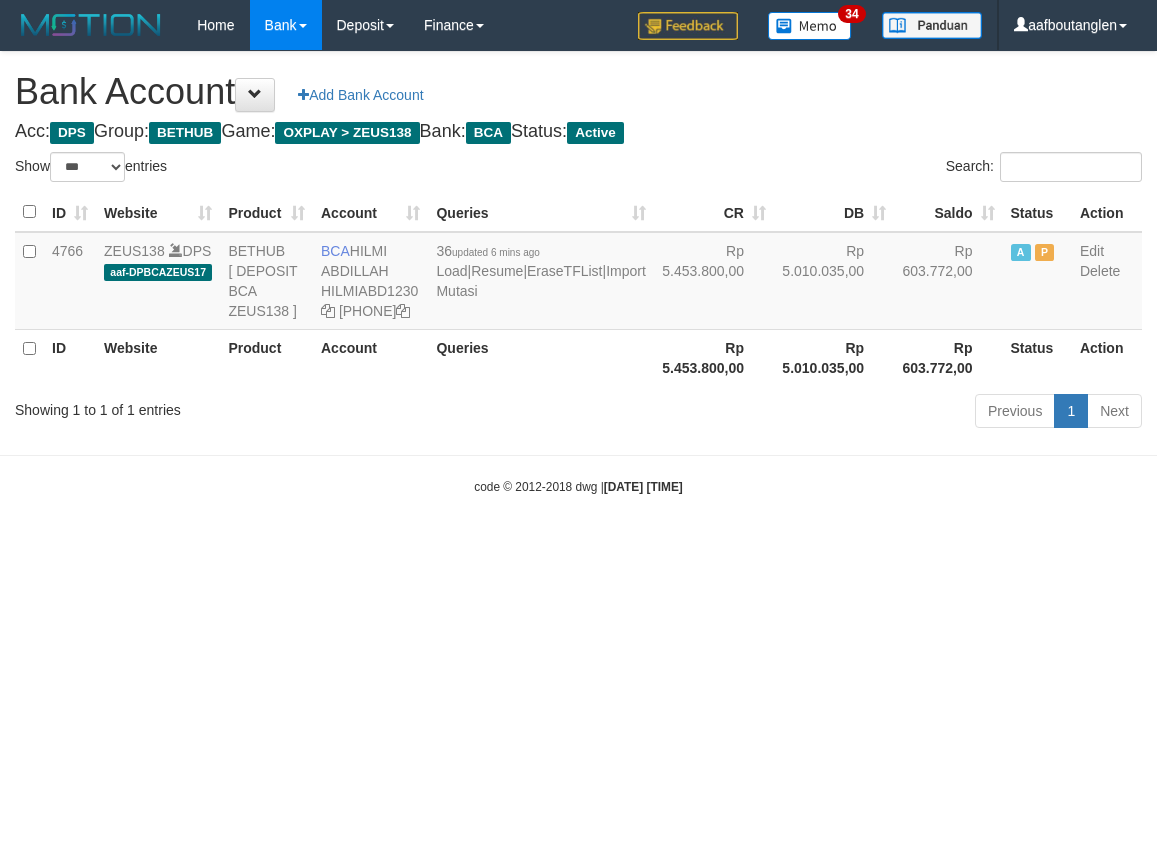 select on "***" 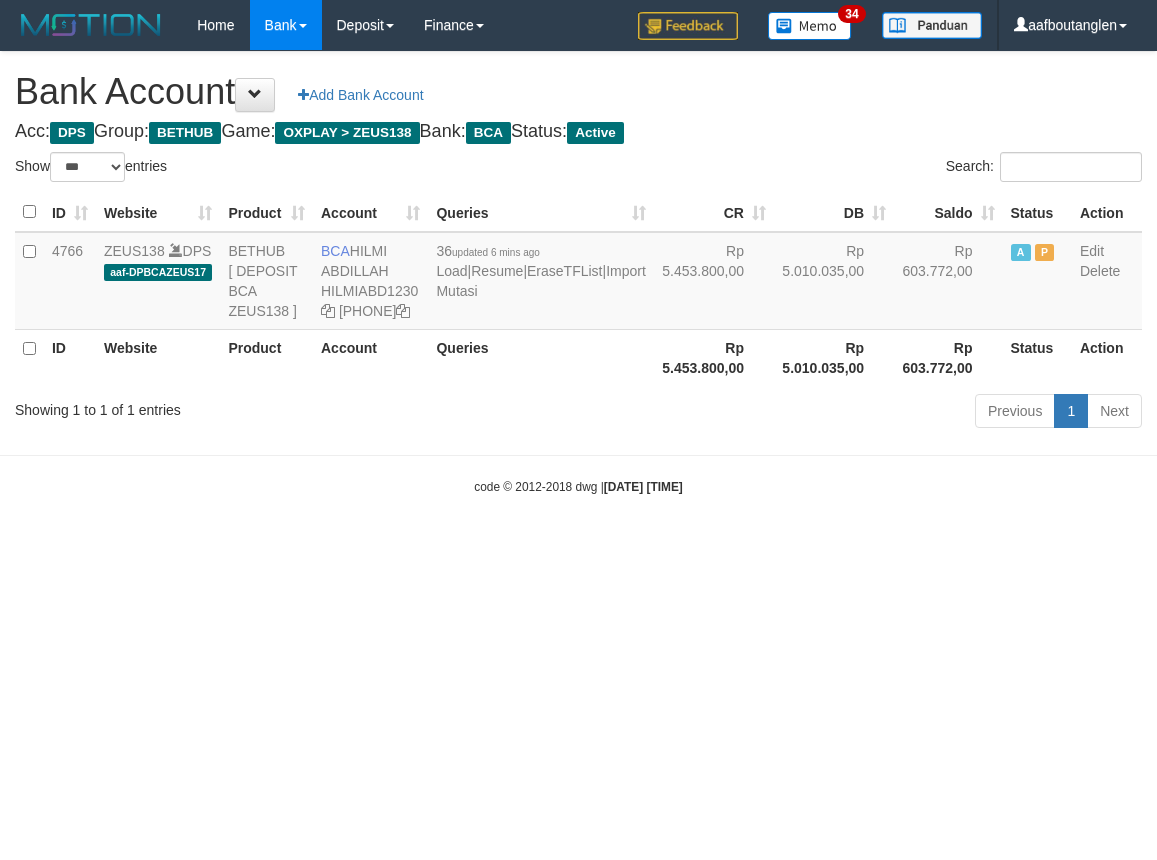 scroll, scrollTop: 0, scrollLeft: 0, axis: both 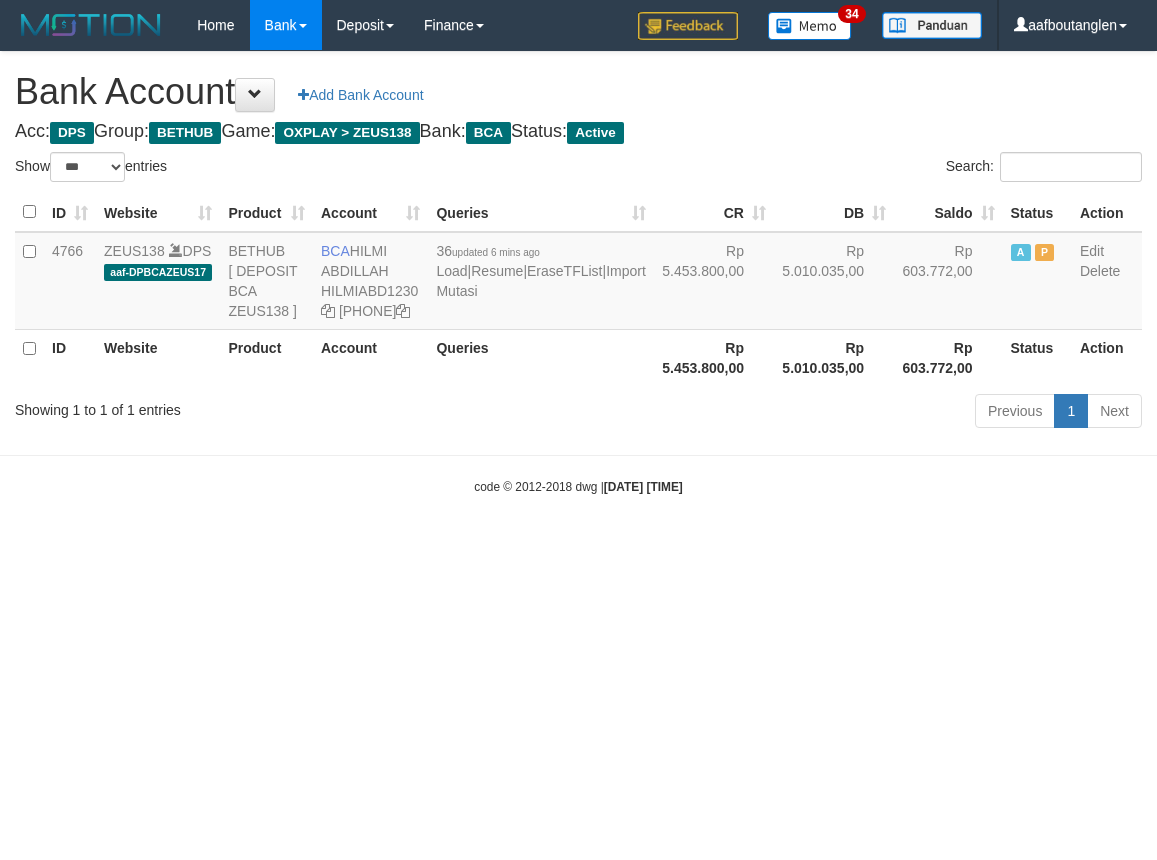 select on "***" 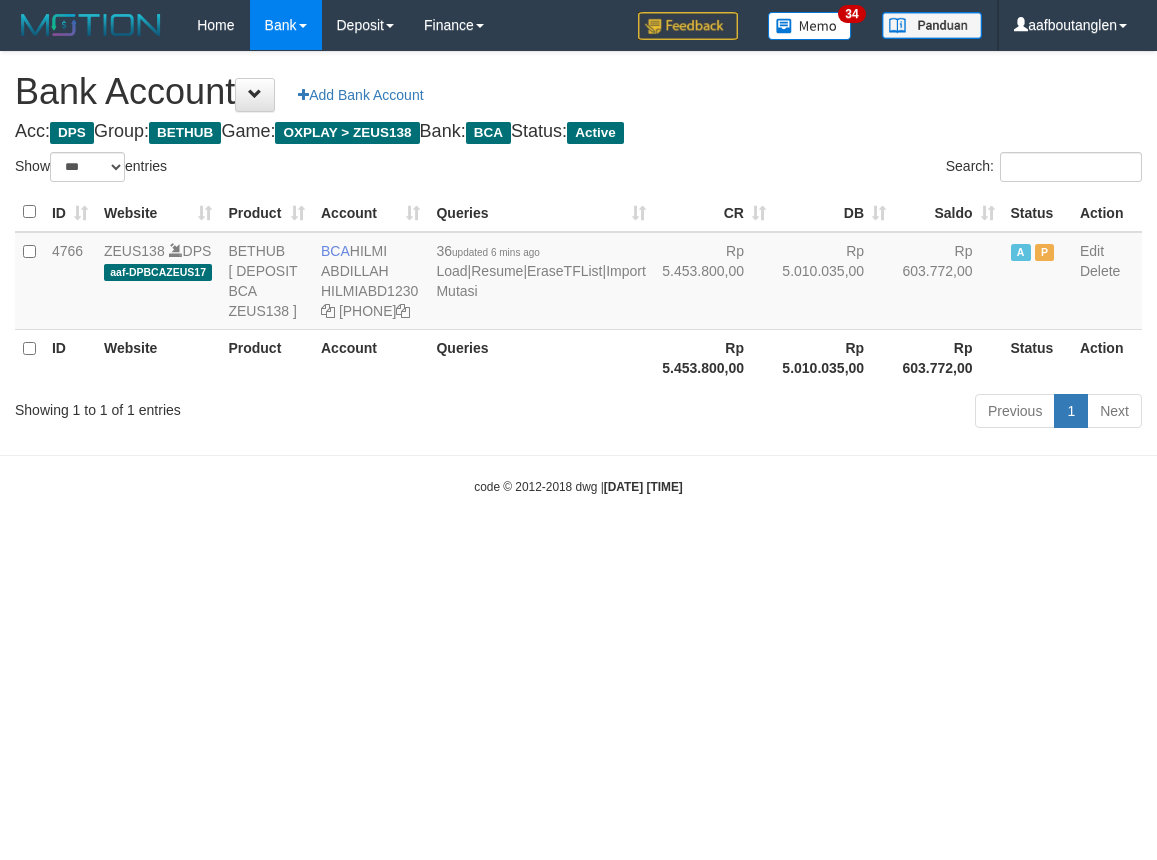 scroll, scrollTop: 0, scrollLeft: 0, axis: both 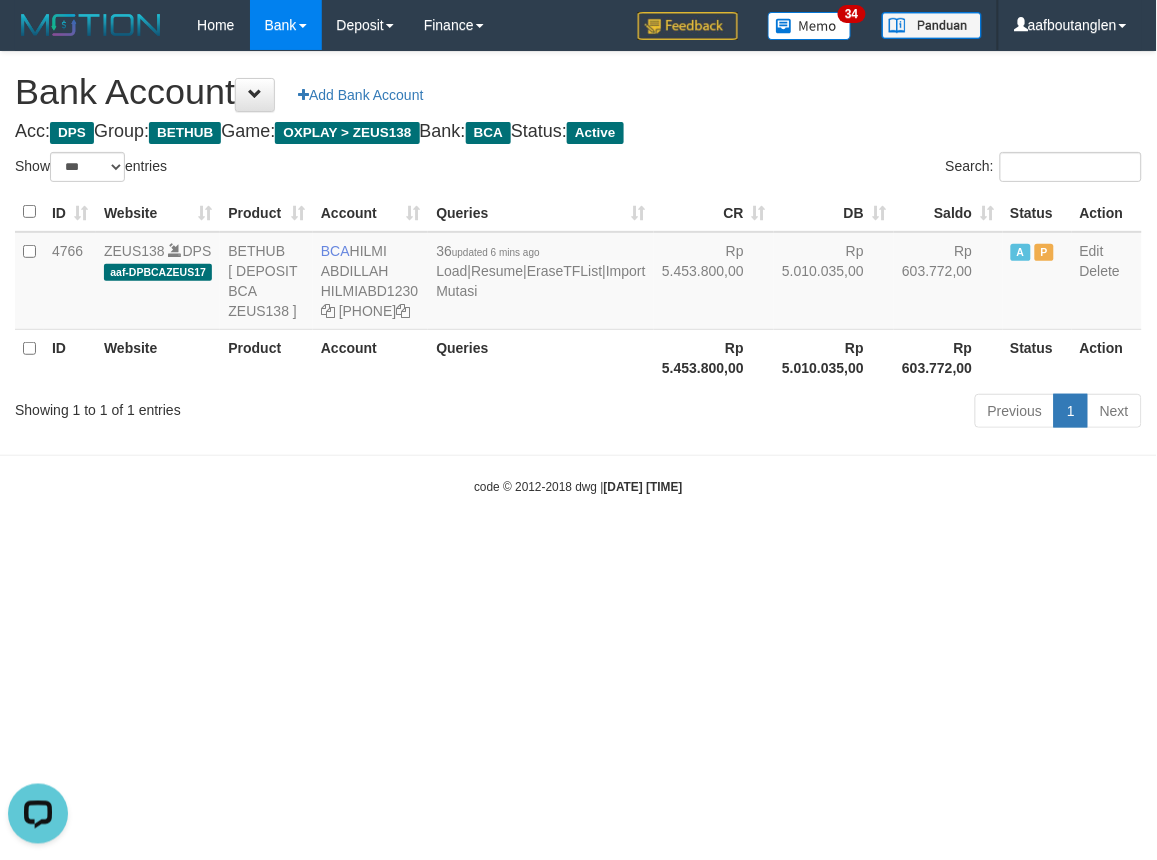 drag, startPoint x: 818, startPoint y: 583, endPoint x: 813, endPoint y: 593, distance: 11.18034 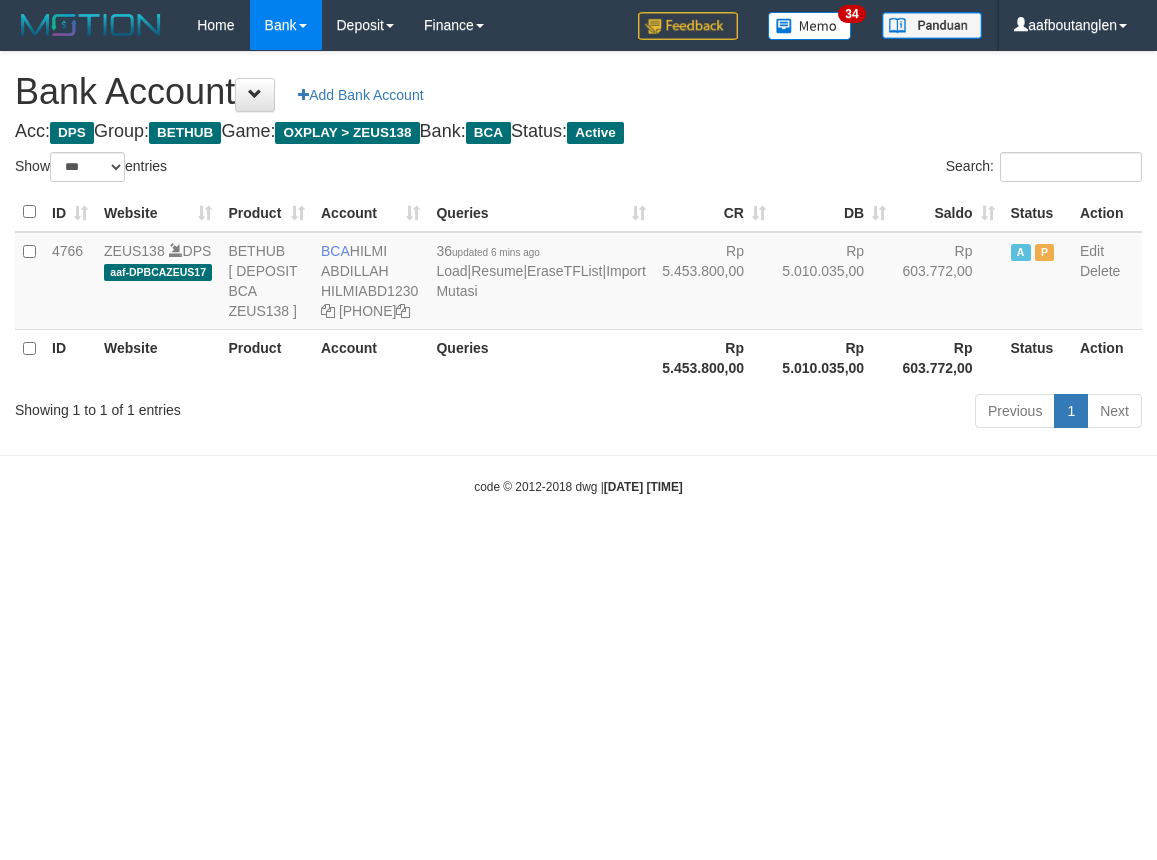 select on "***" 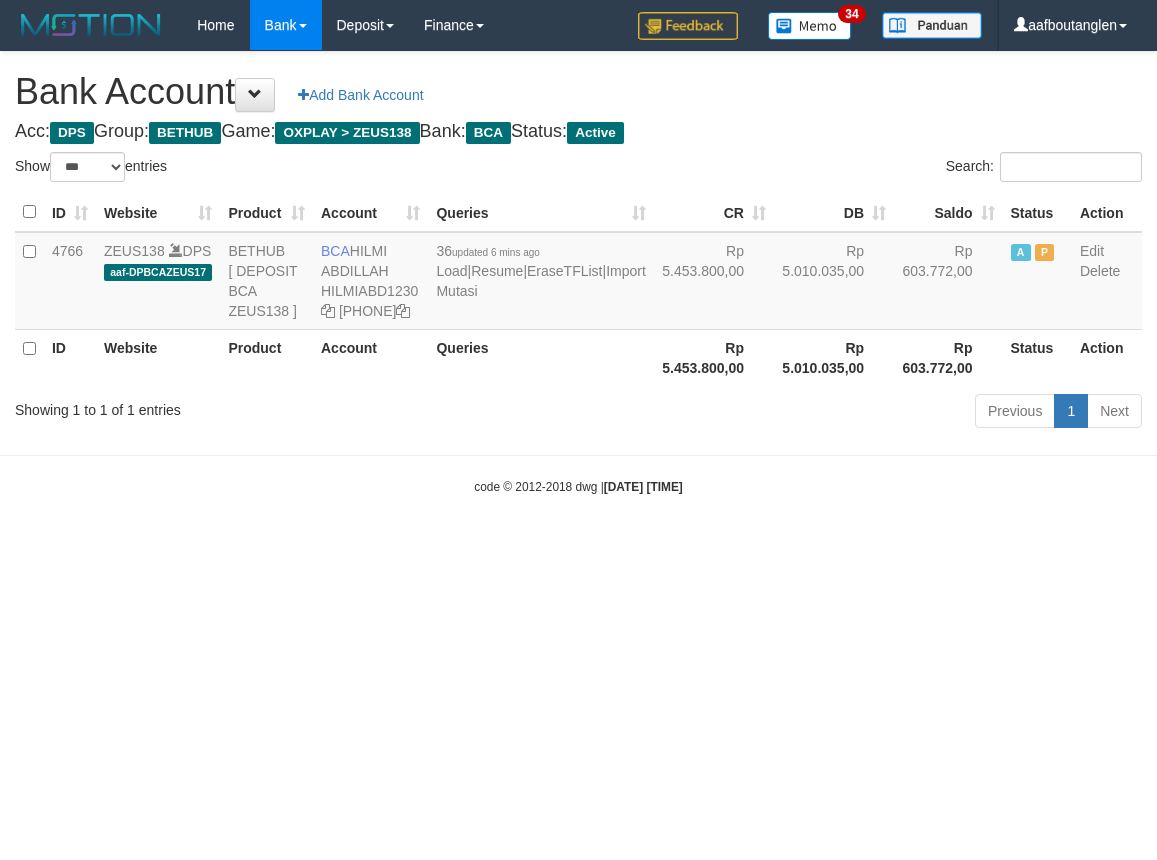 scroll, scrollTop: 0, scrollLeft: 0, axis: both 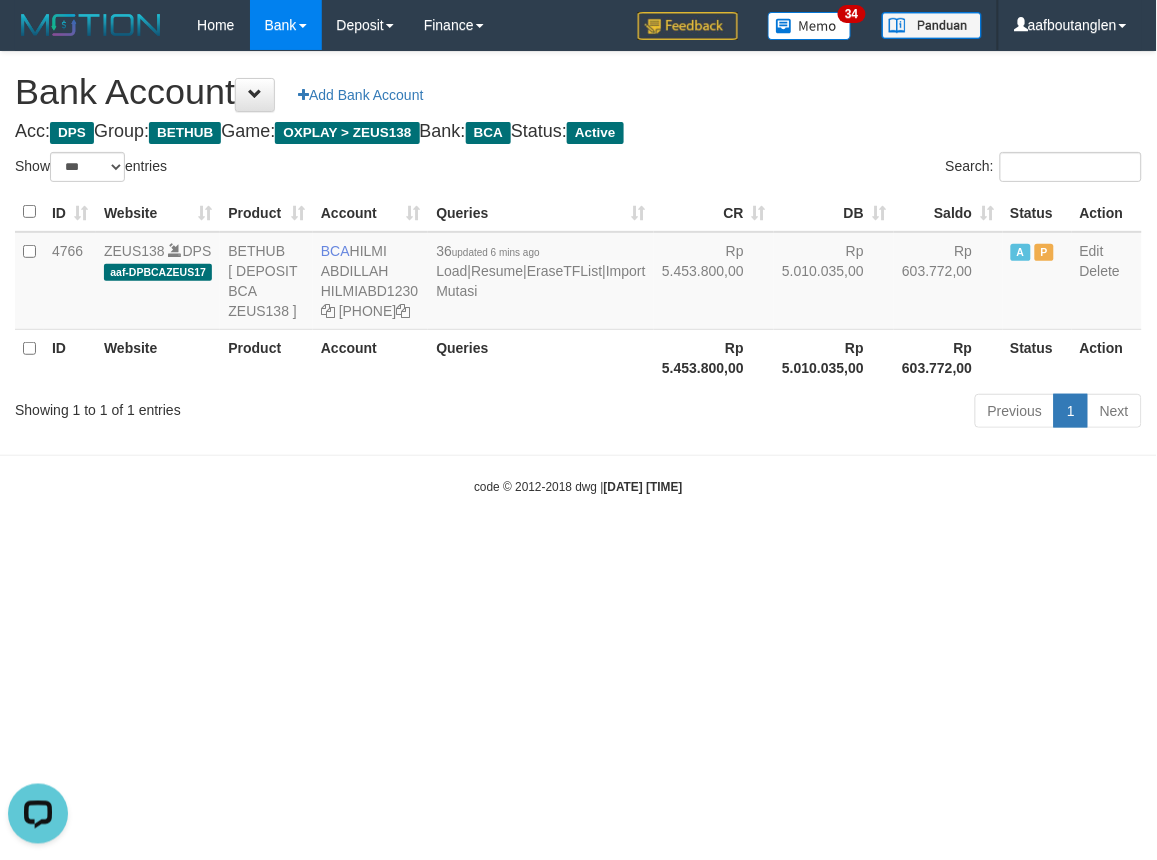 click on "Toggle navigation
Home
Bank
Account List
Deposit
DPS List
History
Note DPS
Finance
Financial Data
aafboutanglen
My Profile
Log Out
34" at bounding box center (578, 273) 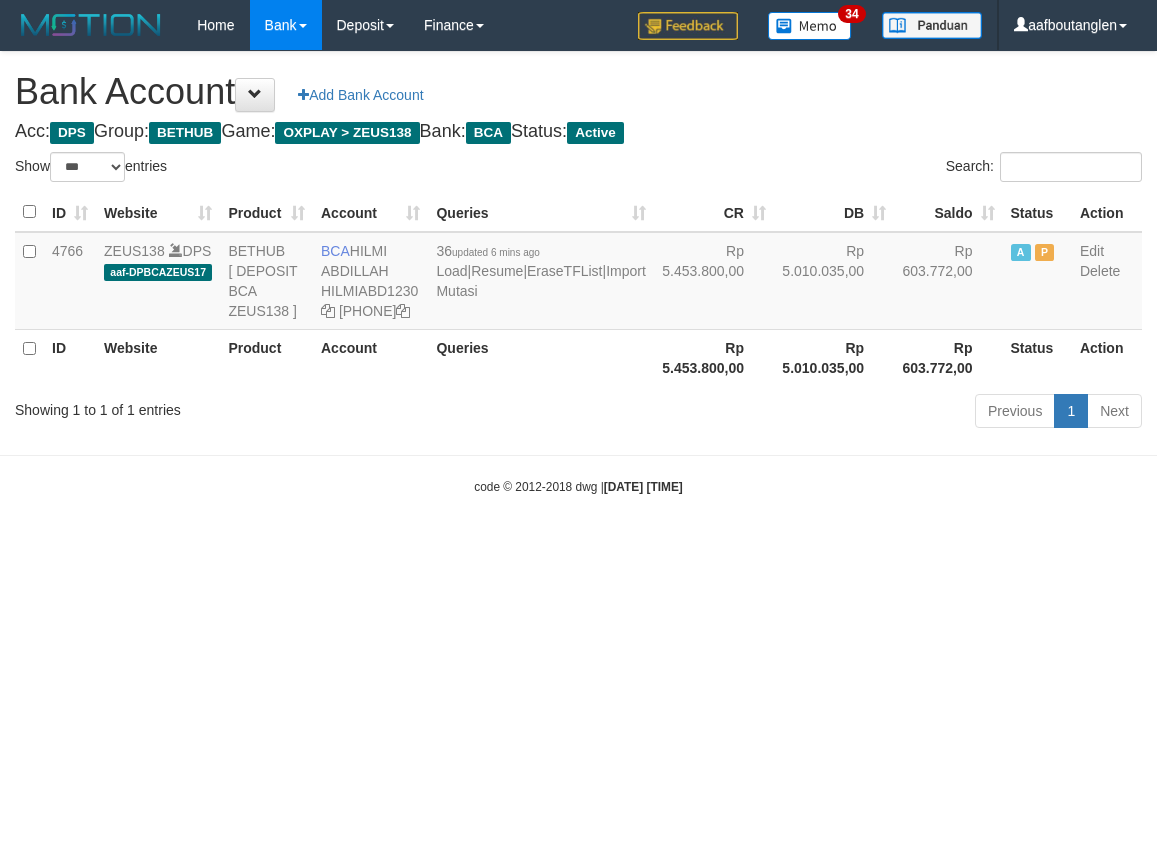 select on "***" 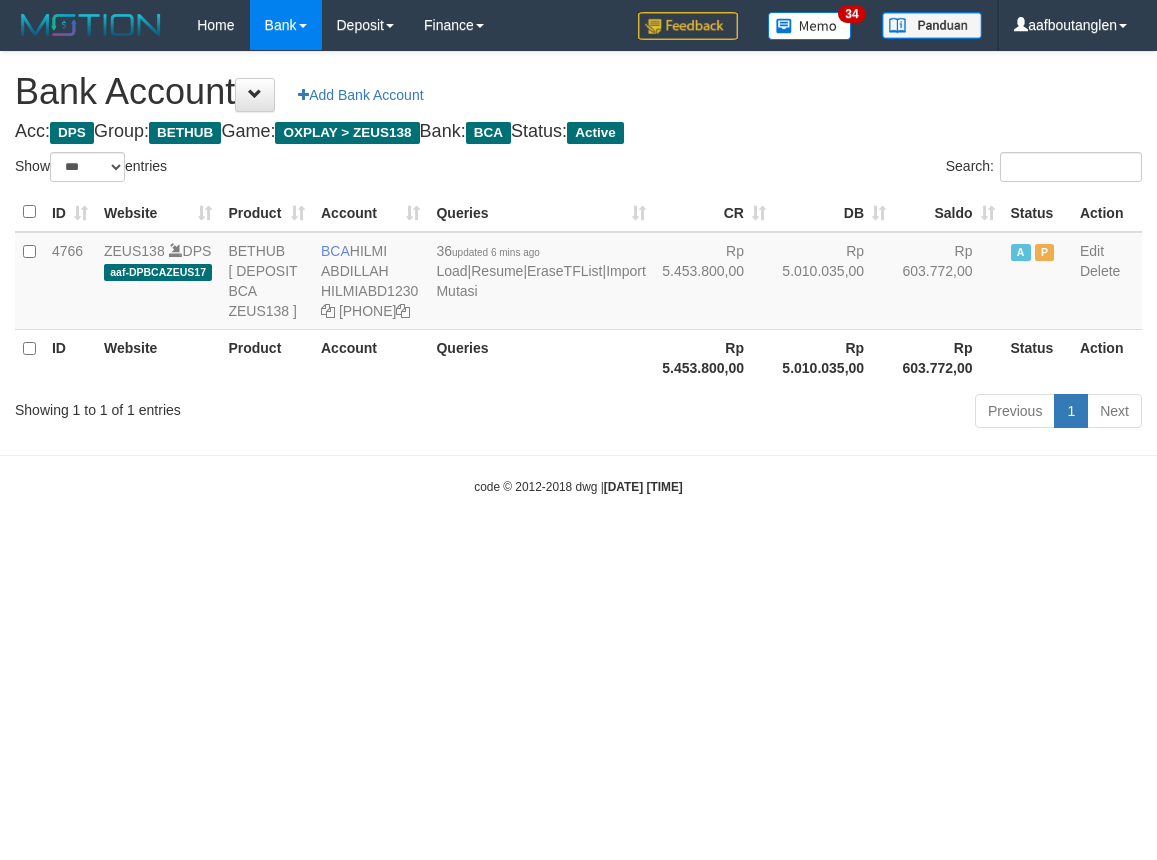 scroll, scrollTop: 0, scrollLeft: 0, axis: both 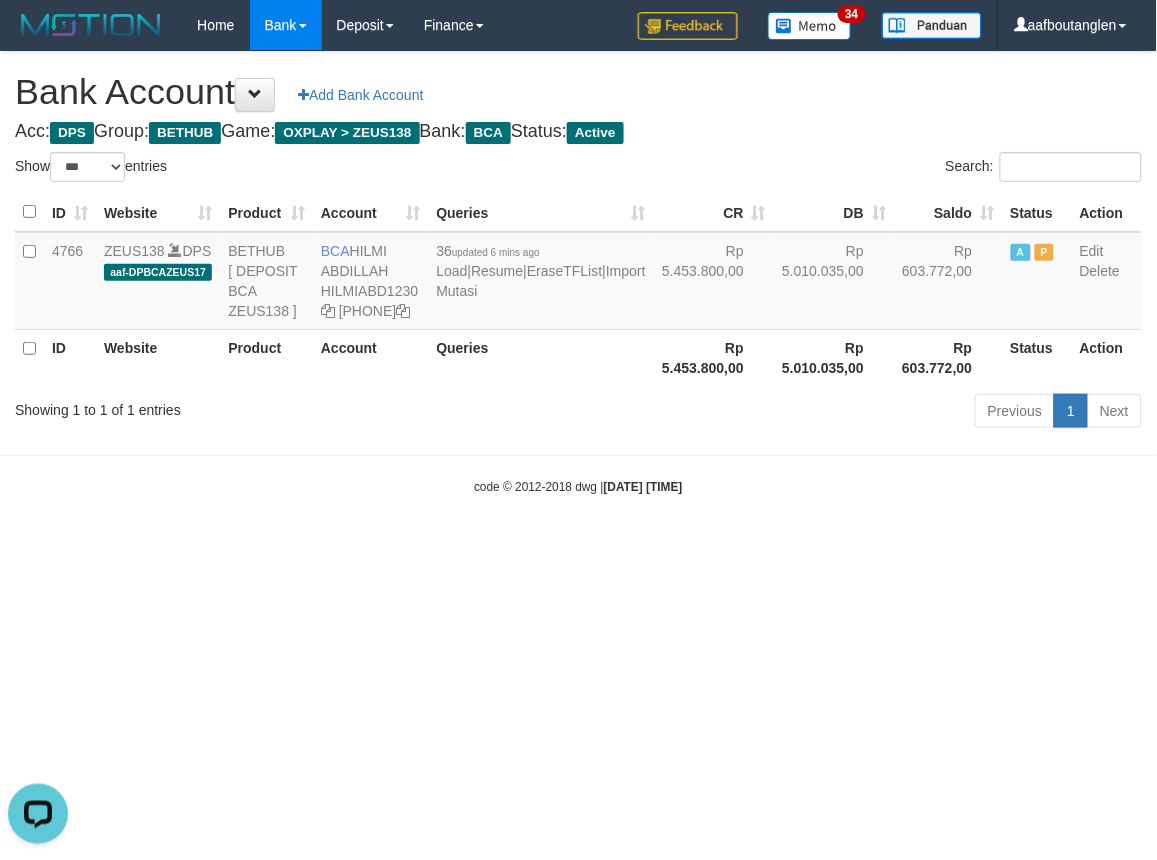 drag, startPoint x: 0, startPoint y: 587, endPoint x: 37, endPoint y: 578, distance: 38.078865 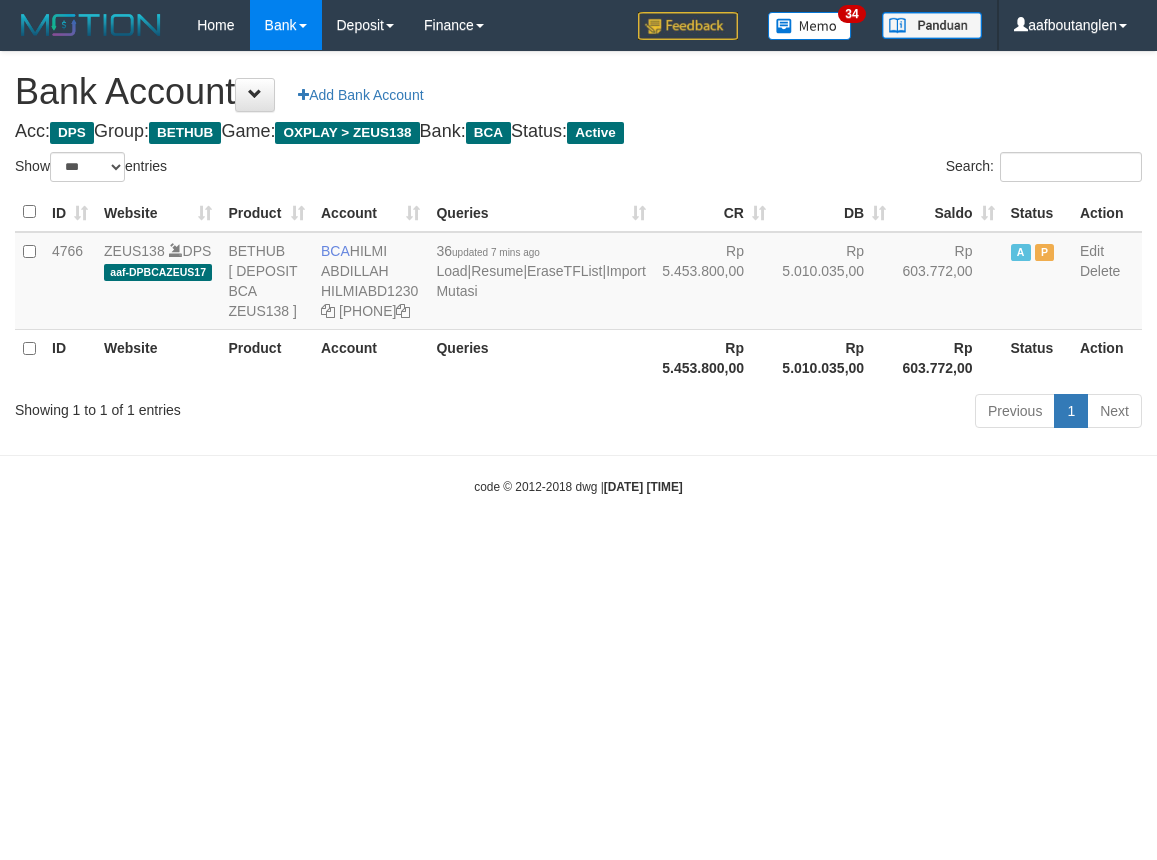 select on "***" 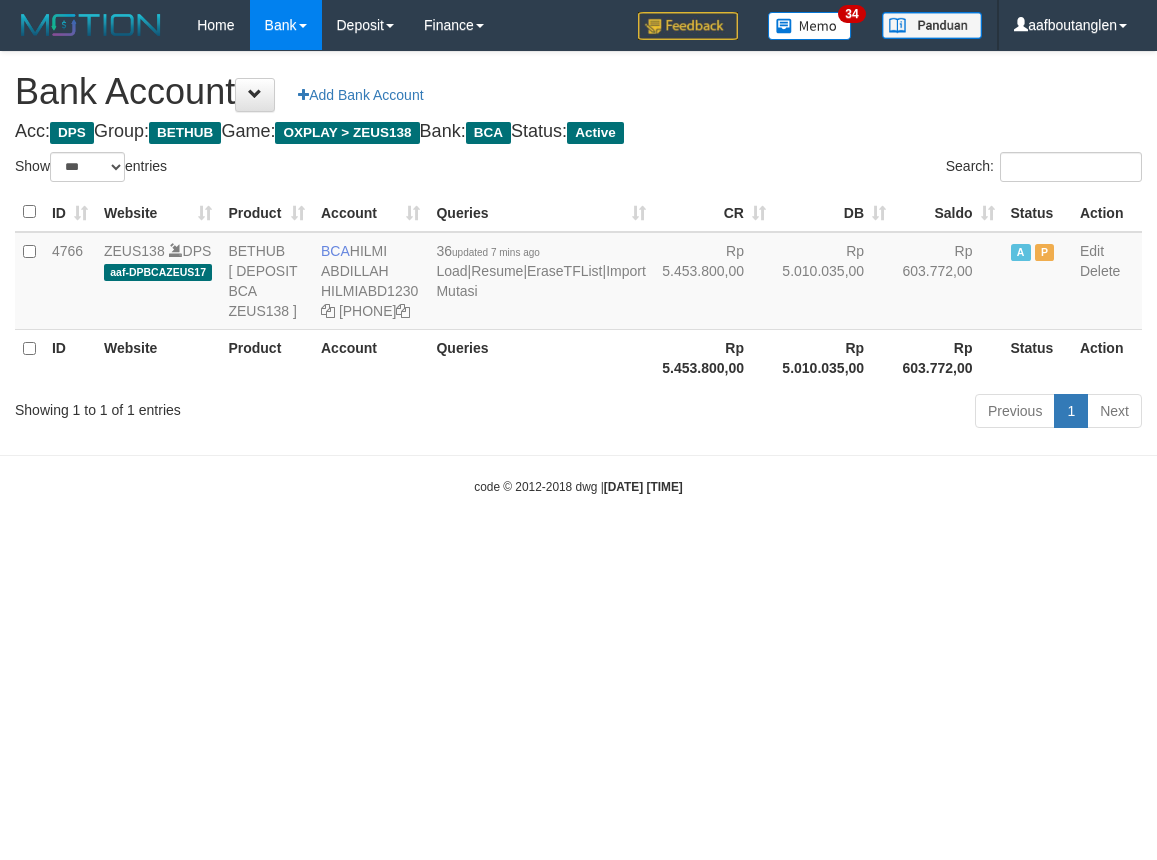 scroll, scrollTop: 0, scrollLeft: 0, axis: both 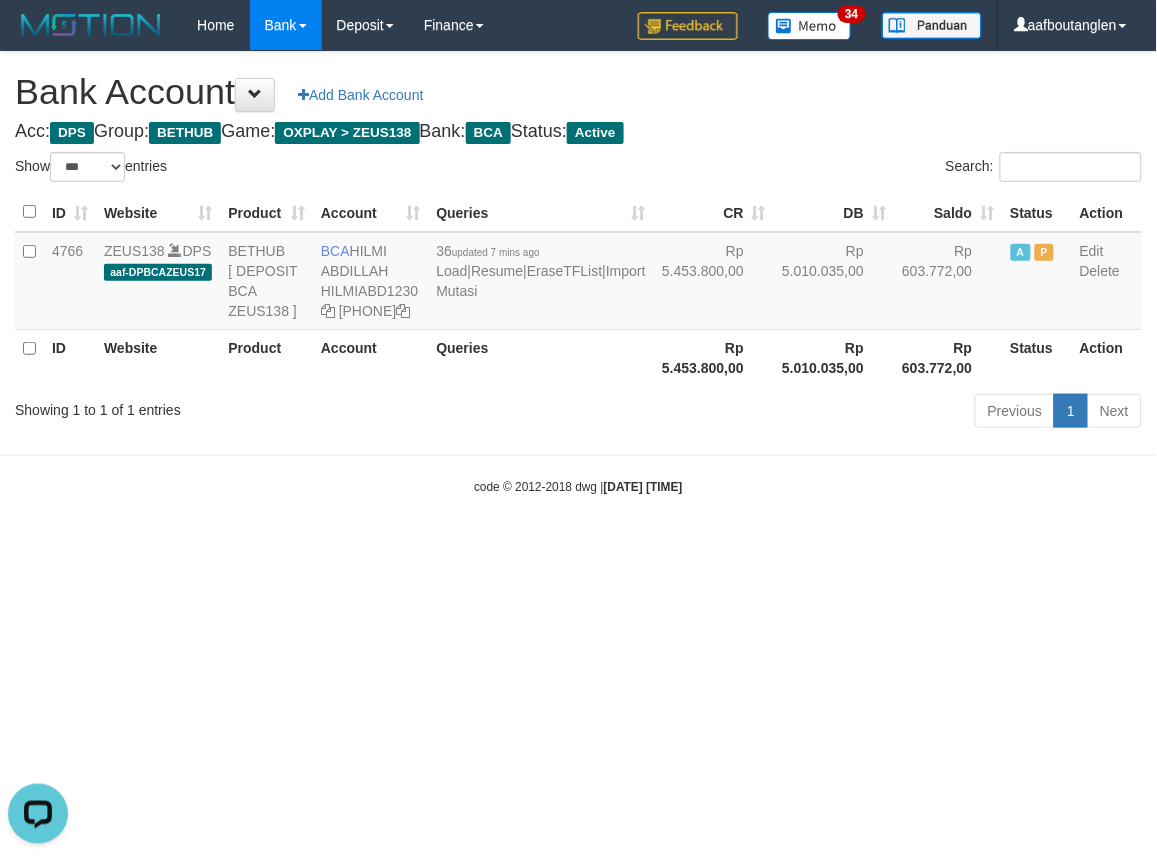 drag, startPoint x: 63, startPoint y: 527, endPoint x: 104, endPoint y: 504, distance: 47.010635 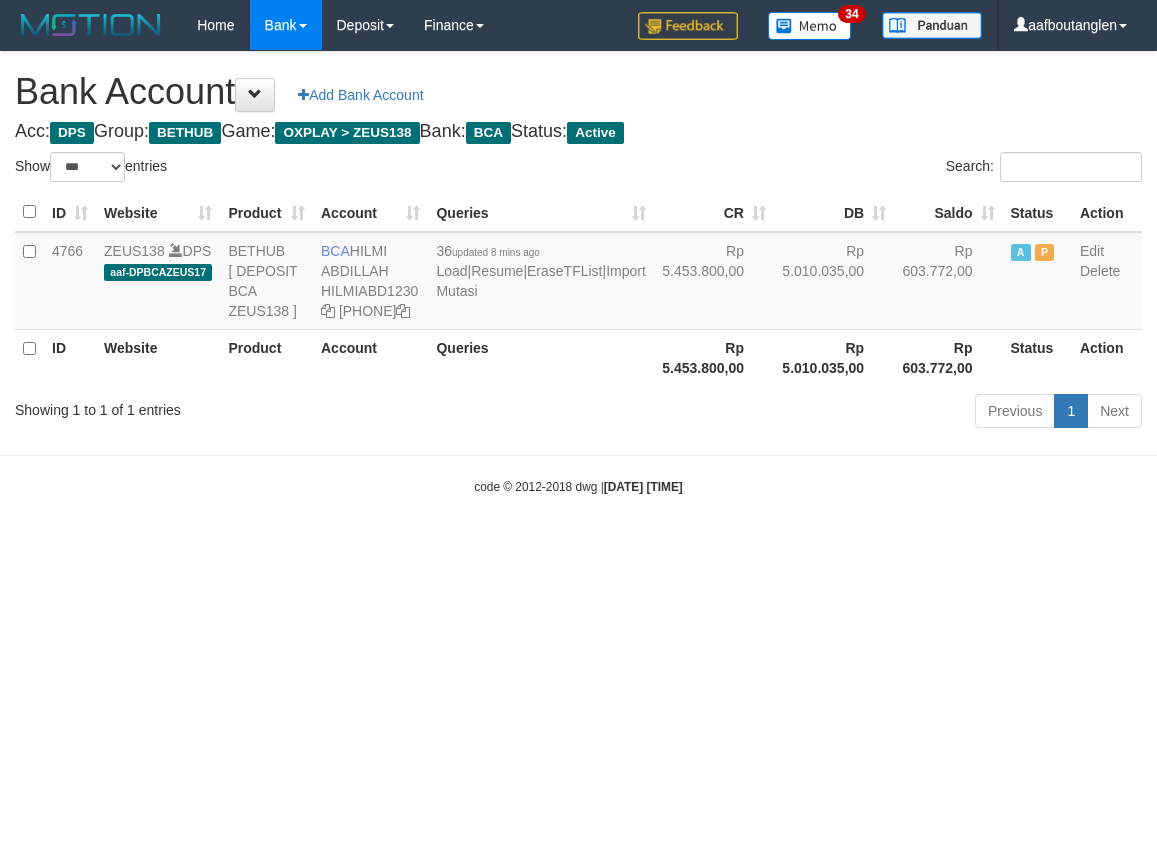 select on "***" 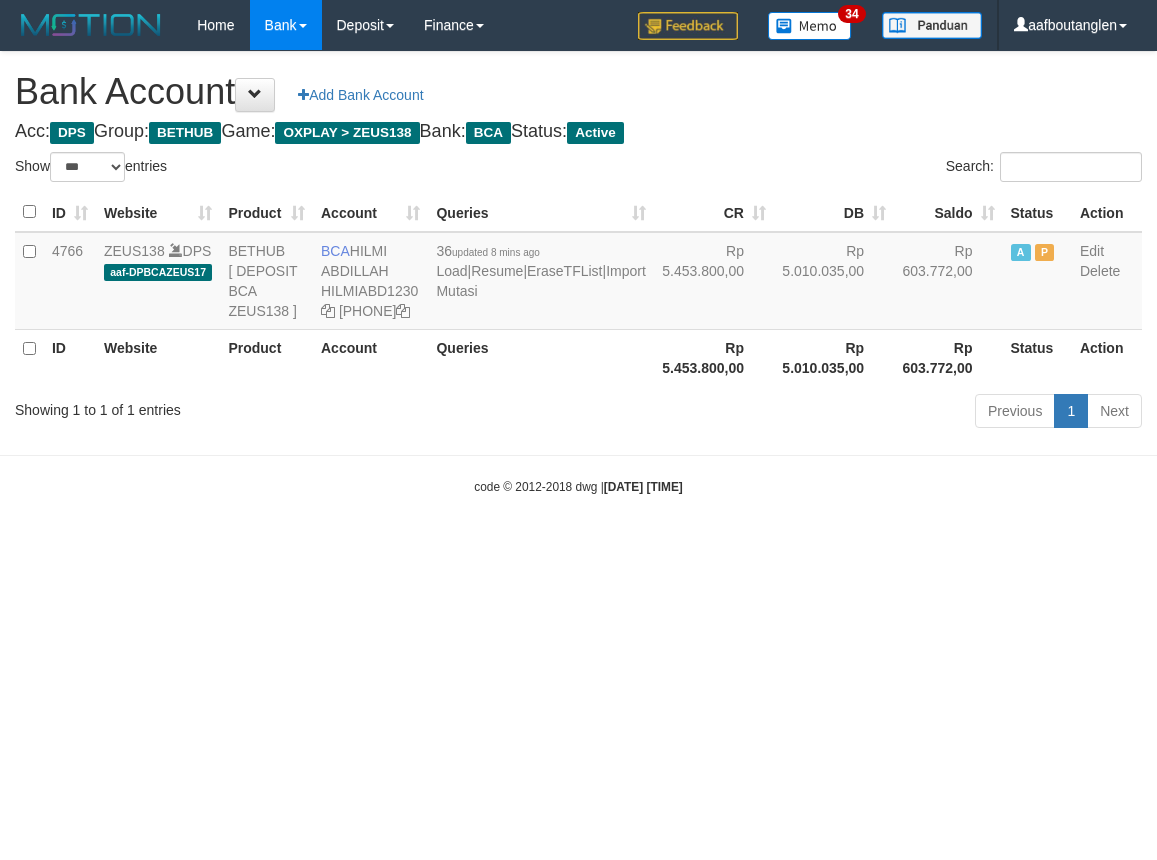 scroll, scrollTop: 0, scrollLeft: 0, axis: both 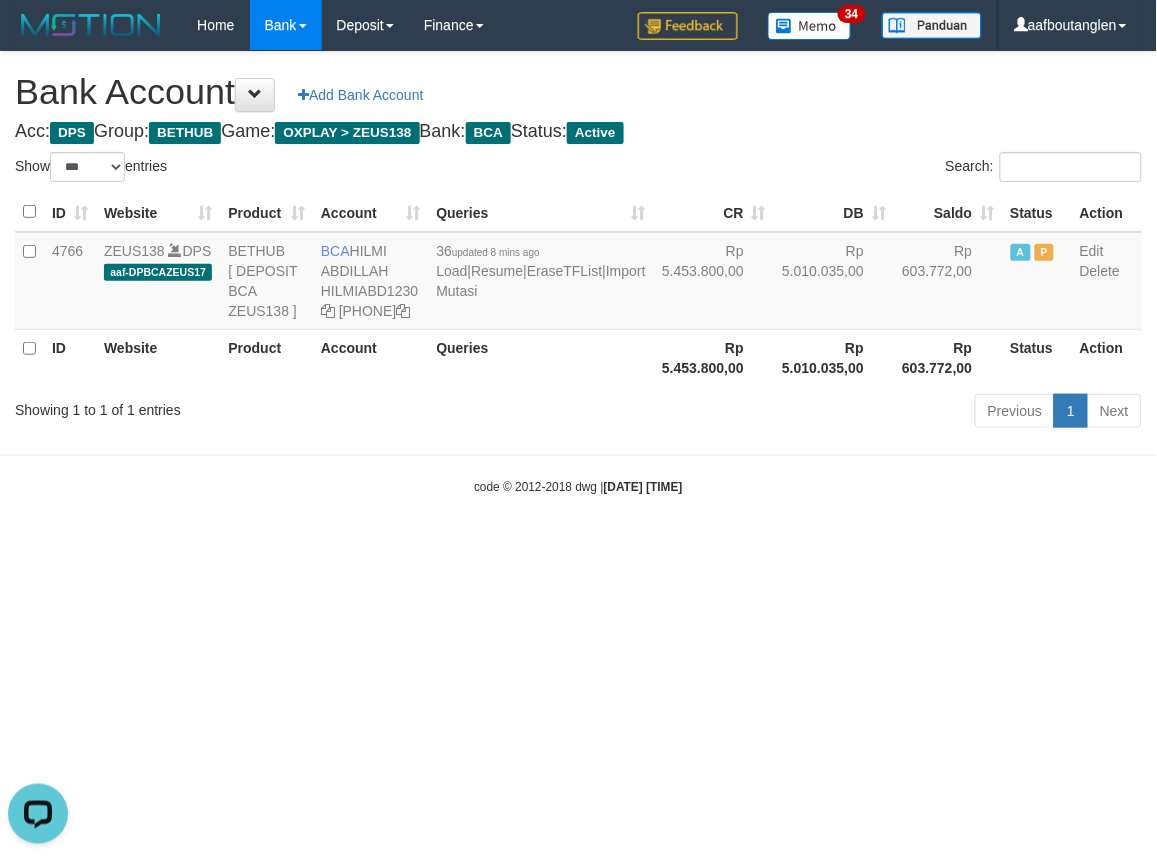 drag, startPoint x: 840, startPoint y: 603, endPoint x: 835, endPoint y: 592, distance: 12.083046 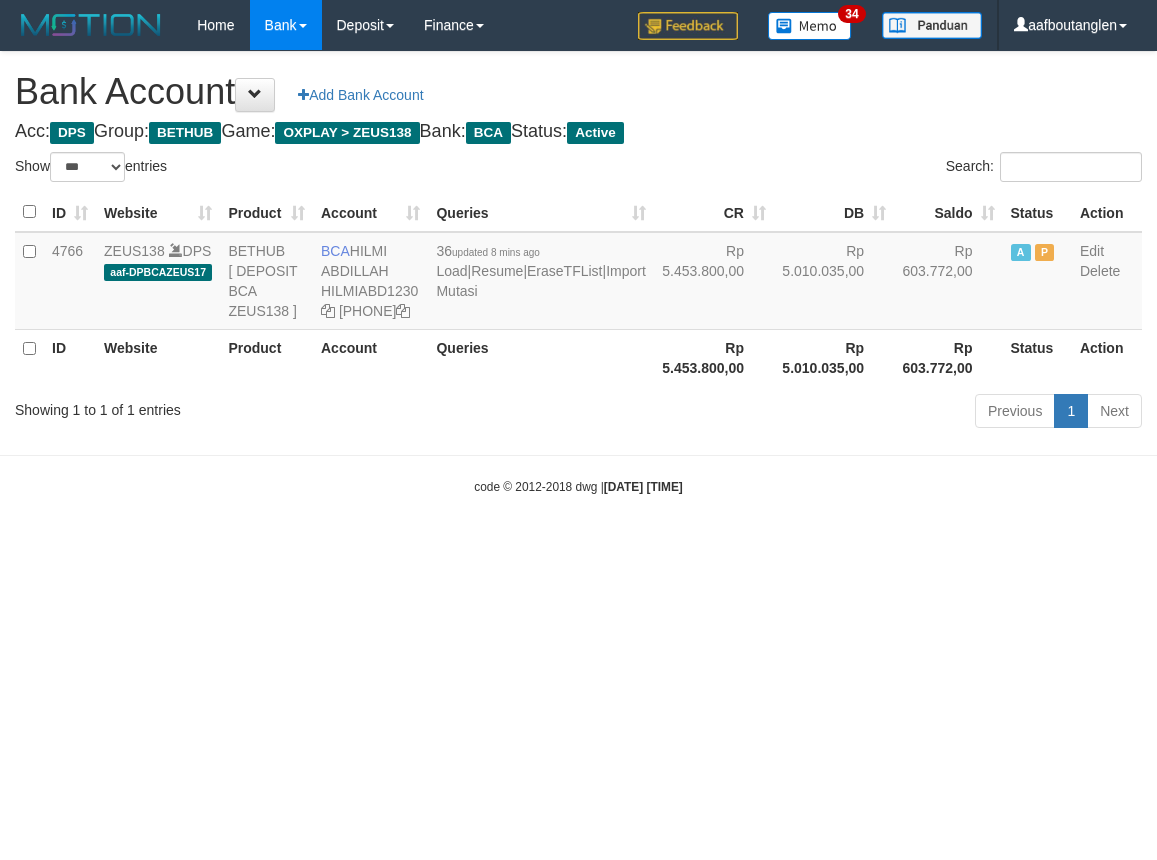 select on "***" 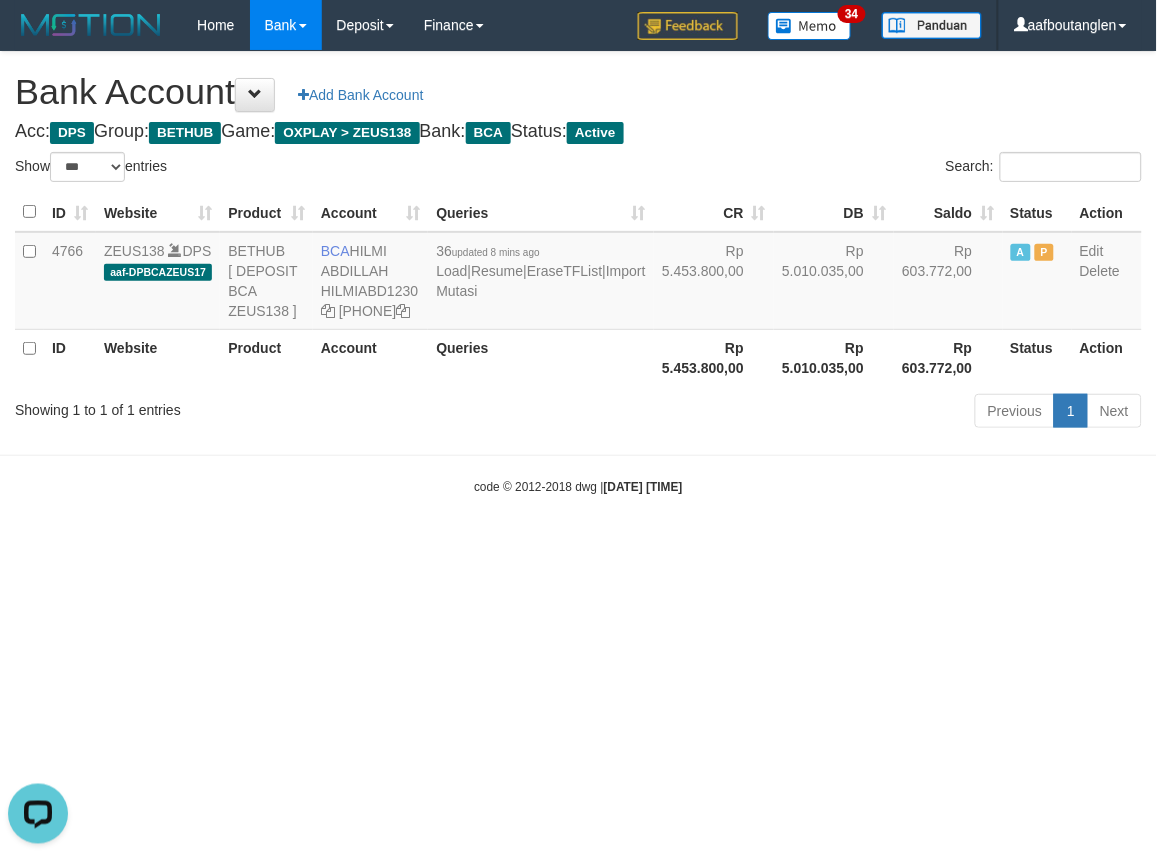 scroll, scrollTop: 0, scrollLeft: 0, axis: both 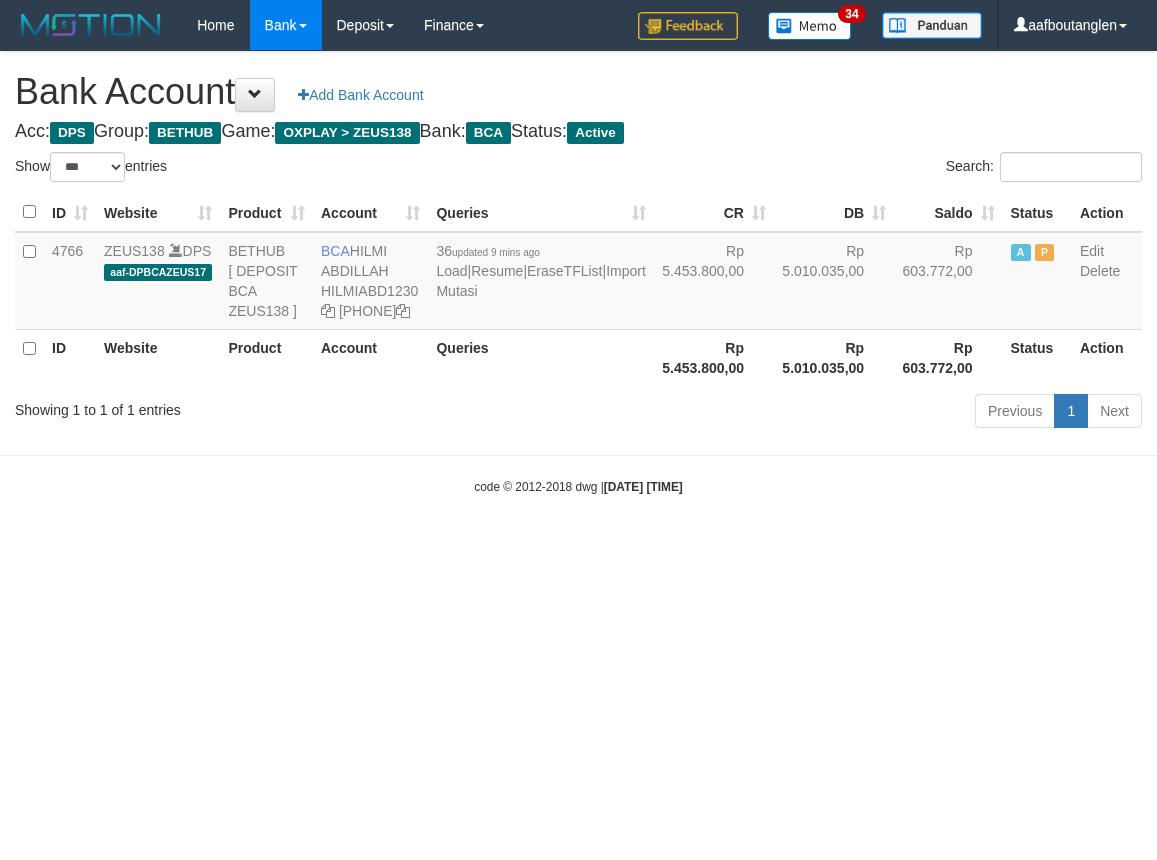 select on "***" 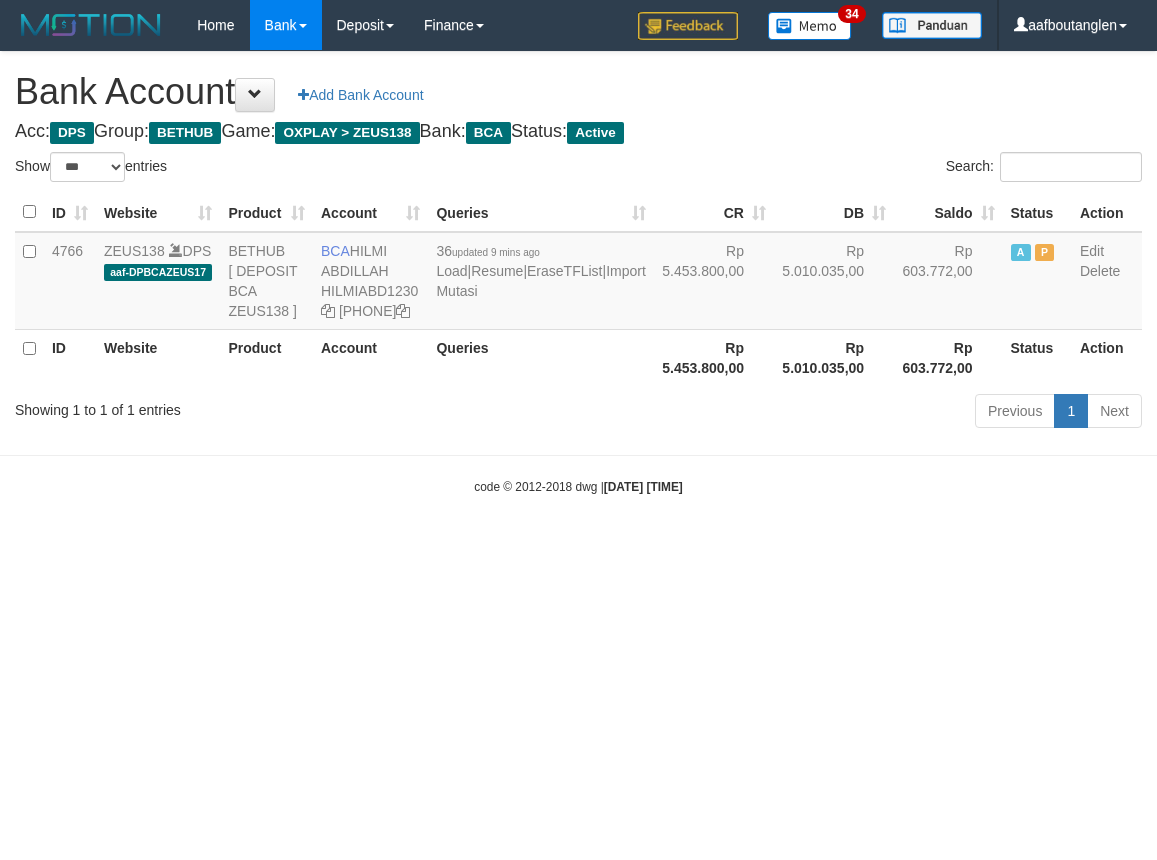 scroll, scrollTop: 0, scrollLeft: 0, axis: both 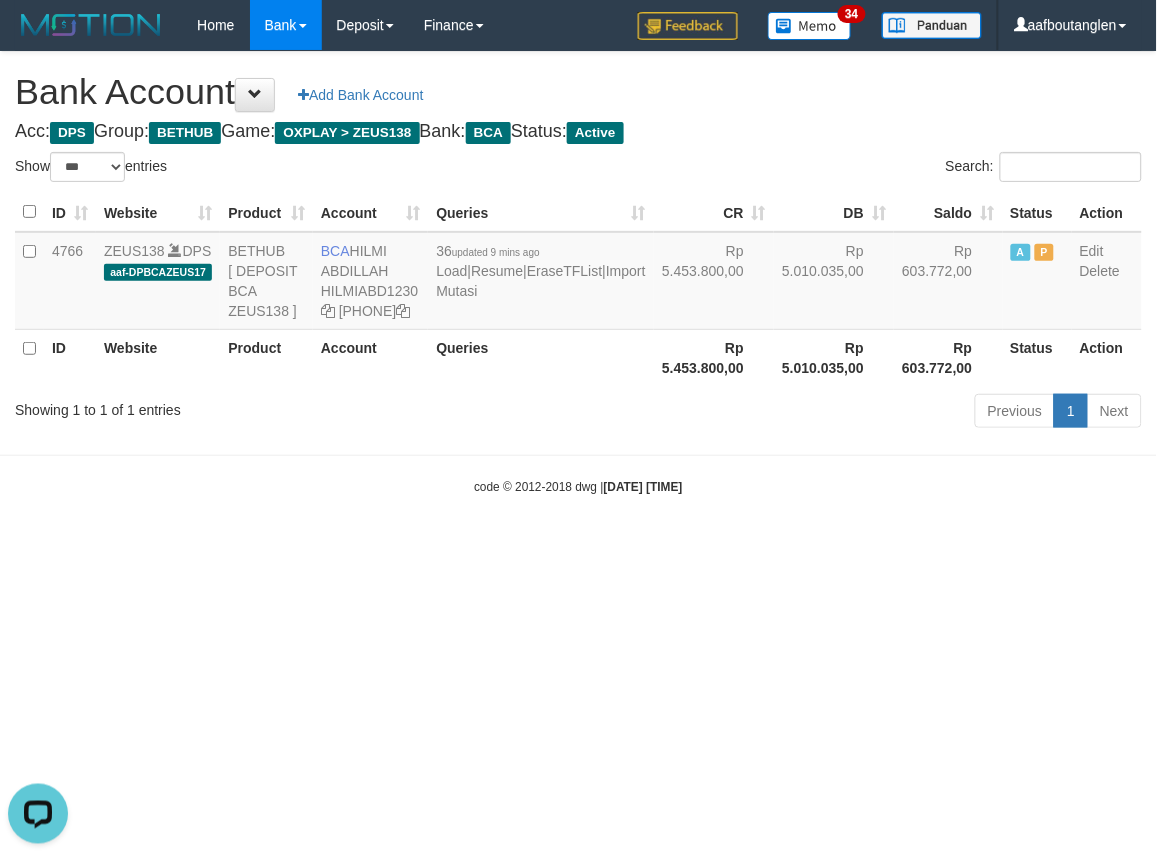 click on "Toggle navigation
Home
Bank
Account List
Deposit
DPS List
History
Note DPS
Finance
Financial Data
aafboutanglen
My Profile
Log Out
34" at bounding box center (578, 273) 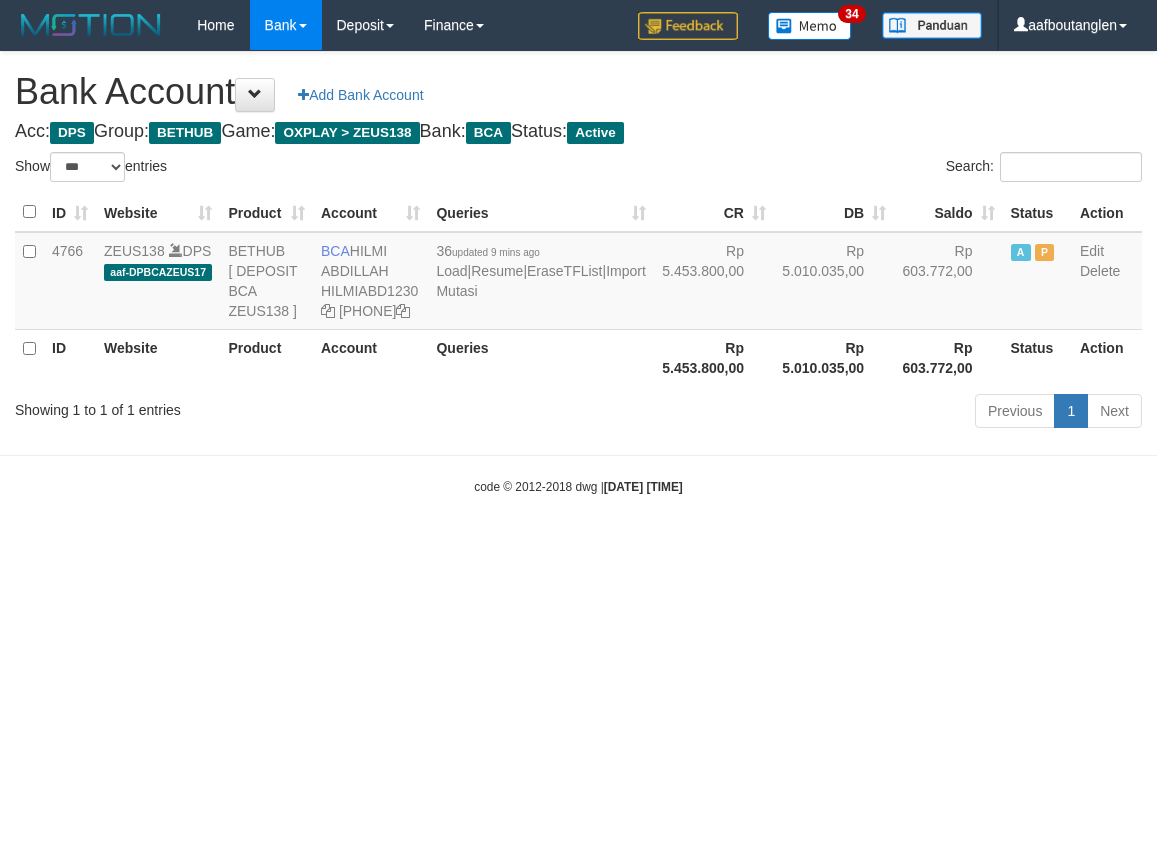 select on "***" 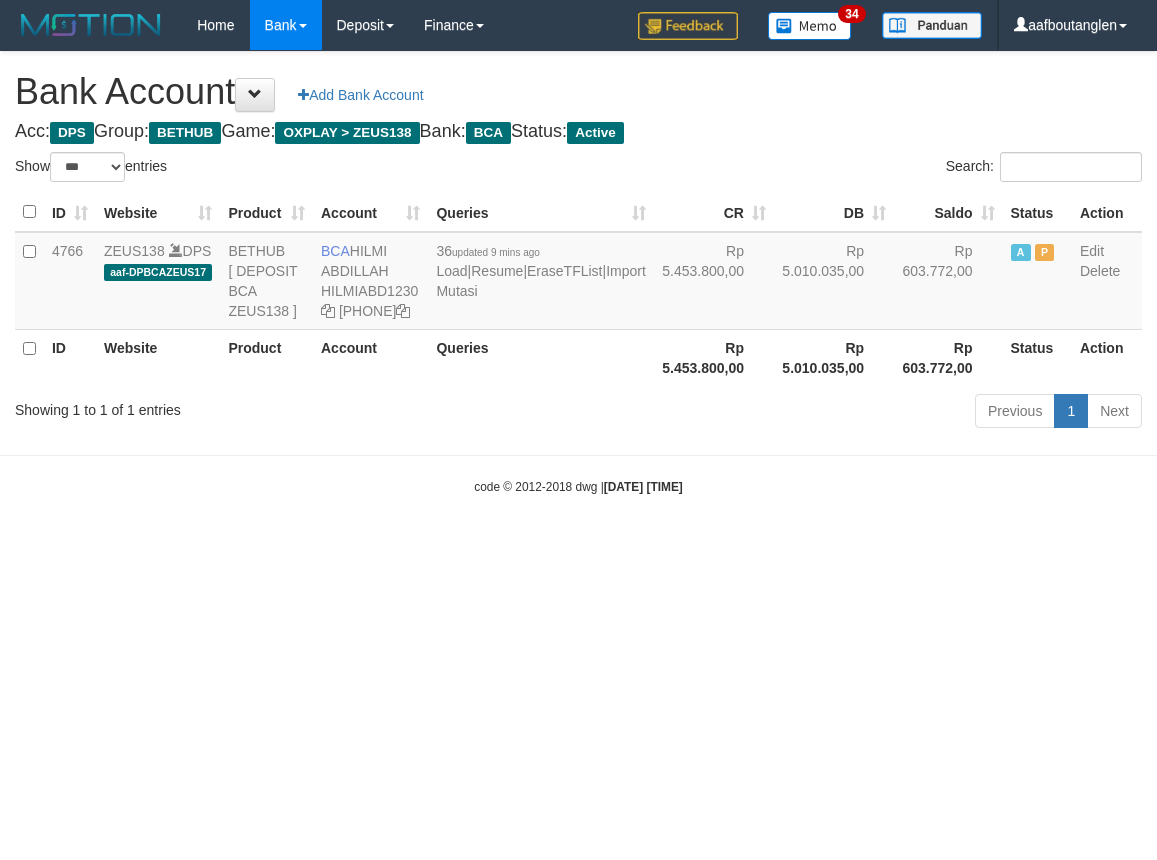 scroll, scrollTop: 0, scrollLeft: 0, axis: both 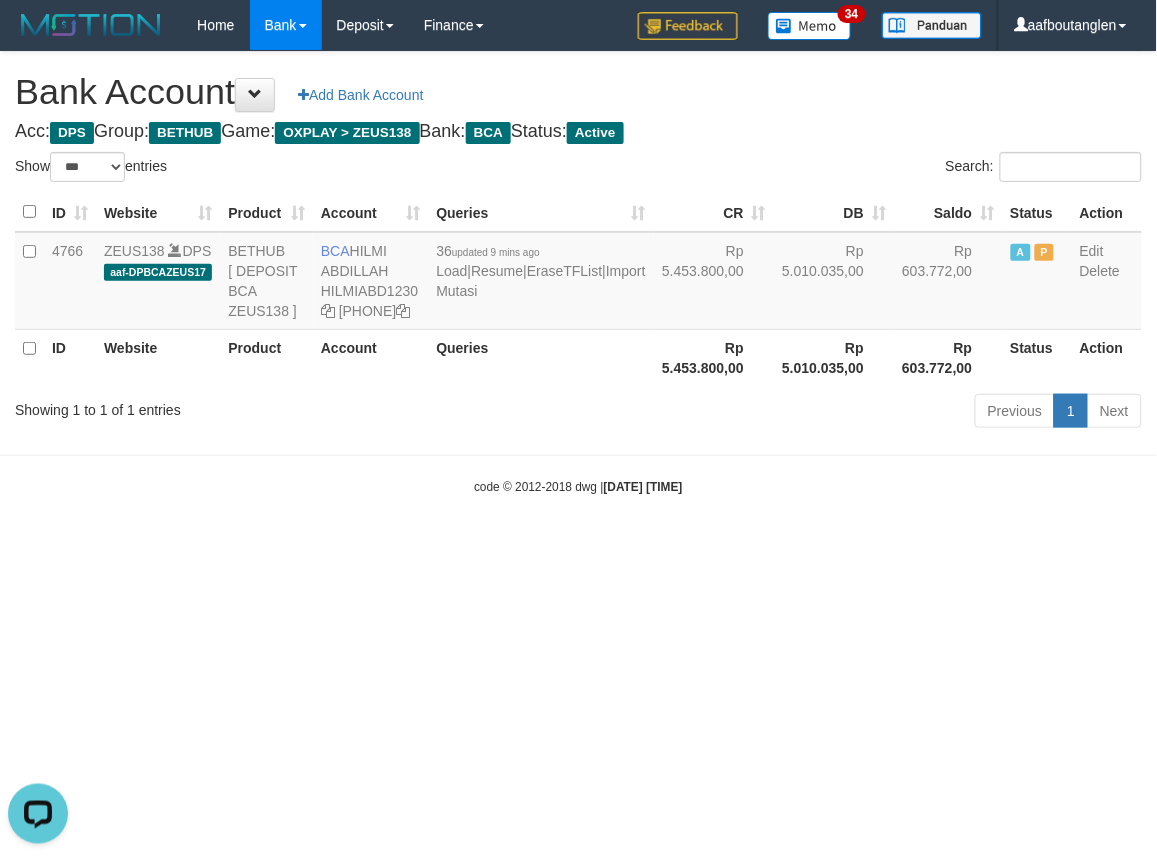 click on "Toggle navigation
Home
Bank
Account List
Deposit
DPS List
History
Note DPS
Finance
Financial Data
aafboutanglen
My Profile
Log Out
34" at bounding box center (578, 273) 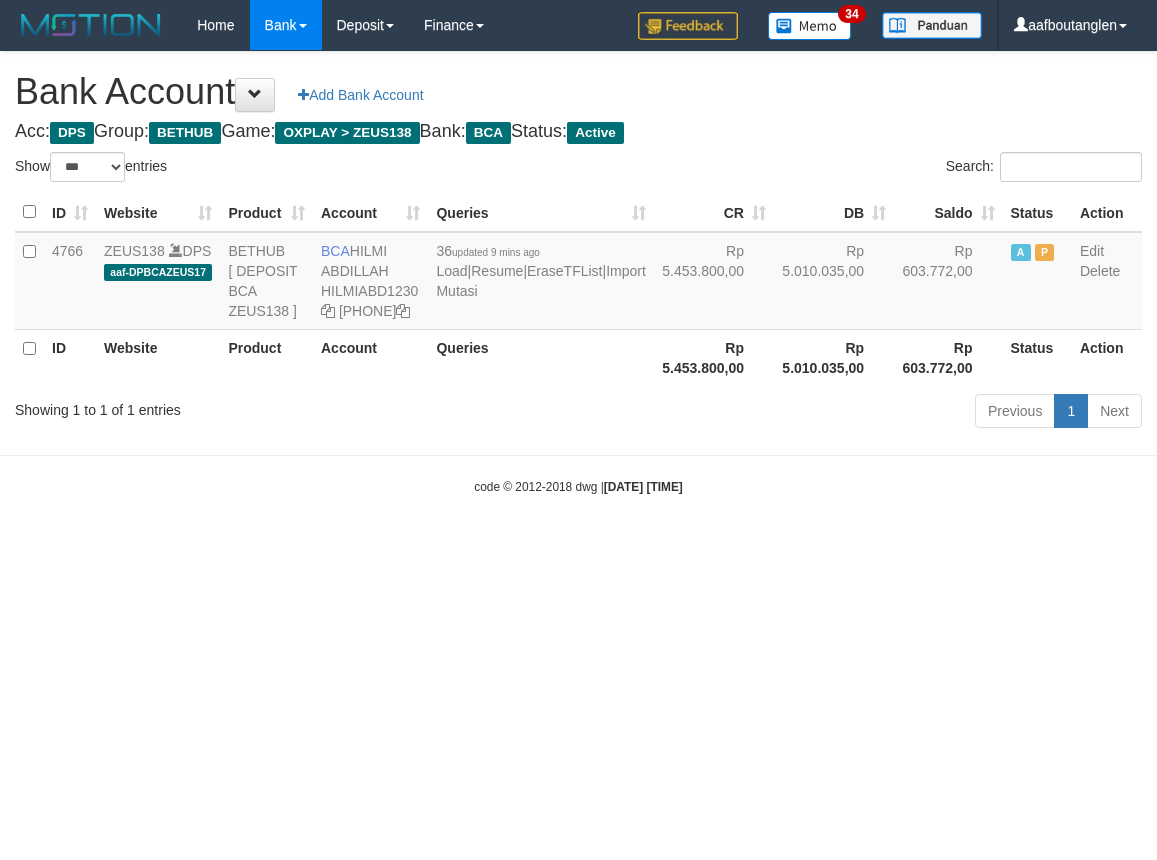 select on "***" 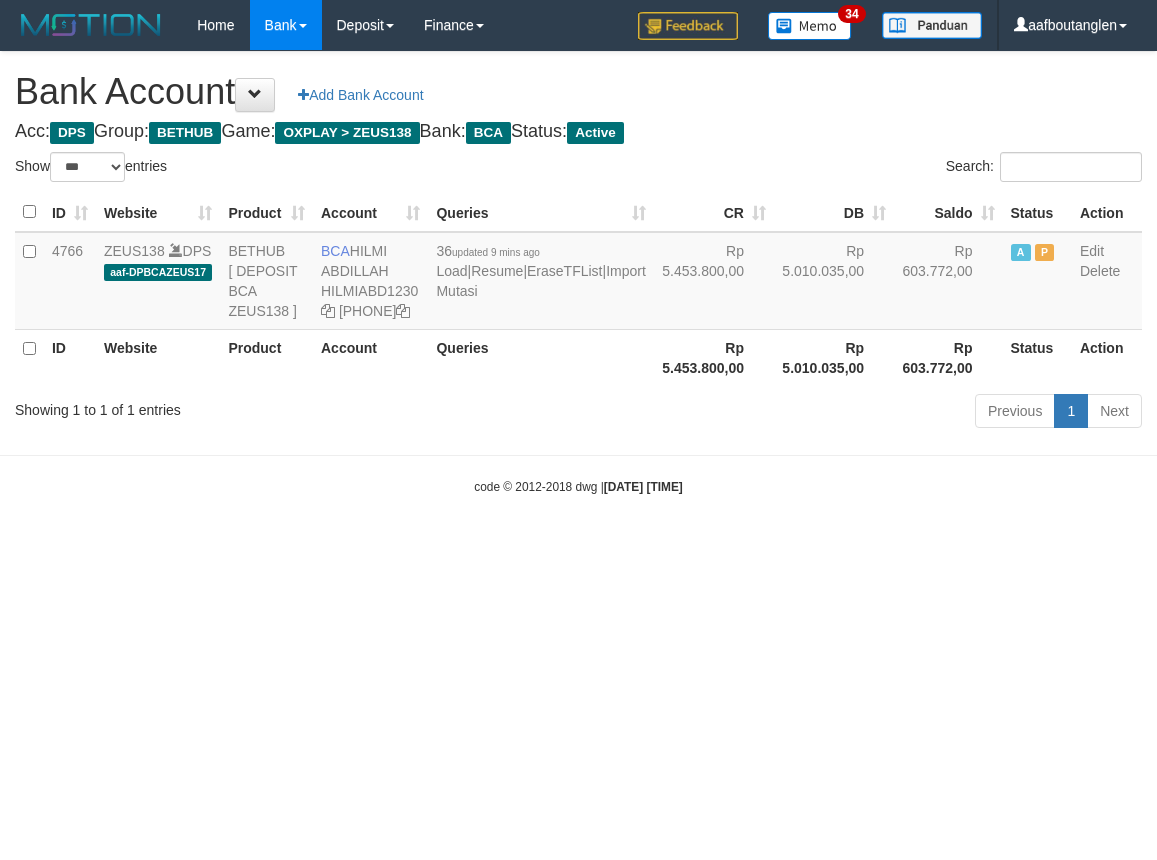 scroll, scrollTop: 0, scrollLeft: 0, axis: both 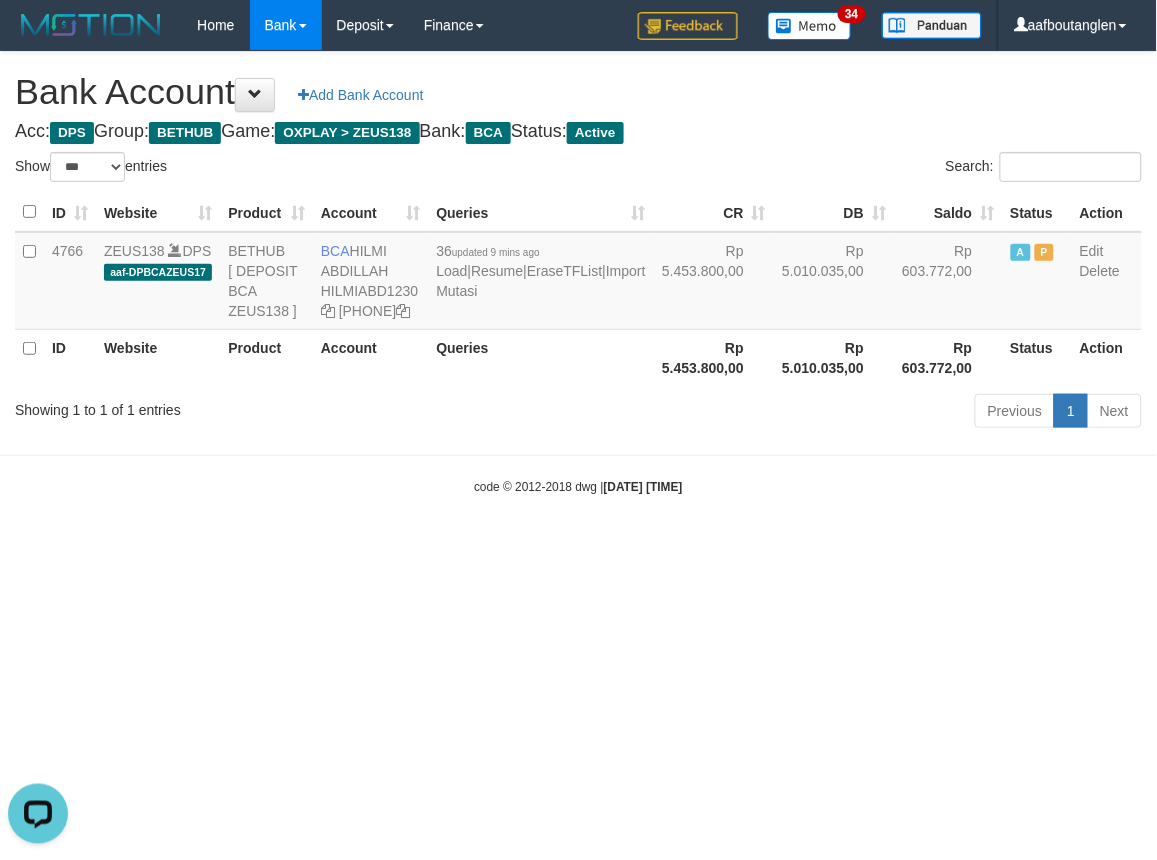 drag, startPoint x: 947, startPoint y: 558, endPoint x: 931, endPoint y: 557, distance: 16.03122 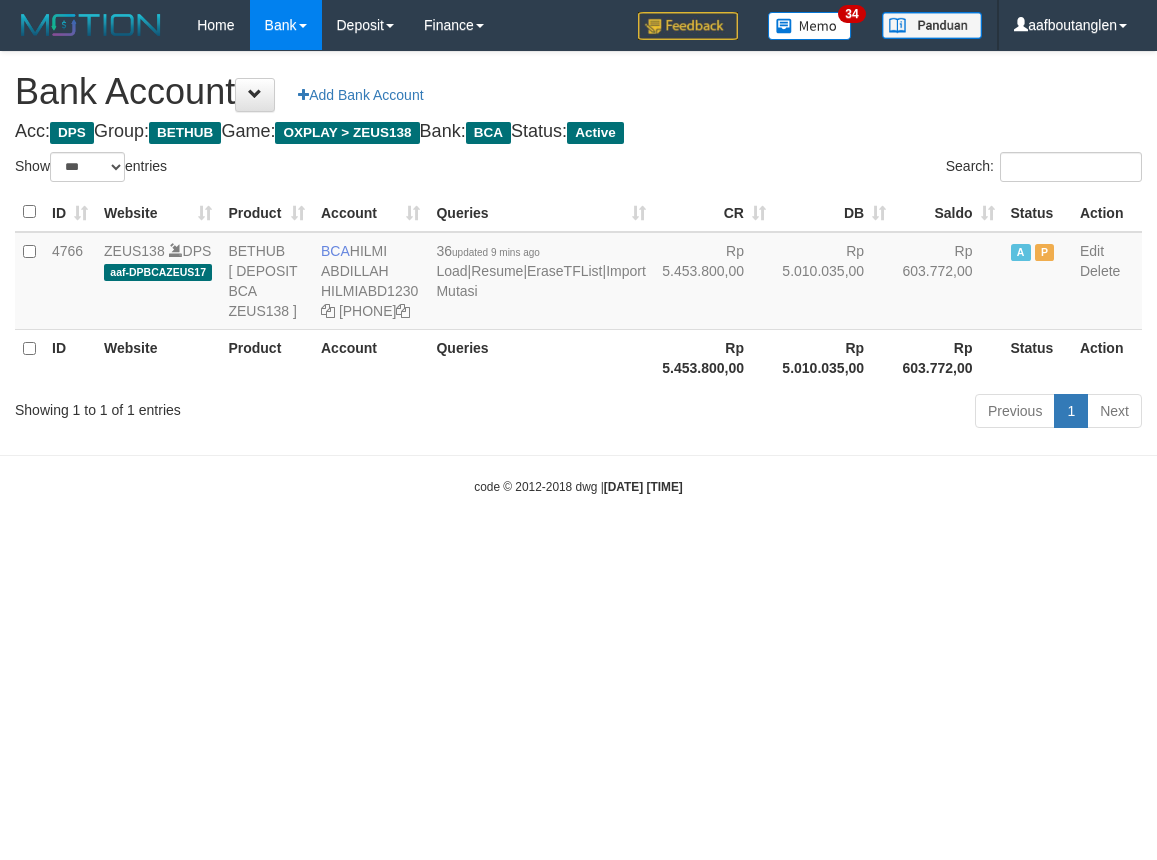 select on "***" 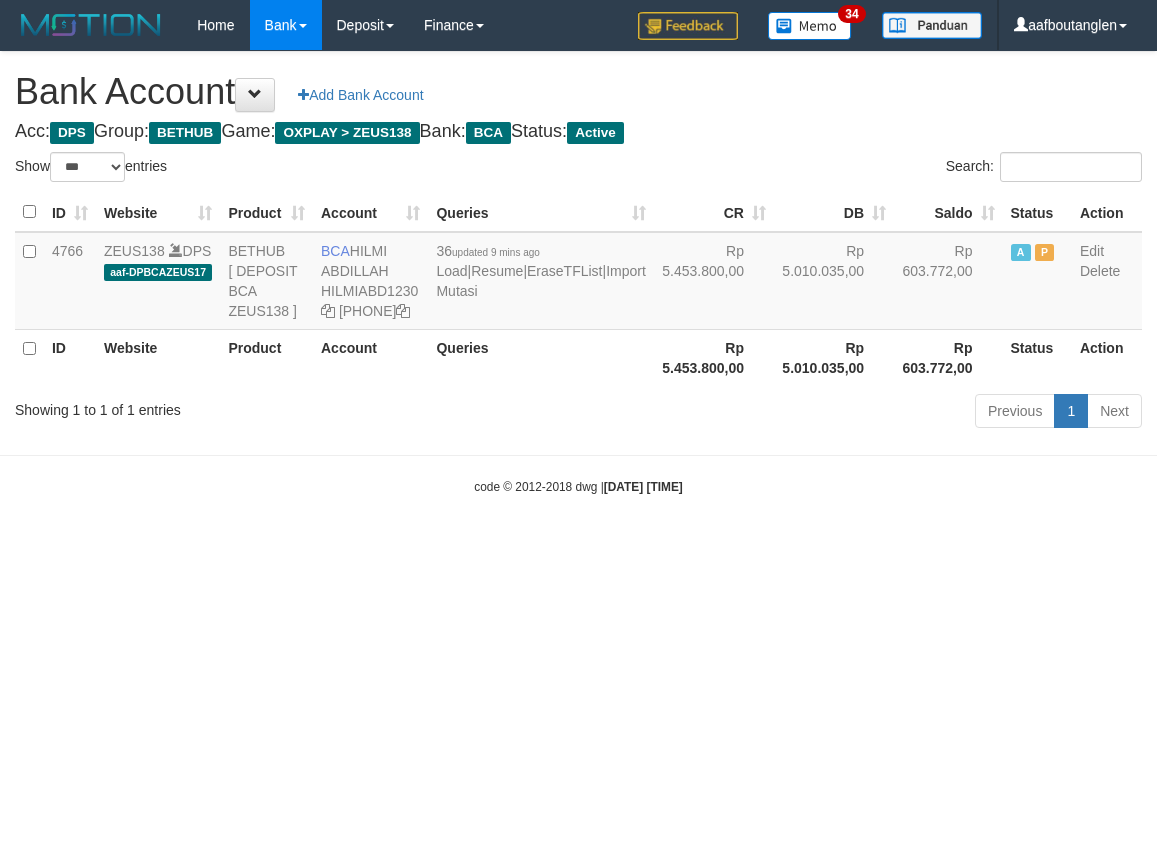 scroll, scrollTop: 0, scrollLeft: 0, axis: both 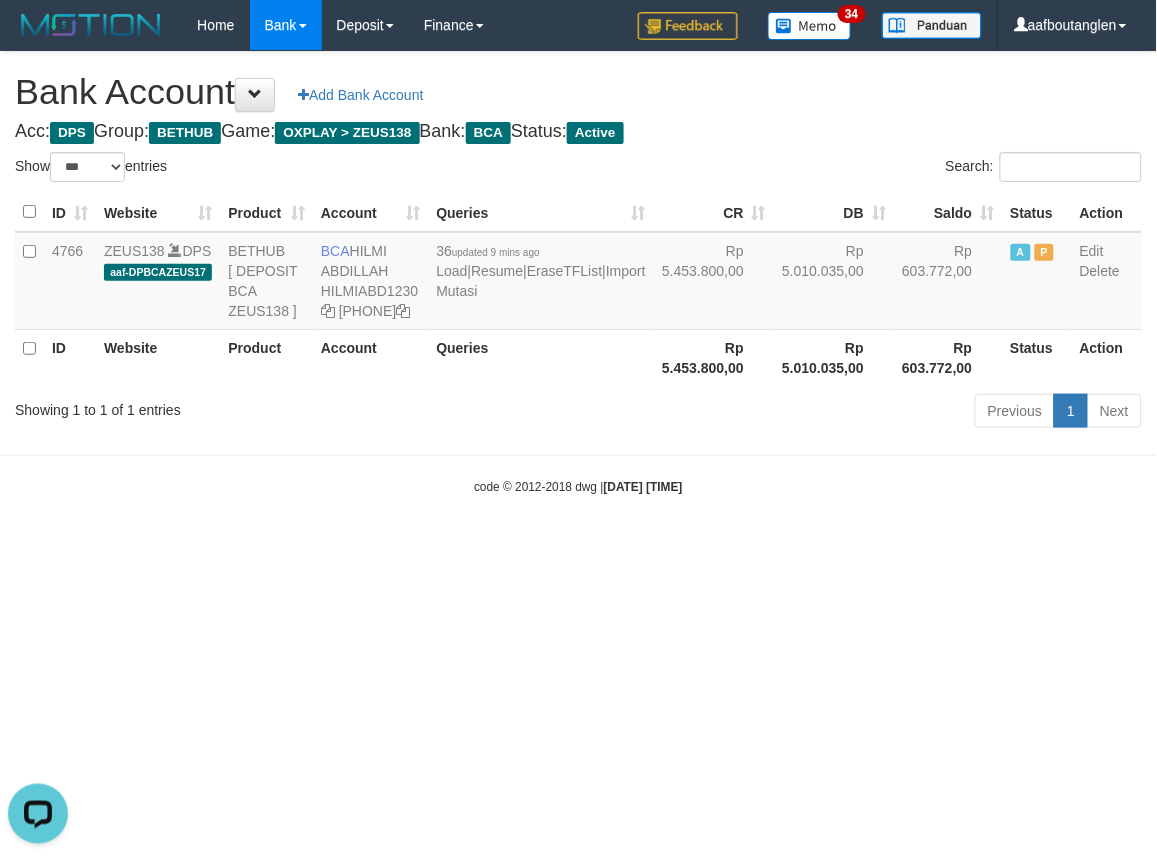 drag, startPoint x: 835, startPoint y: 640, endPoint x: 805, endPoint y: 647, distance: 30.805843 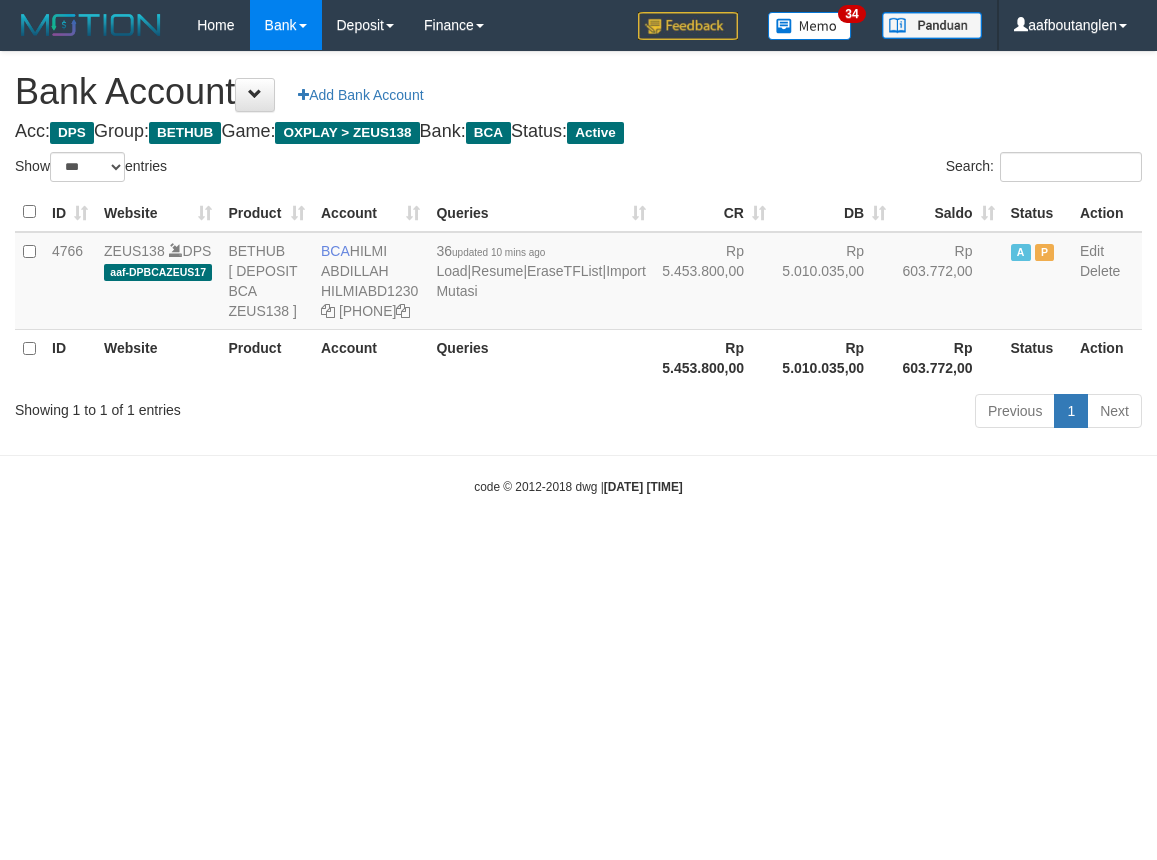 select on "***" 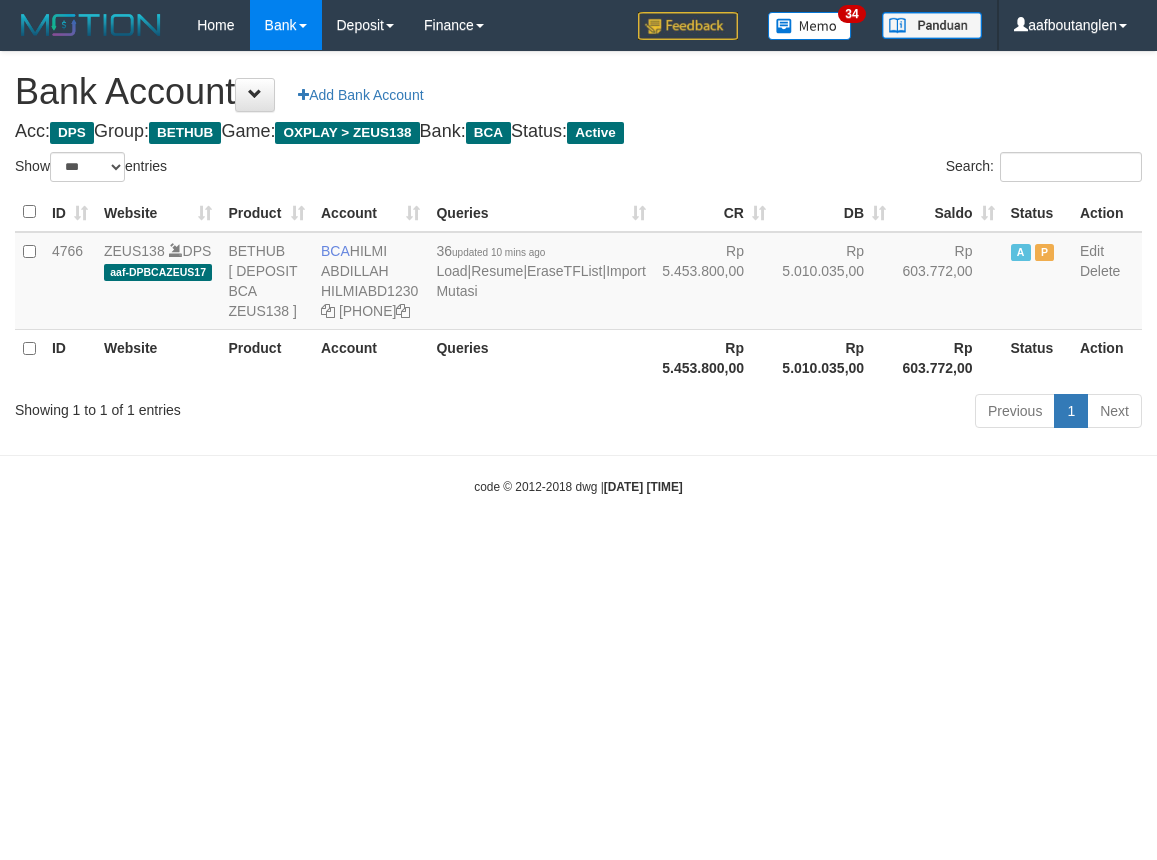 scroll, scrollTop: 0, scrollLeft: 0, axis: both 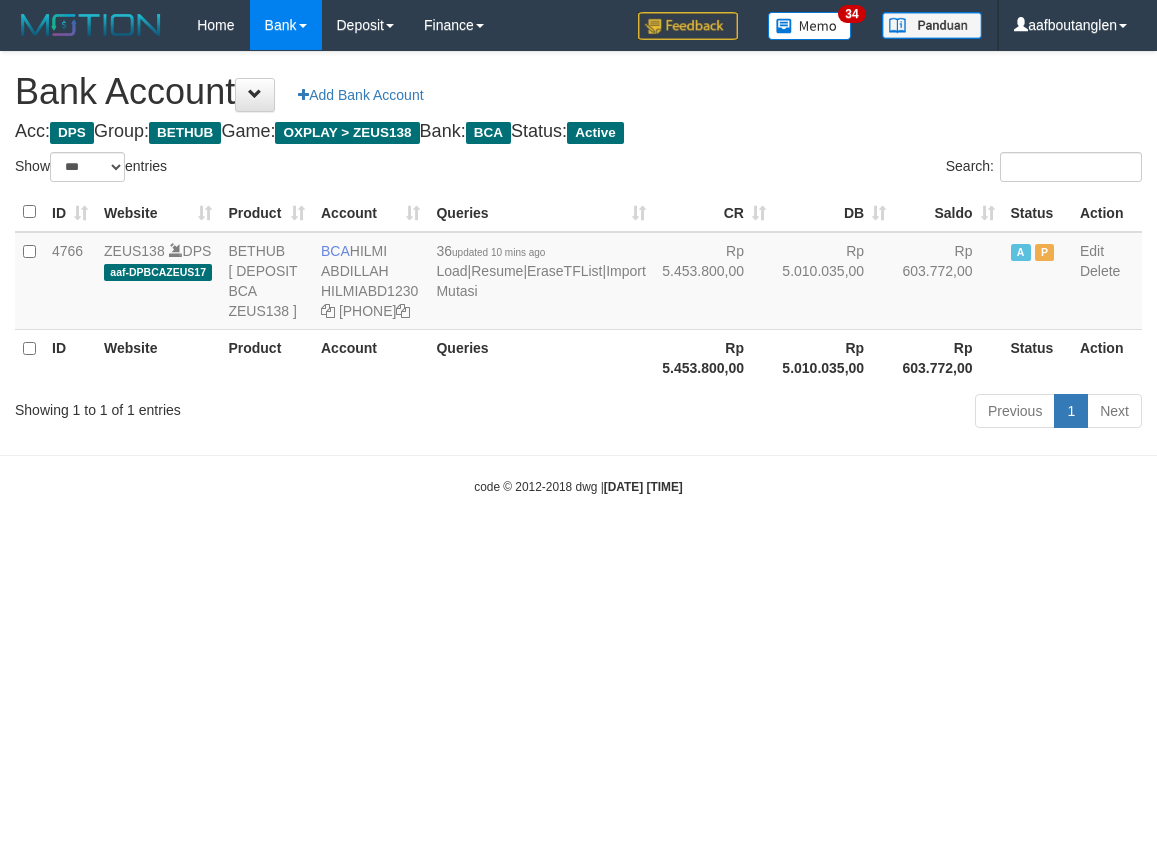 select on "***" 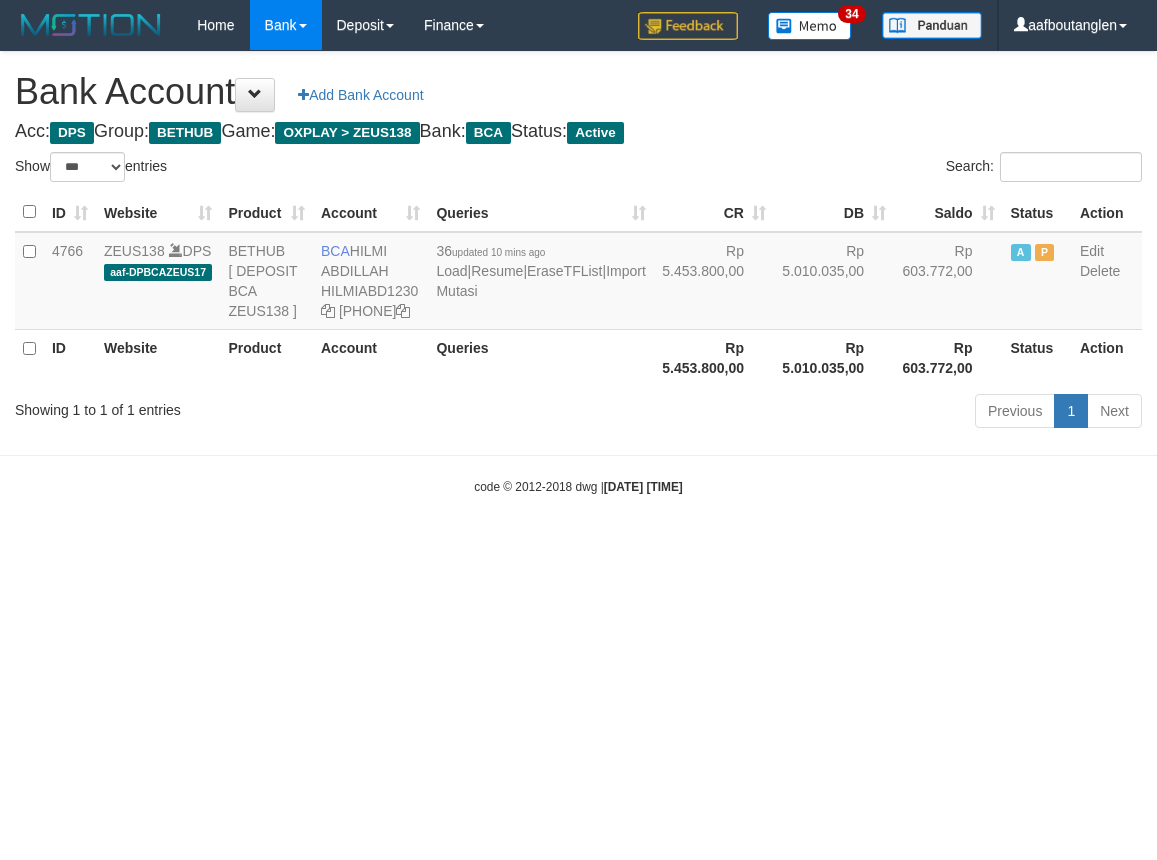 scroll, scrollTop: 0, scrollLeft: 0, axis: both 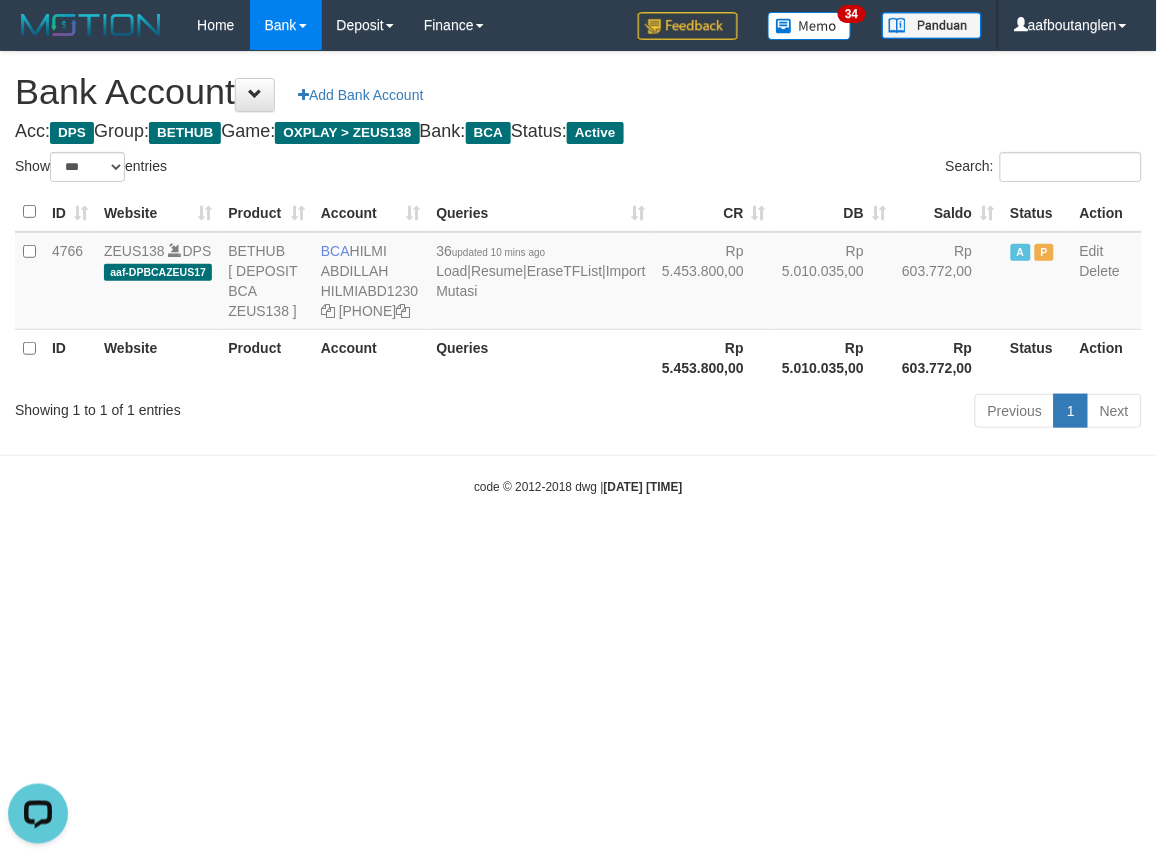 drag, startPoint x: 900, startPoint y: 644, endPoint x: 934, endPoint y: 610, distance: 48.08326 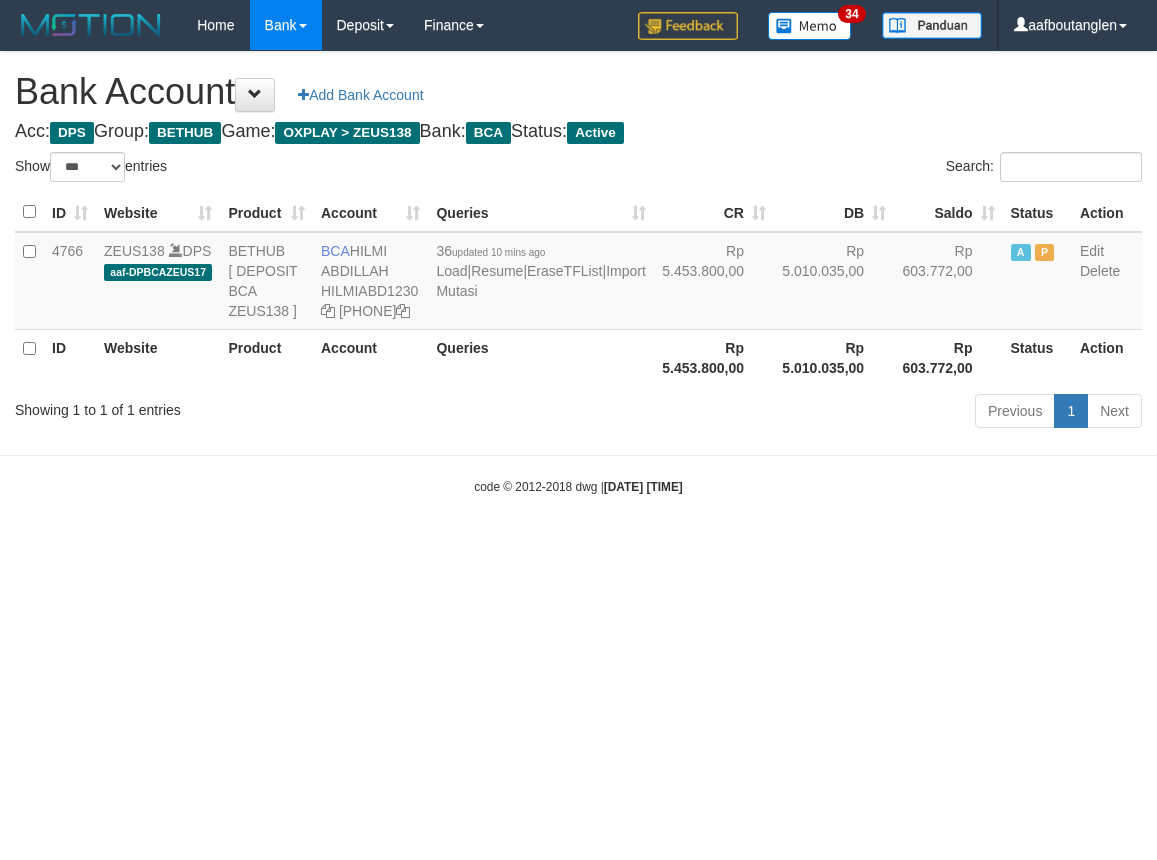 select on "***" 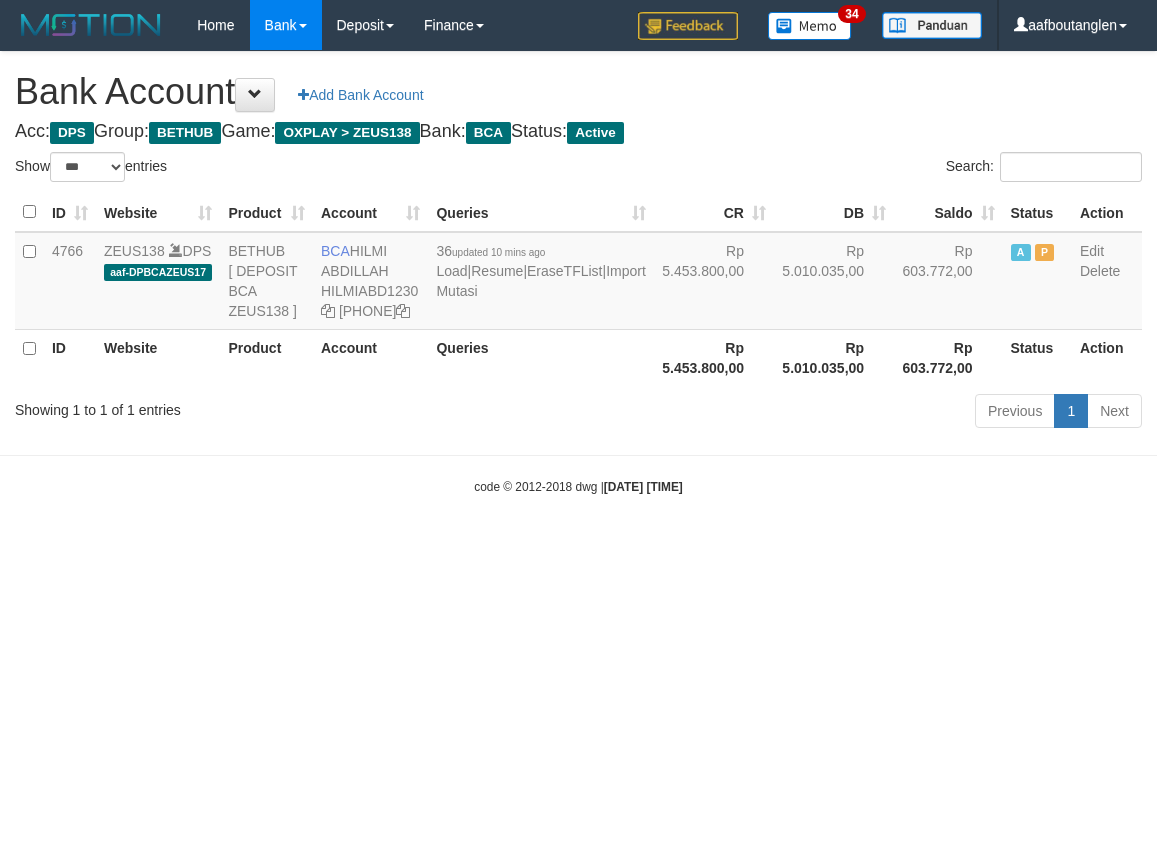 scroll, scrollTop: 0, scrollLeft: 0, axis: both 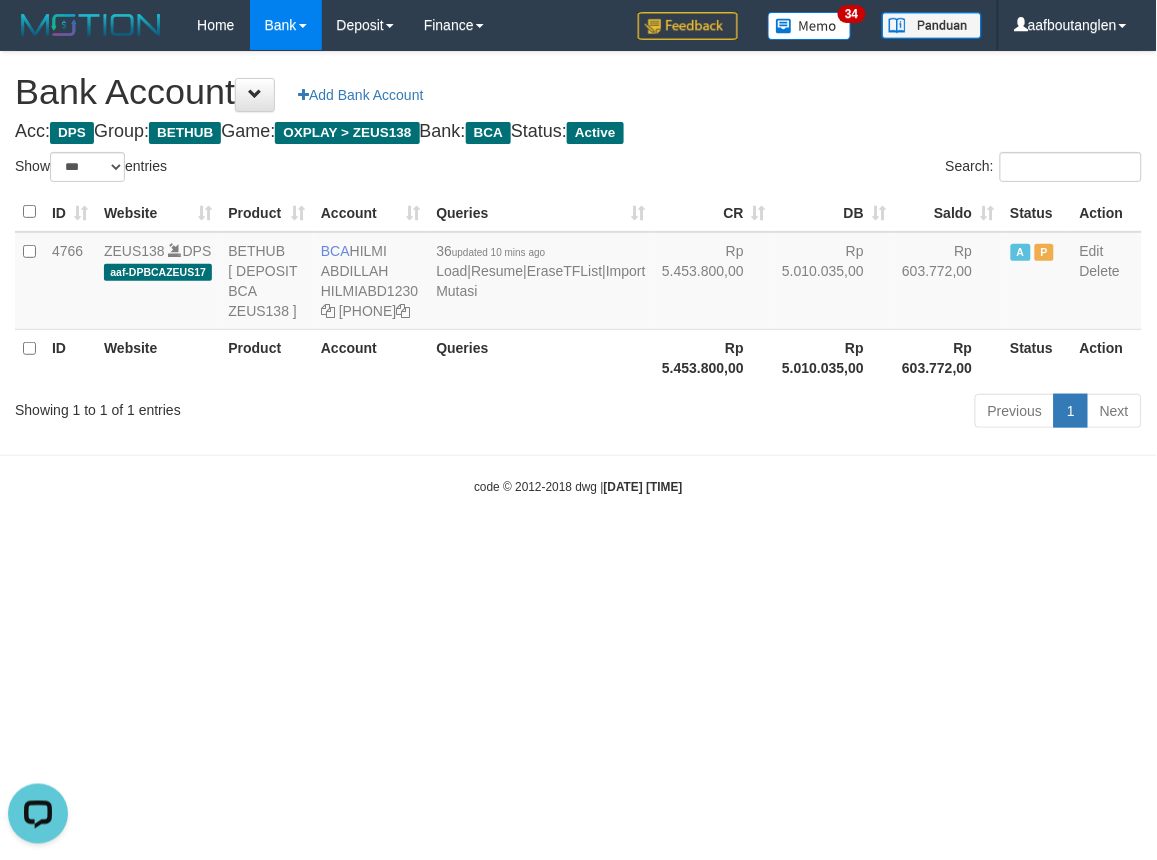 drag, startPoint x: 812, startPoint y: 584, endPoint x: 787, endPoint y: 517, distance: 71.51224 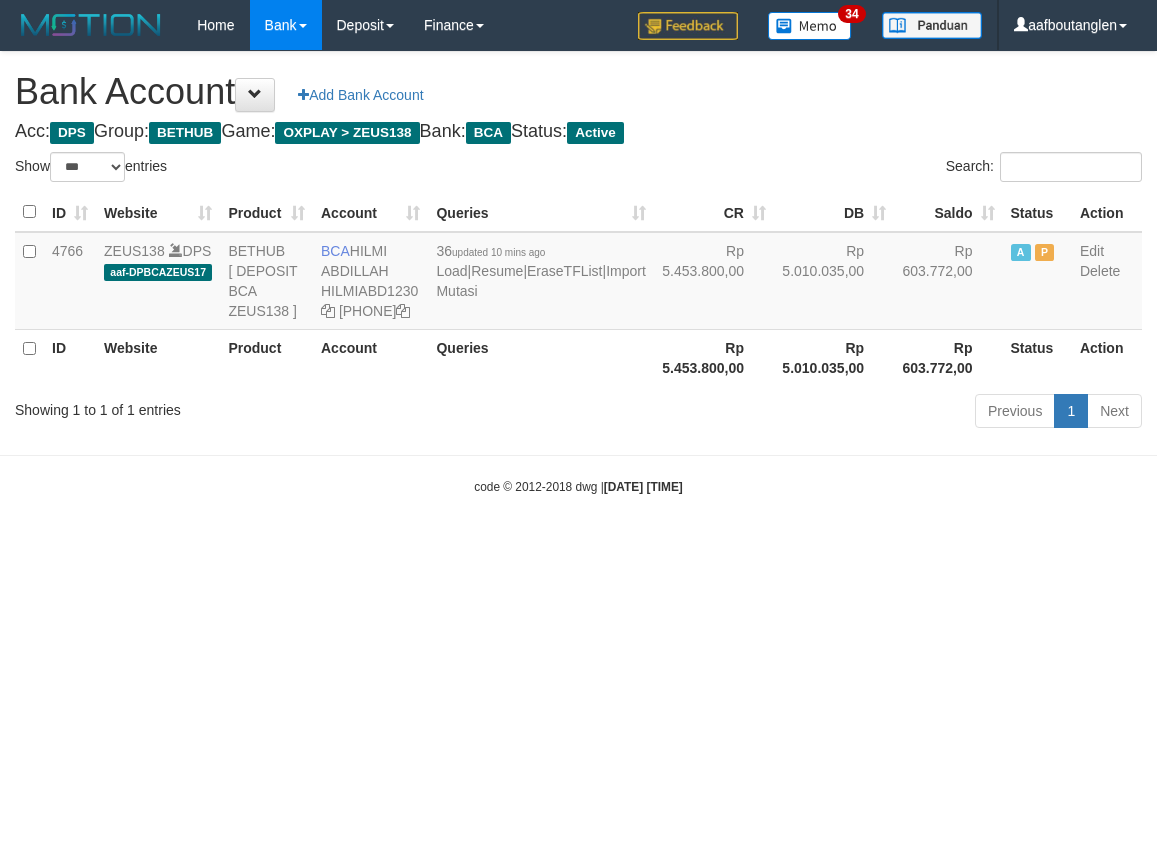 select on "***" 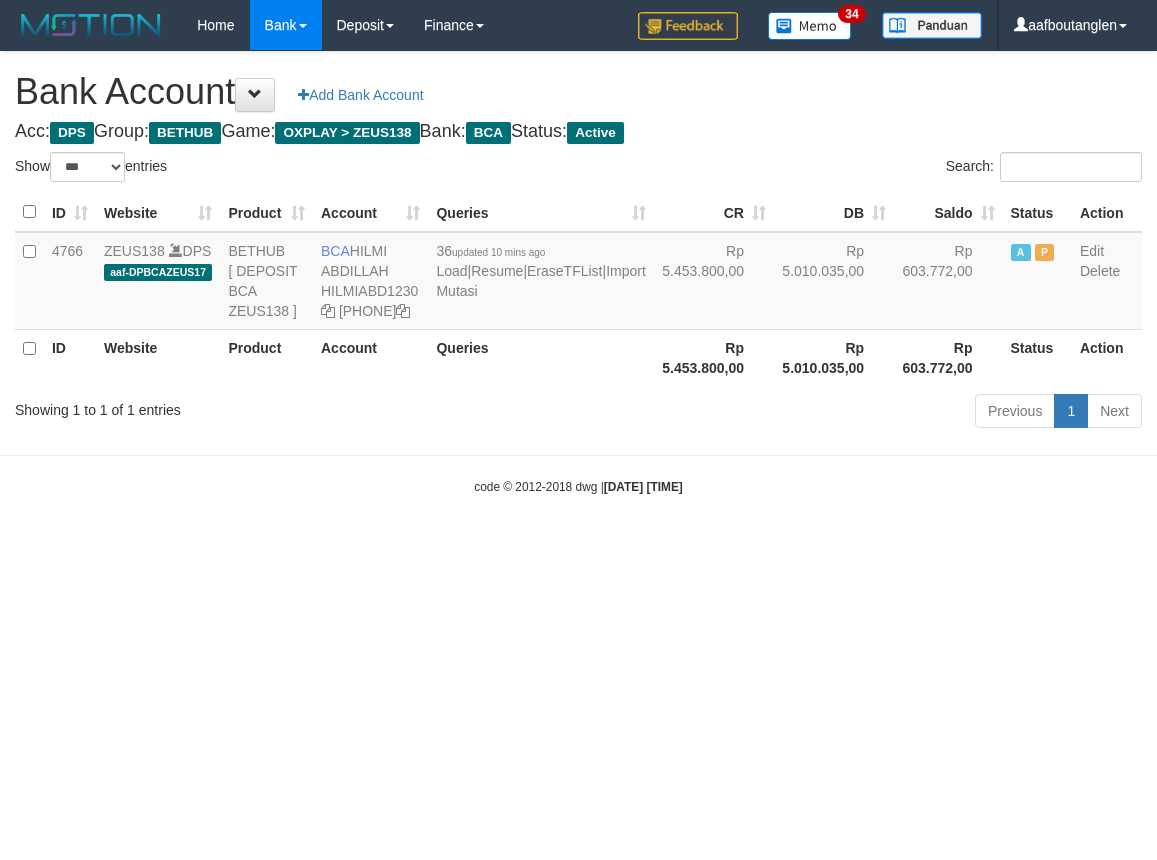scroll, scrollTop: 0, scrollLeft: 0, axis: both 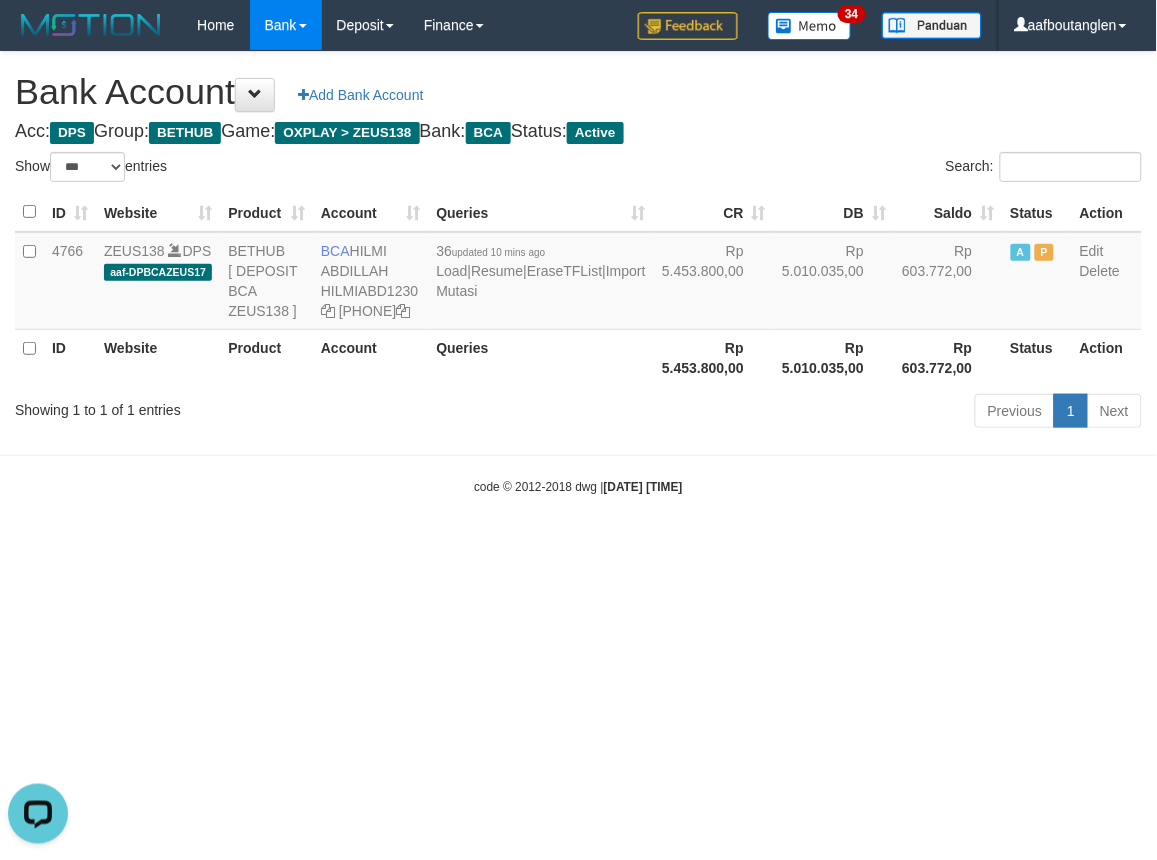 drag, startPoint x: 866, startPoint y: 507, endPoint x: 776, endPoint y: 533, distance: 93.680305 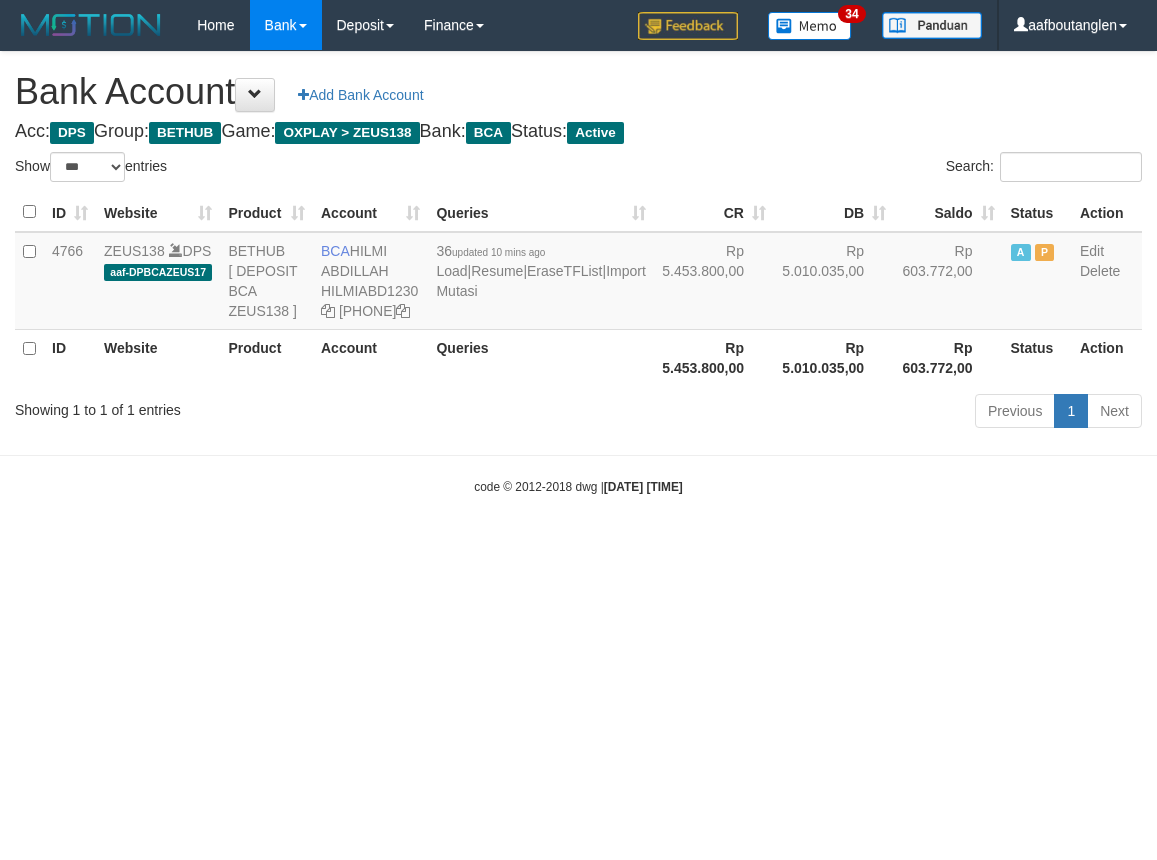 select on "***" 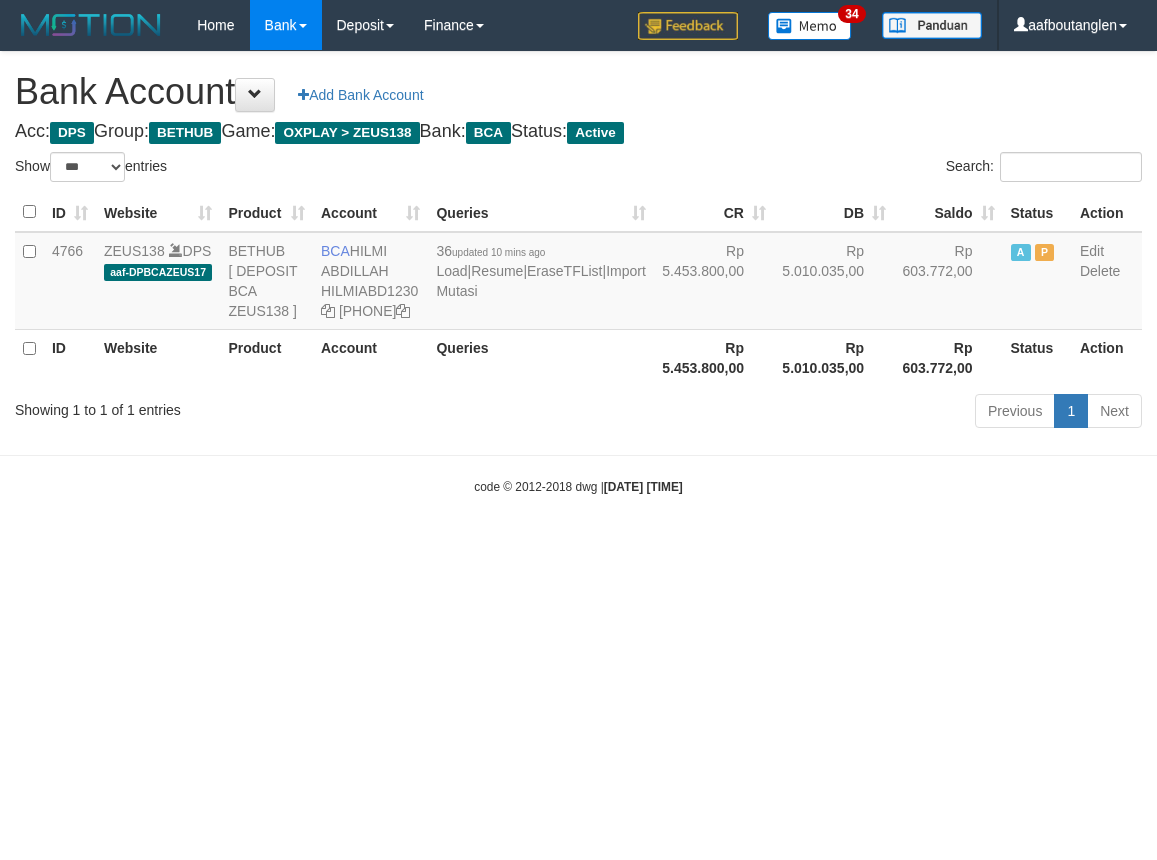 scroll, scrollTop: 0, scrollLeft: 0, axis: both 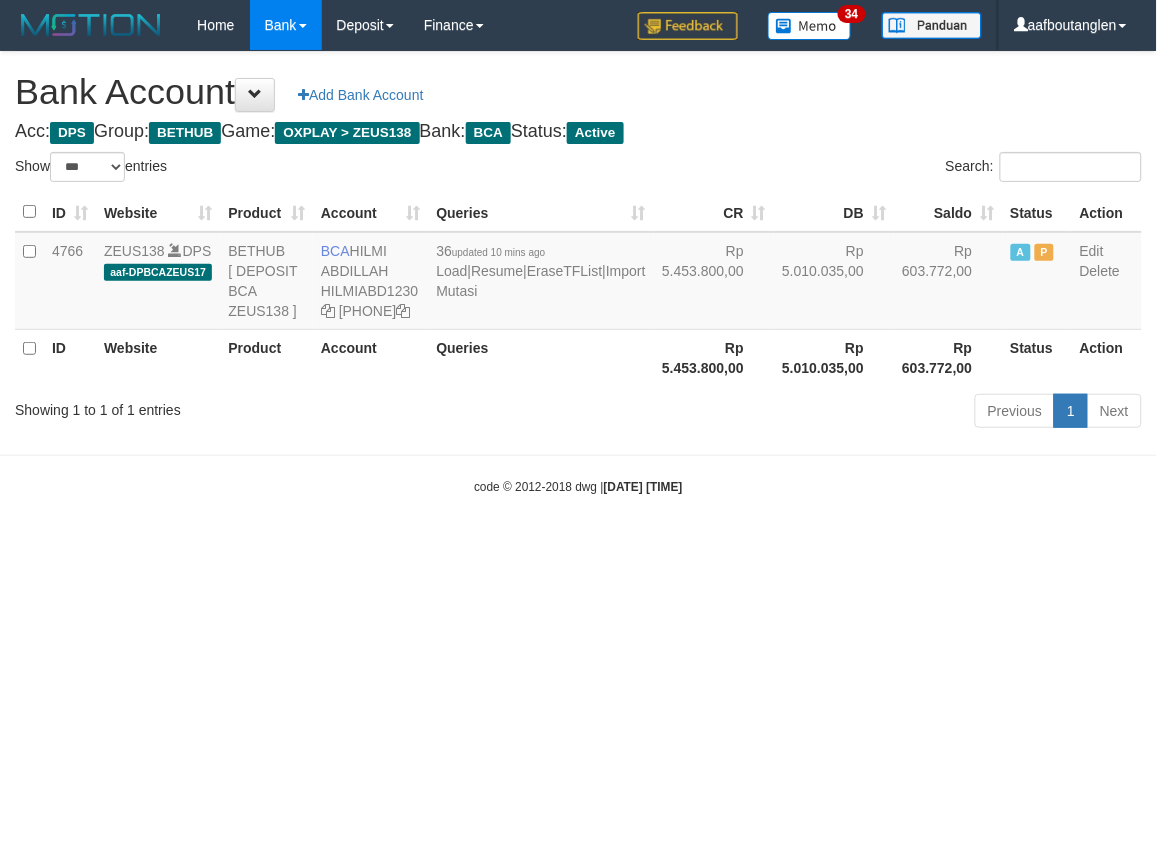 drag, startPoint x: 901, startPoint y: 523, endPoint x: 863, endPoint y: 522, distance: 38.013157 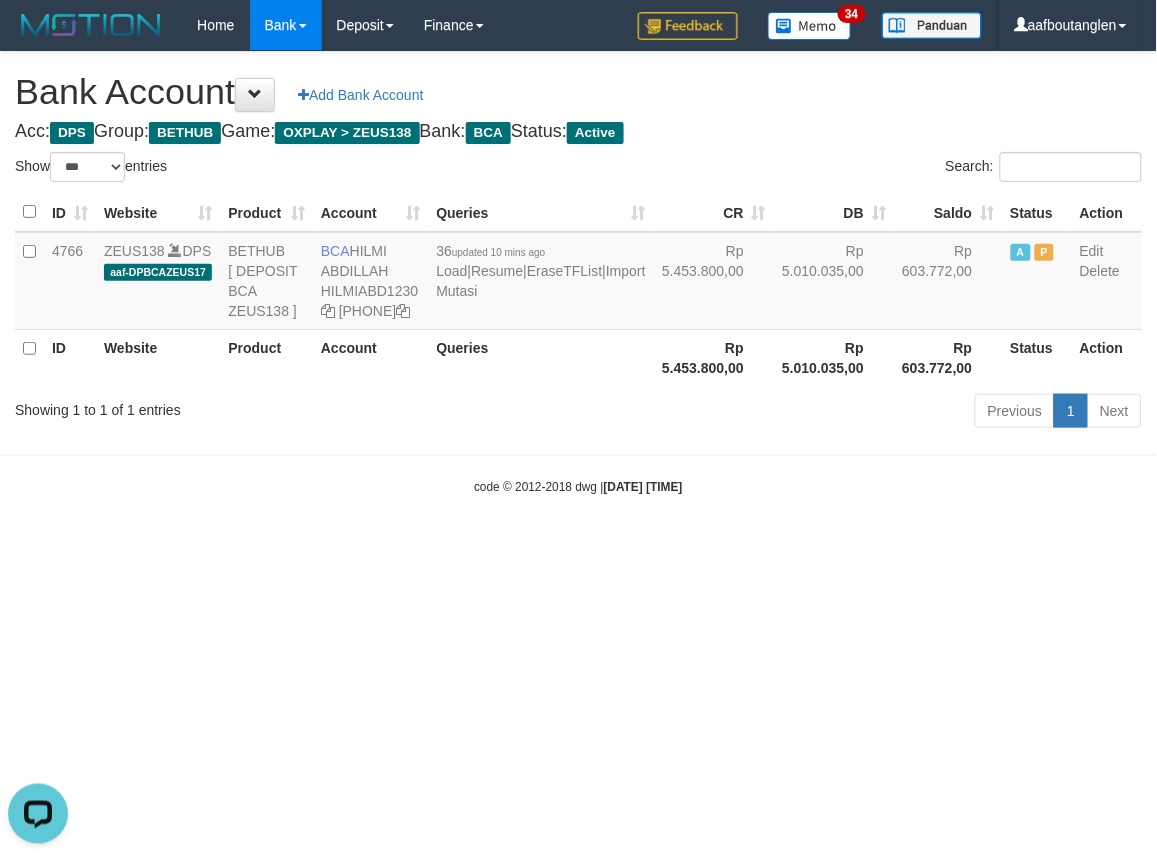 scroll, scrollTop: 0, scrollLeft: 0, axis: both 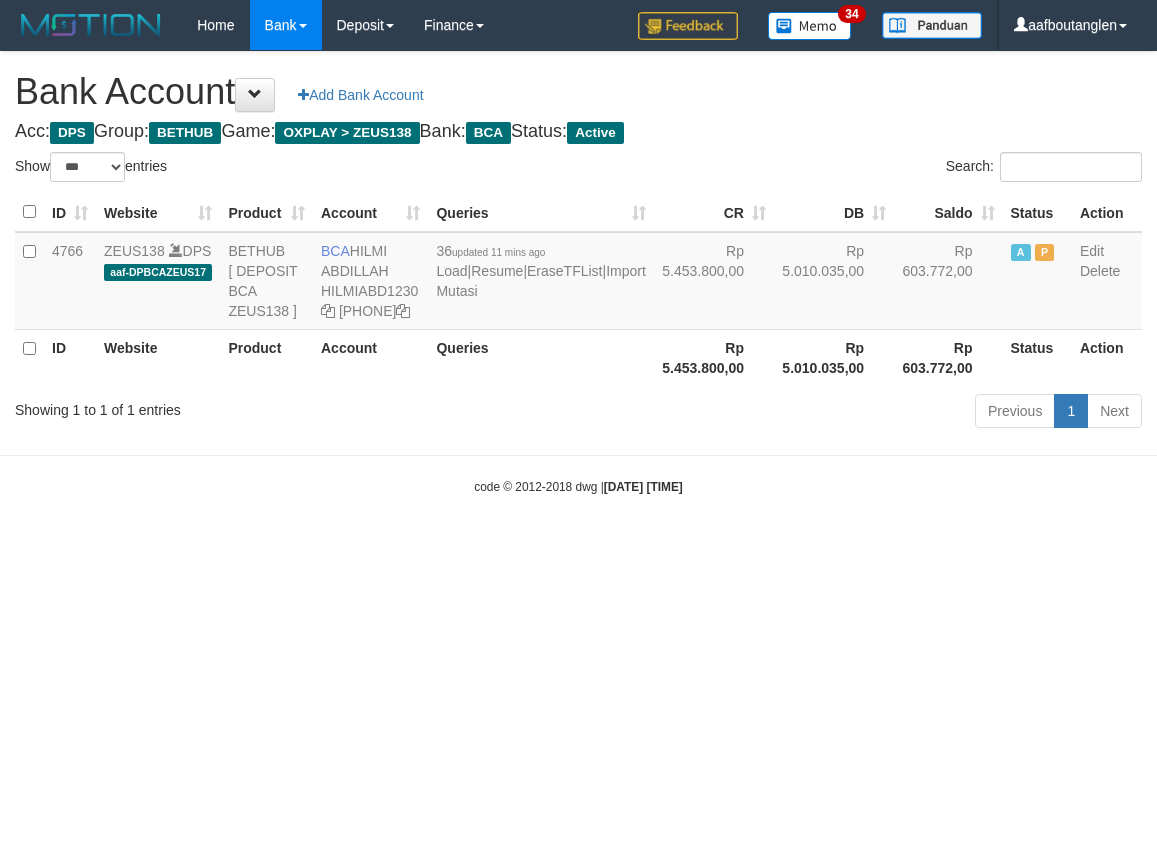 select on "***" 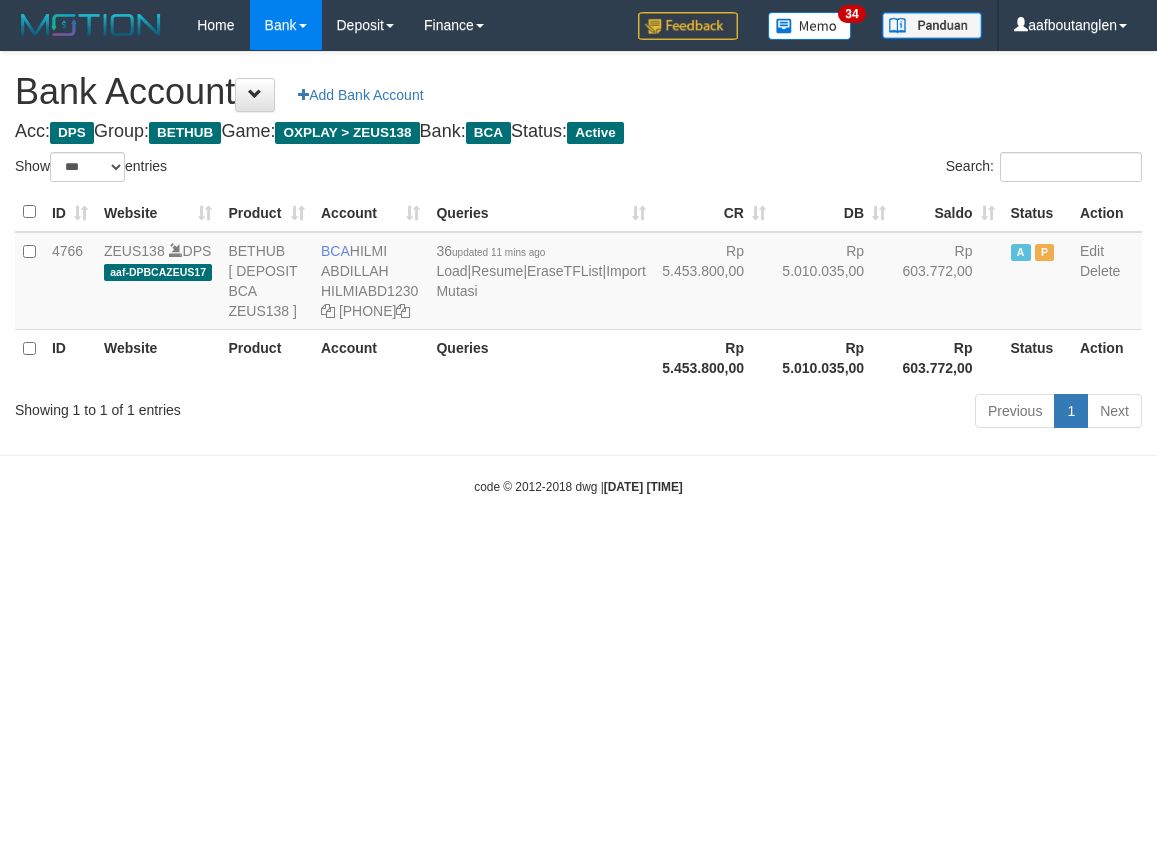 scroll, scrollTop: 0, scrollLeft: 0, axis: both 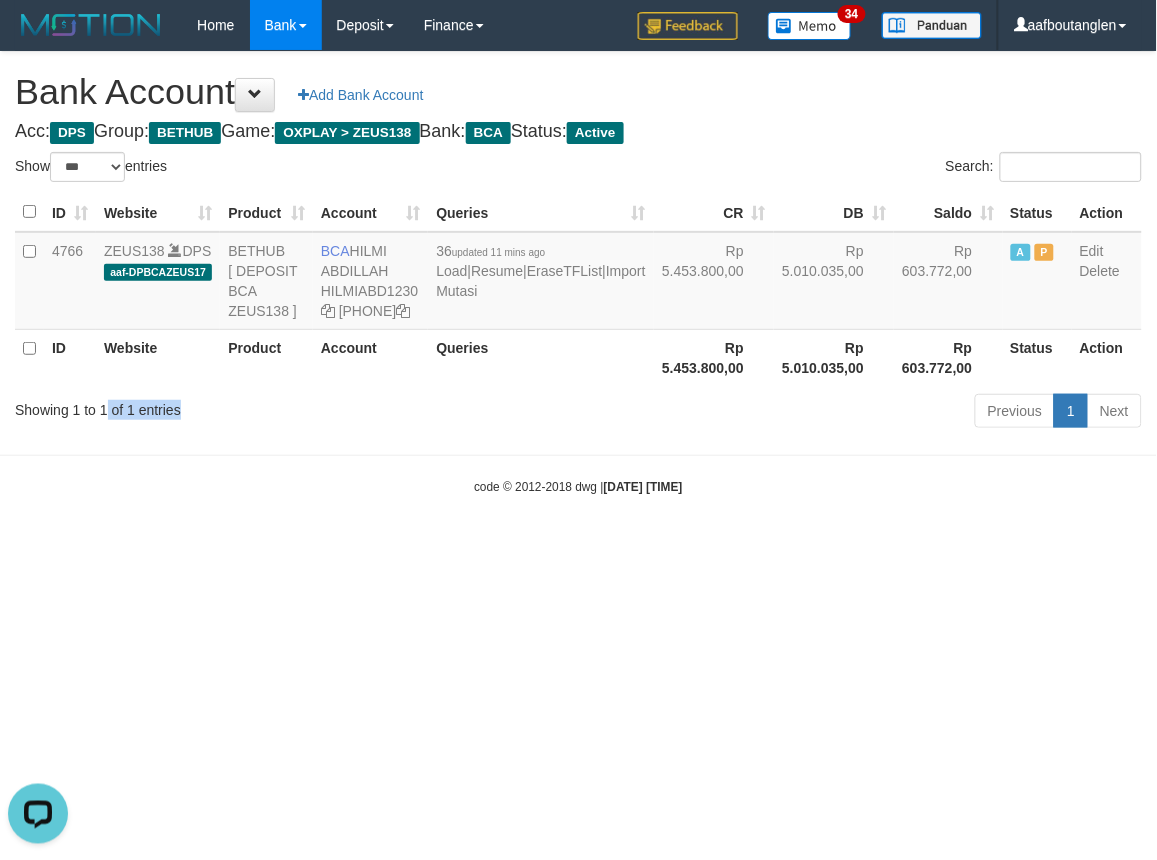 drag, startPoint x: 107, startPoint y: 442, endPoint x: 240, endPoint y: 432, distance: 133.37541 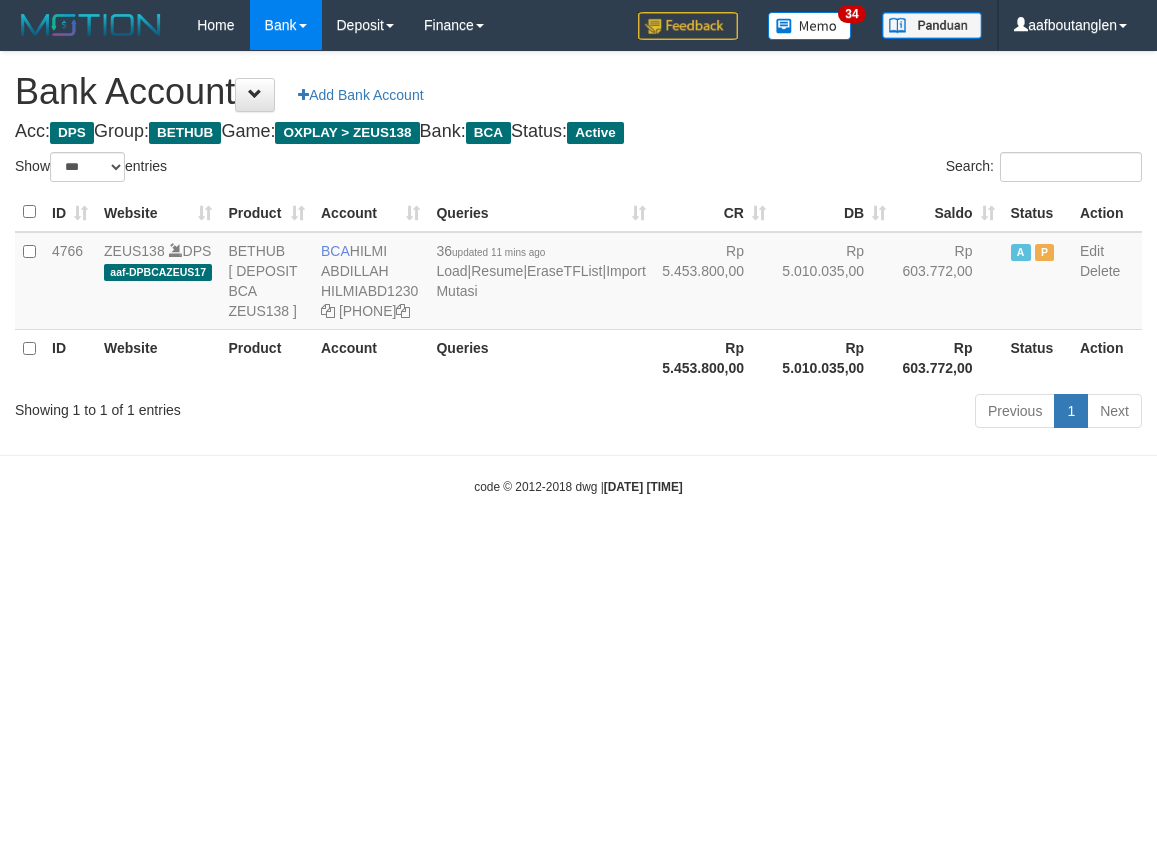 select on "***" 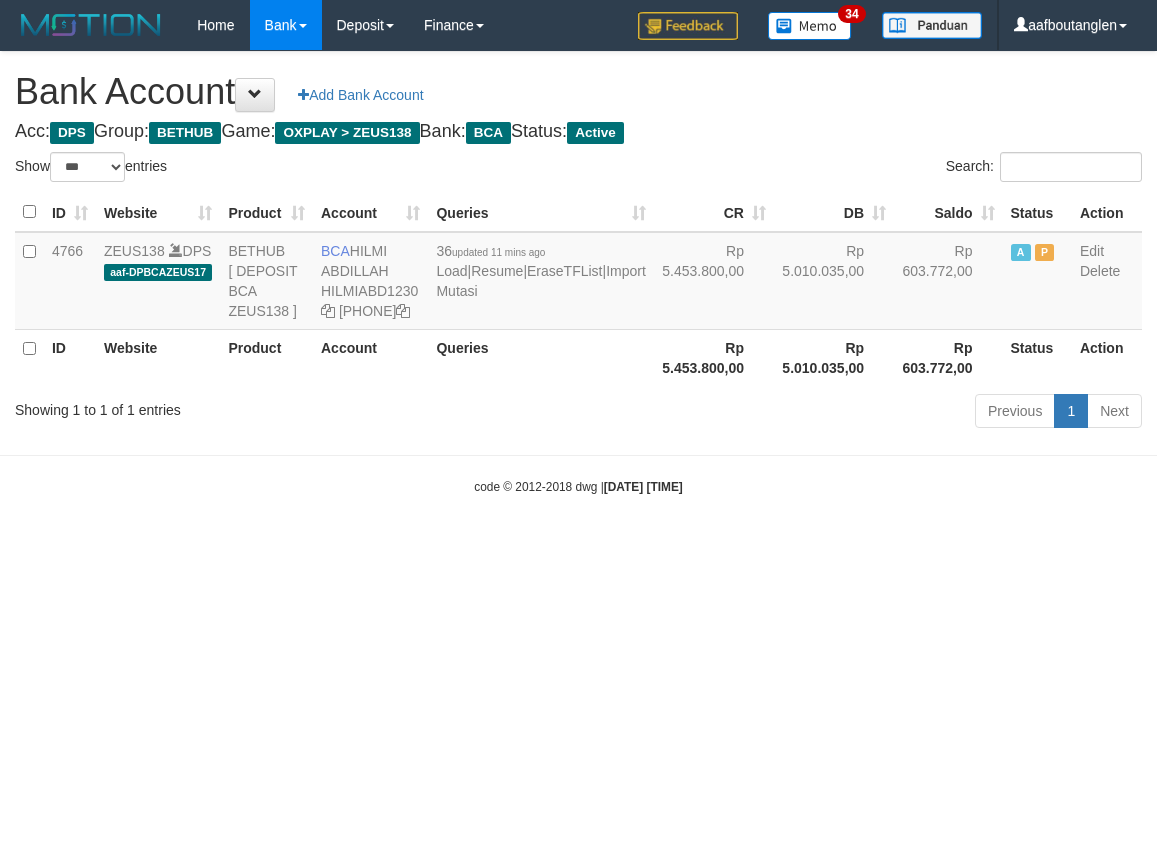 scroll, scrollTop: 0, scrollLeft: 0, axis: both 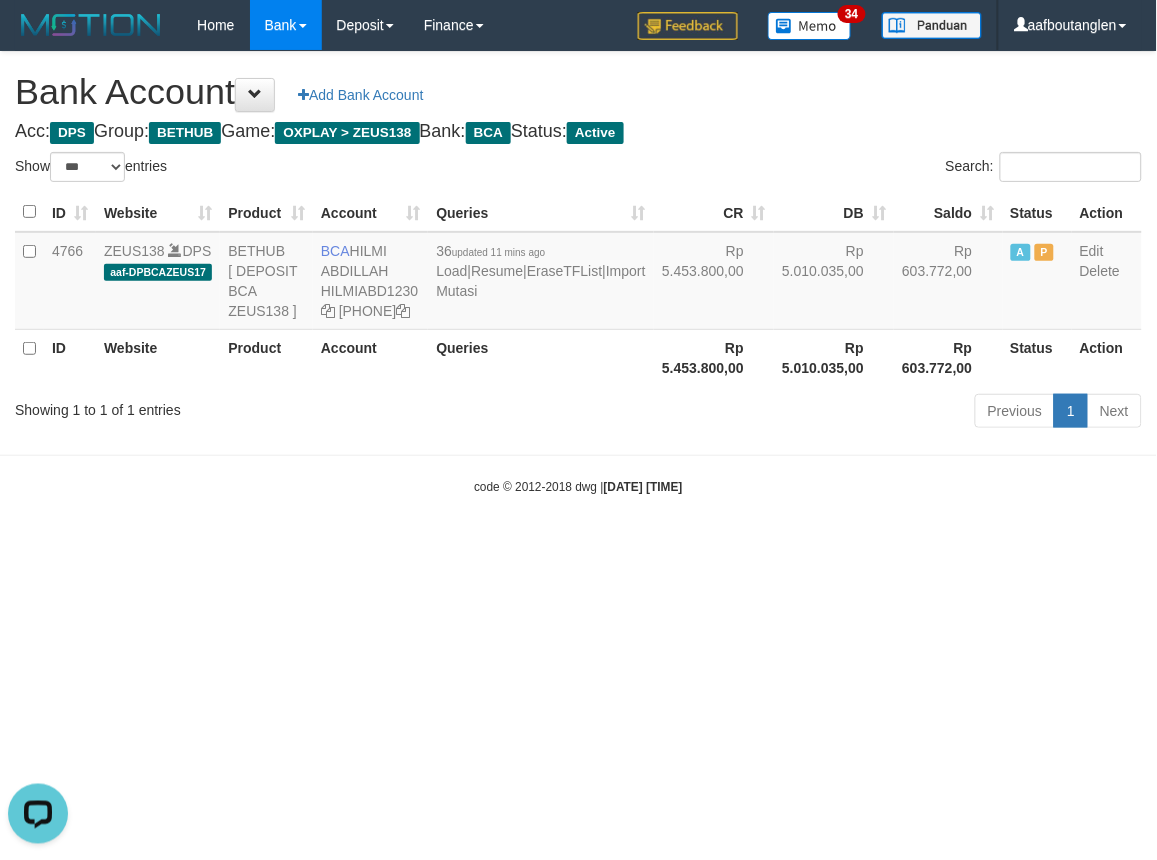 drag, startPoint x: 976, startPoint y: 515, endPoint x: 963, endPoint y: 511, distance: 13.601471 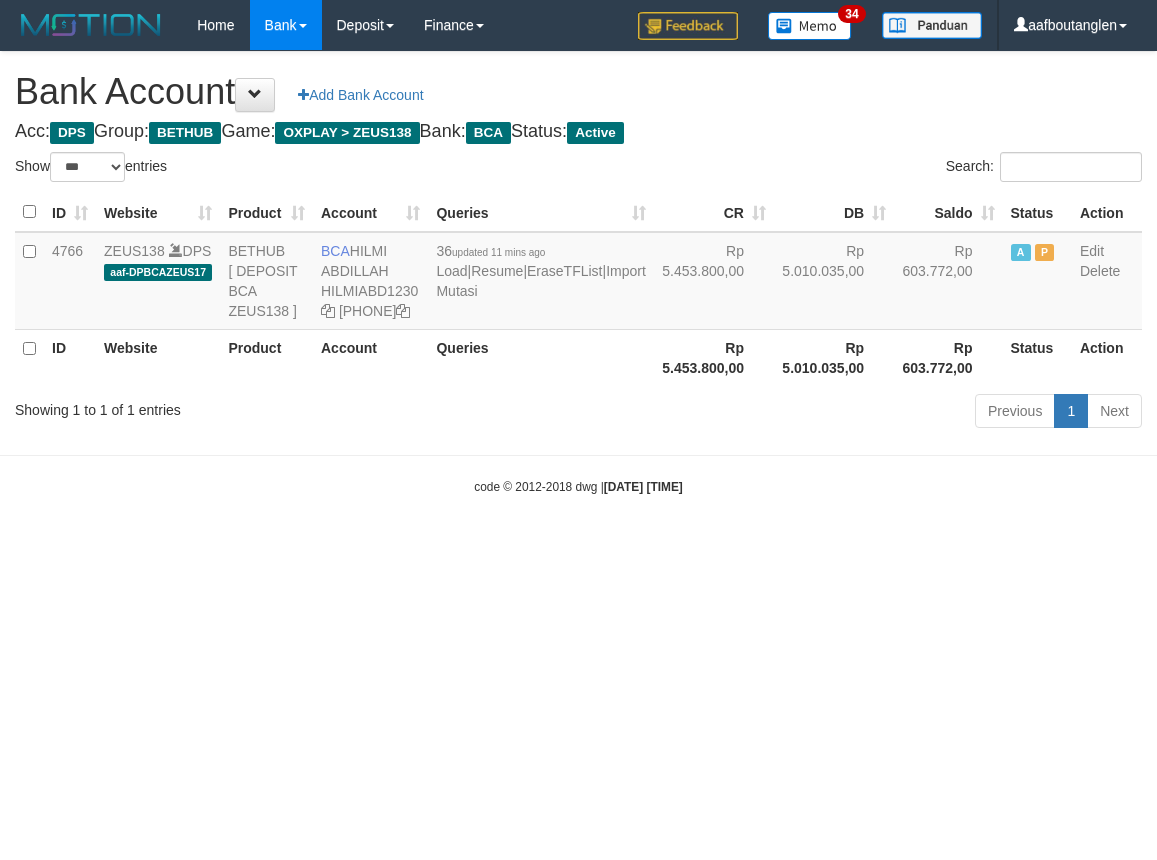 select on "***" 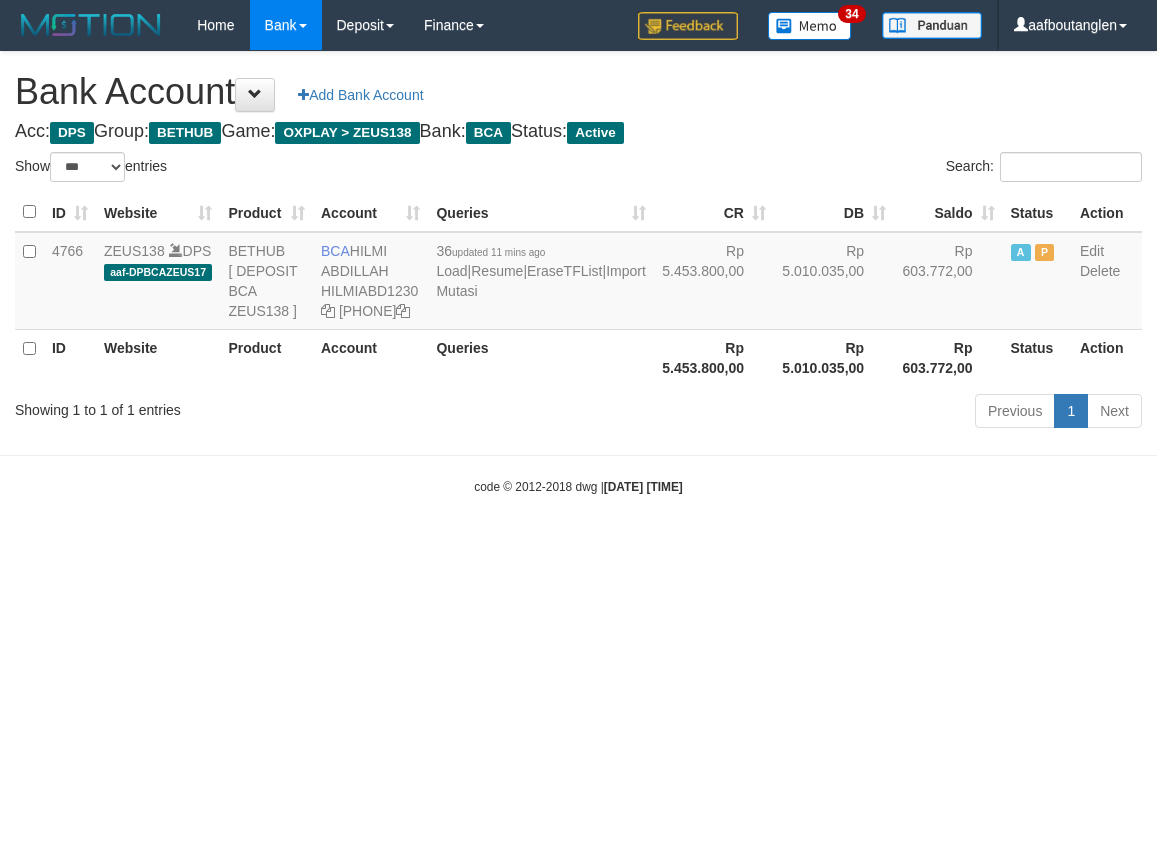 scroll, scrollTop: 0, scrollLeft: 0, axis: both 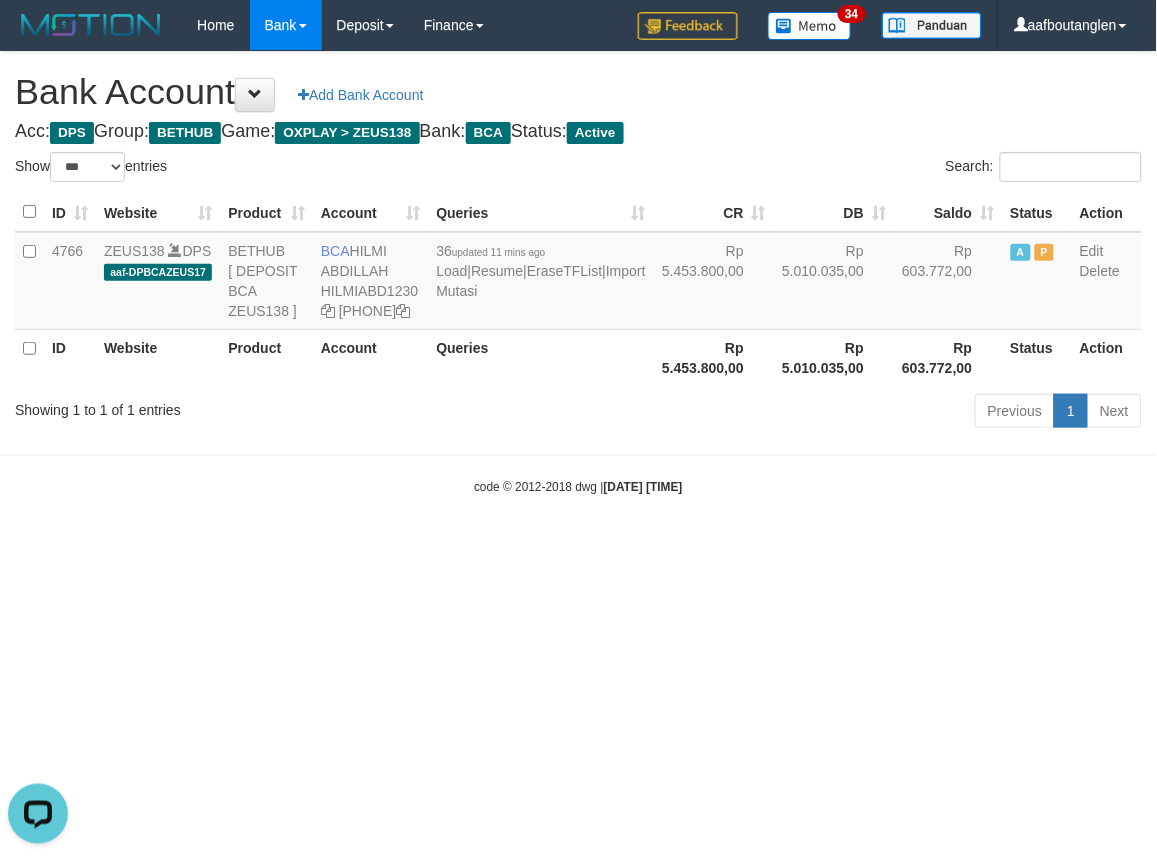 click on "Toggle navigation
Home
Bank
Account List
Deposit
DPS List
History
Note DPS
Finance
Financial Data
aafboutanglen
My Profile
Log Out
34" at bounding box center (578, 273) 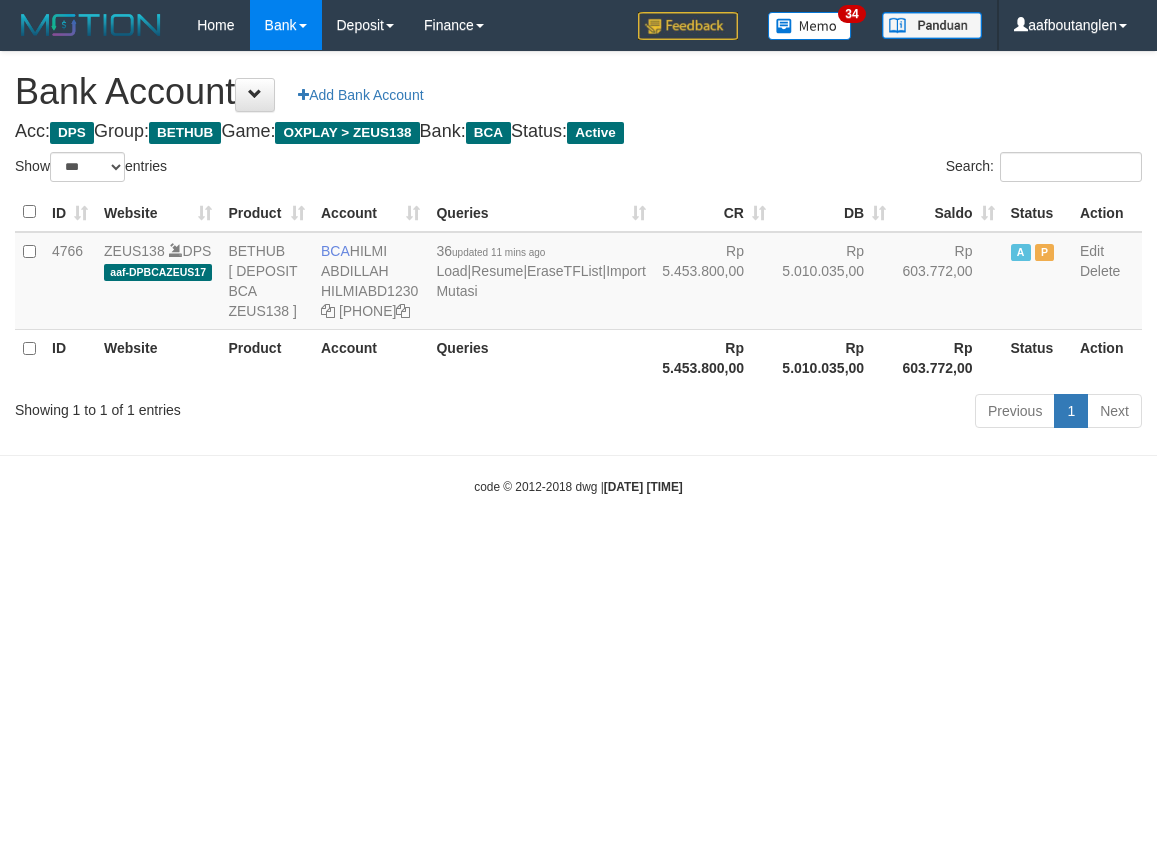 select on "***" 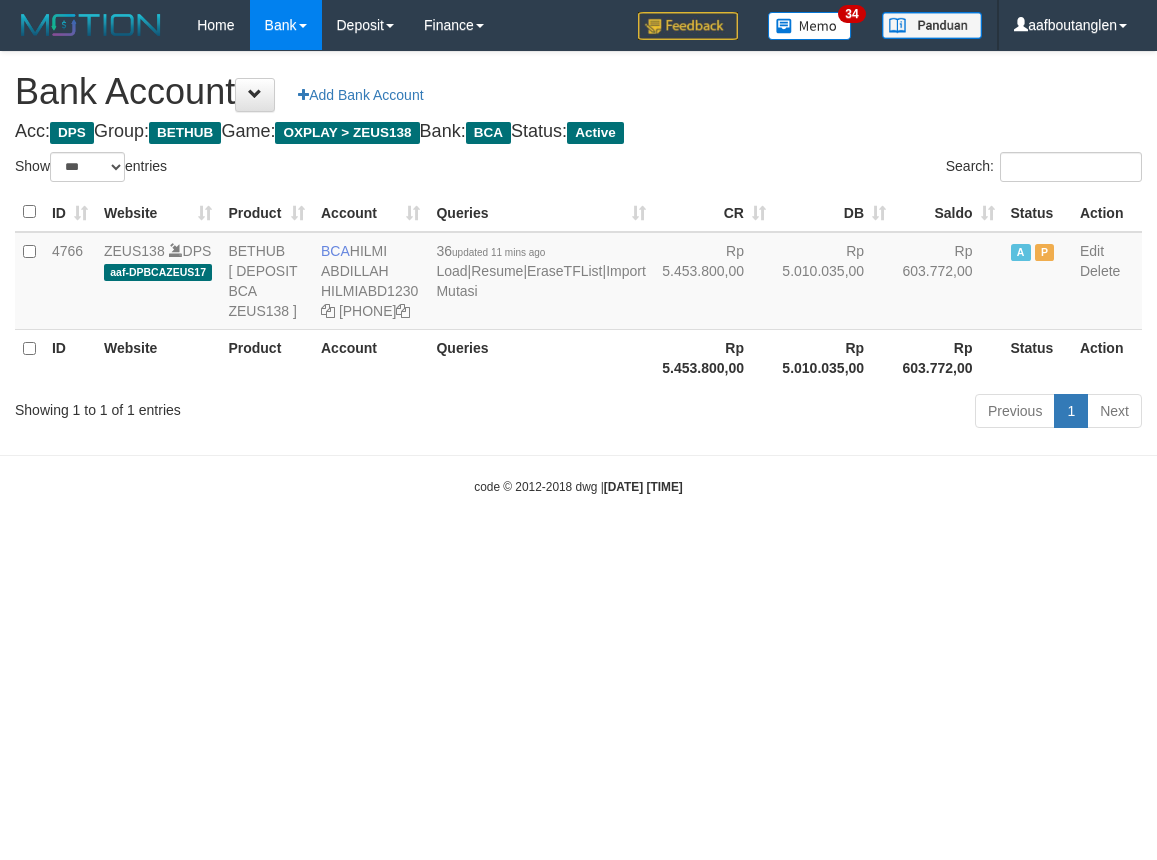 scroll, scrollTop: 0, scrollLeft: 0, axis: both 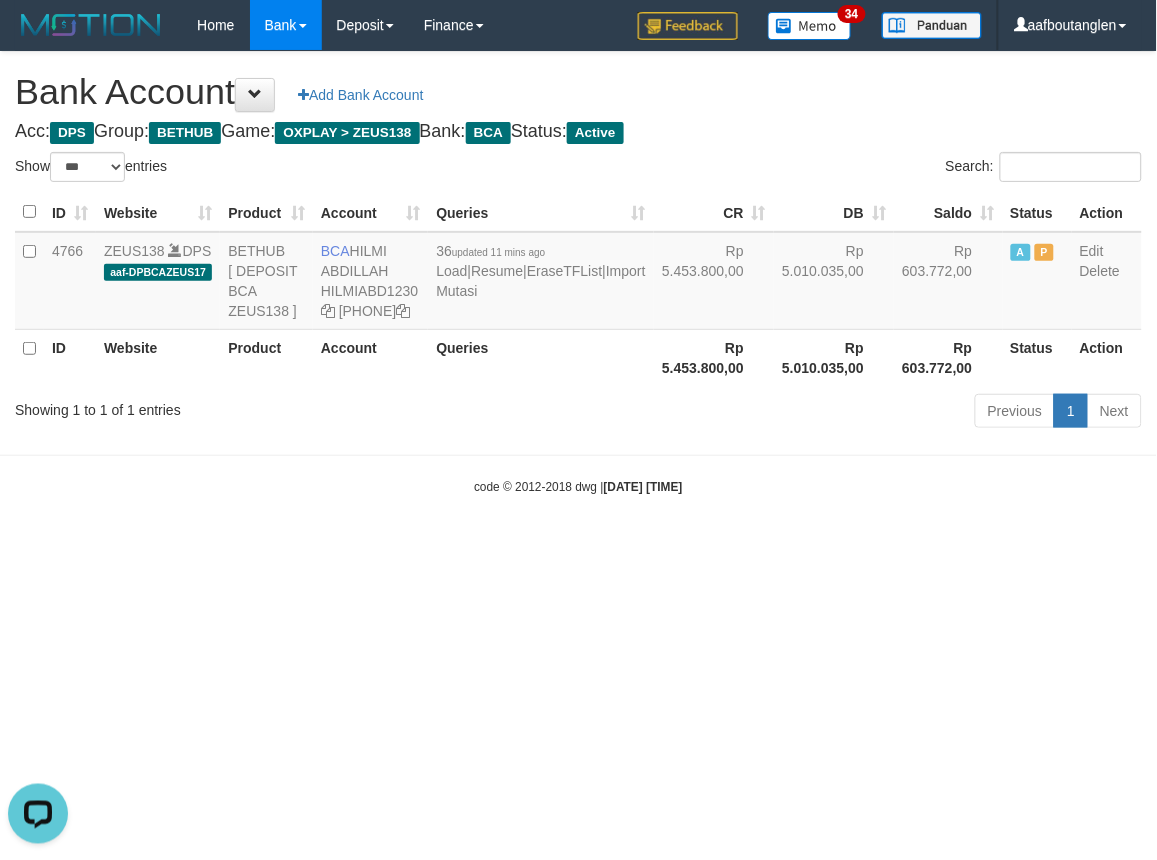 drag, startPoint x: 134, startPoint y: 534, endPoint x: 146, endPoint y: 527, distance: 13.892444 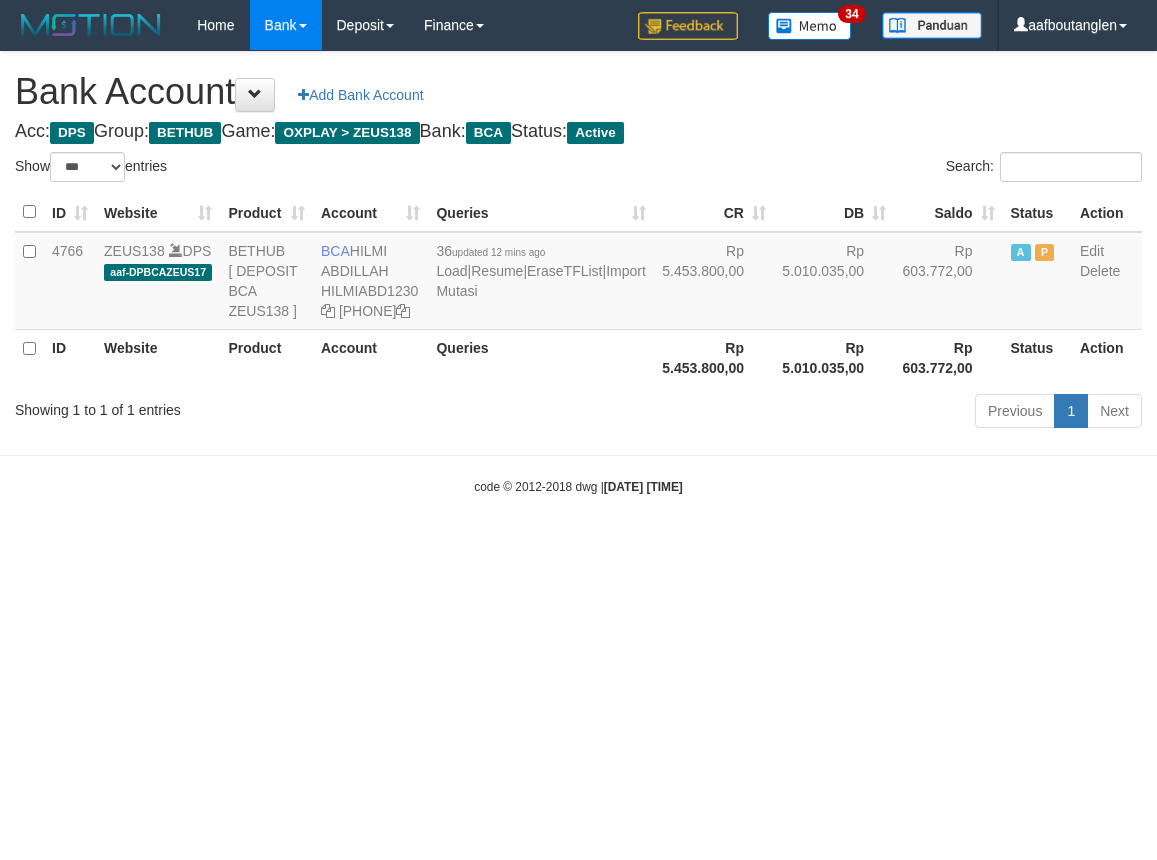 select on "***" 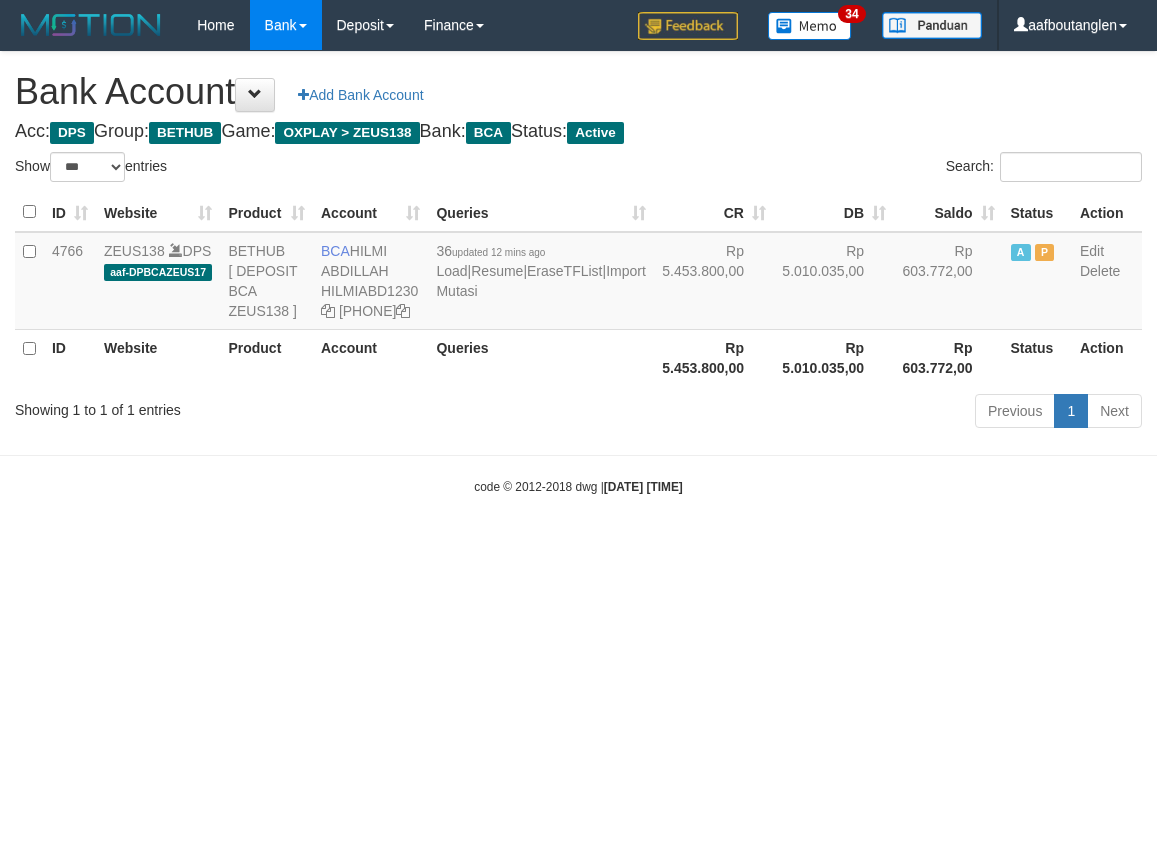 scroll, scrollTop: 0, scrollLeft: 0, axis: both 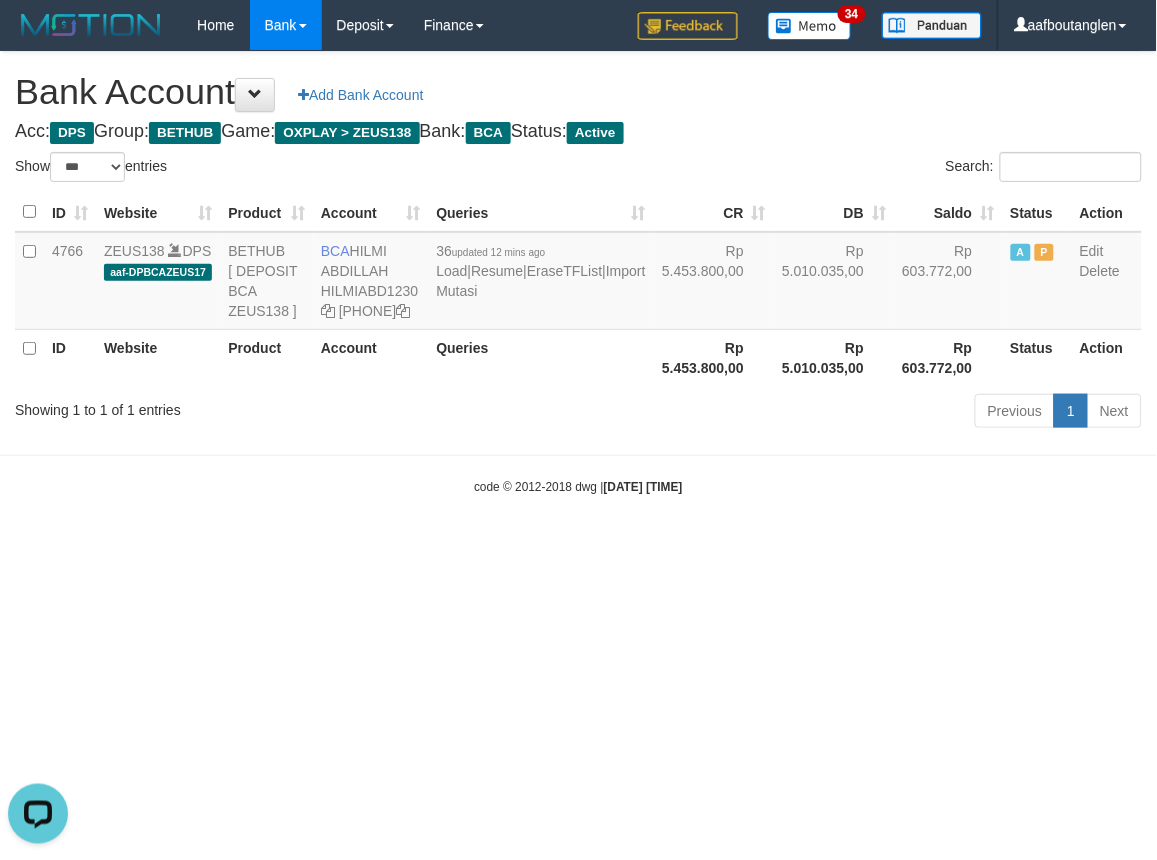 drag, startPoint x: 74, startPoint y: 463, endPoint x: 114, endPoint y: 448, distance: 42.72002 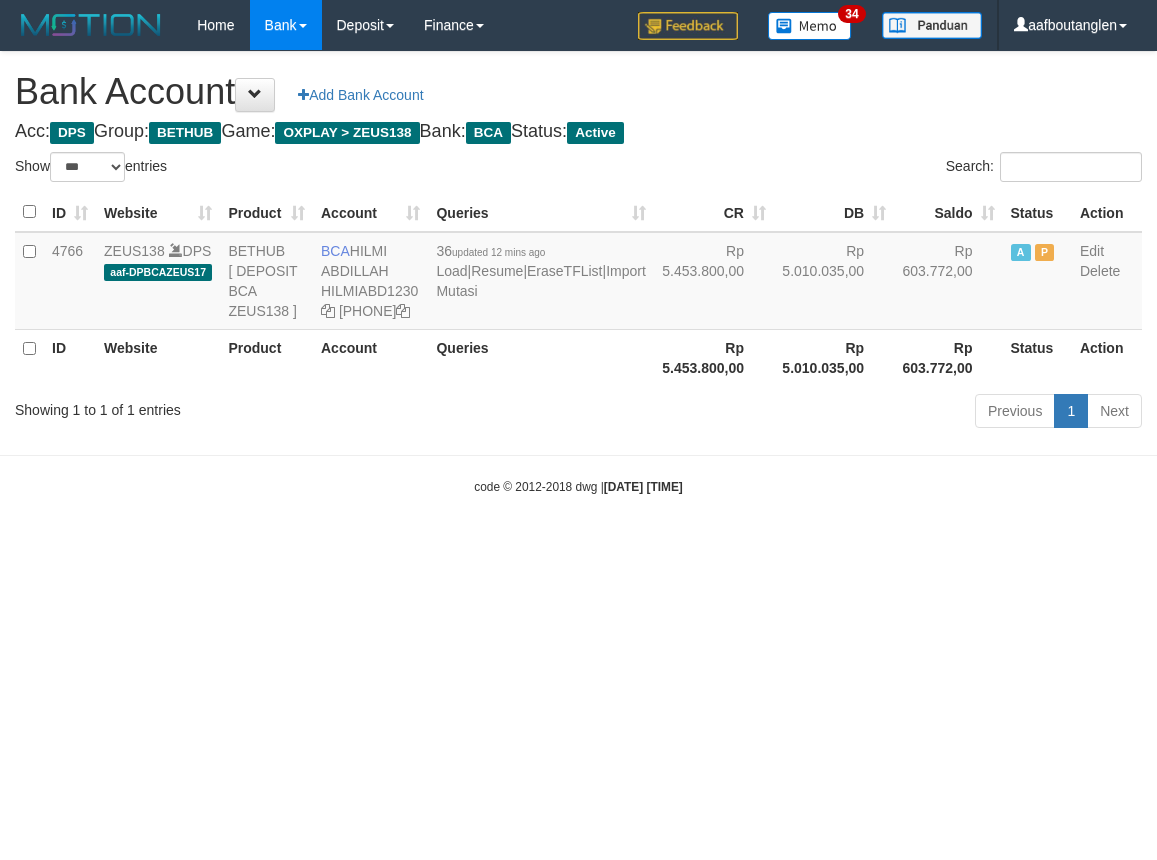 select on "***" 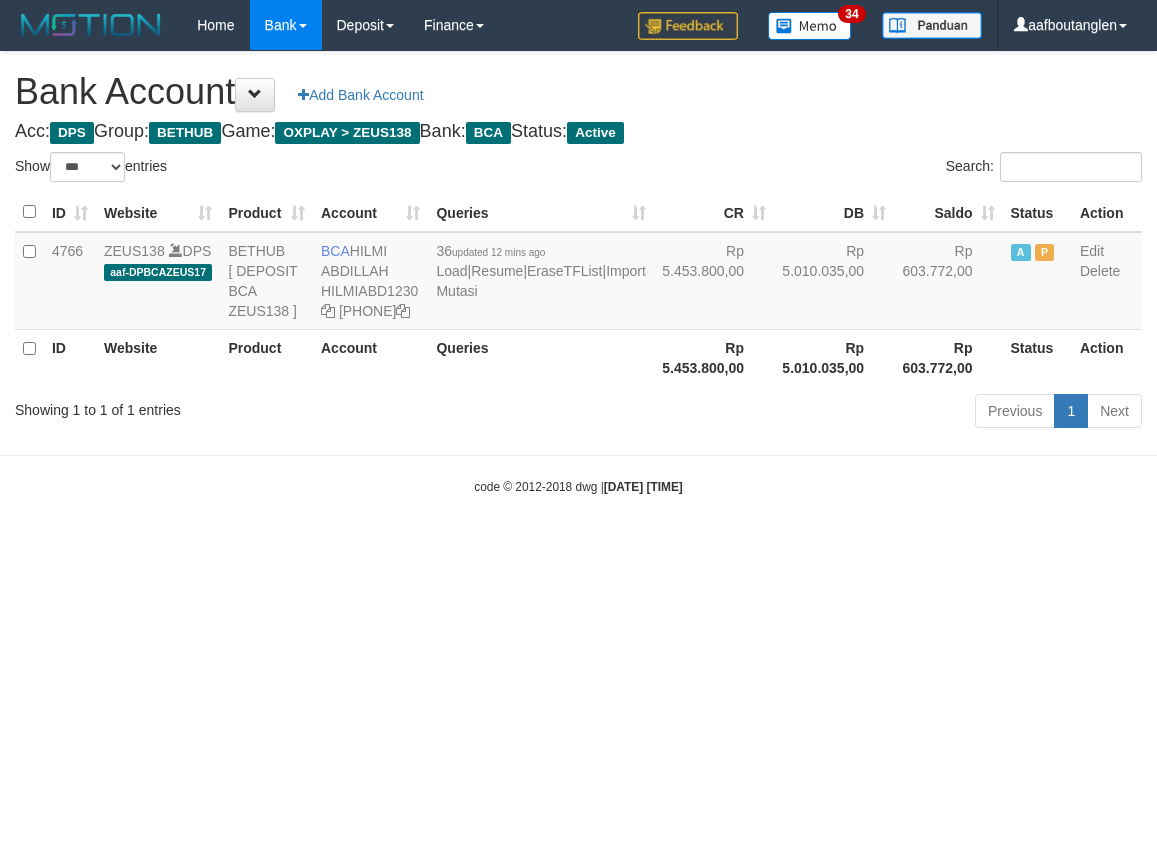 scroll, scrollTop: 0, scrollLeft: 0, axis: both 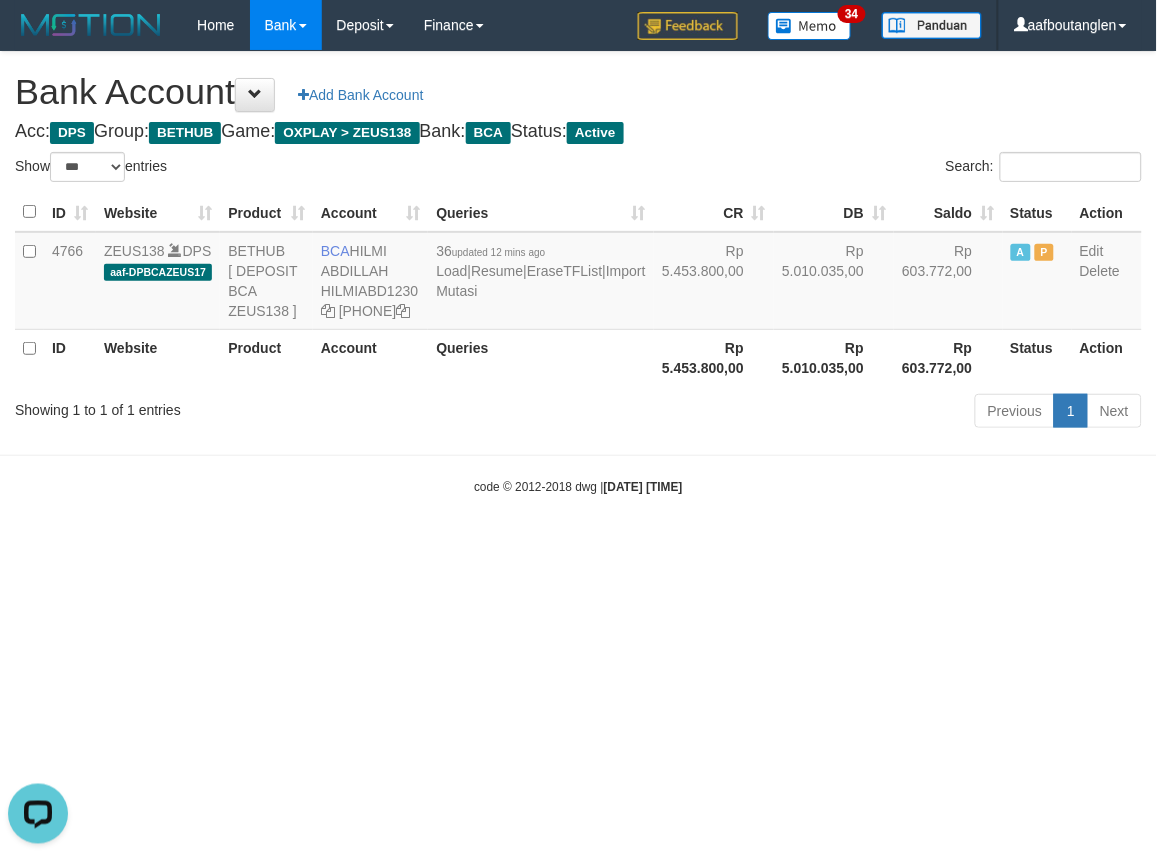 drag, startPoint x: 894, startPoint y: 586, endPoint x: 870, endPoint y: 565, distance: 31.890438 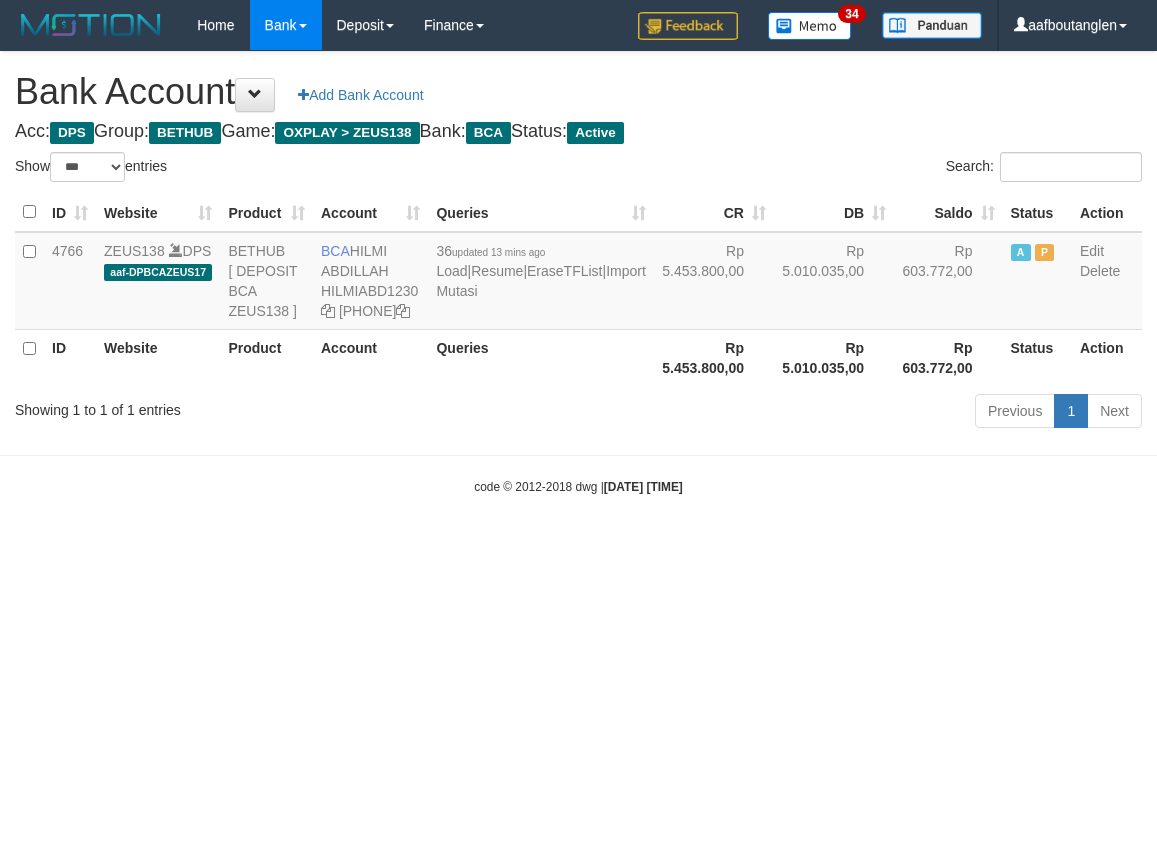 select on "***" 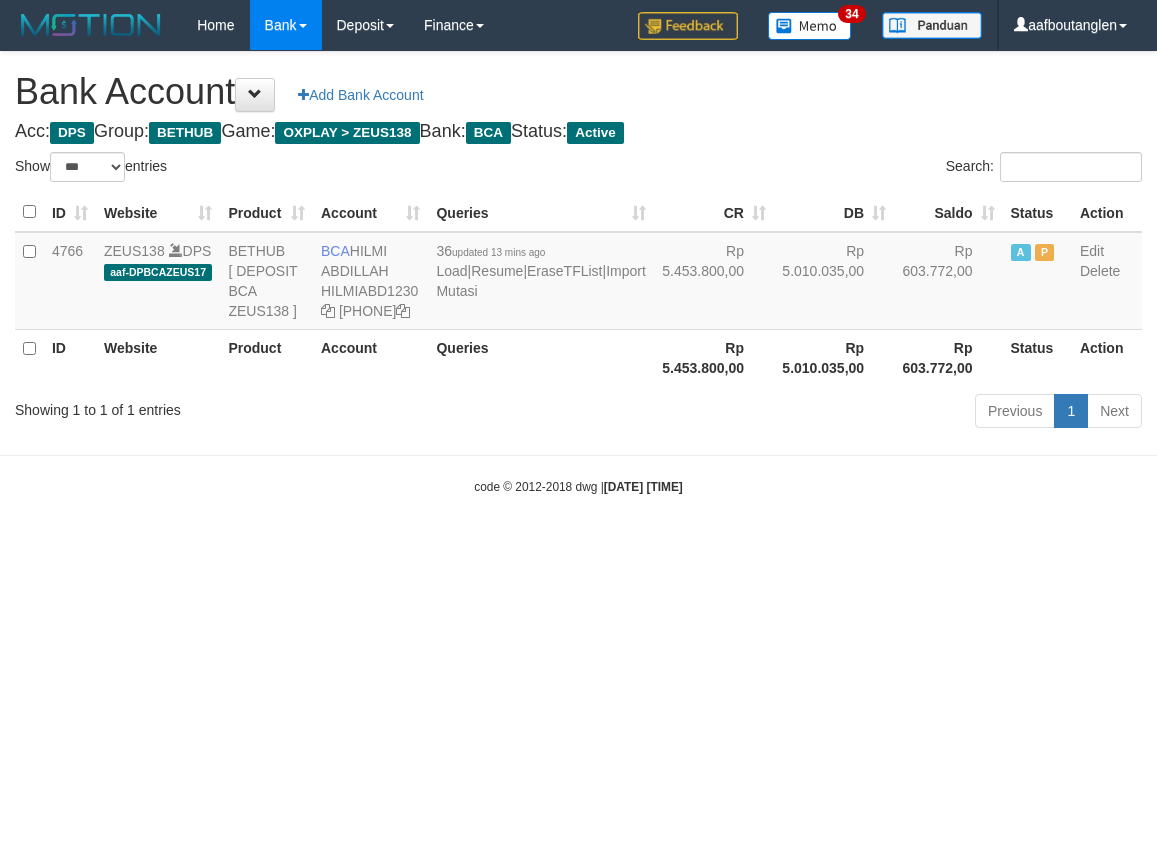 scroll, scrollTop: 0, scrollLeft: 0, axis: both 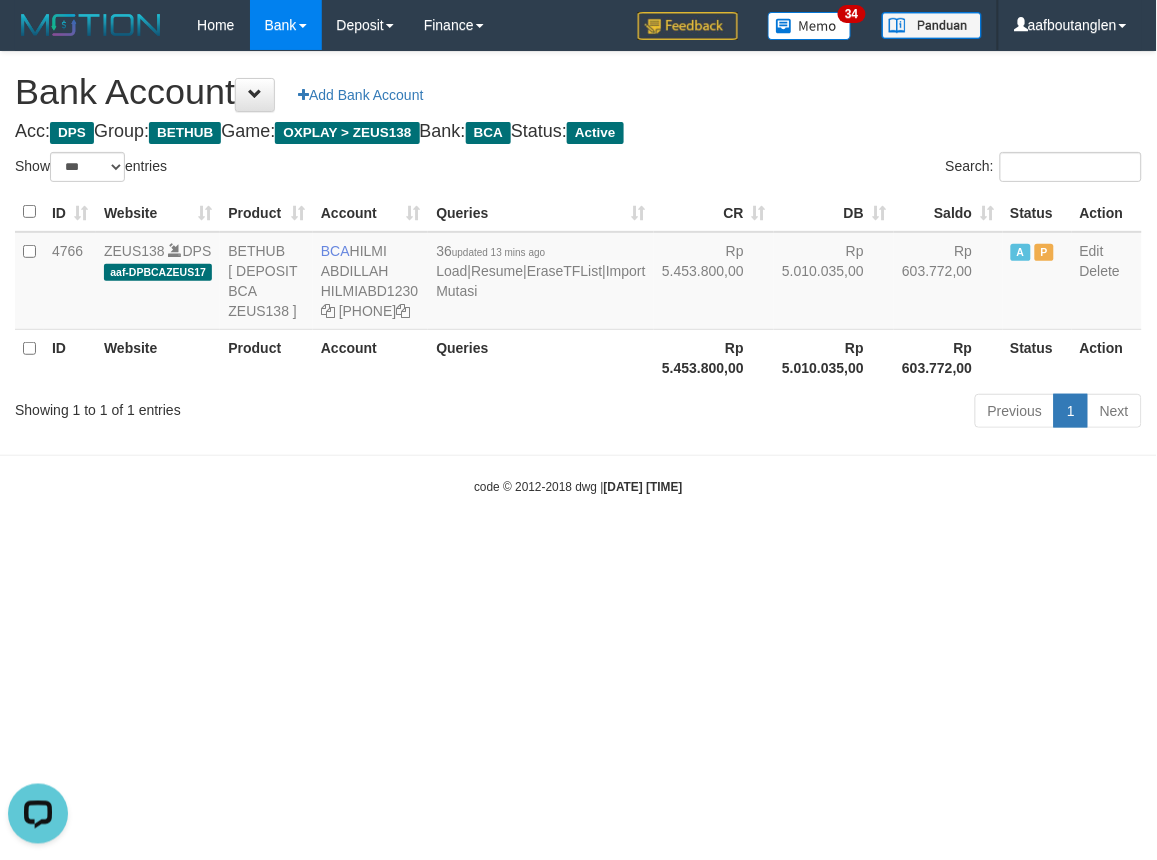 drag, startPoint x: 822, startPoint y: 544, endPoint x: 811, endPoint y: 536, distance: 13.601471 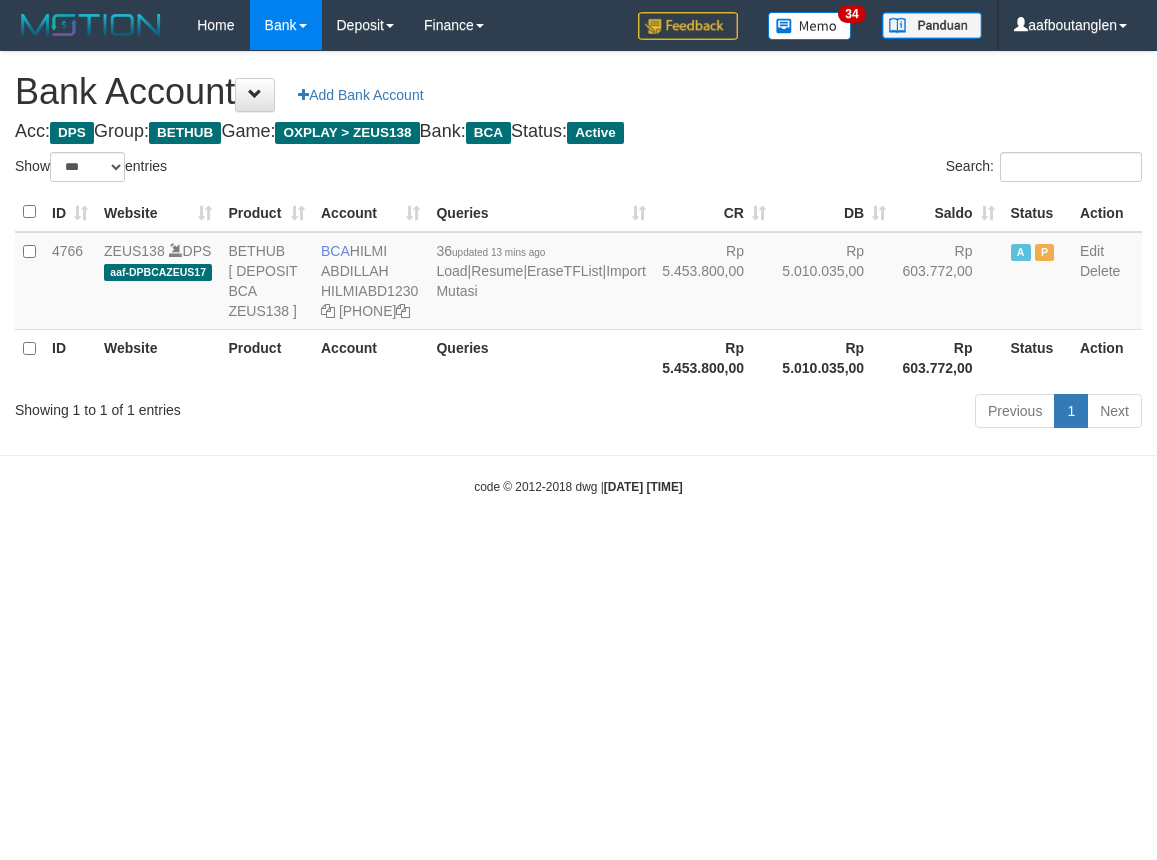 select on "***" 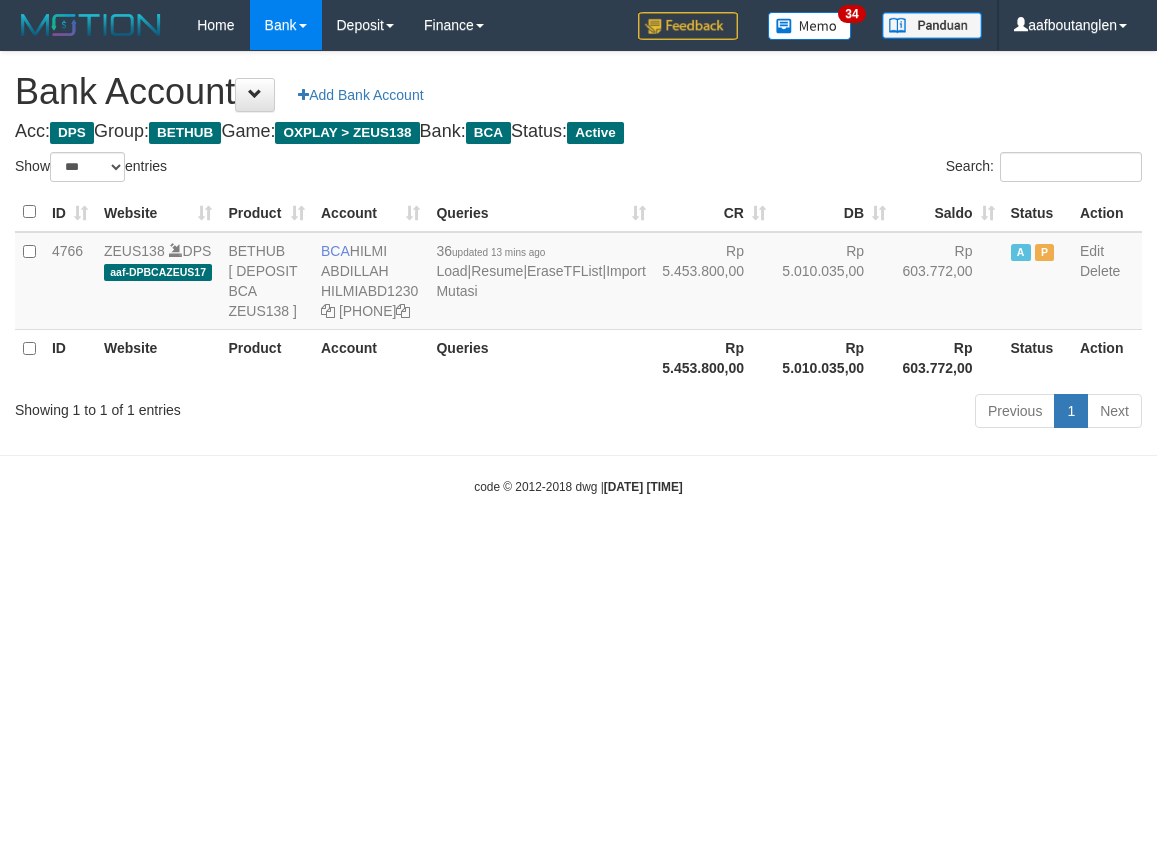 scroll, scrollTop: 0, scrollLeft: 0, axis: both 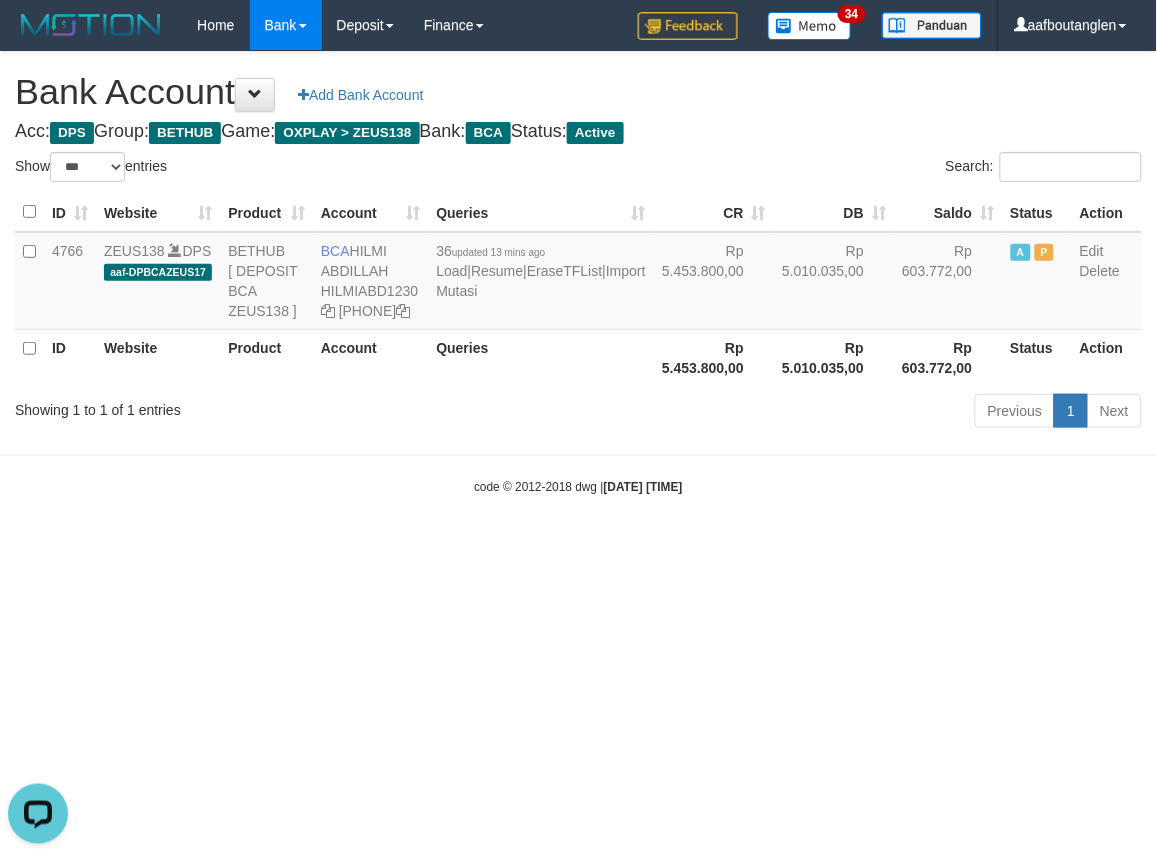 drag, startPoint x: 0, startPoint y: 585, endPoint x: 216, endPoint y: 670, distance: 232.12282 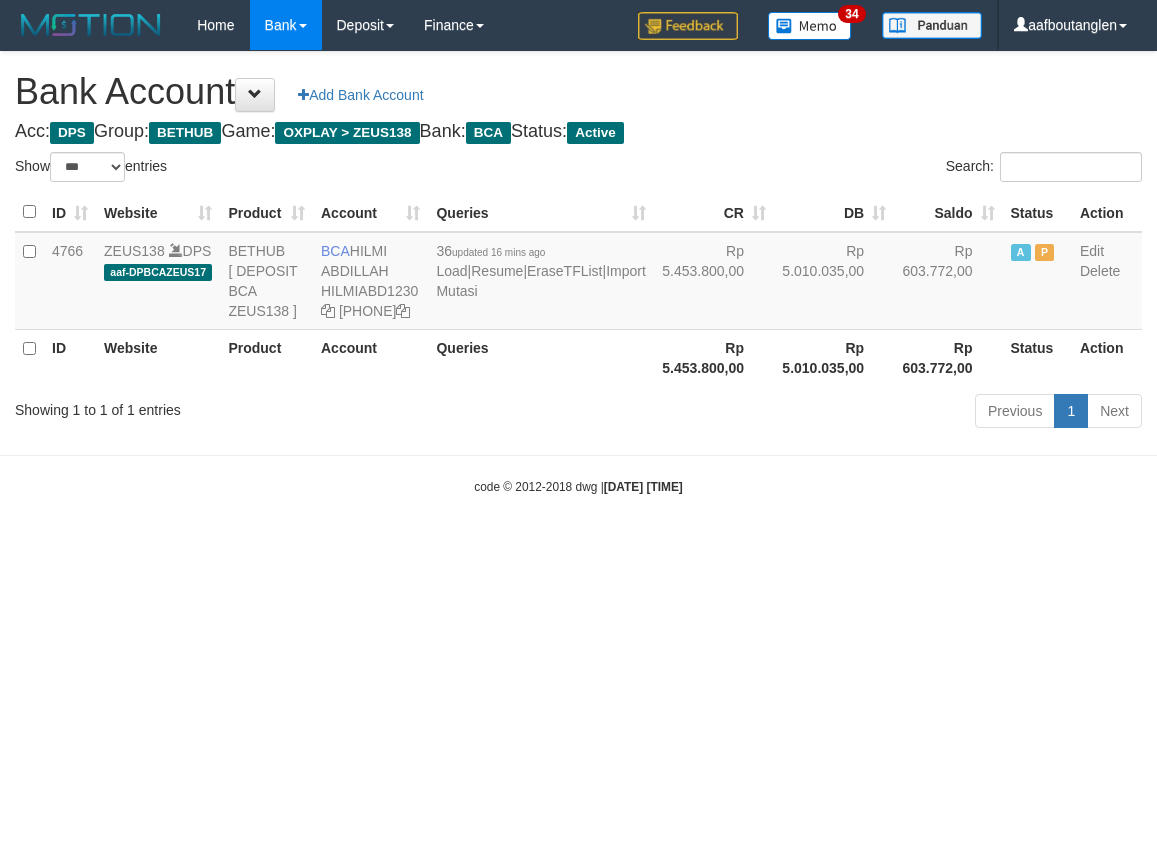 select on "***" 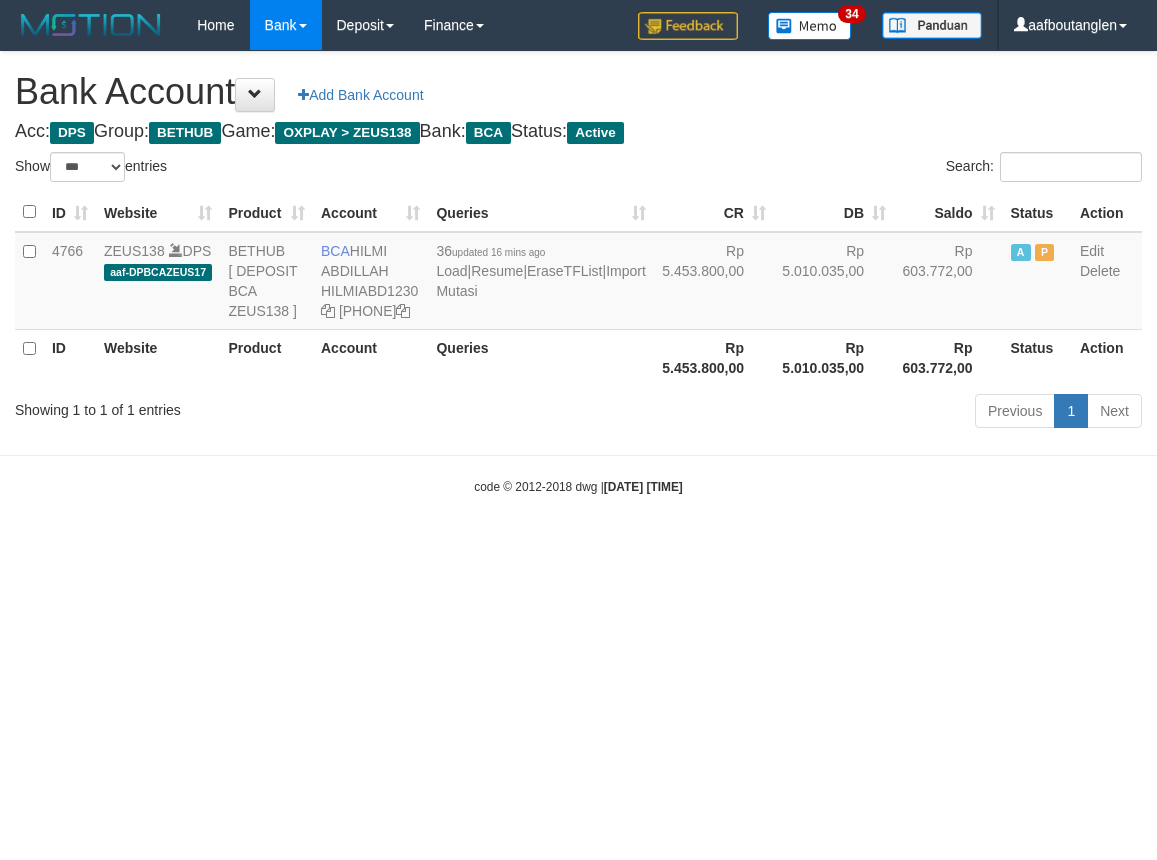 scroll, scrollTop: 0, scrollLeft: 0, axis: both 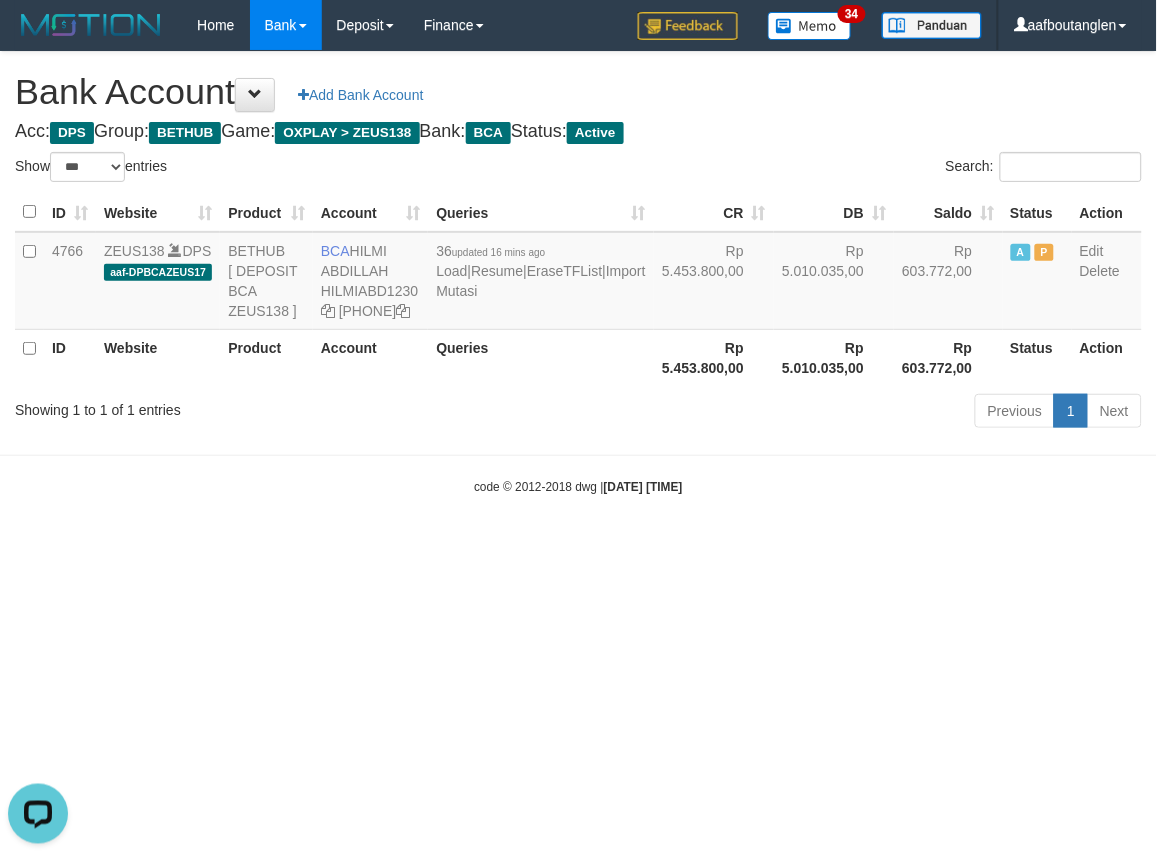 drag, startPoint x: 124, startPoint y: 570, endPoint x: 430, endPoint y: 561, distance: 306.13232 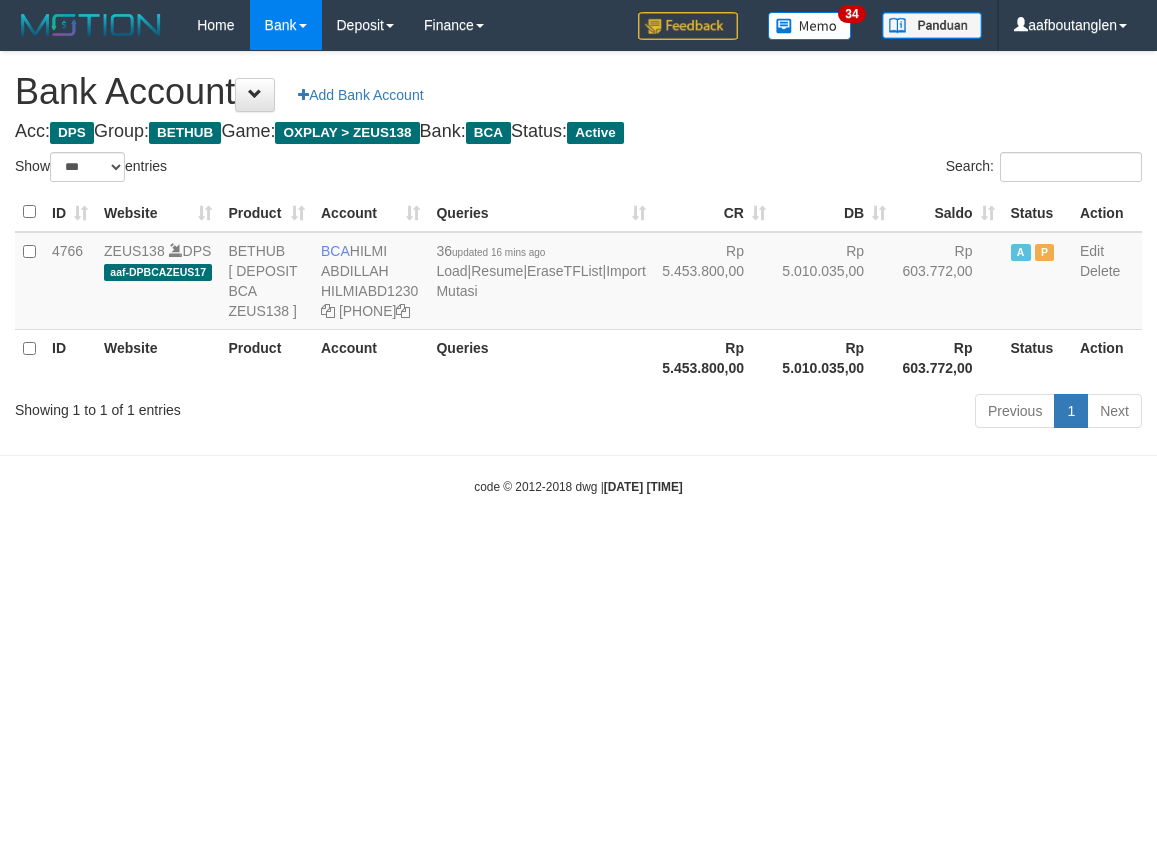 select on "***" 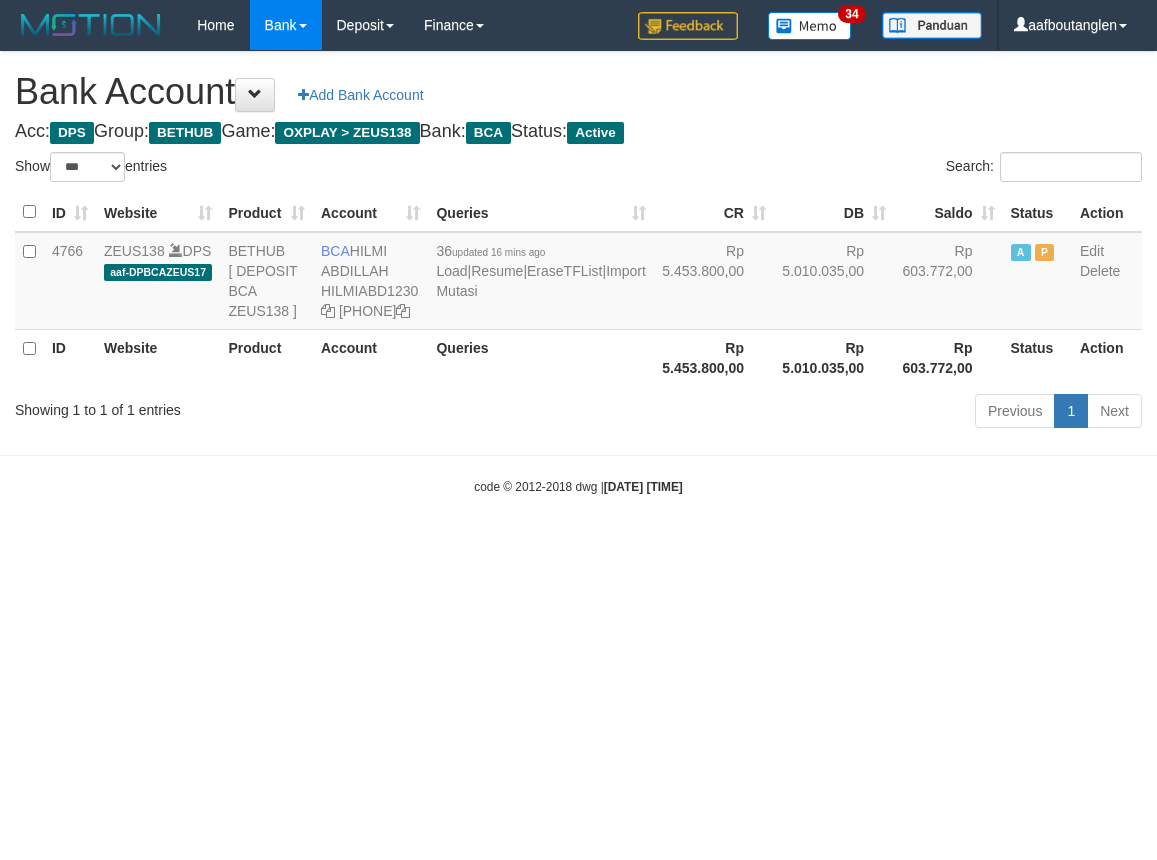 scroll, scrollTop: 0, scrollLeft: 0, axis: both 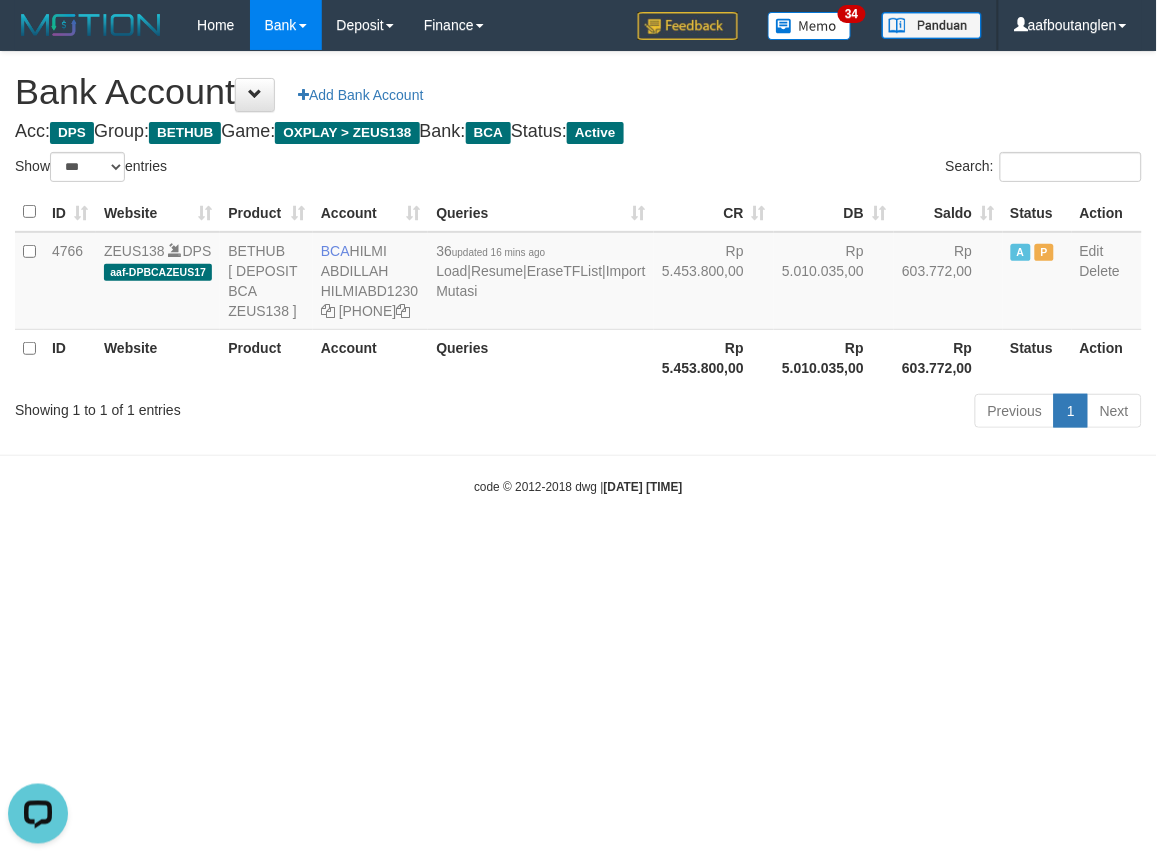 click on "Toggle navigation
Home
Bank
Account List
Deposit
DPS List
History
Note DPS
Finance
Financial Data
aafboutanglen
My Profile
Log Out
34" at bounding box center [578, 273] 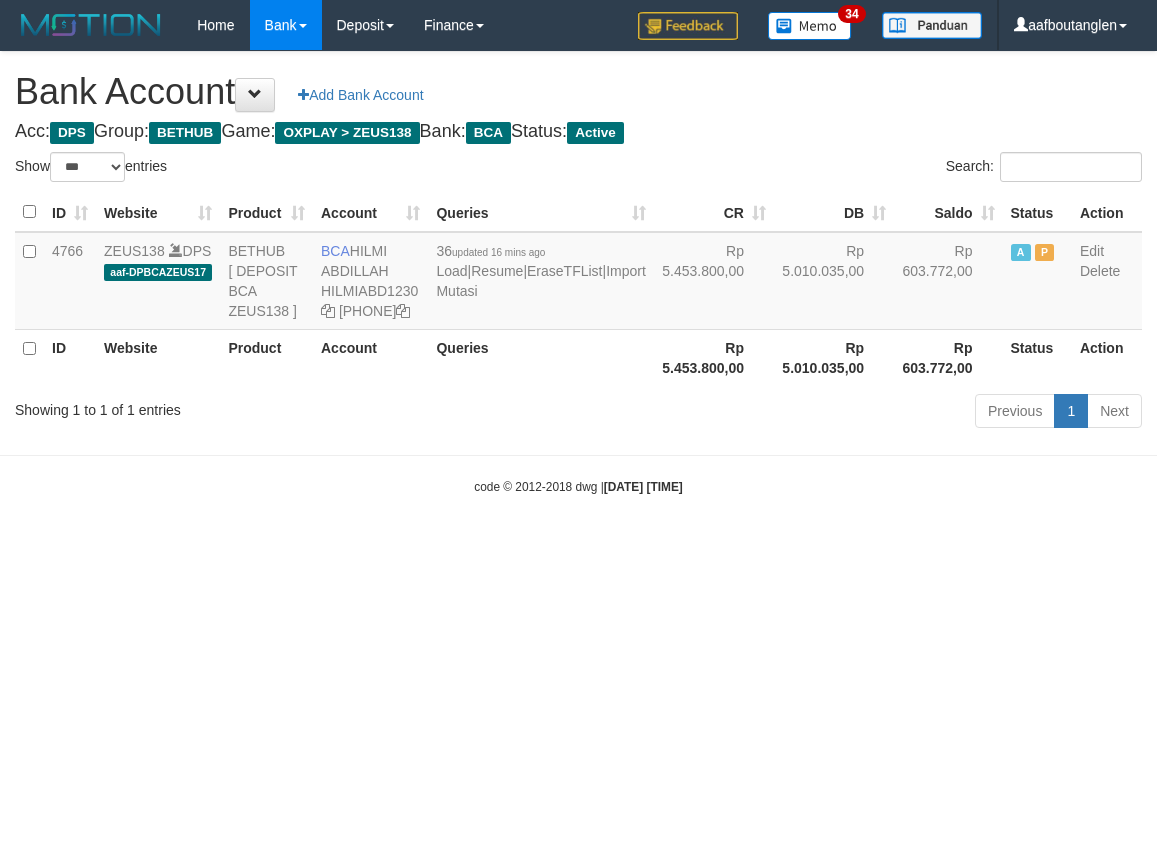 select on "***" 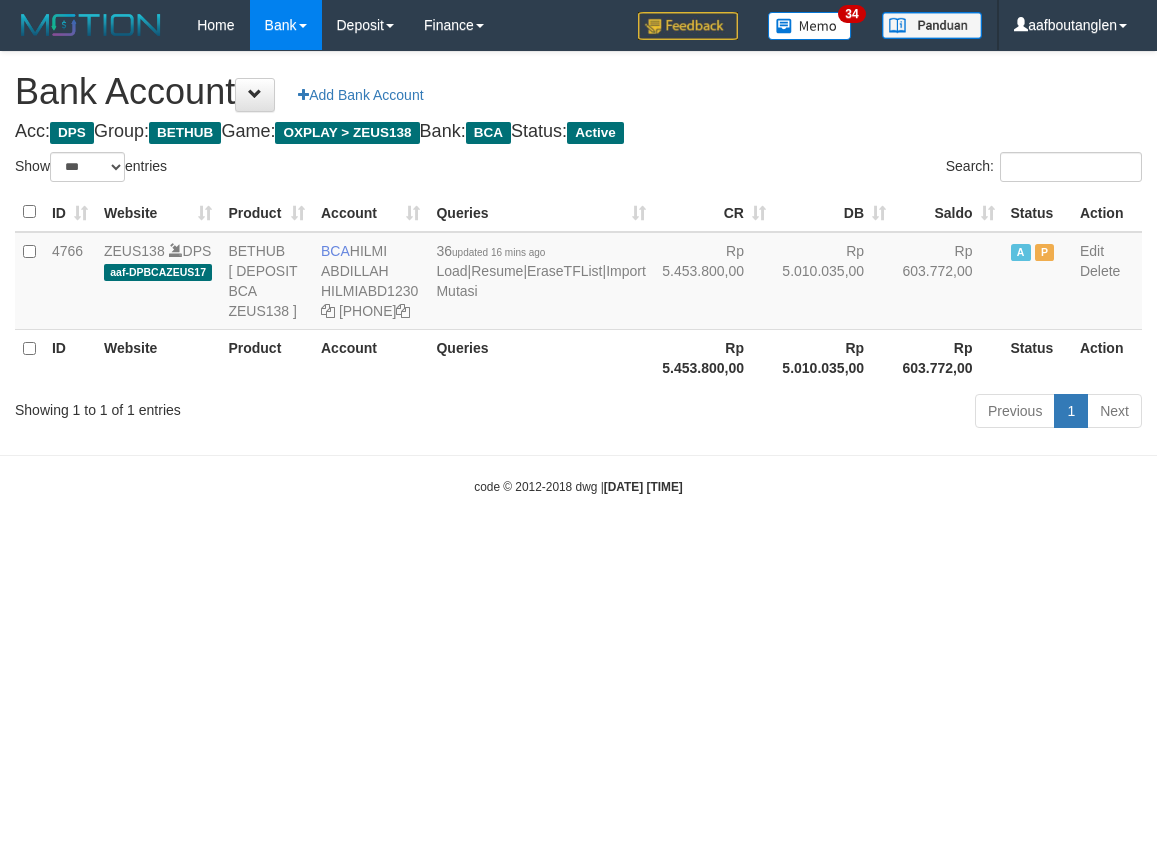 scroll, scrollTop: 0, scrollLeft: 0, axis: both 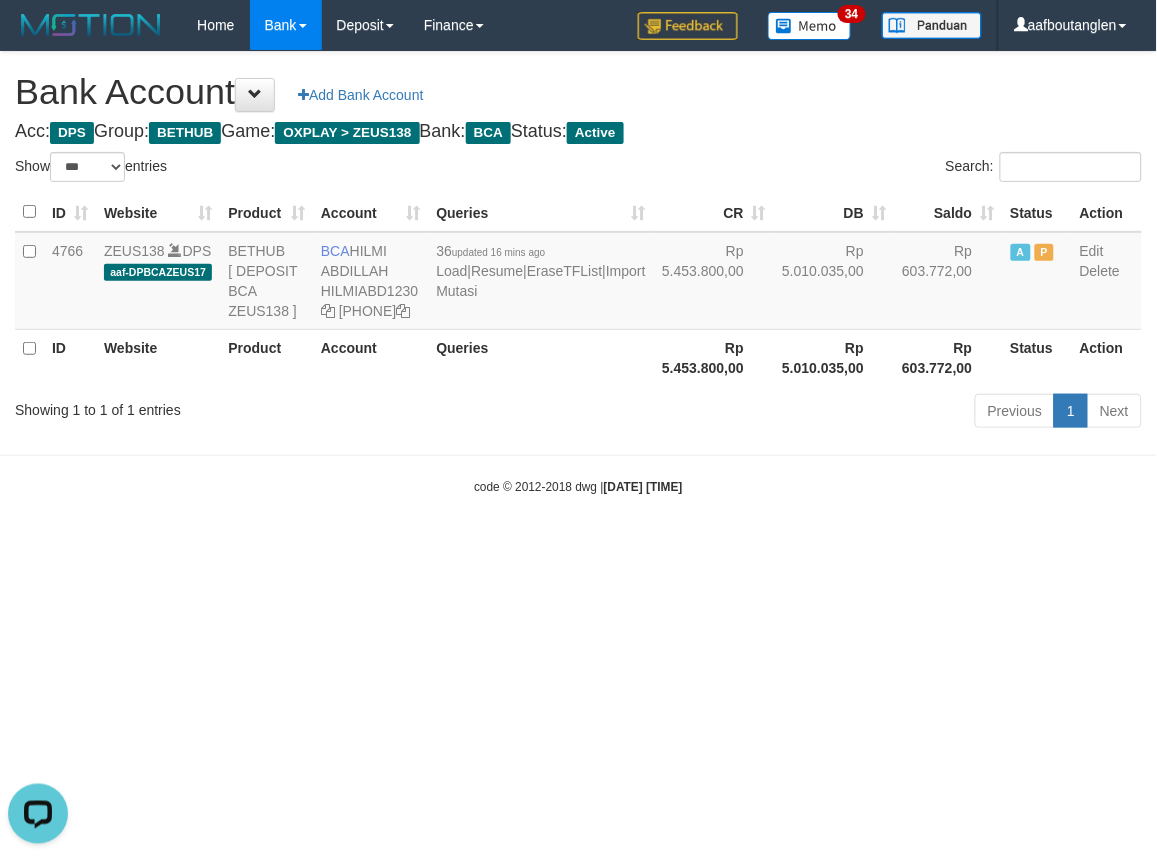 drag, startPoint x: 180, startPoint y: 550, endPoint x: 194, endPoint y: 543, distance: 15.652476 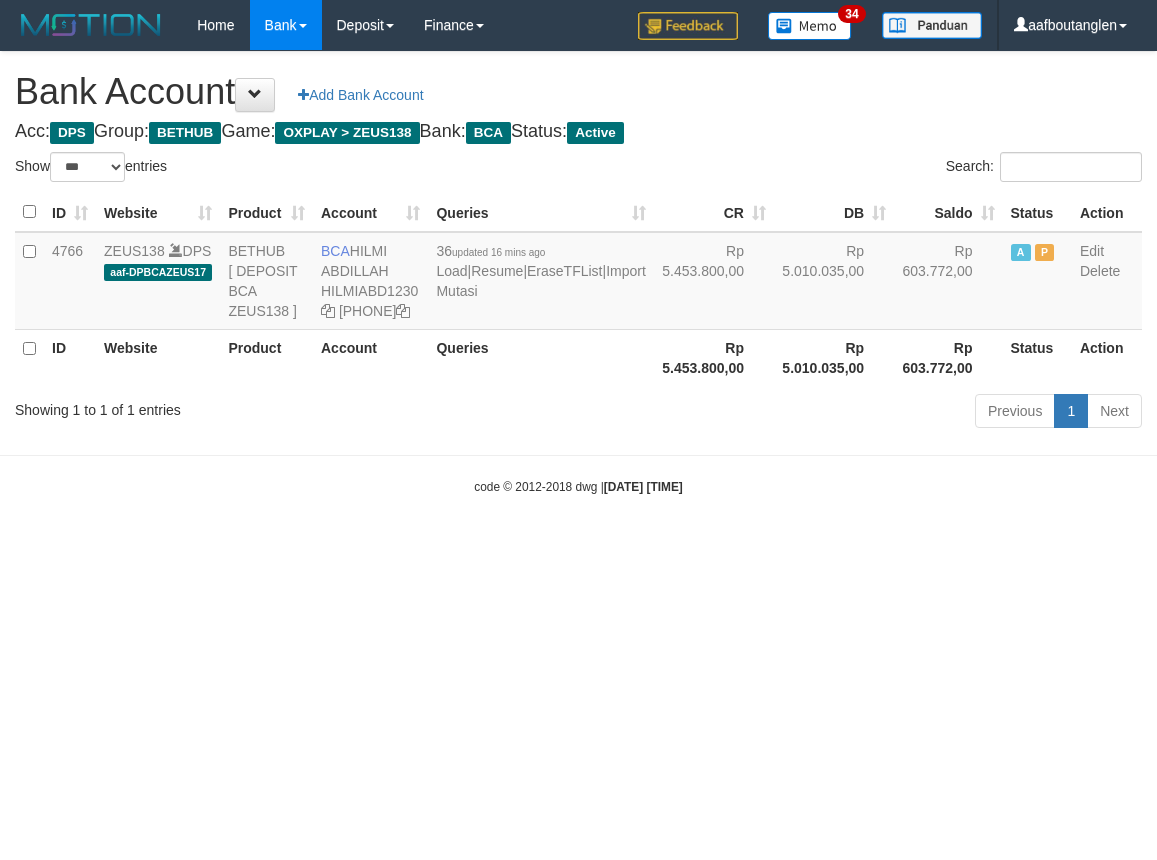 select on "***" 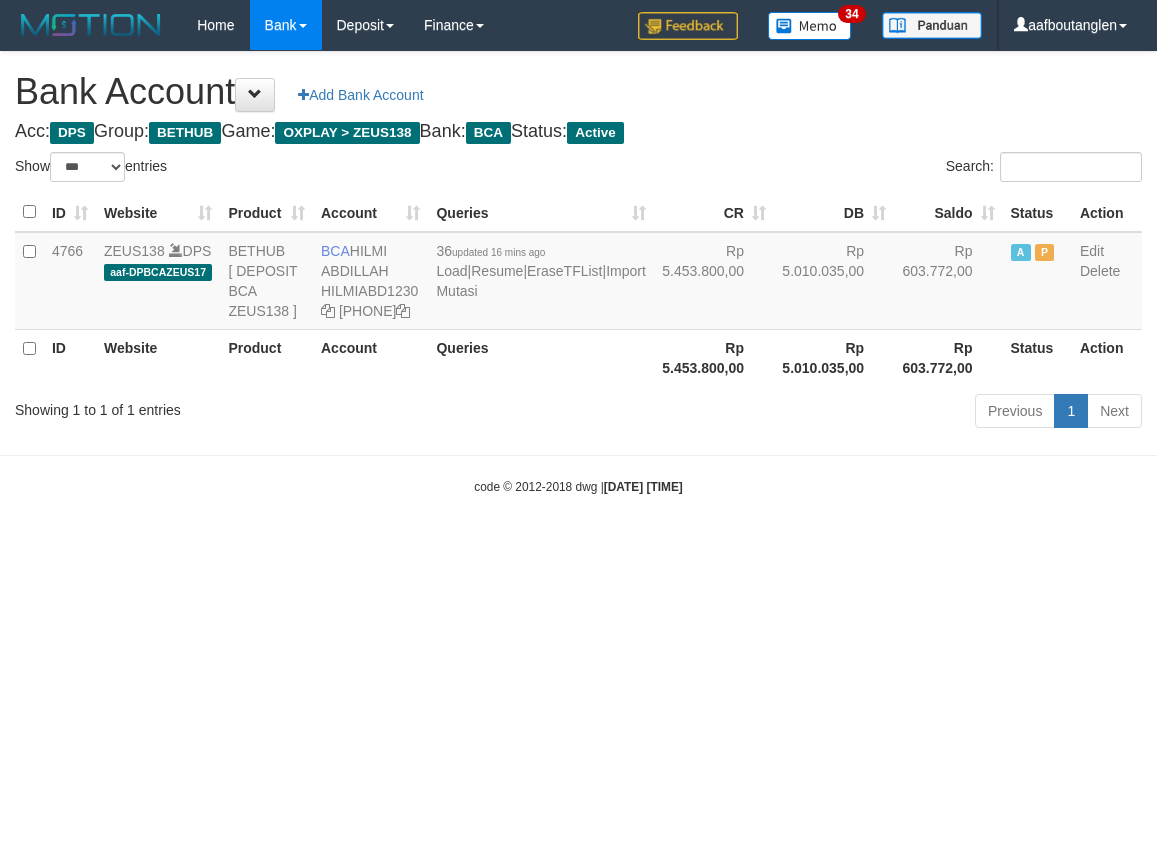 scroll, scrollTop: 0, scrollLeft: 0, axis: both 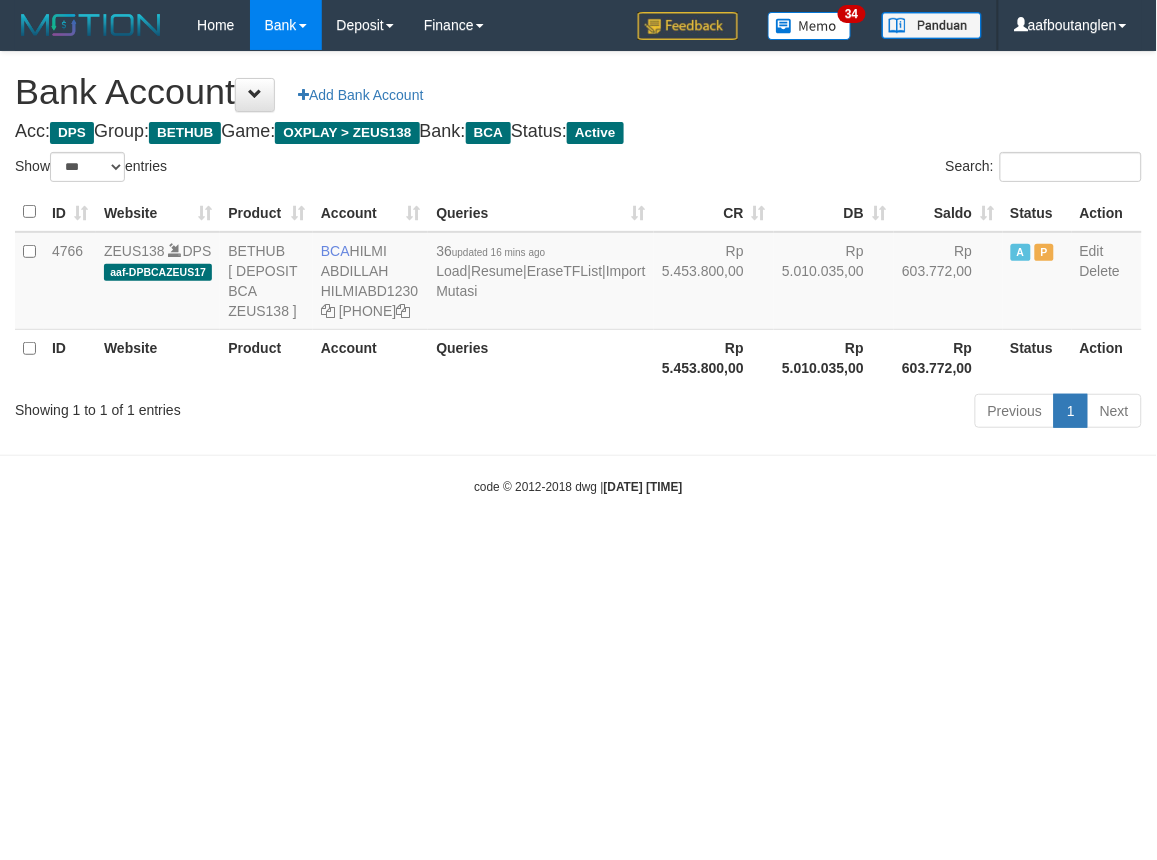 click on "Toggle navigation
Home
Bank
Account List
Deposit
DPS List
History
Note DPS
Finance
Financial Data
aafboutanglen
My Profile
Log Out
34" at bounding box center [578, 273] 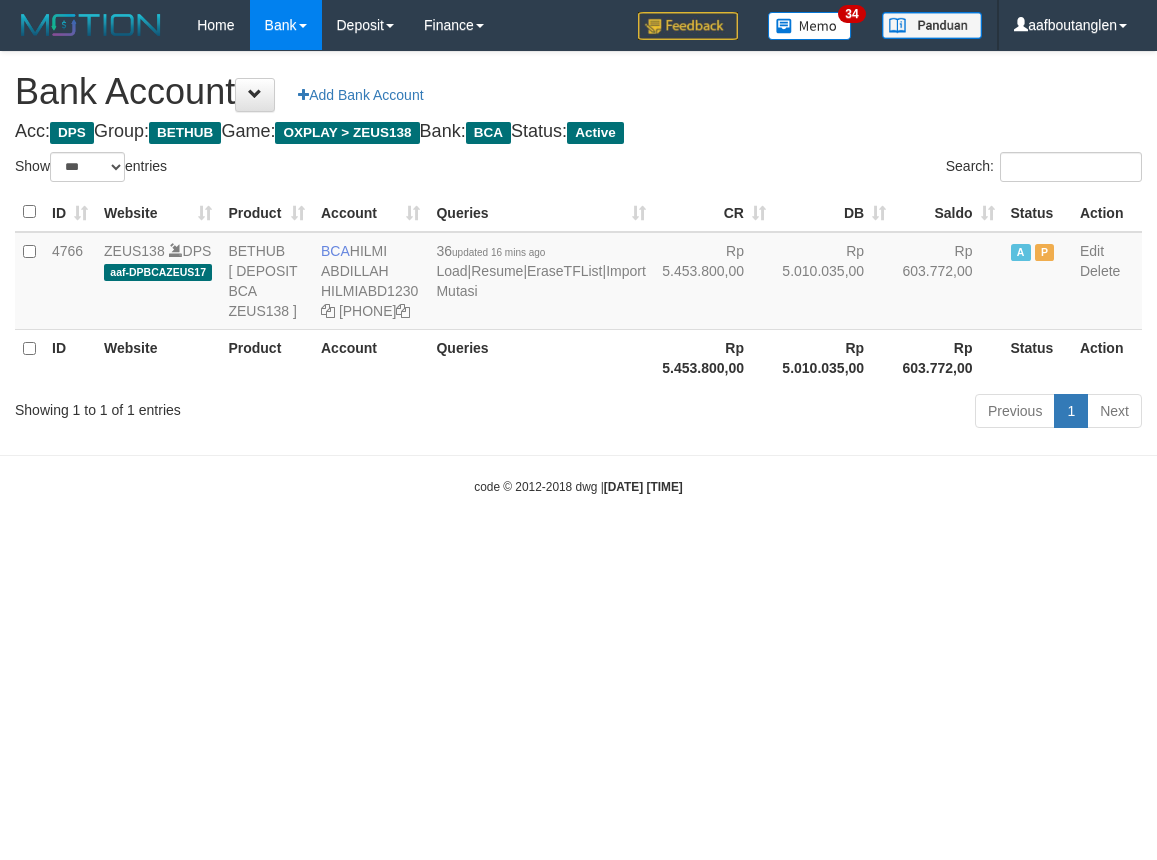 select on "***" 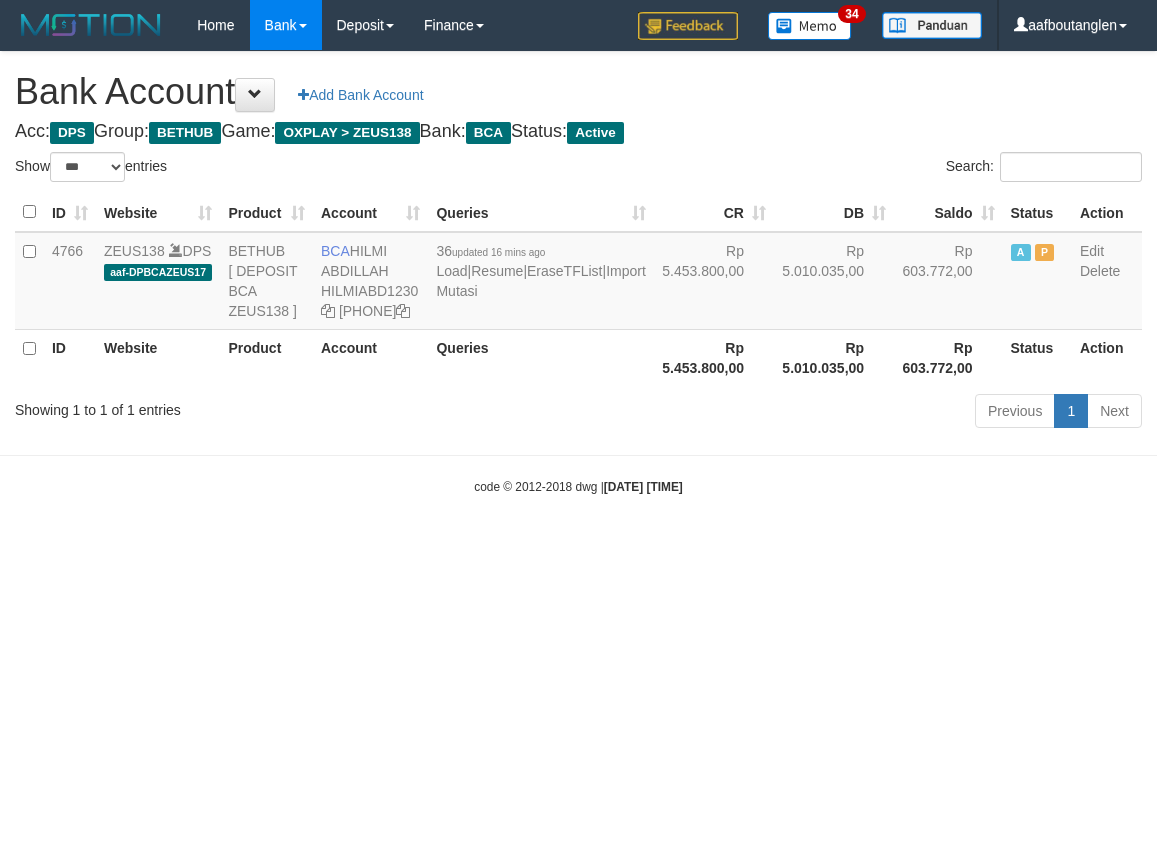 scroll, scrollTop: 0, scrollLeft: 0, axis: both 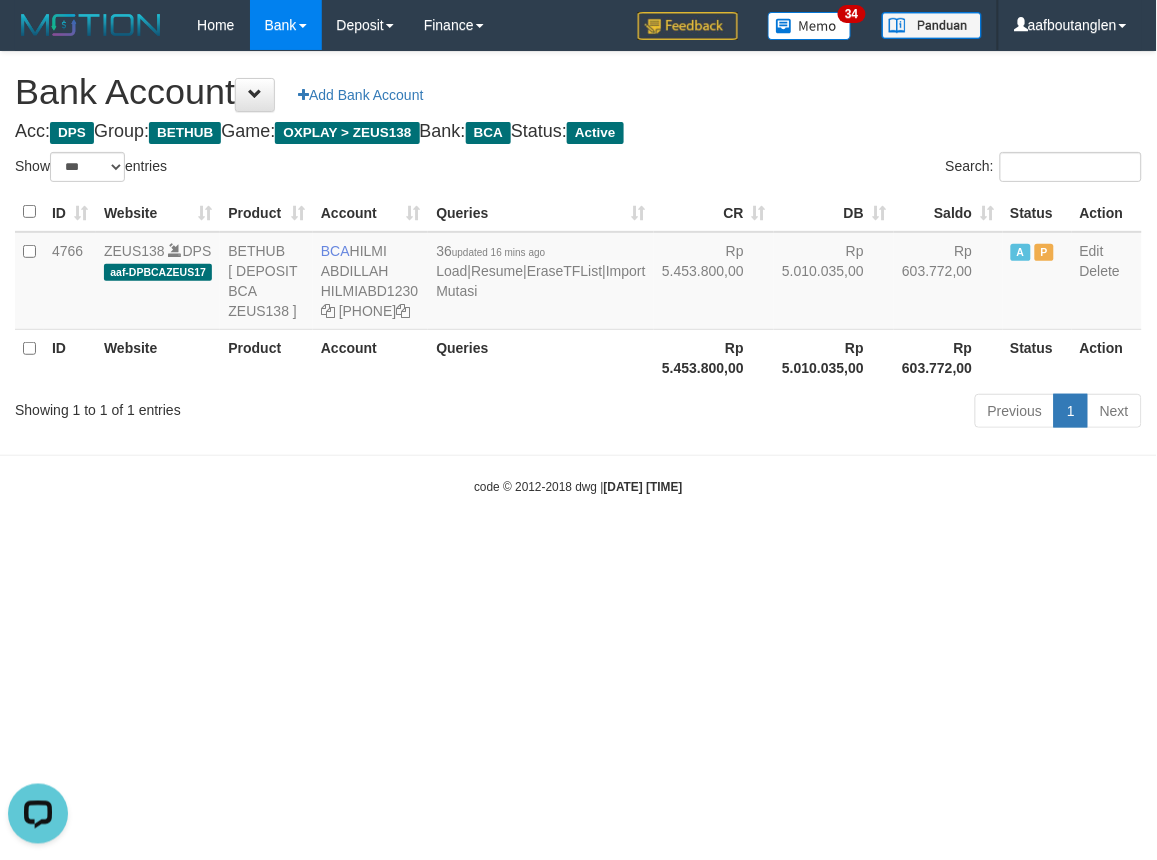 drag, startPoint x: 71, startPoint y: 537, endPoint x: 42, endPoint y: 533, distance: 29.274563 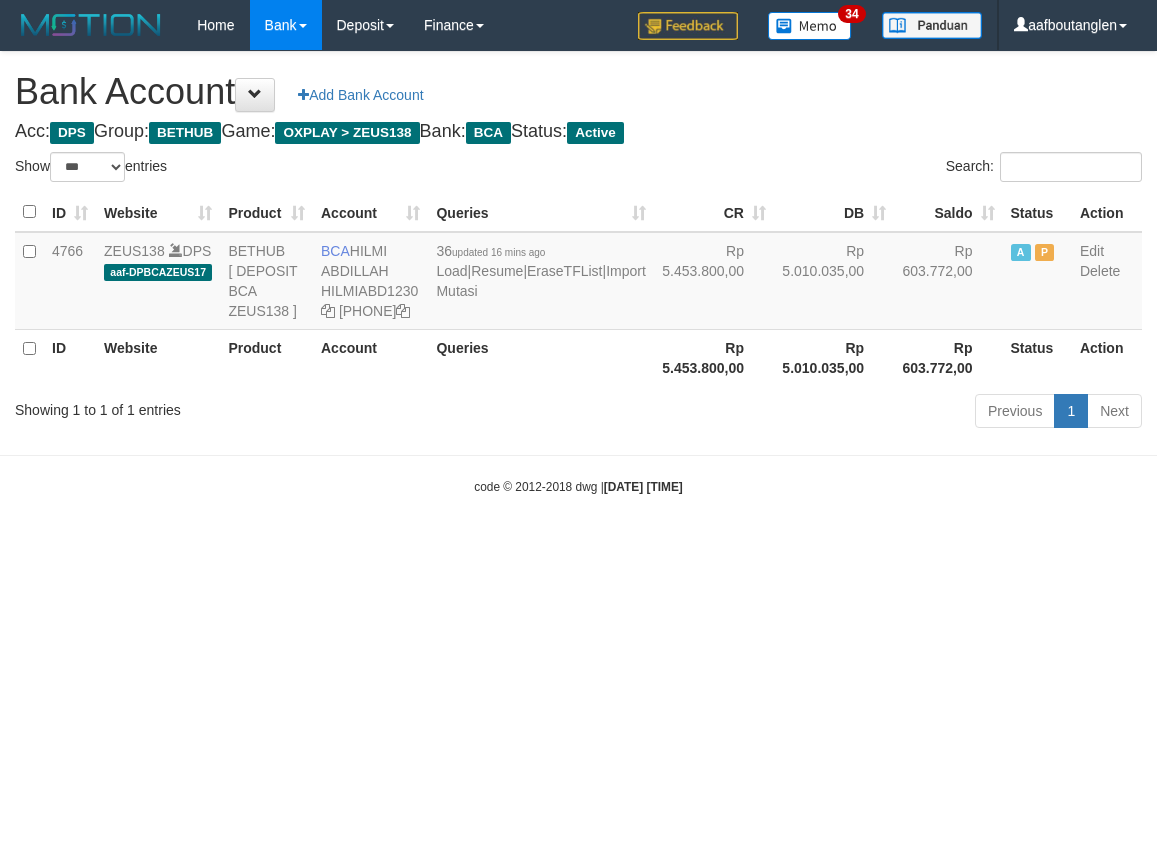 select on "***" 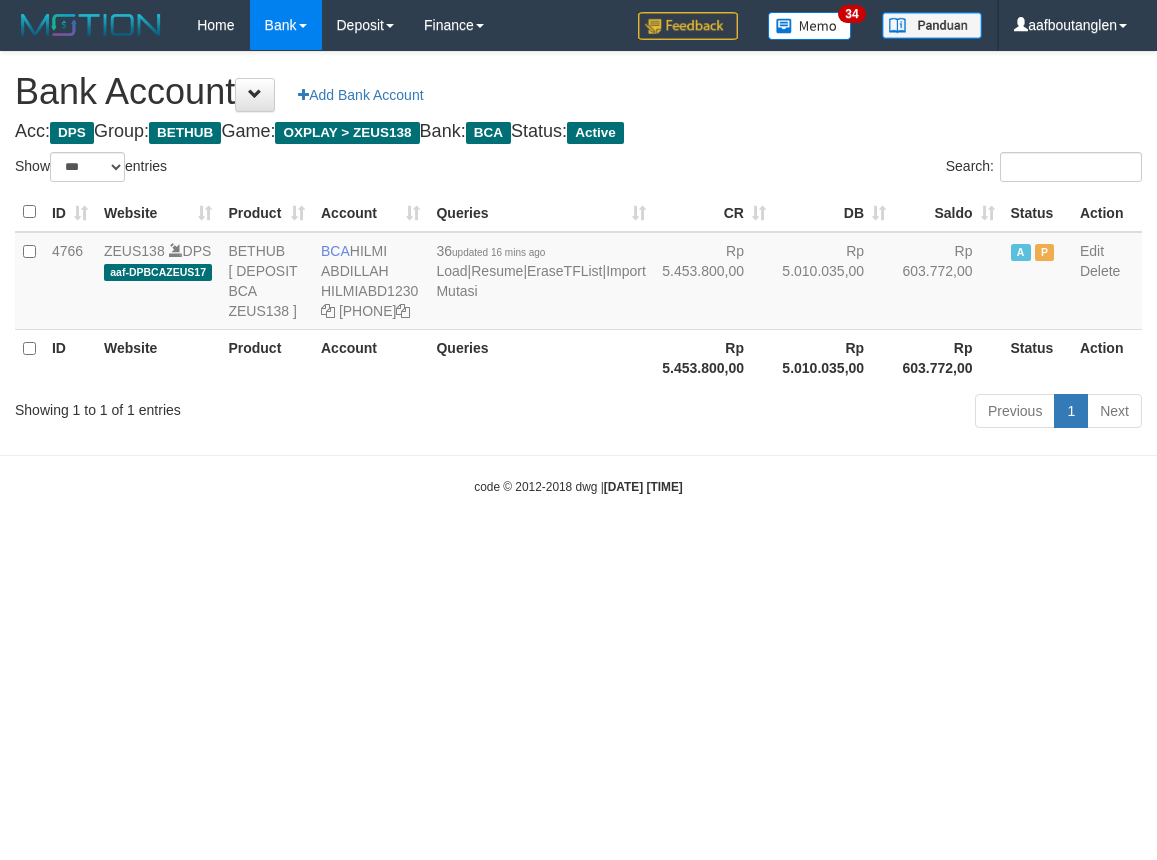 scroll, scrollTop: 0, scrollLeft: 0, axis: both 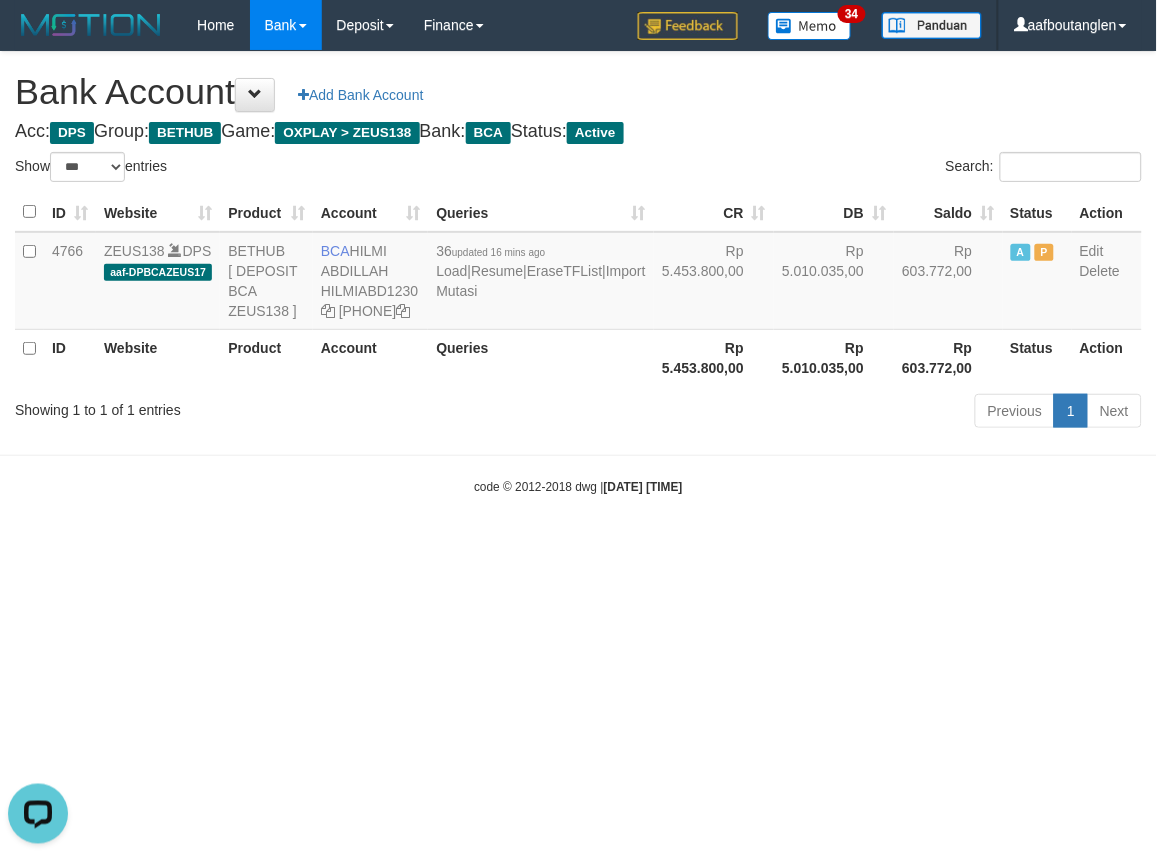 drag, startPoint x: 498, startPoint y: 371, endPoint x: 622, endPoint y: 371, distance: 124 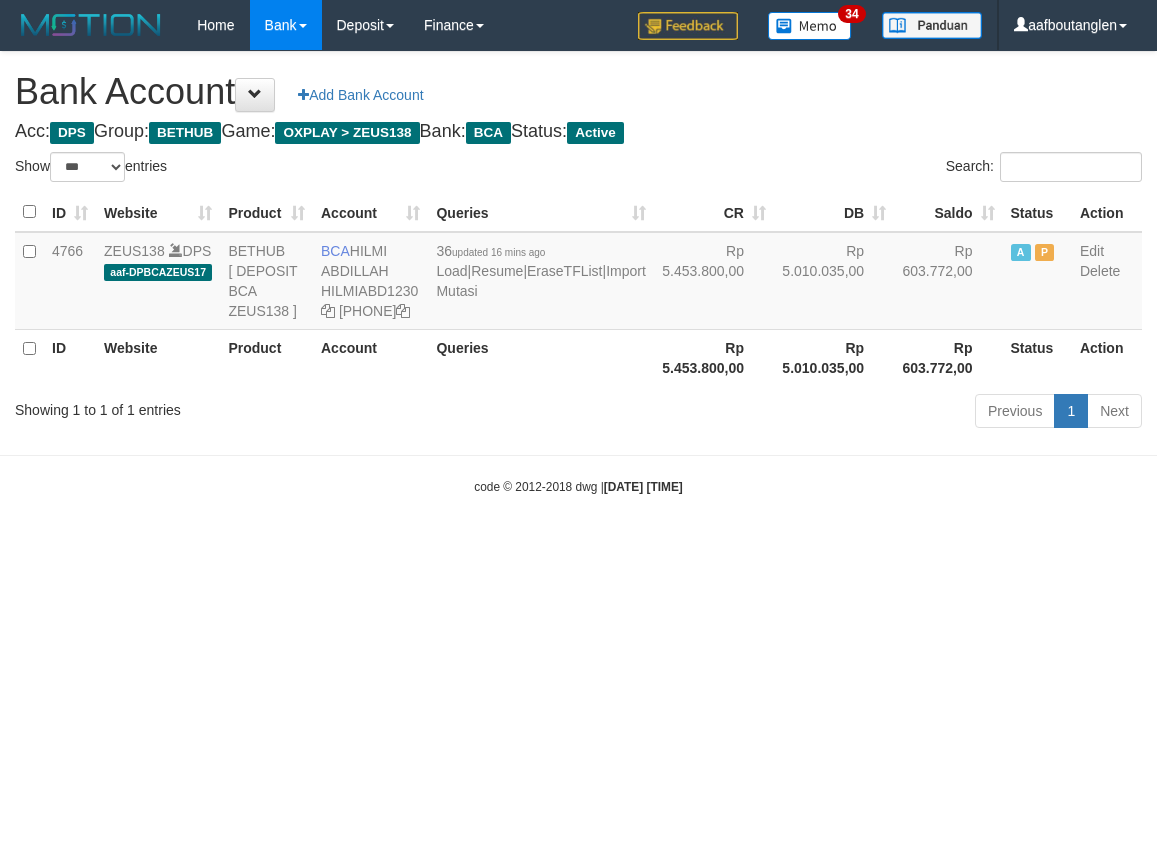 select on "***" 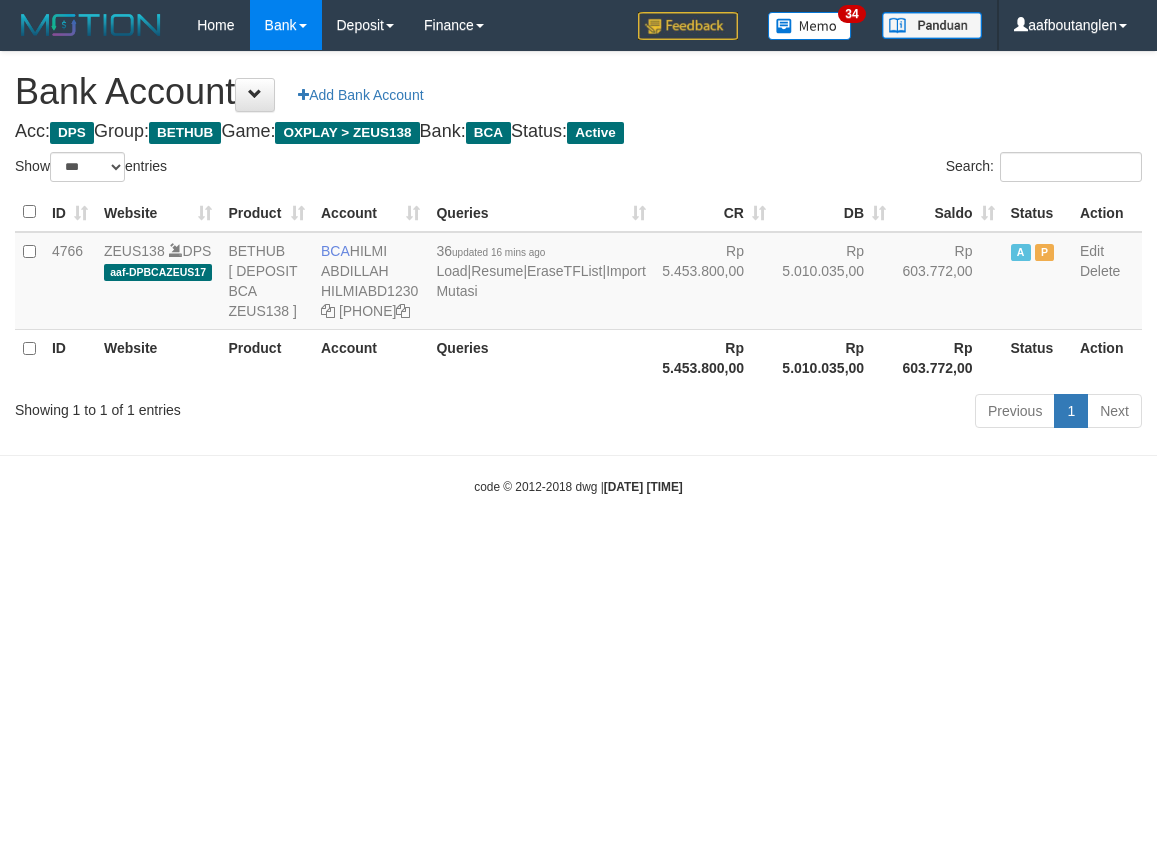 scroll, scrollTop: 0, scrollLeft: 0, axis: both 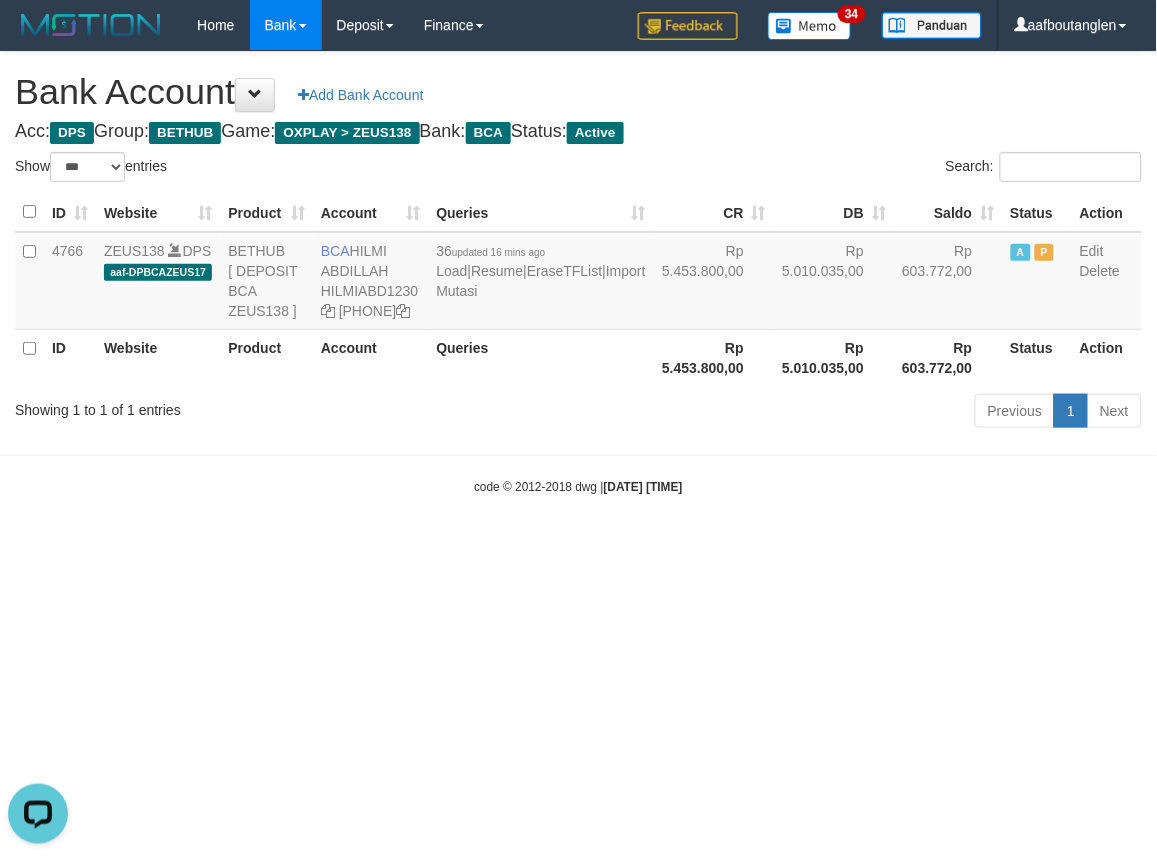 click on "Toggle navigation
Home
Bank
Account List
Deposit
DPS List
History
Note DPS
Finance
Financial Data
aafboutanglen
My Profile
Log Out
34" at bounding box center (578, 273) 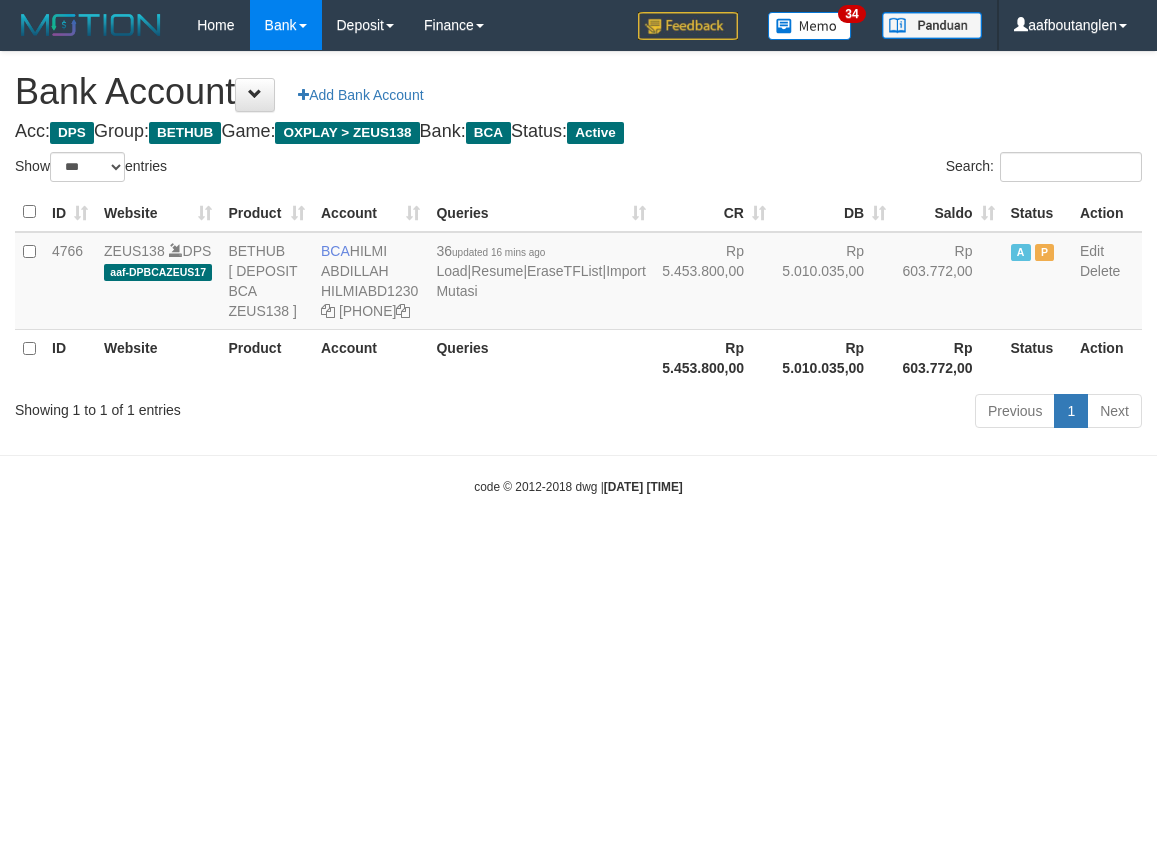 select on "***" 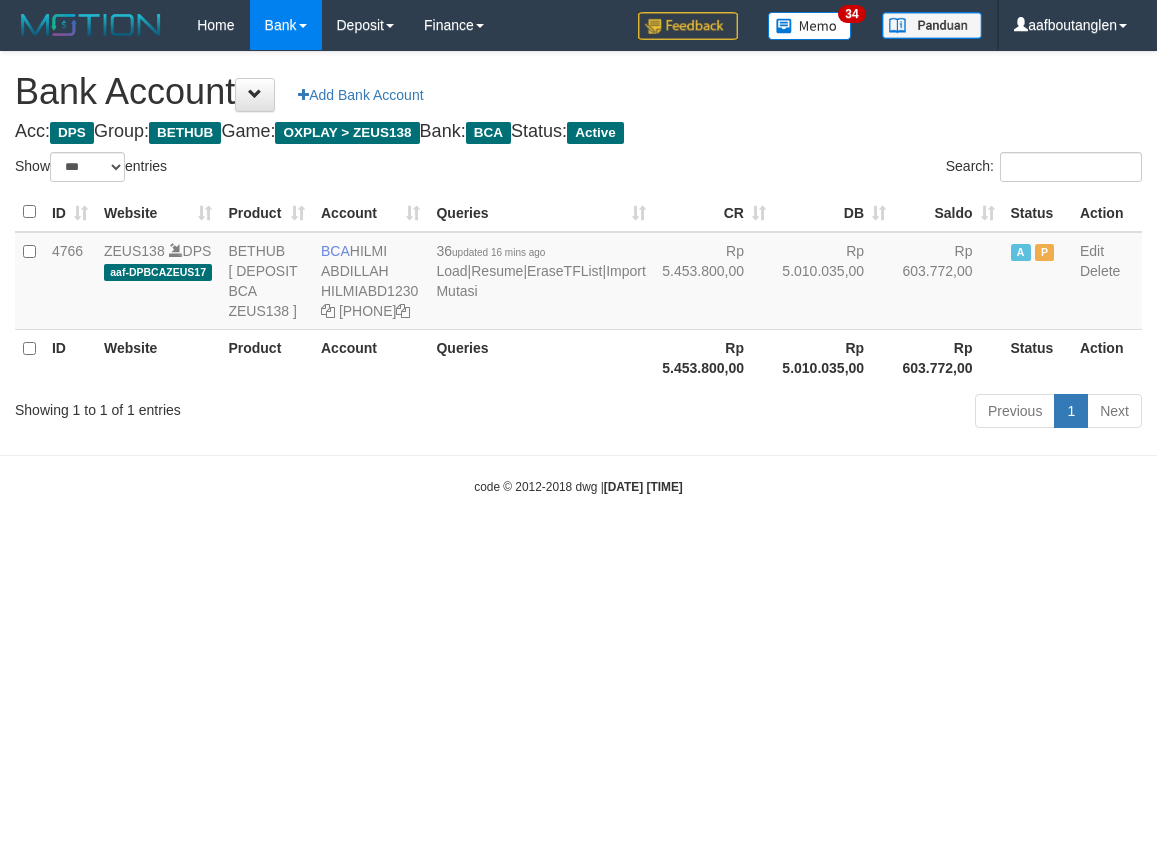 scroll, scrollTop: 0, scrollLeft: 0, axis: both 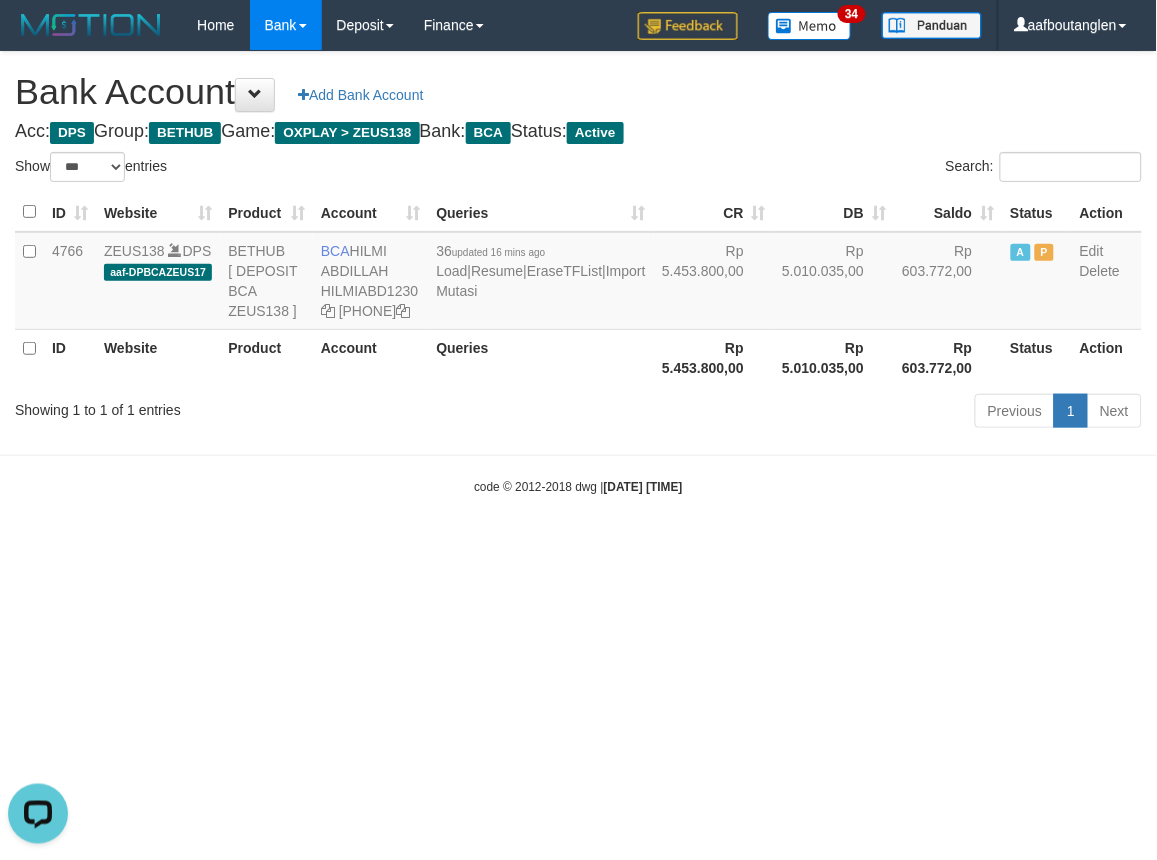 click on "Toggle navigation
Home
Bank
Account List
Deposit
DPS List
History
Note DPS
Finance
Financial Data
aafboutanglen
My Profile
Log Out
34" at bounding box center (578, 273) 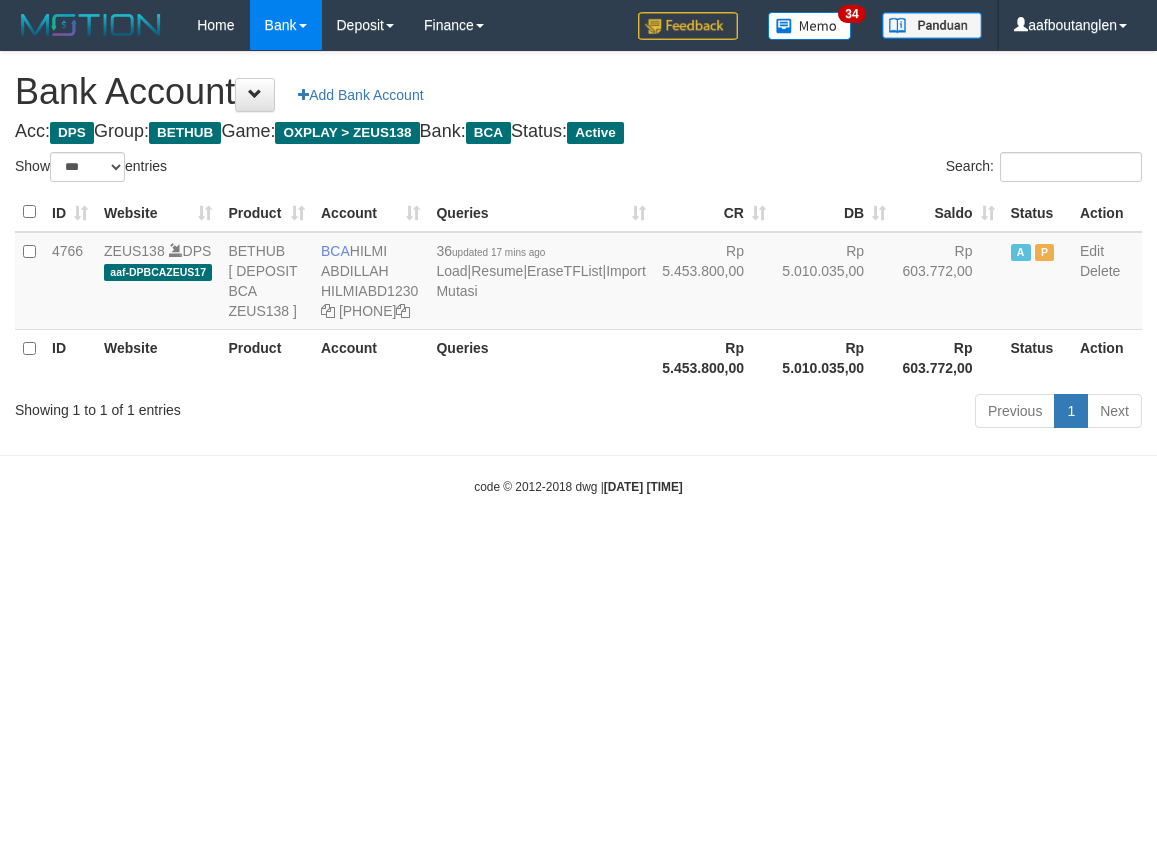 select on "***" 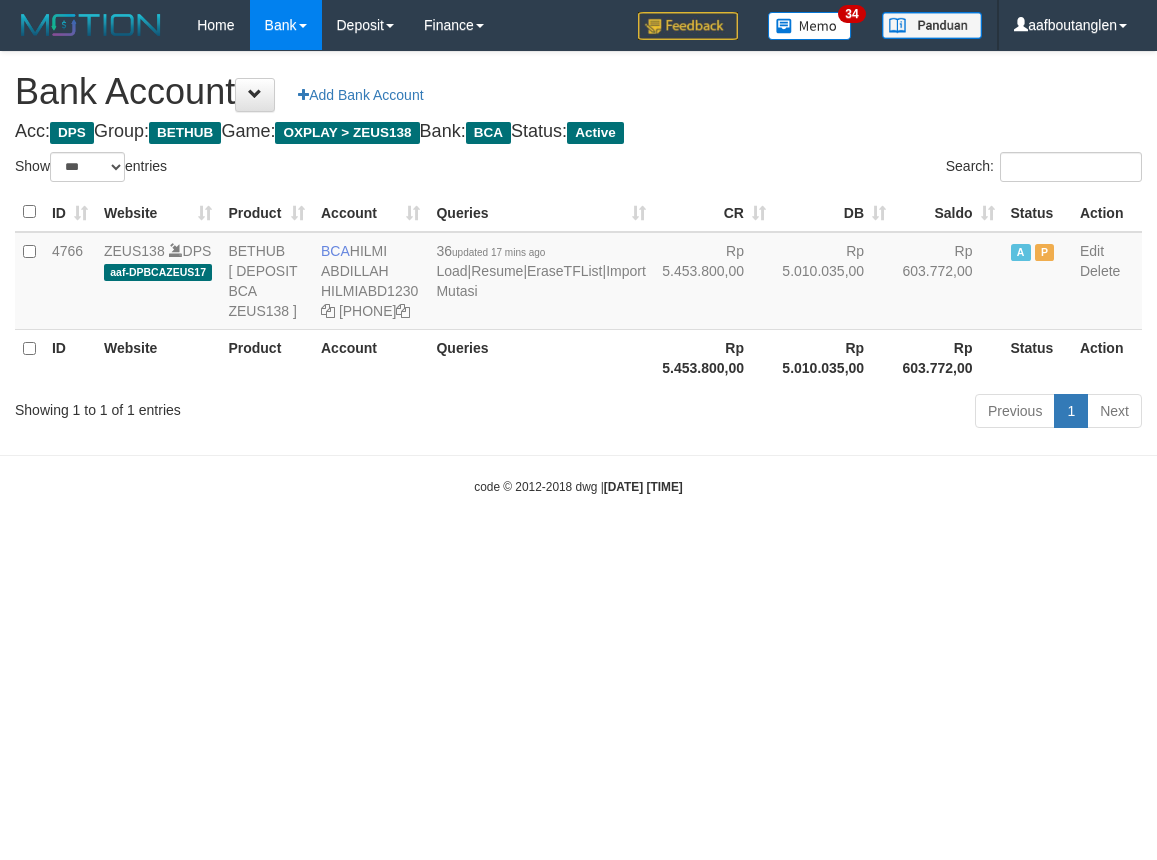 scroll, scrollTop: 0, scrollLeft: 0, axis: both 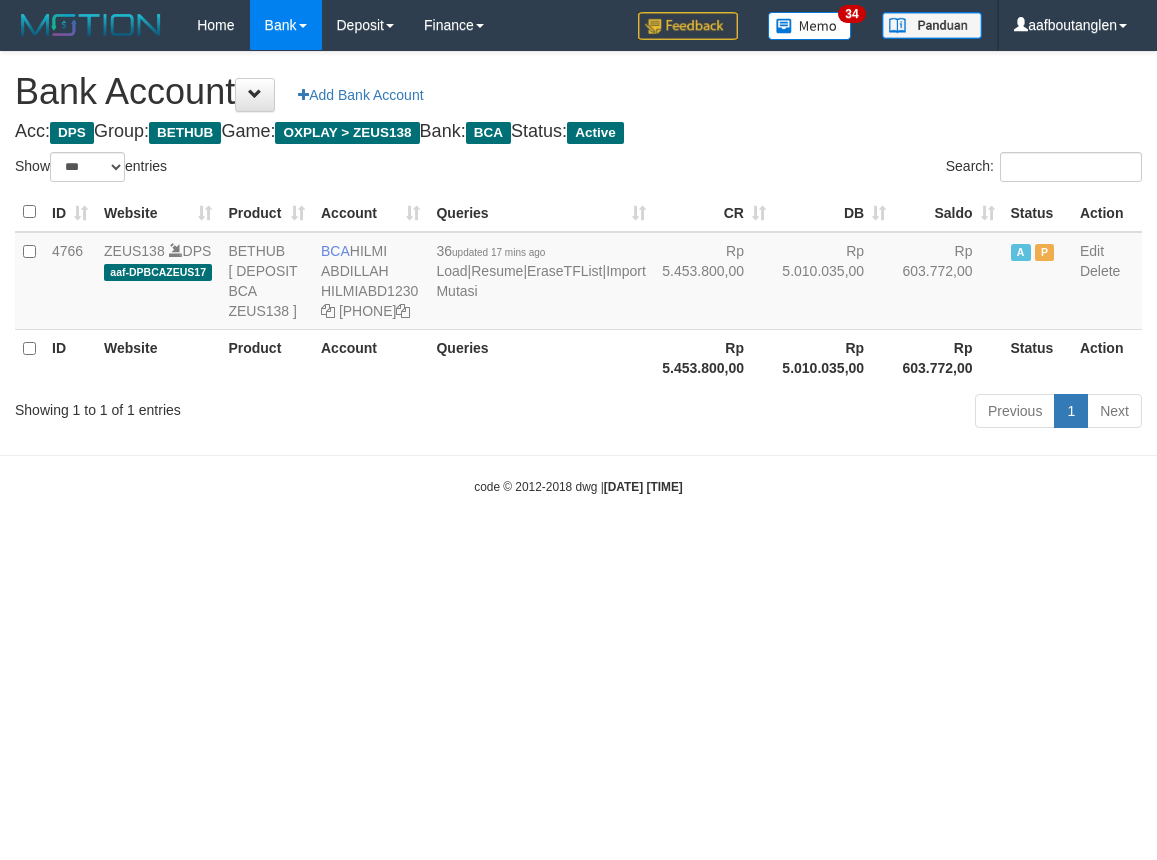 select on "***" 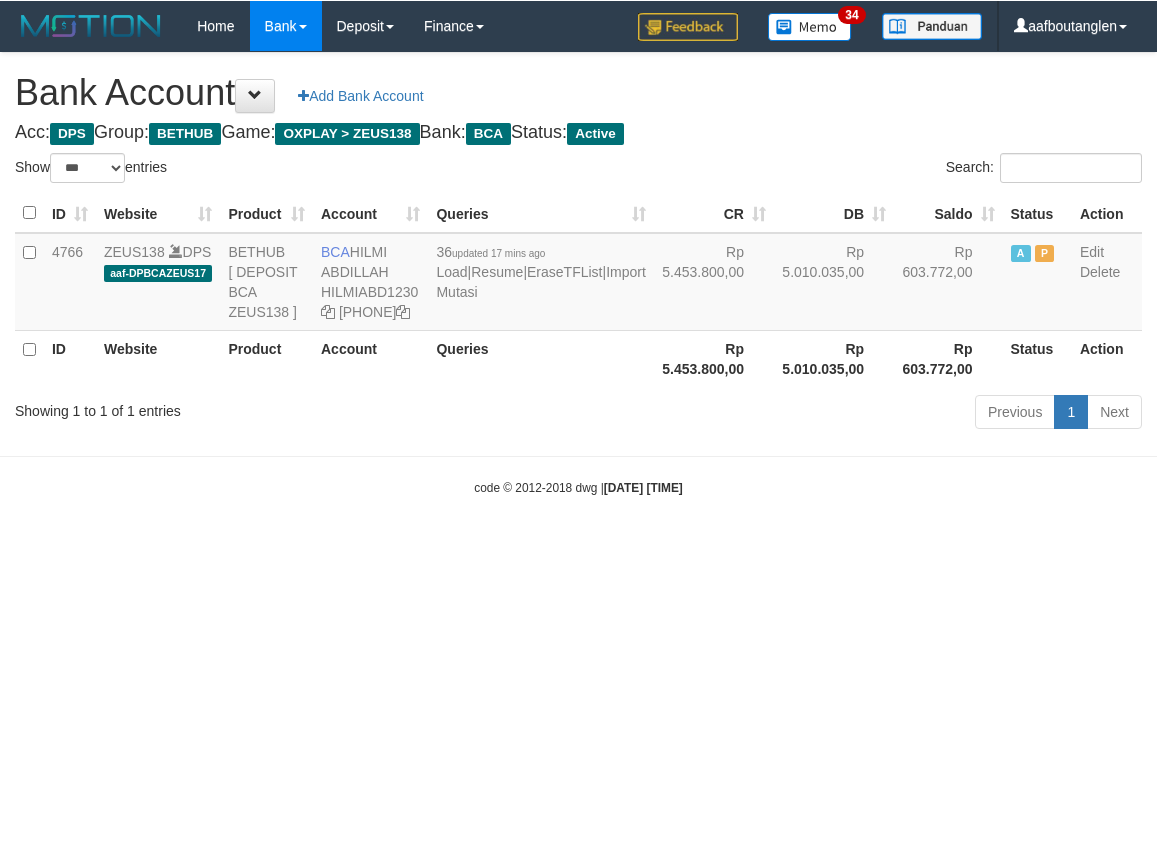 scroll, scrollTop: 0, scrollLeft: 0, axis: both 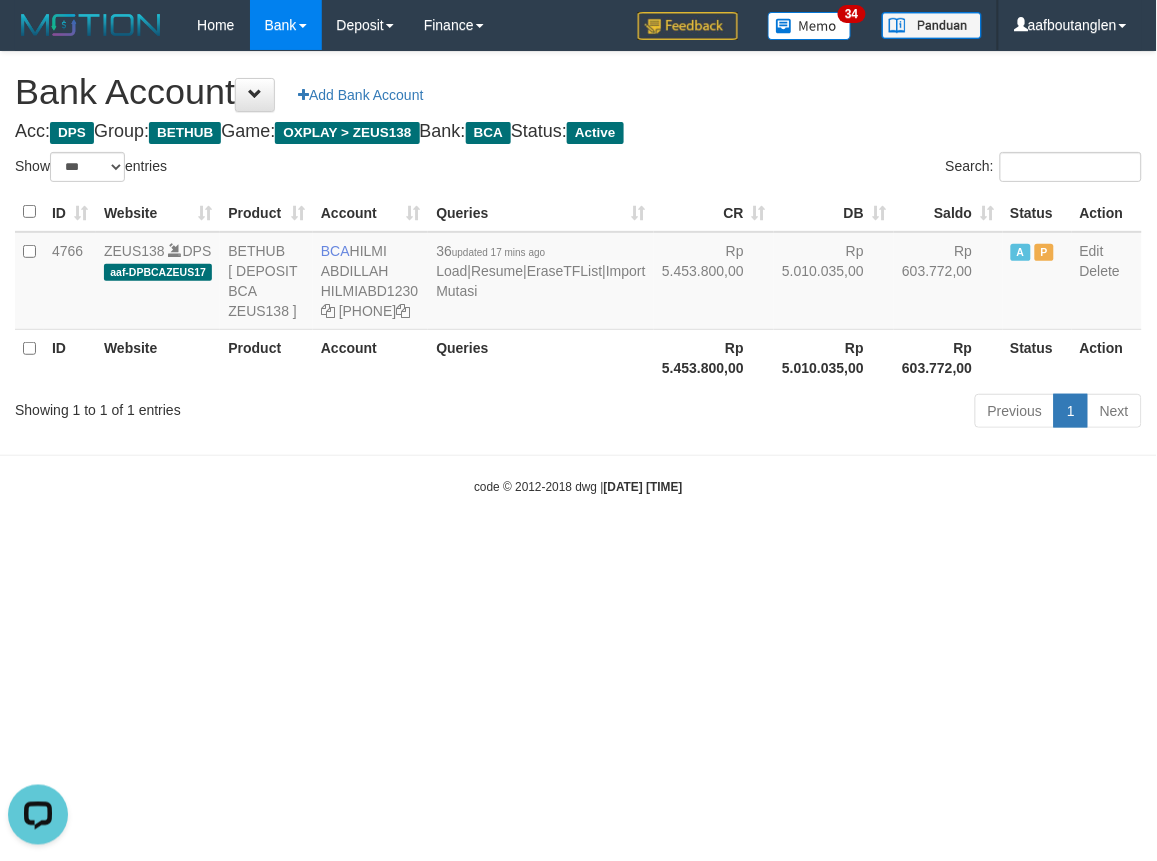 drag, startPoint x: 168, startPoint y: 540, endPoint x: 152, endPoint y: 530, distance: 18.867962 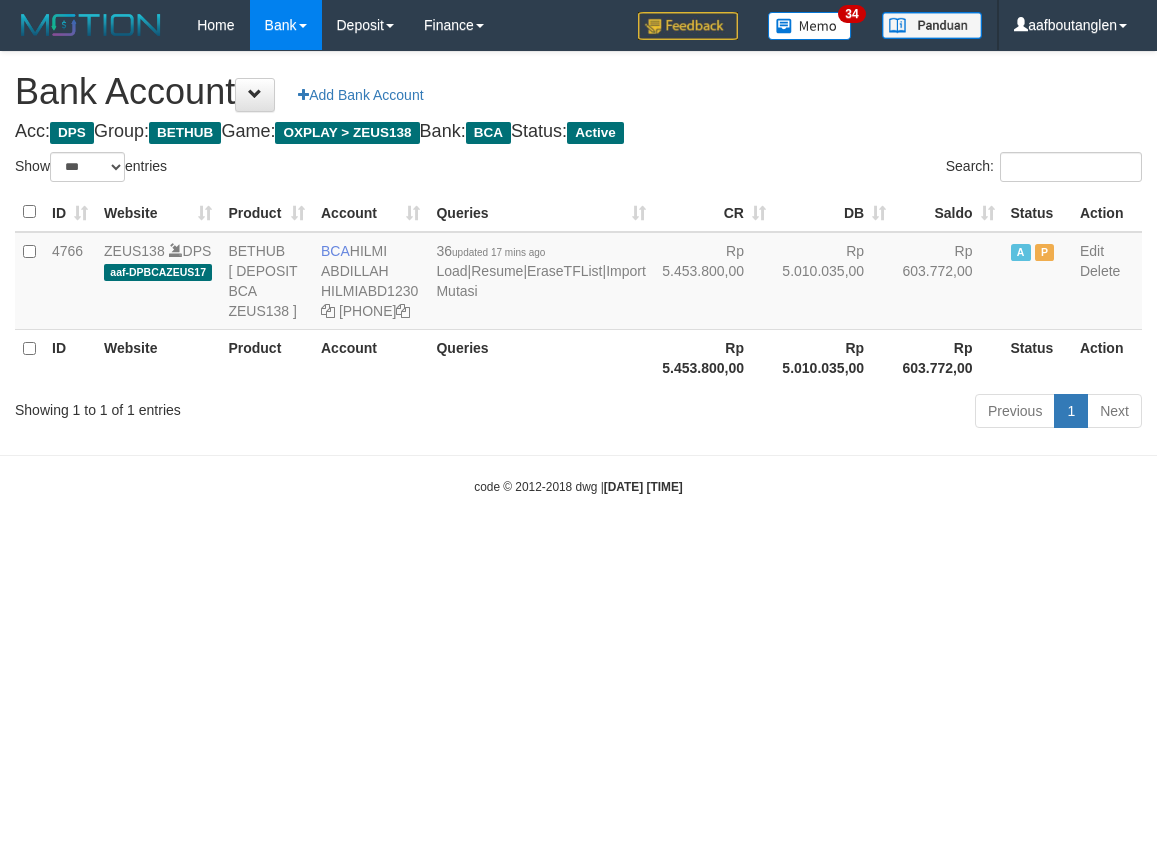 select on "***" 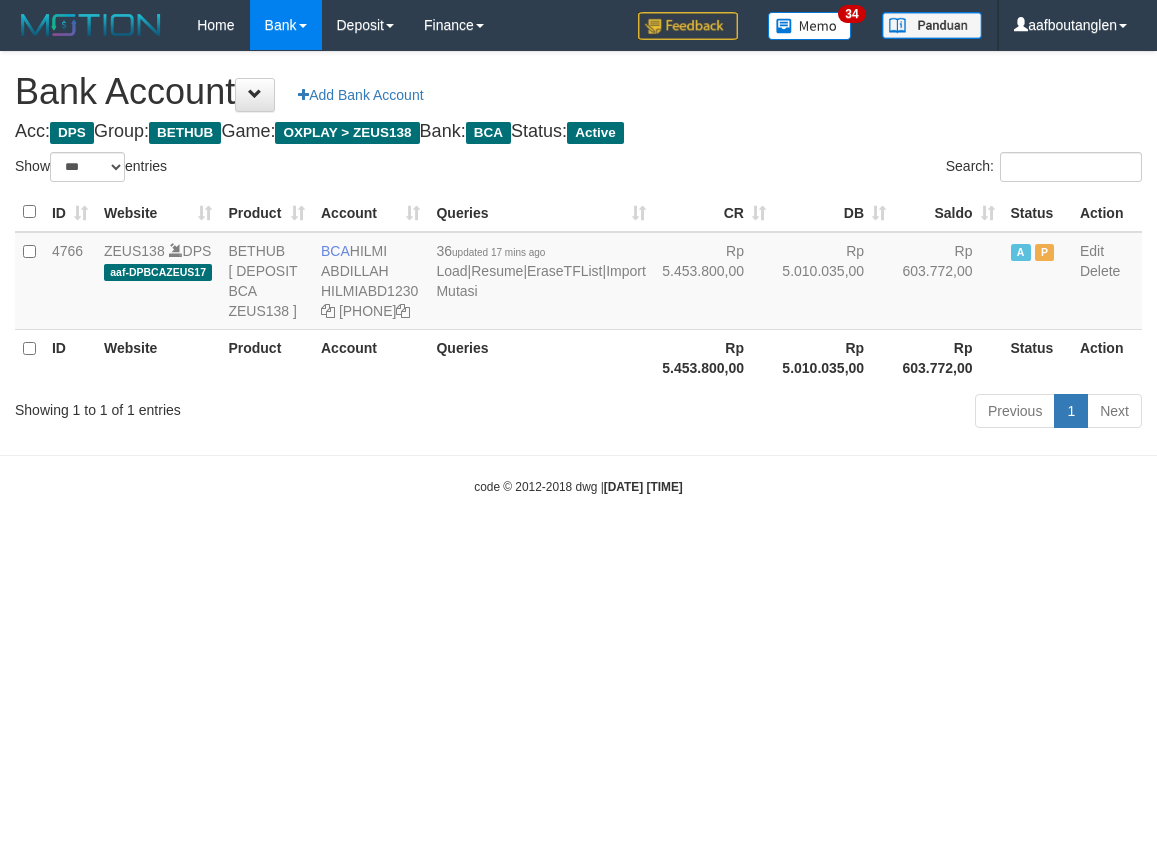 scroll, scrollTop: 0, scrollLeft: 0, axis: both 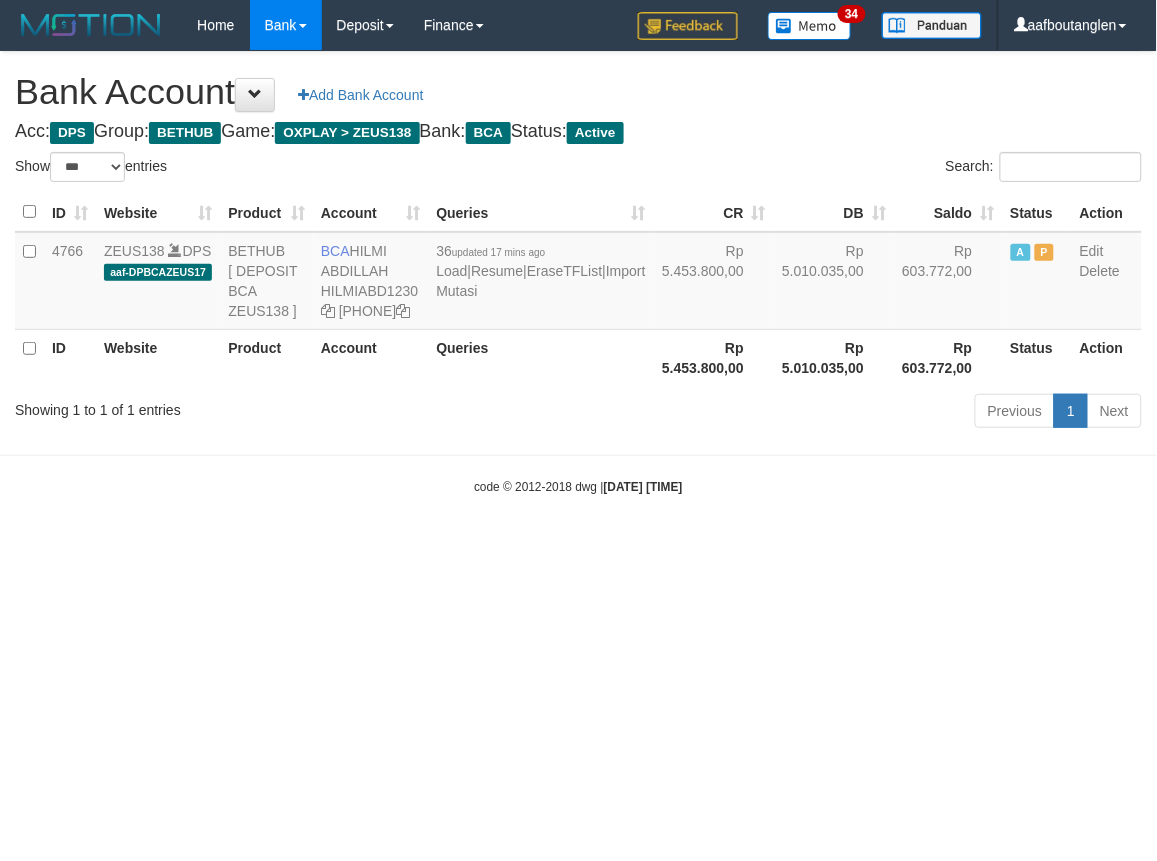click on "Toggle navigation
Home
Bank
Account List
Deposit
DPS List
History
Note DPS
Finance
Financial Data
aafboutanglen
My Profile
Log Out
34" at bounding box center [578, 273] 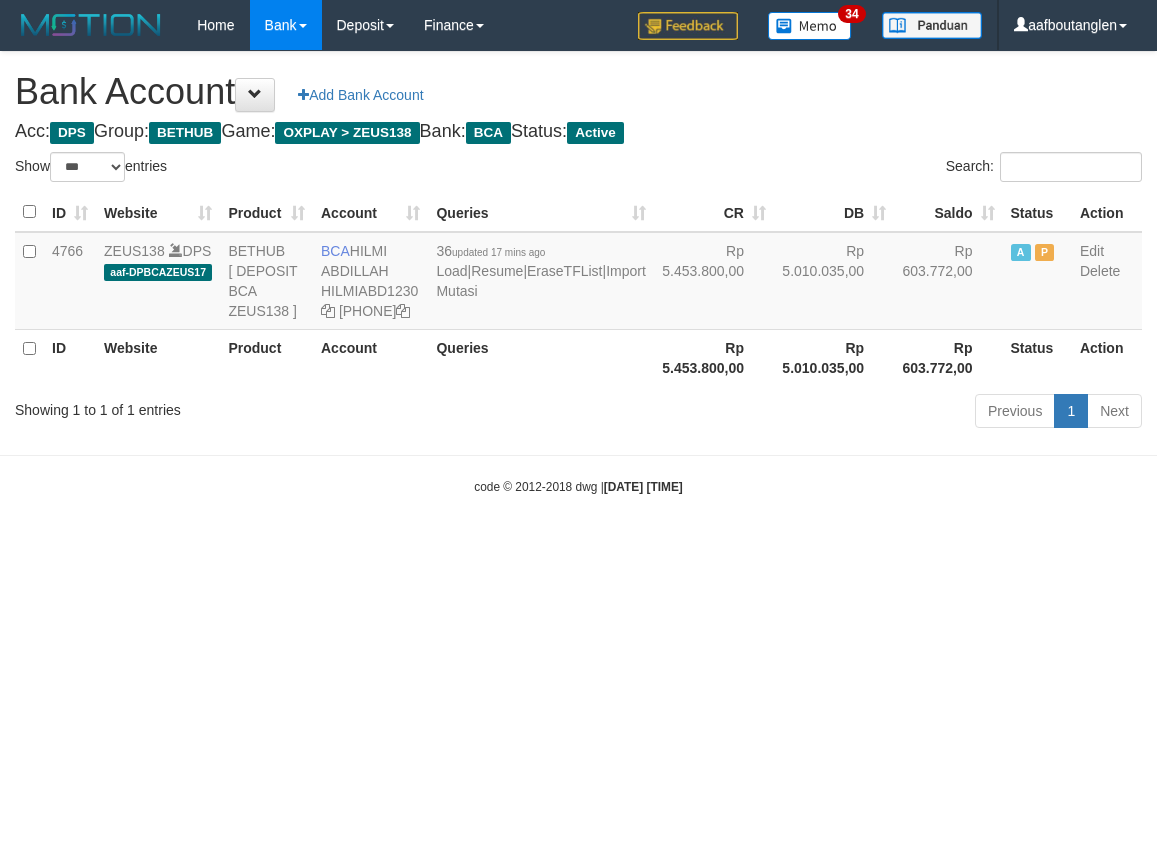 select on "***" 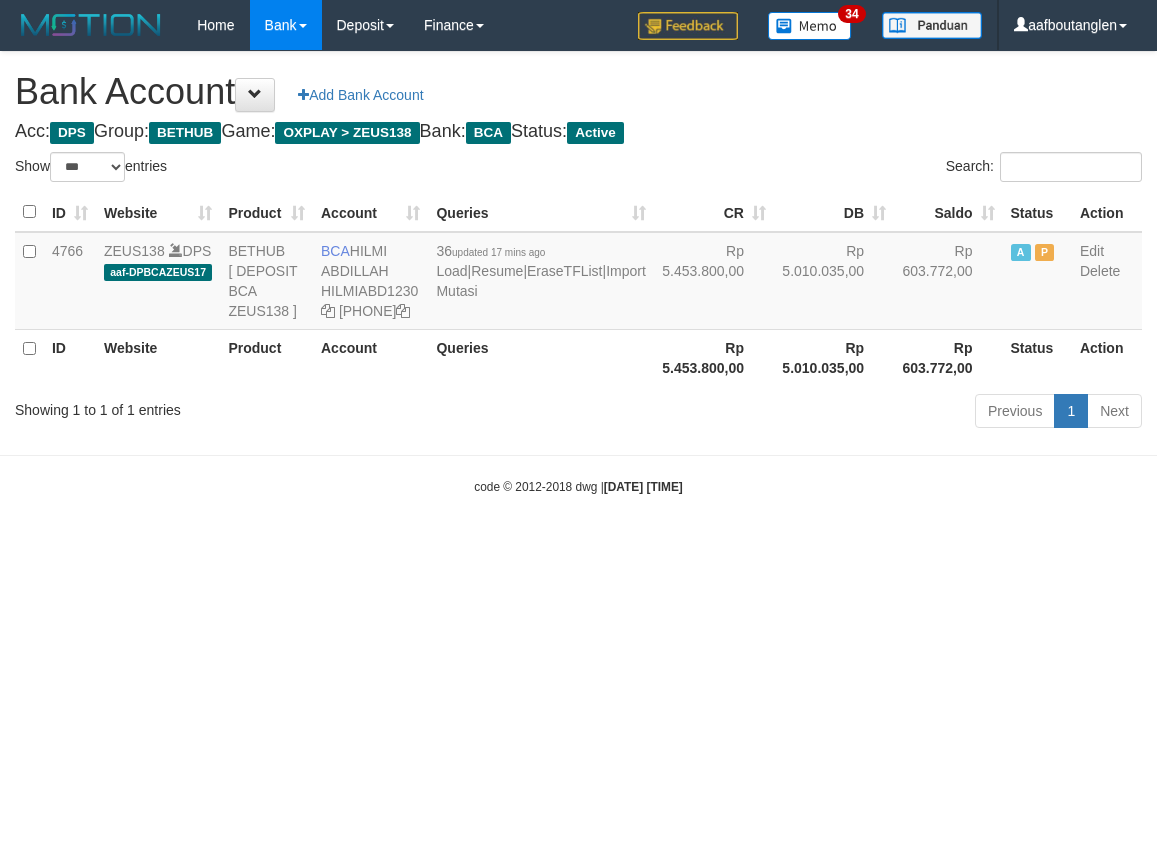scroll, scrollTop: 0, scrollLeft: 0, axis: both 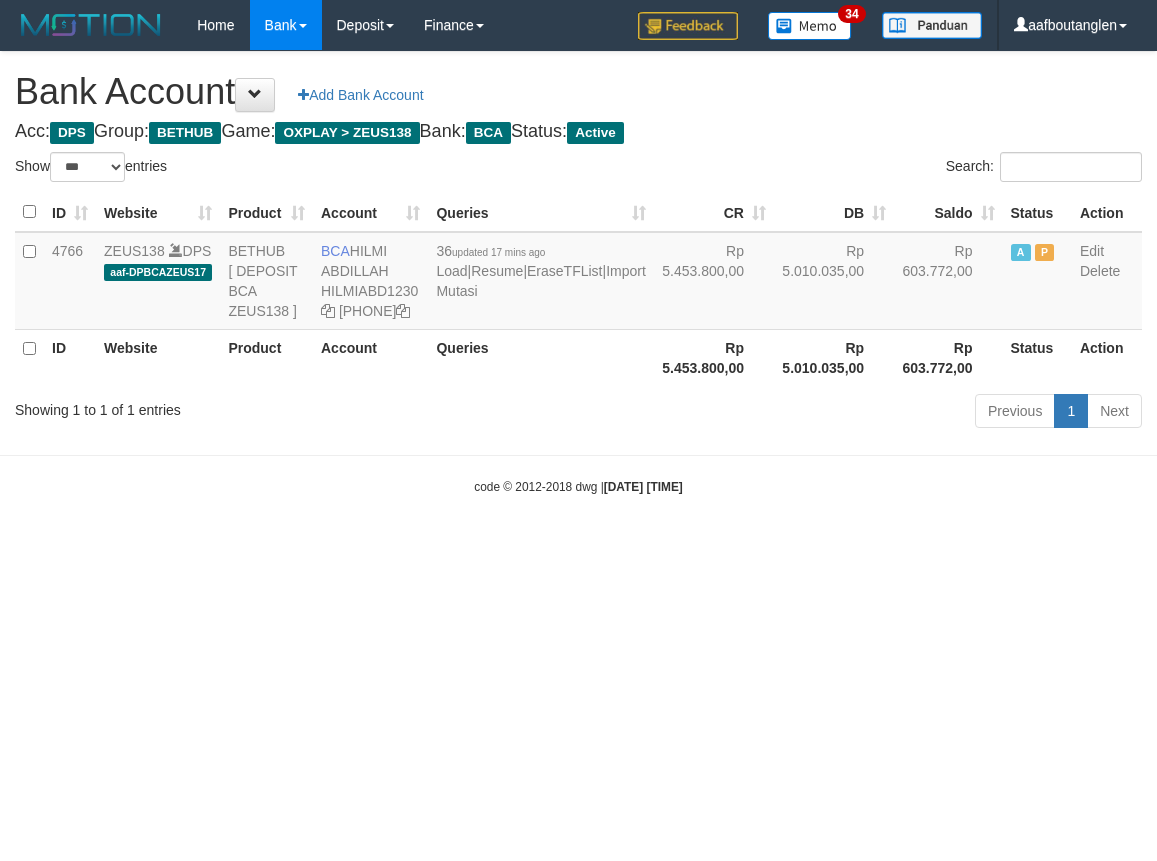 select on "***" 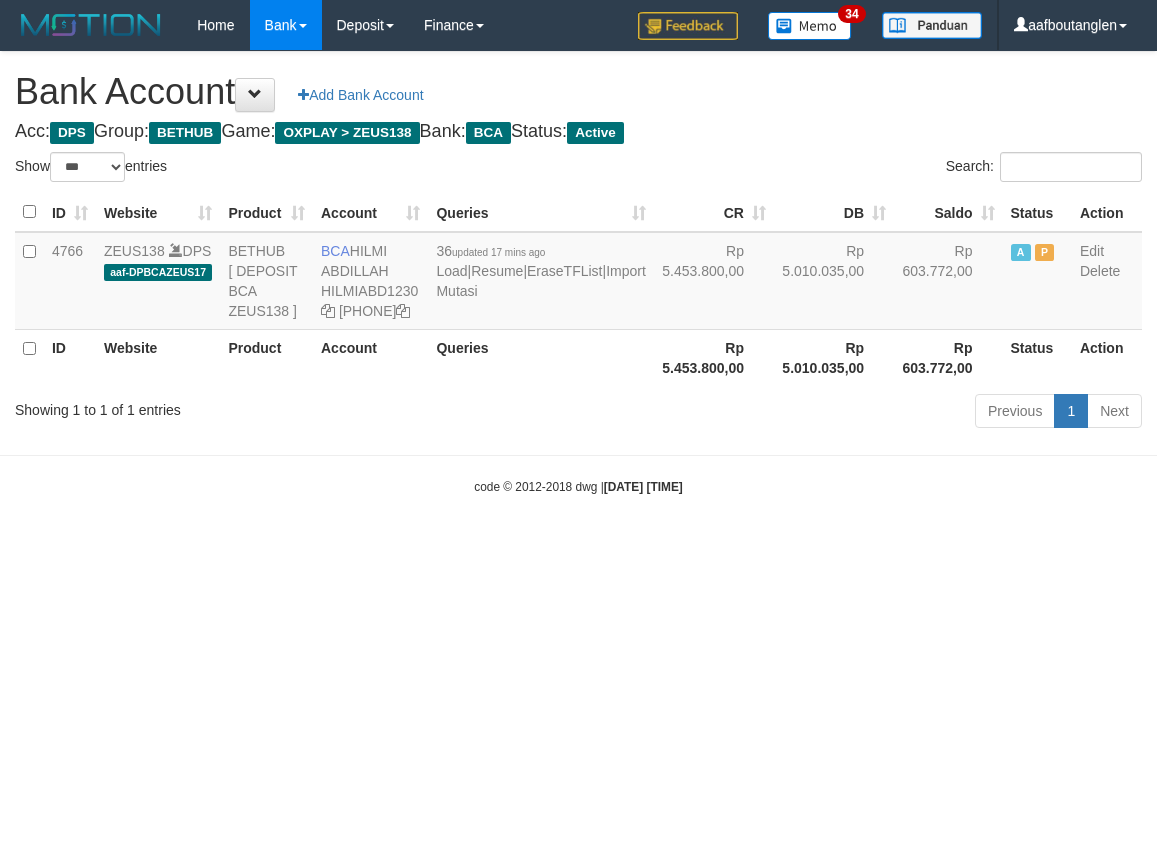 scroll, scrollTop: 0, scrollLeft: 0, axis: both 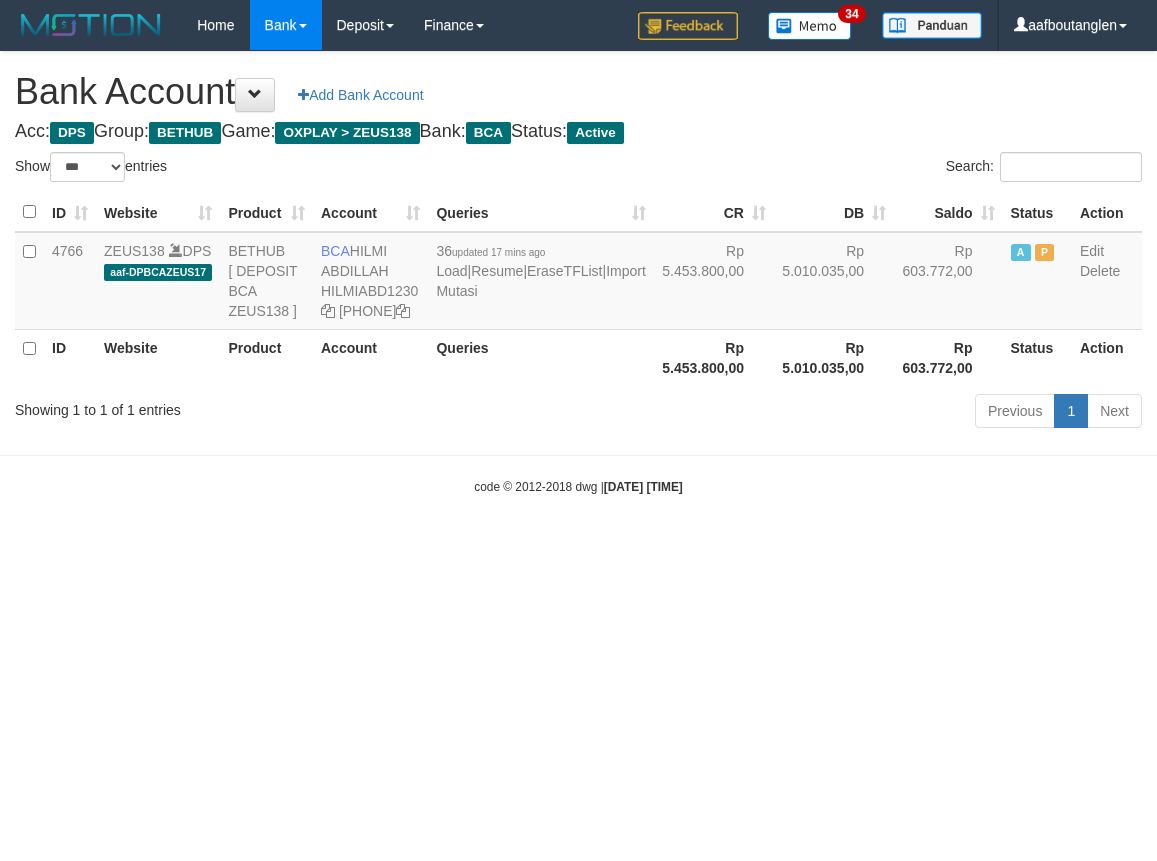 select on "***" 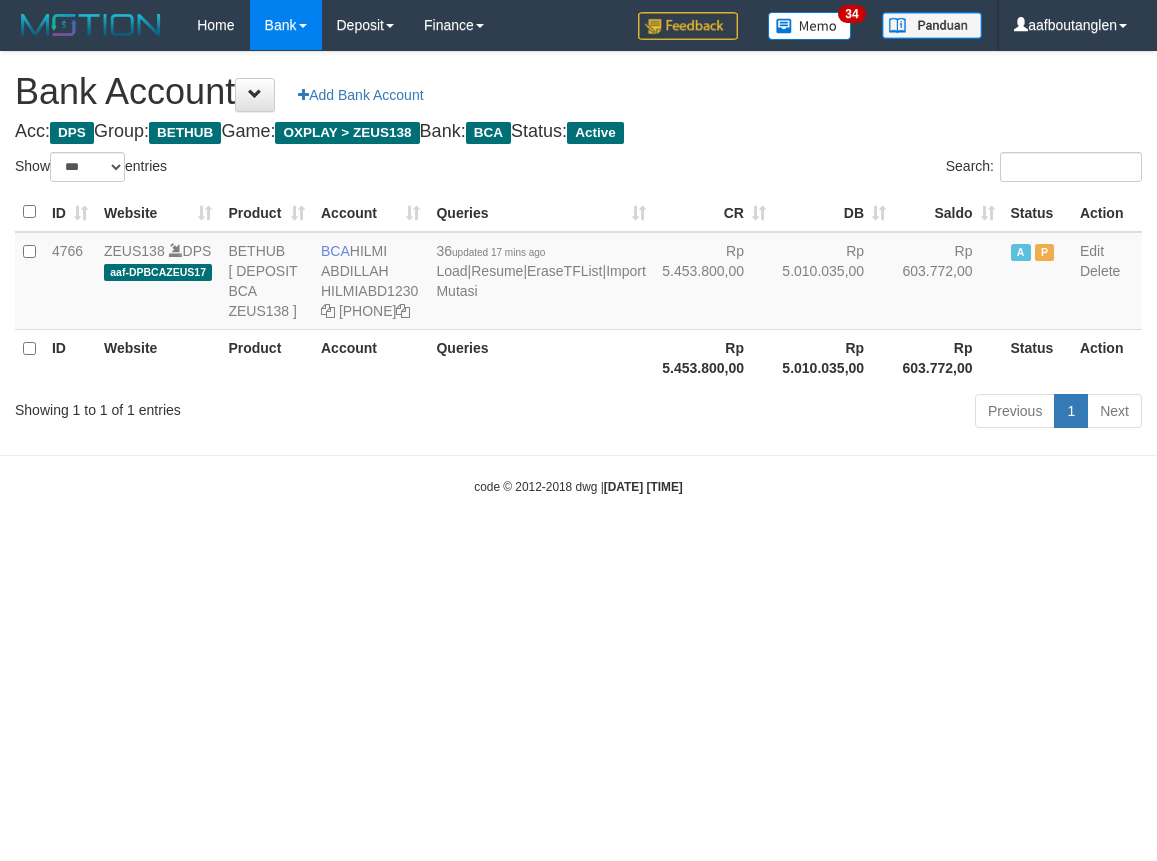 scroll, scrollTop: 0, scrollLeft: 0, axis: both 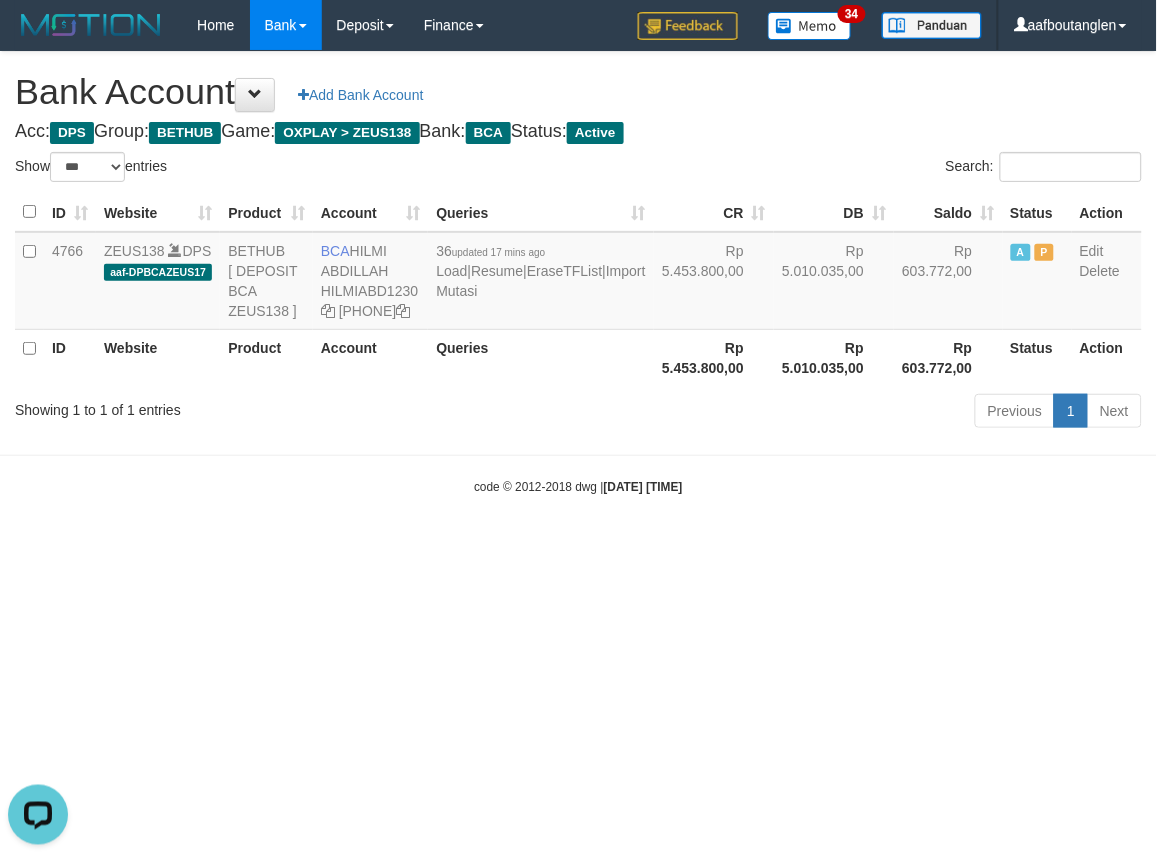 click on "Toggle navigation
Home
Bank
Account List
Deposit
DPS List
History
Note DPS
Finance
Financial Data
aafboutanglen
My Profile
Log Out
34" at bounding box center (578, 273) 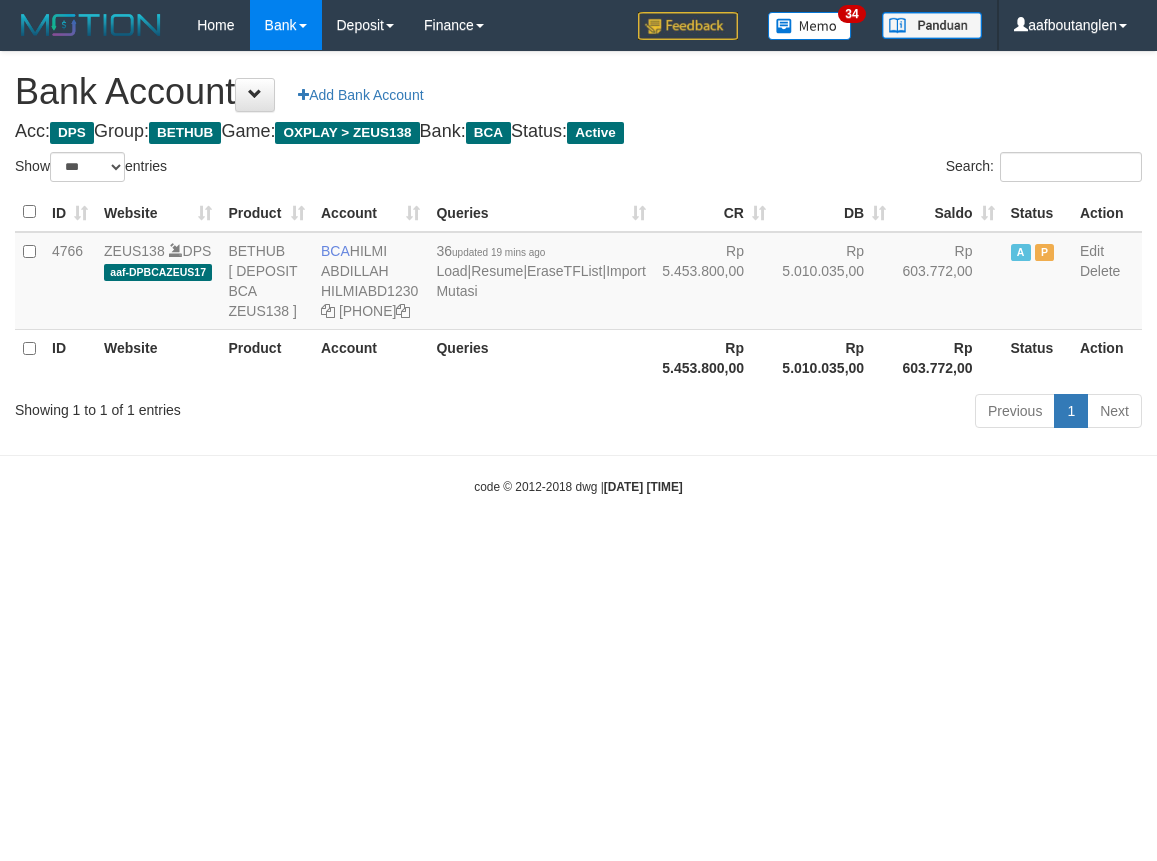 select on "***" 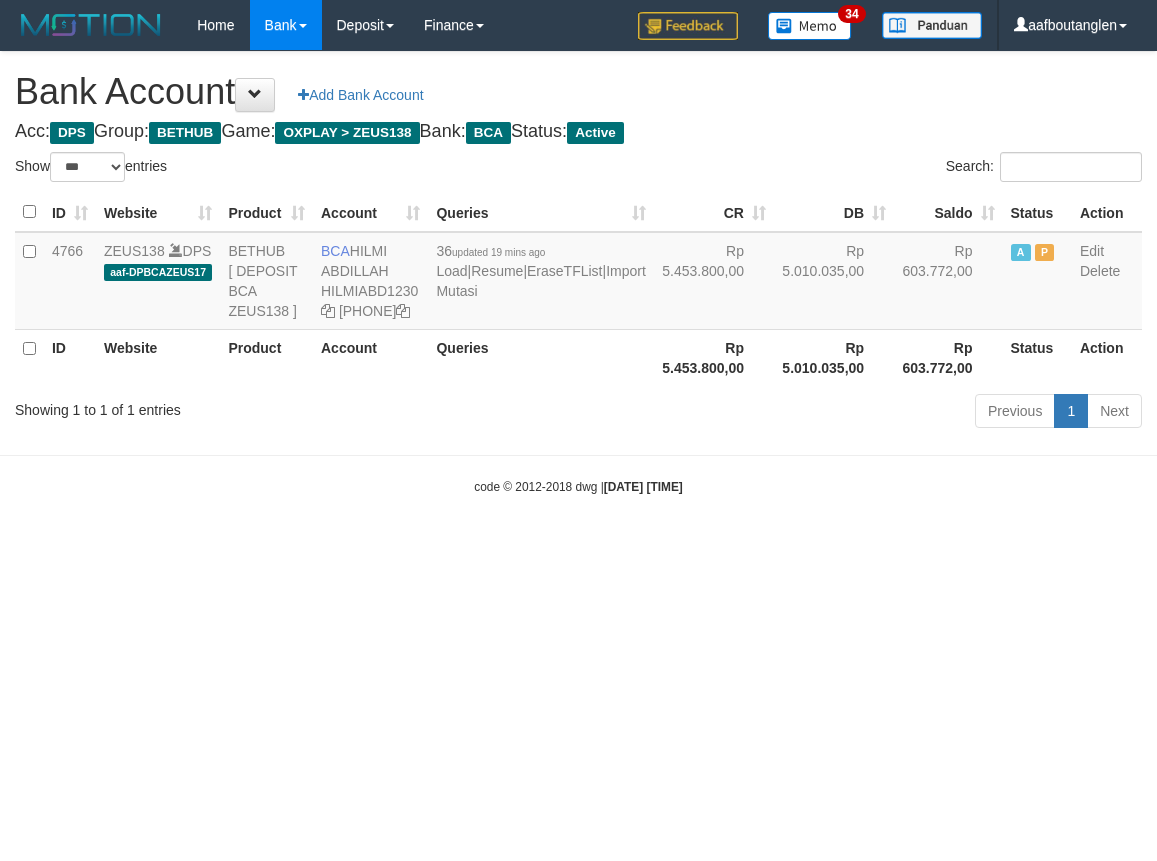 scroll, scrollTop: 0, scrollLeft: 0, axis: both 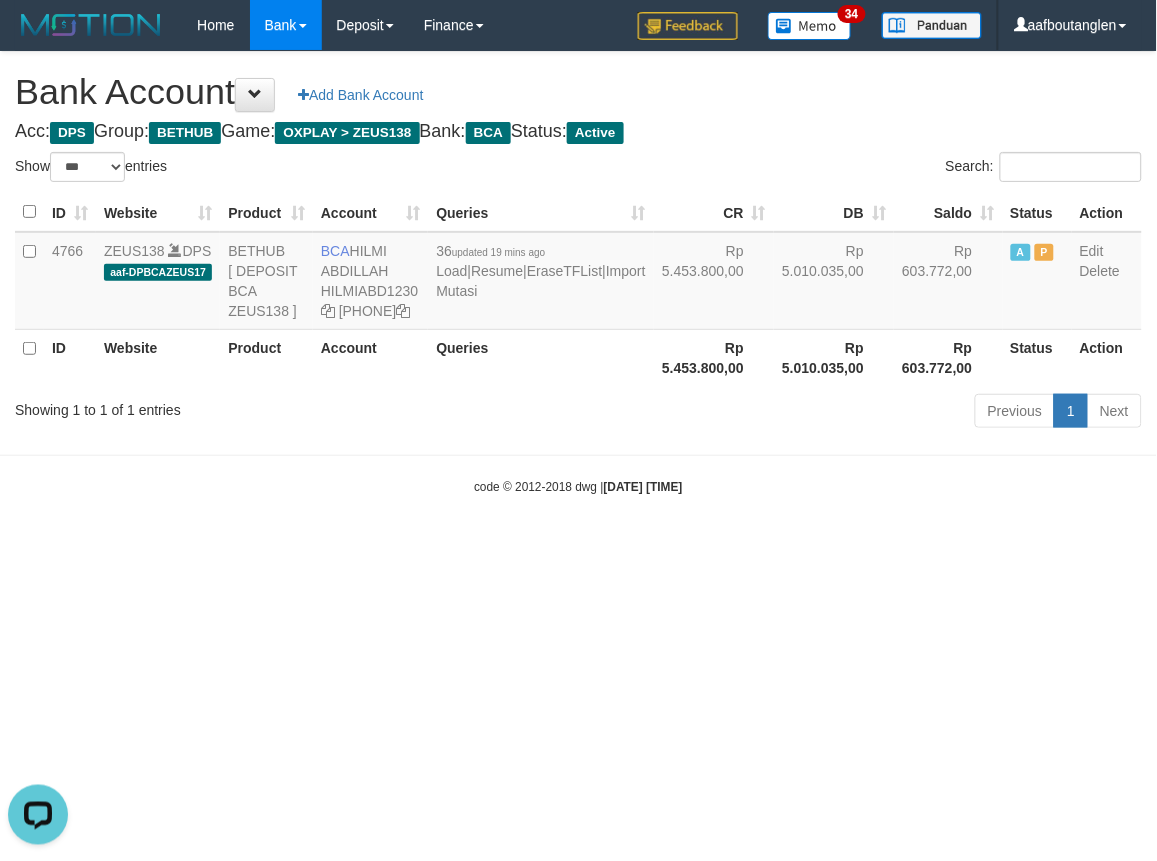 drag, startPoint x: 66, startPoint y: 494, endPoint x: 55, endPoint y: 500, distance: 12.529964 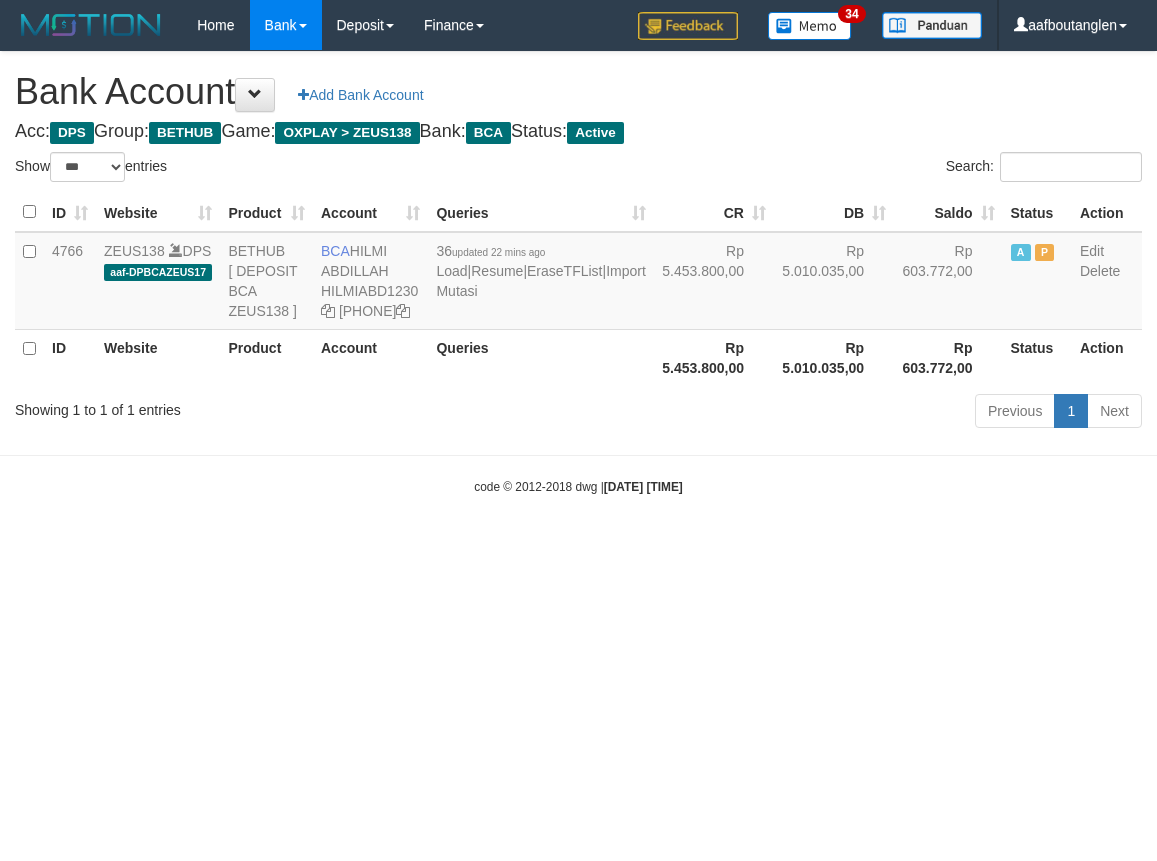 select on "***" 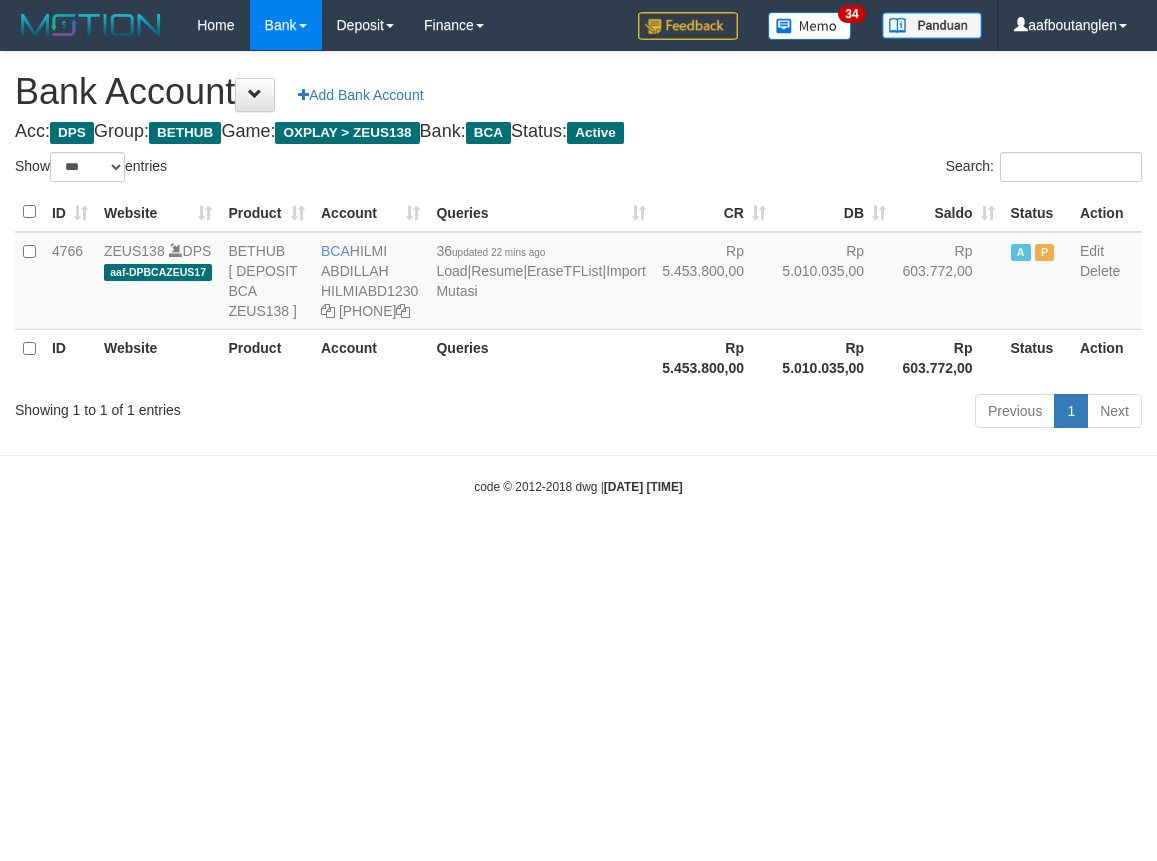 scroll, scrollTop: 0, scrollLeft: 0, axis: both 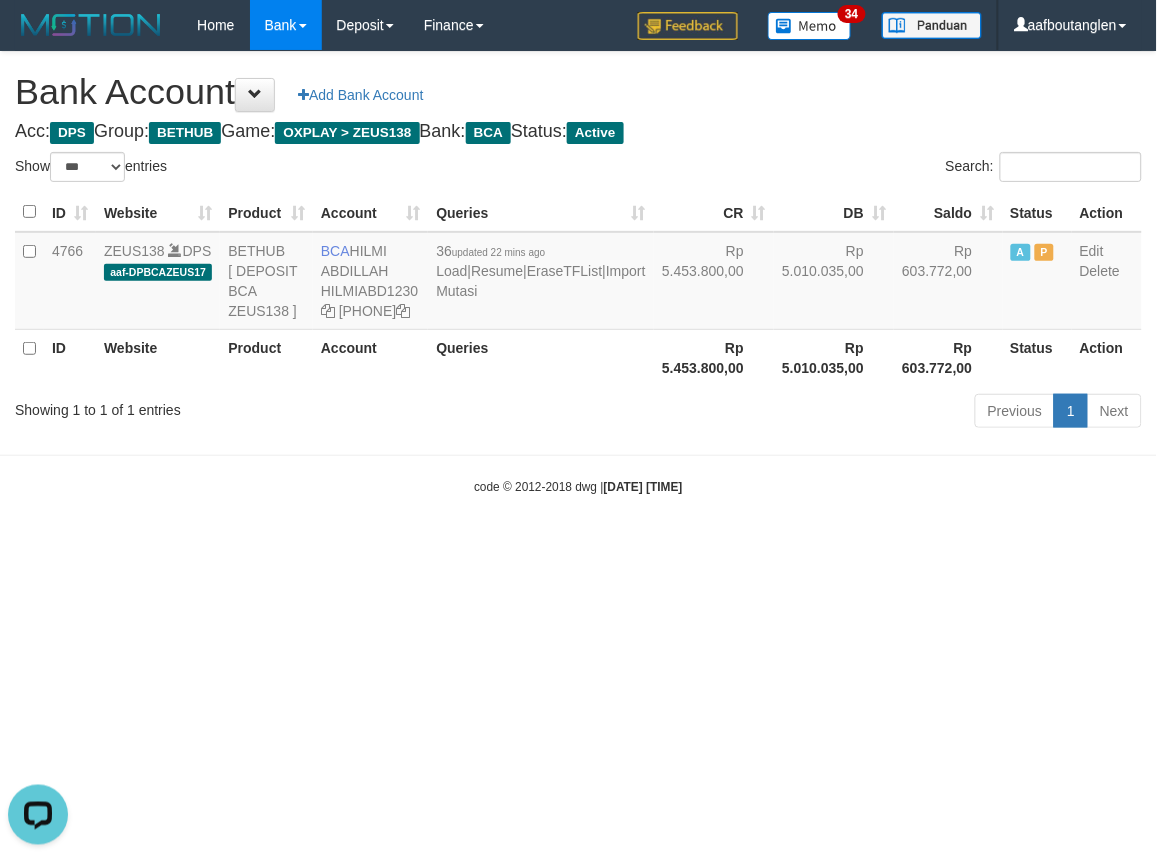 drag, startPoint x: 83, startPoint y: 482, endPoint x: 106, endPoint y: 482, distance: 23 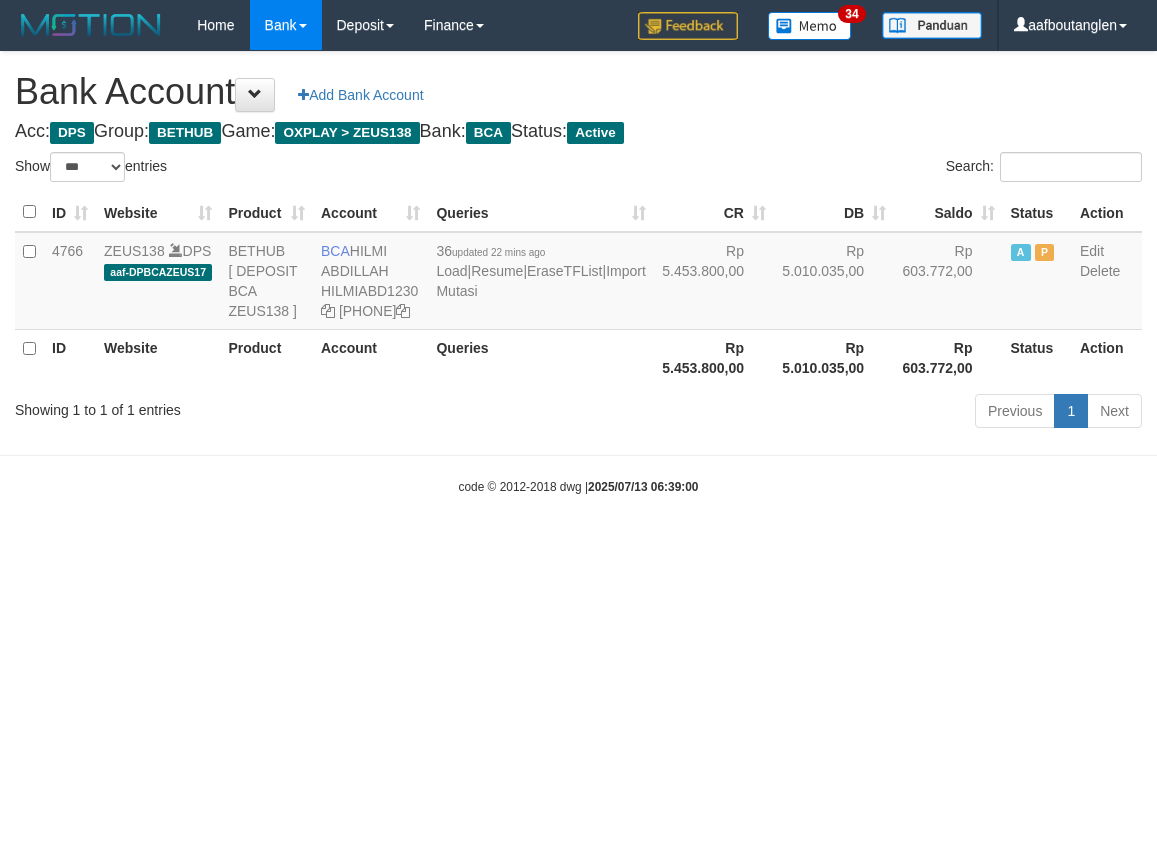 select on "***" 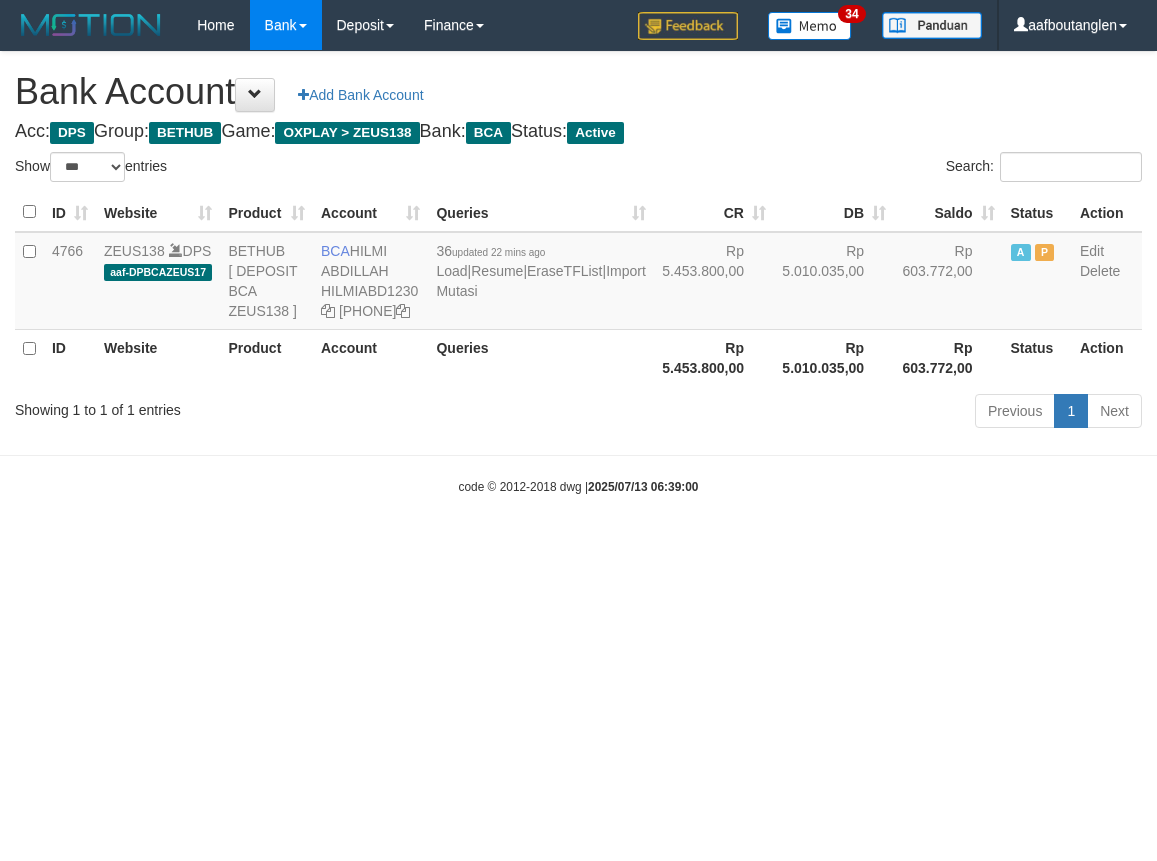 scroll, scrollTop: 0, scrollLeft: 0, axis: both 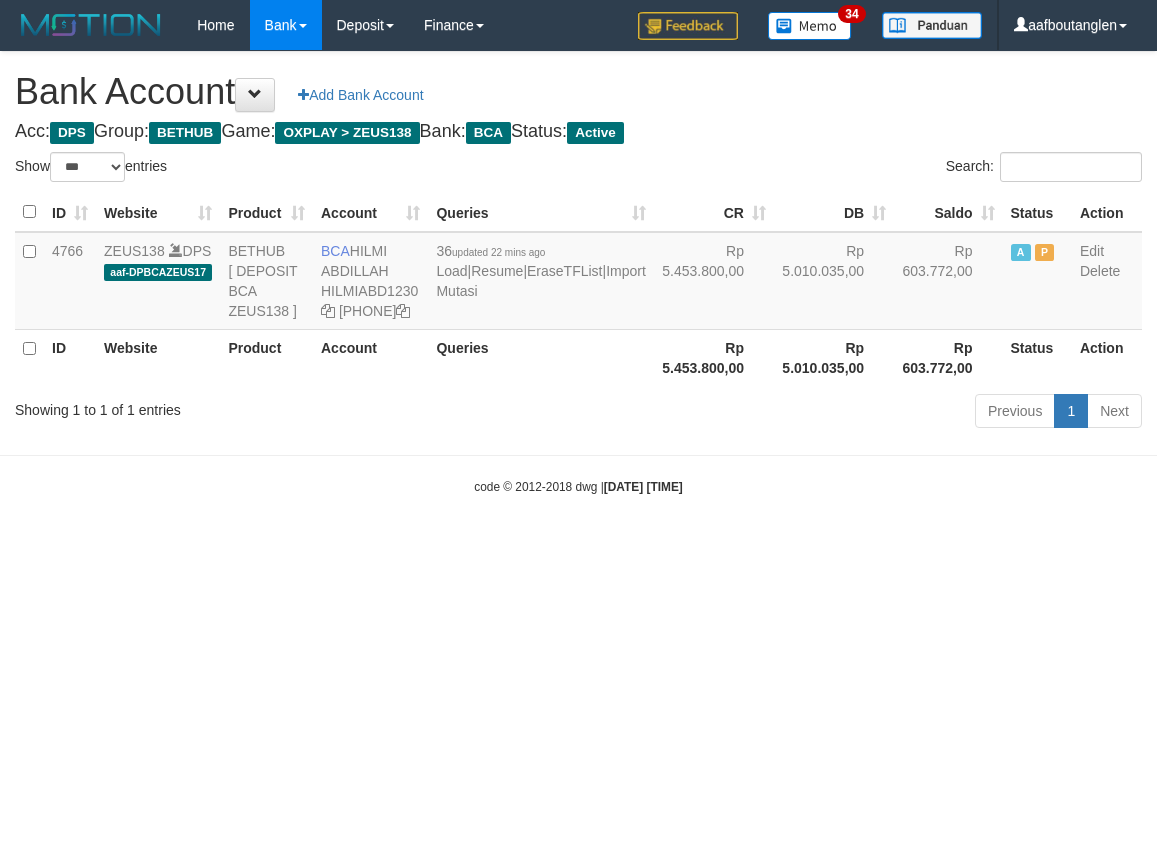 select on "***" 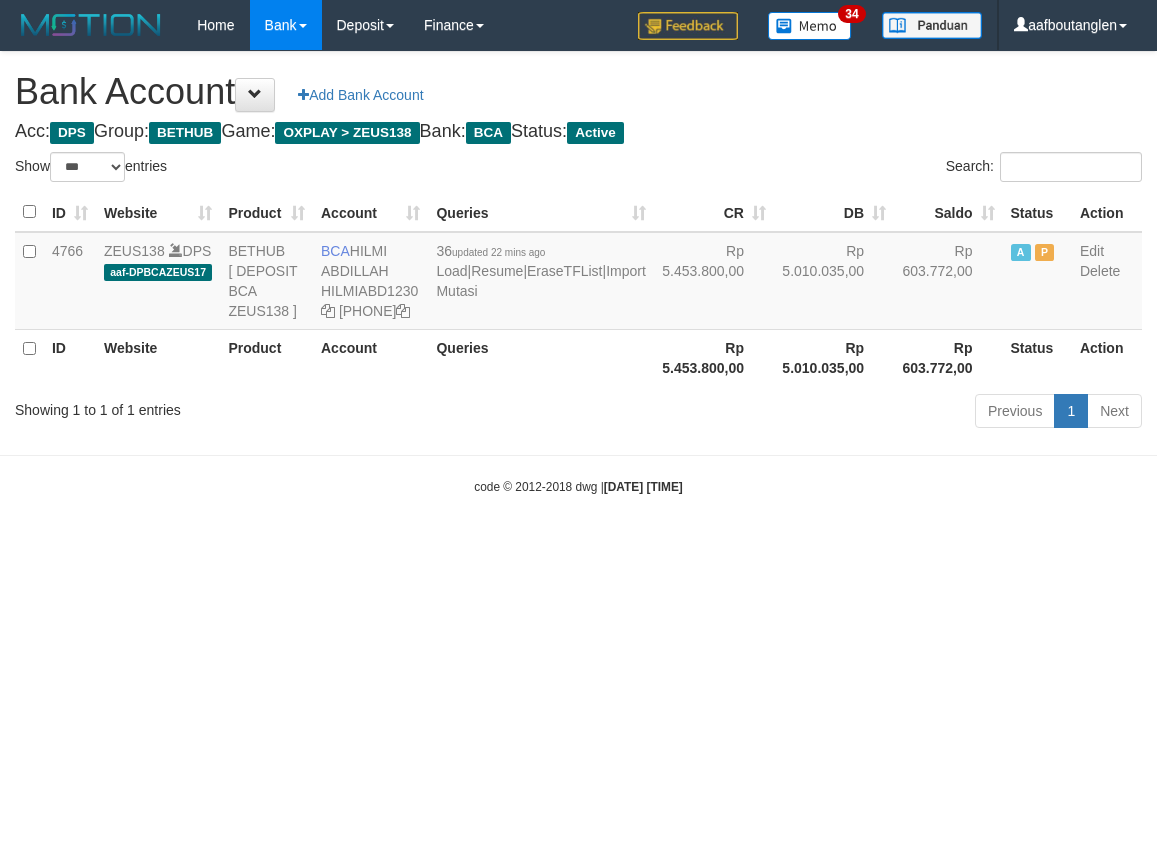 scroll, scrollTop: 0, scrollLeft: 0, axis: both 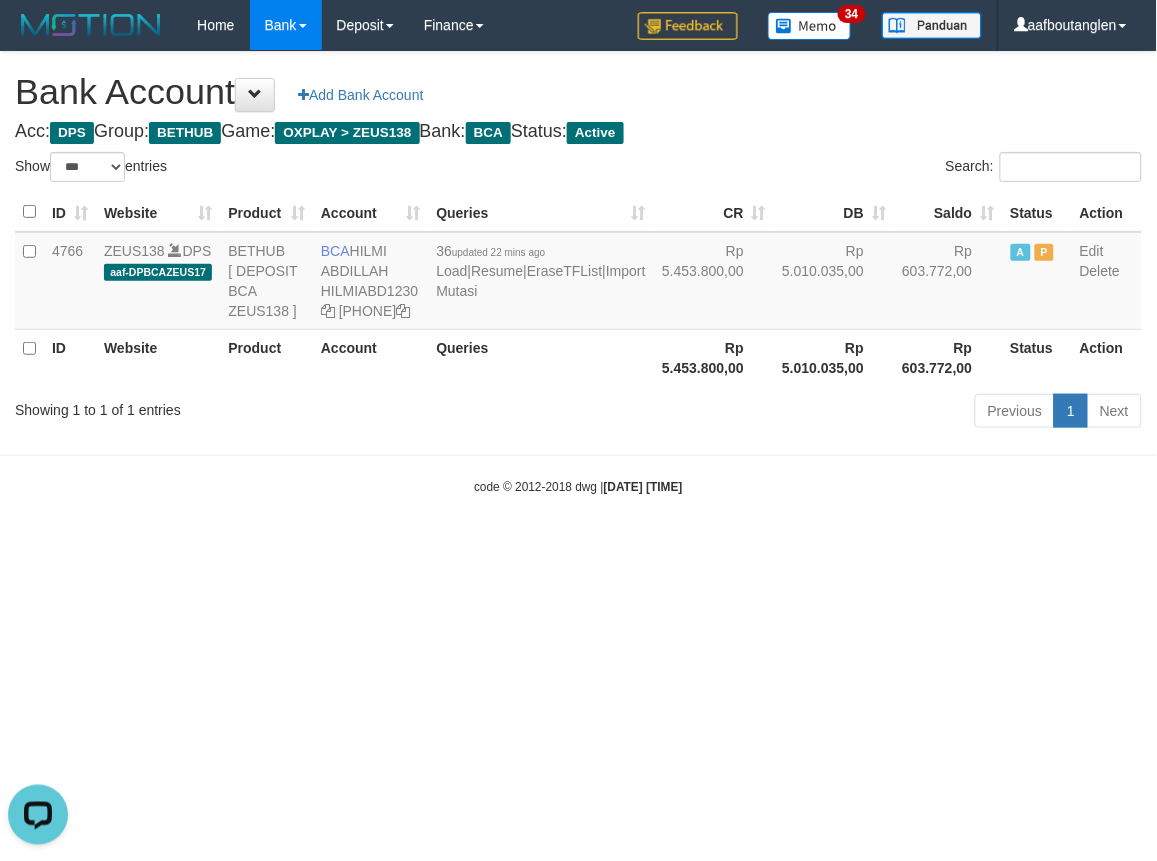 drag, startPoint x: 114, startPoint y: 464, endPoint x: 163, endPoint y: 445, distance: 52.554733 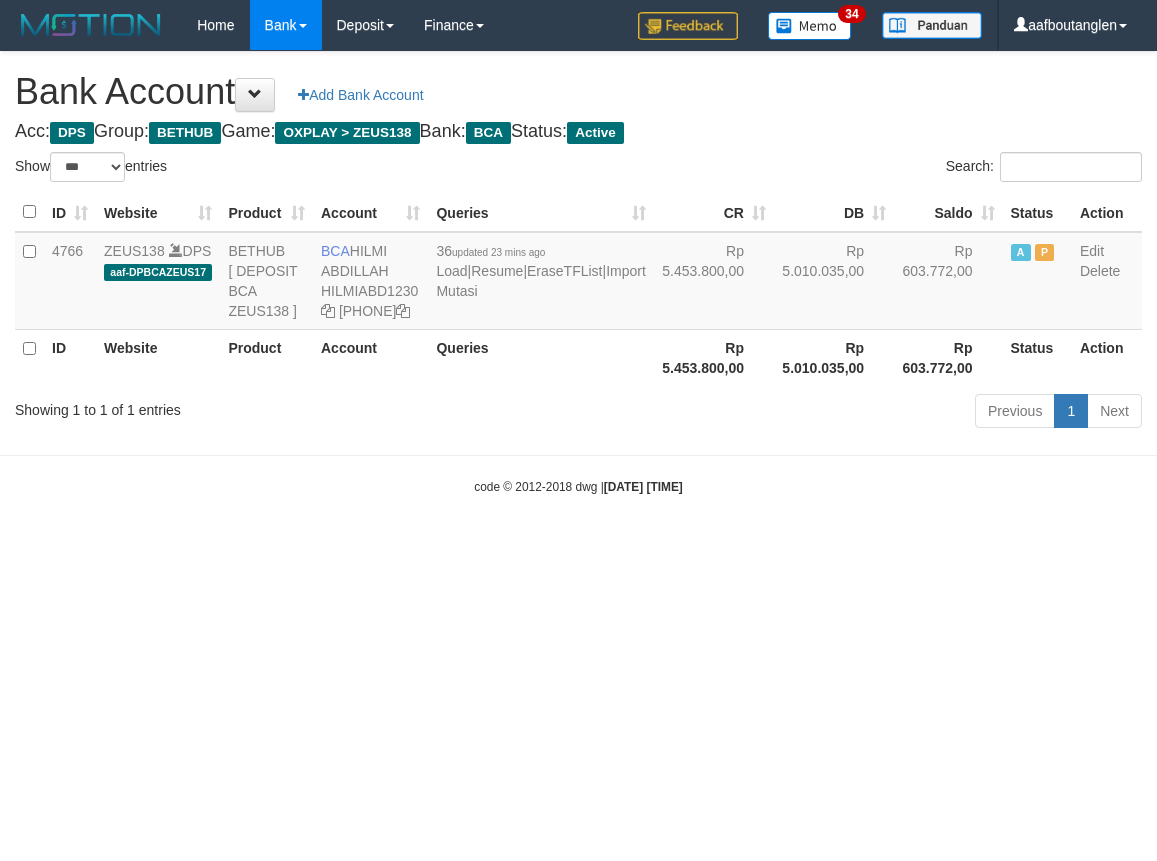 select on "***" 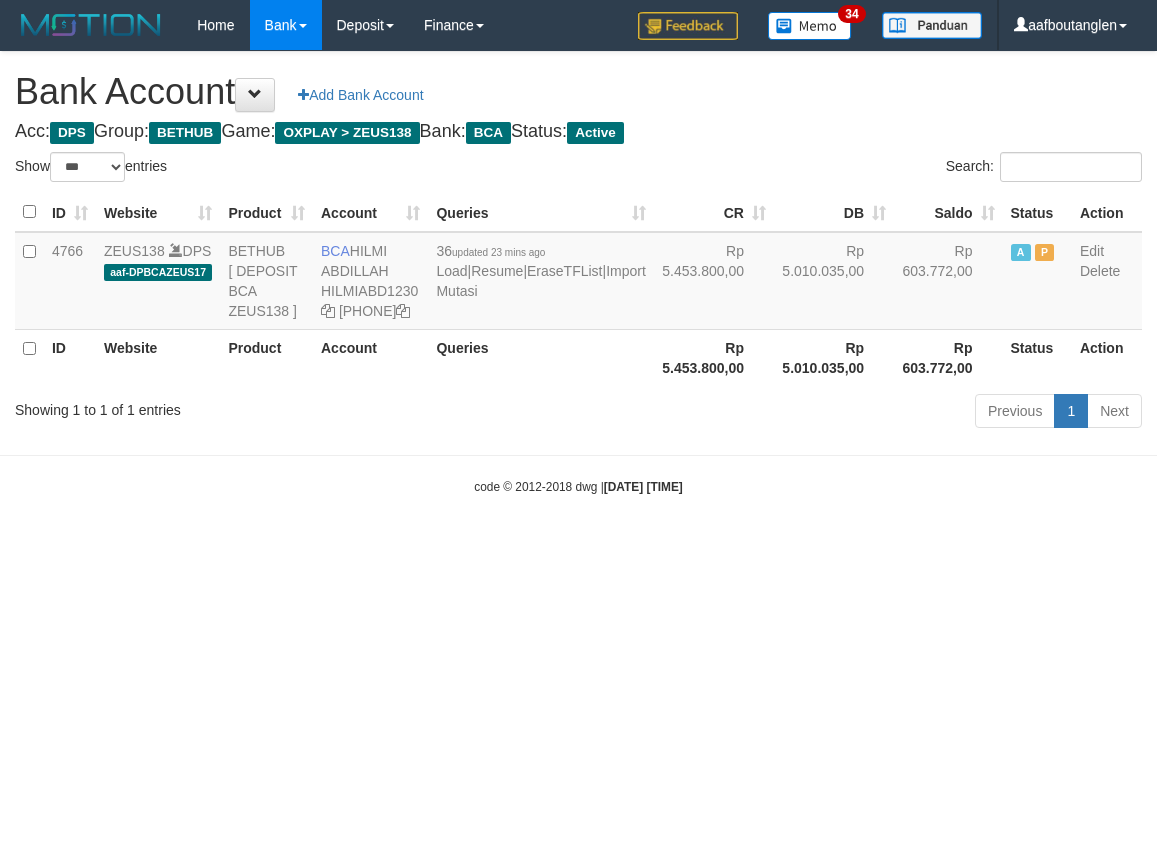 scroll, scrollTop: 0, scrollLeft: 0, axis: both 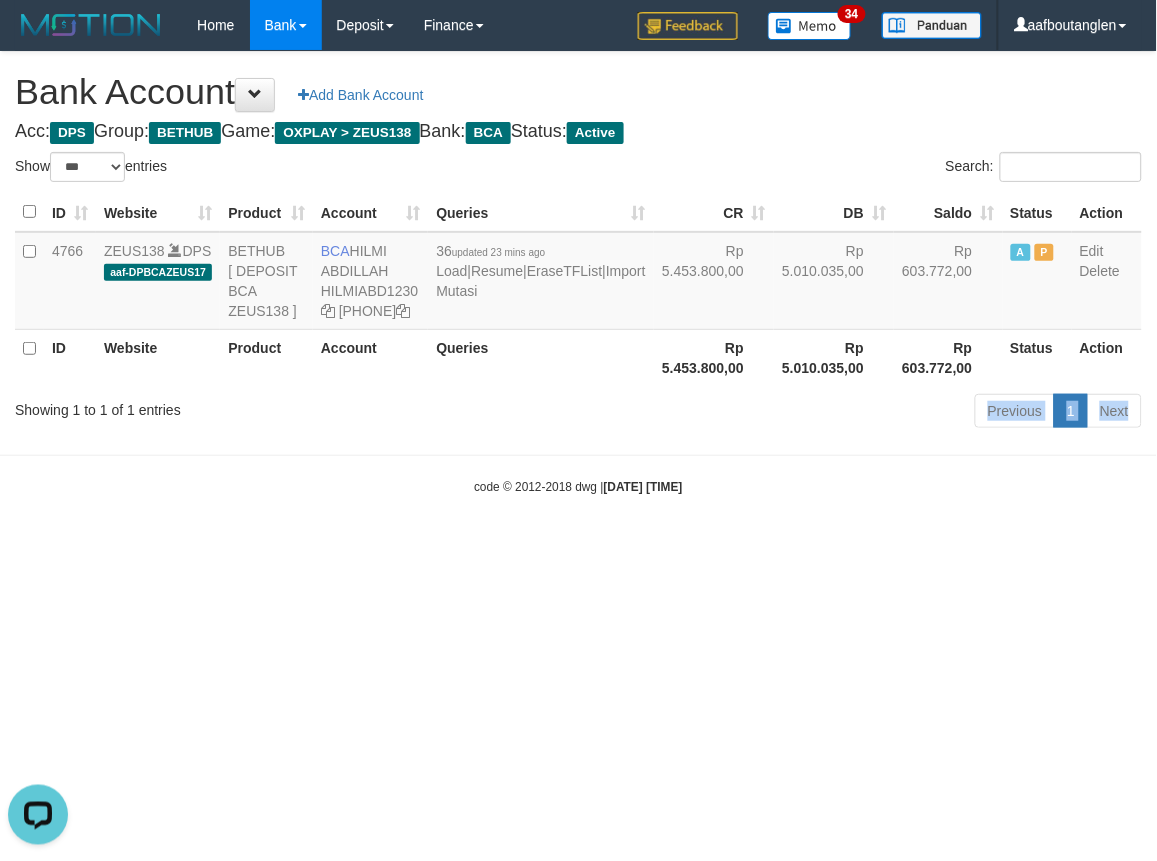 click on "Previous 1 Next" at bounding box center [819, 413] 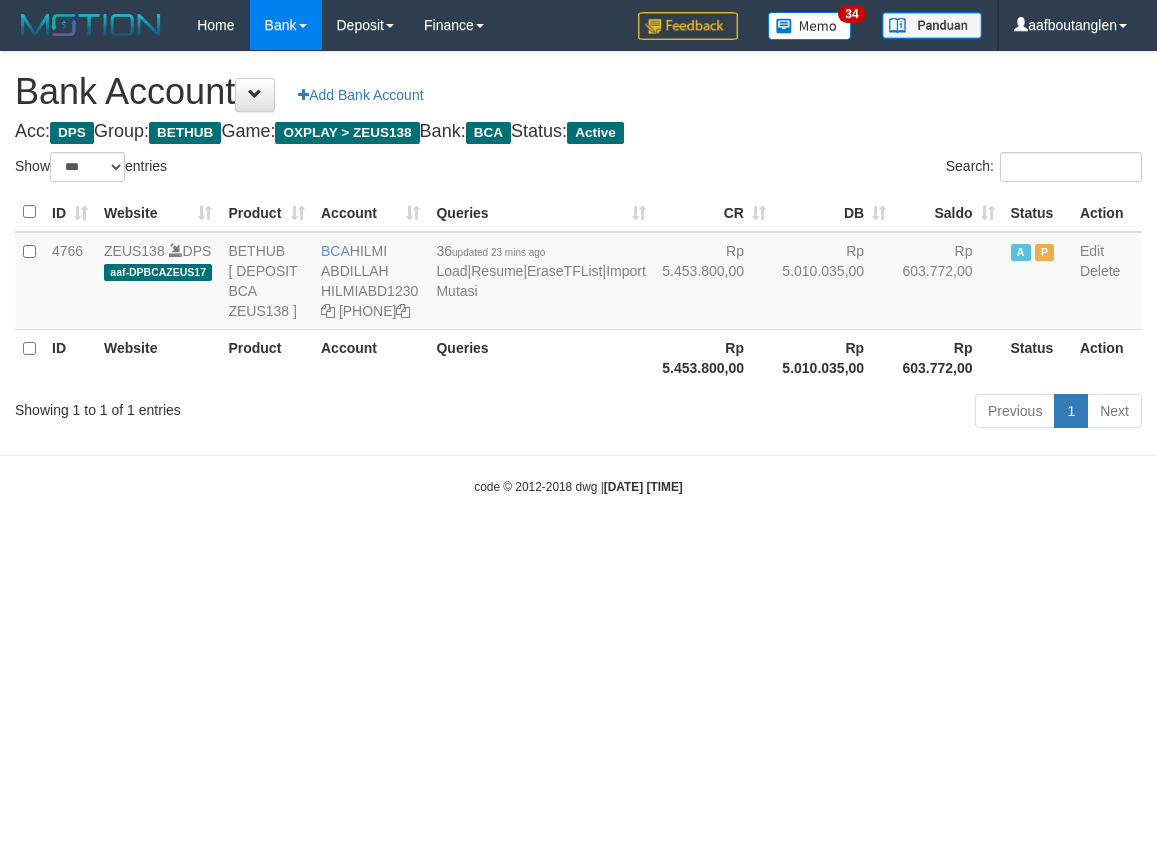 select on "***" 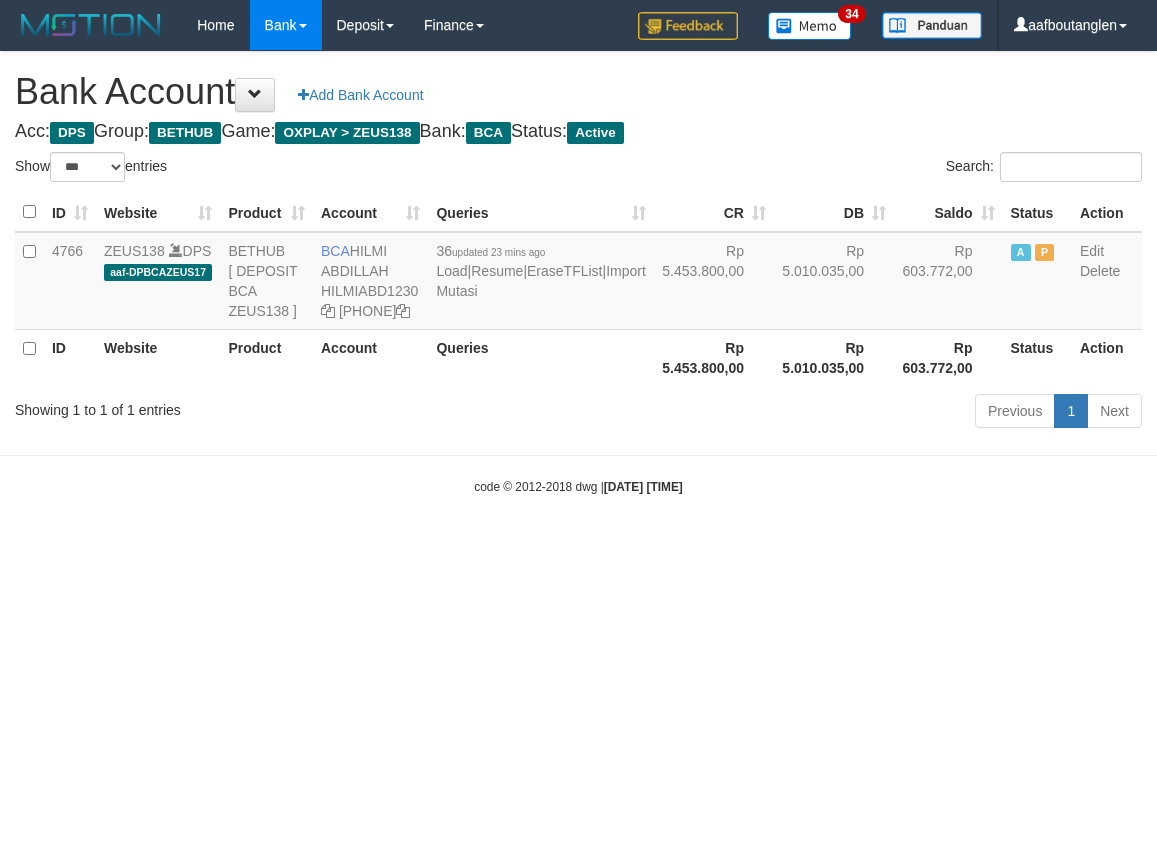 scroll, scrollTop: 0, scrollLeft: 0, axis: both 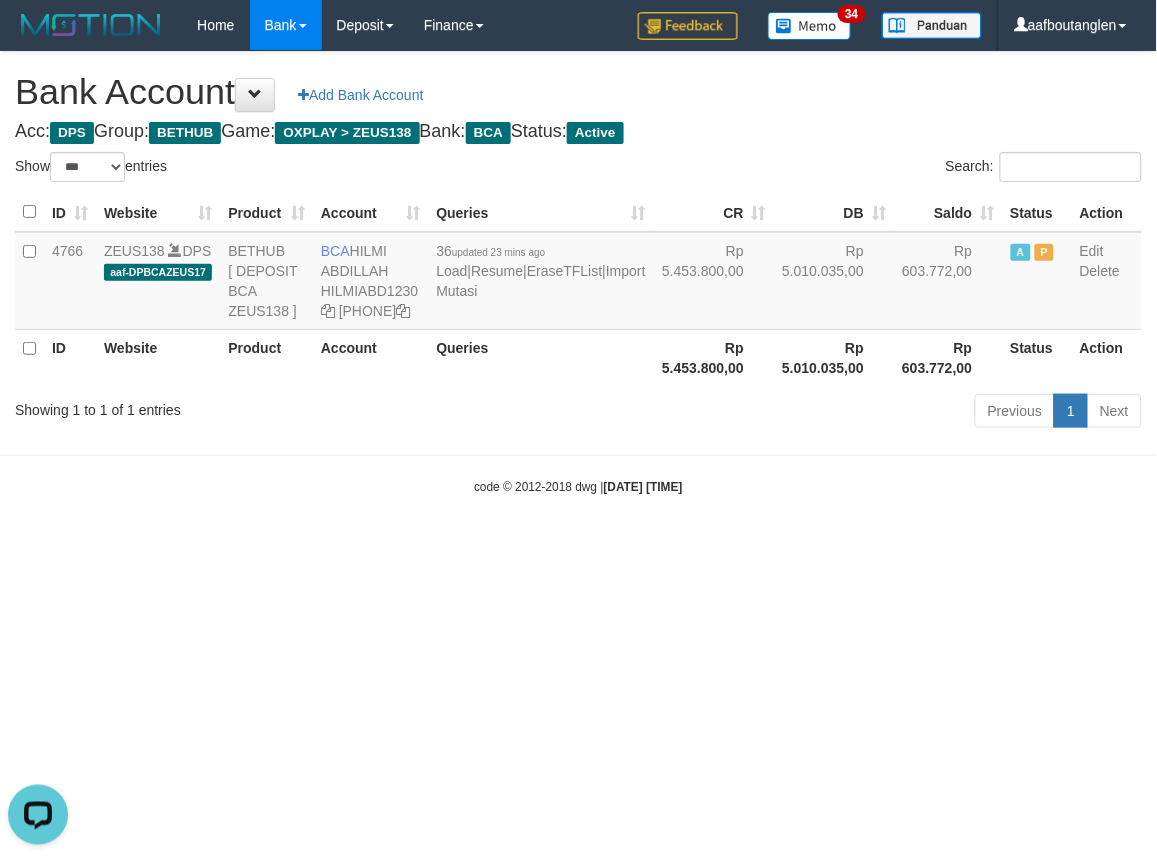 drag, startPoint x: 924, startPoint y: 546, endPoint x: 908, endPoint y: 526, distance: 25.612497 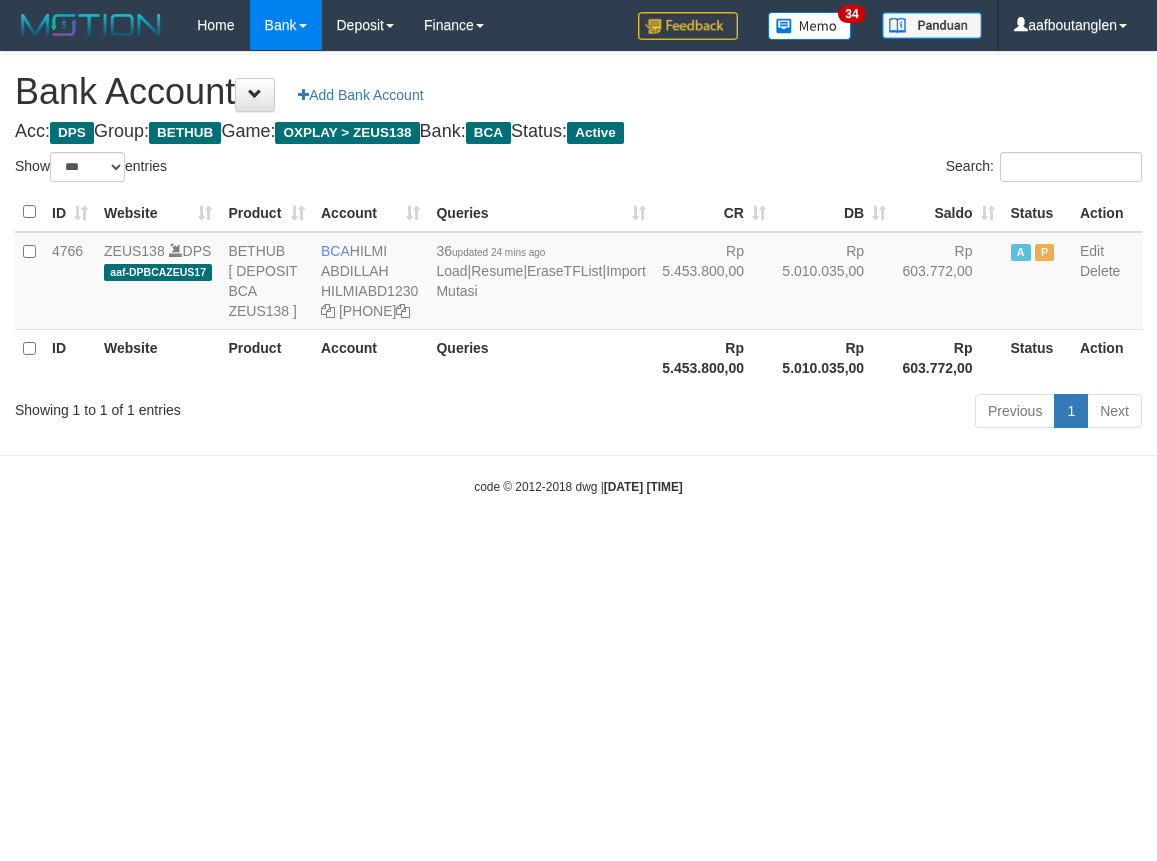 select on "***" 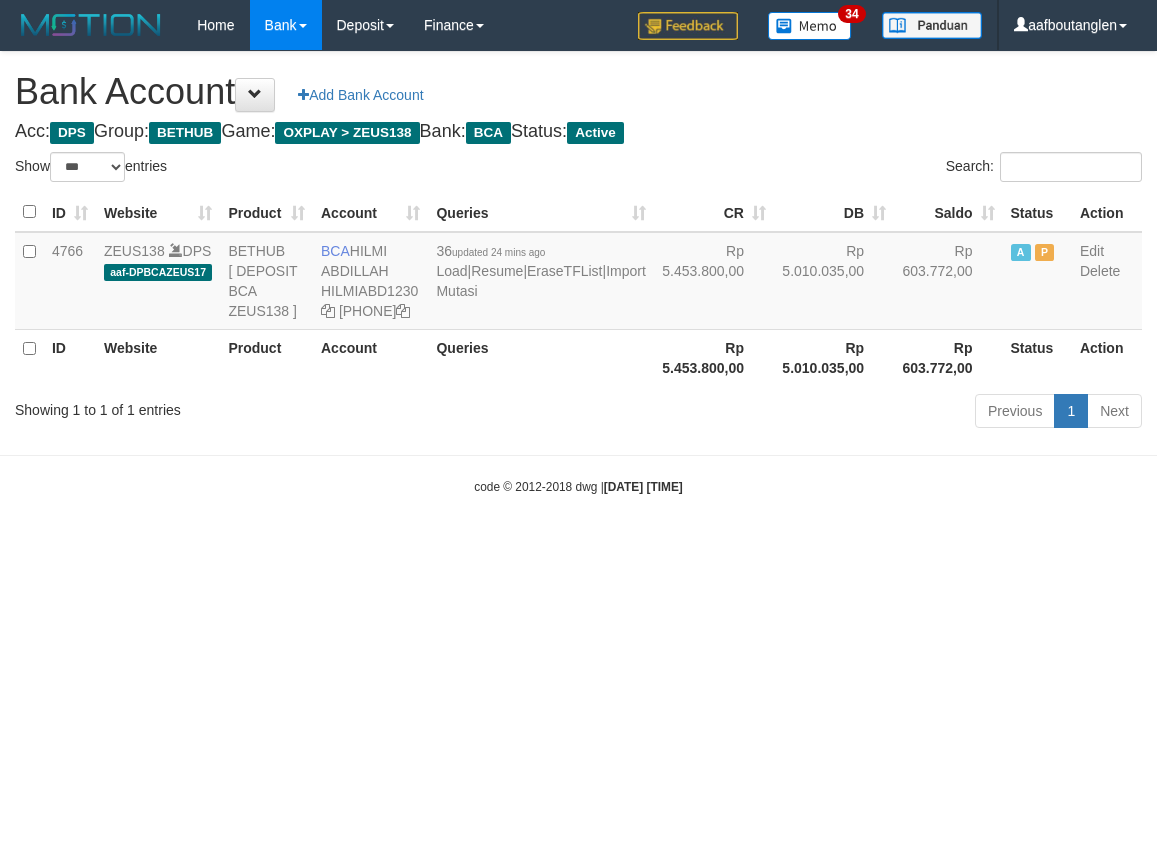 scroll, scrollTop: 0, scrollLeft: 0, axis: both 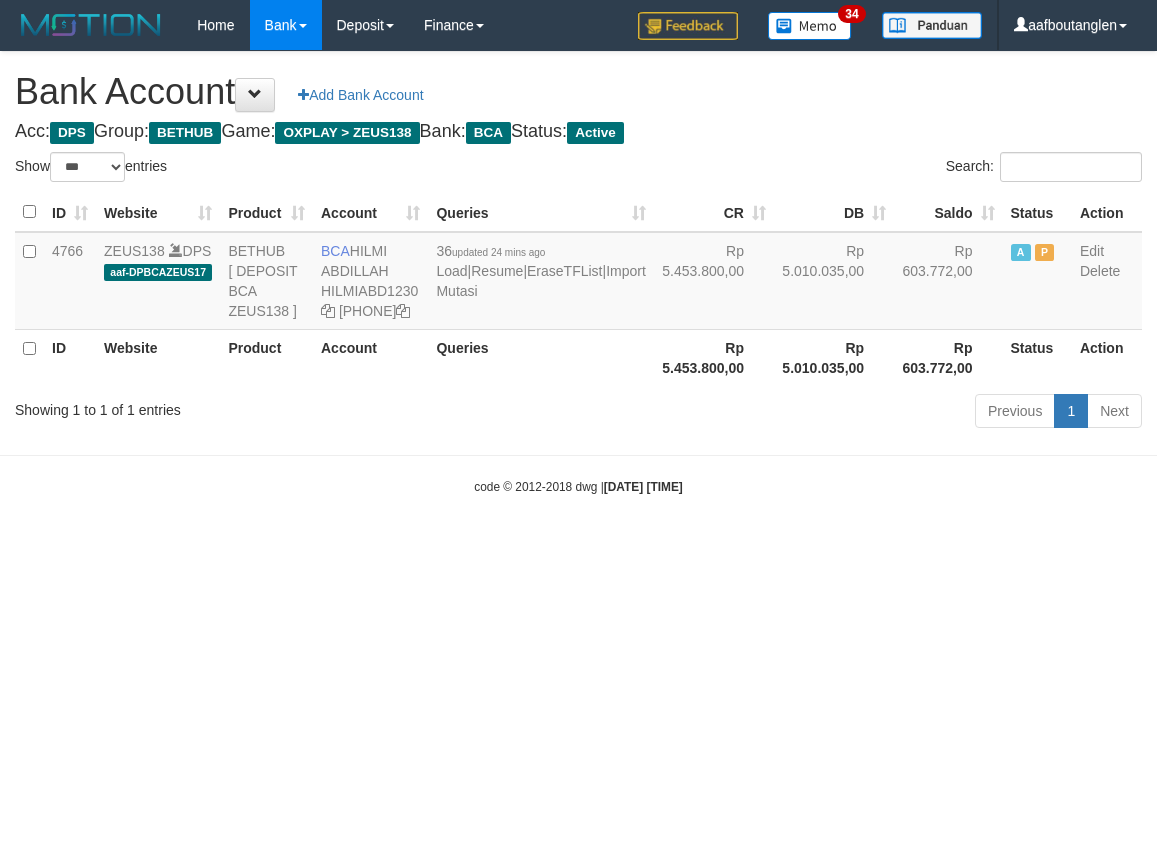 select on "***" 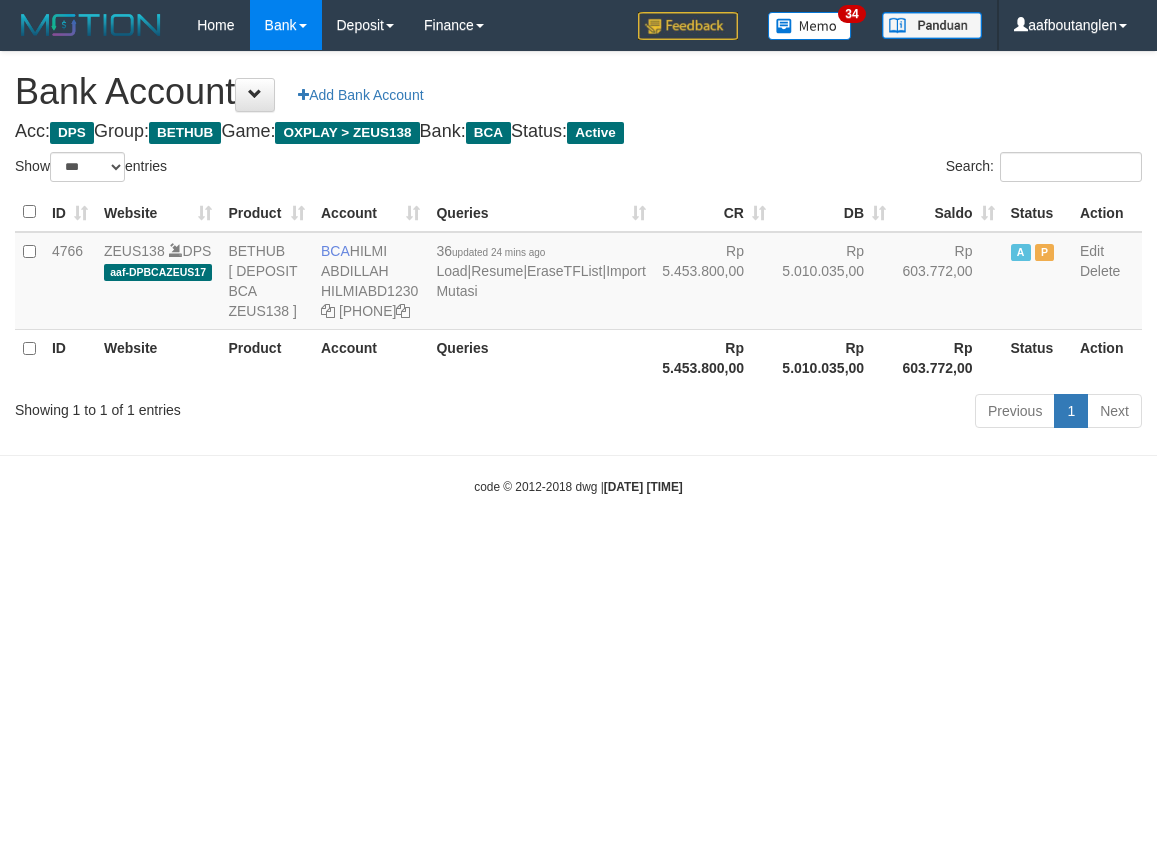 scroll, scrollTop: 0, scrollLeft: 0, axis: both 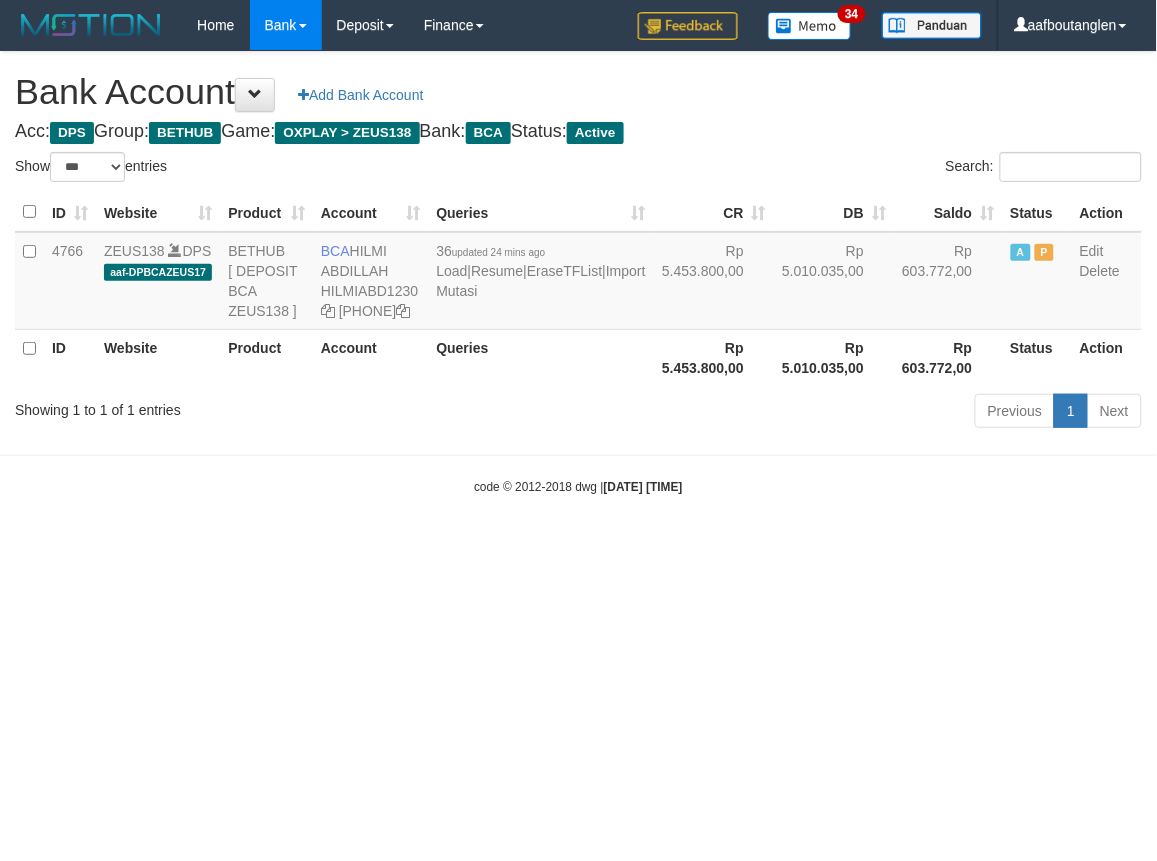 click on "Toggle navigation
Home
Bank
Account List
Deposit
DPS List
History
Note DPS
Finance
Financial Data
aafboutanglen
My Profile
Log Out
34" at bounding box center (578, 273) 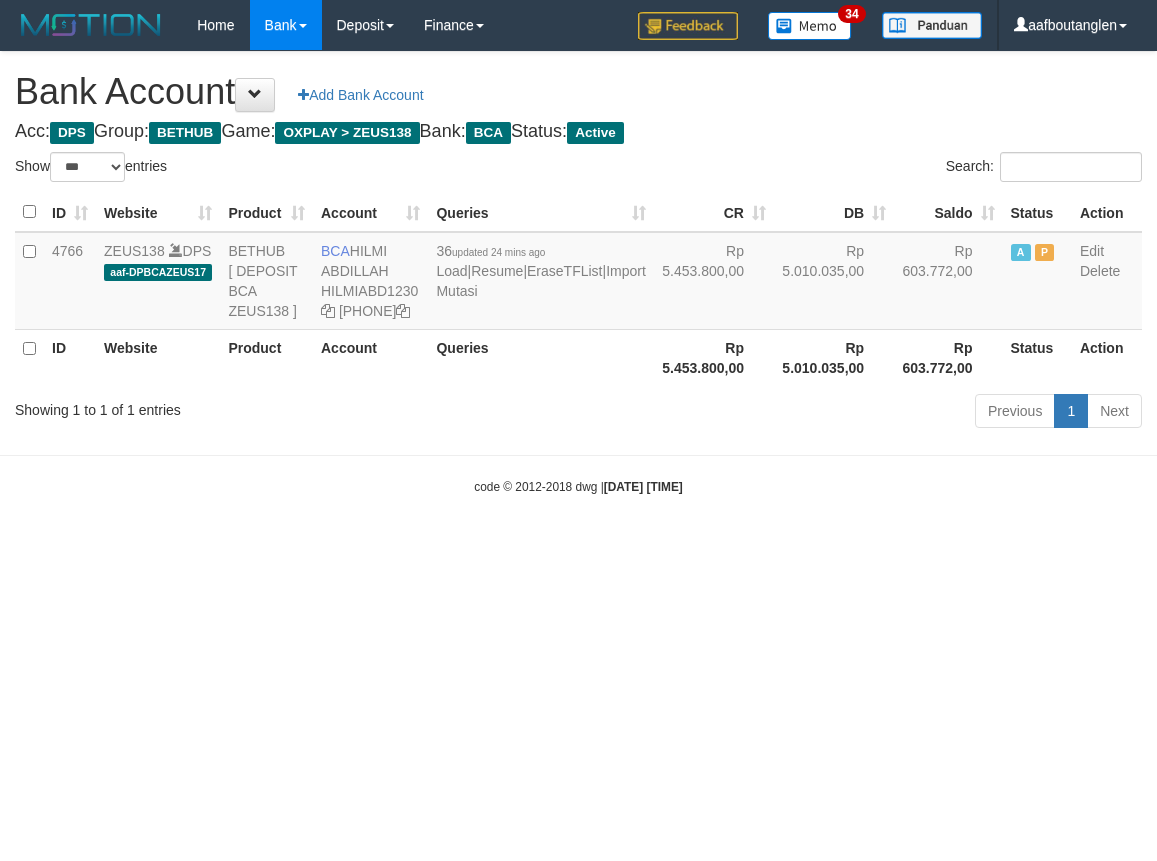 select on "***" 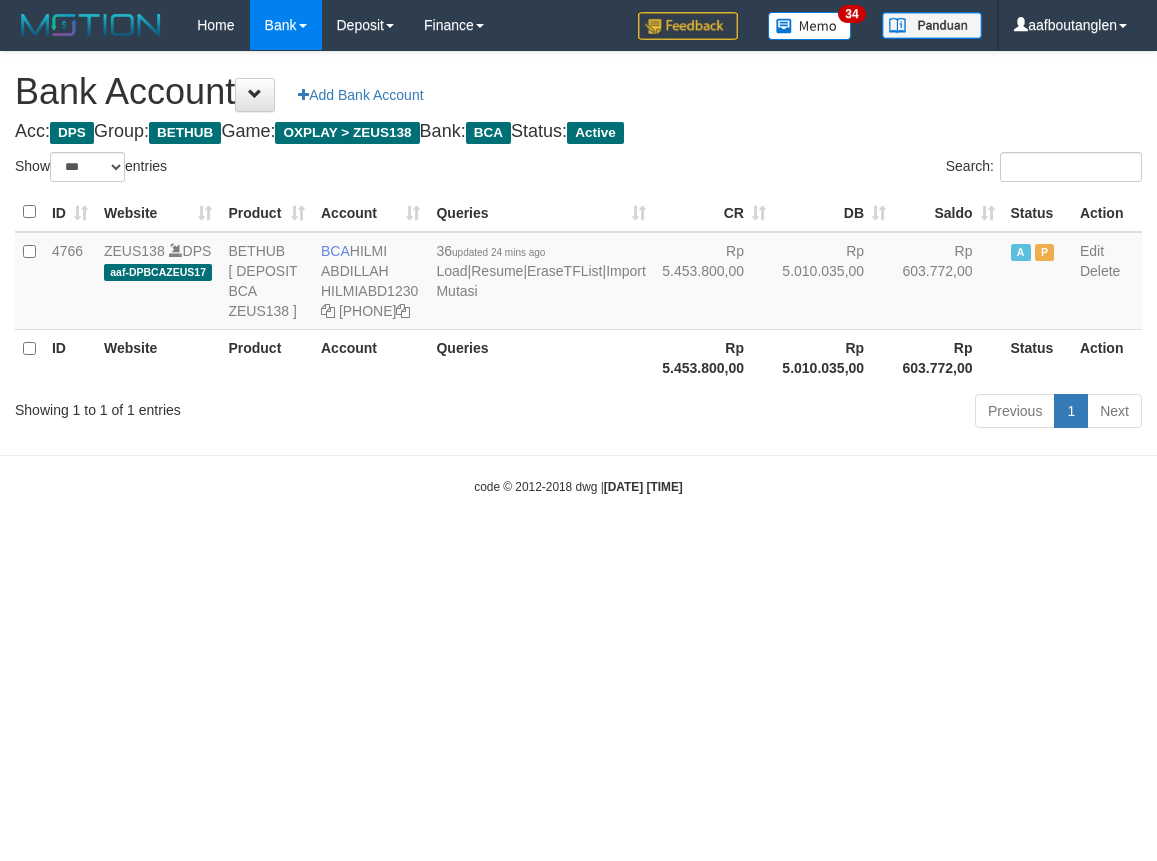 scroll, scrollTop: 0, scrollLeft: 0, axis: both 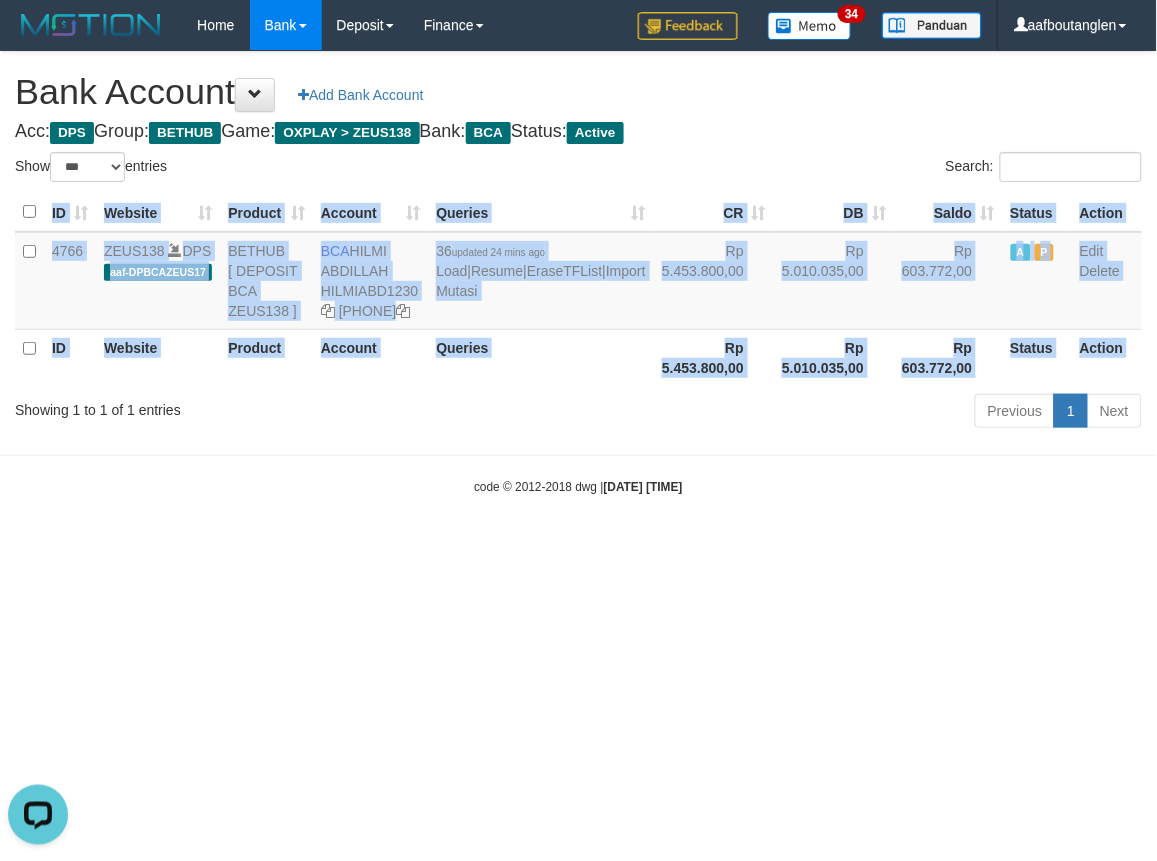 drag, startPoint x: 0, startPoint y: 416, endPoint x: 220, endPoint y: 445, distance: 221.90314 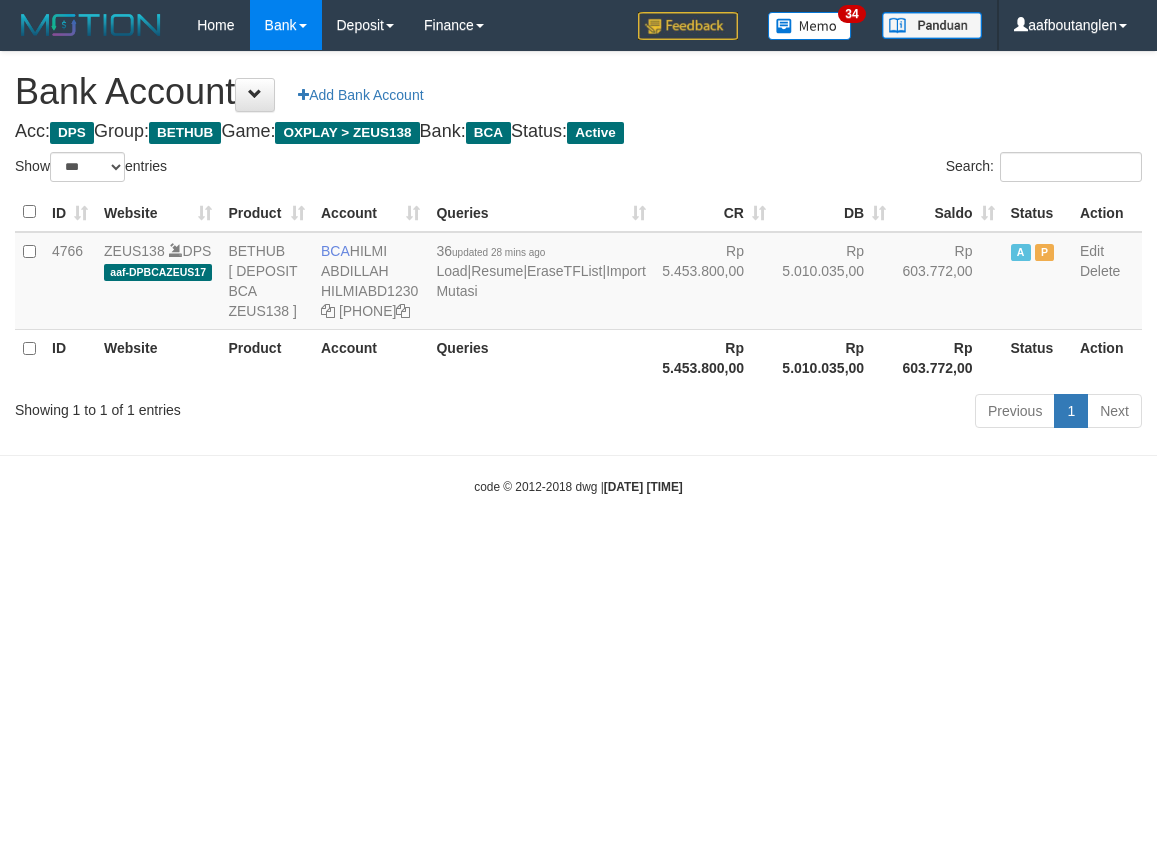 select on "***" 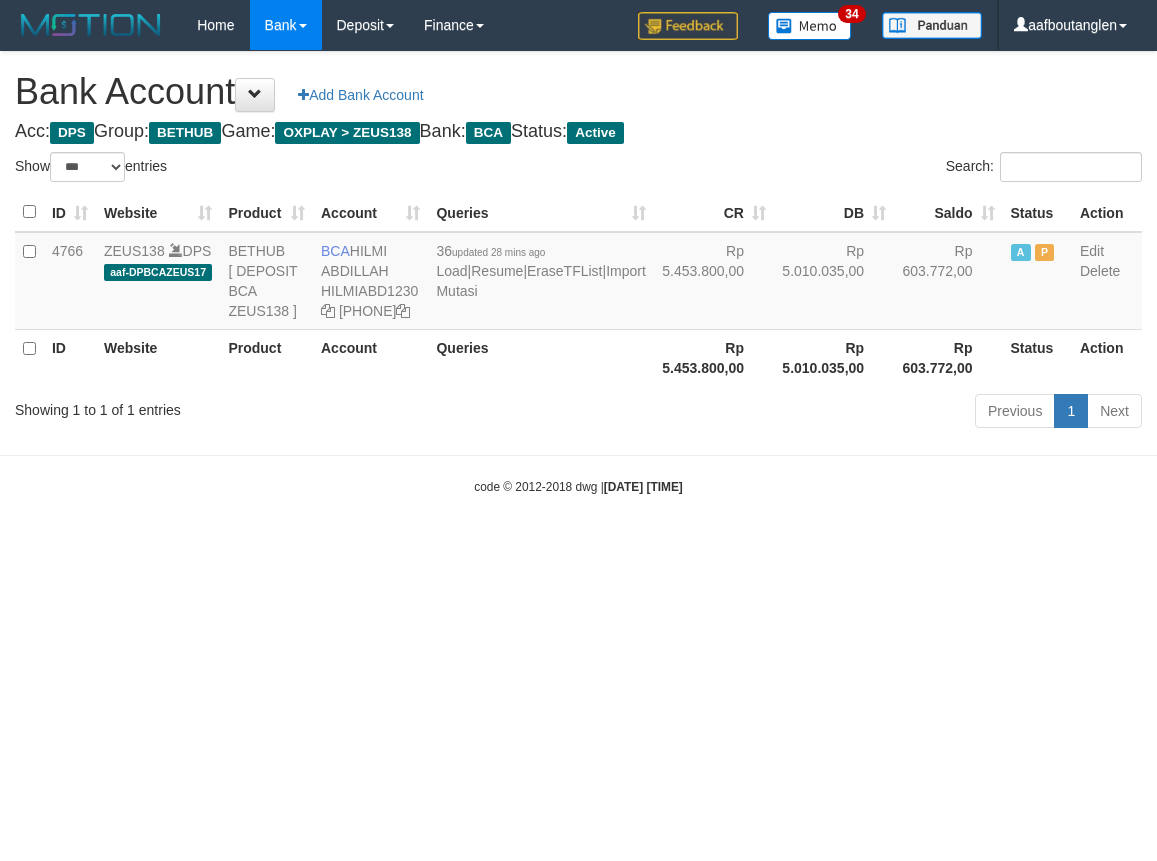 scroll, scrollTop: 0, scrollLeft: 0, axis: both 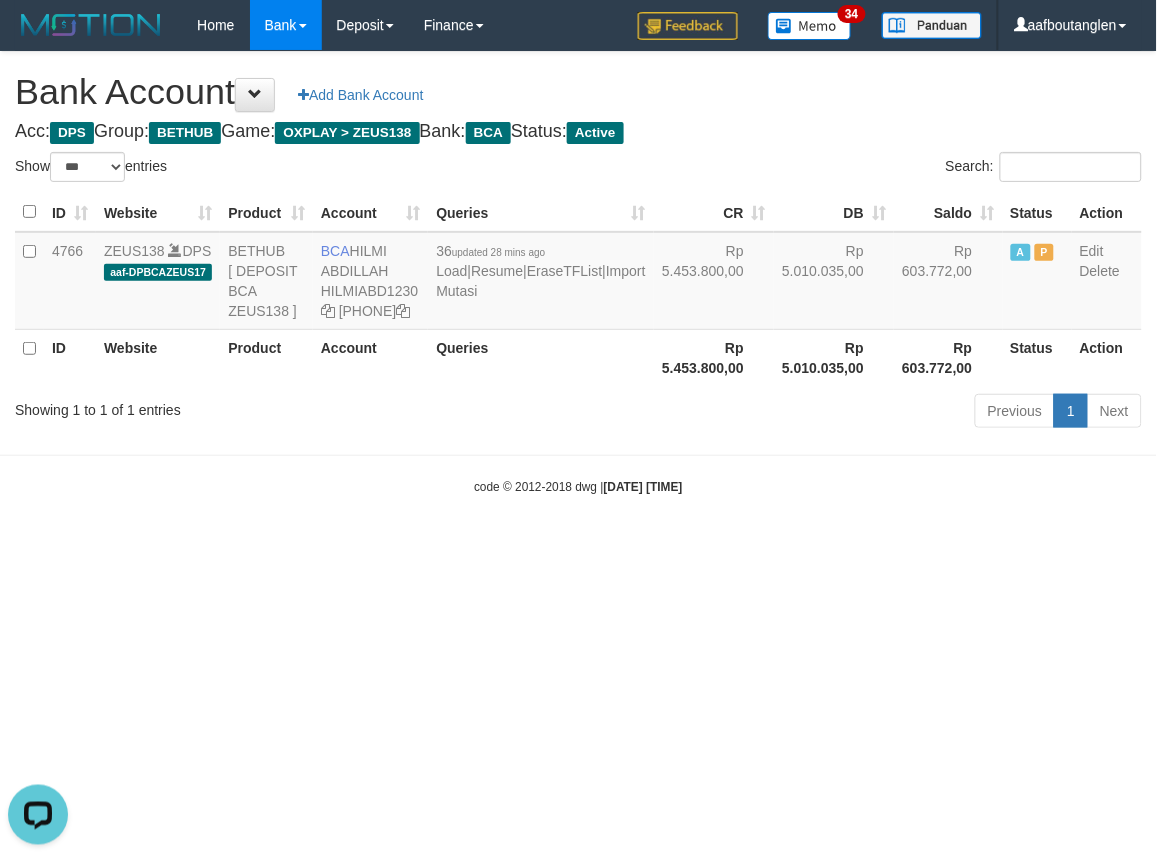 click on "Toggle navigation
Home
Bank
Account List
Deposit
DPS List
History
Note DPS
Finance
Financial Data
aafboutanglen
My Profile
Log Out
34" at bounding box center (578, 273) 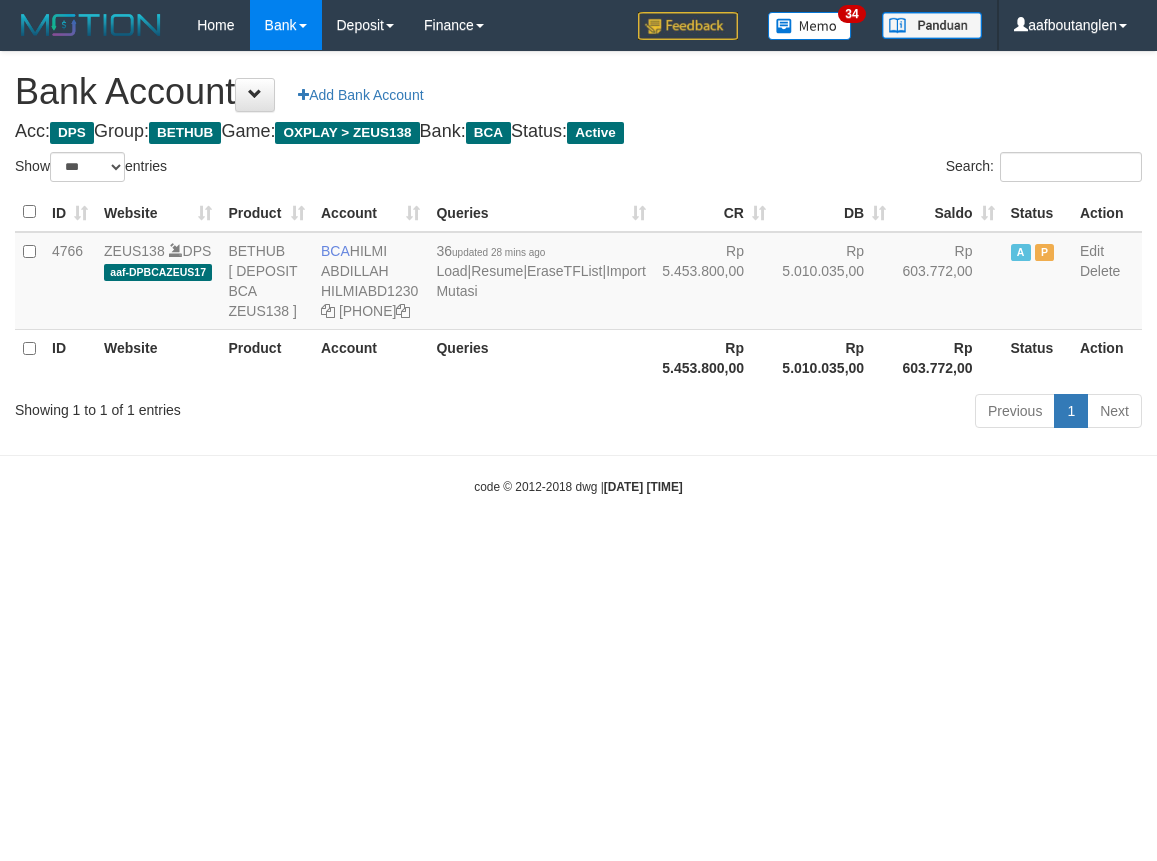 select on "***" 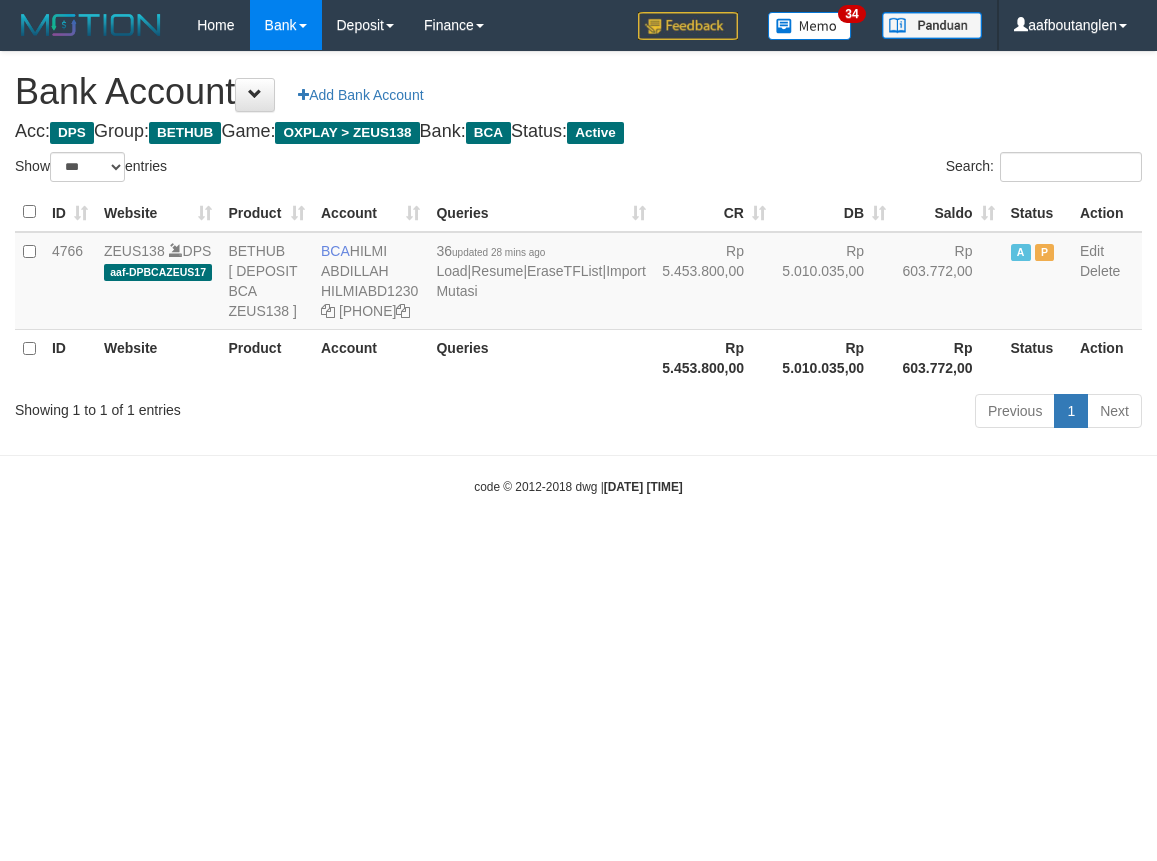 scroll, scrollTop: 0, scrollLeft: 0, axis: both 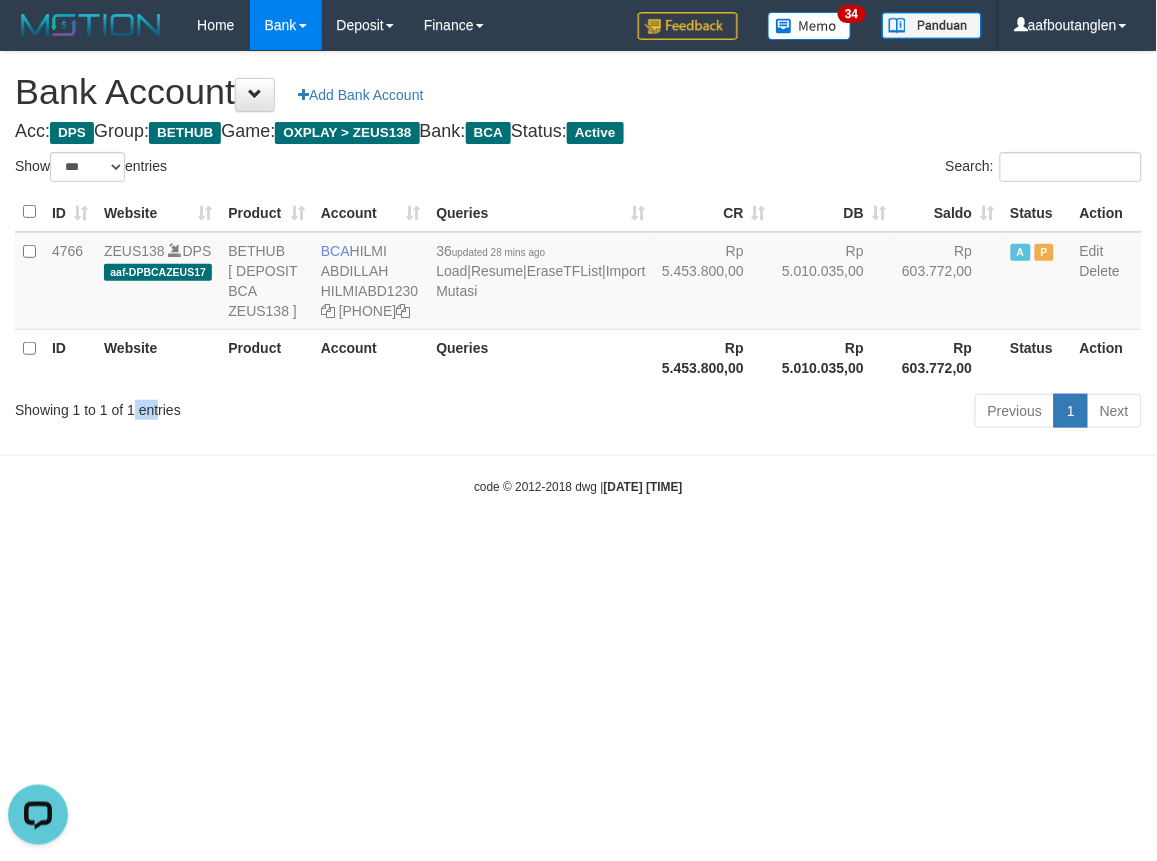 click on "Showing 1 to 1 of 1 entries" at bounding box center (241, 406) 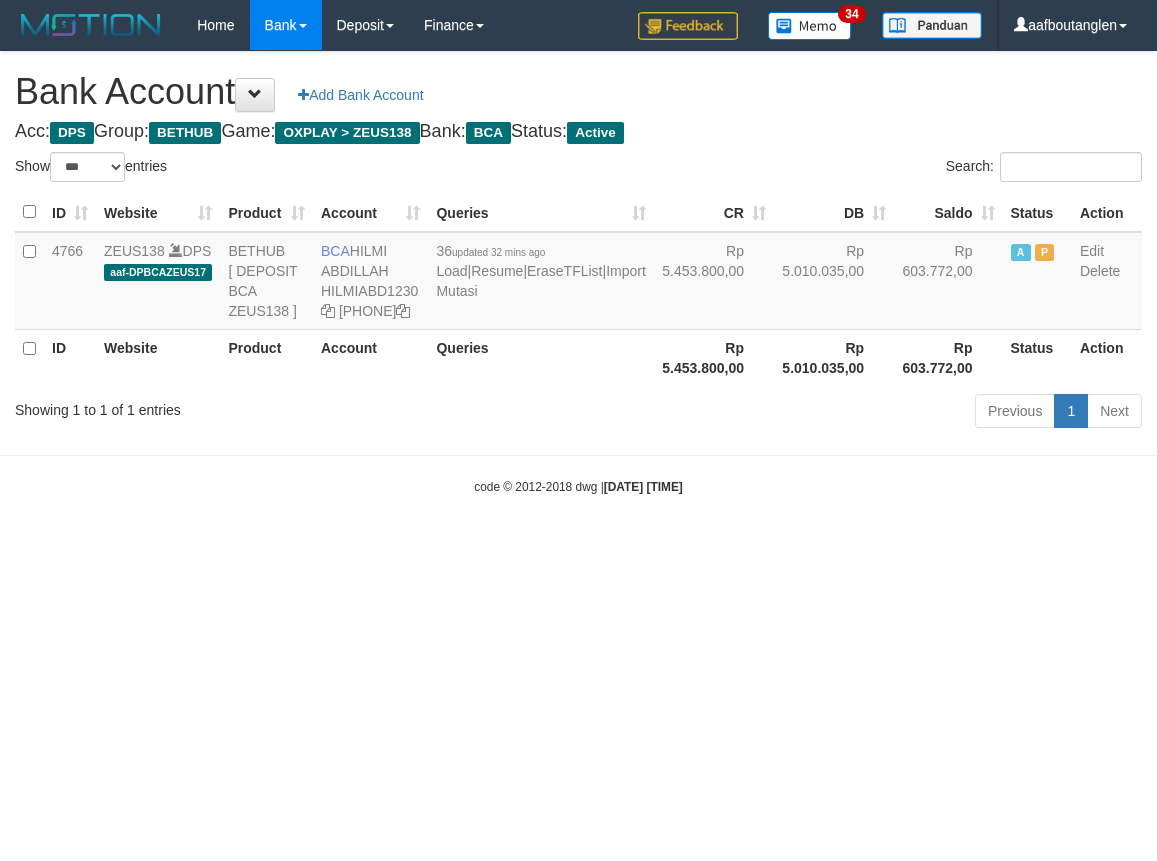 select on "***" 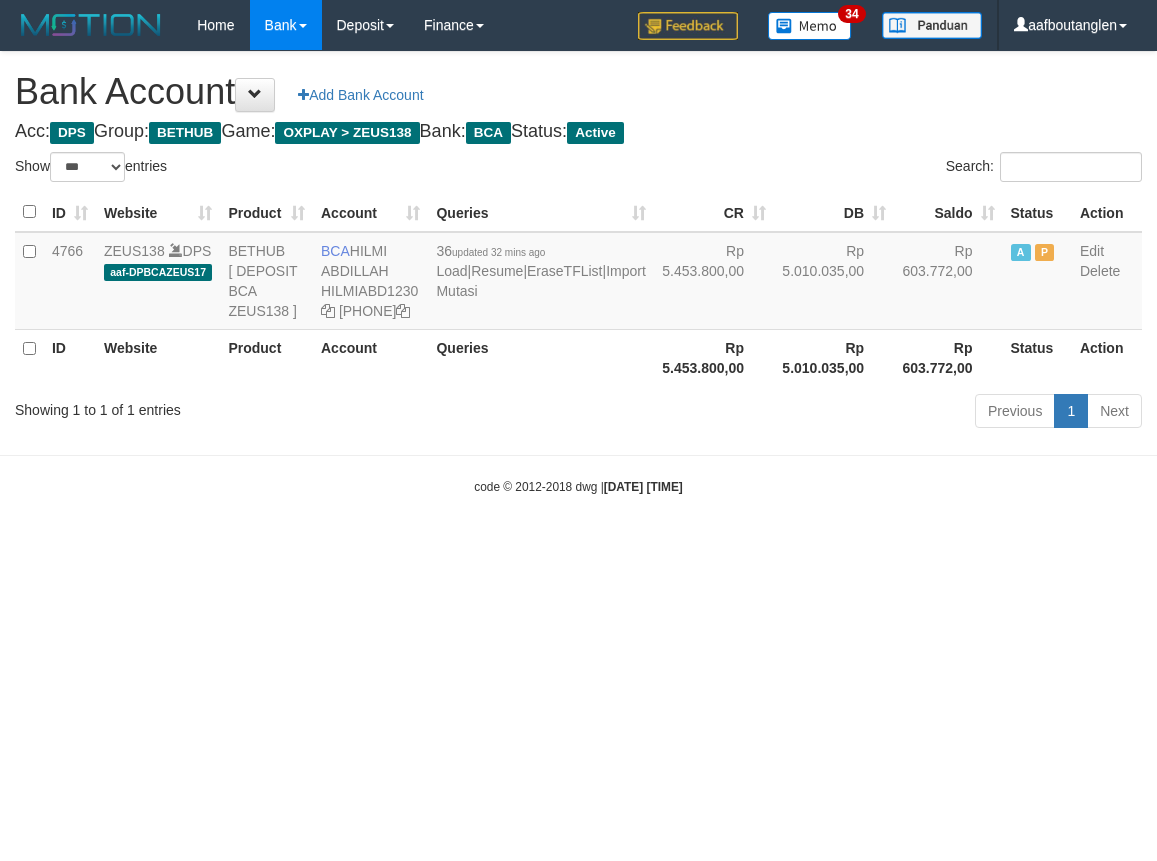 scroll, scrollTop: 0, scrollLeft: 0, axis: both 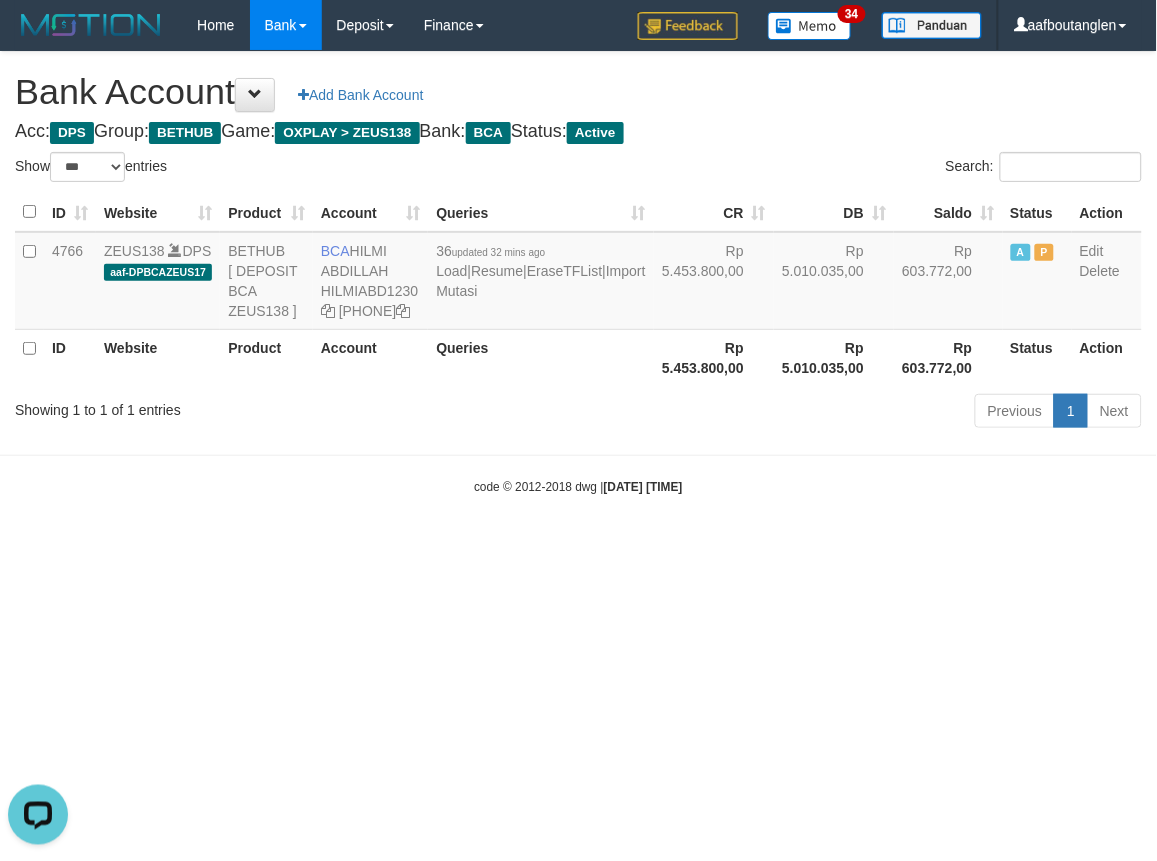 drag, startPoint x: 70, startPoint y: 526, endPoint x: 83, endPoint y: 516, distance: 16.40122 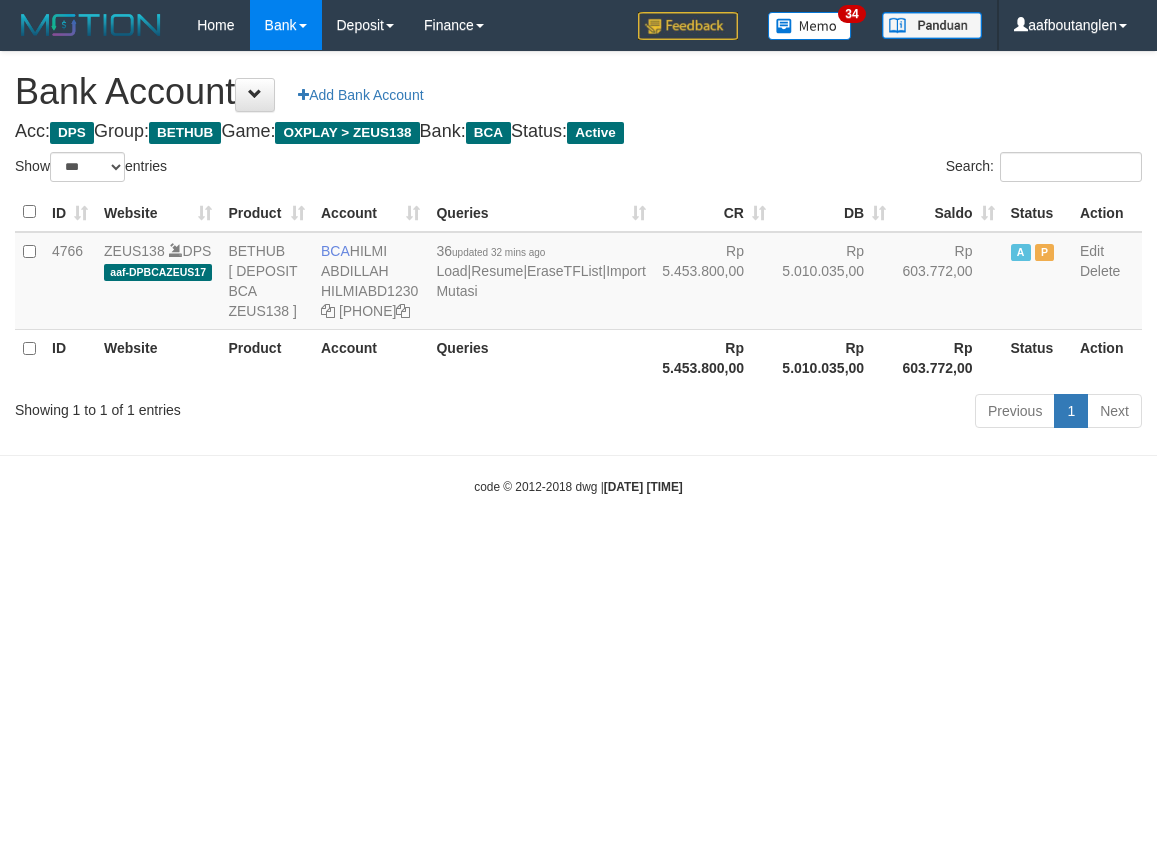 select on "***" 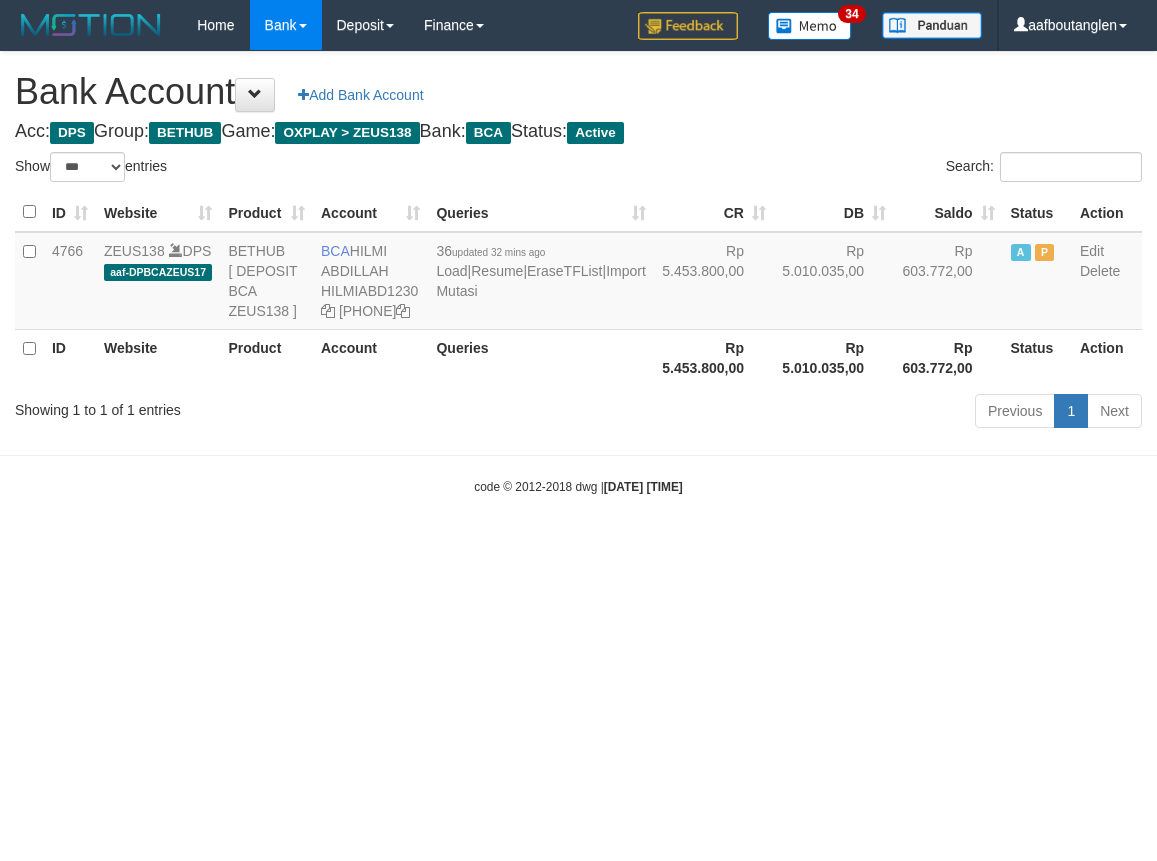 scroll, scrollTop: 0, scrollLeft: 0, axis: both 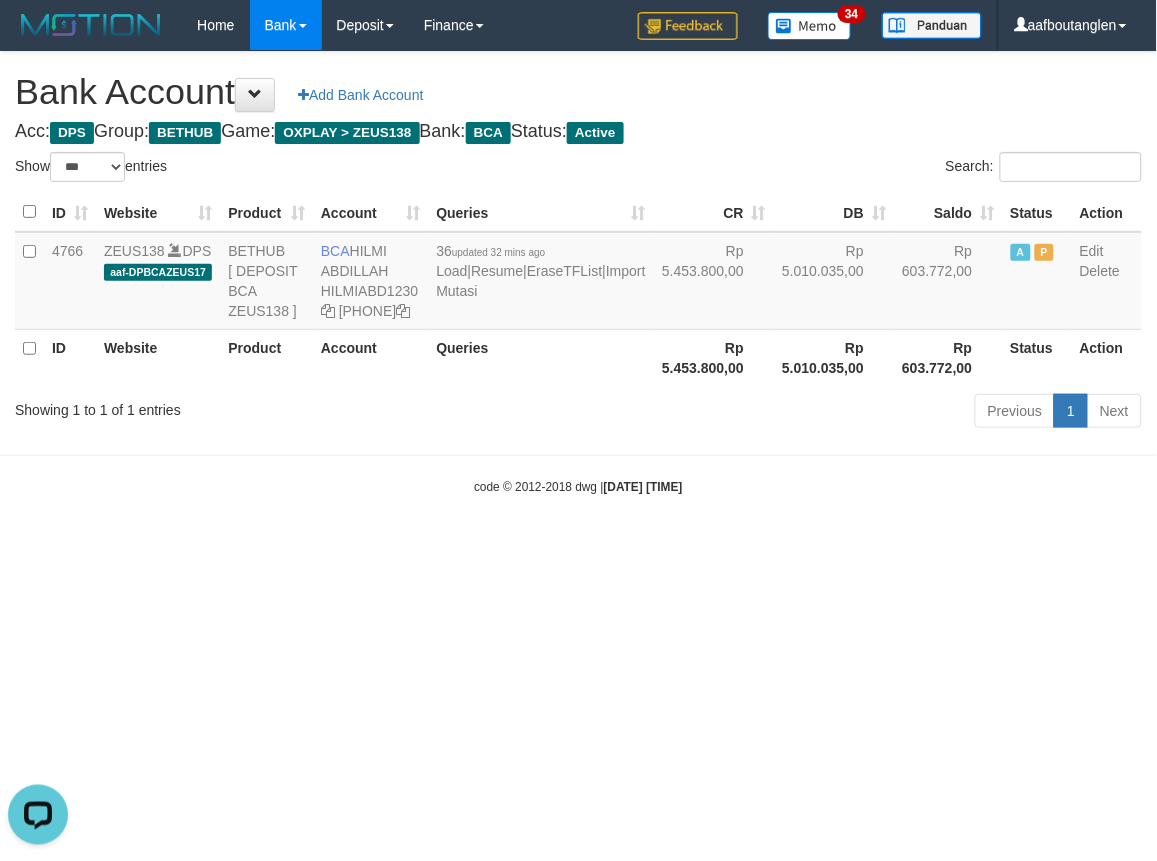 click on "Toggle navigation
Home
Bank
Account List
Deposit
DPS List
History
Note DPS
Finance
Financial Data
aafboutanglen
My Profile
Log Out
34" at bounding box center (578, 273) 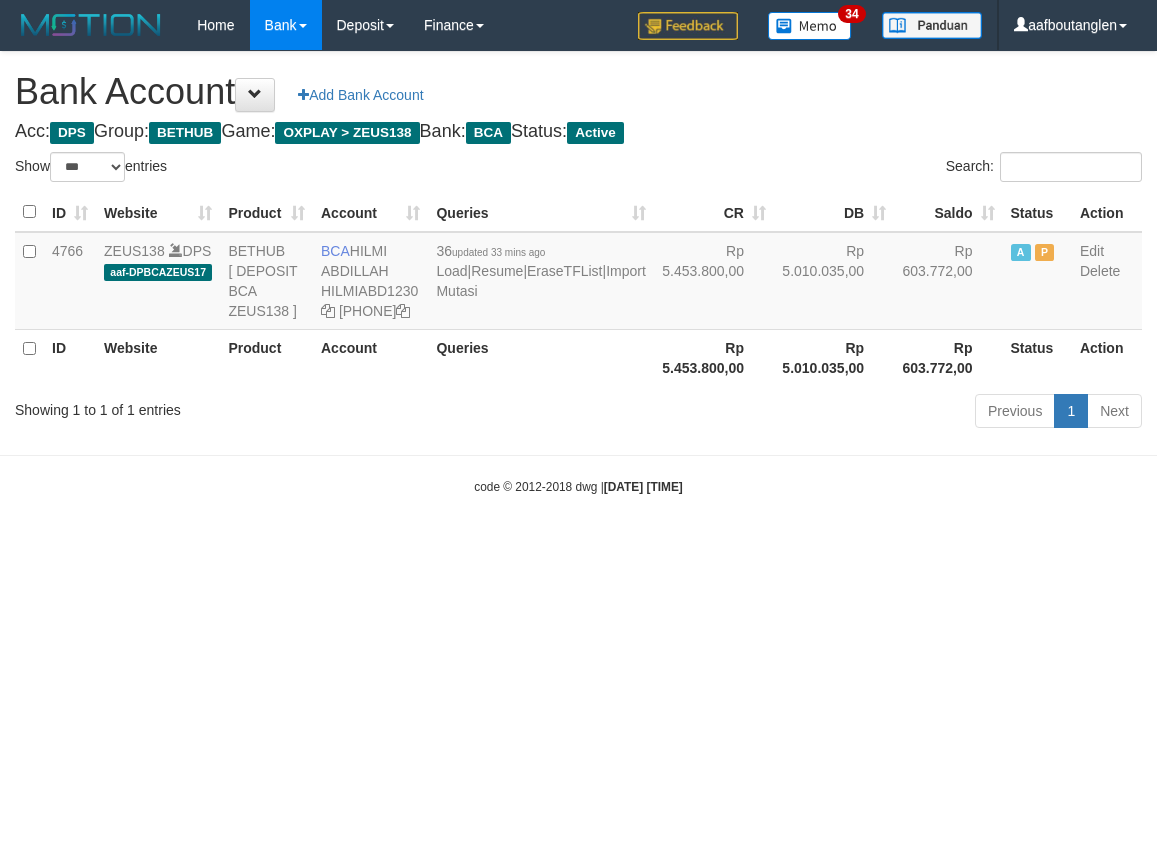select on "***" 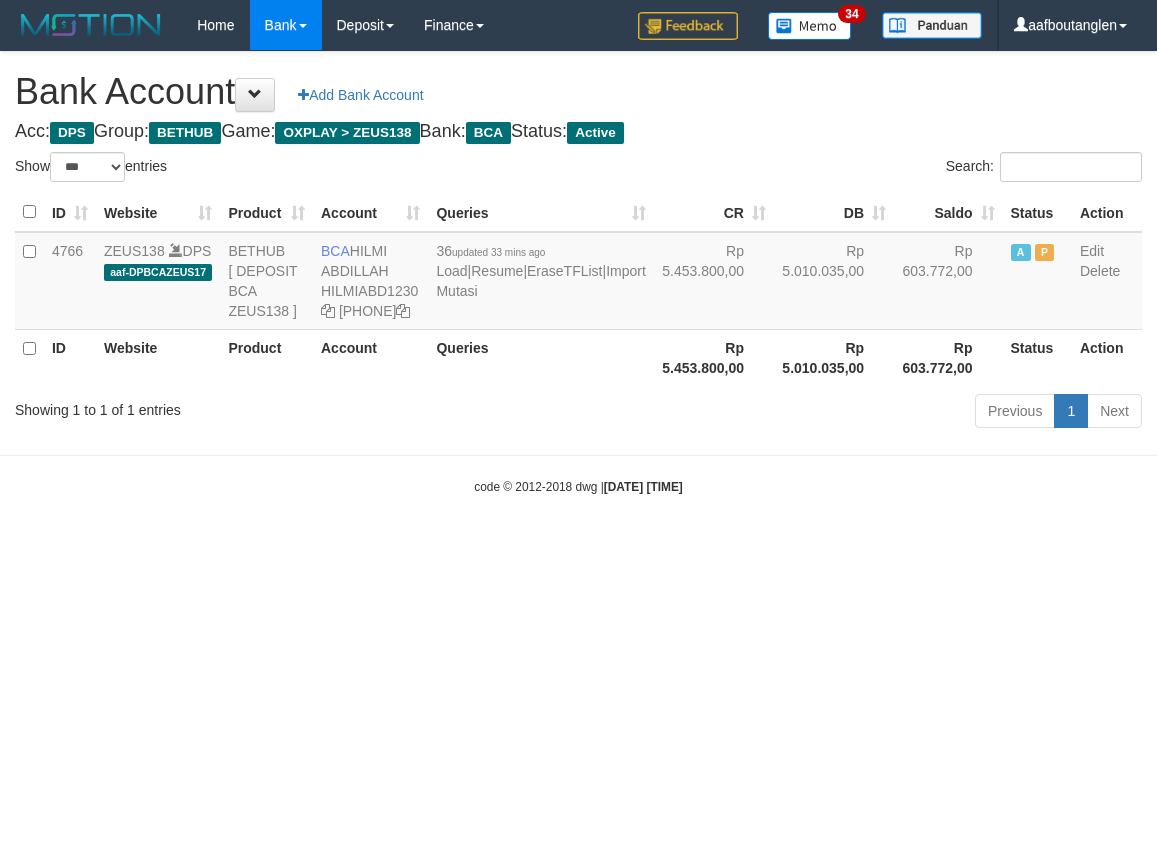 scroll, scrollTop: 0, scrollLeft: 0, axis: both 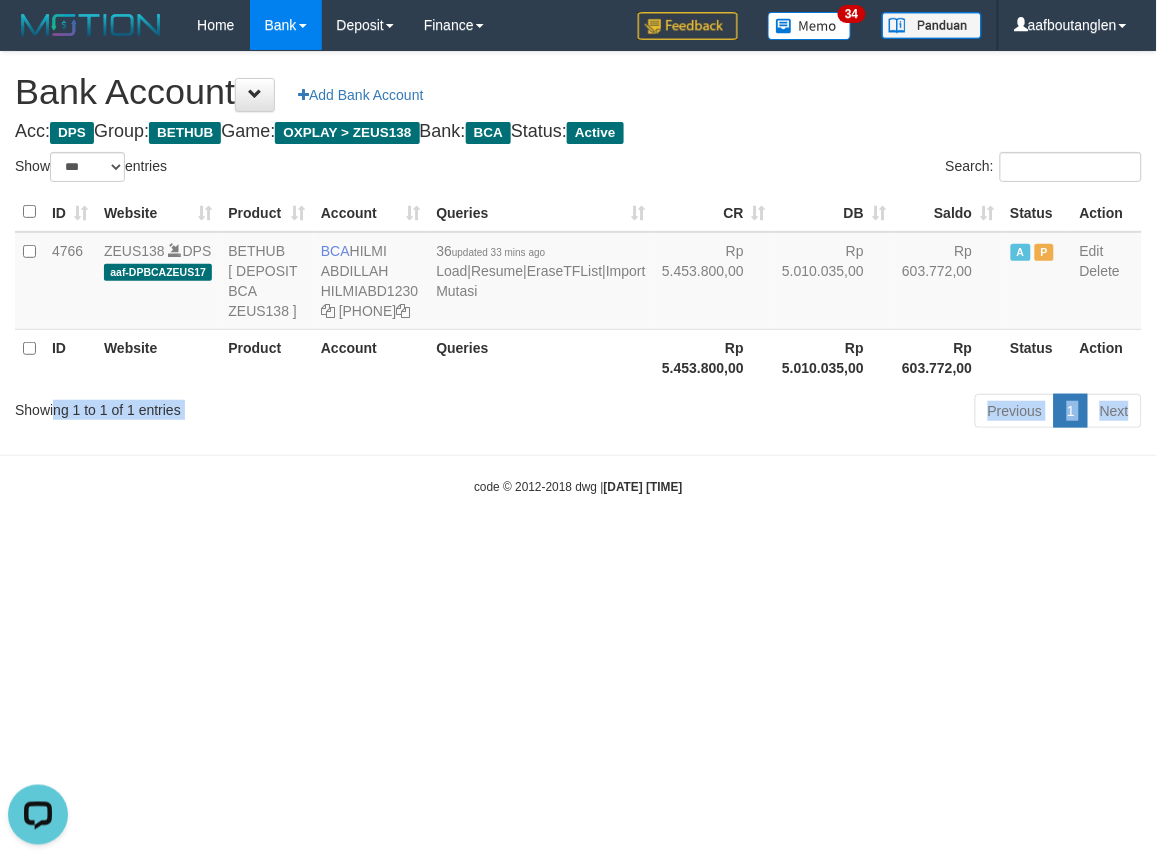 drag, startPoint x: 92, startPoint y: 462, endPoint x: 432, endPoint y: 526, distance: 345.9711 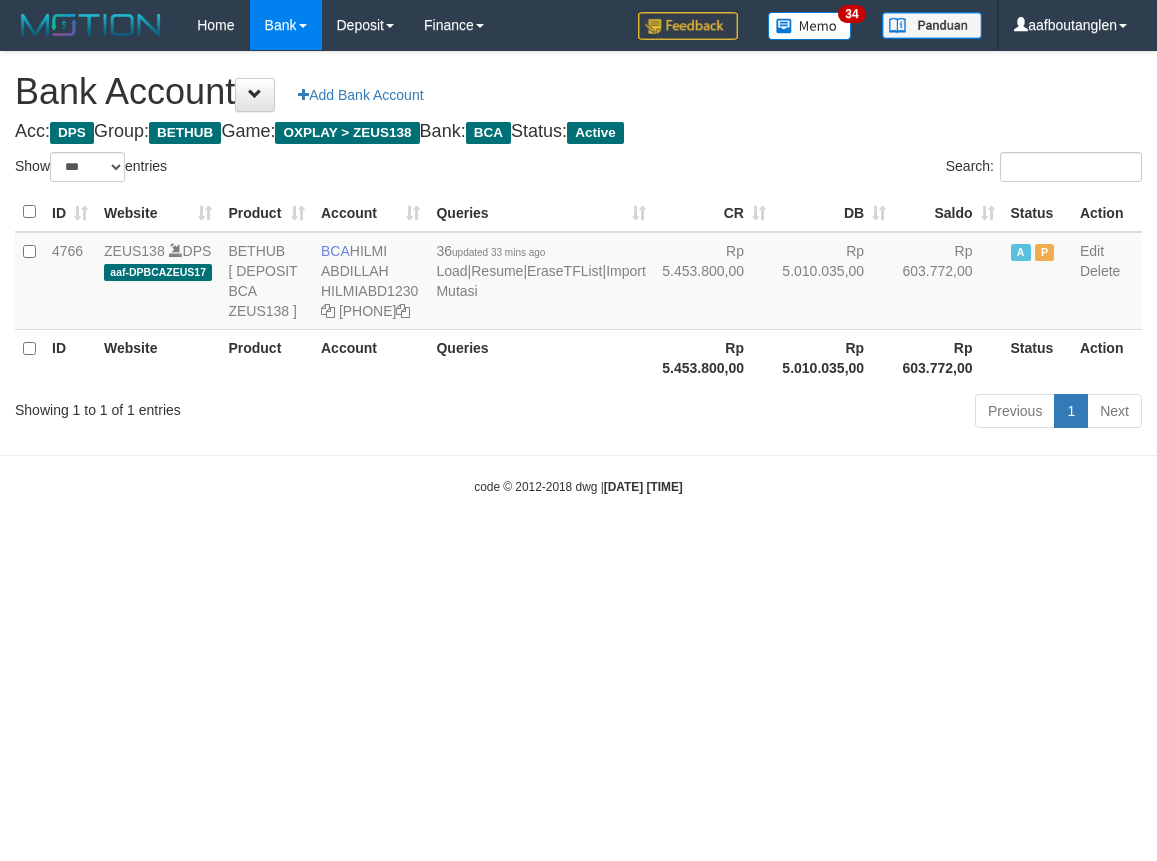 select on "***" 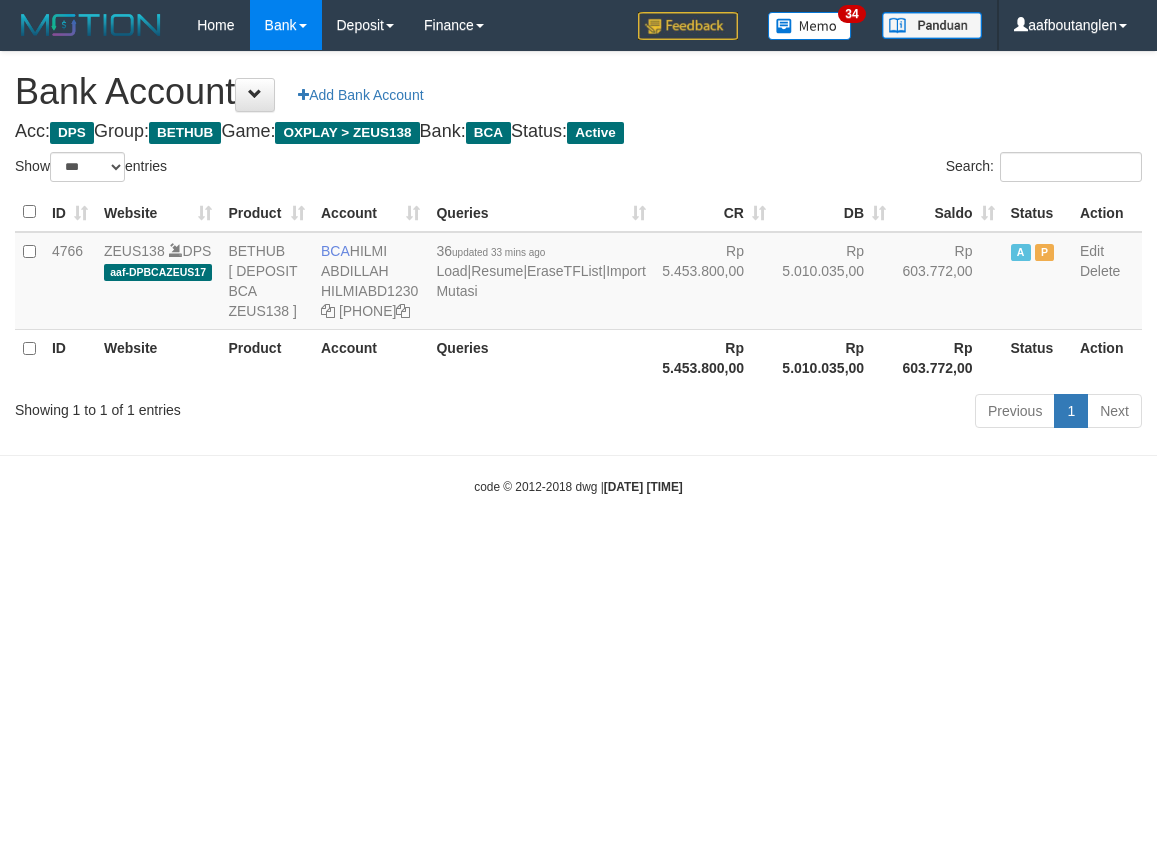 scroll, scrollTop: 0, scrollLeft: 0, axis: both 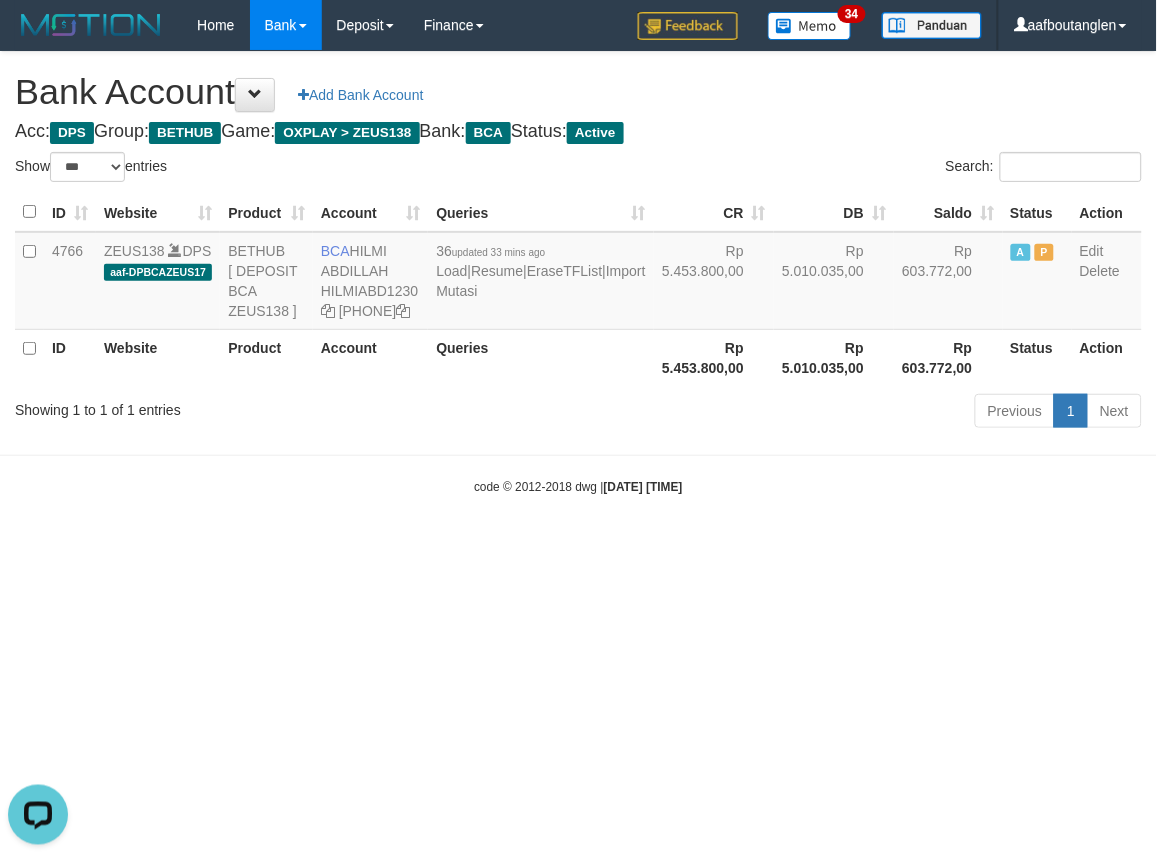 drag, startPoint x: 5, startPoint y: 431, endPoint x: 22, endPoint y: 425, distance: 18.027756 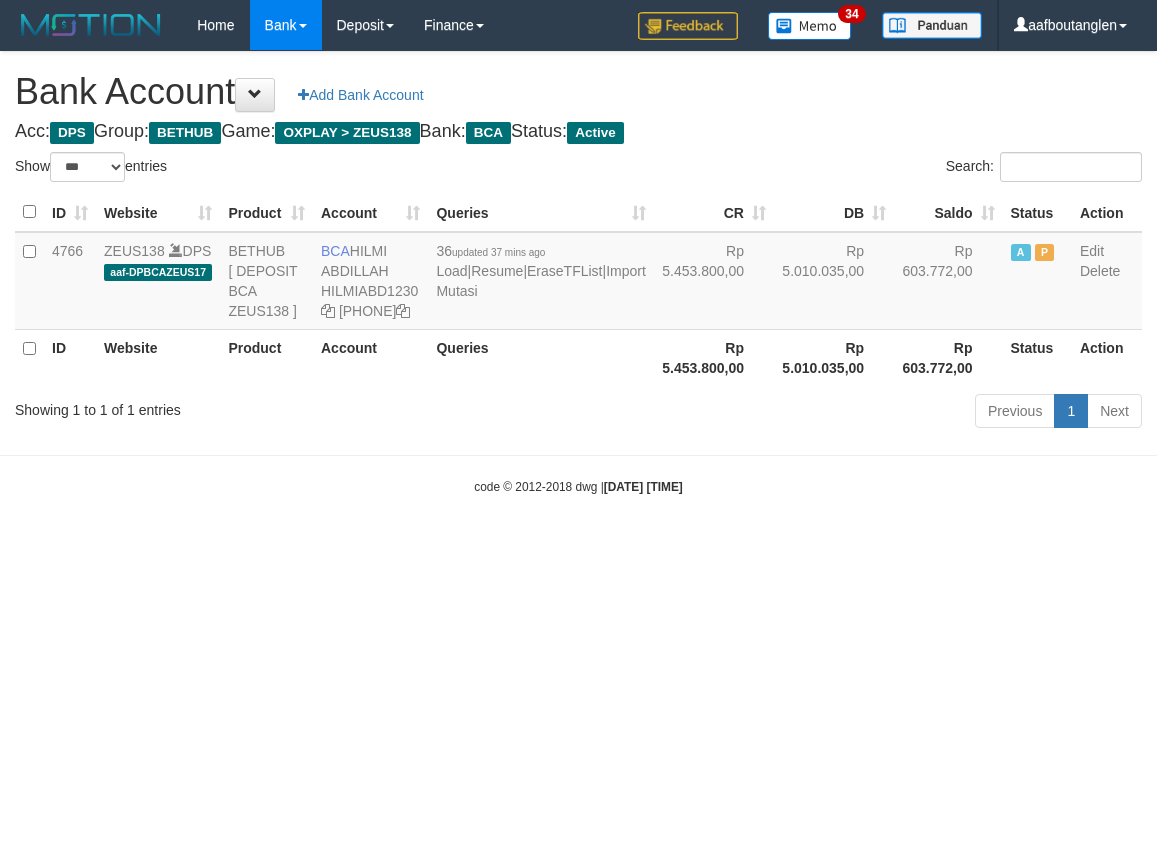 select on "***" 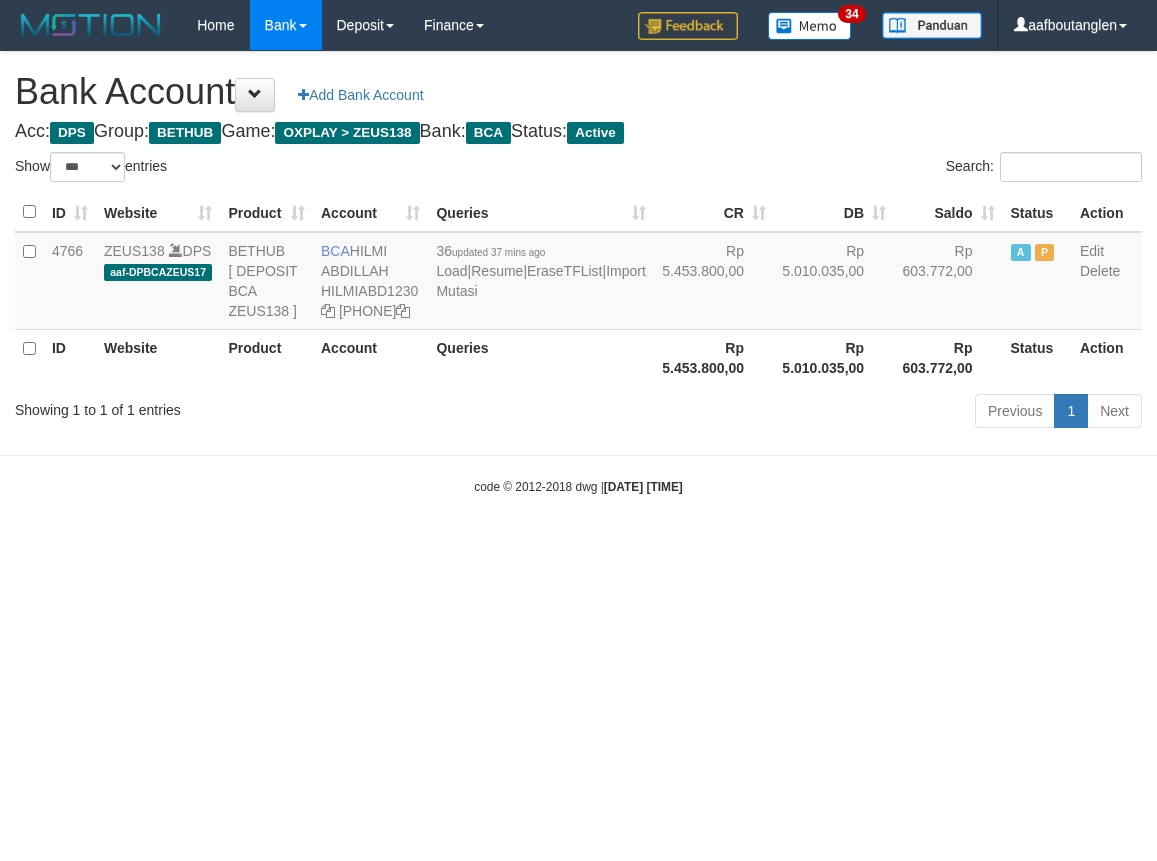 scroll, scrollTop: 0, scrollLeft: 0, axis: both 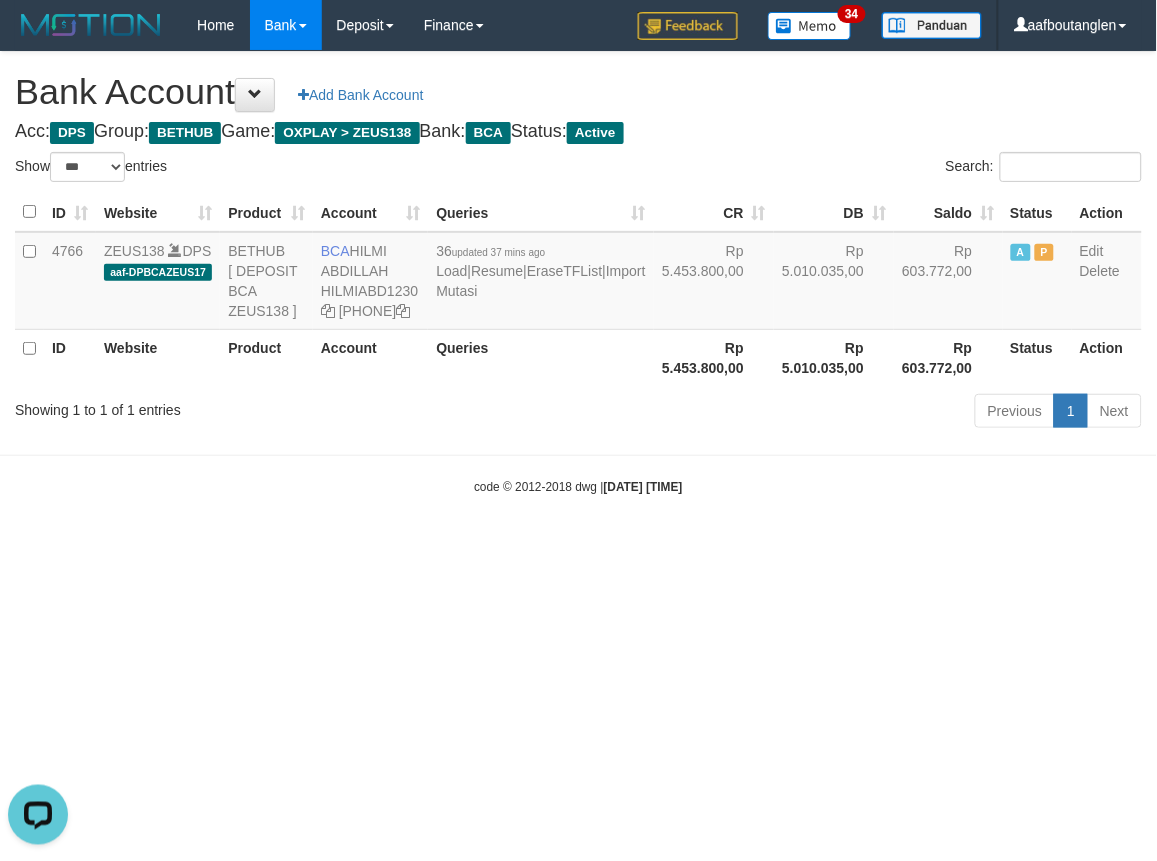 click on "Toggle navigation
Home
Bank
Account List
Deposit
DPS List
History
Note DPS
Finance
Financial Data
aafboutanglen
My Profile
Log Out
34" at bounding box center [578, 273] 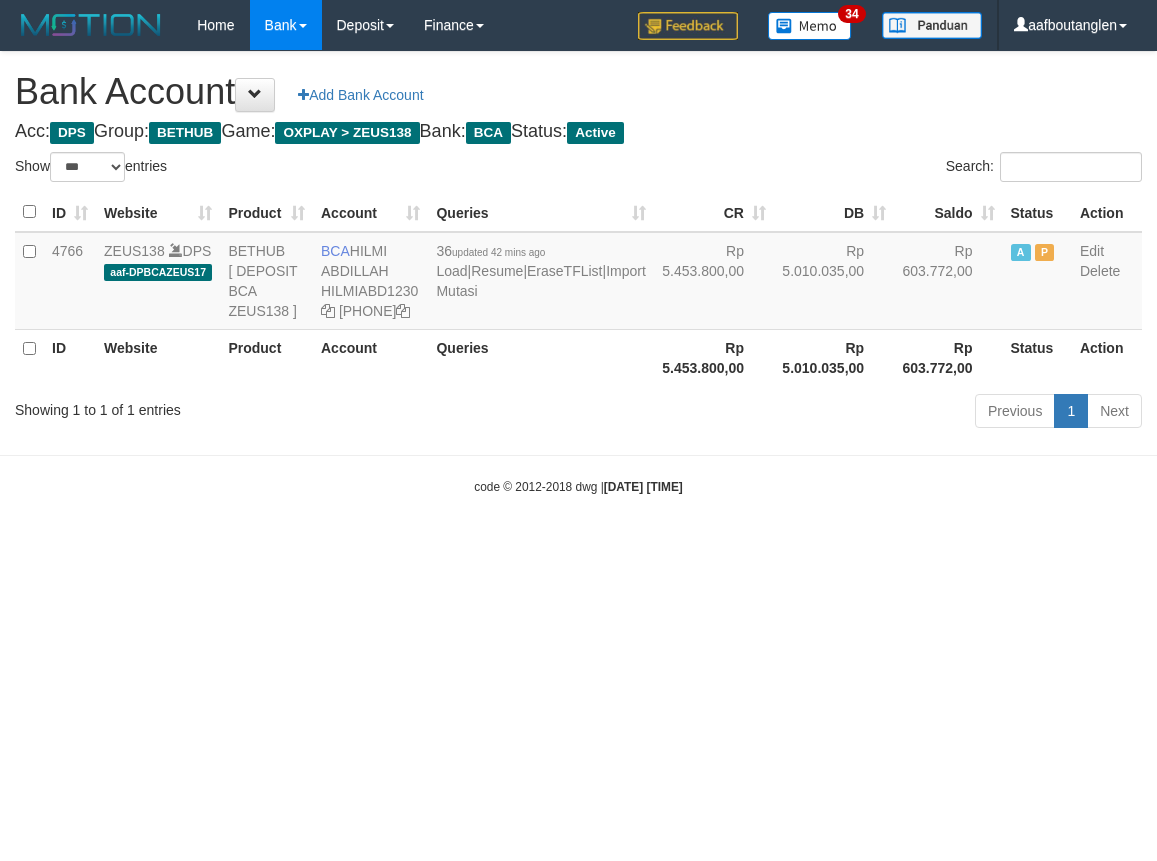 select on "***" 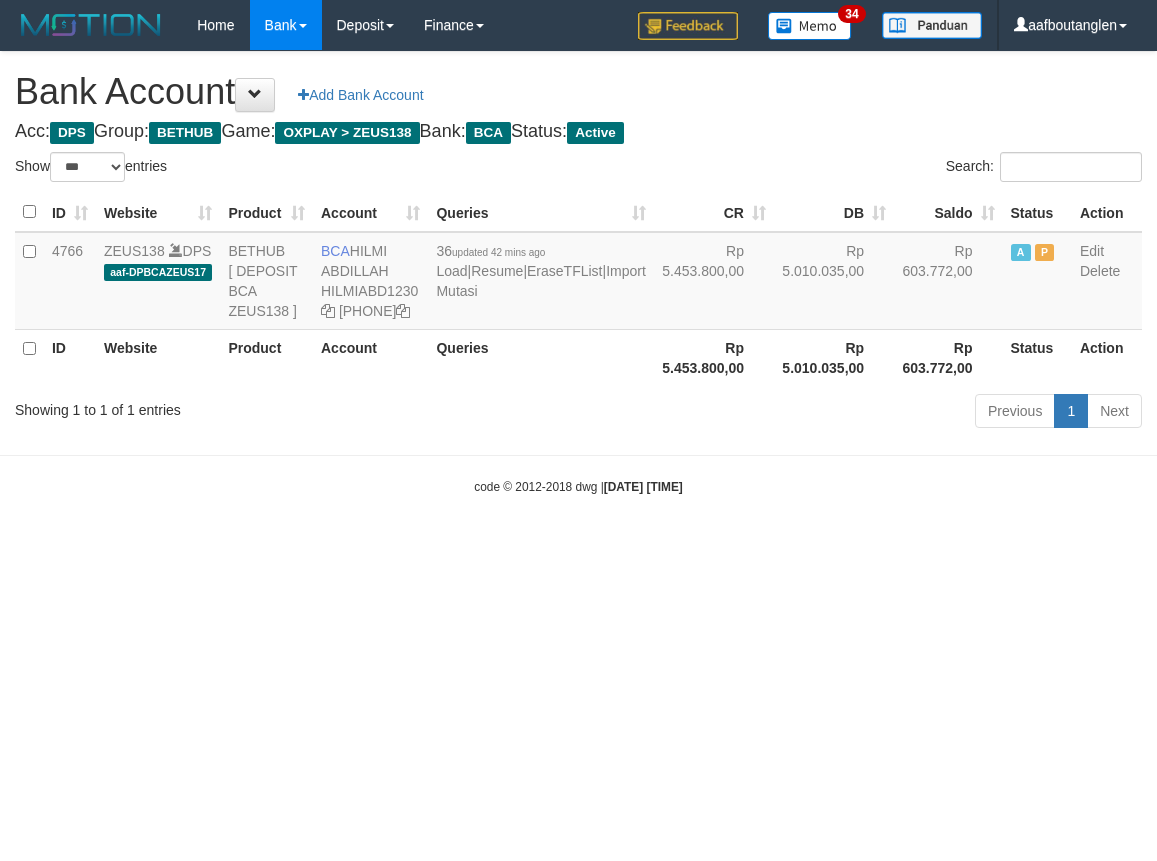 scroll, scrollTop: 0, scrollLeft: 0, axis: both 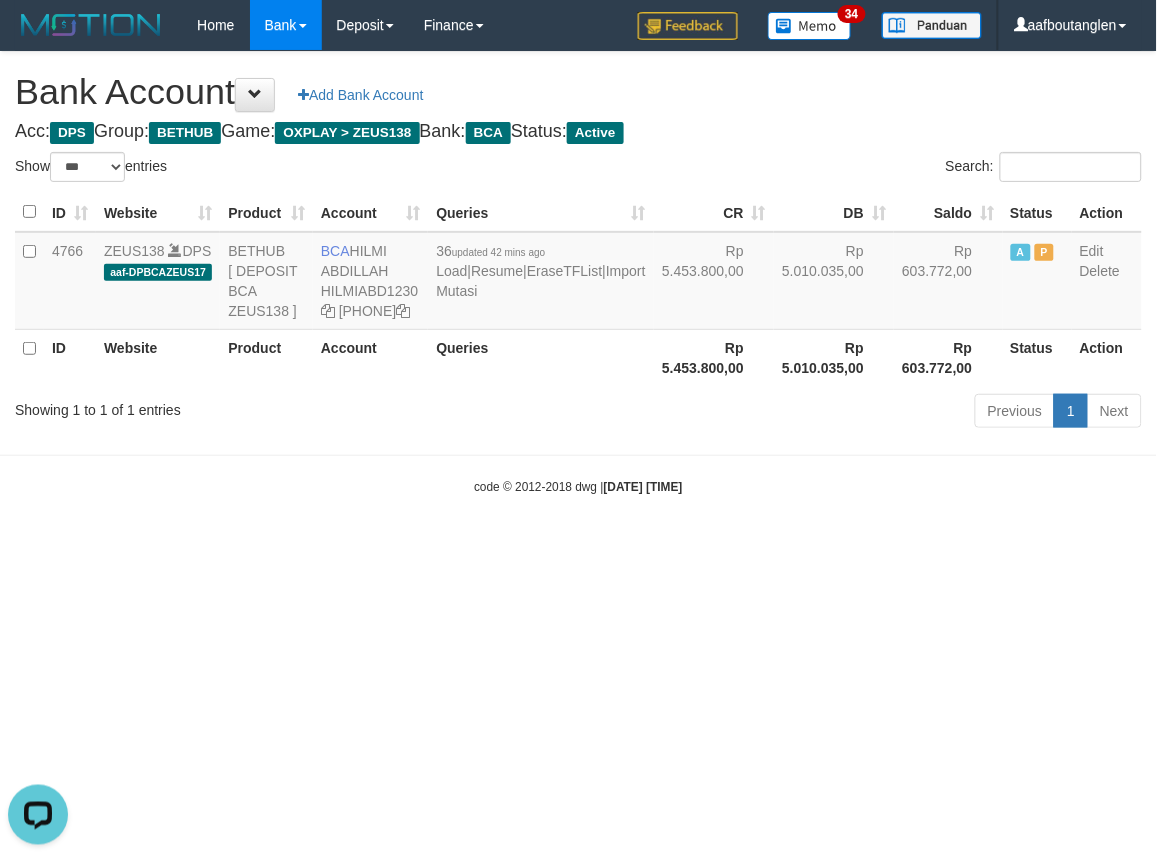 drag, startPoint x: 177, startPoint y: 608, endPoint x: 193, endPoint y: 598, distance: 18.867962 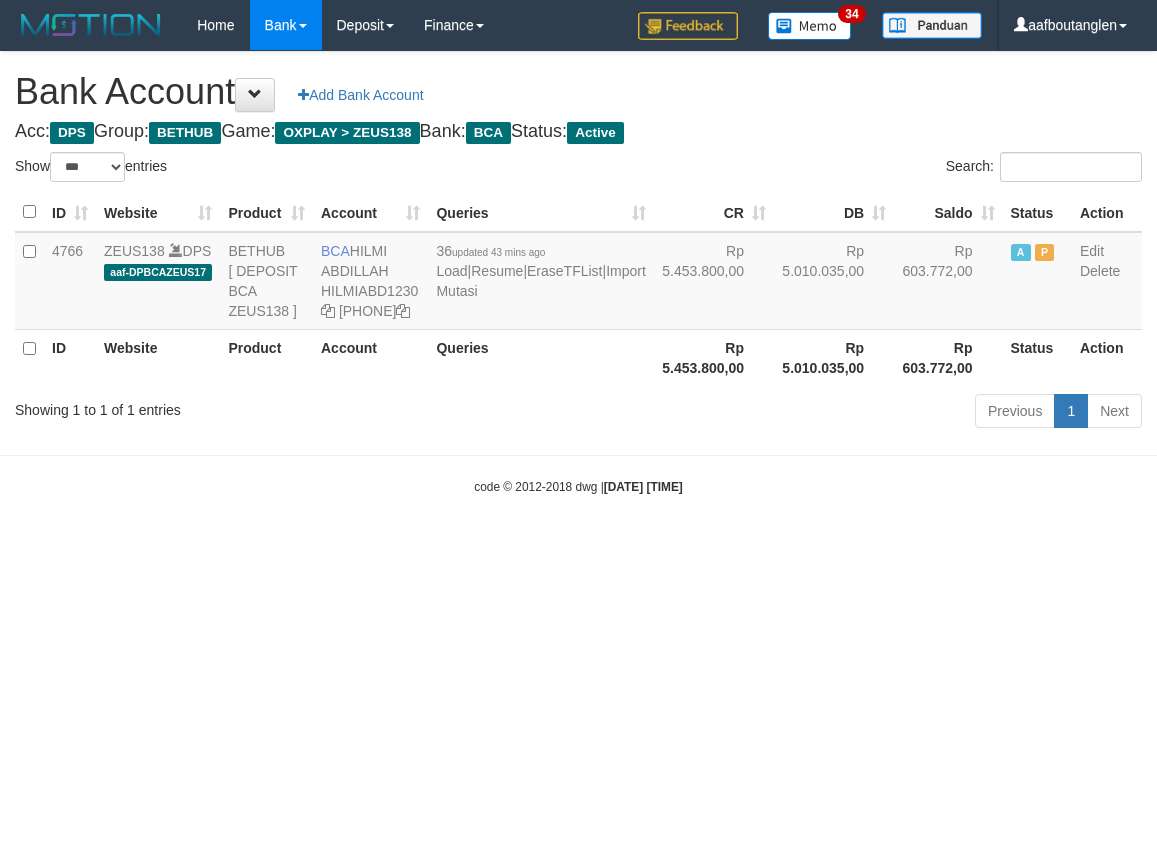 select on "***" 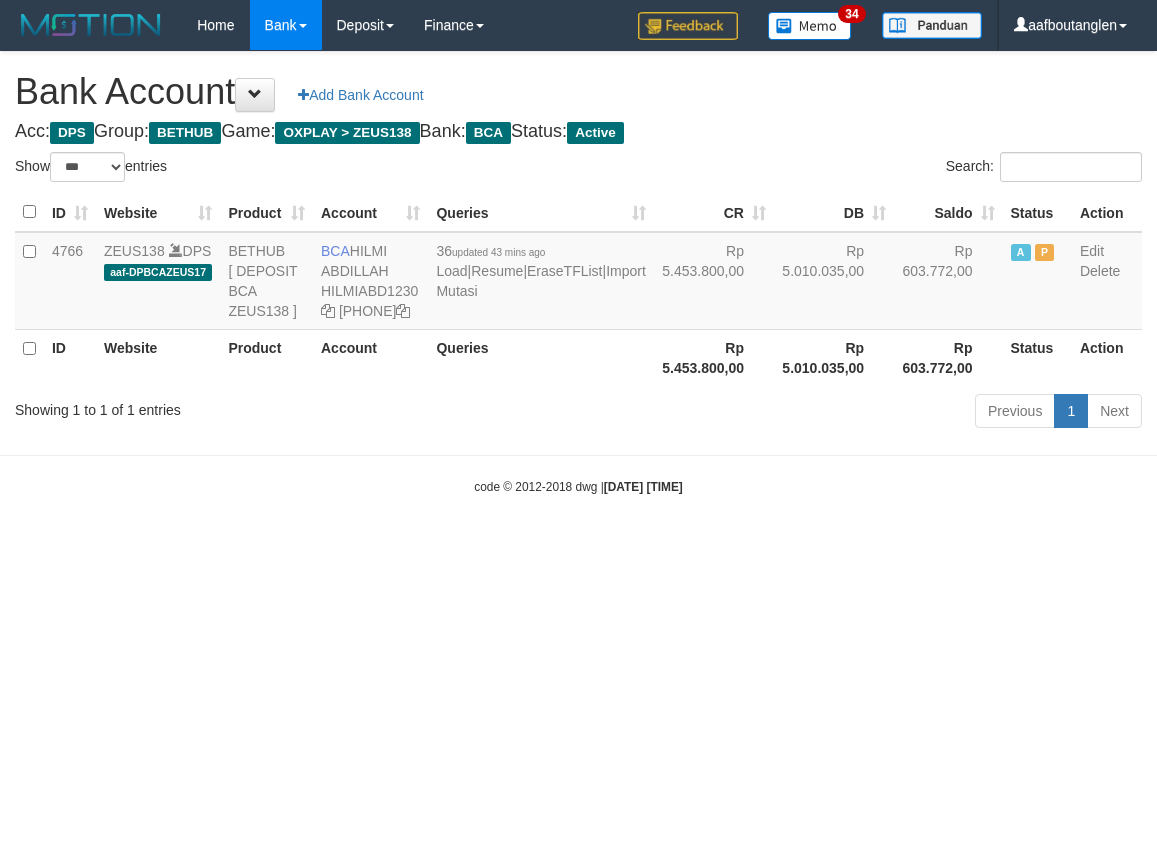 scroll, scrollTop: 0, scrollLeft: 0, axis: both 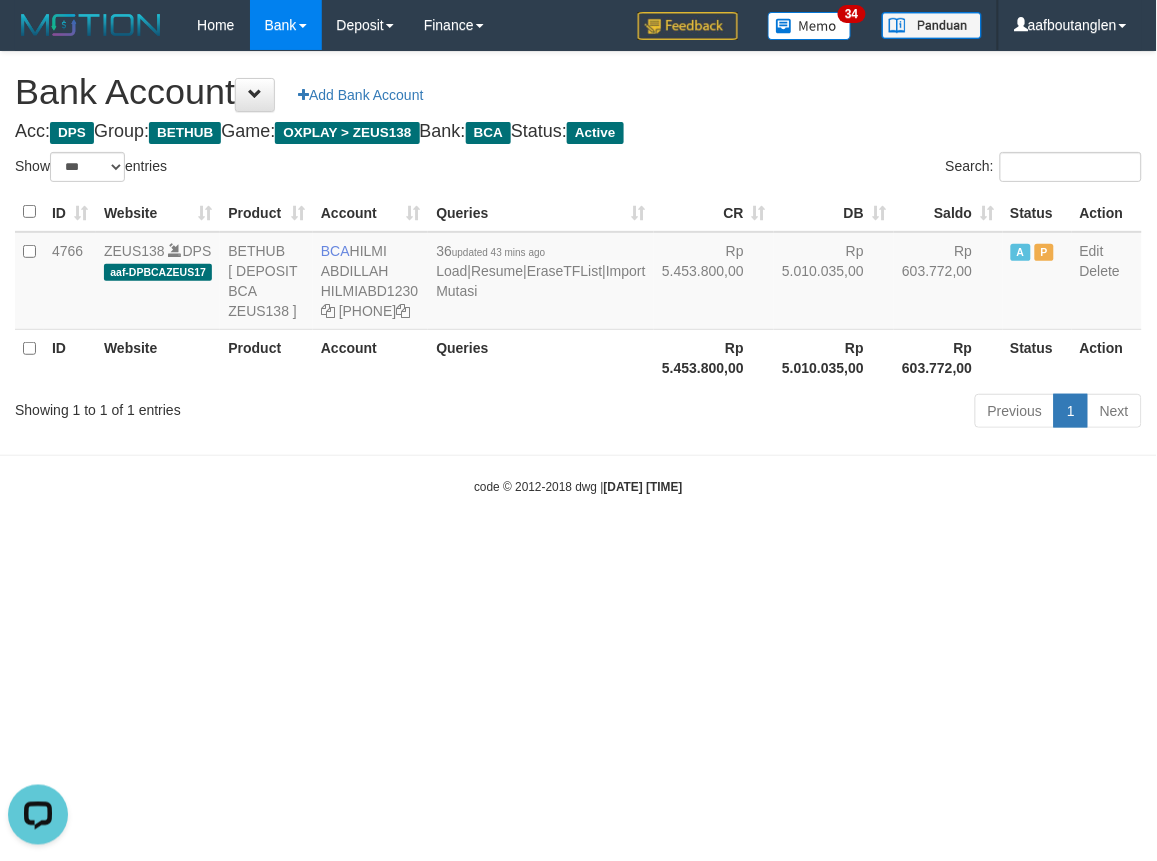 click on "code © 2012-2018 dwg |  2025/07/13 06:59:48" at bounding box center [578, 486] 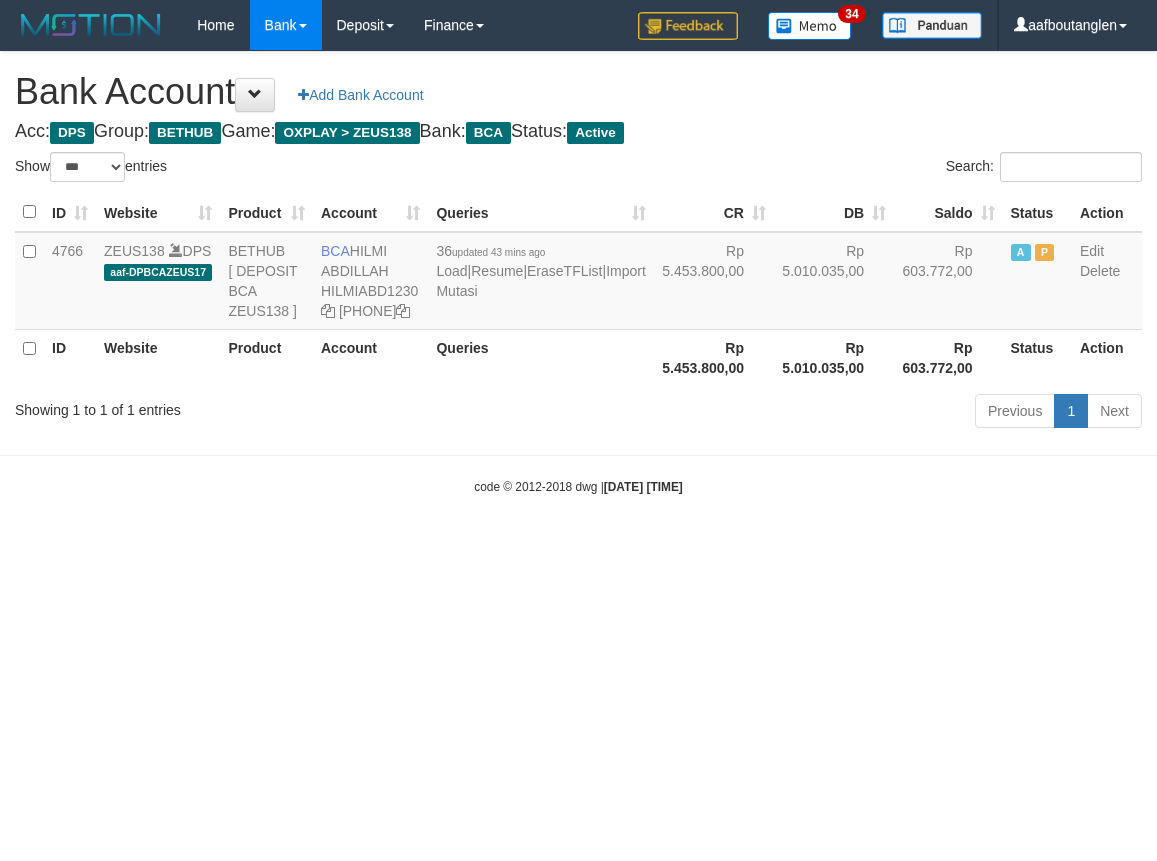 select on "***" 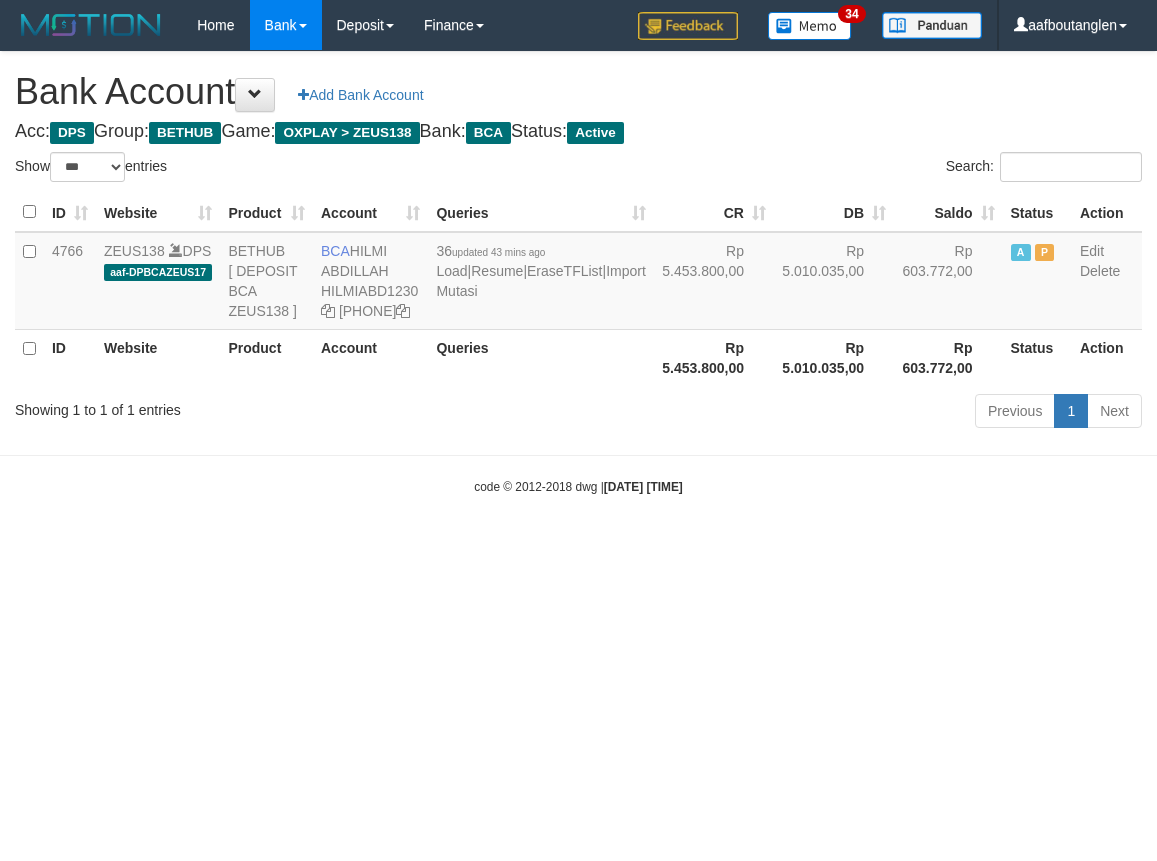 scroll, scrollTop: 0, scrollLeft: 0, axis: both 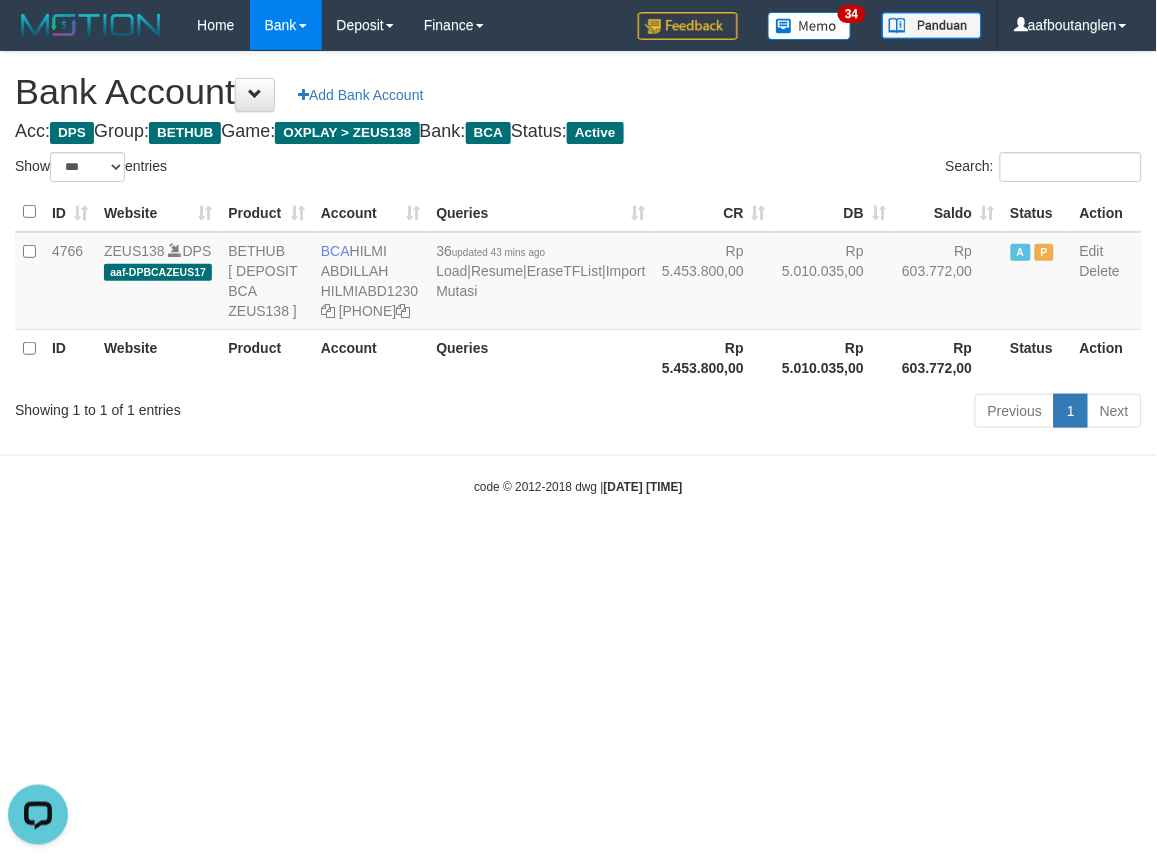 drag, startPoint x: 917, startPoint y: 577, endPoint x: 957, endPoint y: 591, distance: 42.379242 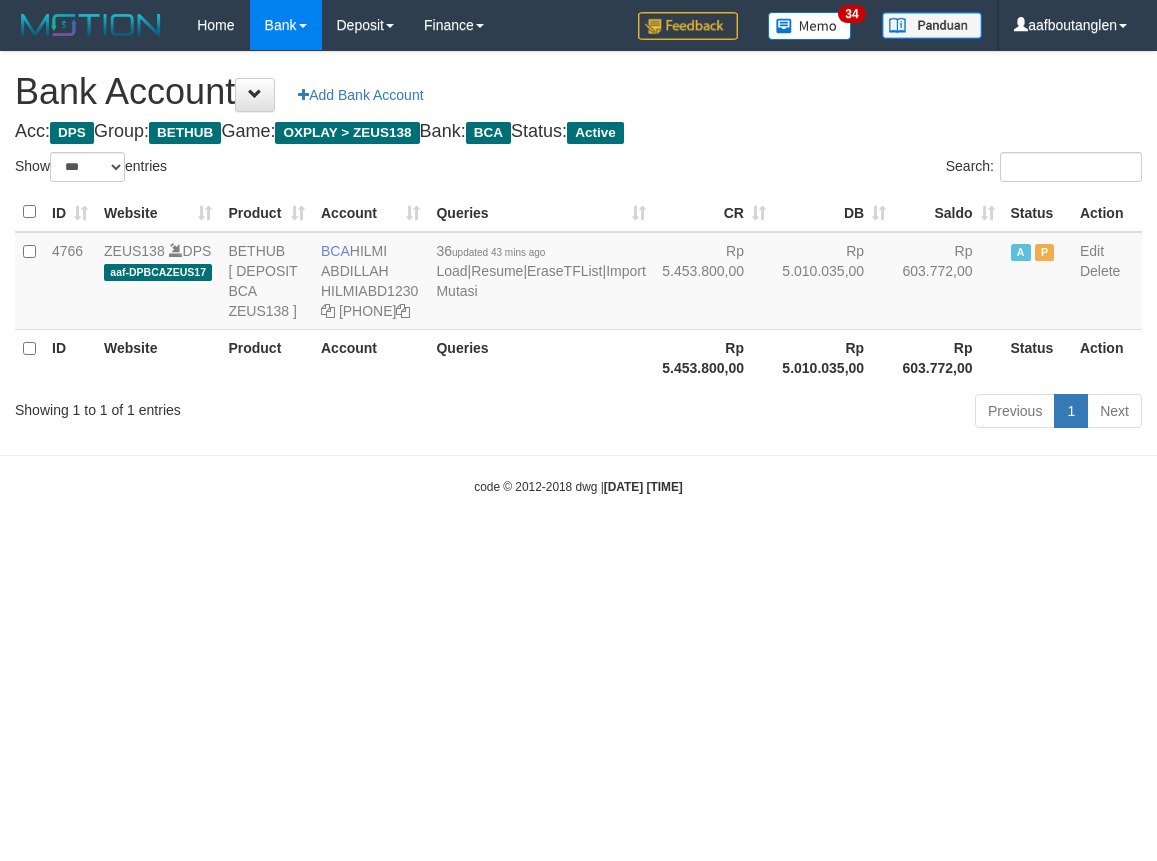 select on "***" 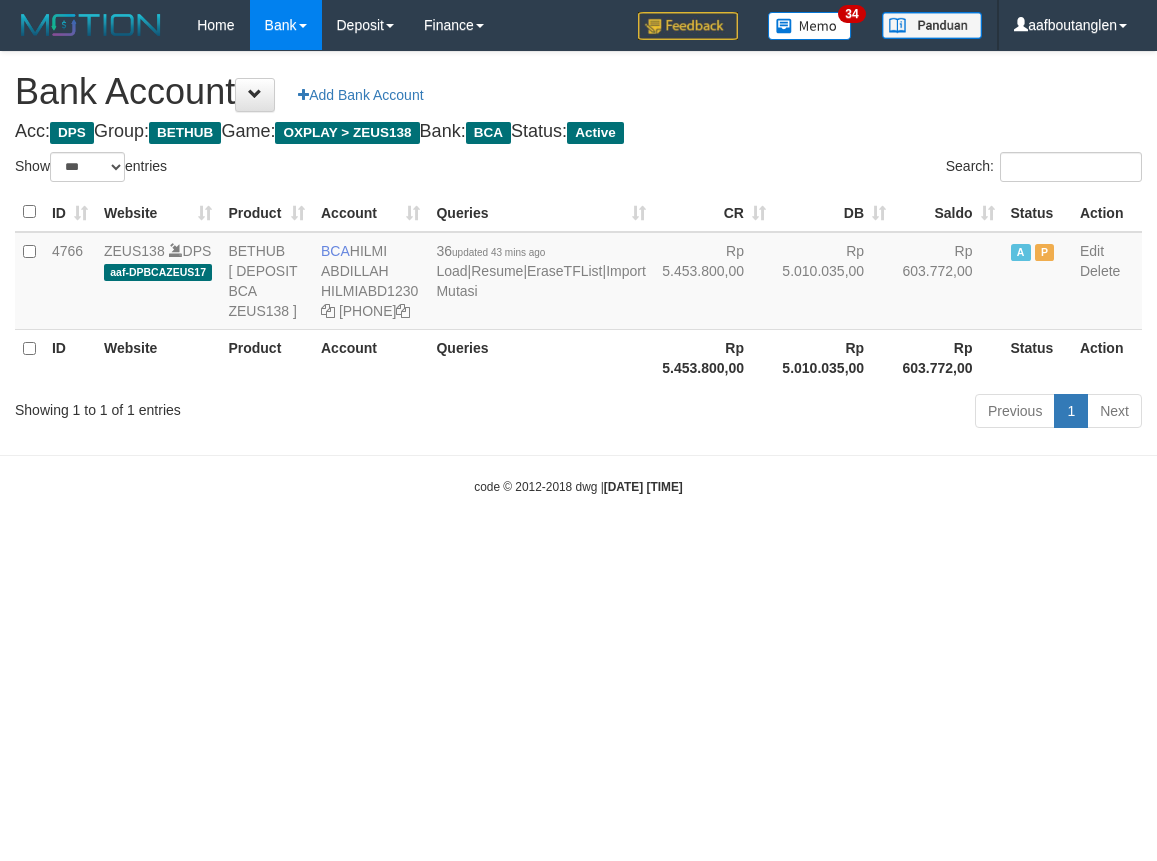 scroll, scrollTop: 0, scrollLeft: 0, axis: both 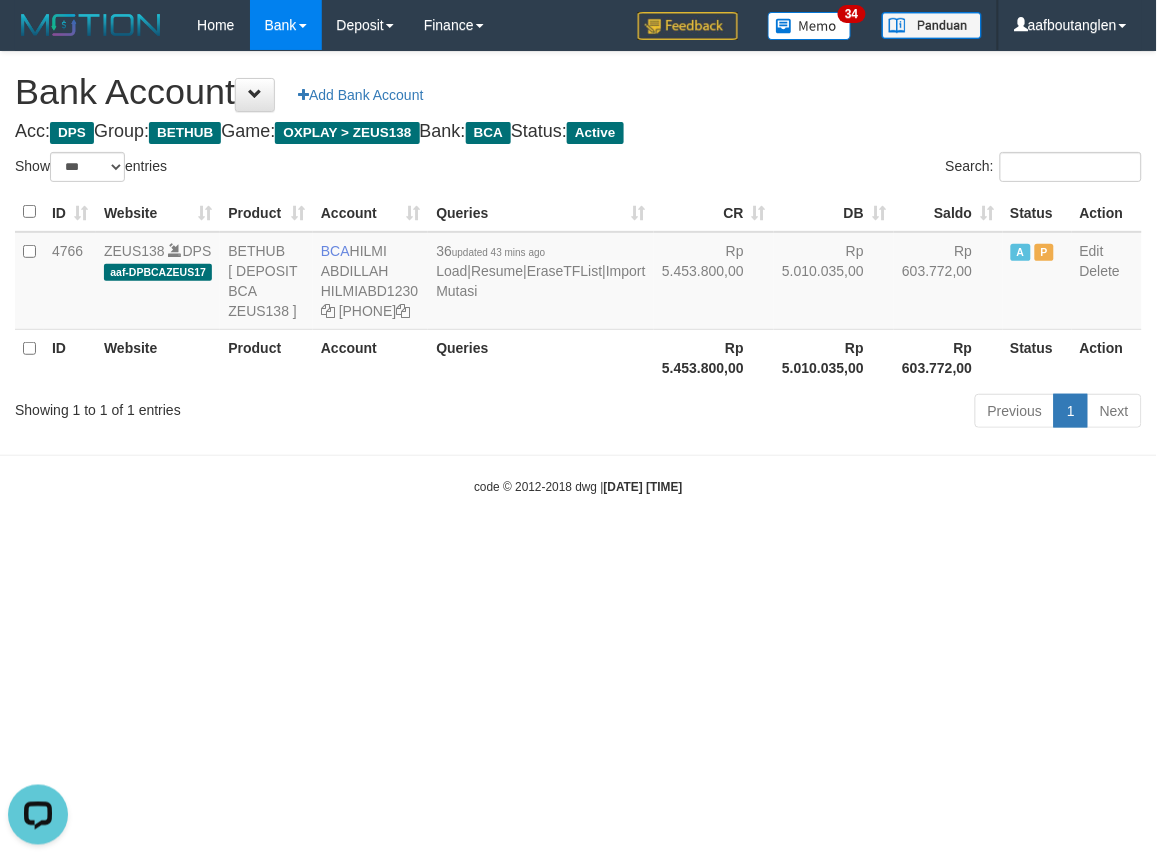 drag, startPoint x: 181, startPoint y: 585, endPoint x: 324, endPoint y: 635, distance: 151.48927 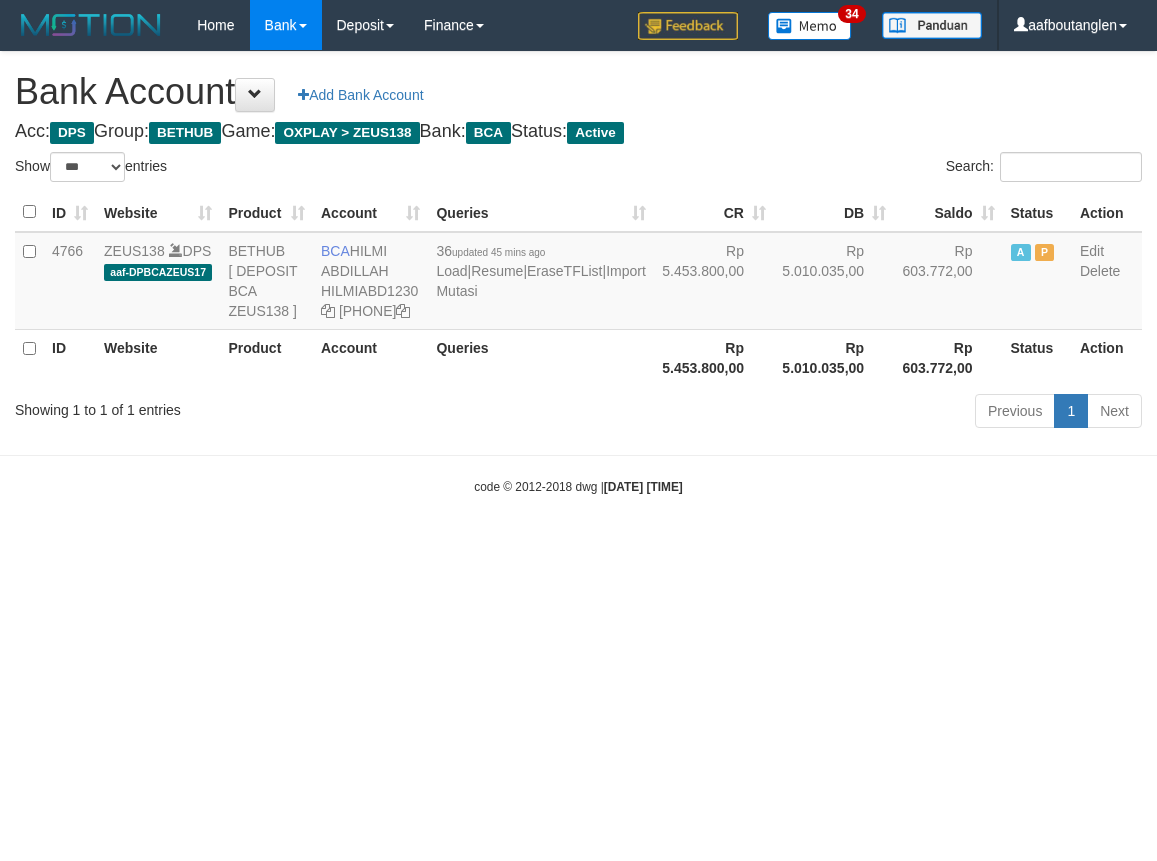 select on "***" 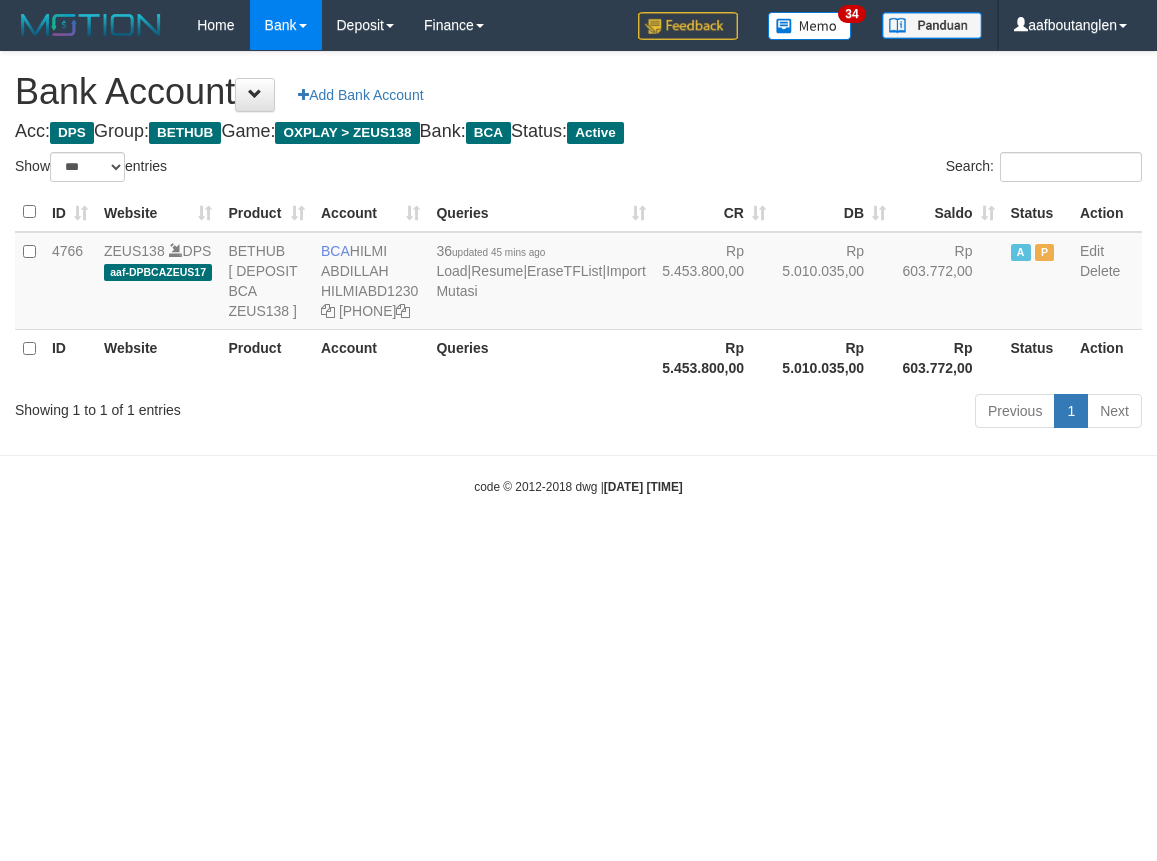 scroll, scrollTop: 0, scrollLeft: 0, axis: both 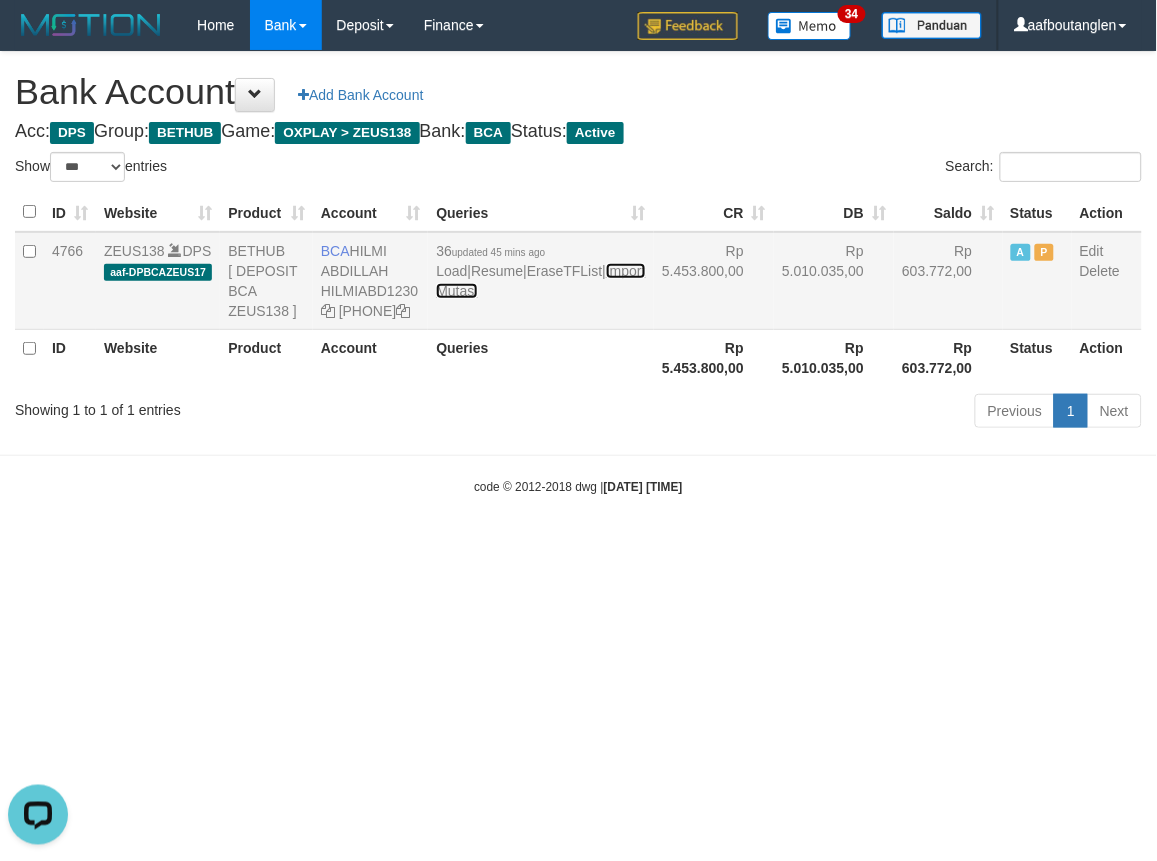 click on "Import Mutasi" at bounding box center (540, 281) 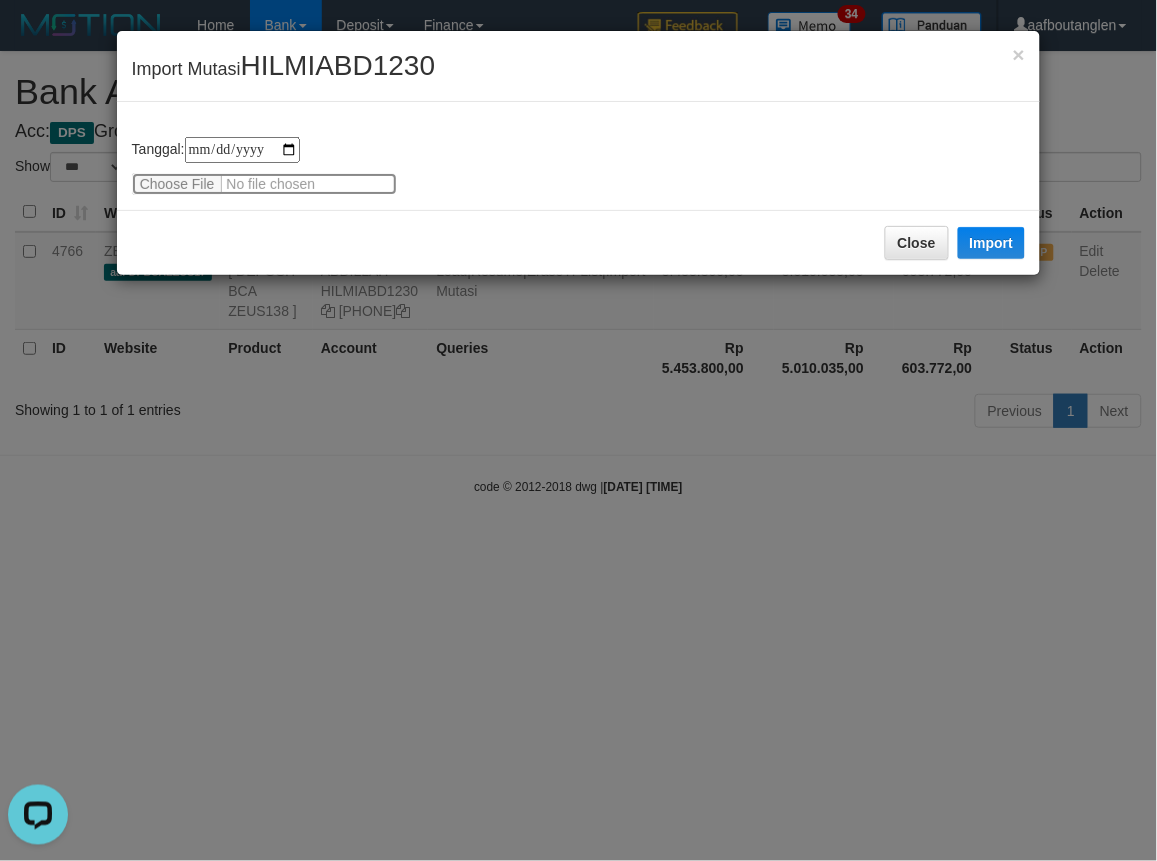 click at bounding box center (264, 184) 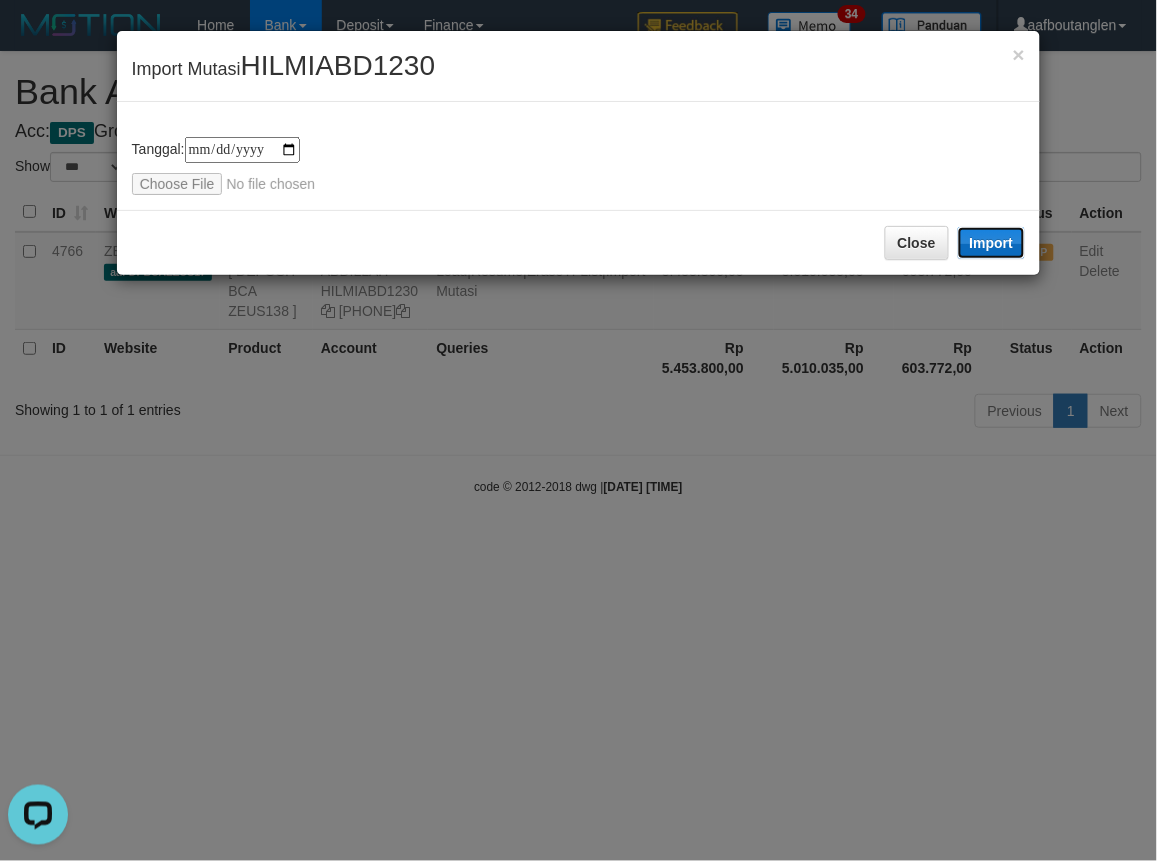 click on "Import" at bounding box center [992, 243] 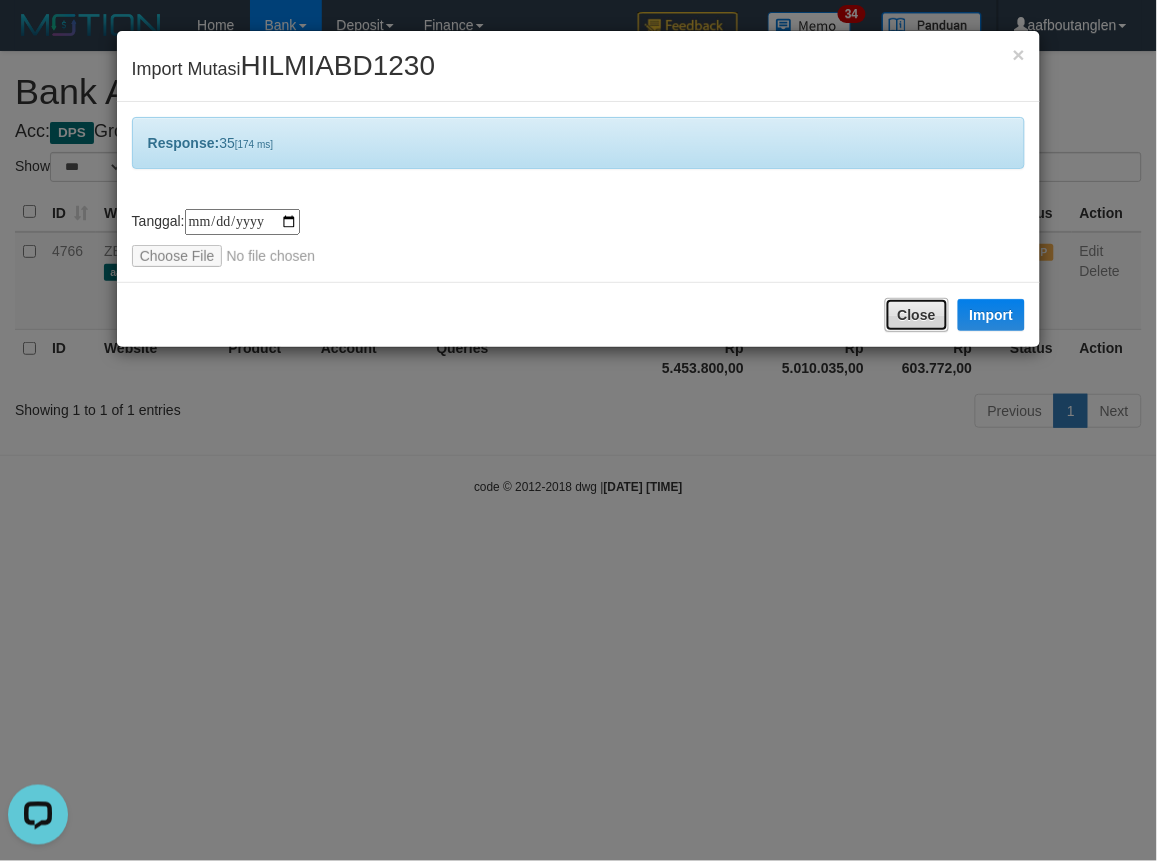 click on "Close" at bounding box center [917, 315] 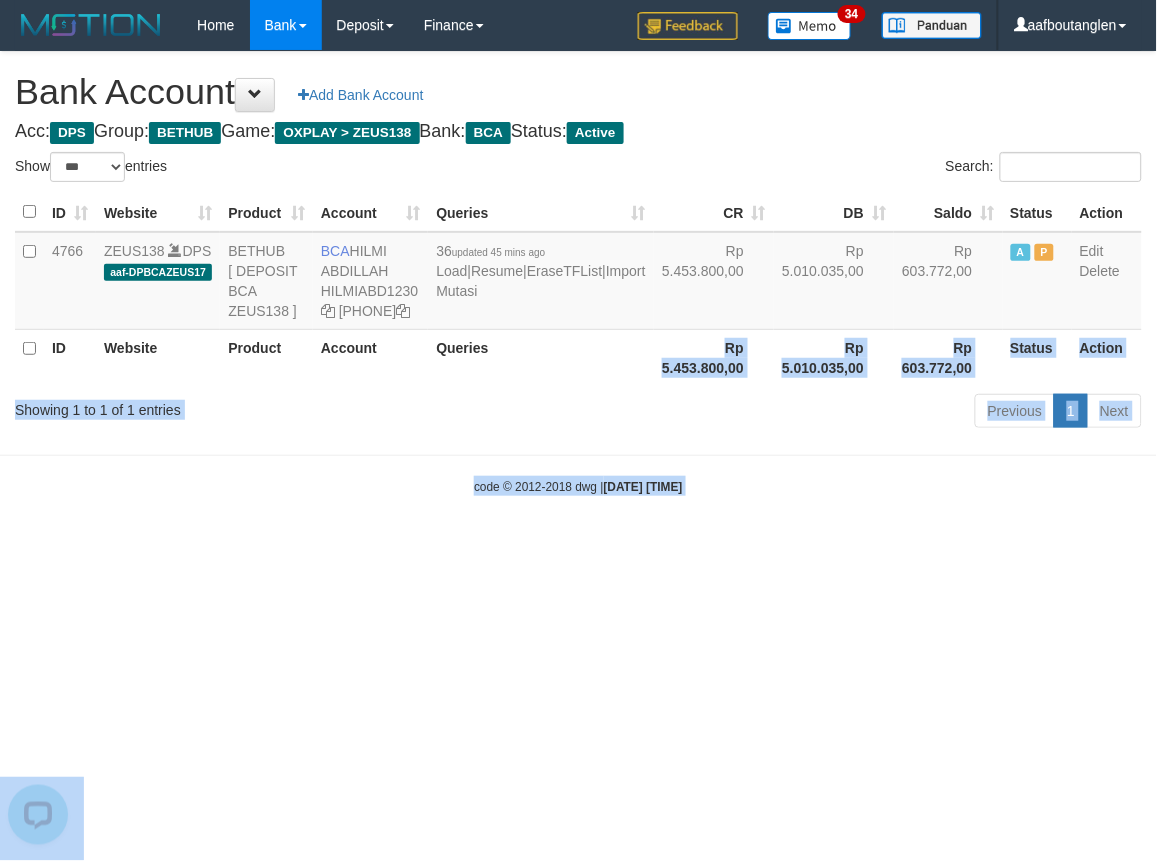 drag, startPoint x: 558, startPoint y: 403, endPoint x: 544, endPoint y: 404, distance: 14.035668 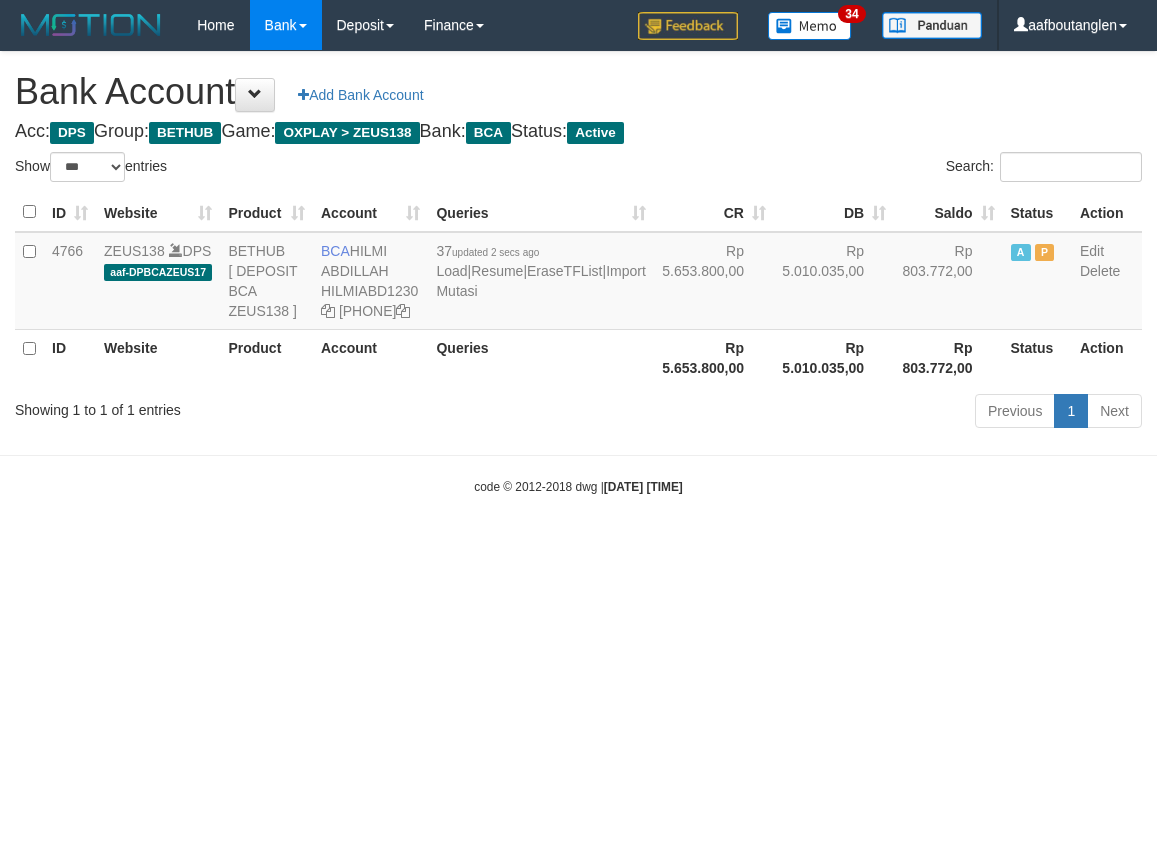 select on "***" 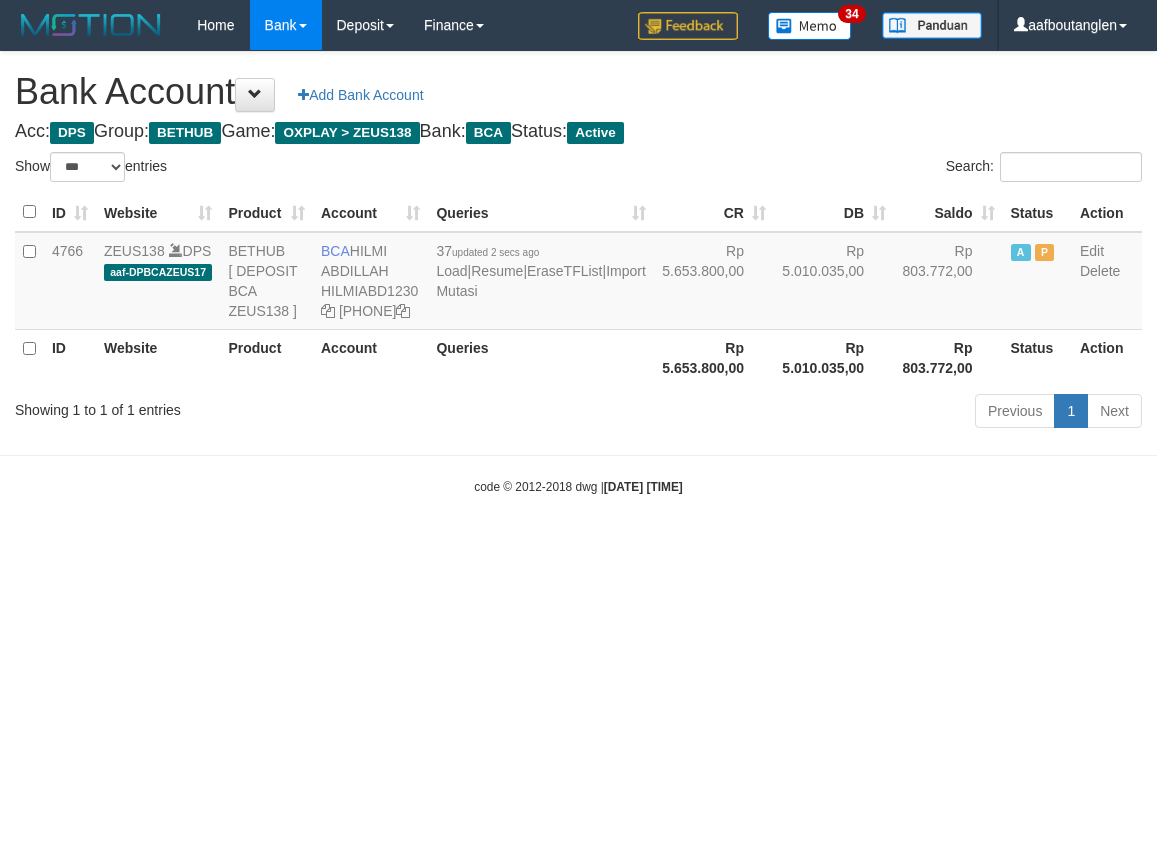 scroll, scrollTop: 0, scrollLeft: 0, axis: both 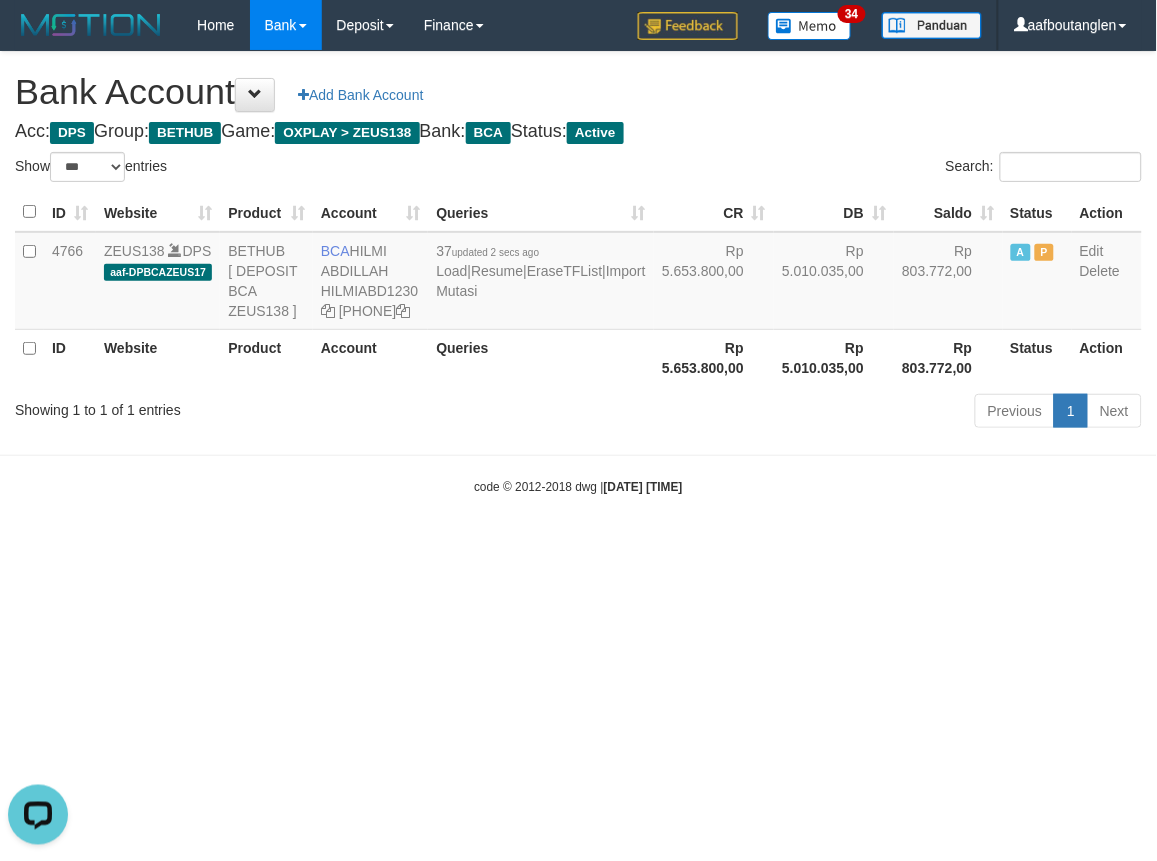 click on "Toggle navigation
Home
Bank
Account List
Deposit
DPS List
History
Note DPS
Finance
Financial Data
aafboutanglen
My Profile
Log Out
34" at bounding box center (578, 273) 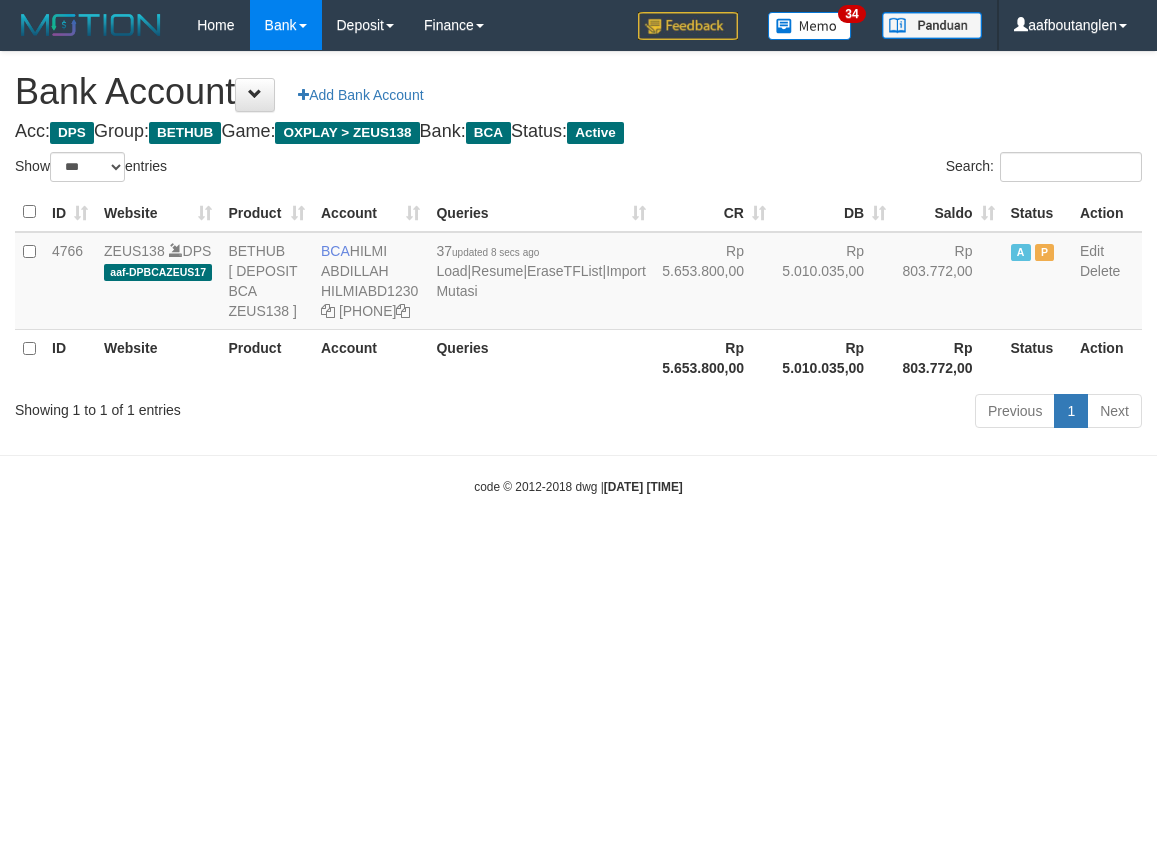 select on "***" 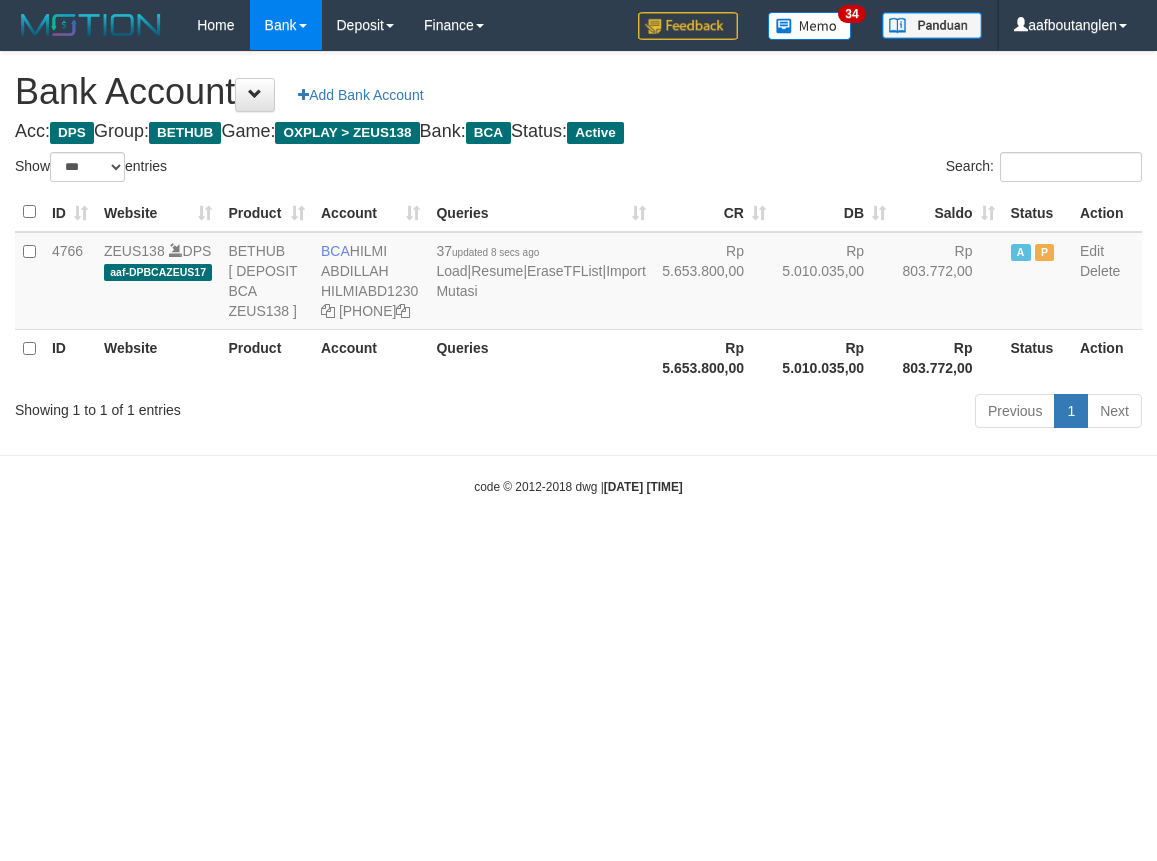 scroll, scrollTop: 0, scrollLeft: 0, axis: both 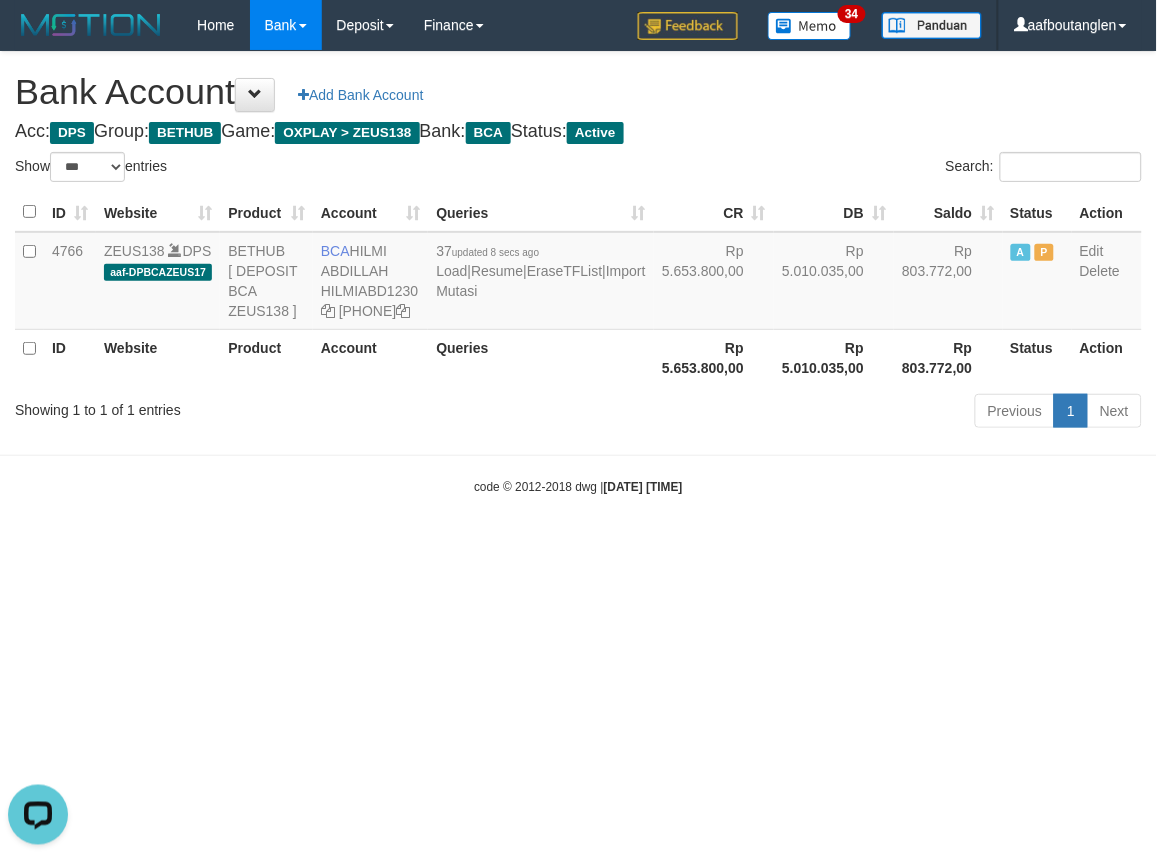 click on "Toggle navigation
Home
Bank
Account List
Deposit
DPS List
History
Note DPS
Finance
Financial Data
aafboutanglen
My Profile
Log Out
34" at bounding box center [578, 273] 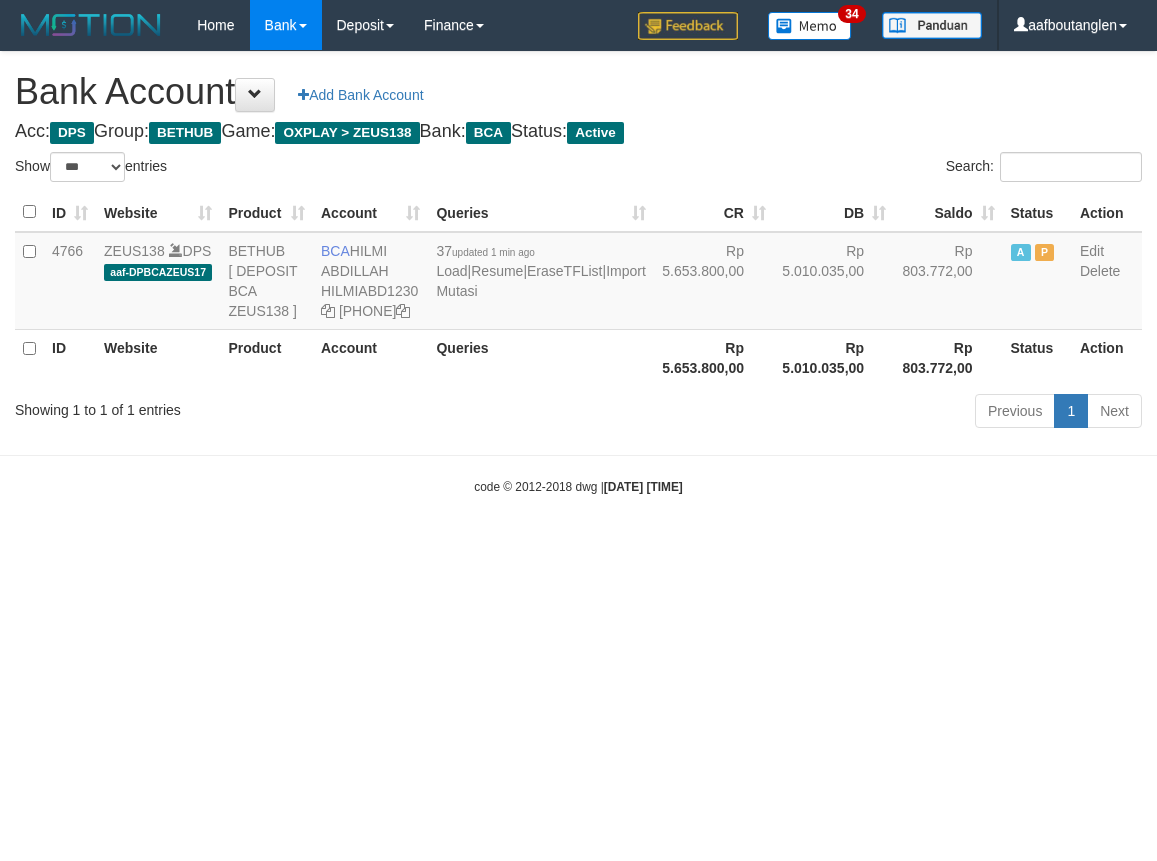 select on "***" 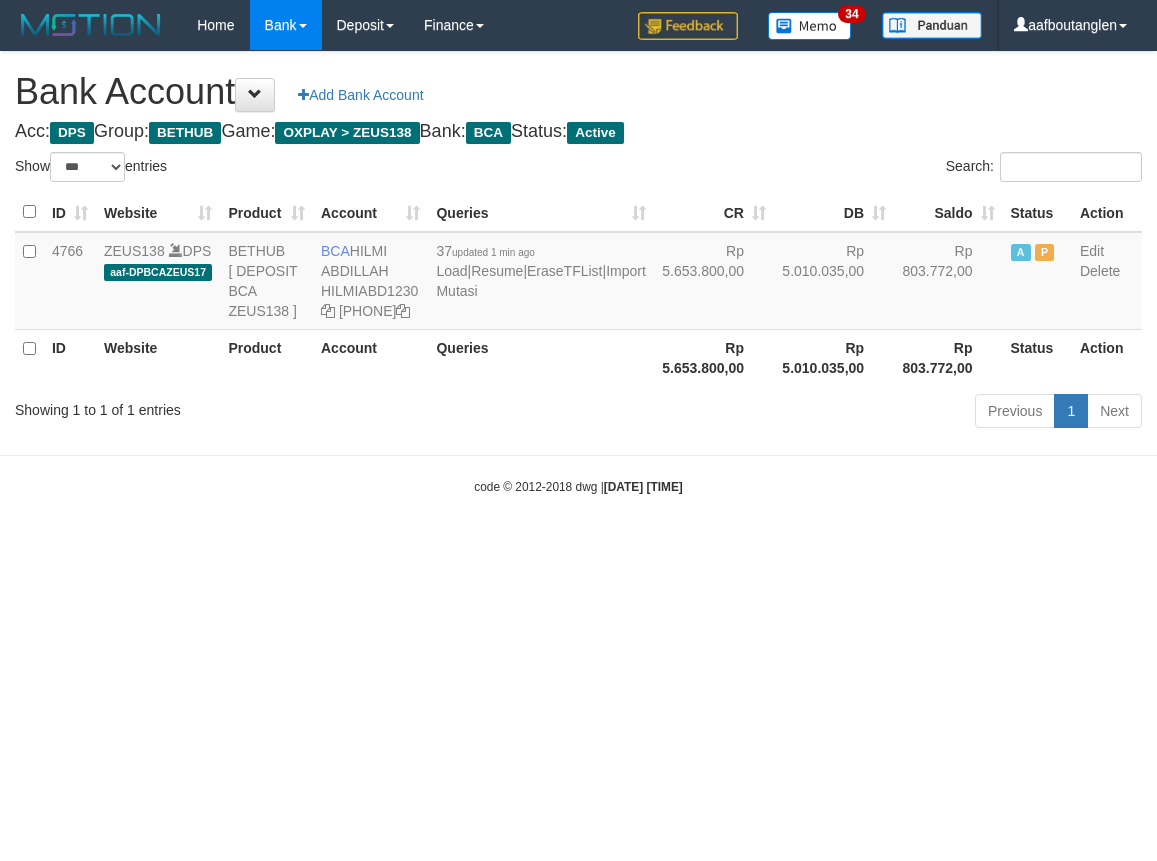 scroll, scrollTop: 0, scrollLeft: 0, axis: both 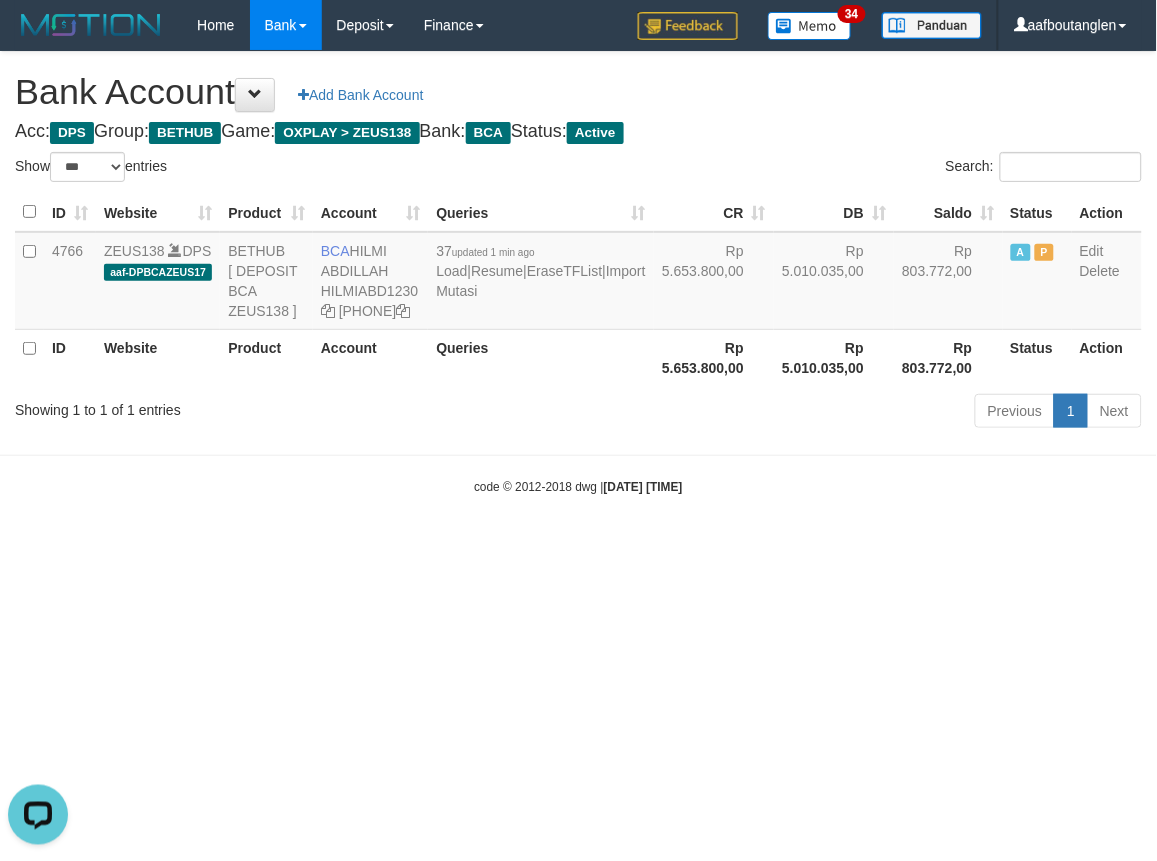 click on "Toggle navigation
Home
Bank
Account List
Deposit
DPS List
History
Note DPS
Finance
Financial Data
aafboutanglen
My Profile
Log Out
34" at bounding box center [578, 273] 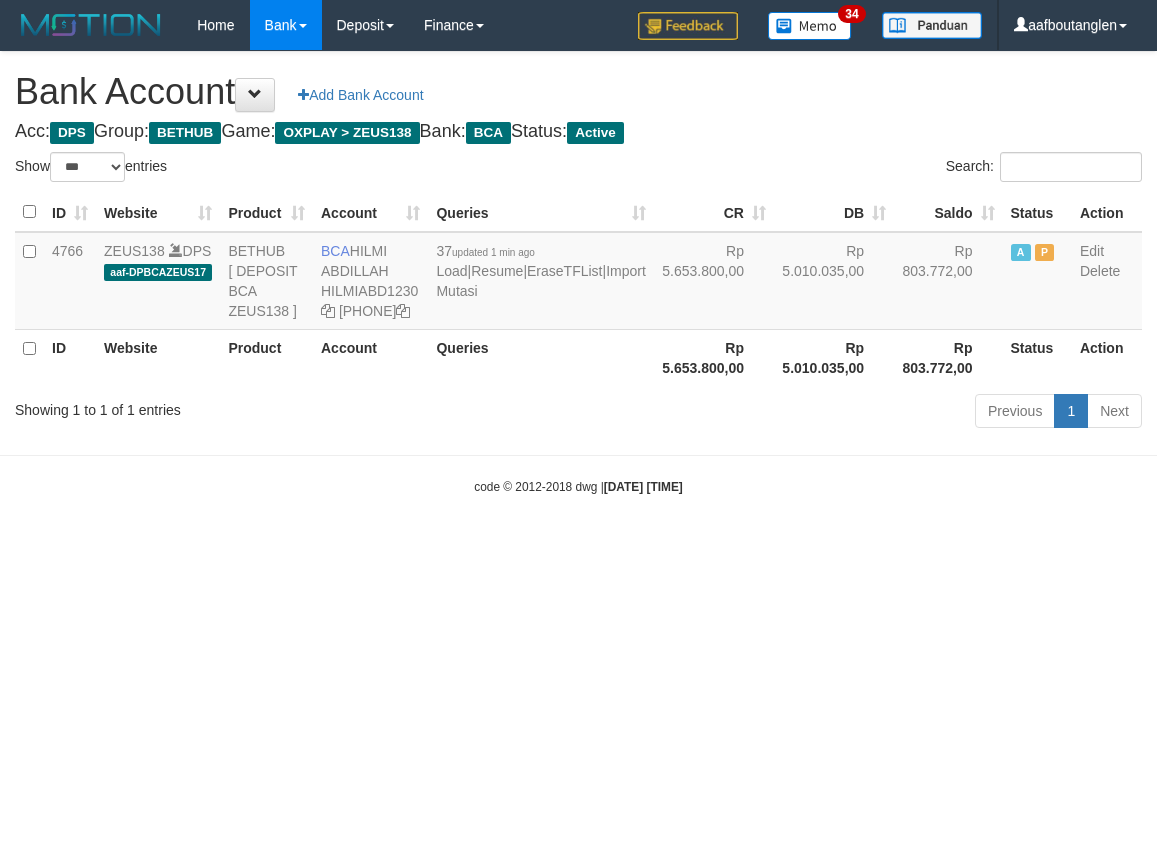 select on "***" 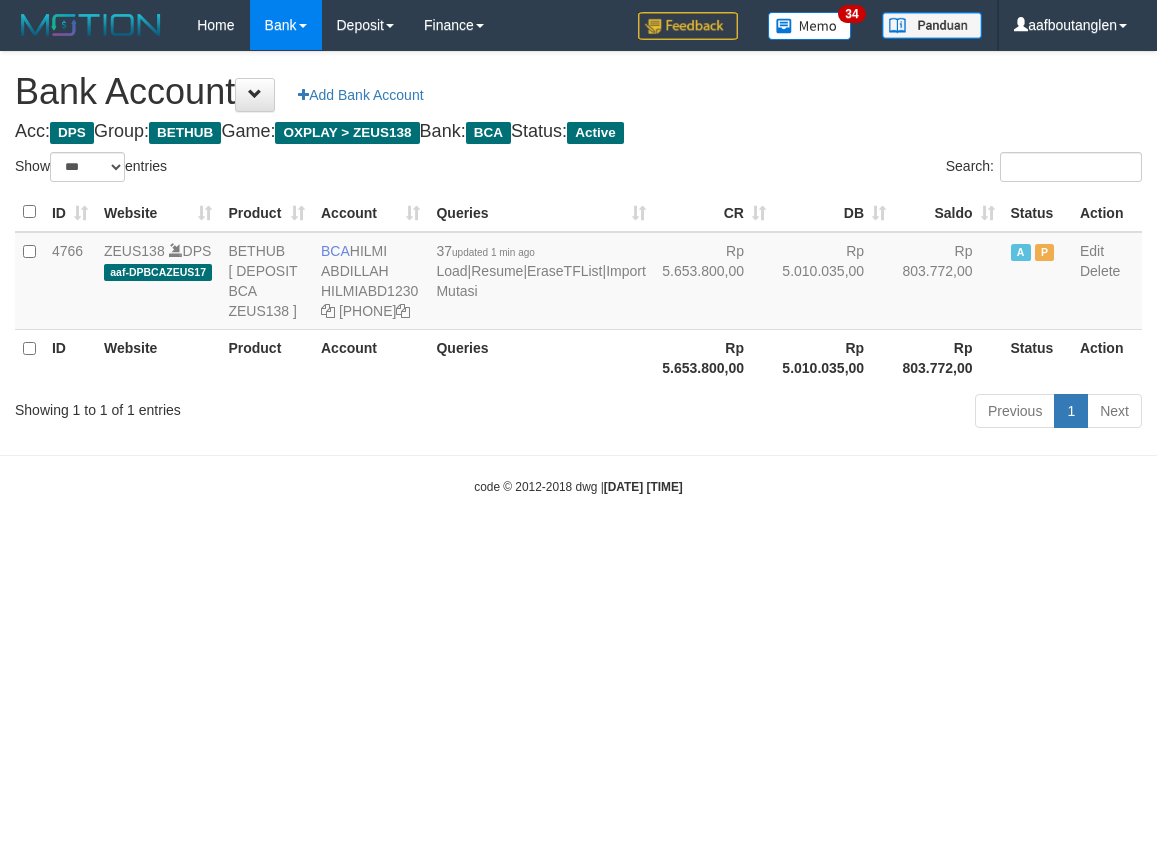 scroll, scrollTop: 0, scrollLeft: 0, axis: both 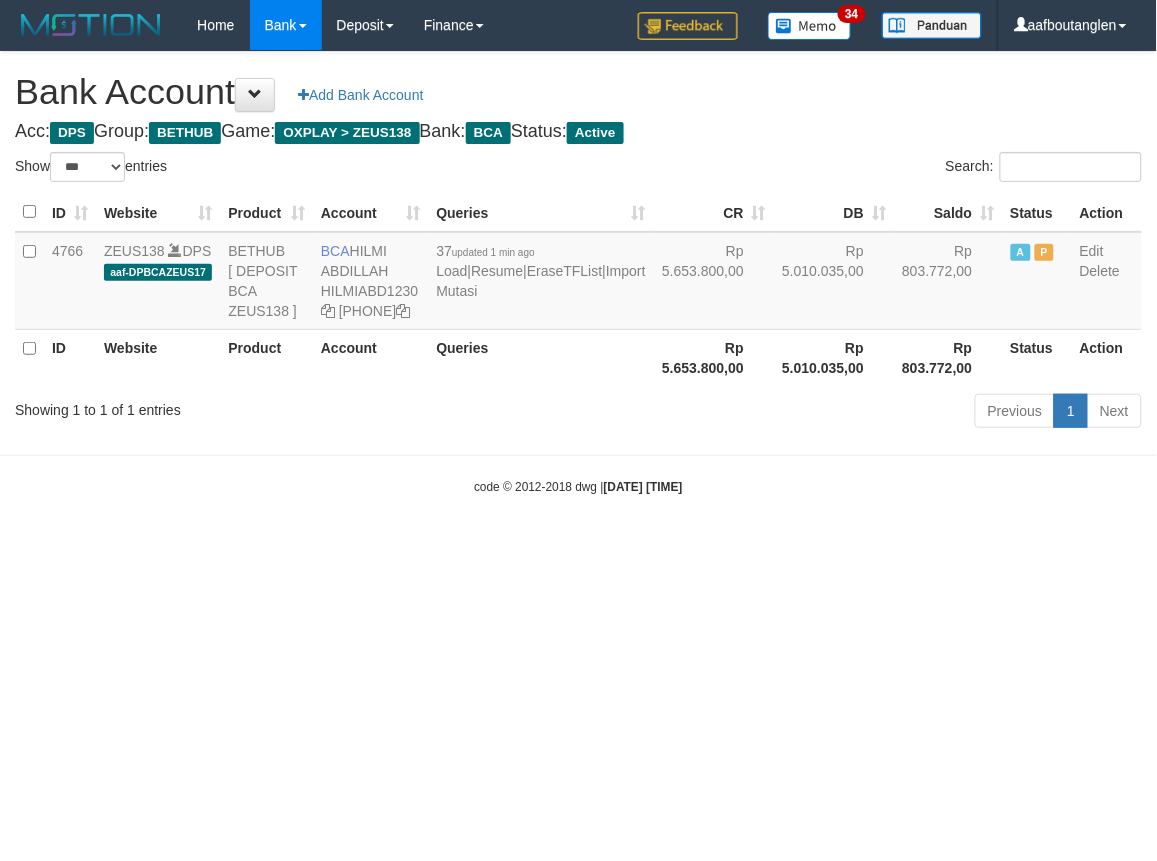 drag, startPoint x: 870, startPoint y: 598, endPoint x: 844, endPoint y: 597, distance: 26.019224 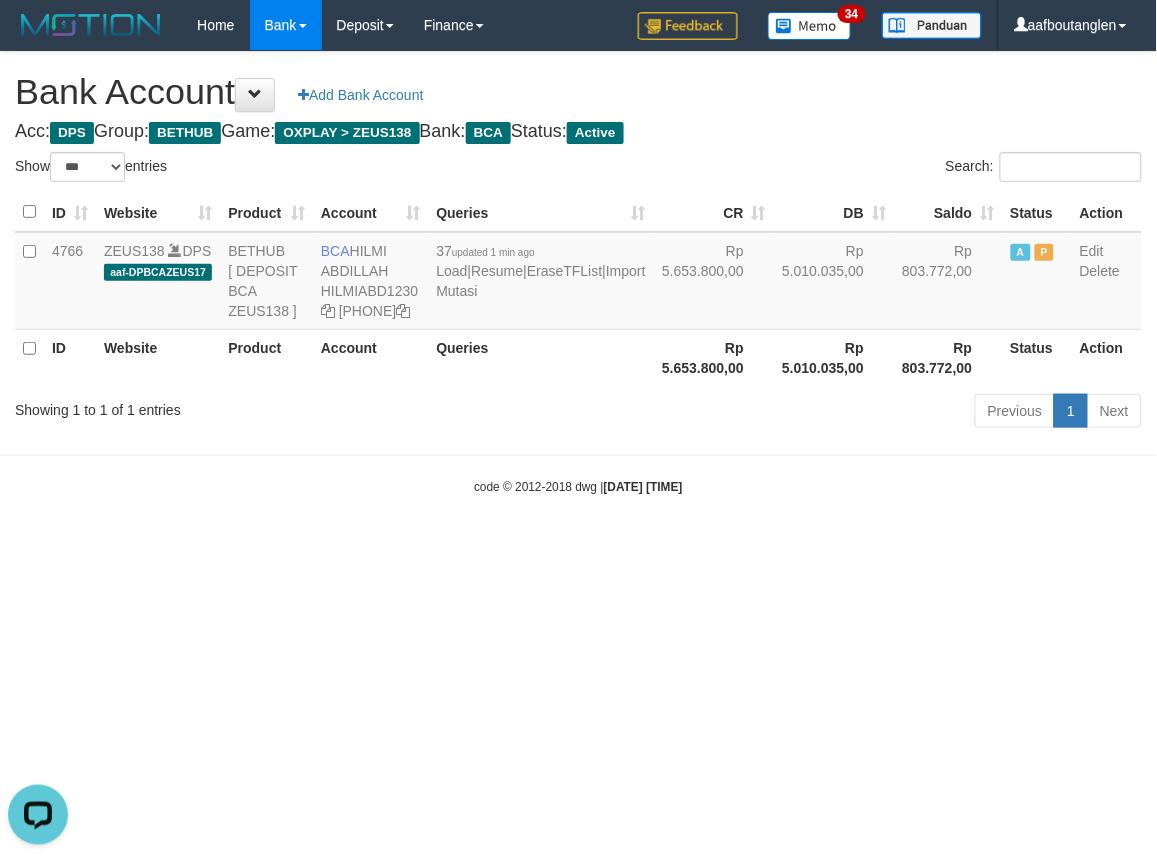 scroll, scrollTop: 0, scrollLeft: 0, axis: both 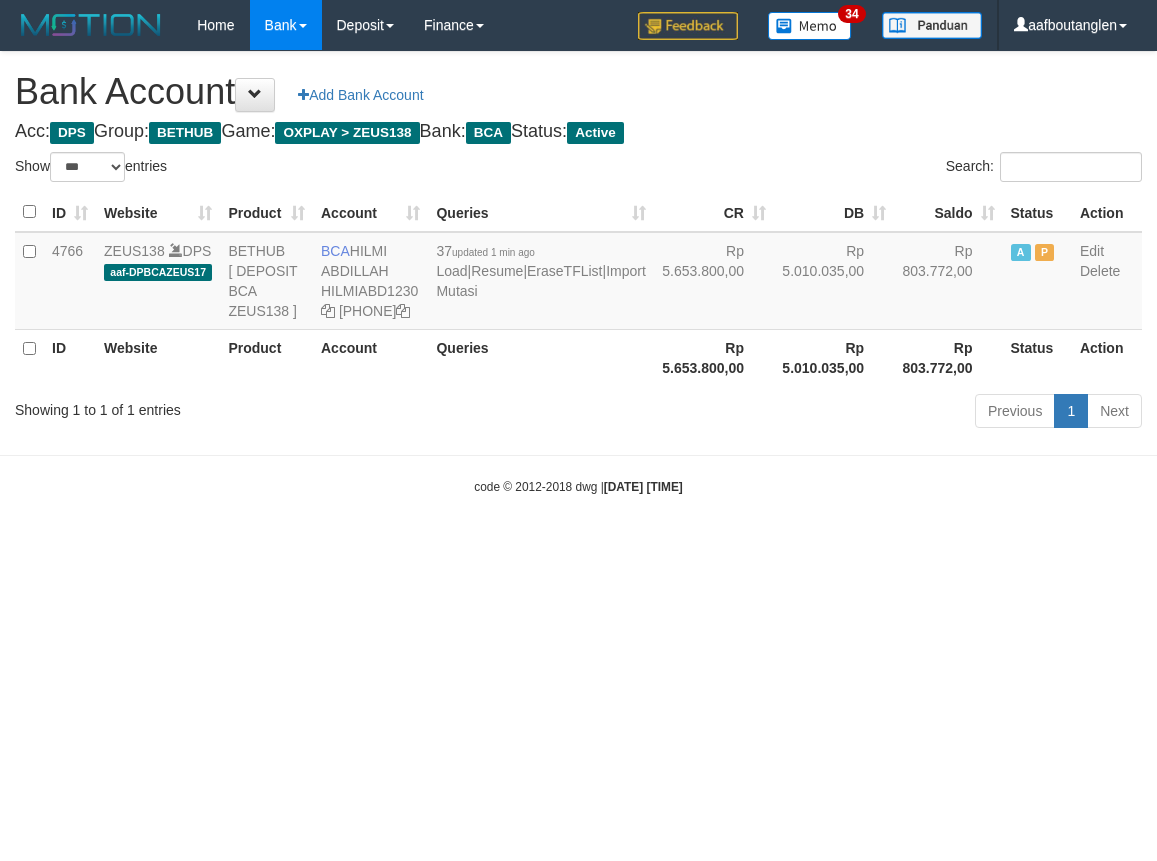 select on "***" 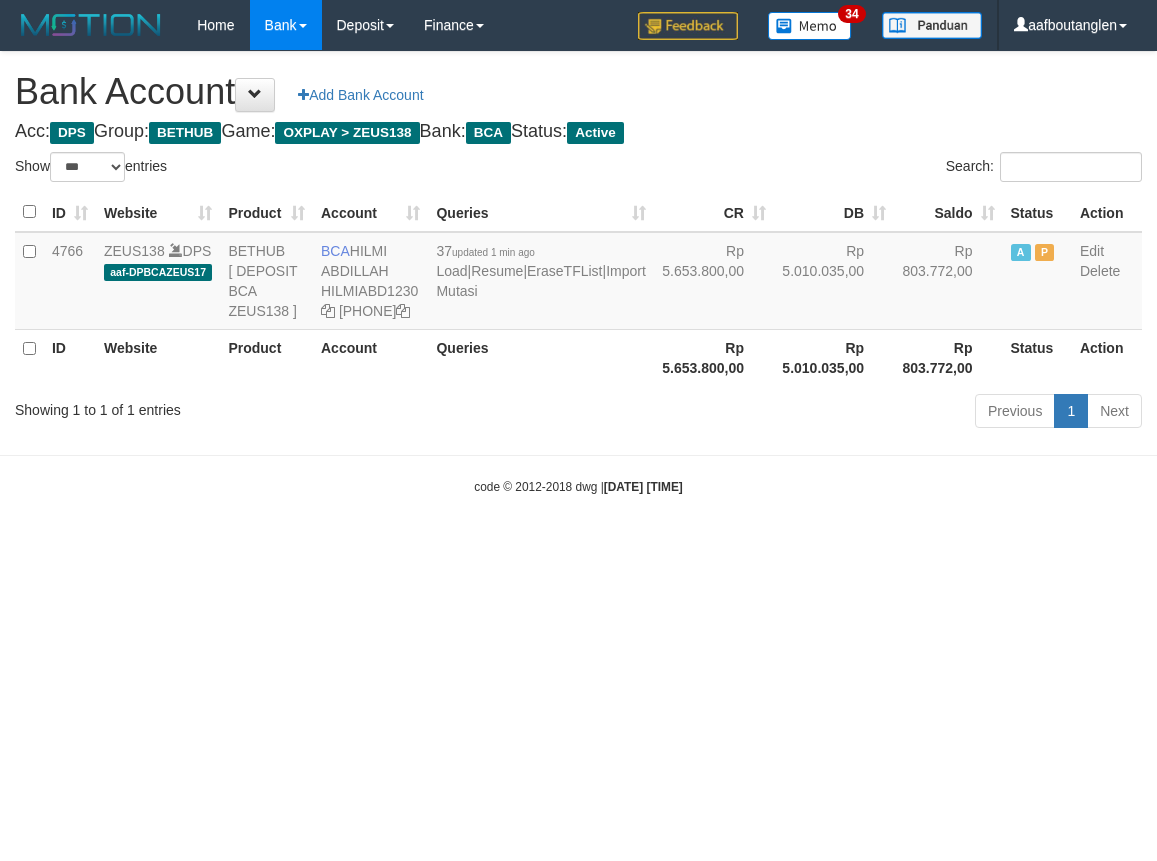 scroll, scrollTop: 0, scrollLeft: 0, axis: both 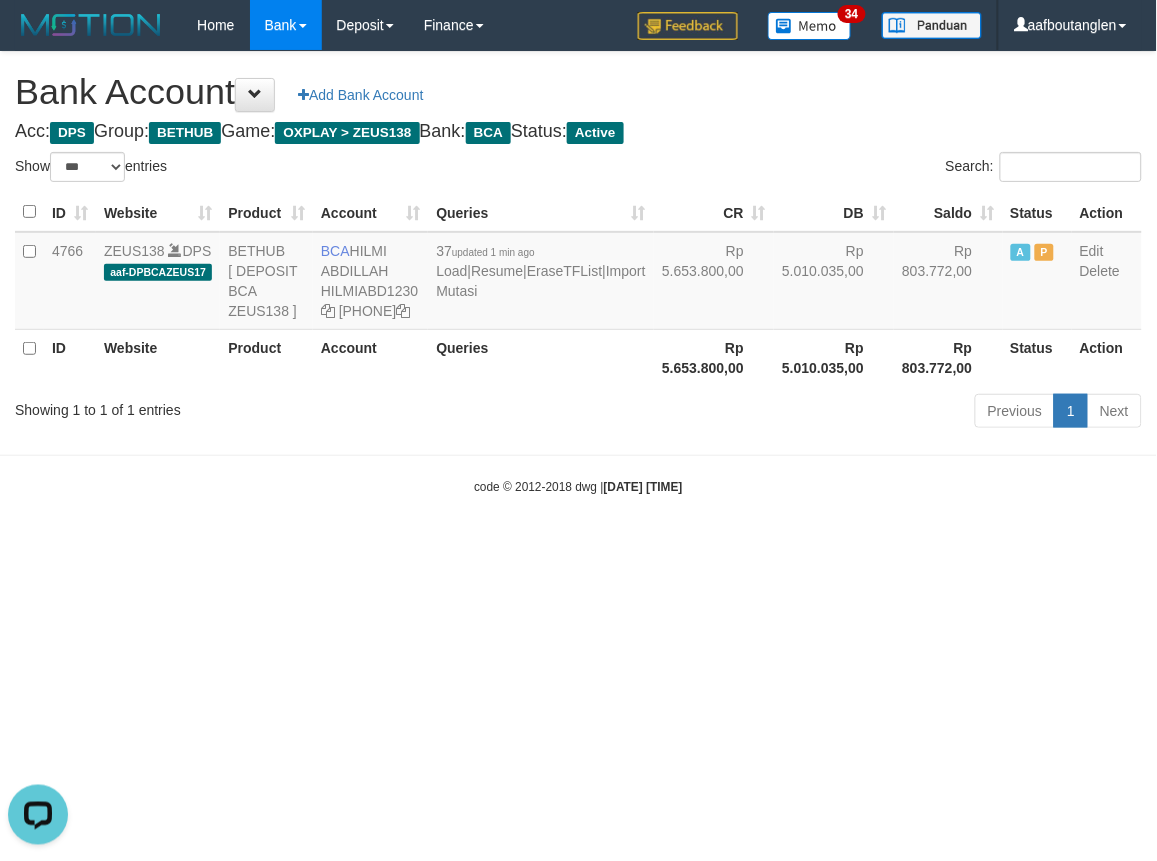 drag, startPoint x: 962, startPoint y: 566, endPoint x: 948, endPoint y: 565, distance: 14.035668 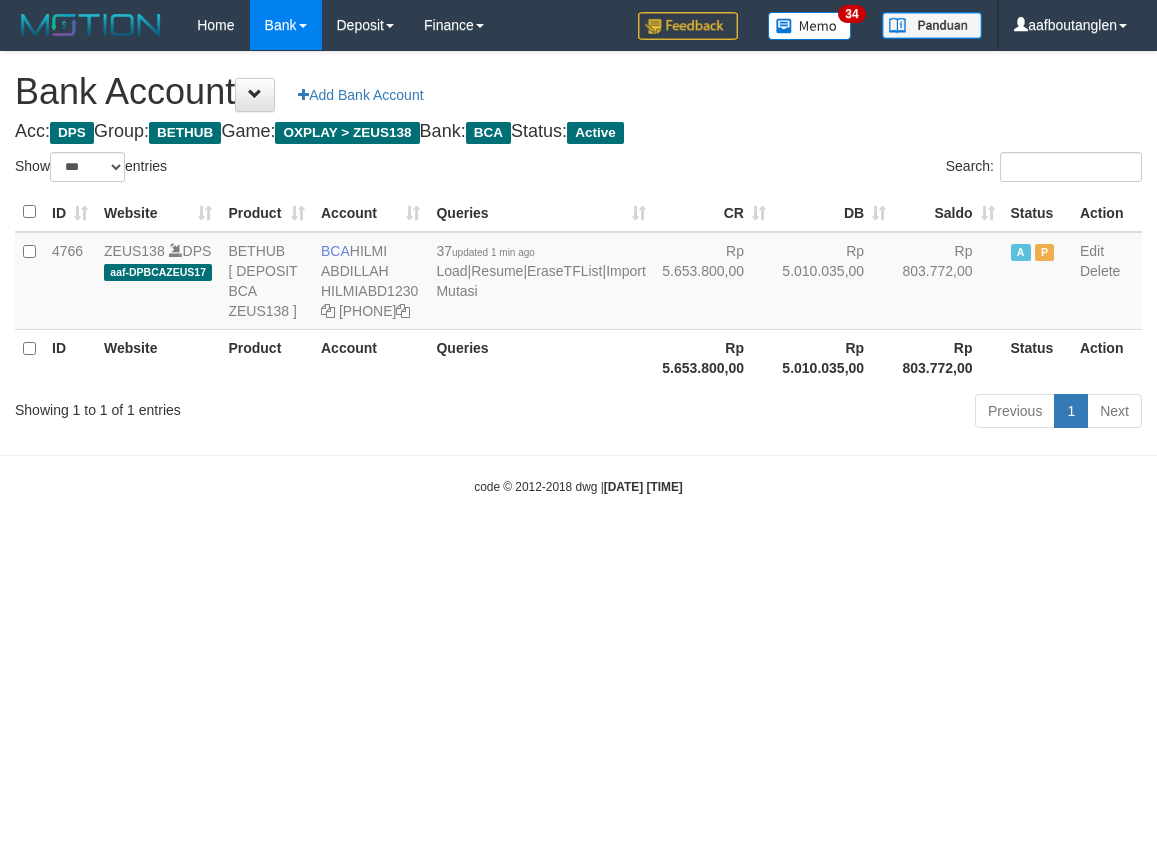 select on "***" 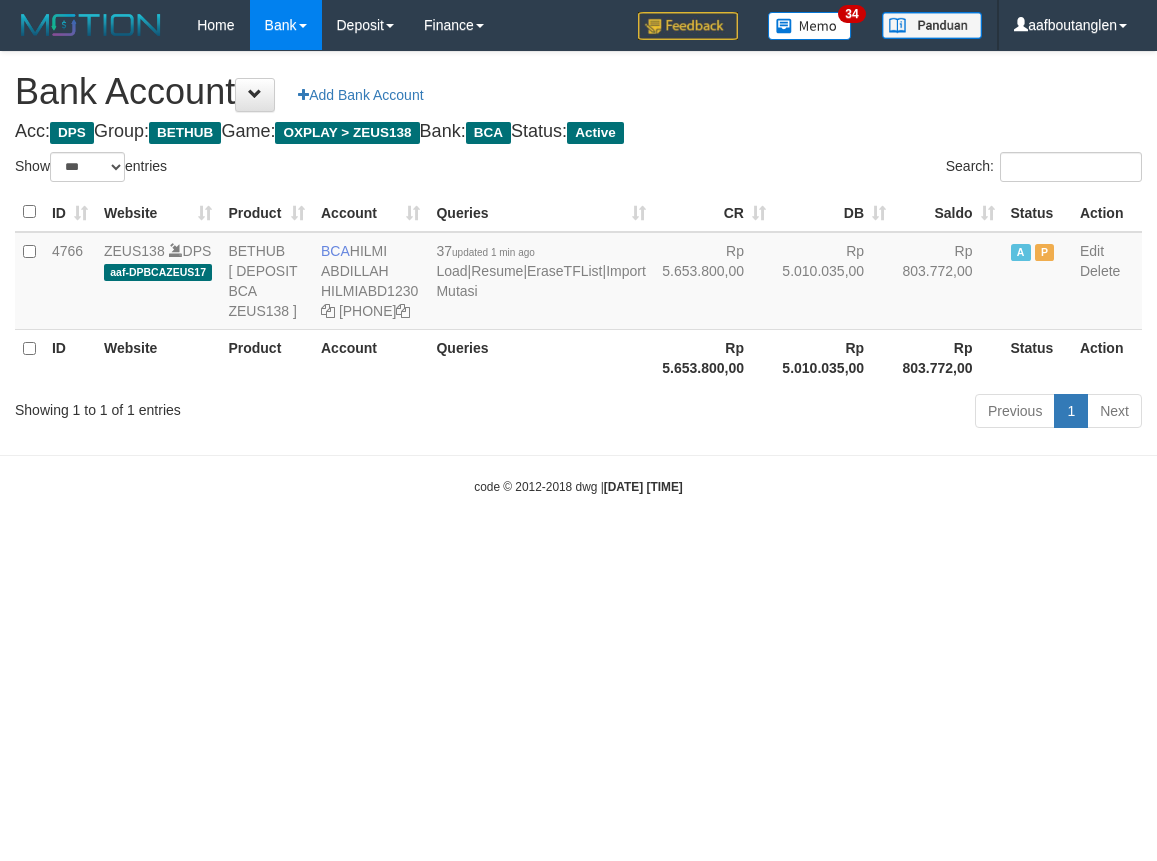 scroll, scrollTop: 0, scrollLeft: 0, axis: both 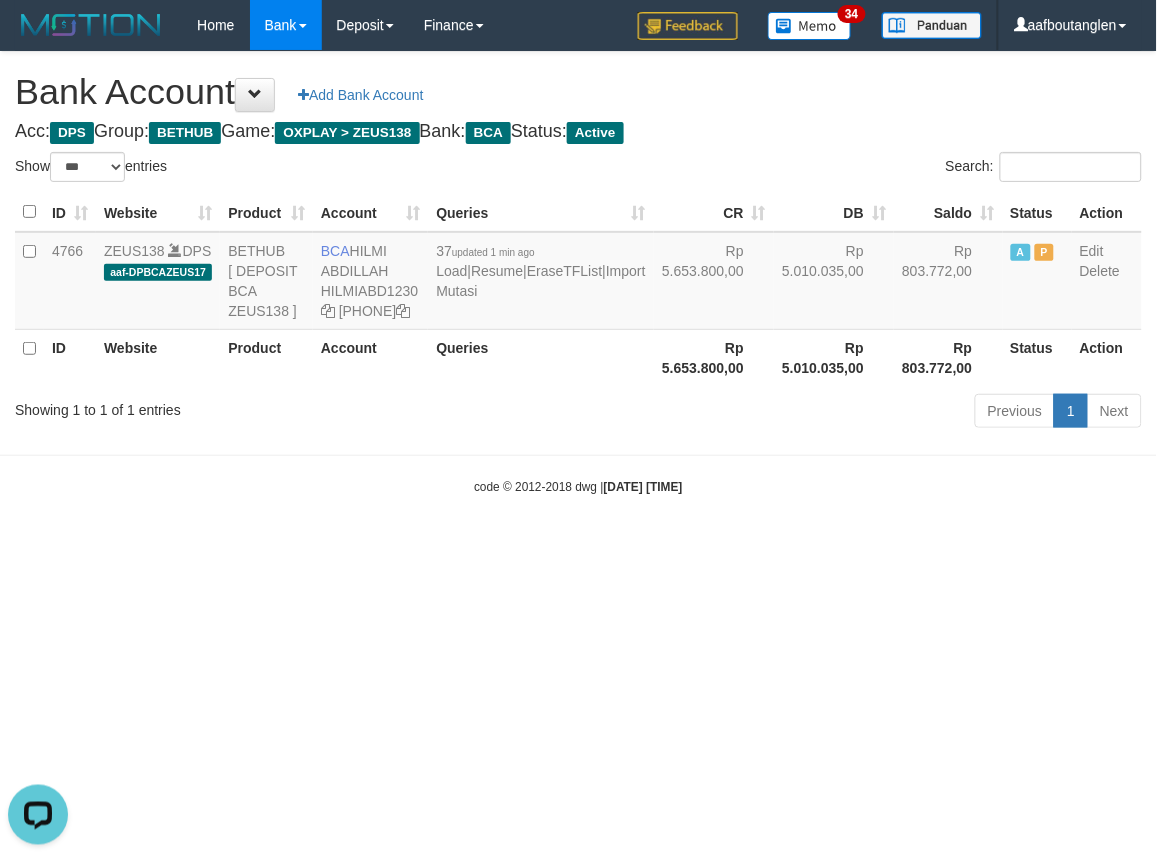 drag, startPoint x: 0, startPoint y: 515, endPoint x: 220, endPoint y: 561, distance: 224.75764 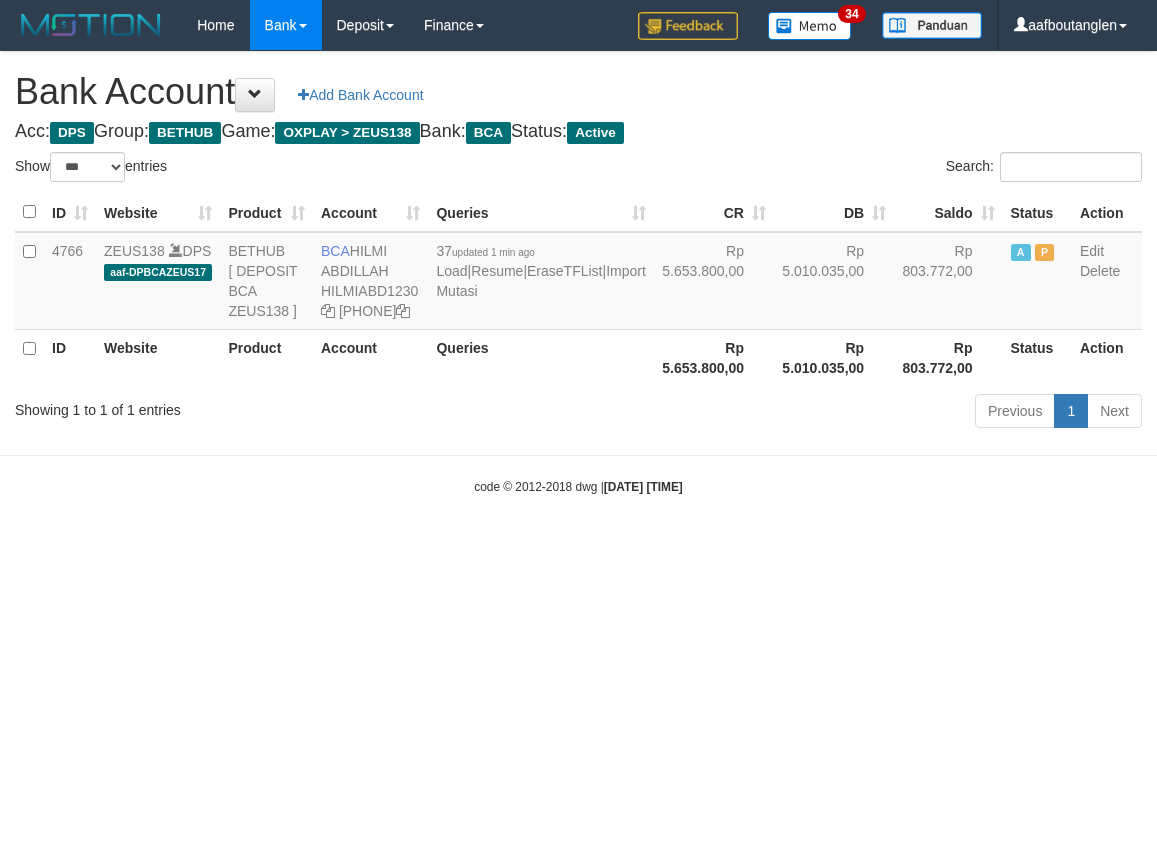 select on "***" 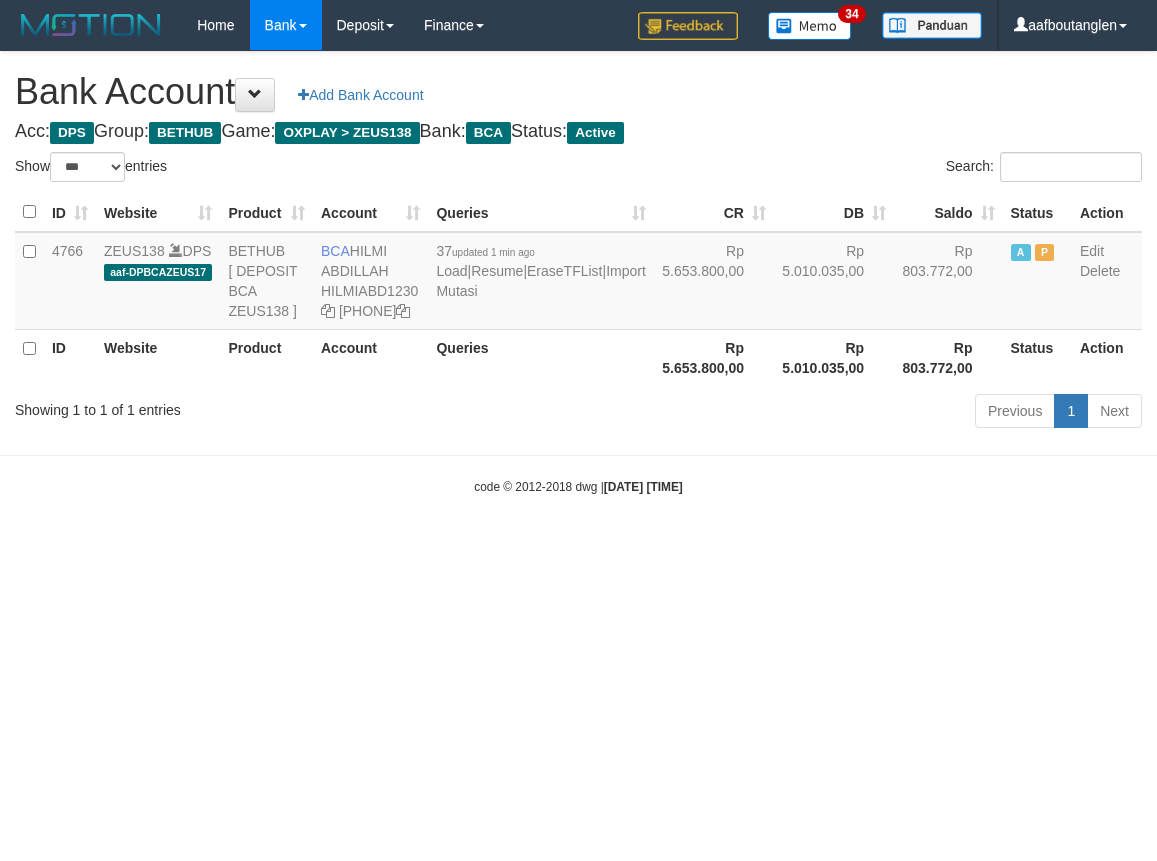 scroll, scrollTop: 0, scrollLeft: 0, axis: both 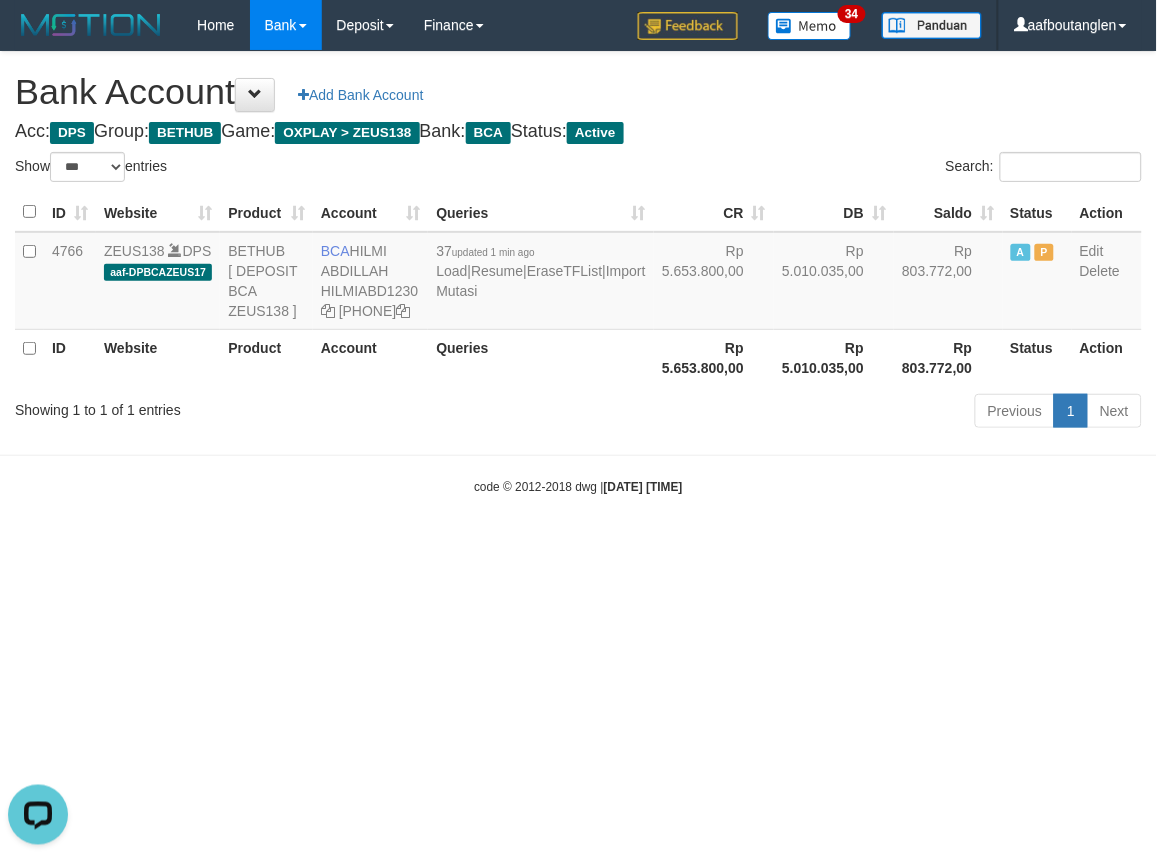 click on "code © 2012-2018 dwg |  [DATE] [TIME]" at bounding box center (578, 486) 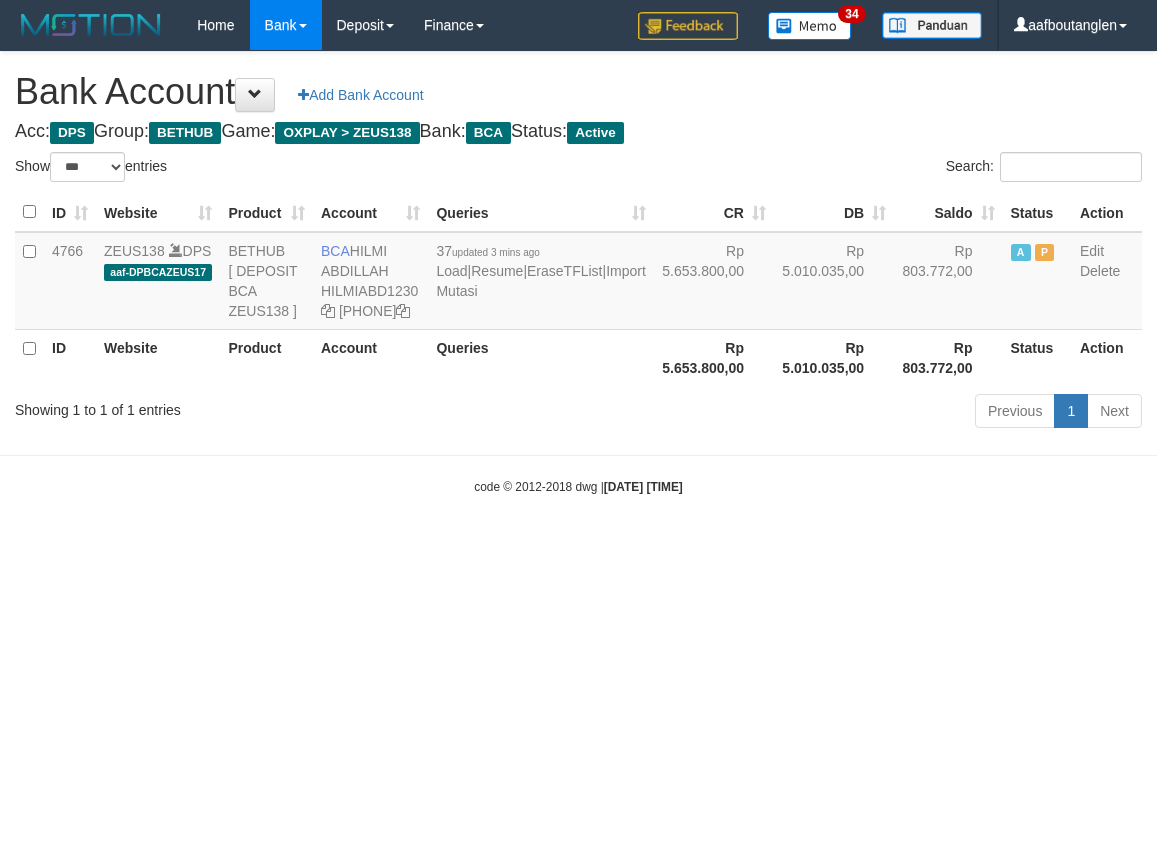 select on "***" 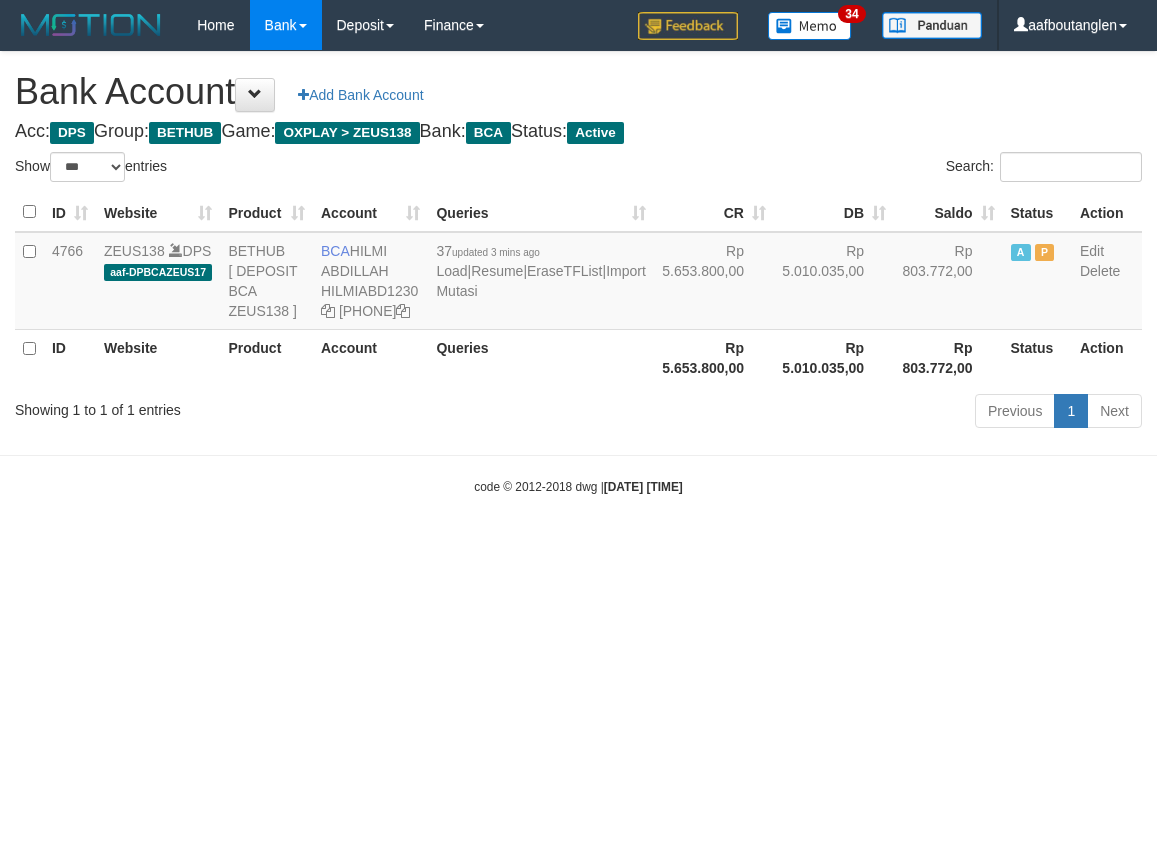 scroll, scrollTop: 0, scrollLeft: 0, axis: both 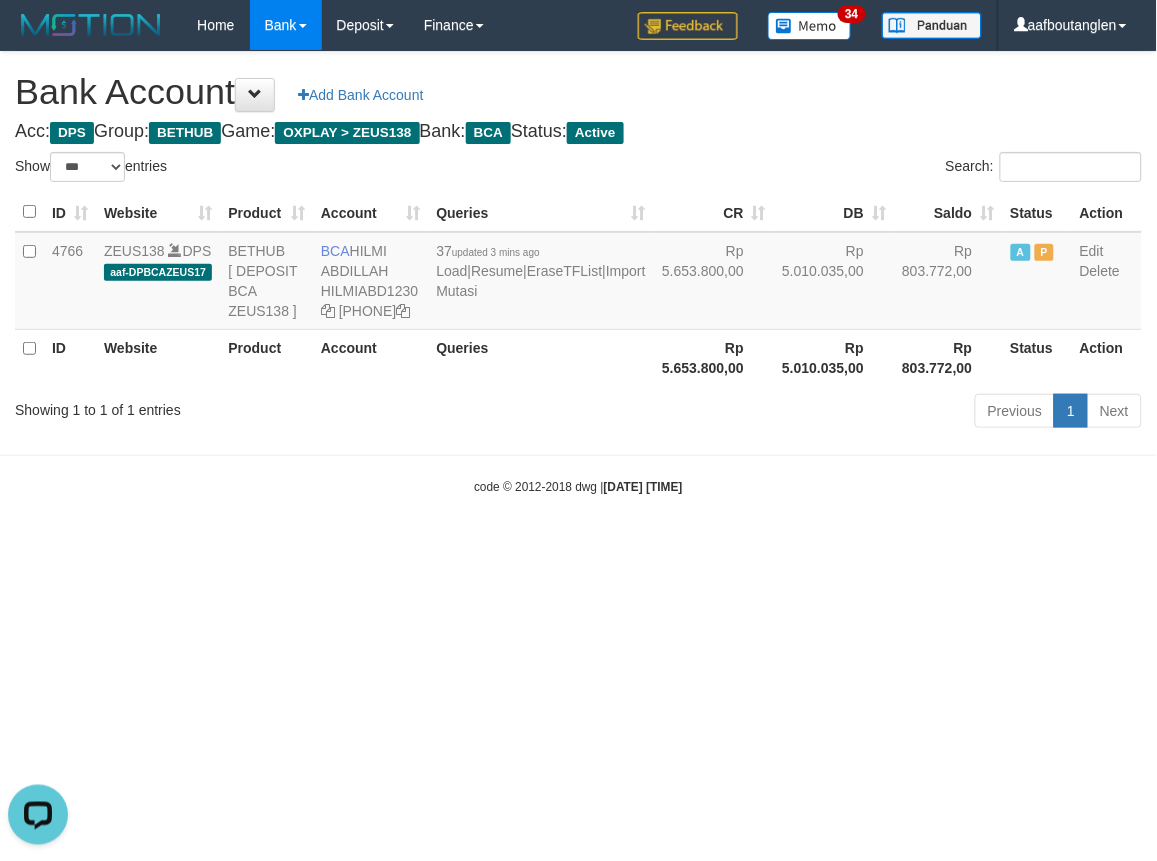 drag, startPoint x: 1008, startPoint y: 605, endPoint x: 1102, endPoint y: 597, distance: 94.33981 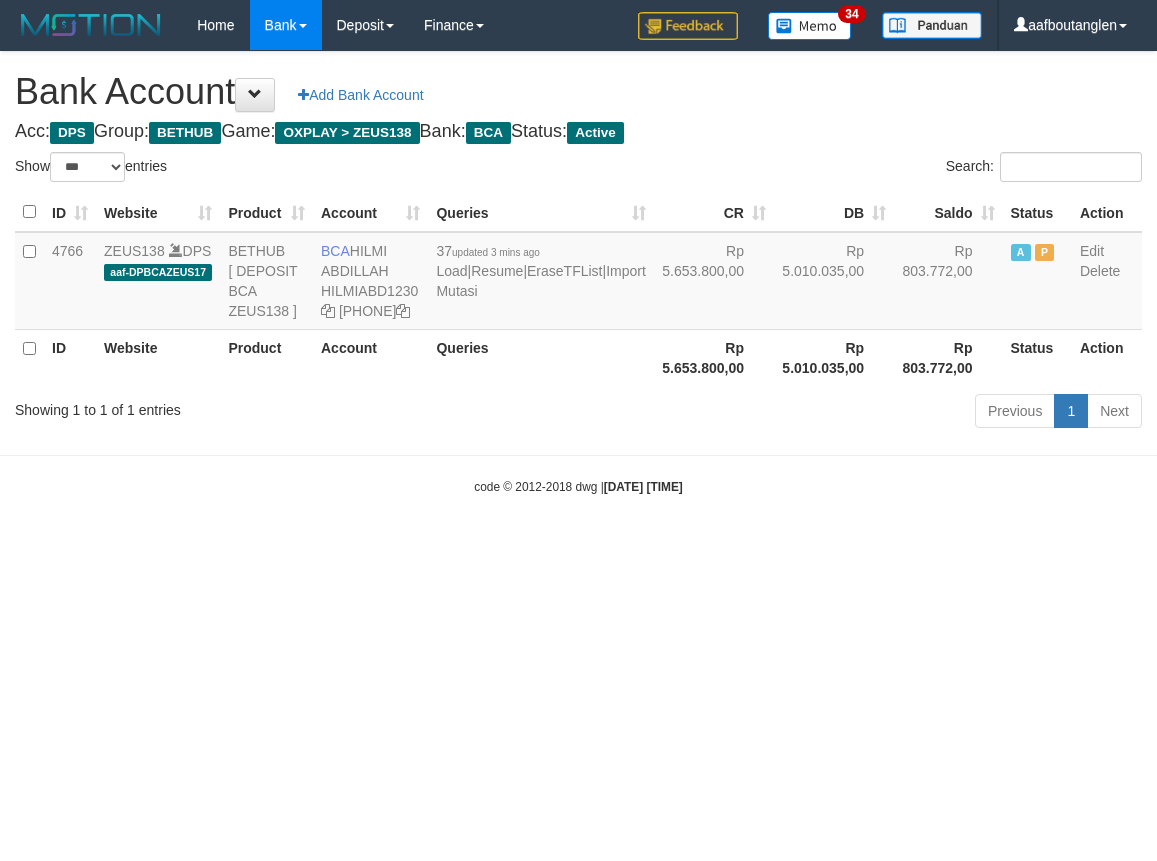 select on "***" 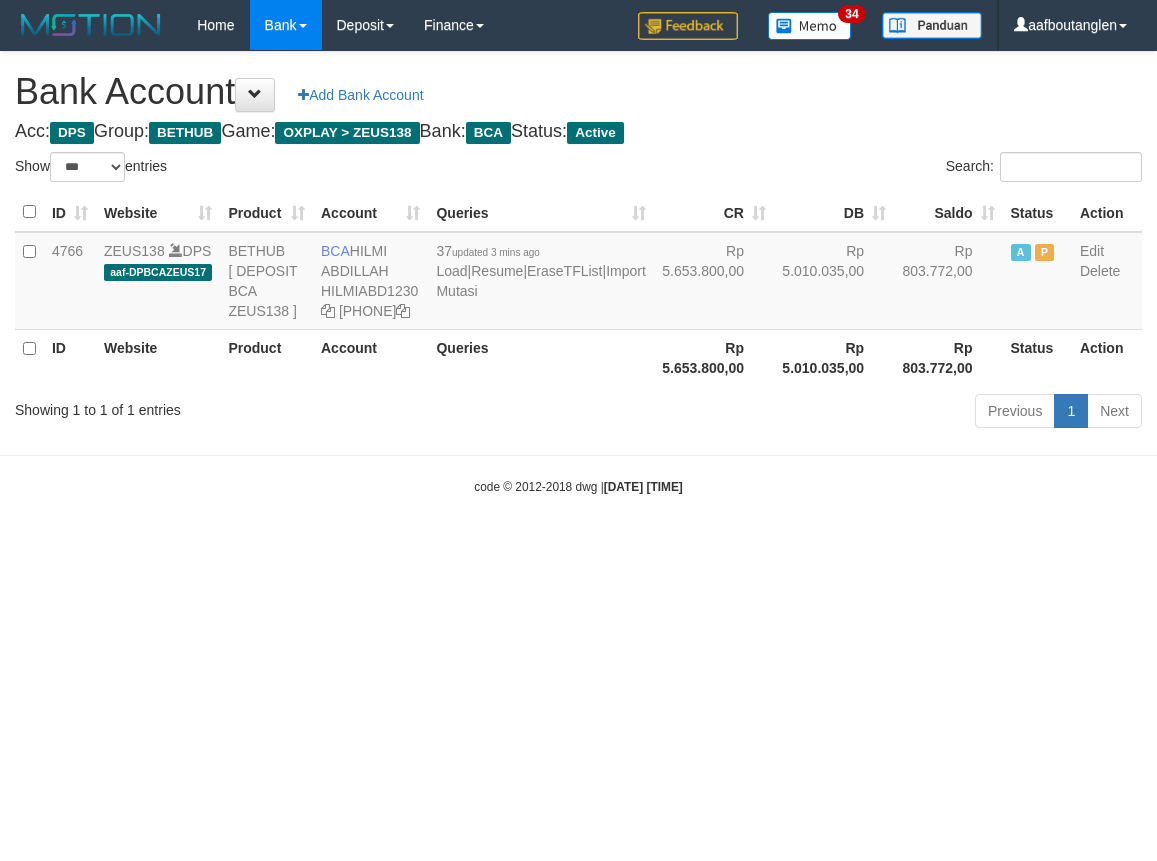 scroll, scrollTop: 0, scrollLeft: 0, axis: both 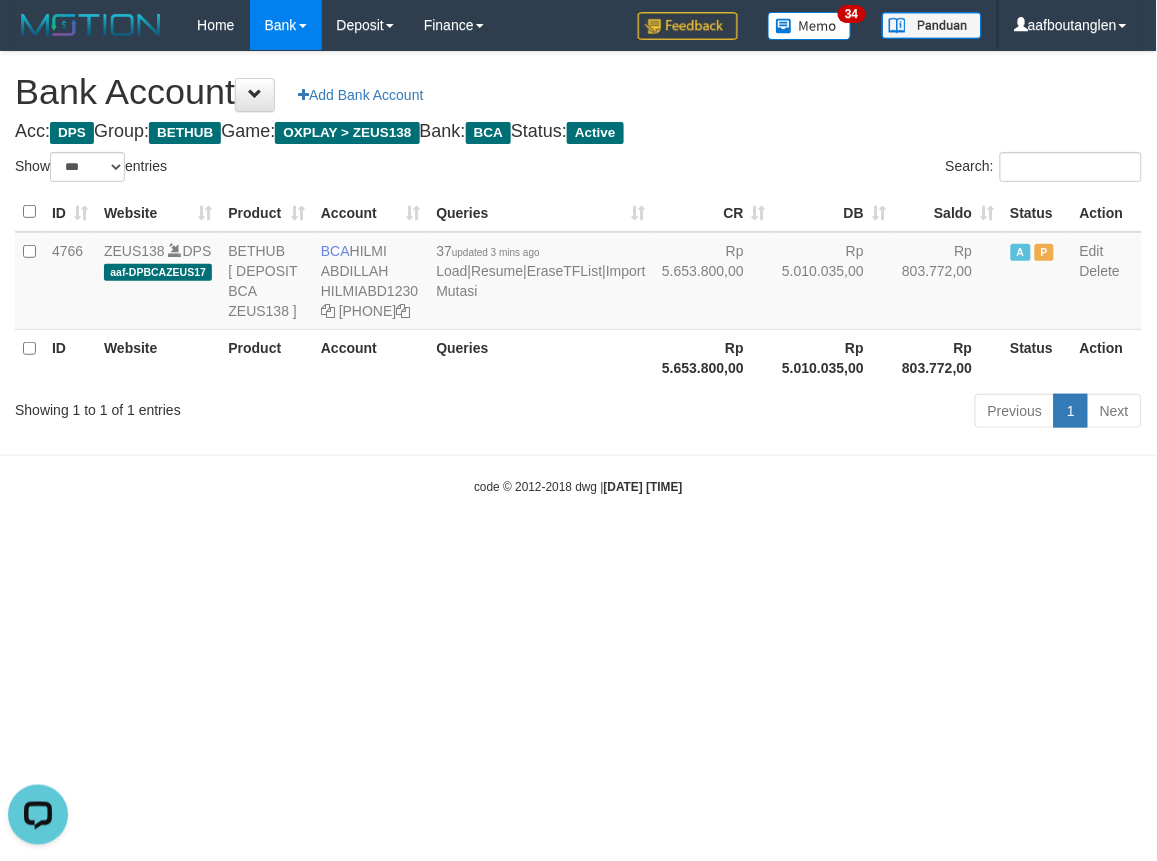 drag, startPoint x: 757, startPoint y: 558, endPoint x: 736, endPoint y: 547, distance: 23.70654 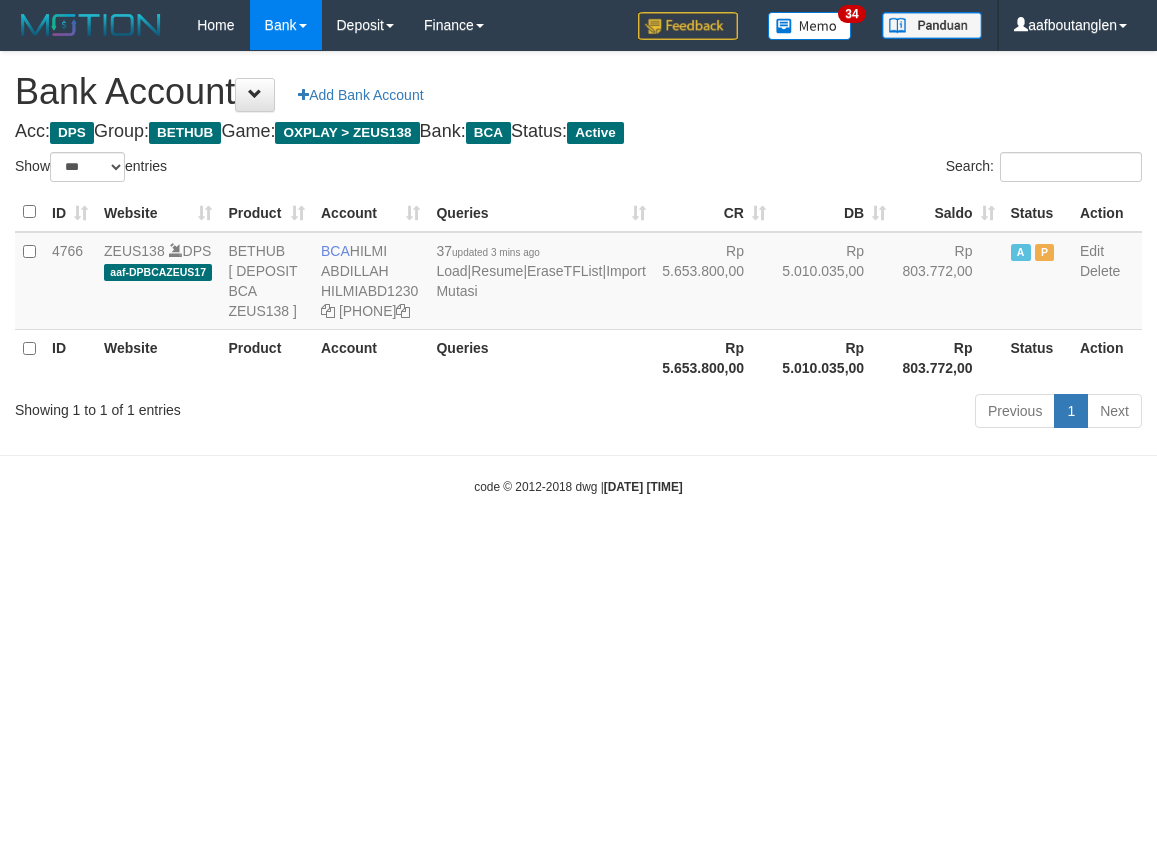 select on "***" 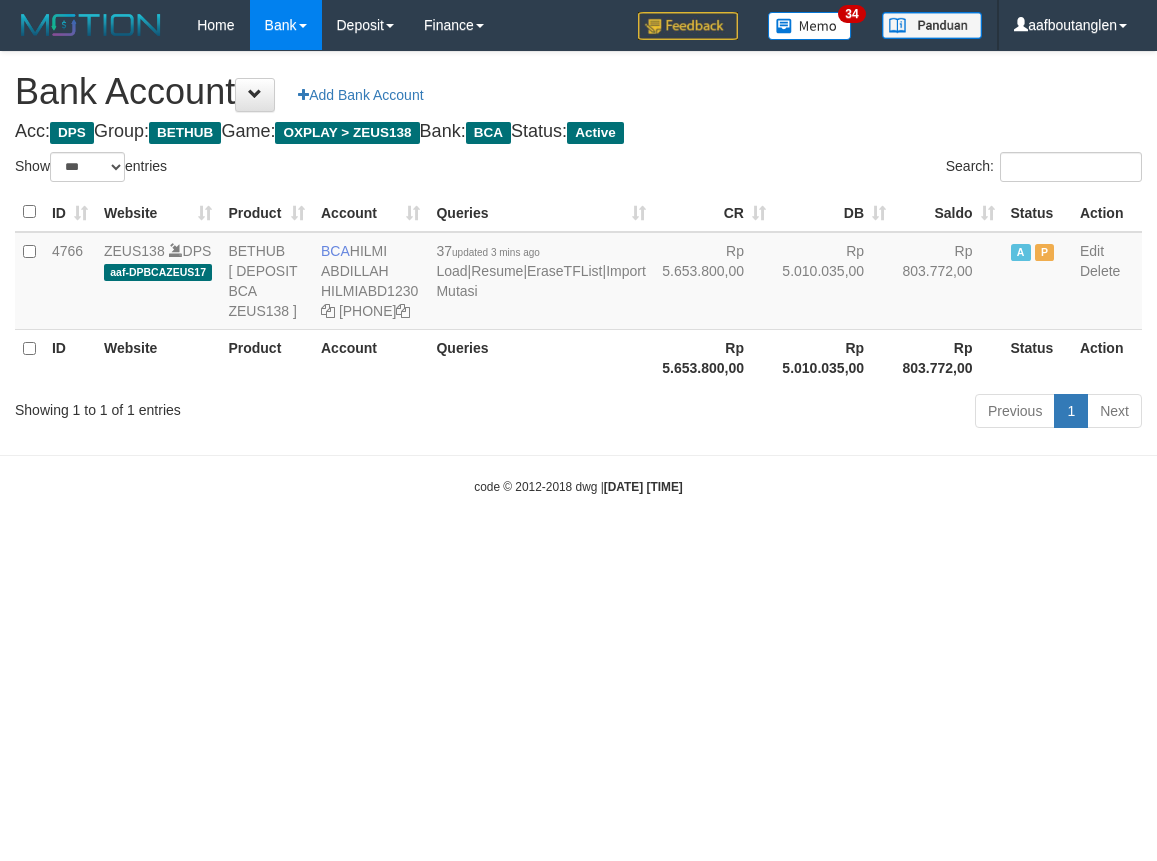 scroll, scrollTop: 0, scrollLeft: 0, axis: both 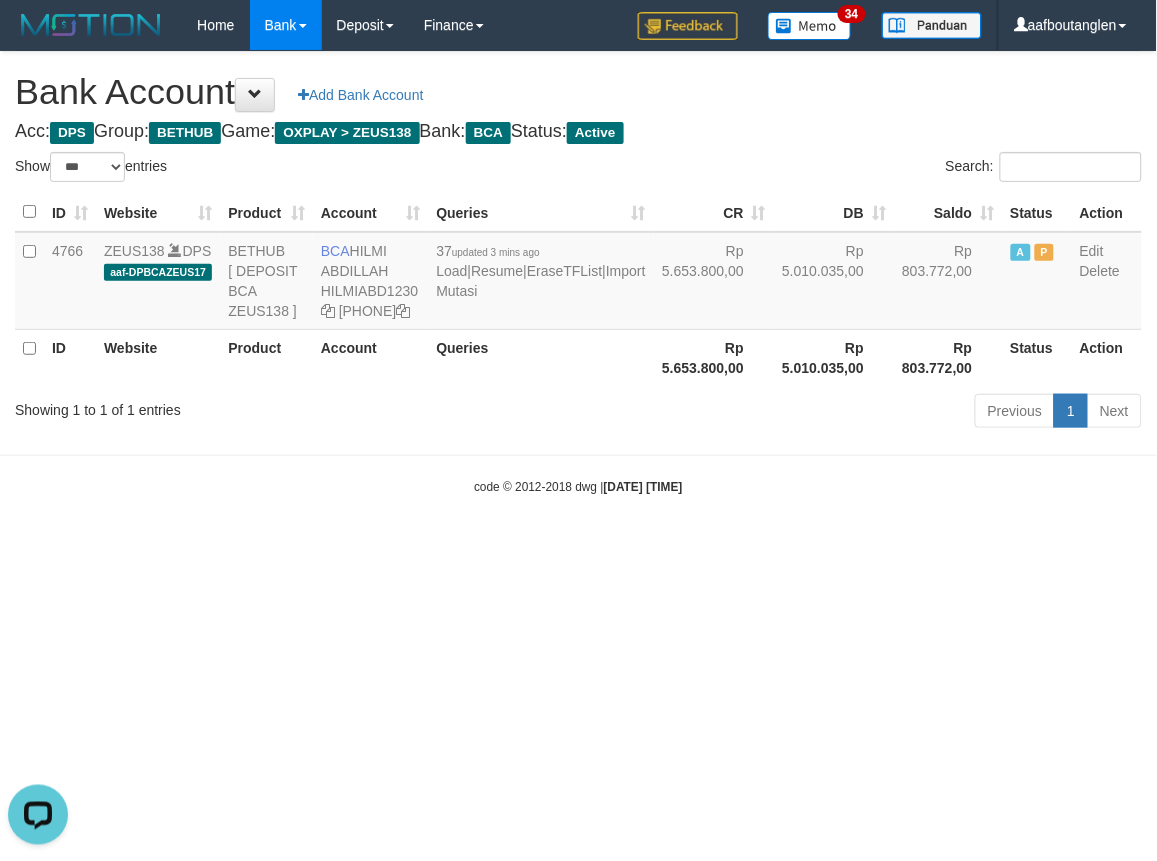 click on "Toggle navigation
Home
Bank
Account List
Deposit
DPS List
History
Note DPS
Finance
Financial Data
aafboutanglen
My Profile
Log Out
34" at bounding box center (578, 273) 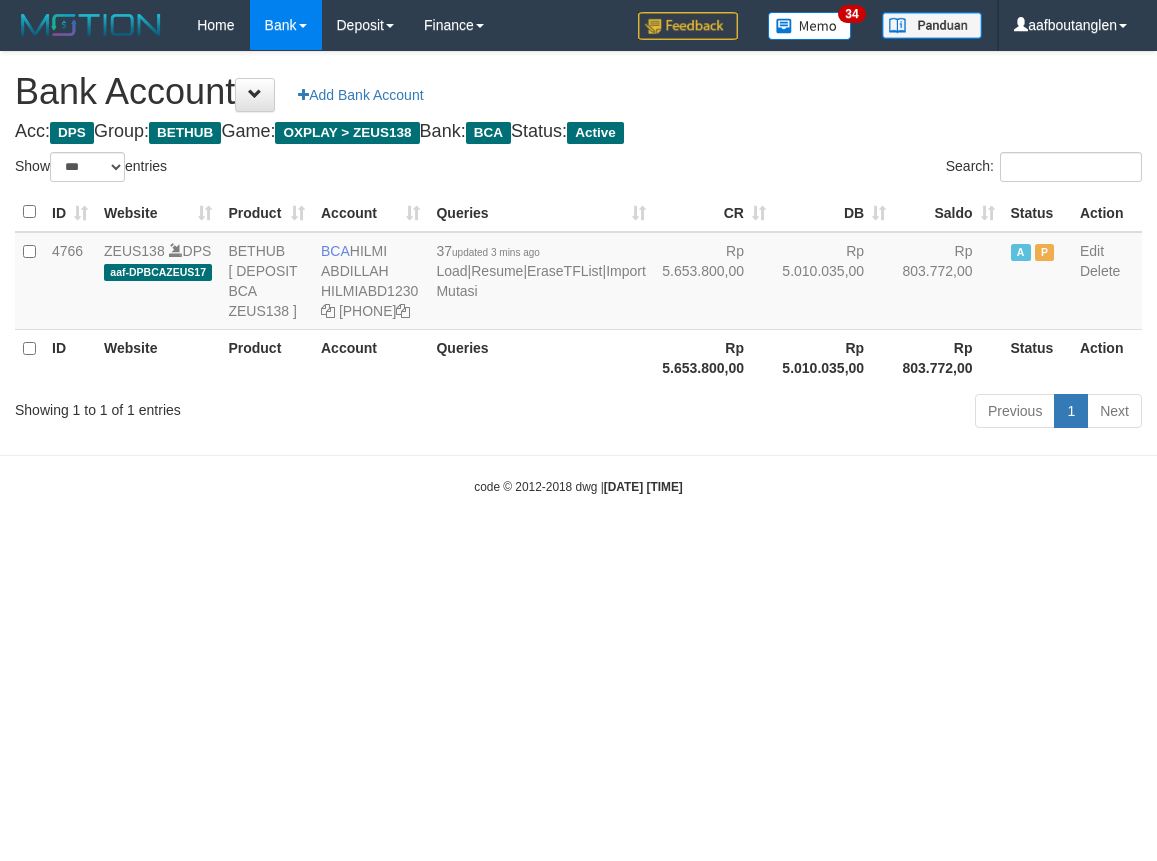 select on "***" 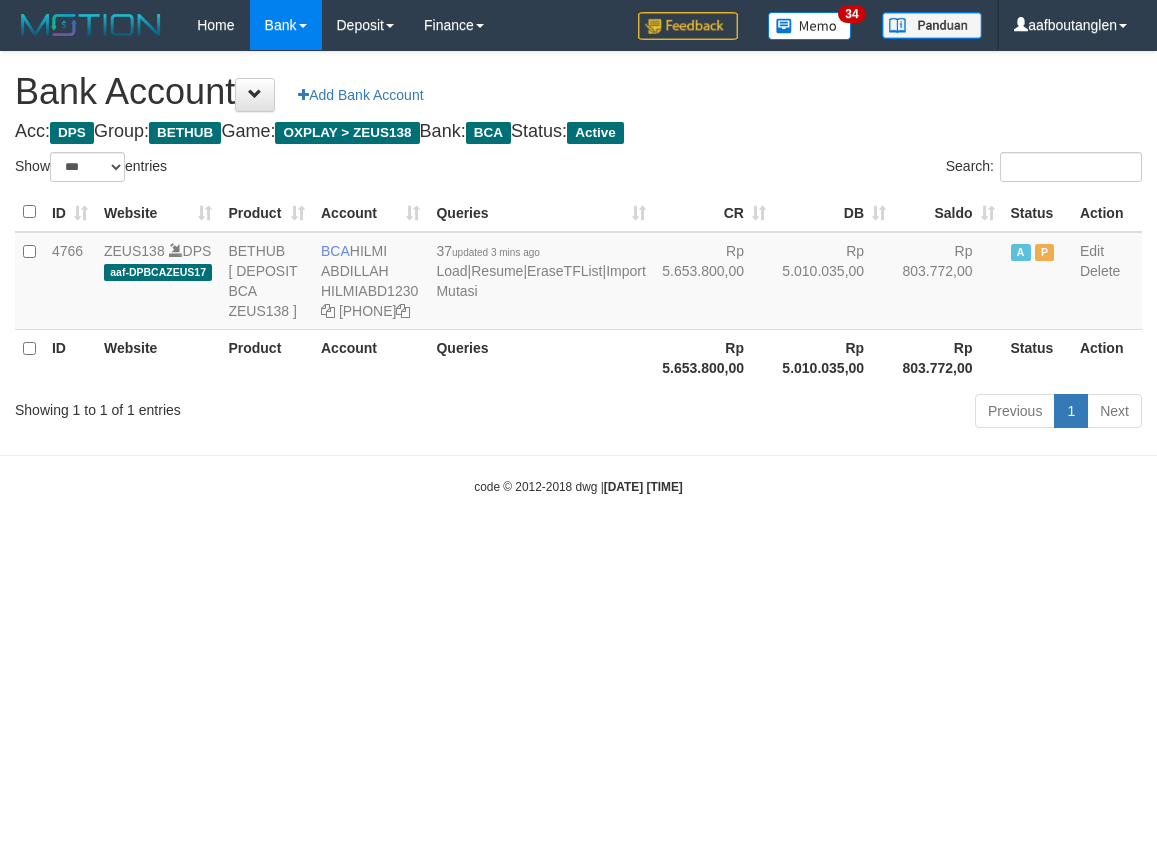 scroll, scrollTop: 0, scrollLeft: 0, axis: both 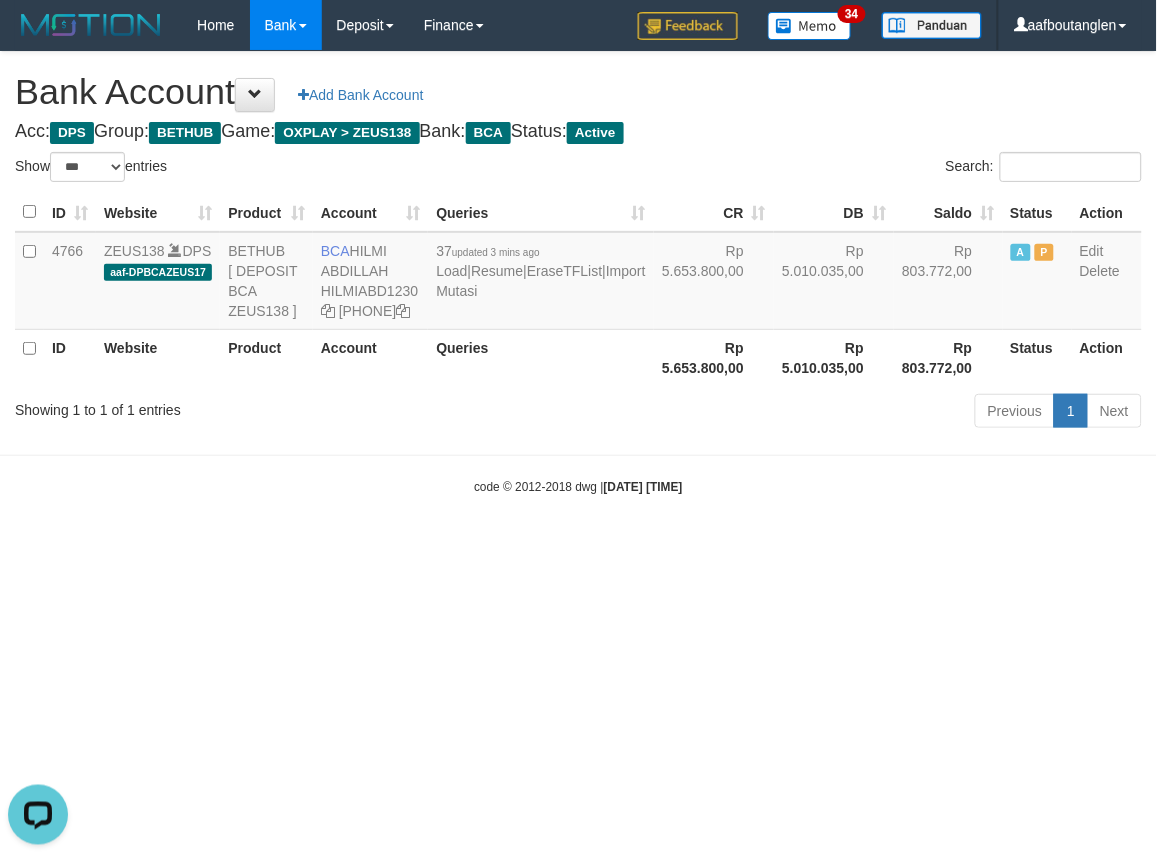 drag, startPoint x: 821, startPoint y: 571, endPoint x: 794, endPoint y: 570, distance: 27.018513 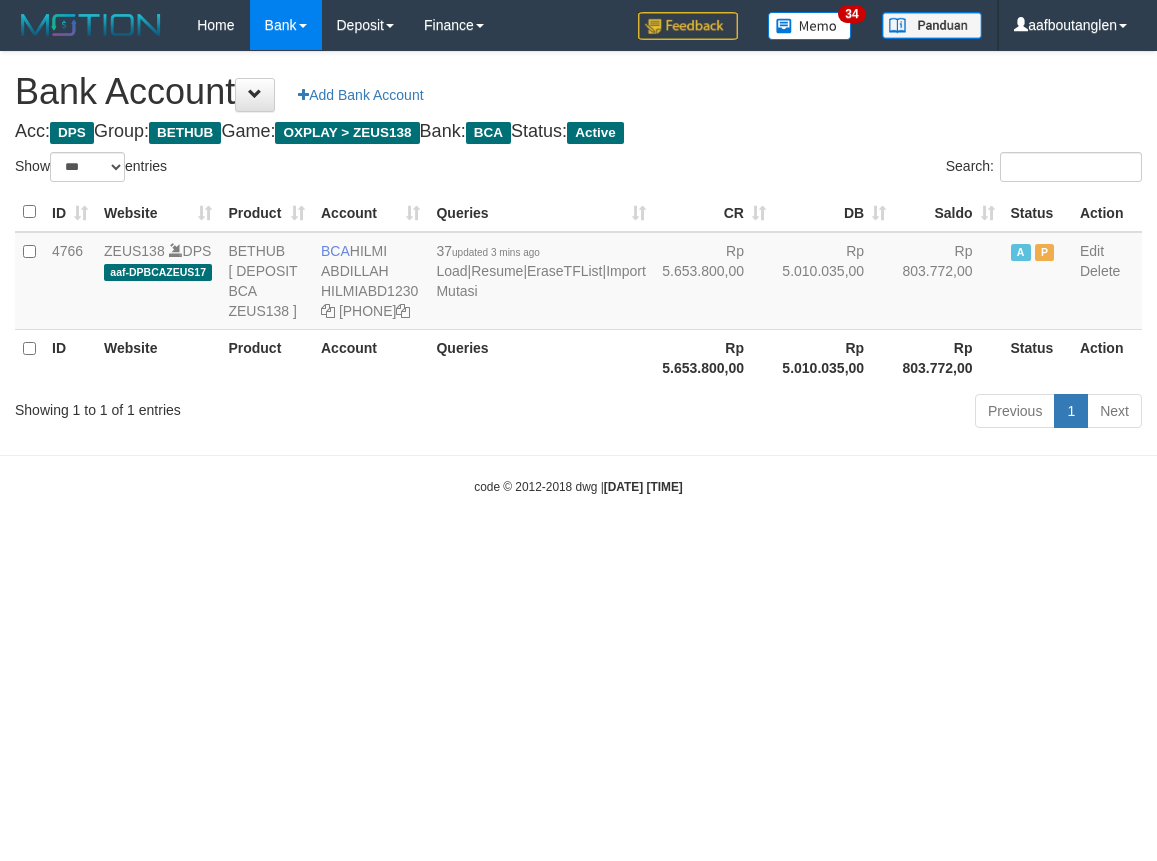 select on "***" 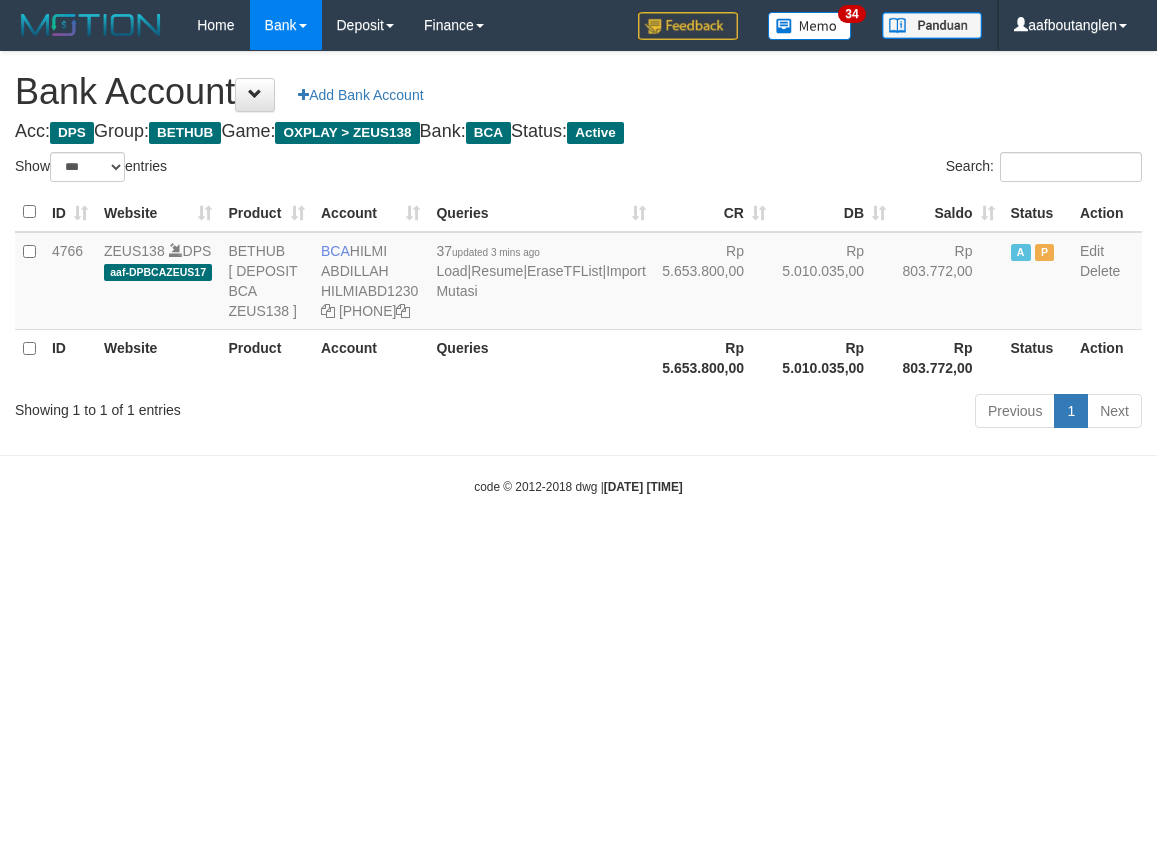 scroll, scrollTop: 0, scrollLeft: 0, axis: both 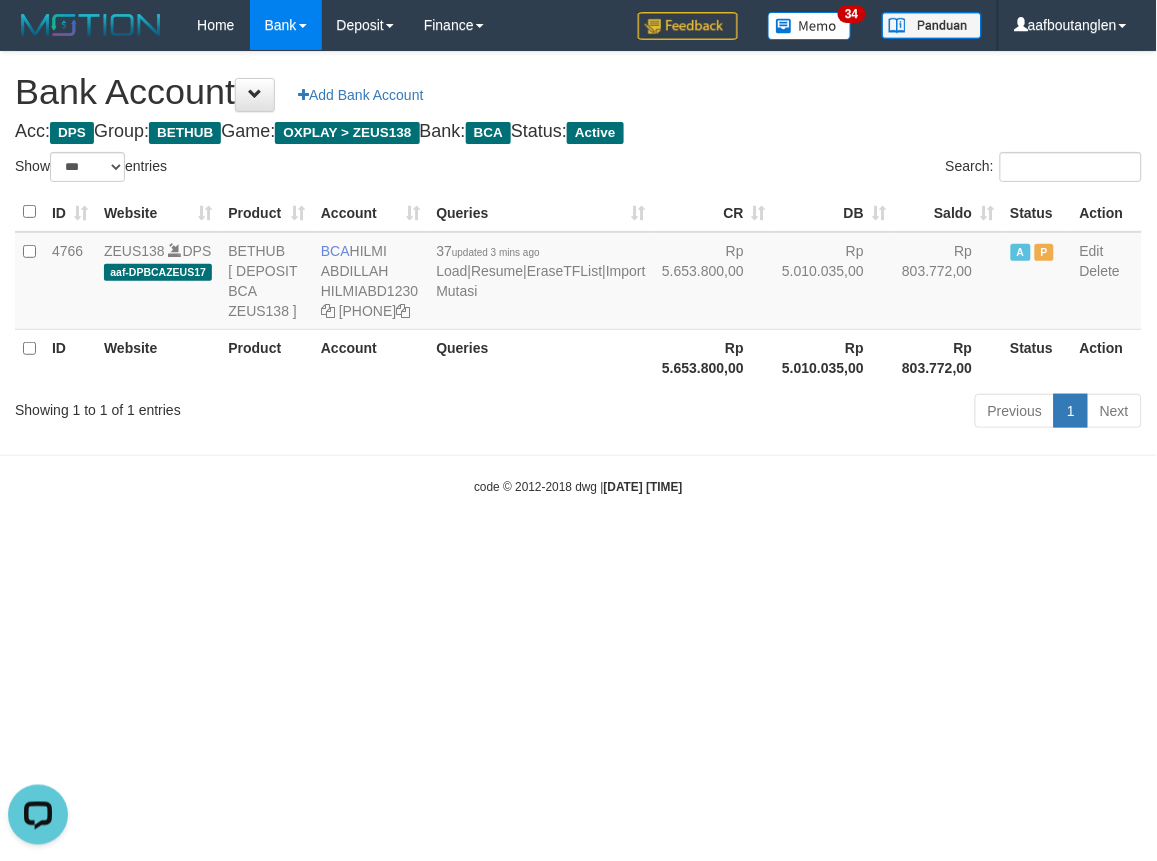 click on "Toggle navigation
Home
Bank
Account List
Deposit
DPS List
History
Note DPS
Finance
Financial Data
aafboutanglen
My Profile
Log Out
34" at bounding box center [578, 273] 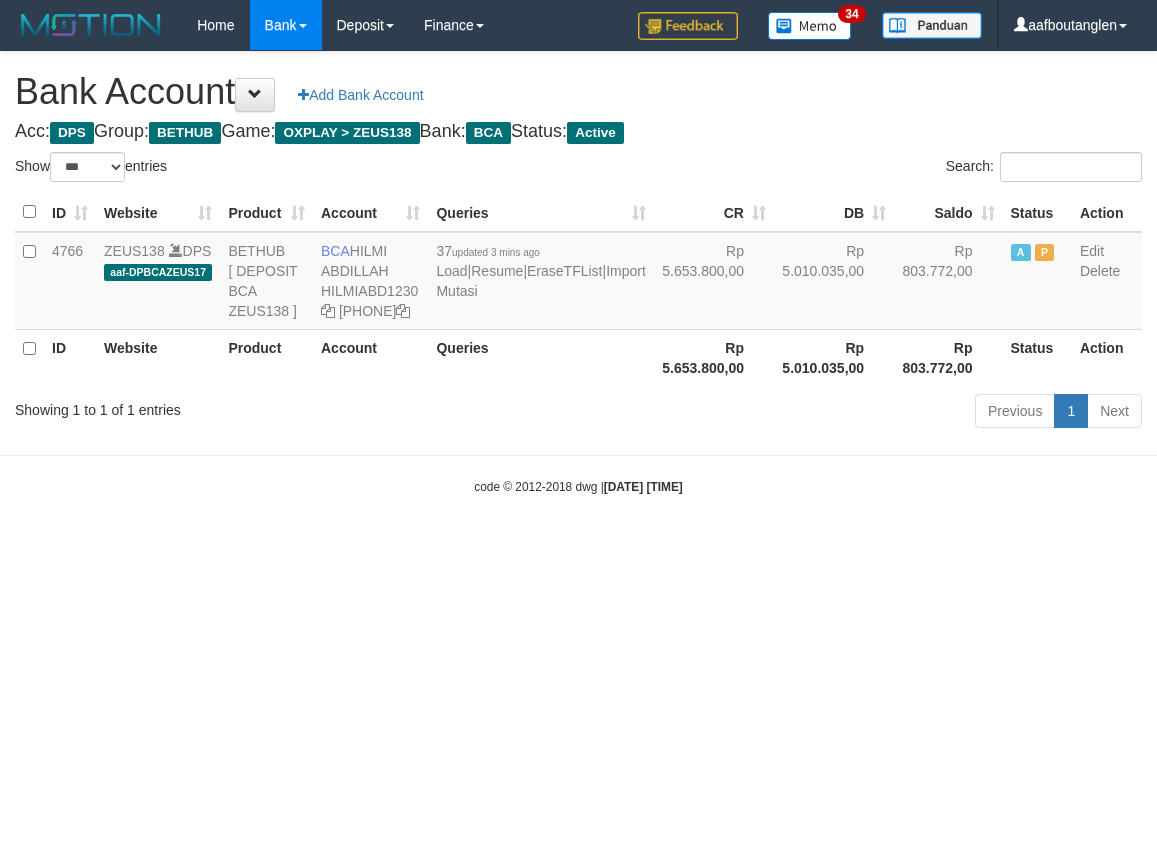 select on "***" 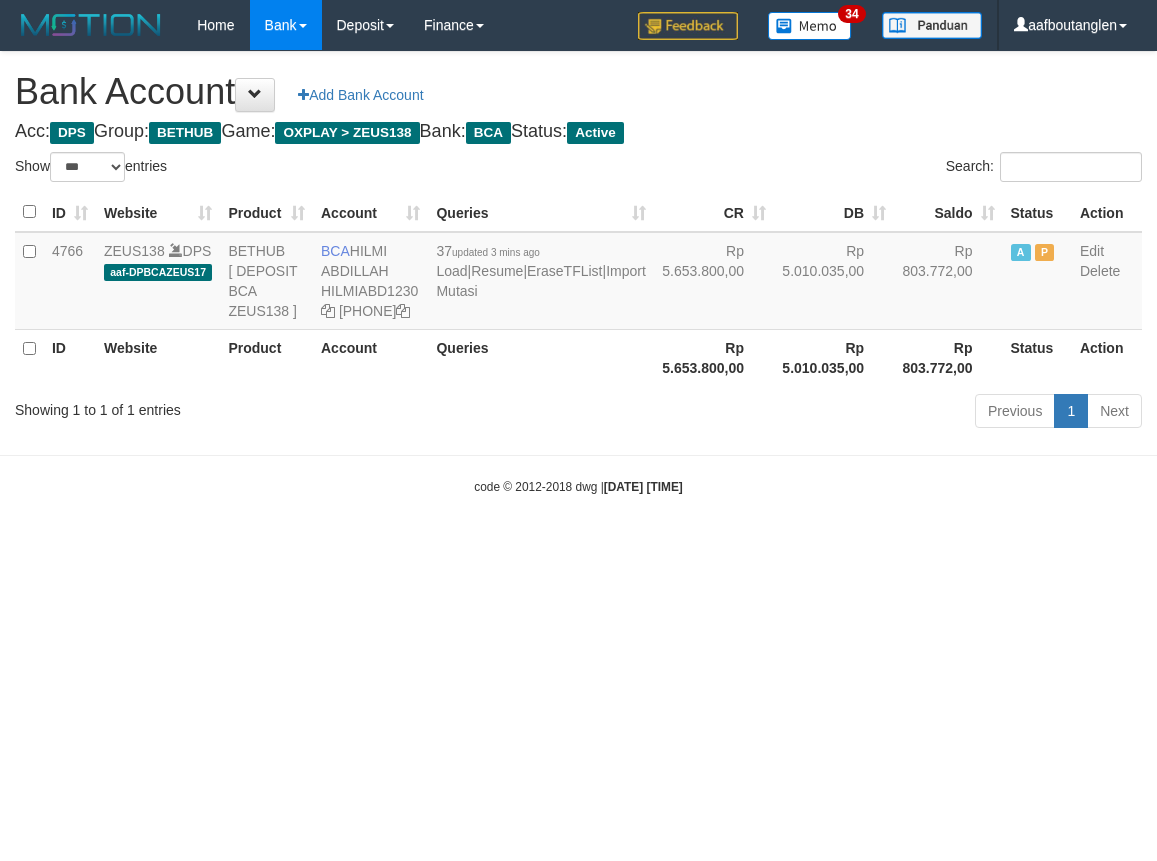scroll, scrollTop: 0, scrollLeft: 0, axis: both 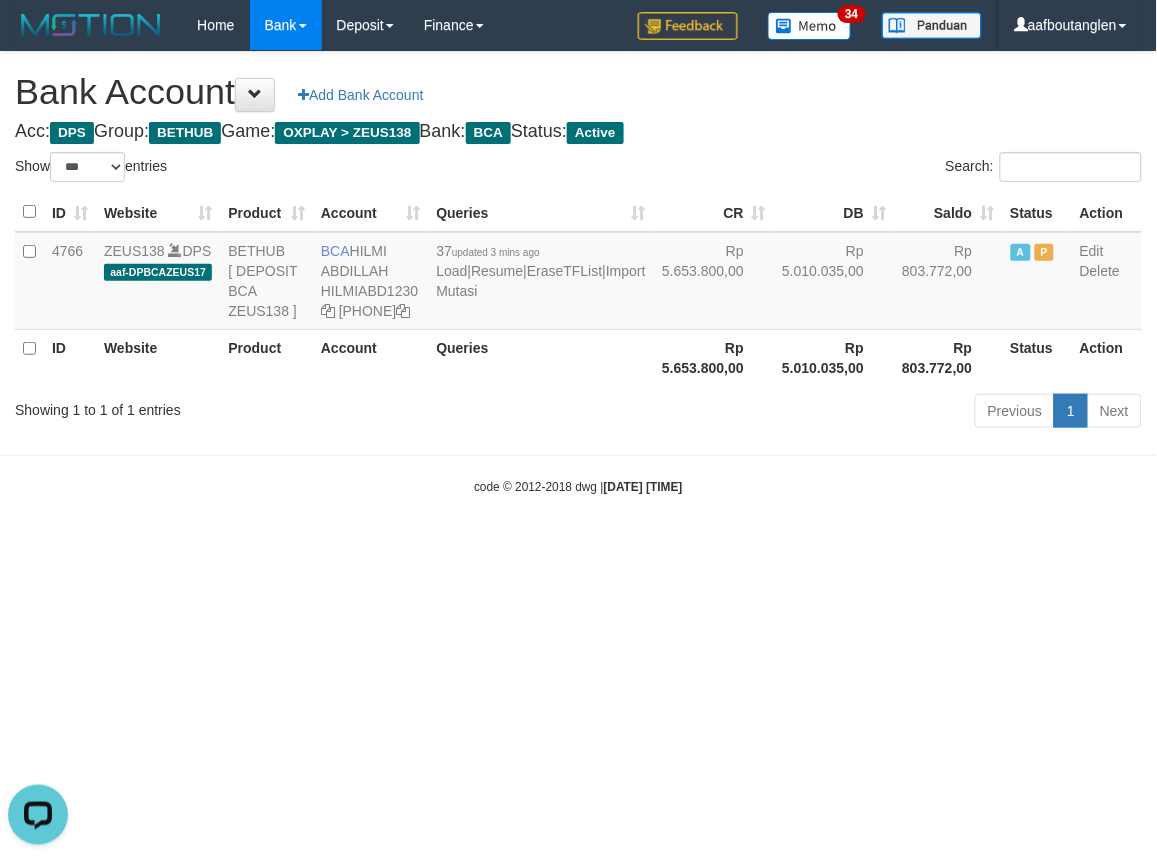 drag, startPoint x: 863, startPoint y: 592, endPoint x: 838, endPoint y: 584, distance: 26.24881 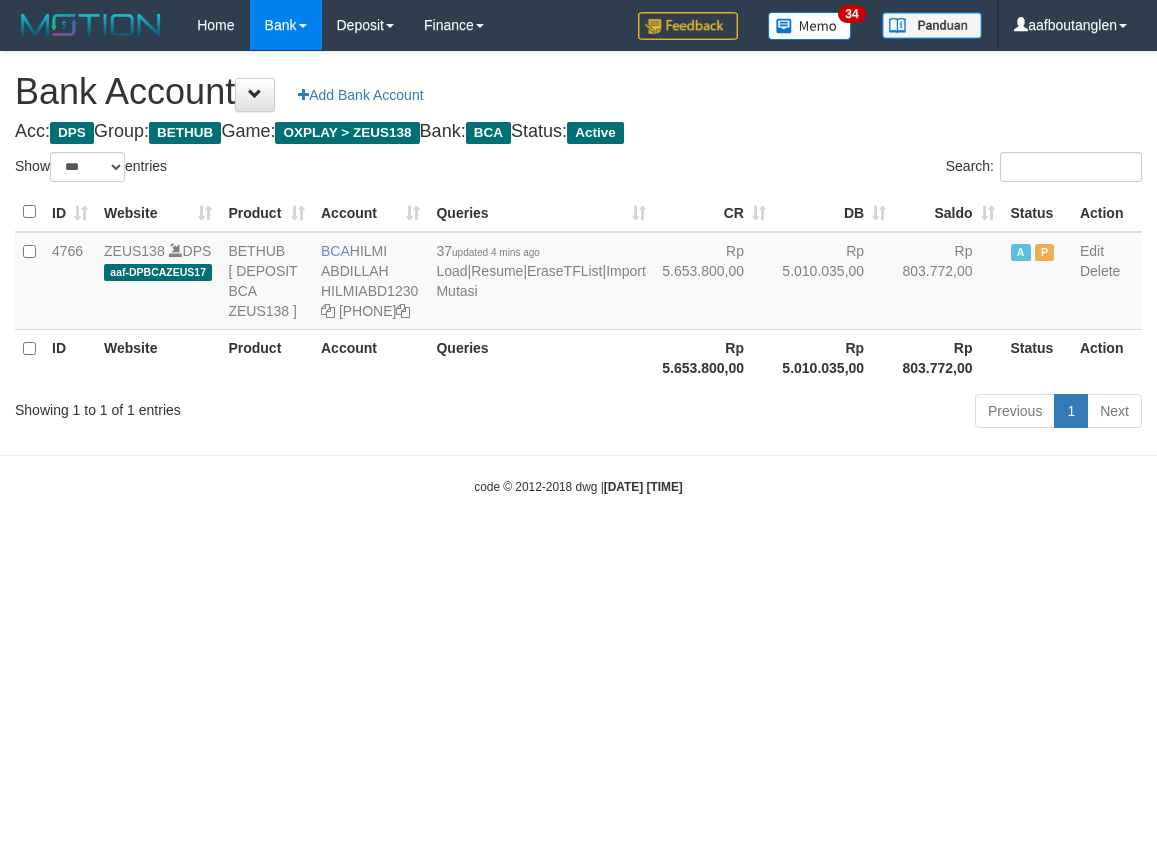 select on "***" 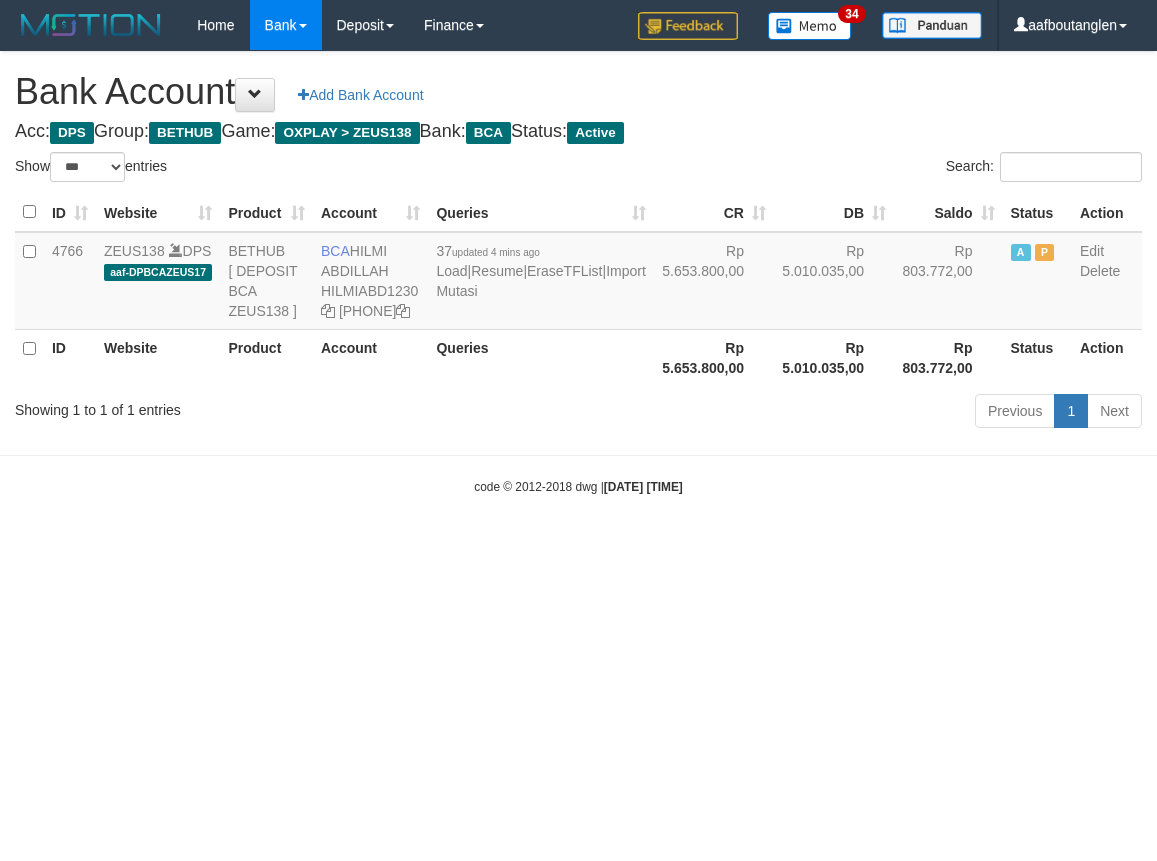 scroll, scrollTop: 0, scrollLeft: 0, axis: both 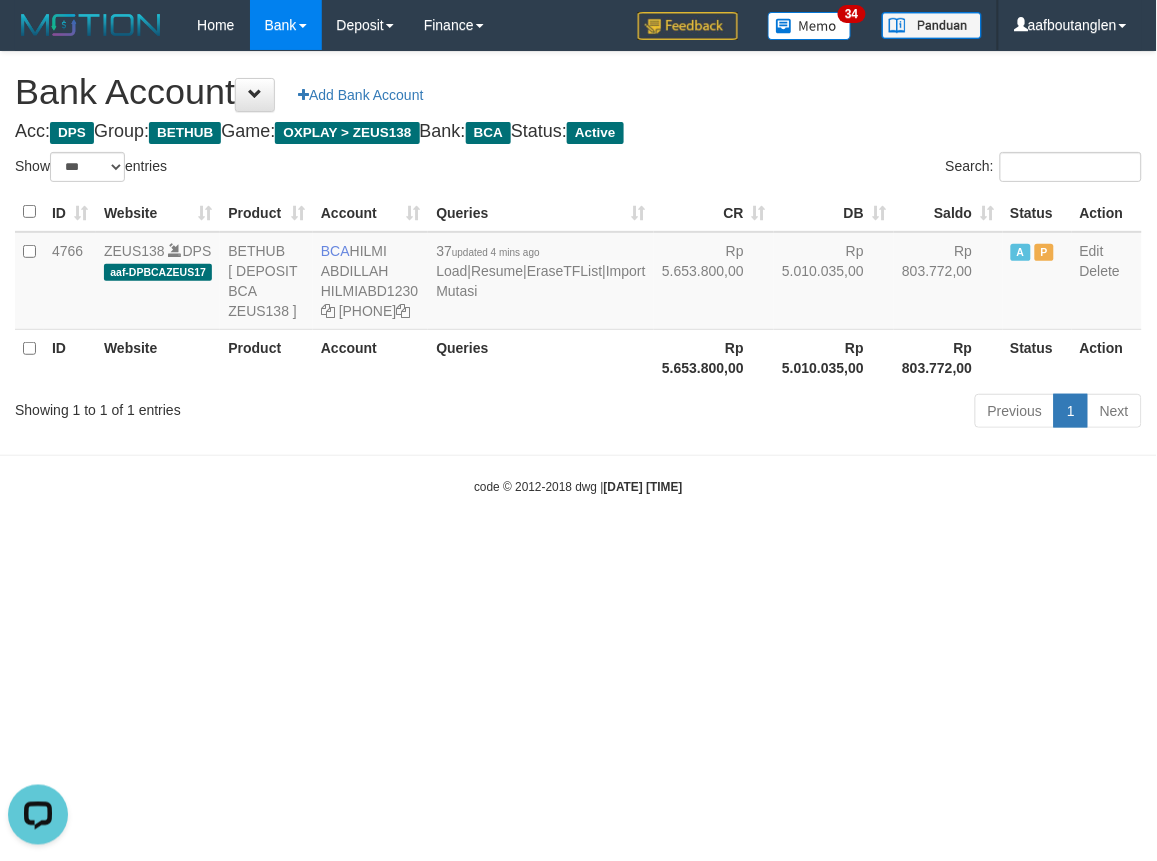 drag, startPoint x: 61, startPoint y: 480, endPoint x: 346, endPoint y: 496, distance: 285.44876 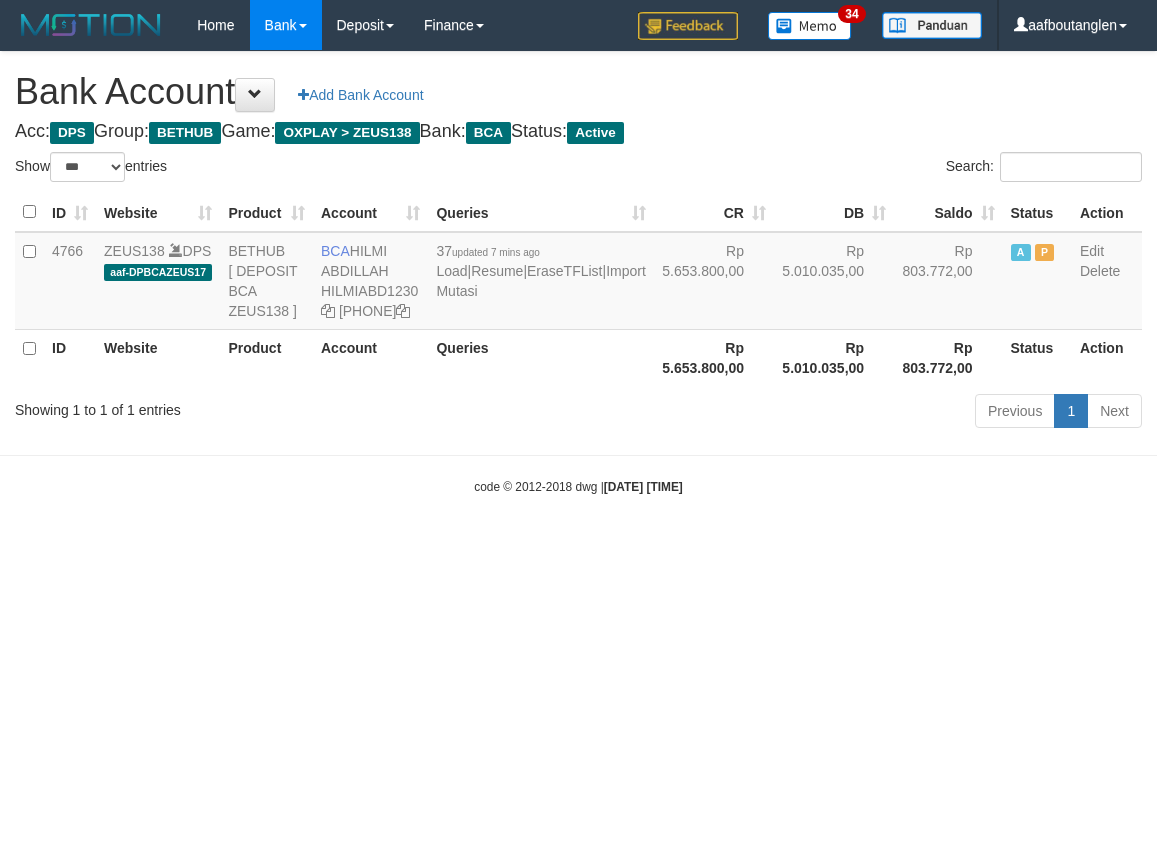 select on "***" 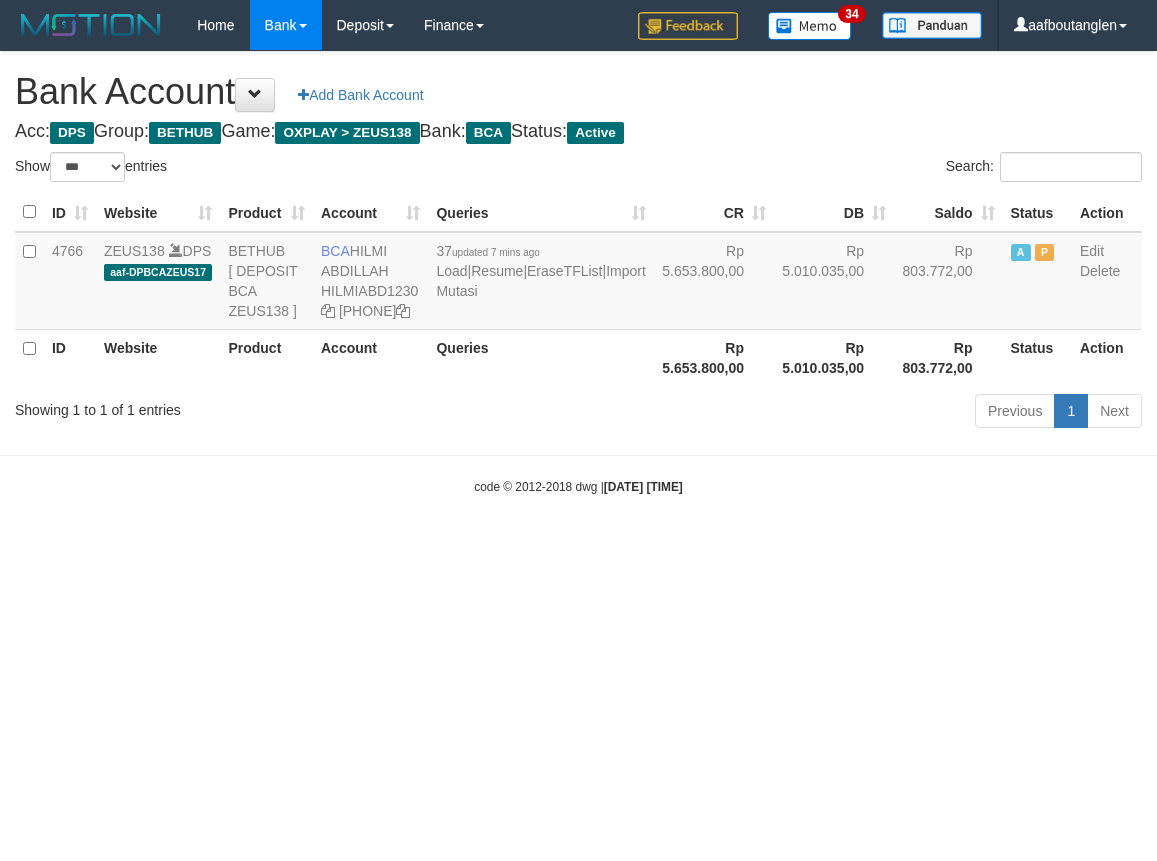 scroll, scrollTop: 0, scrollLeft: 0, axis: both 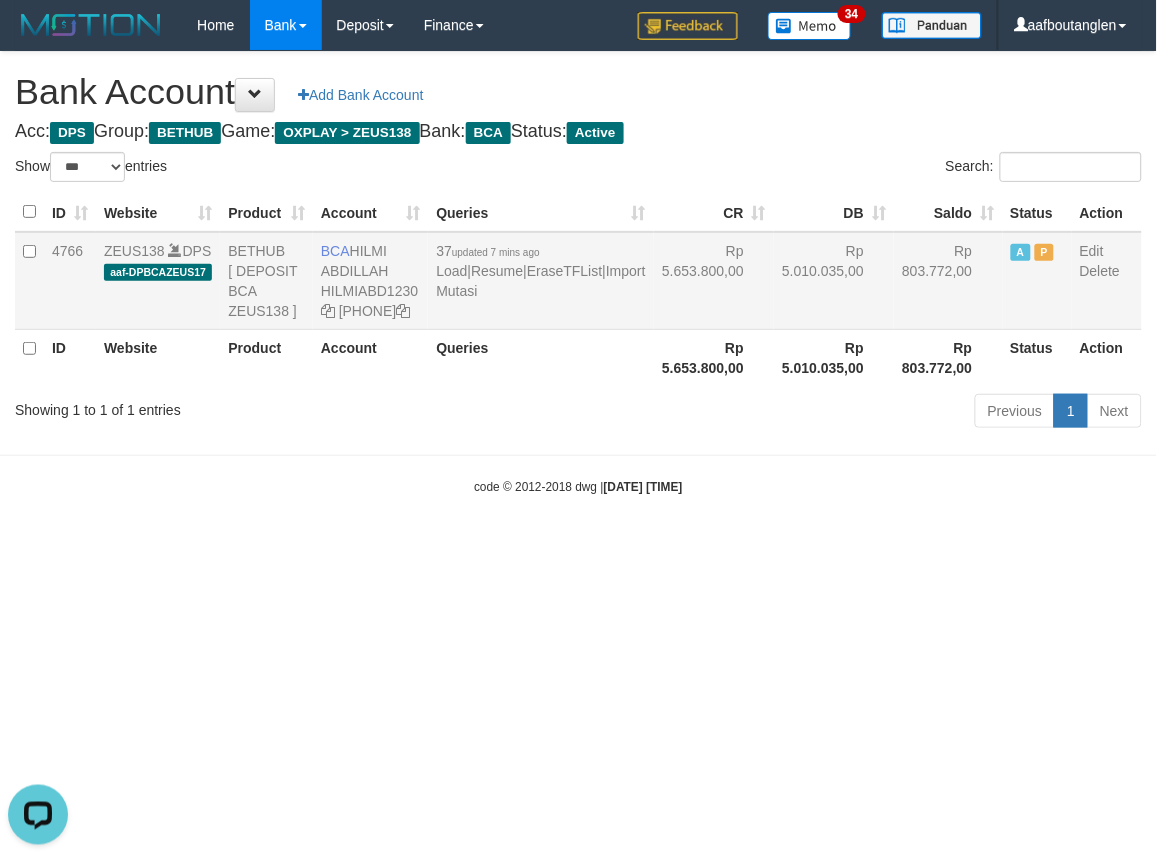 click on "37  updated 7 mins ago
Load
|
Resume
|
EraseTFList
|
Import Mutasi" at bounding box center (540, 281) 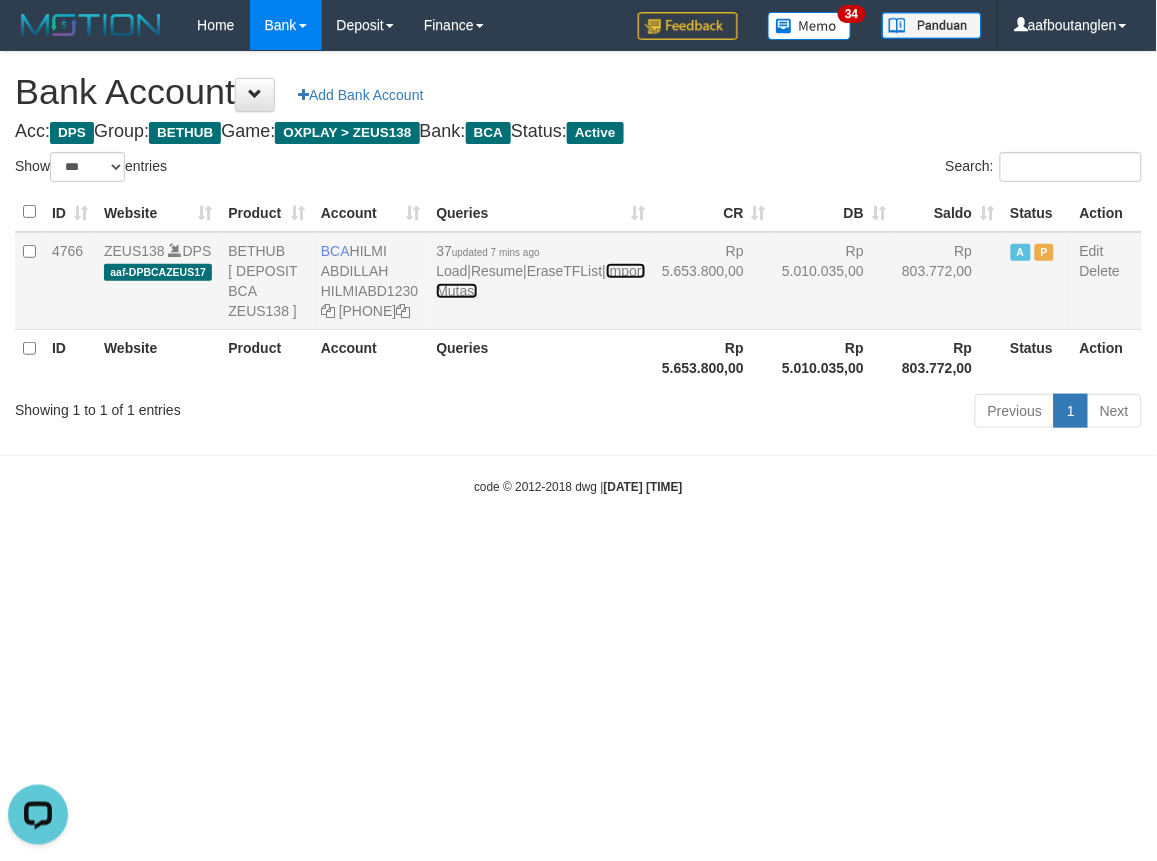 click on "Import Mutasi" at bounding box center [540, 281] 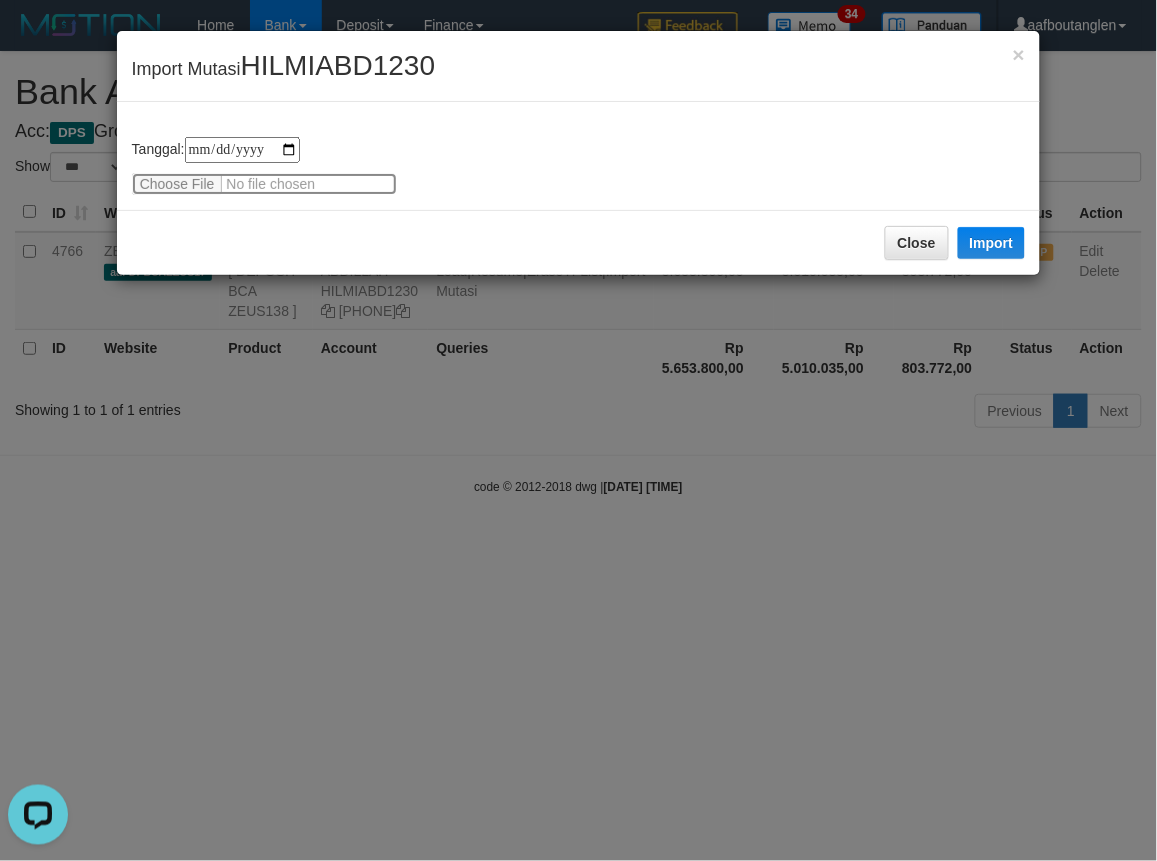 click at bounding box center (264, 184) 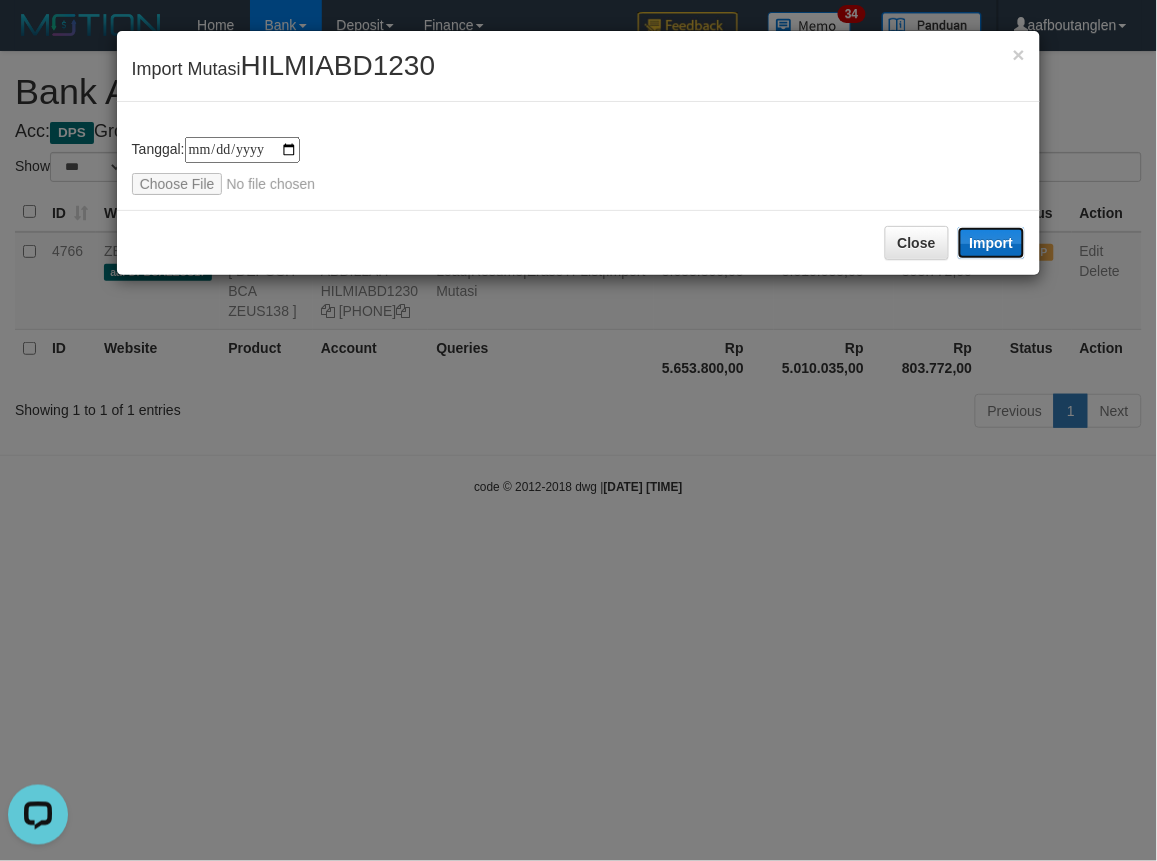 click on "Import" at bounding box center [992, 243] 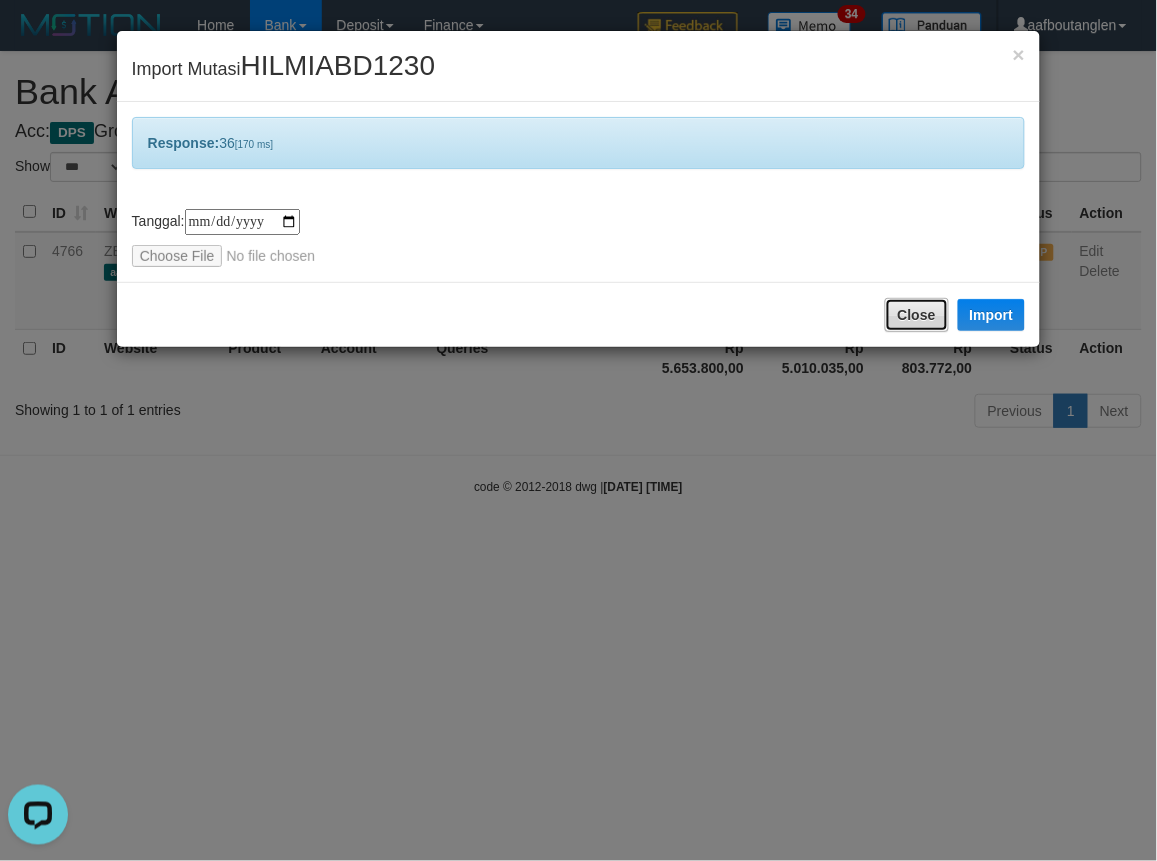 click on "Close" at bounding box center [917, 315] 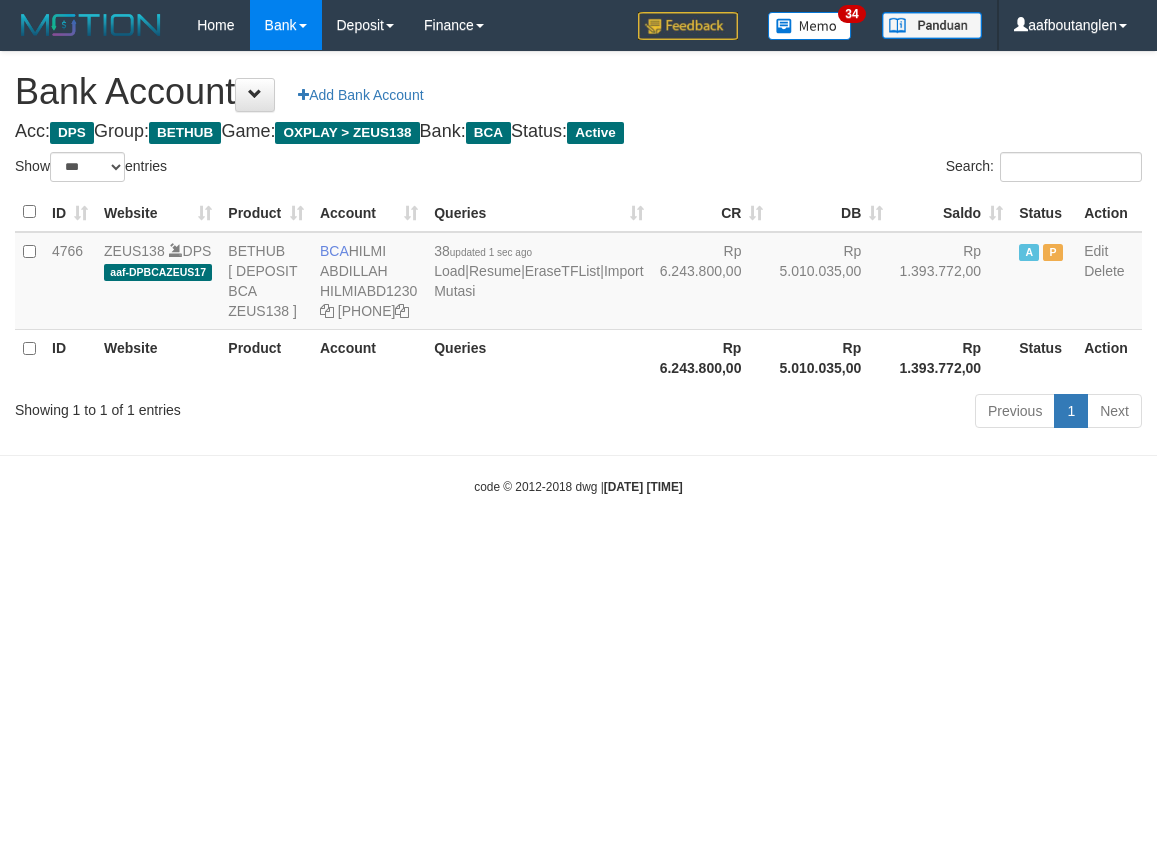select on "***" 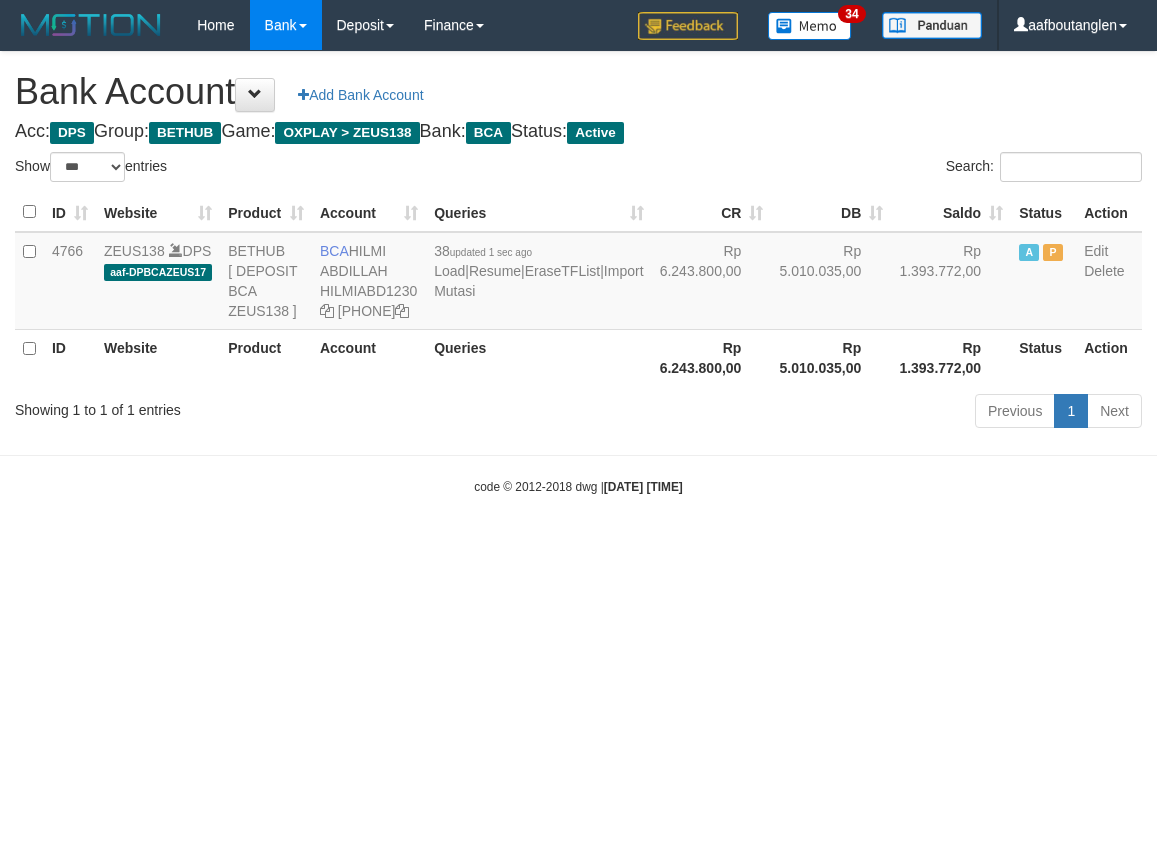 scroll, scrollTop: 0, scrollLeft: 0, axis: both 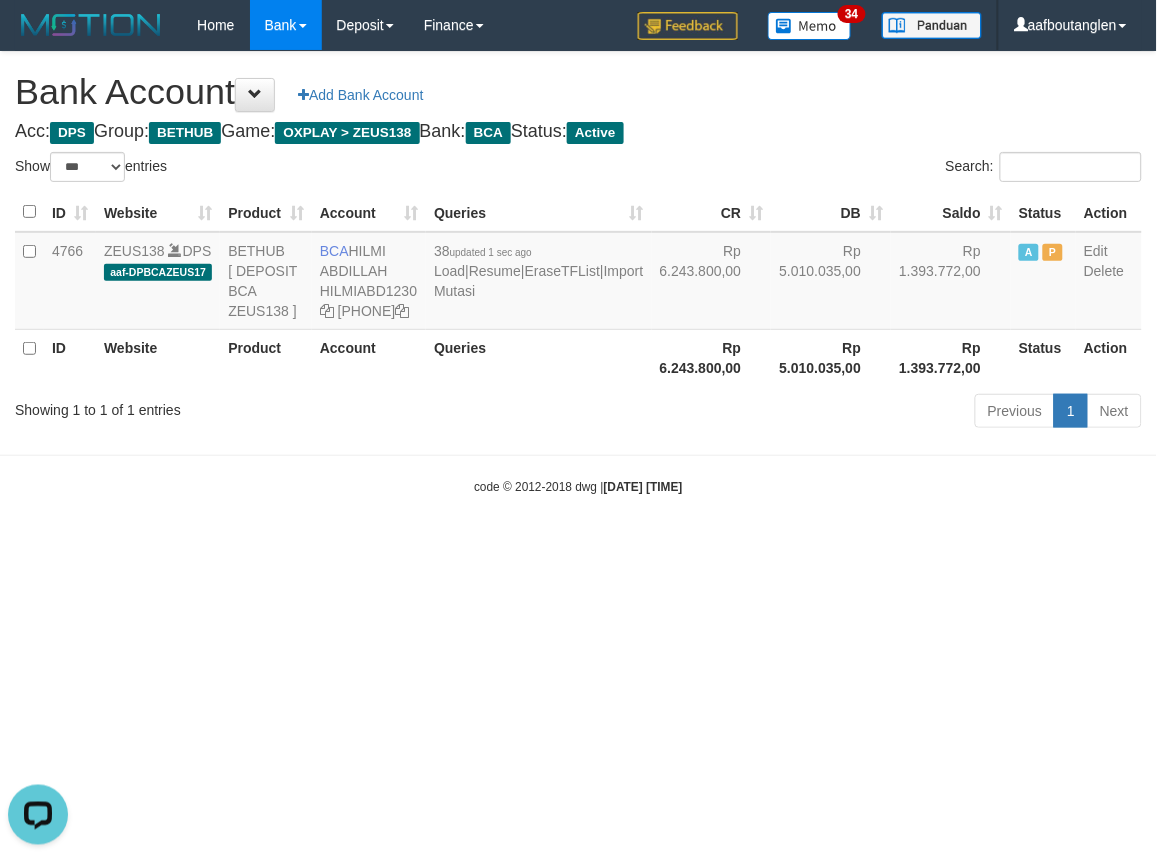 drag, startPoint x: 564, startPoint y: 585, endPoint x: 602, endPoint y: 583, distance: 38.052597 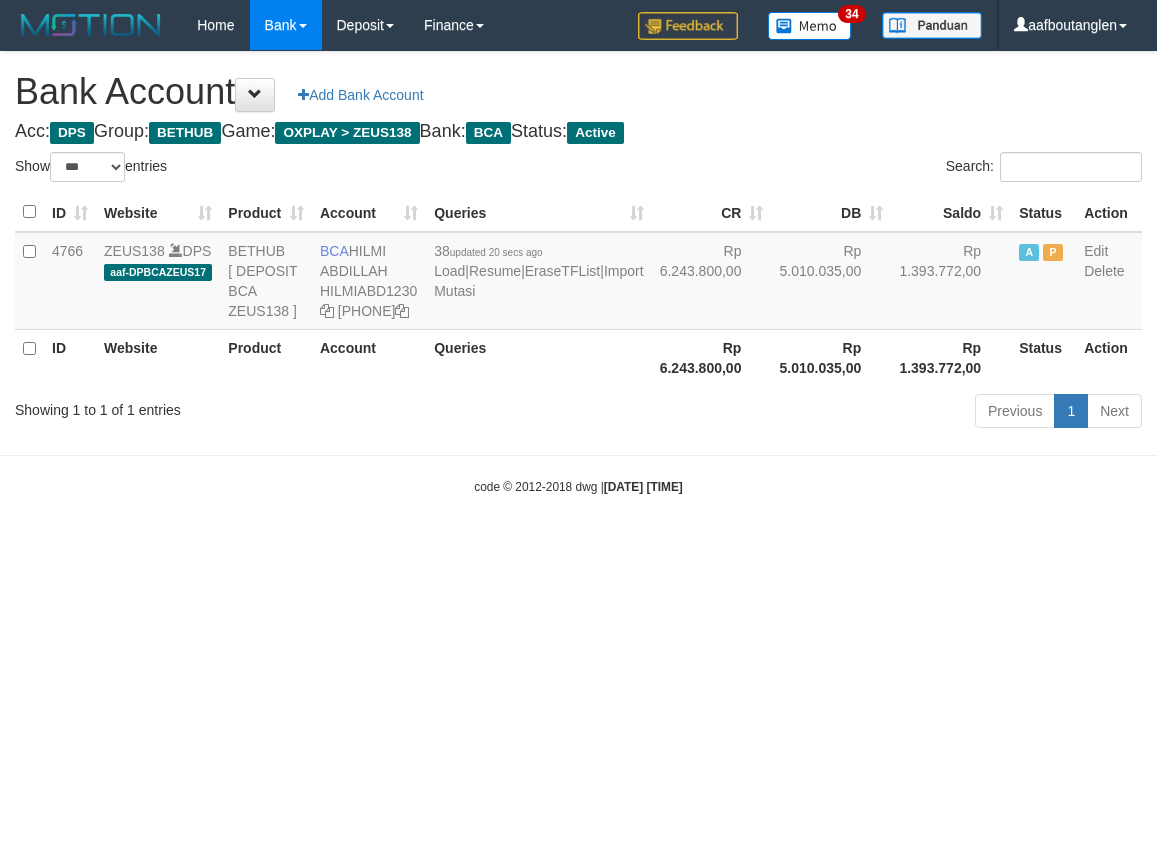 select on "***" 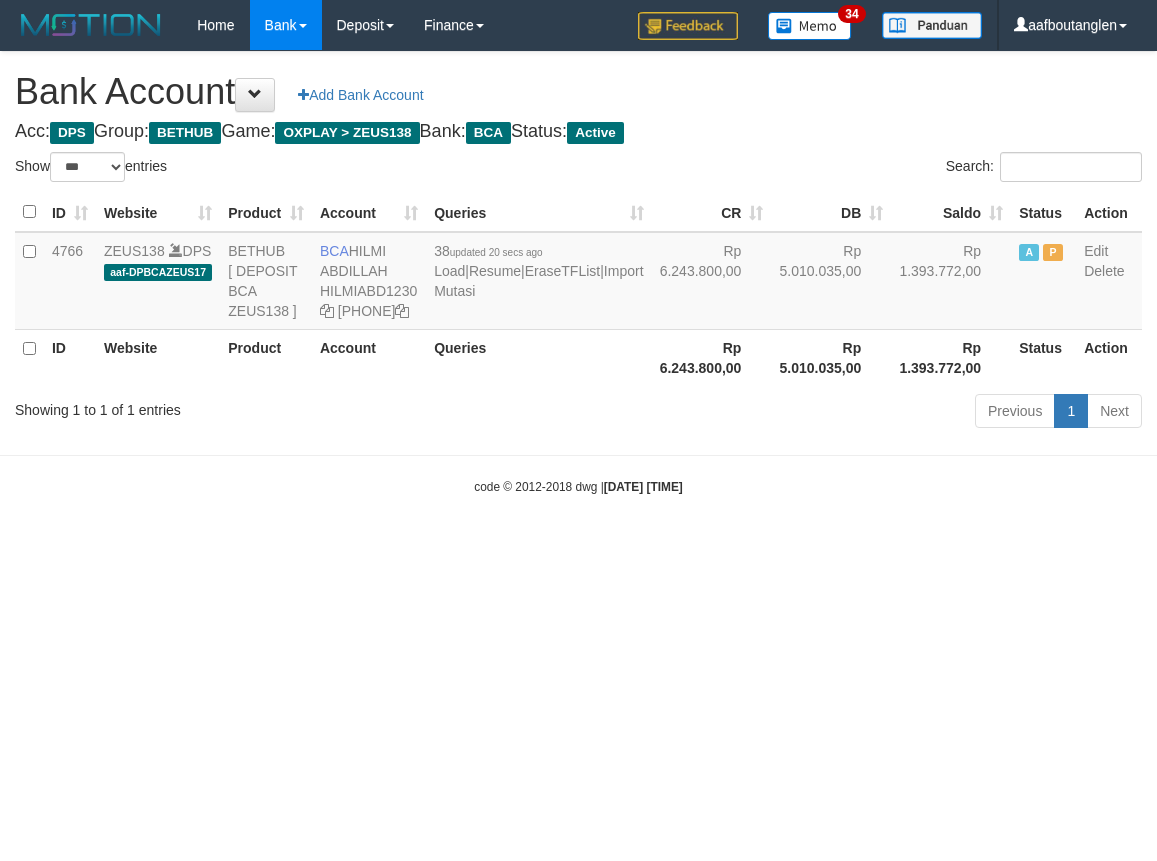 scroll, scrollTop: 0, scrollLeft: 0, axis: both 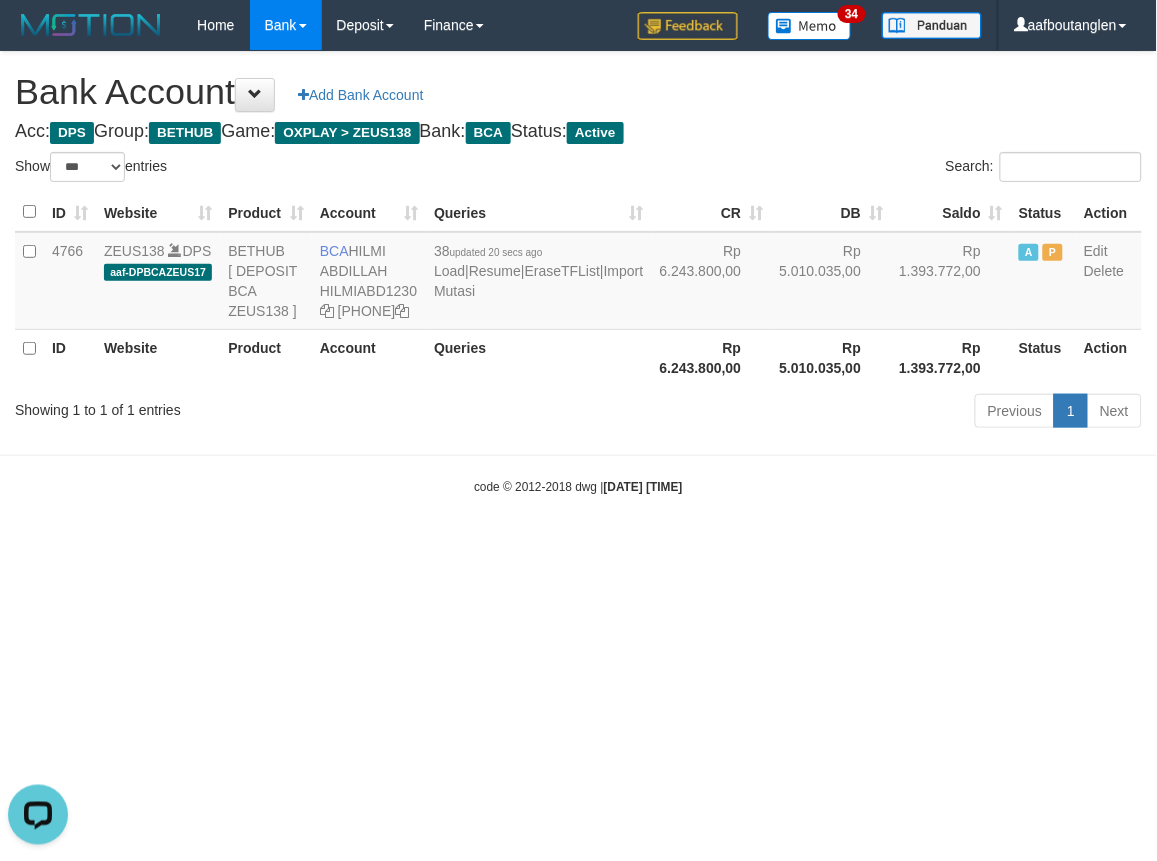 drag, startPoint x: 120, startPoint y: 507, endPoint x: 237, endPoint y: 512, distance: 117.10679 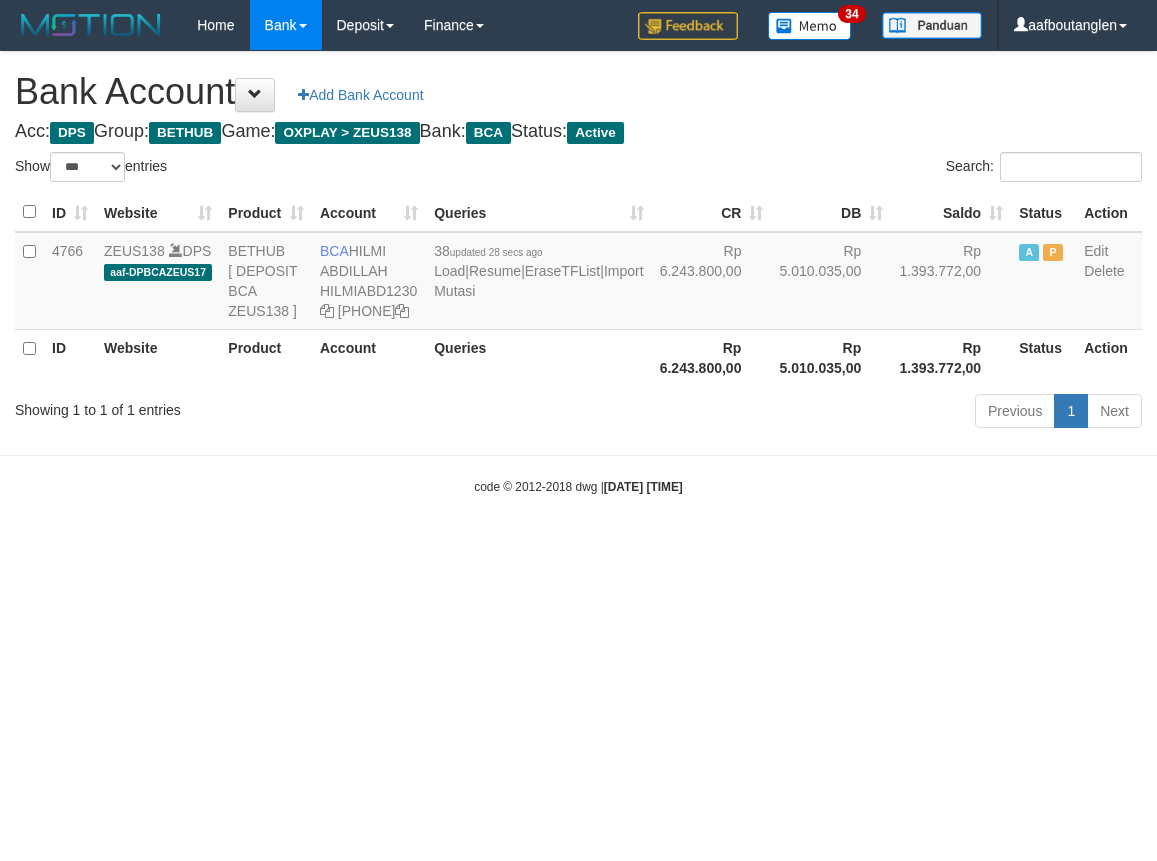 select on "***" 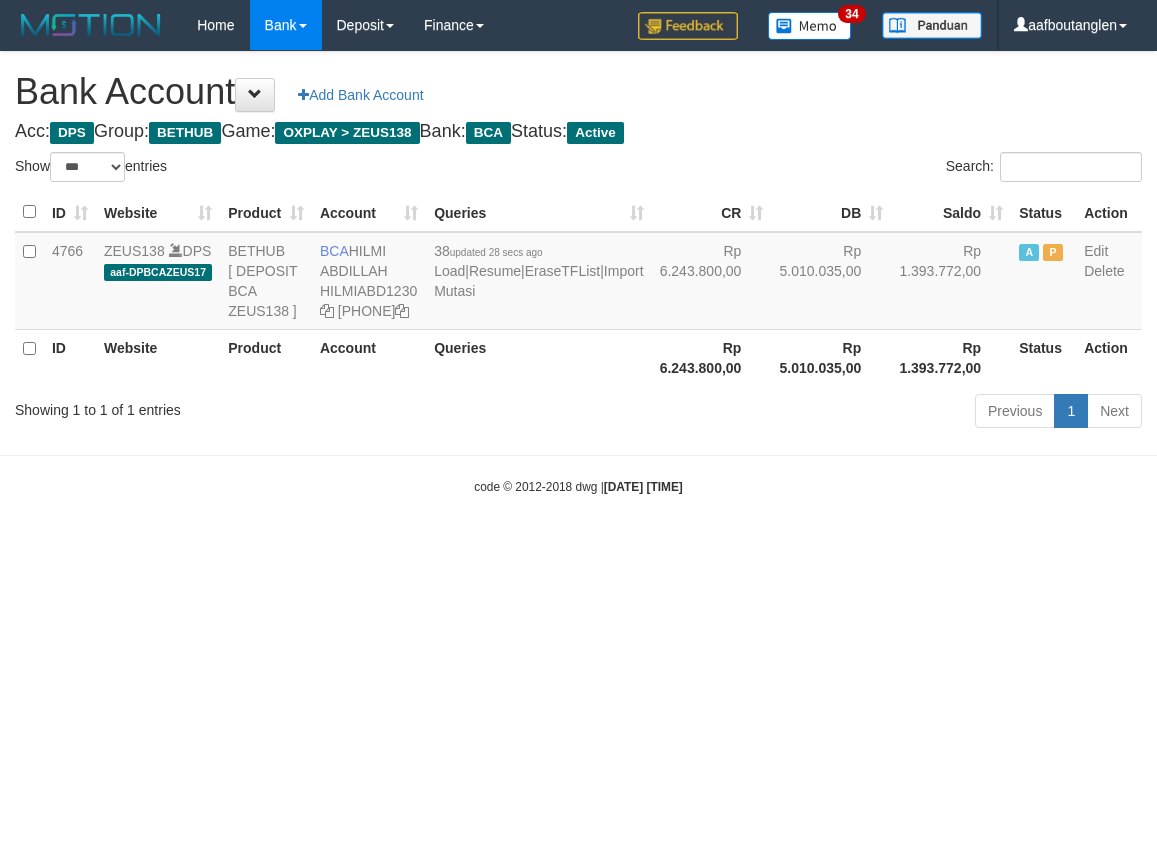 scroll, scrollTop: 0, scrollLeft: 0, axis: both 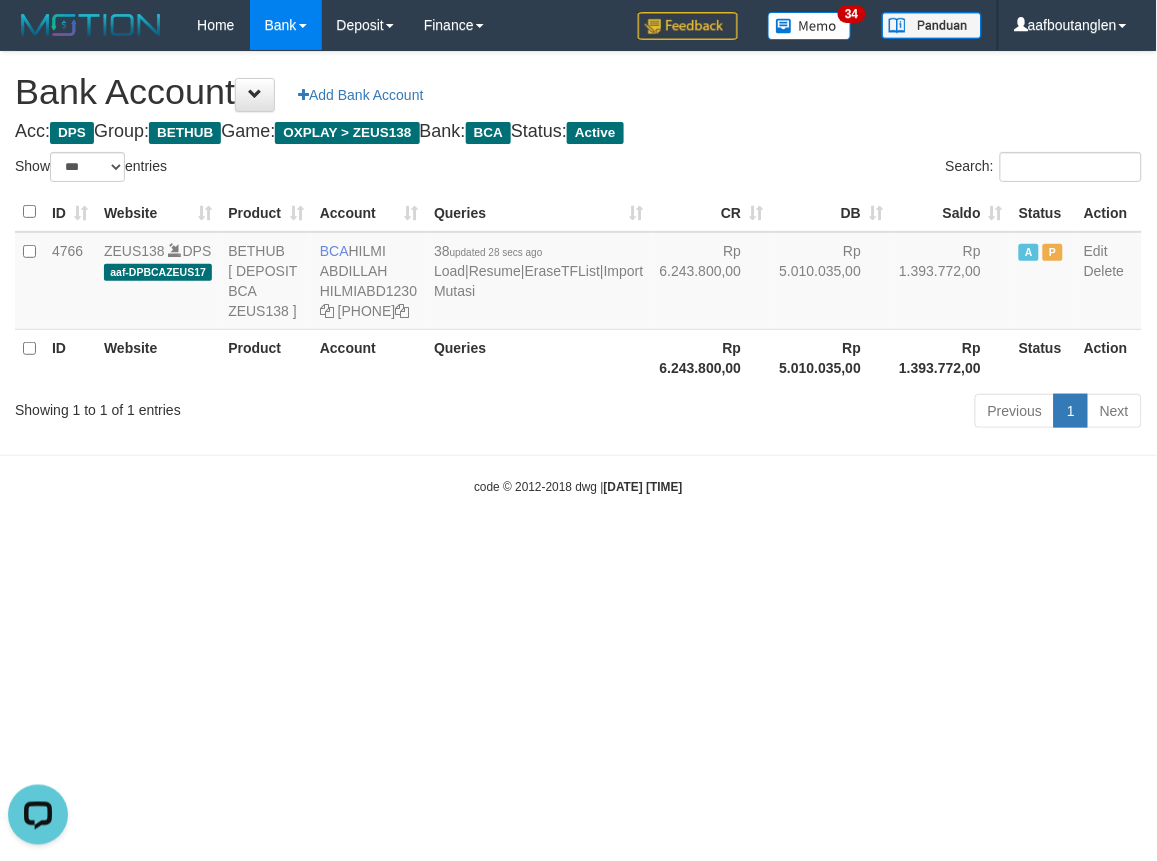 click on "Toggle navigation
Home
Bank
Account List
Deposit
DPS List
History
Note DPS
Finance
Financial Data
aafboutanglen
My Profile
Log Out
34" at bounding box center (578, 273) 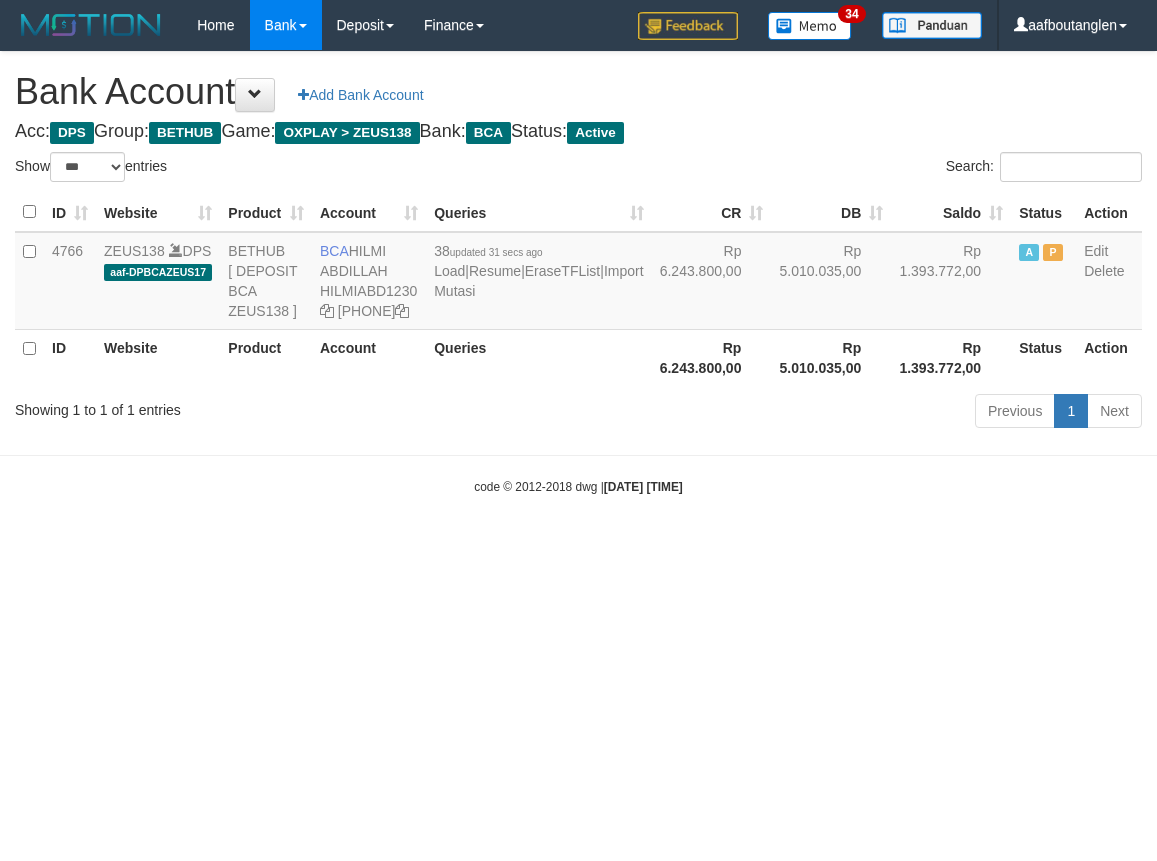 select on "***" 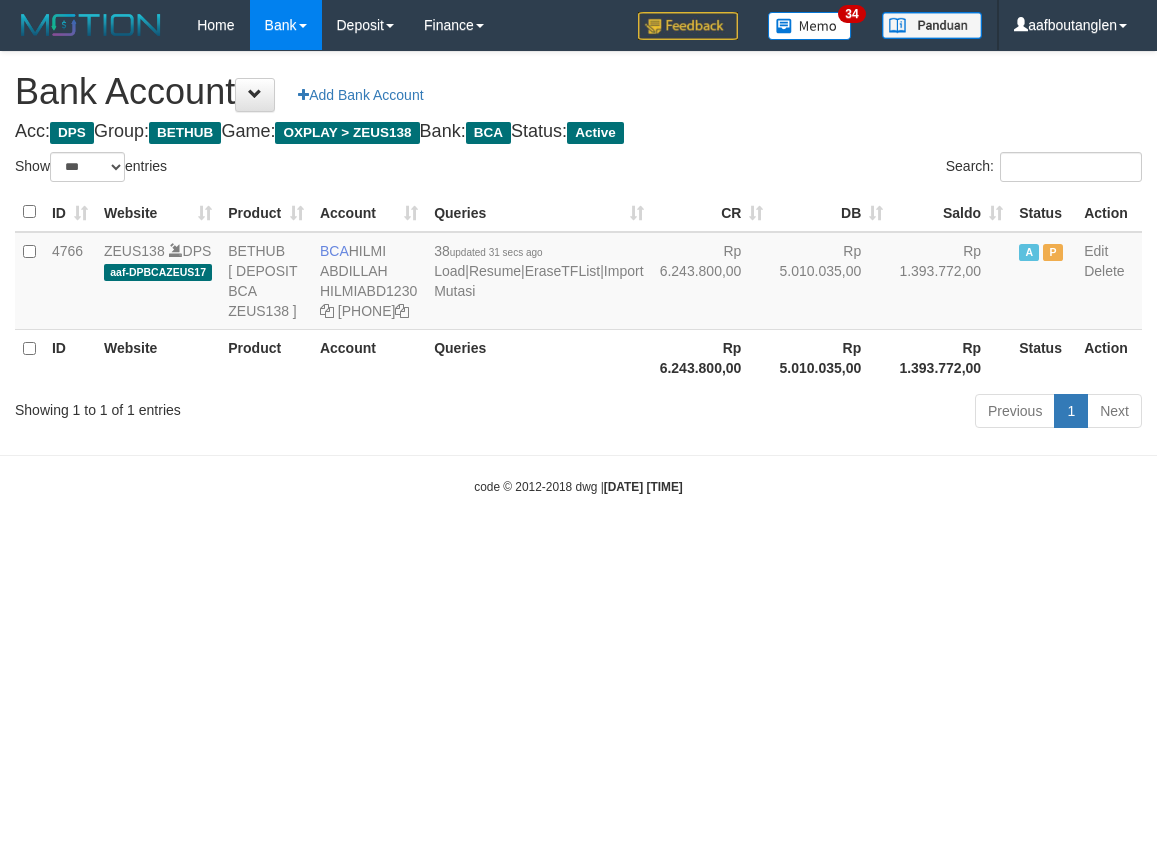 scroll, scrollTop: 0, scrollLeft: 0, axis: both 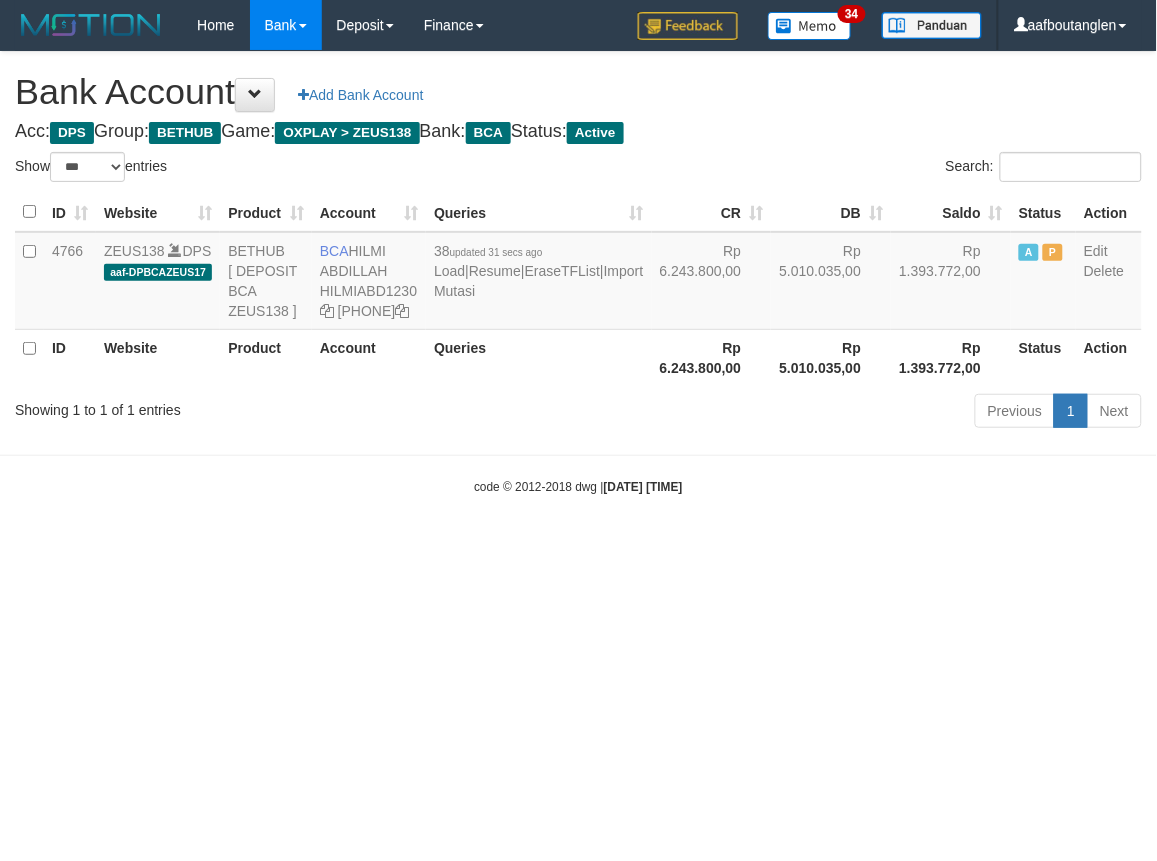 drag, startPoint x: 720, startPoint y: 533, endPoint x: 703, endPoint y: 531, distance: 17.117243 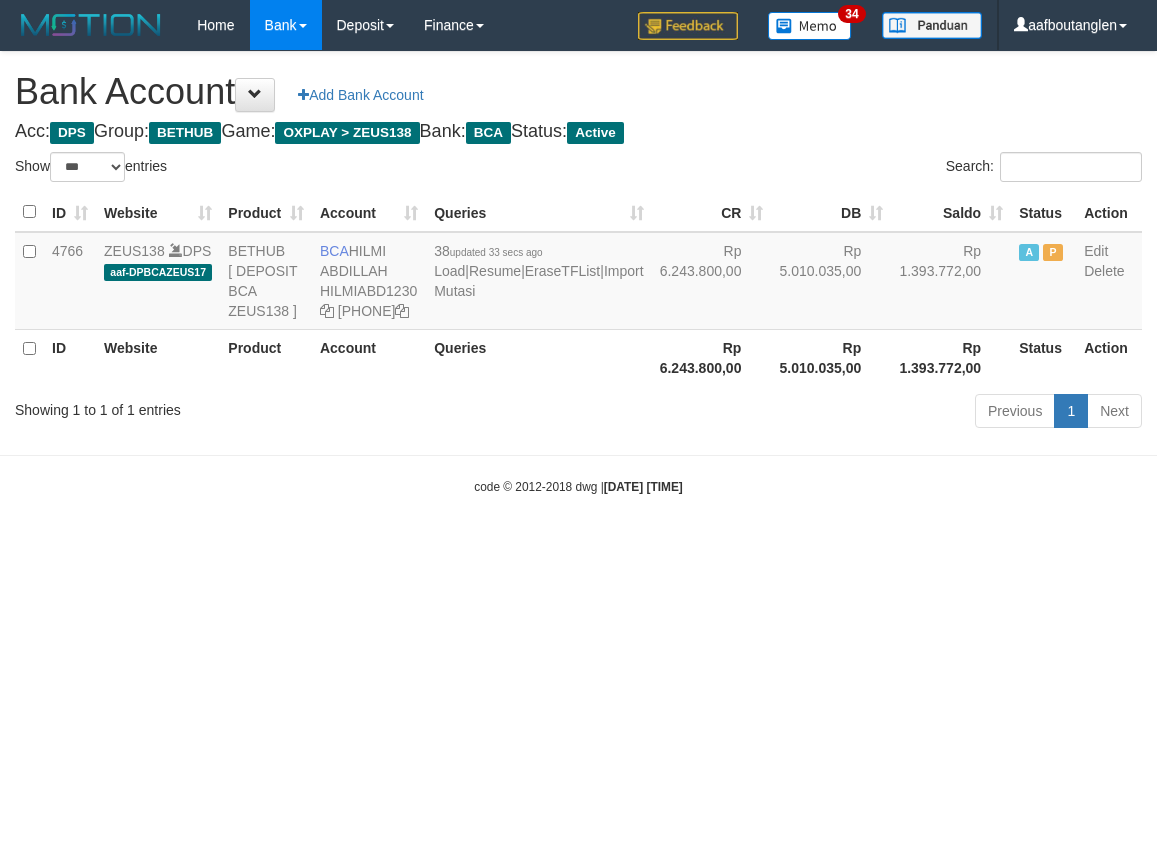 select on "***" 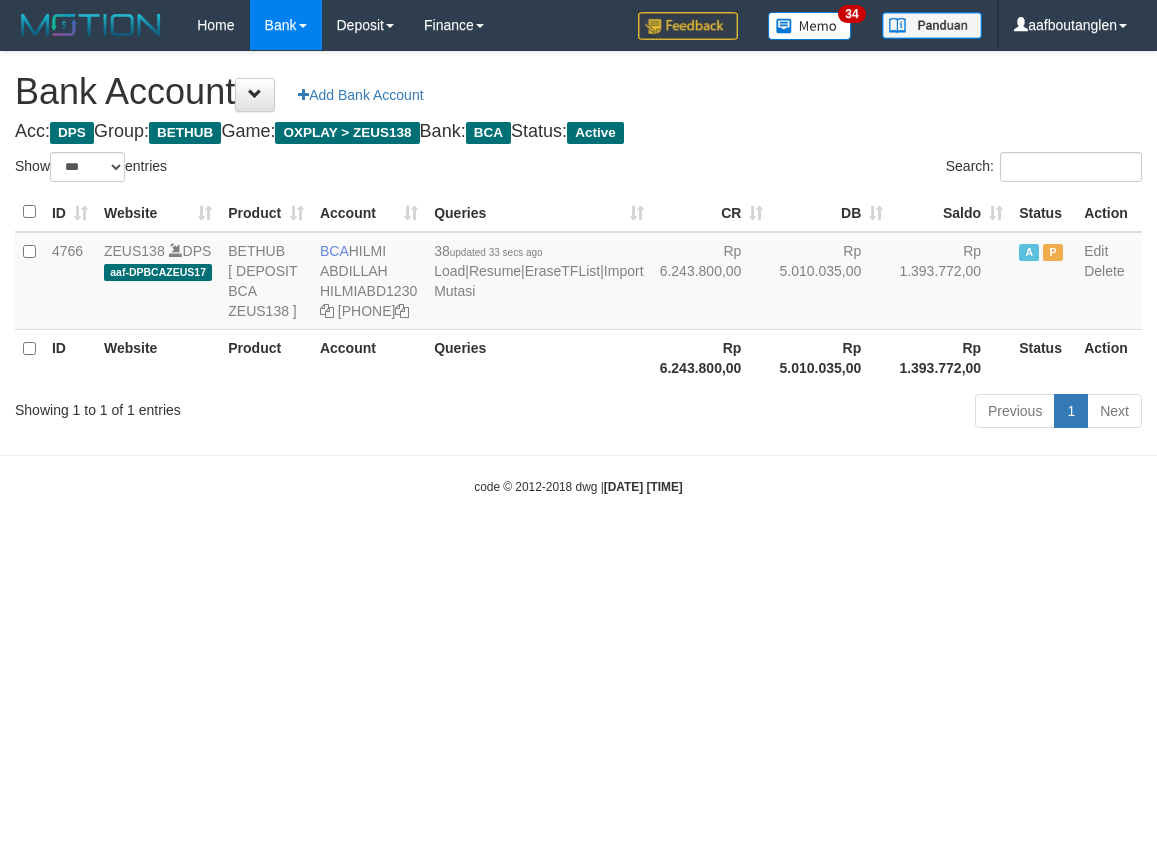 scroll, scrollTop: 0, scrollLeft: 0, axis: both 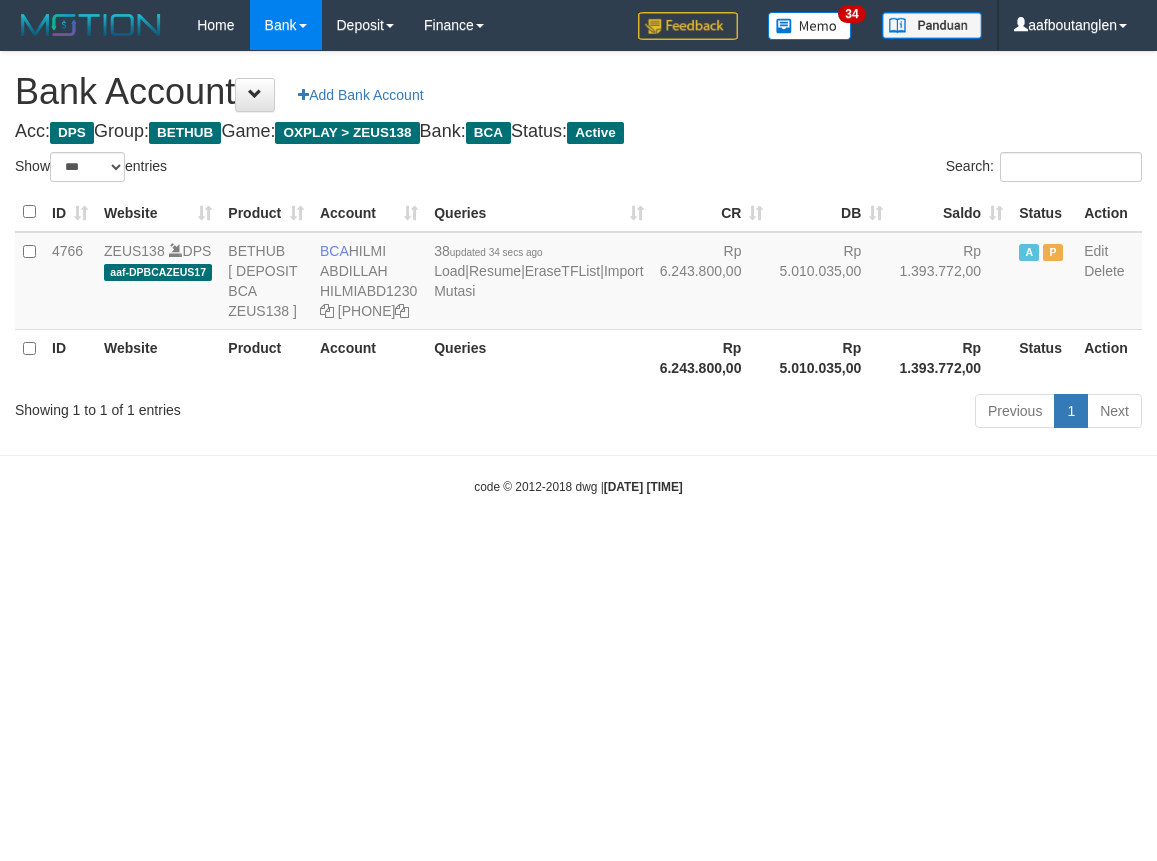 select on "***" 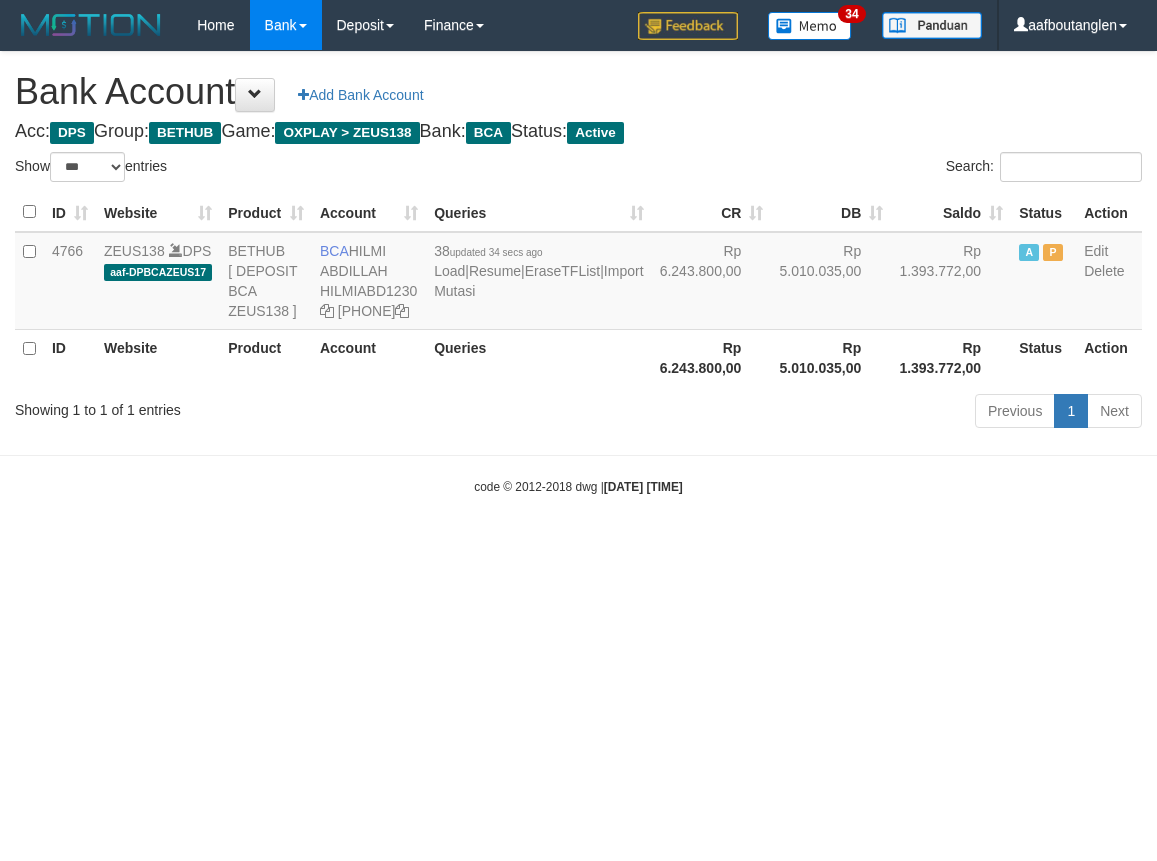 scroll, scrollTop: 0, scrollLeft: 0, axis: both 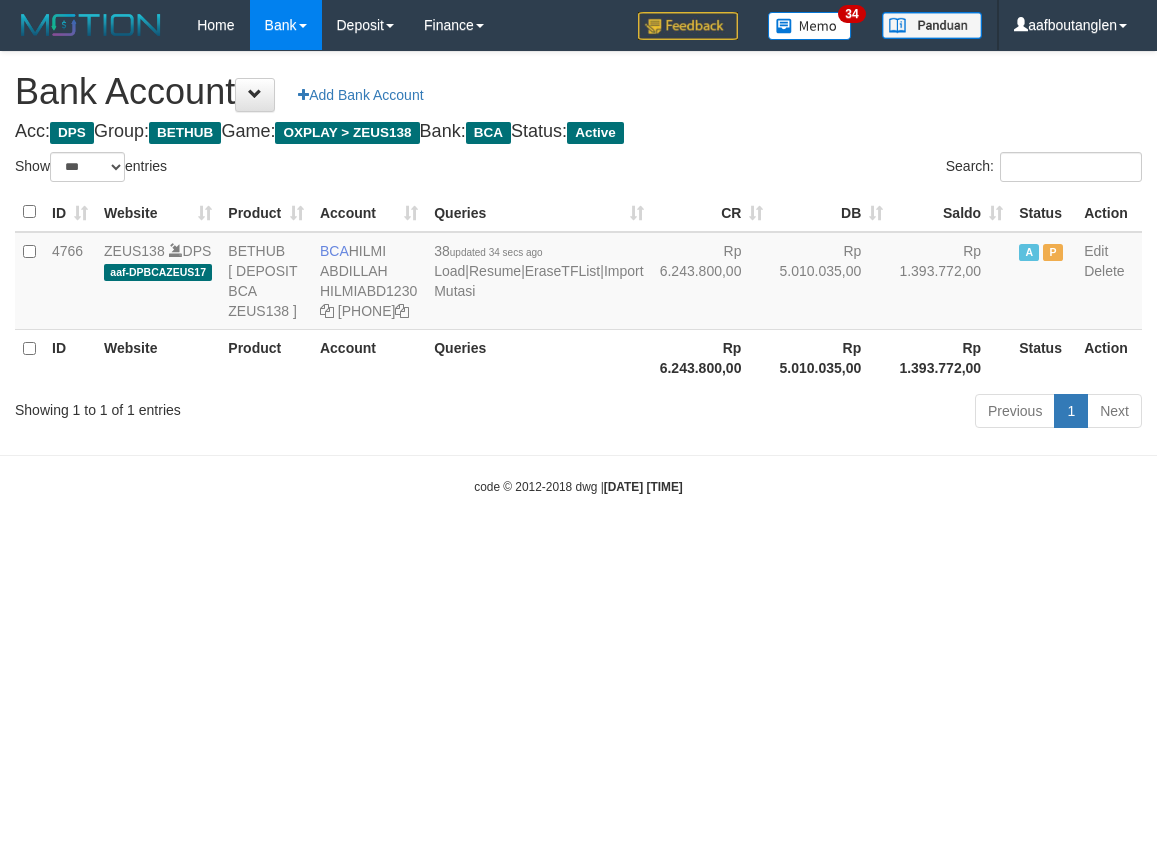 select on "***" 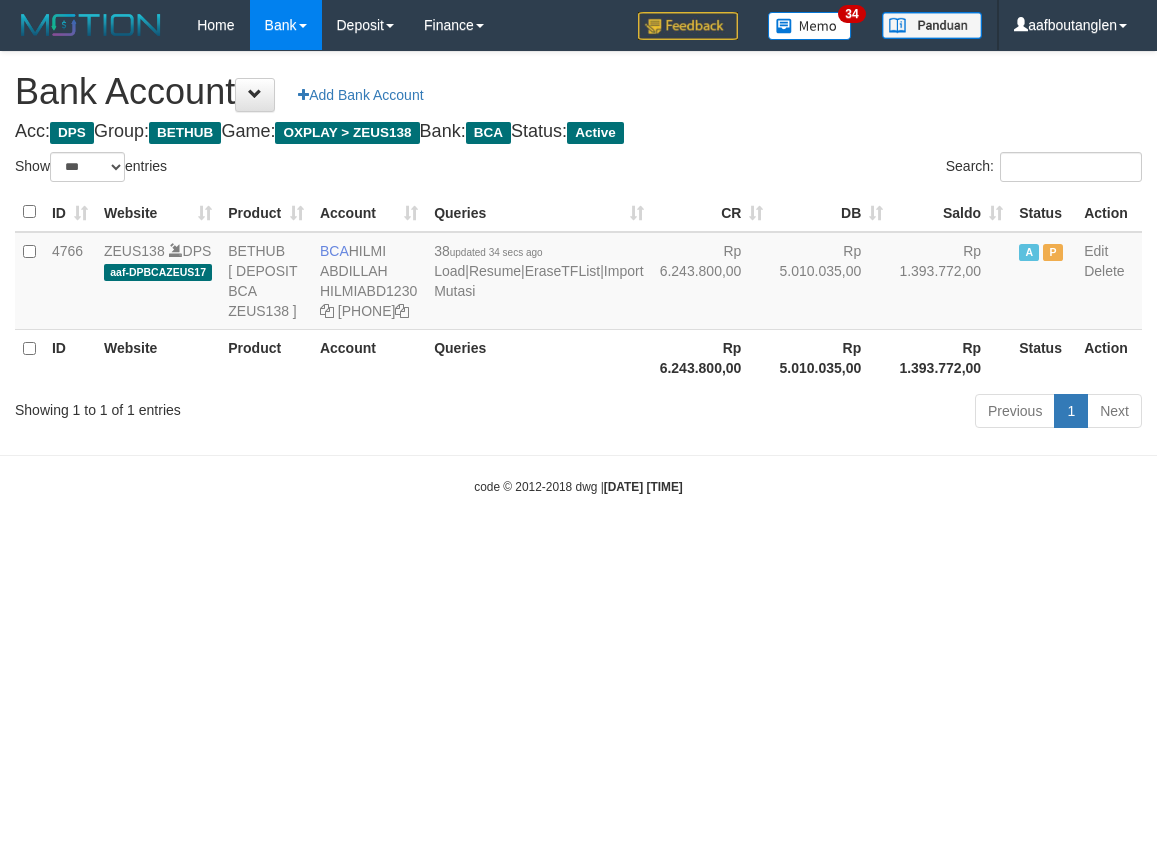 scroll, scrollTop: 0, scrollLeft: 0, axis: both 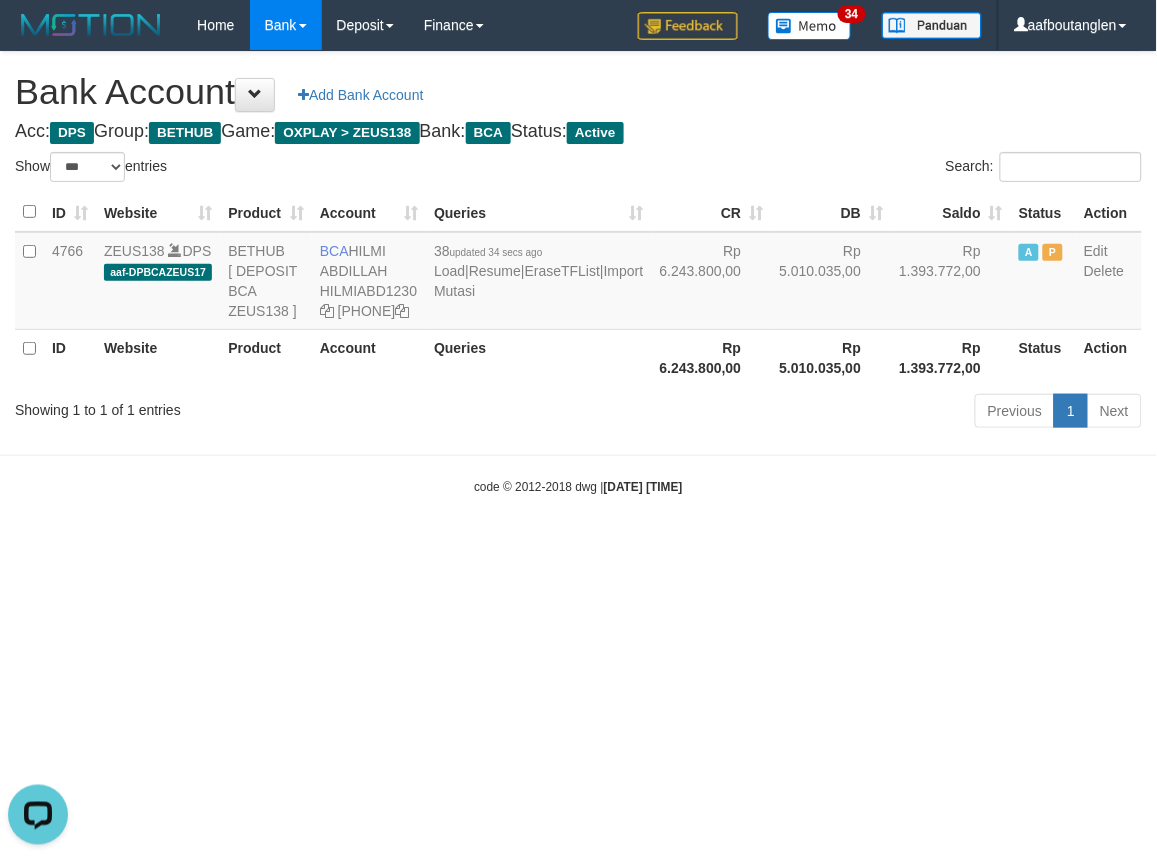 drag, startPoint x: 66, startPoint y: 410, endPoint x: 238, endPoint y: 472, distance: 182.83325 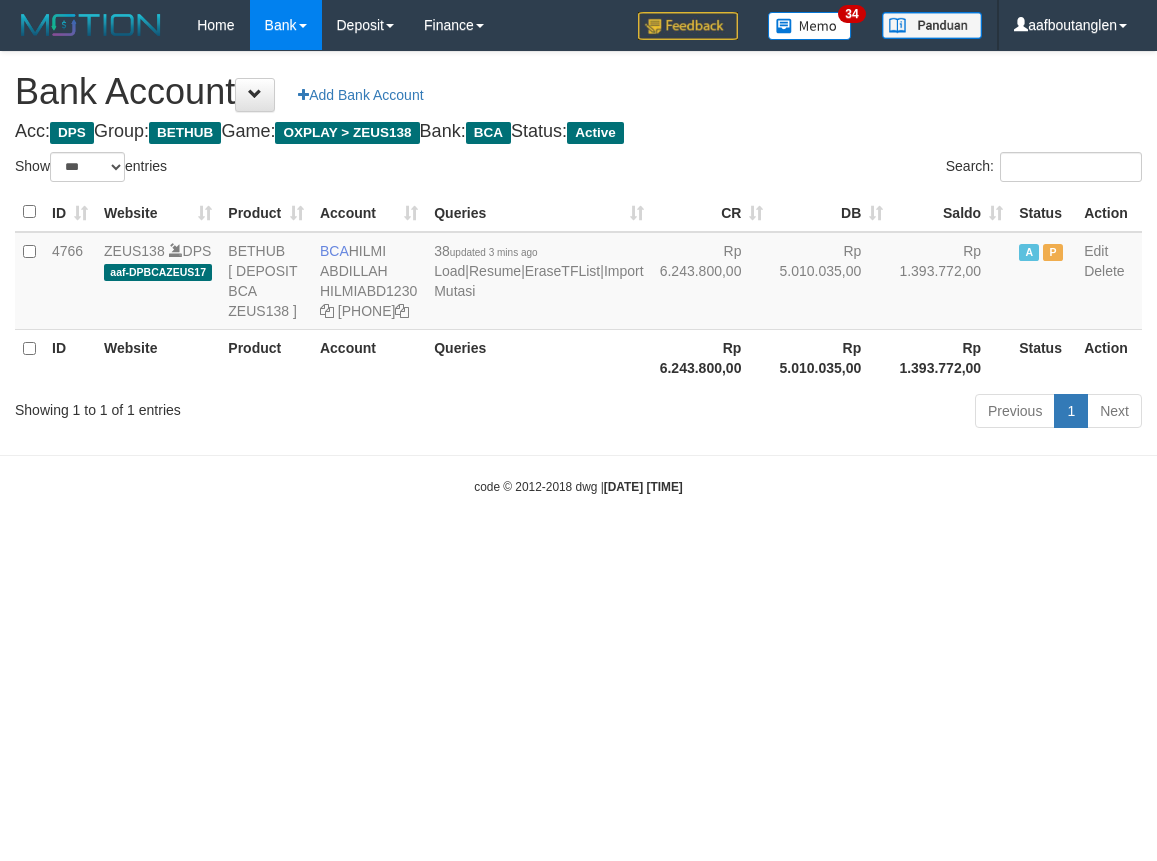 select on "***" 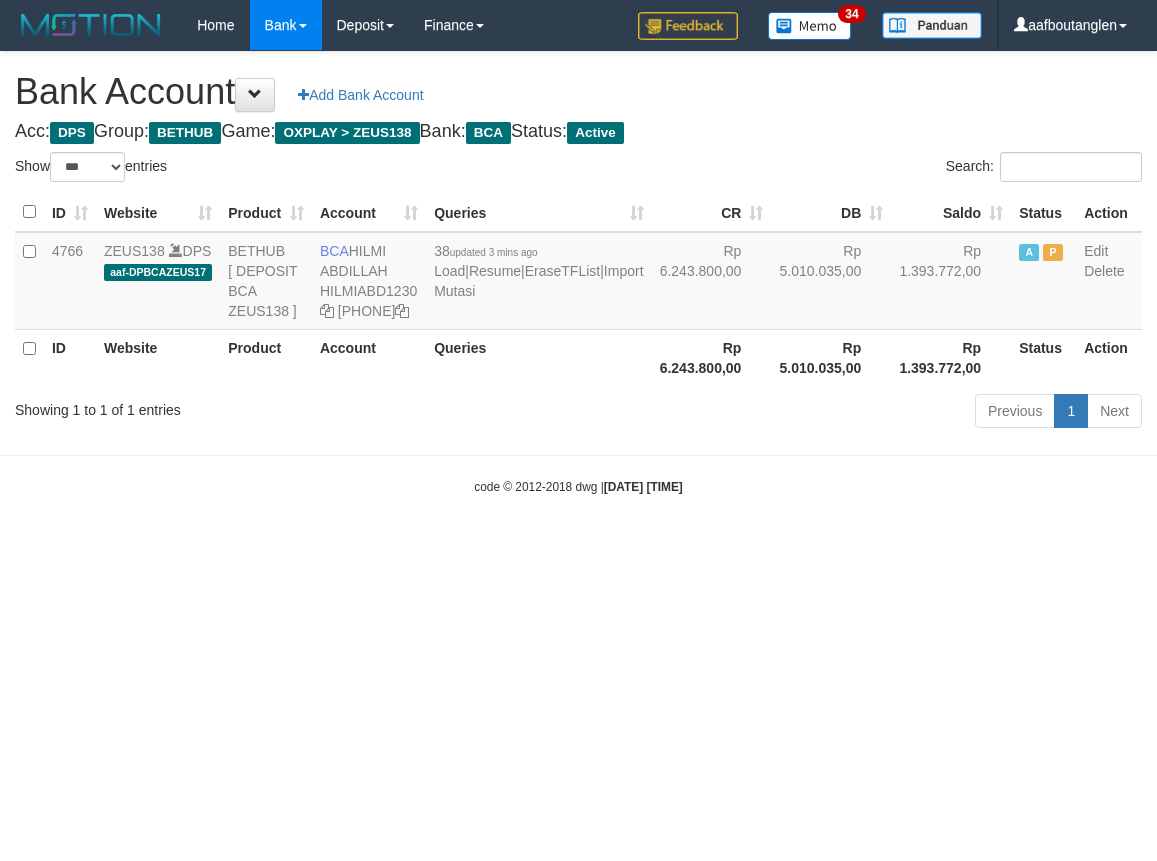 scroll, scrollTop: 0, scrollLeft: 0, axis: both 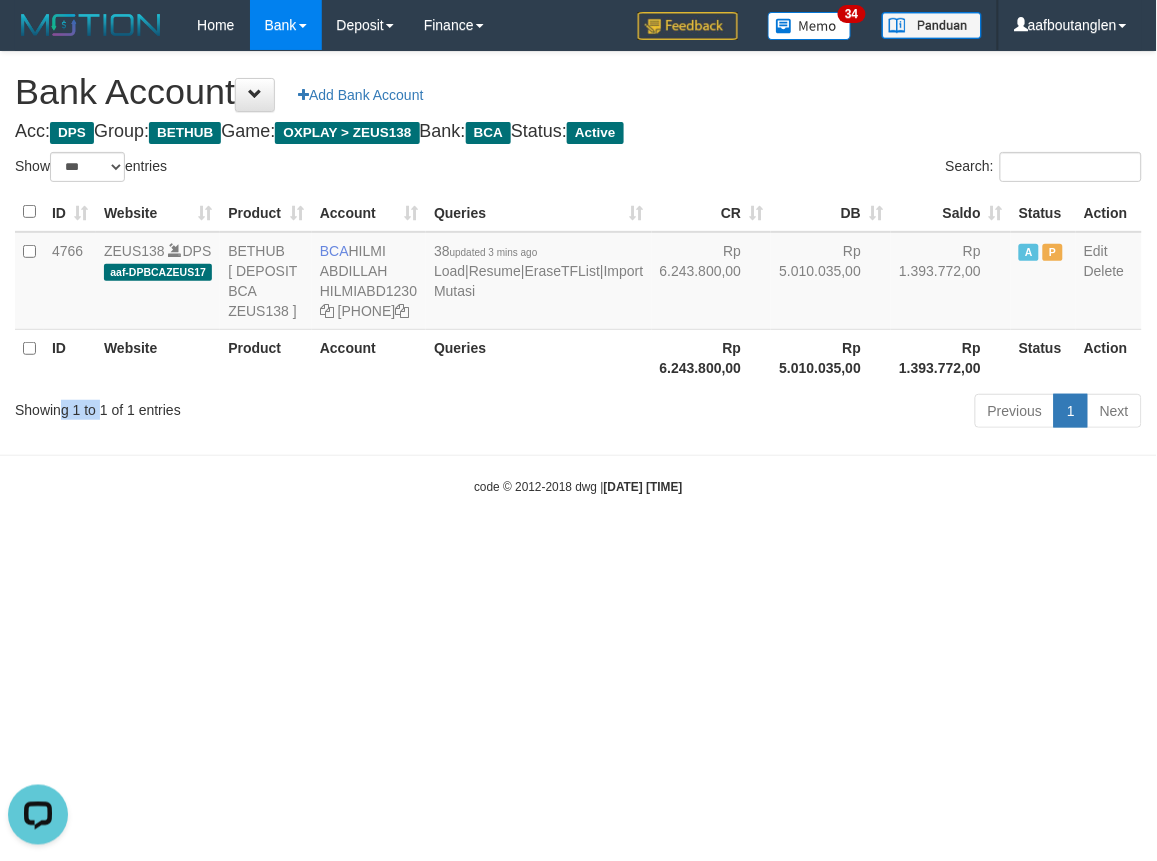 drag, startPoint x: 90, startPoint y: 460, endPoint x: 58, endPoint y: 458, distance: 32.06244 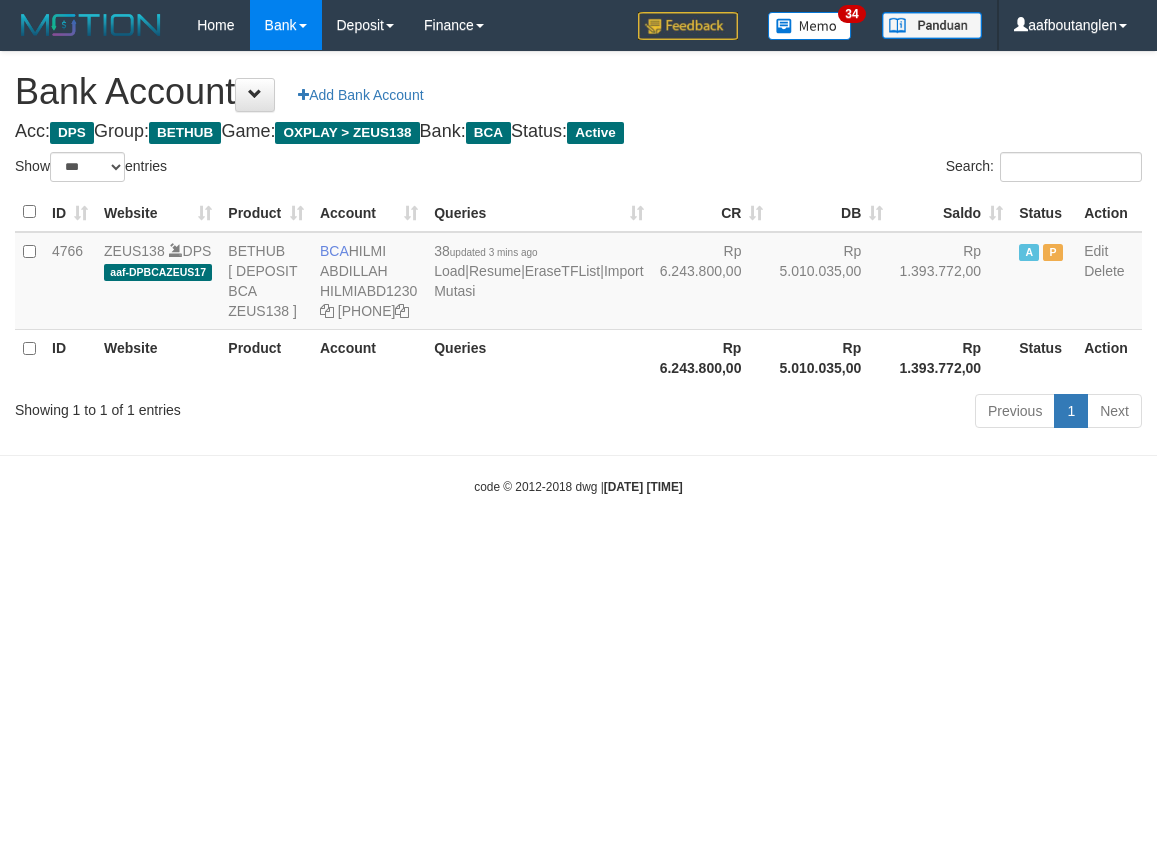 select on "***" 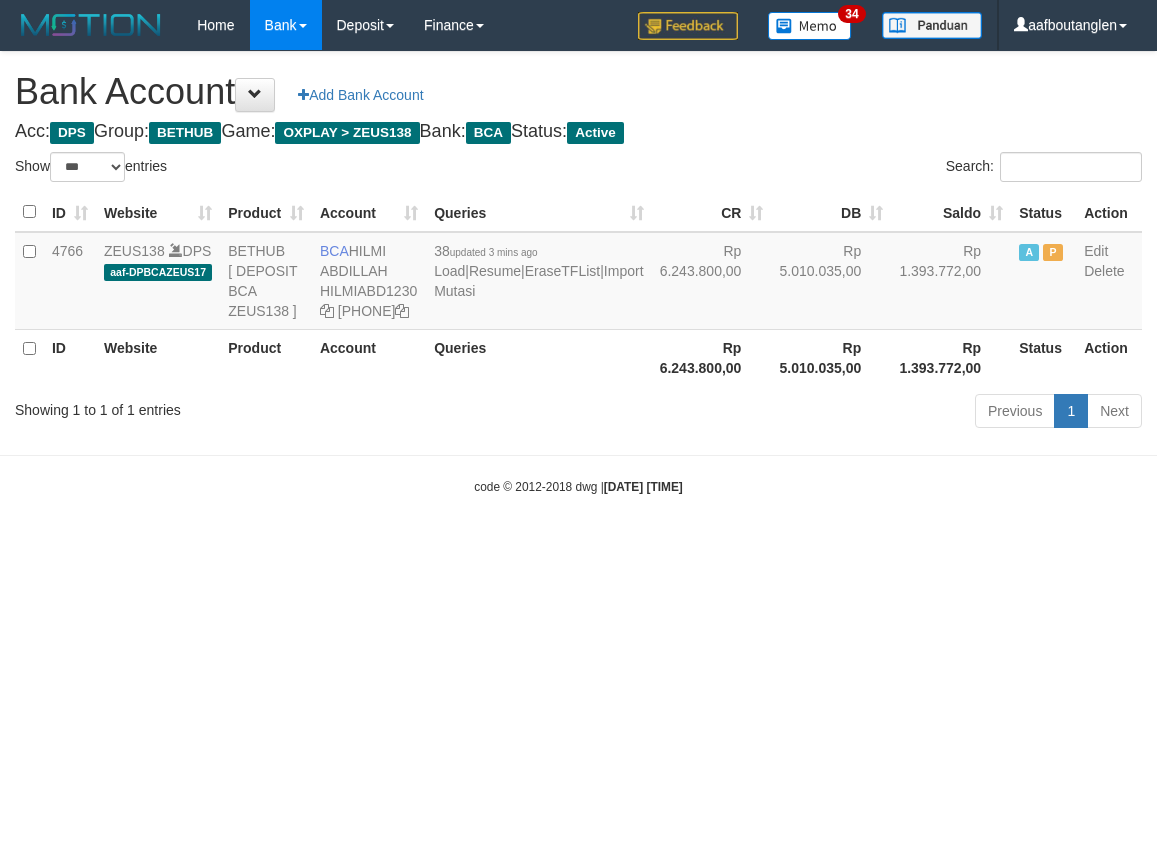 scroll, scrollTop: 0, scrollLeft: 0, axis: both 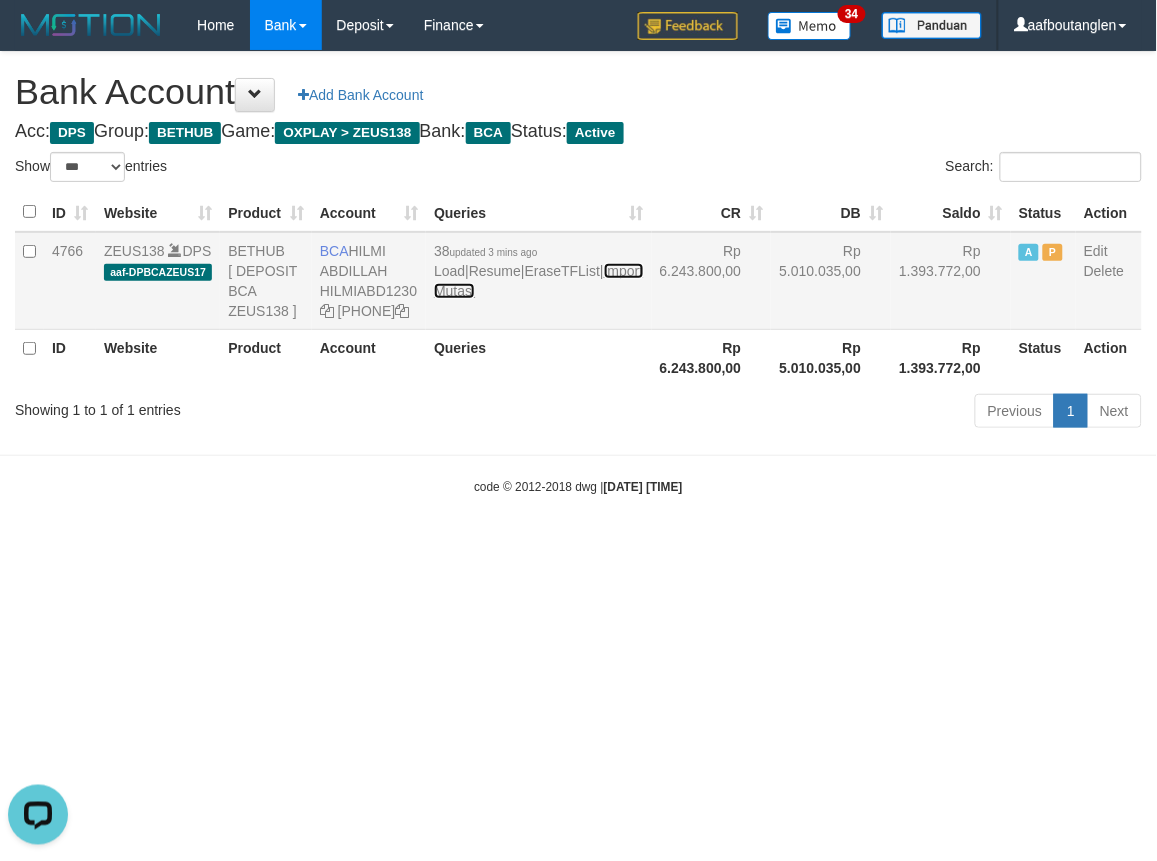 click on "Import Mutasi" at bounding box center [538, 281] 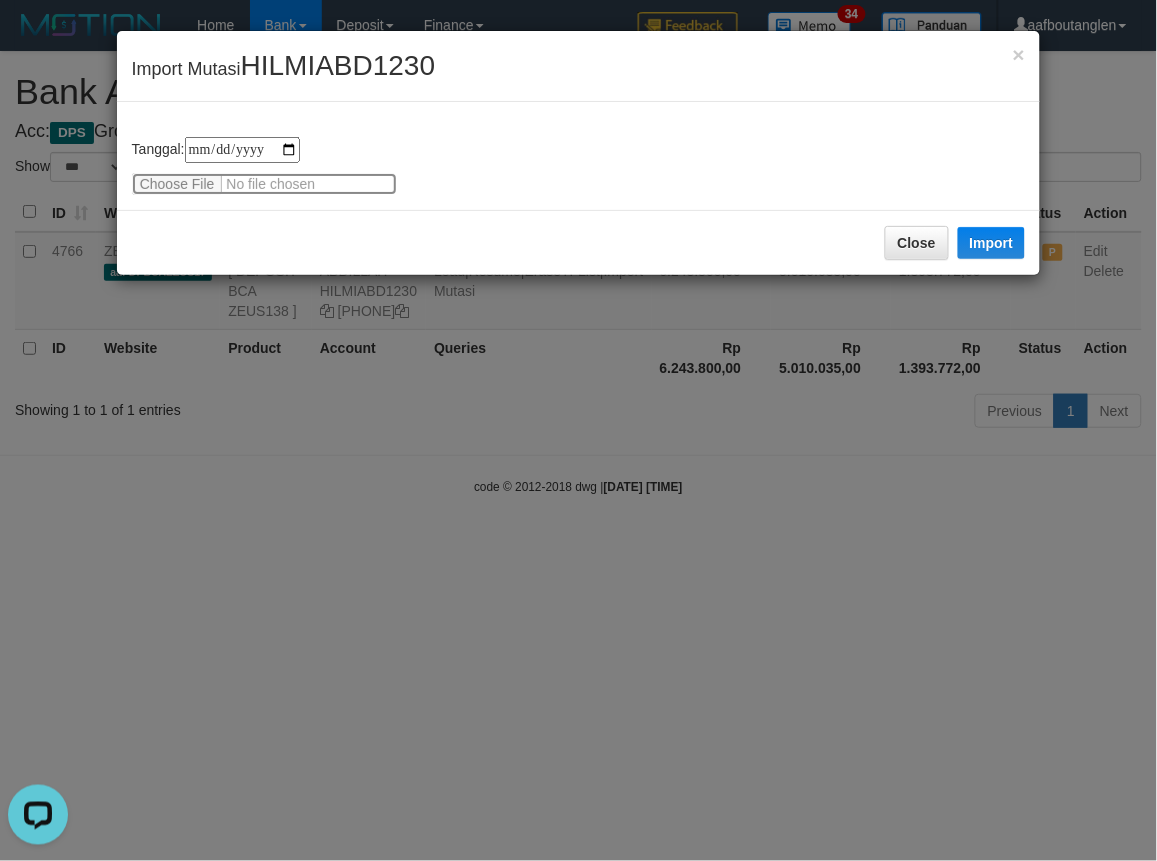 click at bounding box center [264, 184] 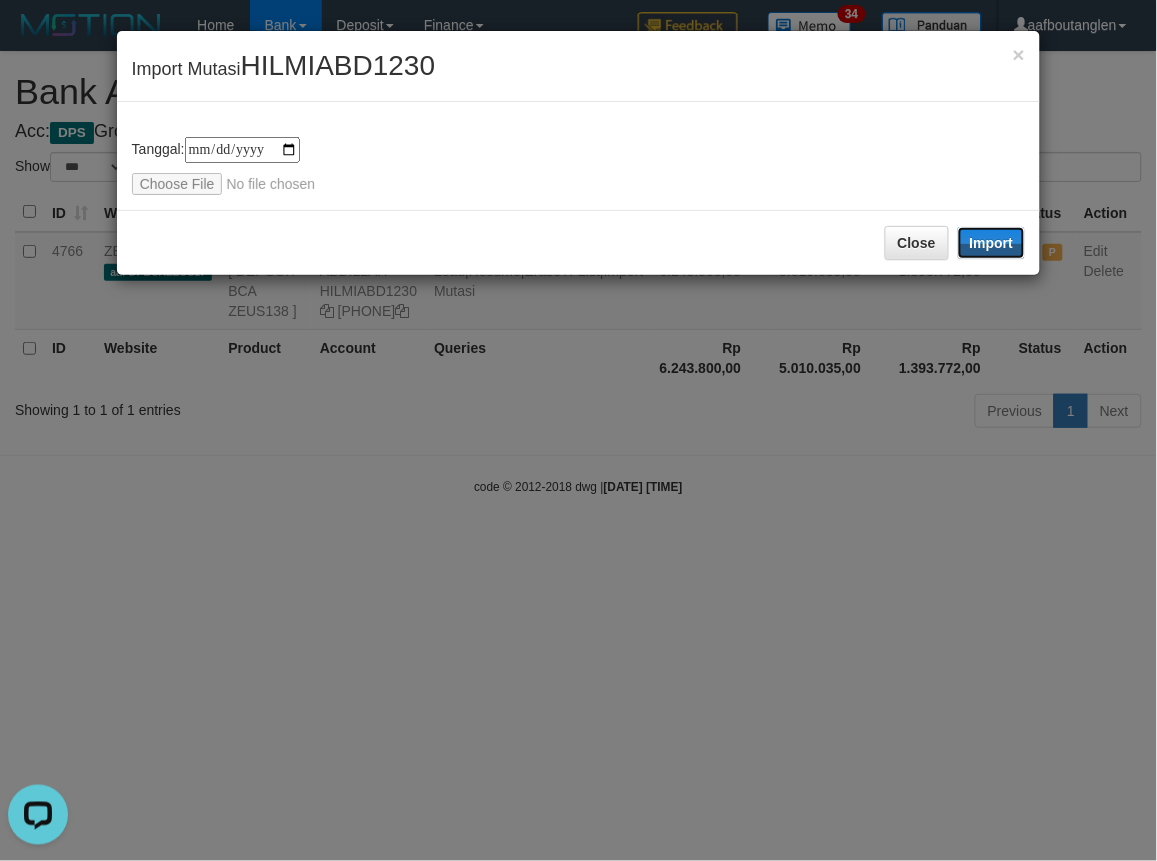 drag, startPoint x: 984, startPoint y: 235, endPoint x: 995, endPoint y: 235, distance: 11 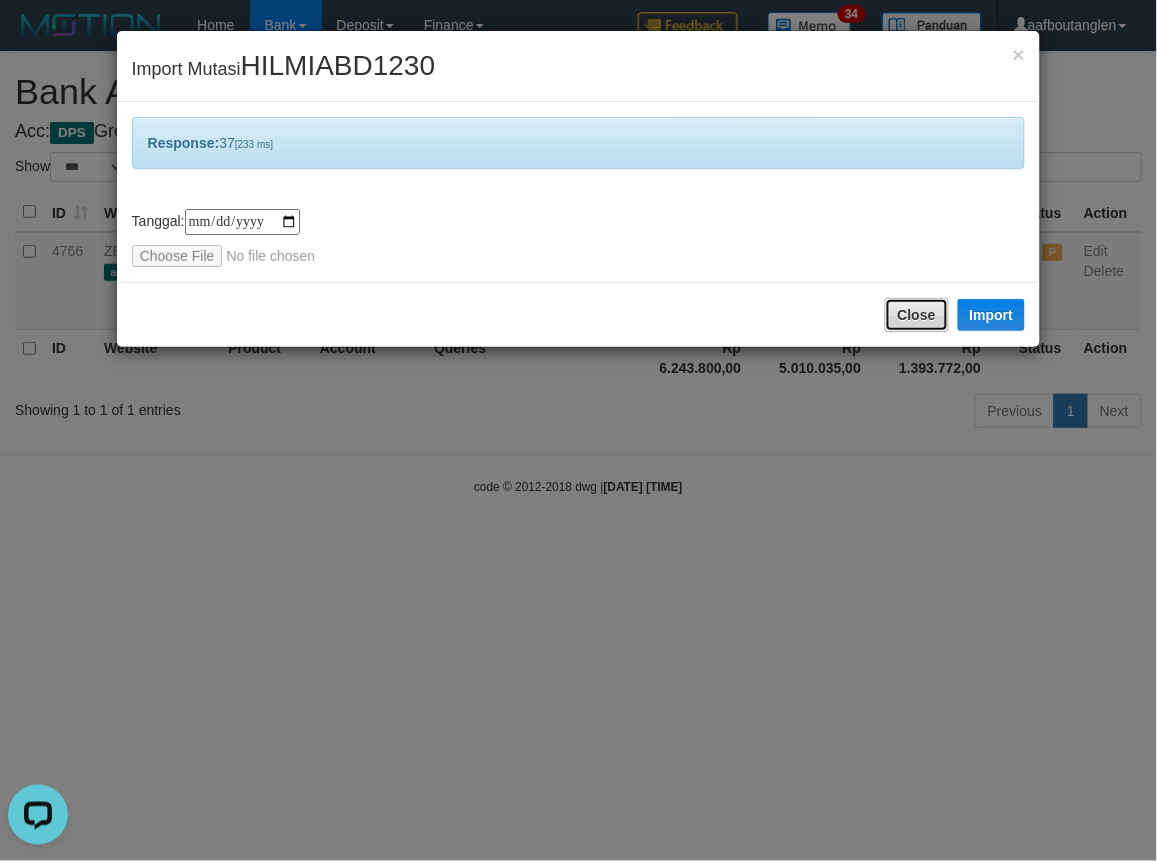 click on "Close" at bounding box center [917, 315] 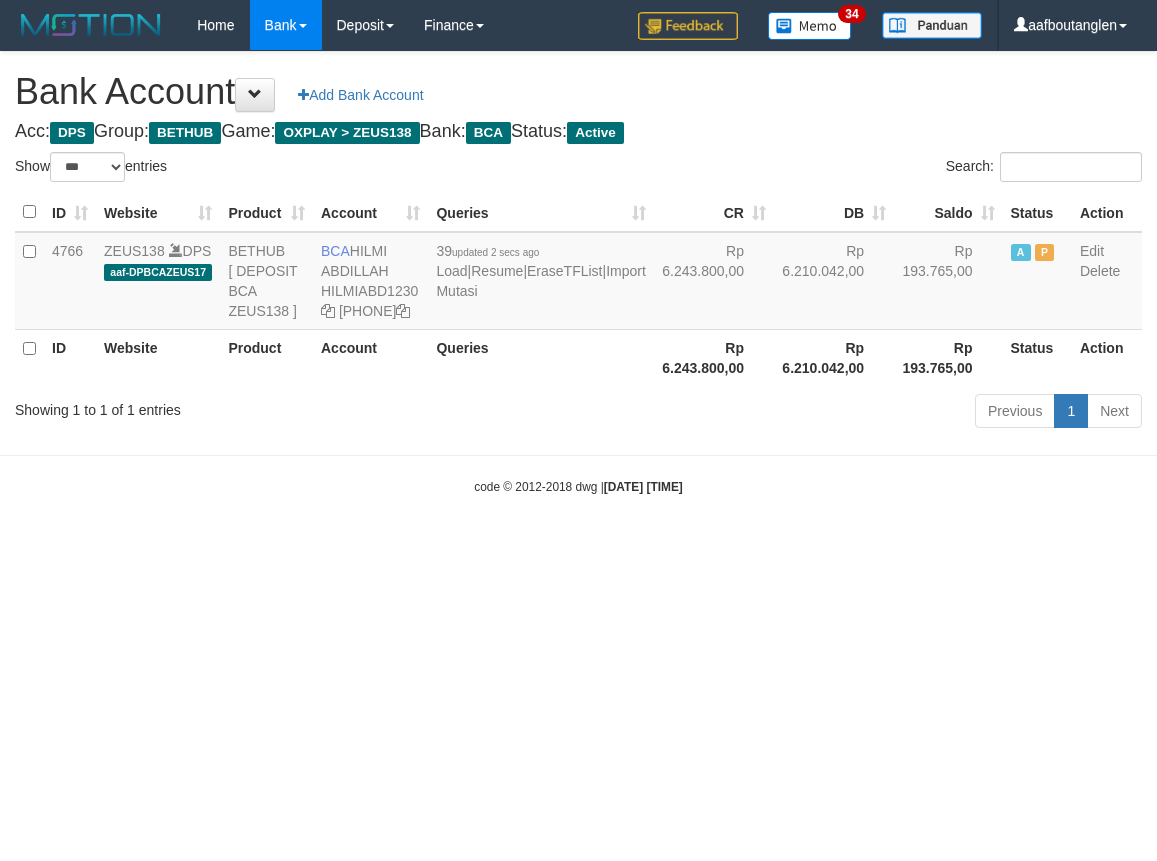 select on "***" 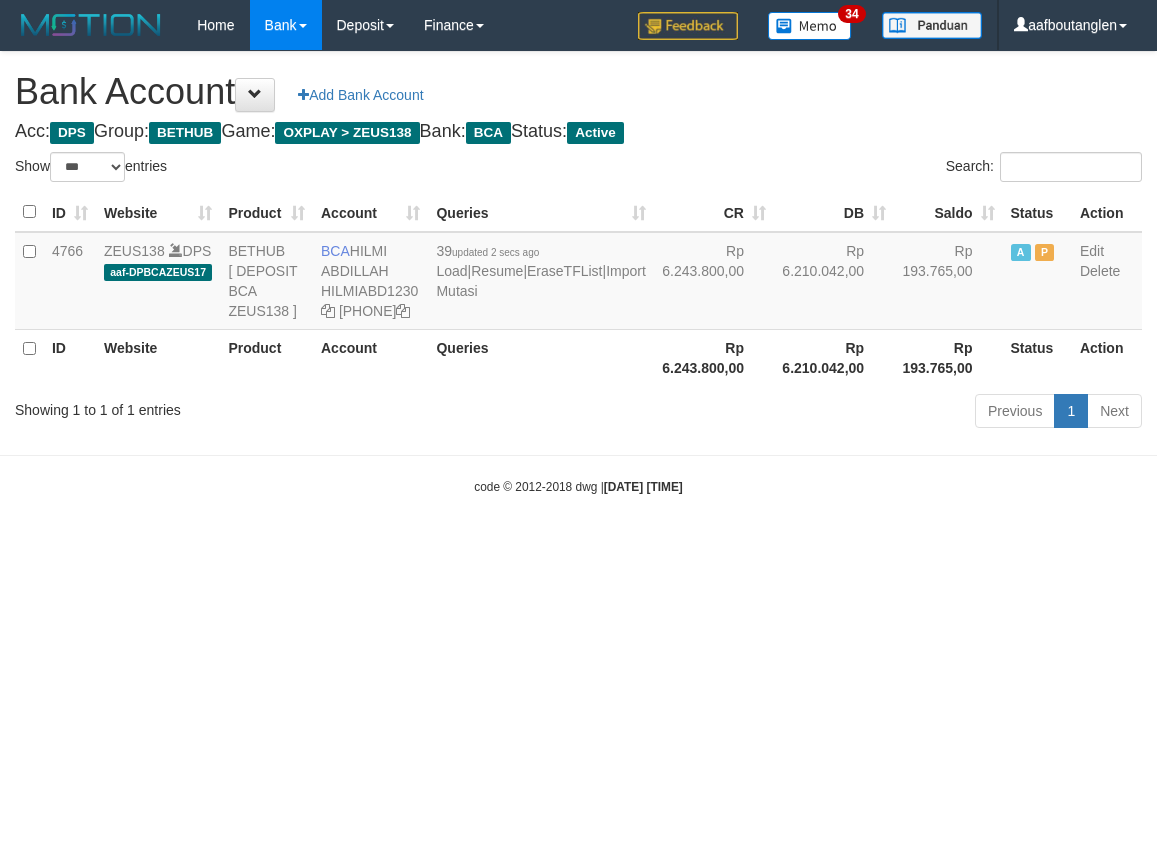 scroll, scrollTop: 0, scrollLeft: 0, axis: both 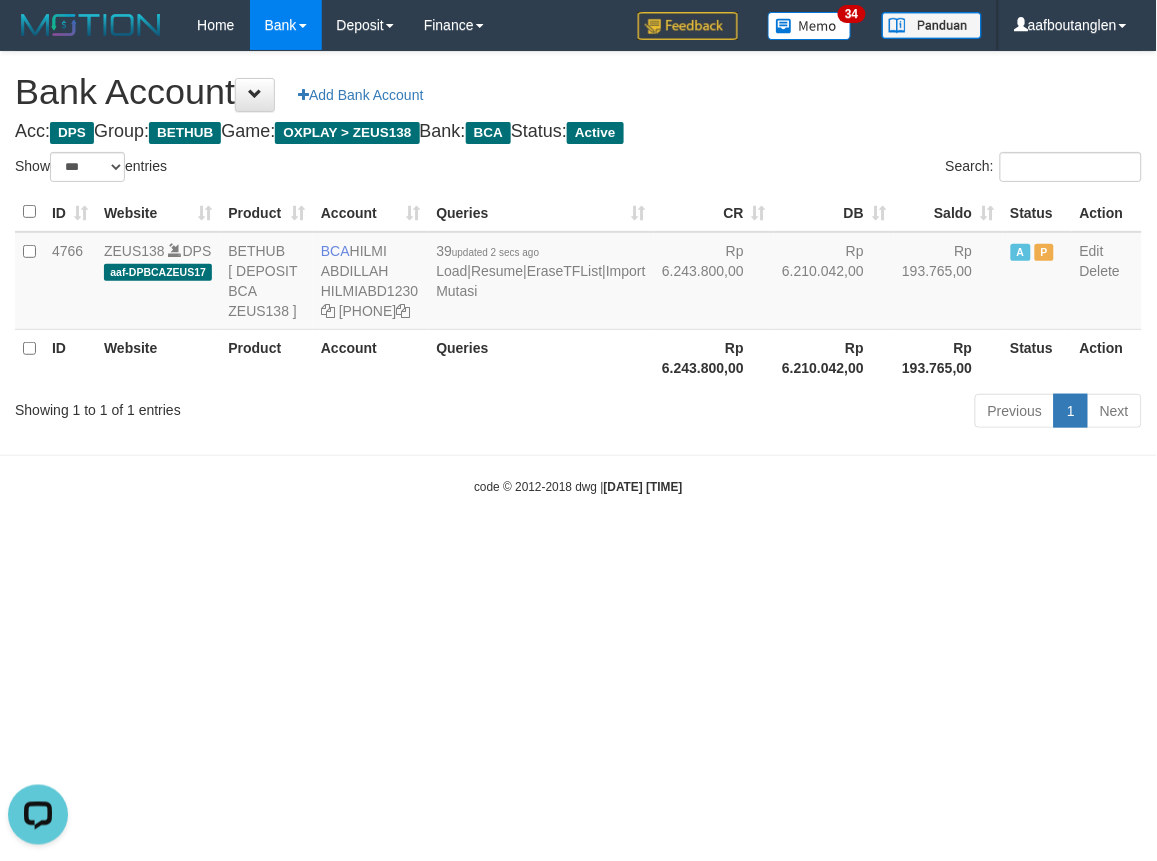drag, startPoint x: 0, startPoint y: 416, endPoint x: 186, endPoint y: 412, distance: 186.043 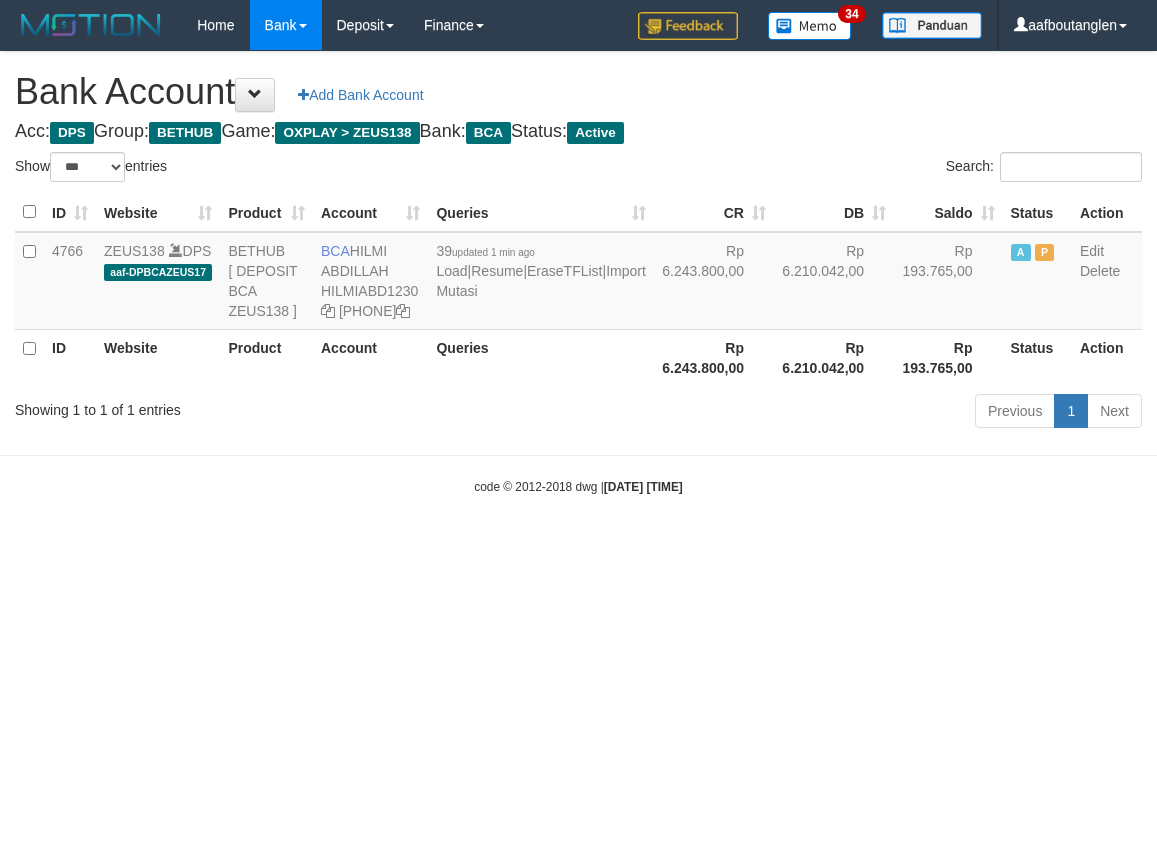 select on "***" 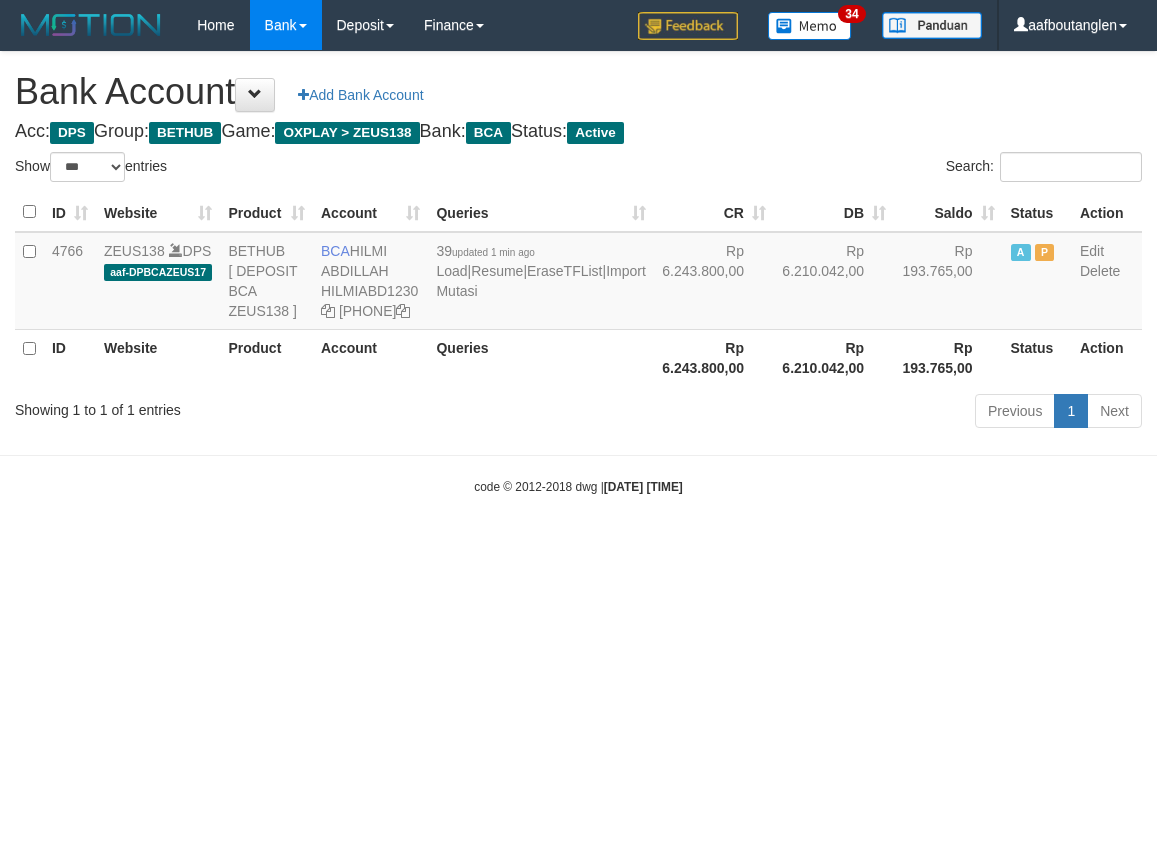 scroll, scrollTop: 0, scrollLeft: 0, axis: both 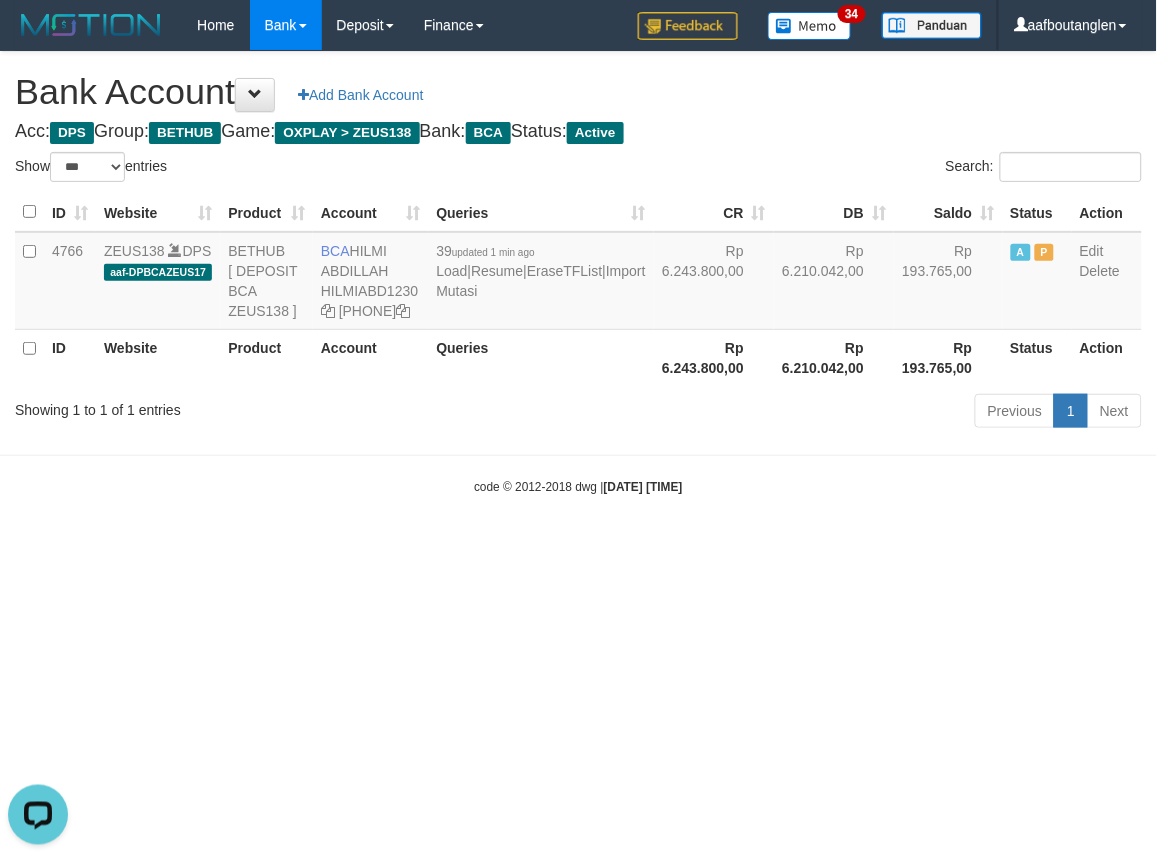 drag, startPoint x: 1054, startPoint y: 557, endPoint x: 1056, endPoint y: 541, distance: 16.124516 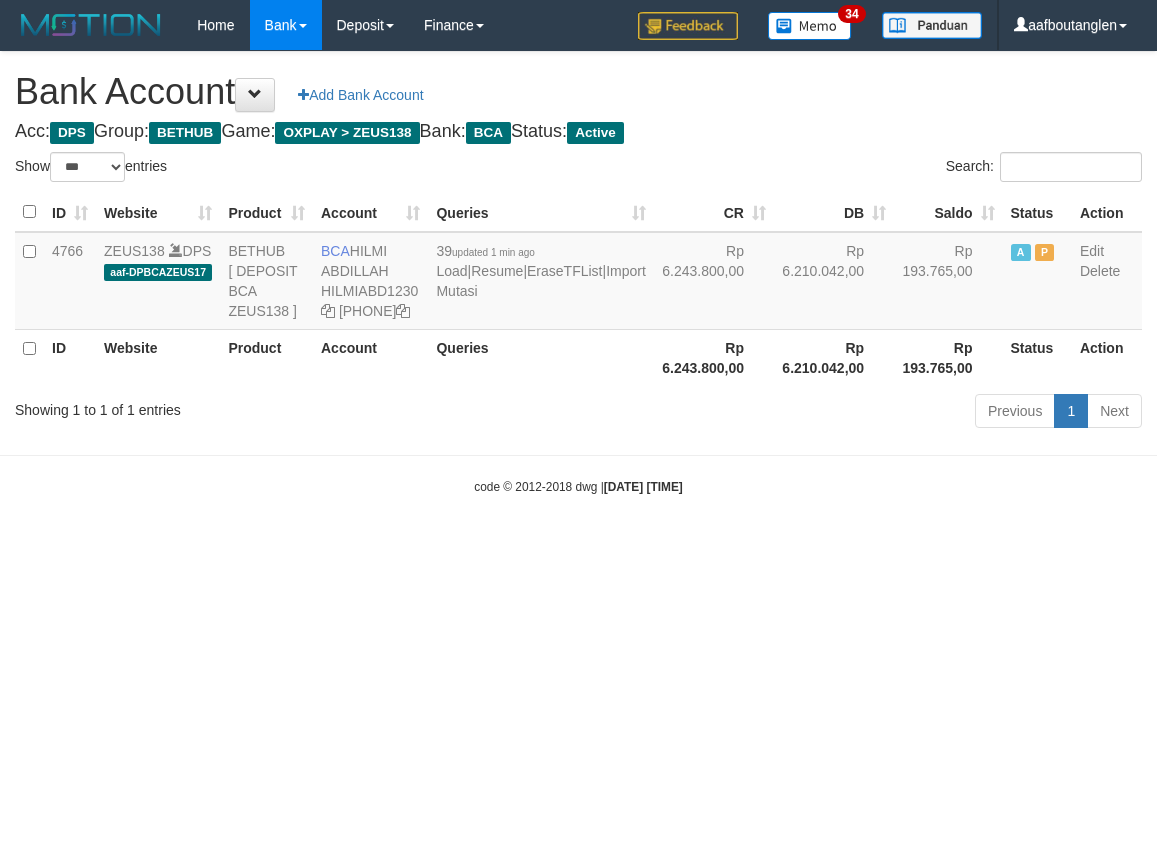 select on "***" 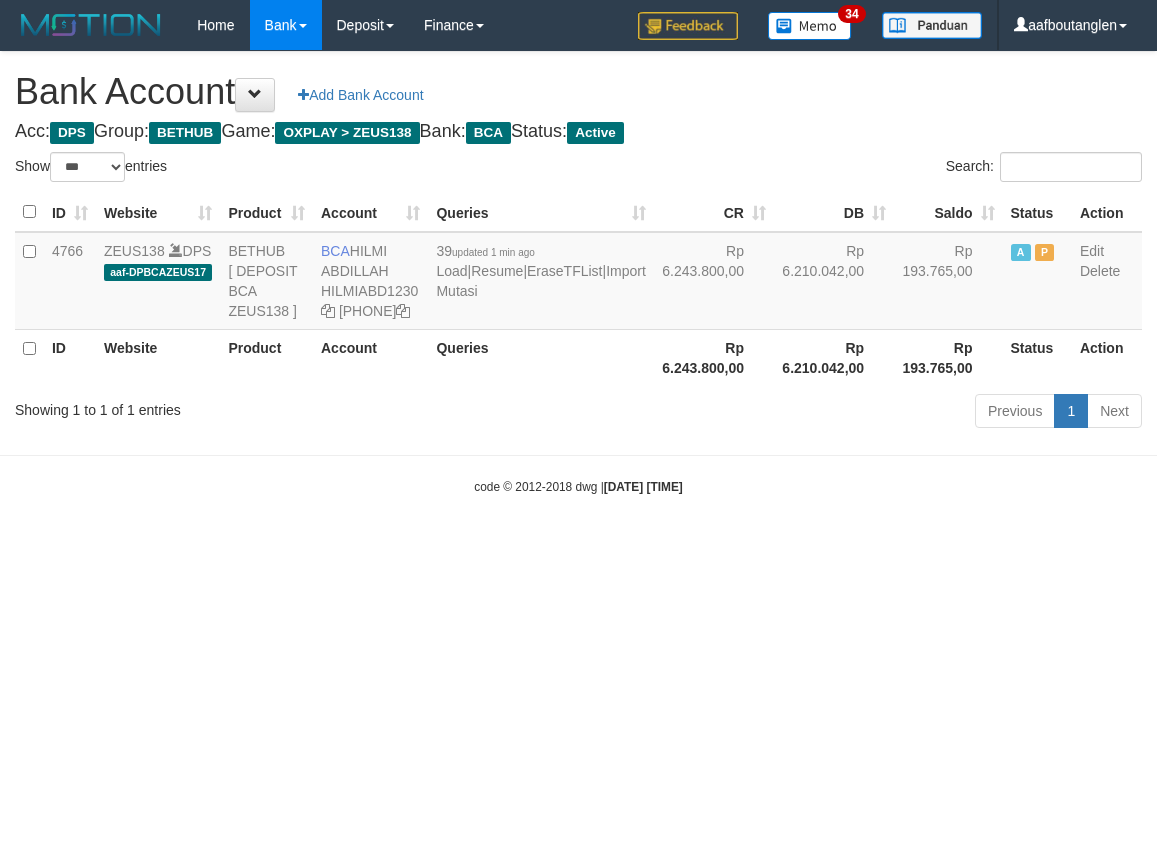 scroll, scrollTop: 0, scrollLeft: 0, axis: both 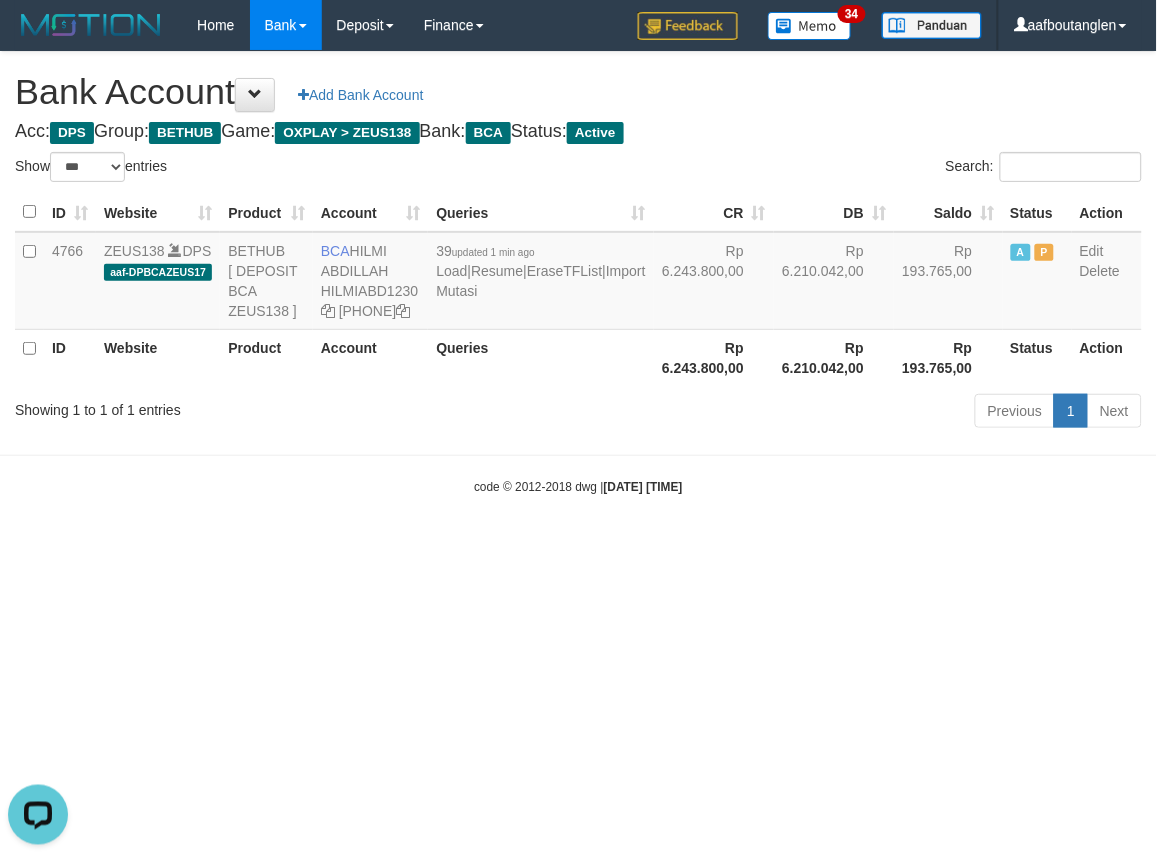 click on "Toggle navigation
Home
Bank
Account List
Deposit
DPS List
History
Note DPS
Finance
Financial Data
aafboutanglen
My Profile
Log Out
34" at bounding box center [578, 273] 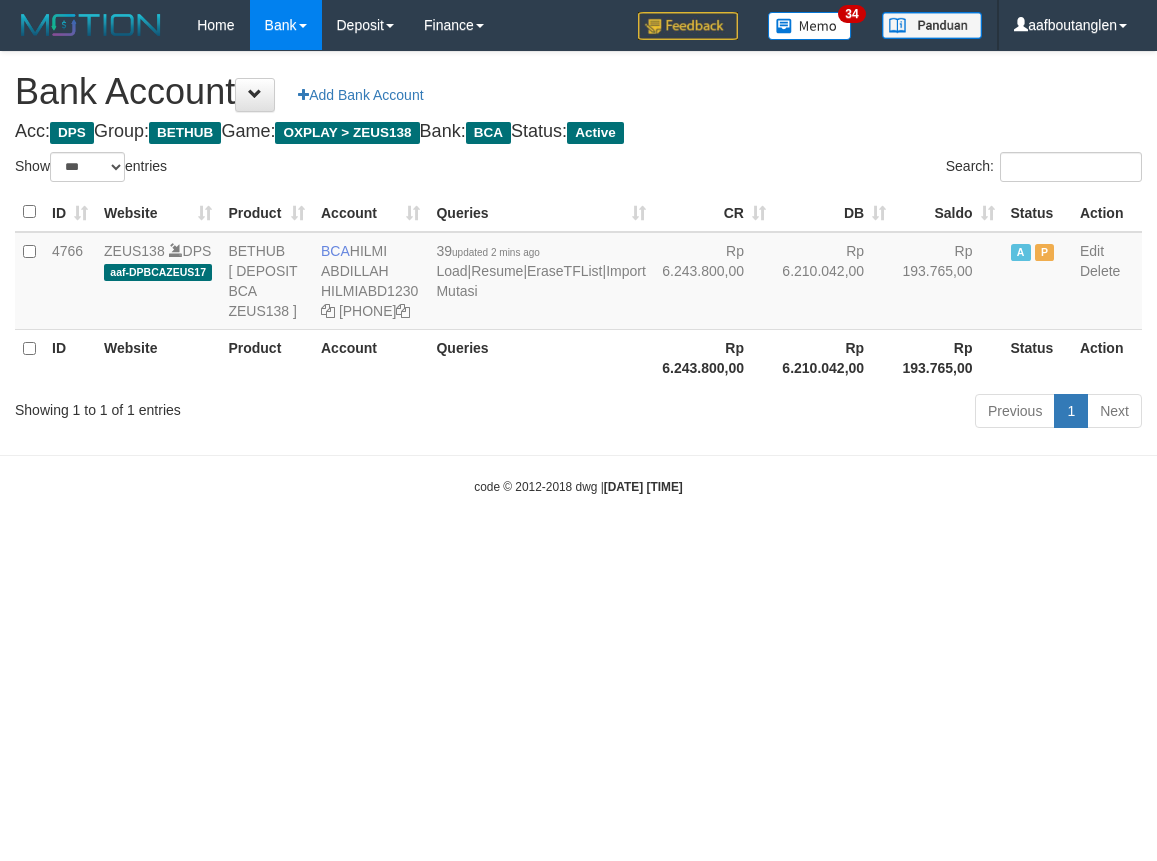 select on "***" 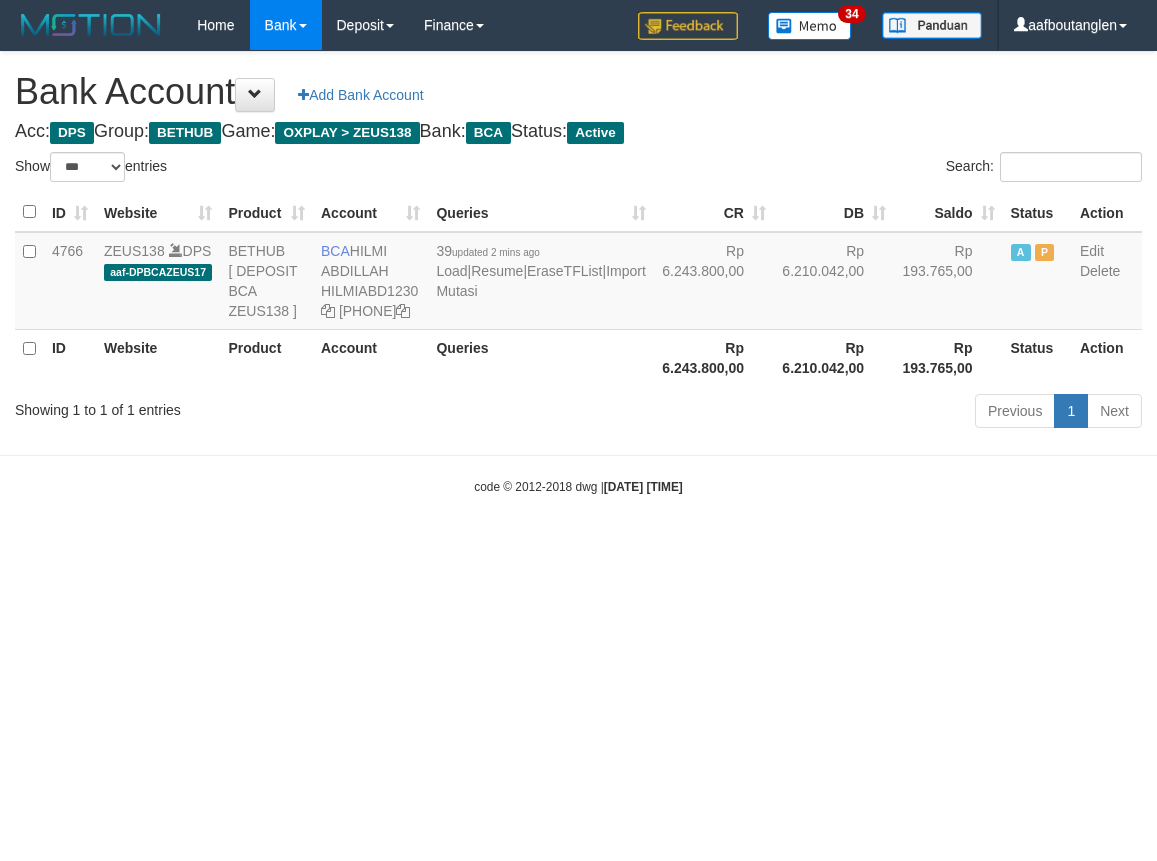 scroll, scrollTop: 0, scrollLeft: 0, axis: both 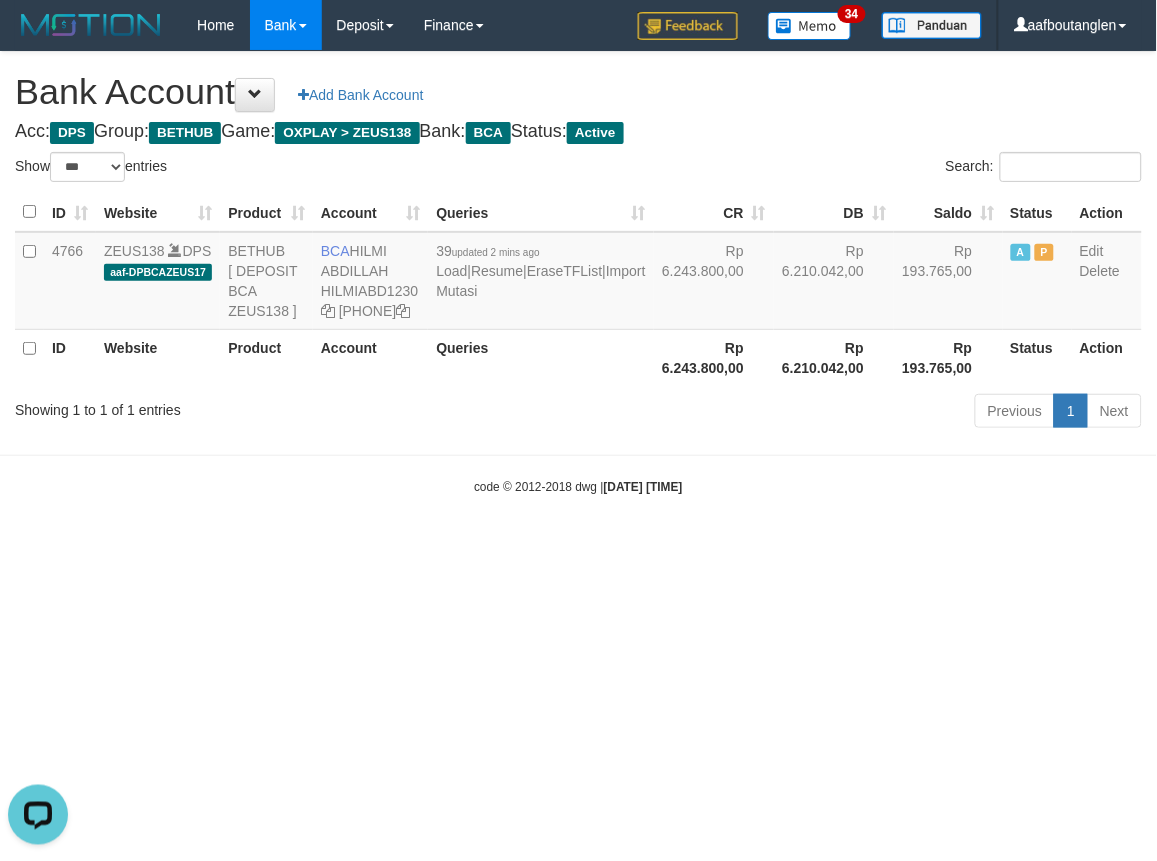 click on "Toggle navigation
Home
Bank
Account List
Deposit
DPS List
History
Note DPS
Finance
Financial Data
aafboutanglen
My Profile
Log Out
34" at bounding box center [578, 273] 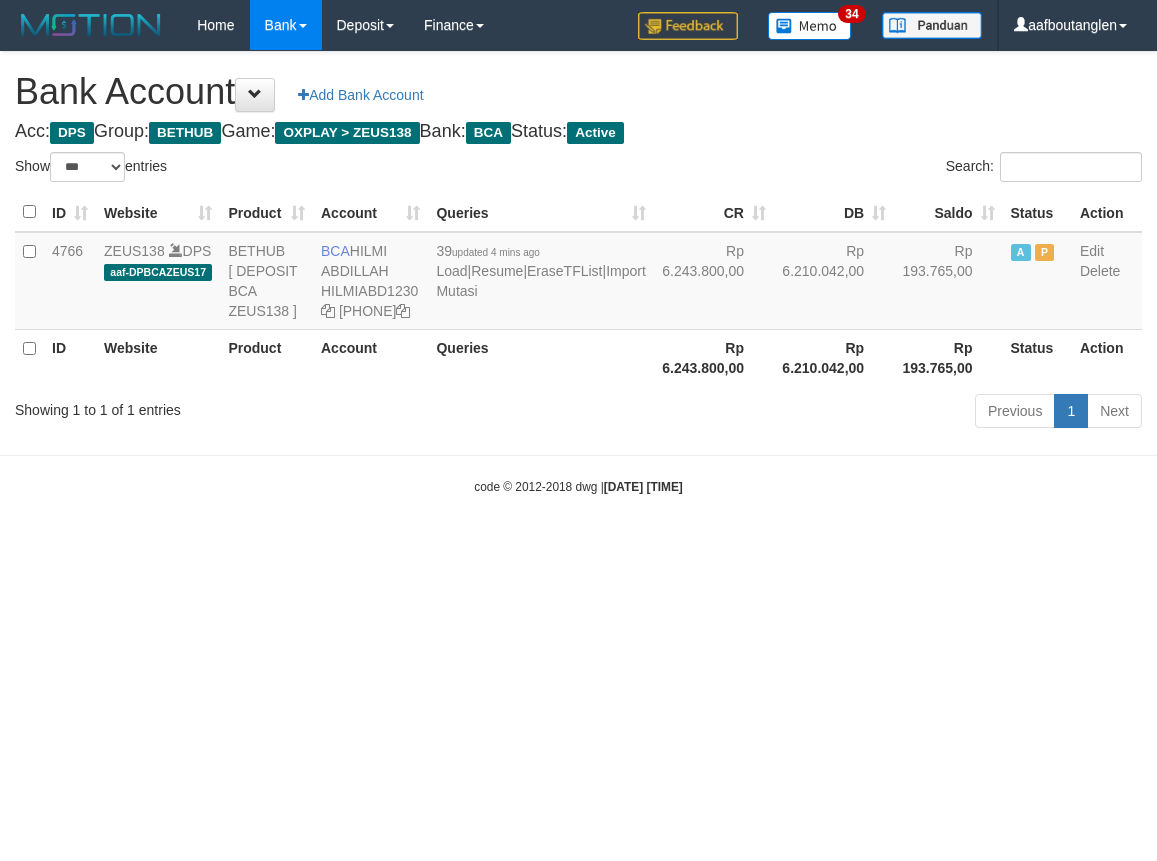 select on "***" 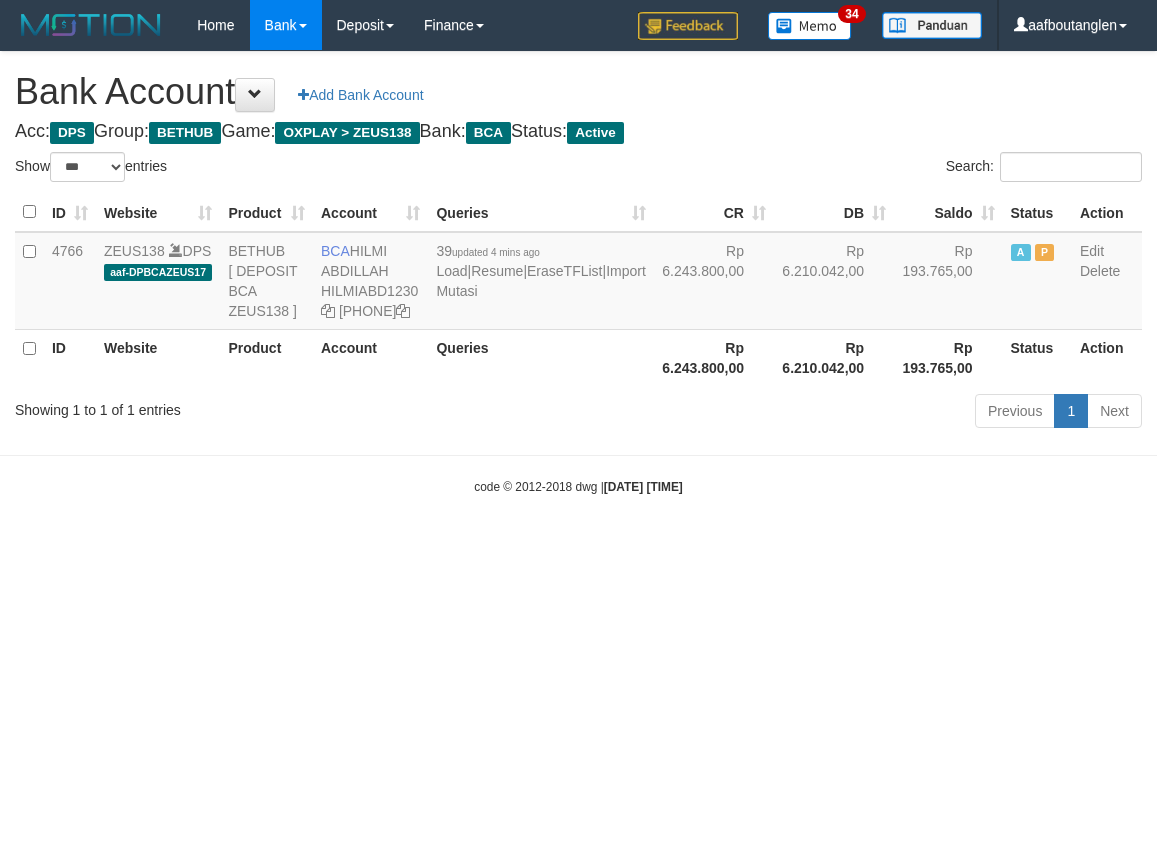 scroll, scrollTop: 0, scrollLeft: 0, axis: both 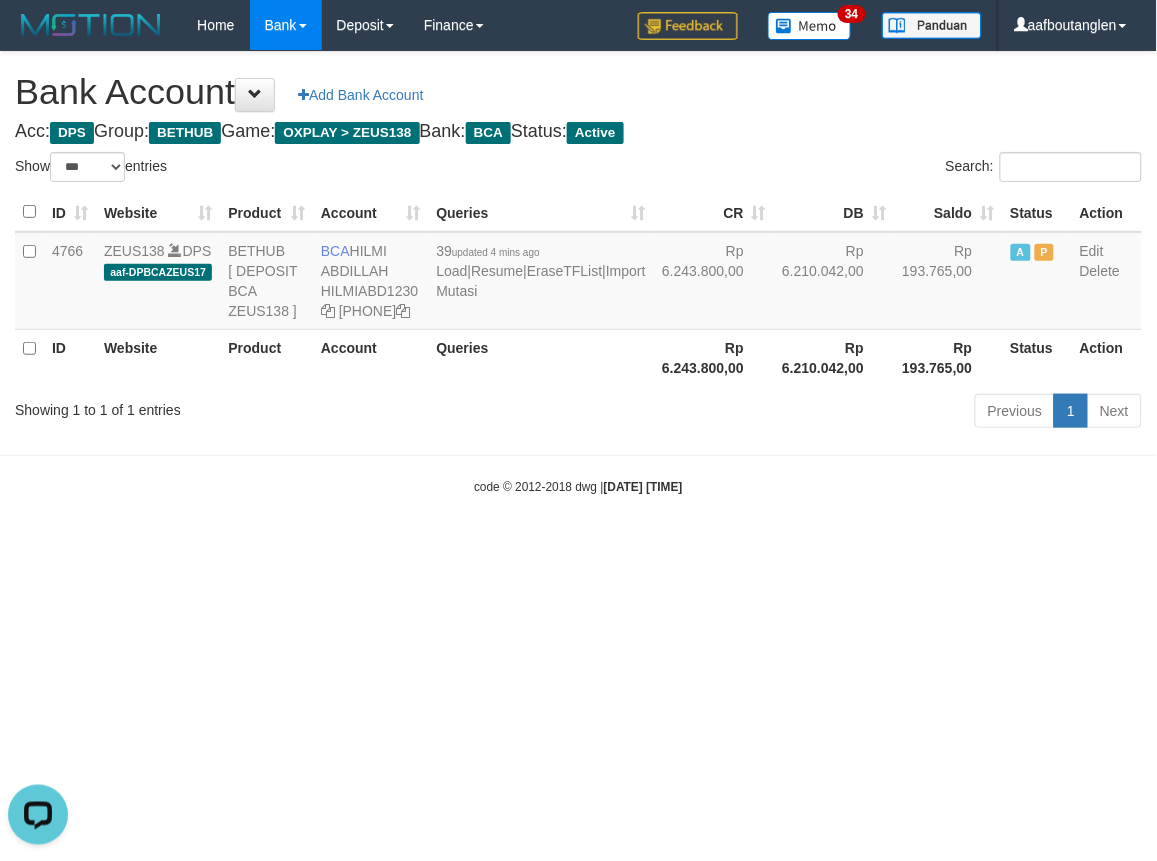 click on "Toggle navigation
Home
Bank
Account List
Deposit
DPS List
History
Note DPS
Finance
Financial Data
aafboutanglen
My Profile
Log Out
34" at bounding box center [578, 273] 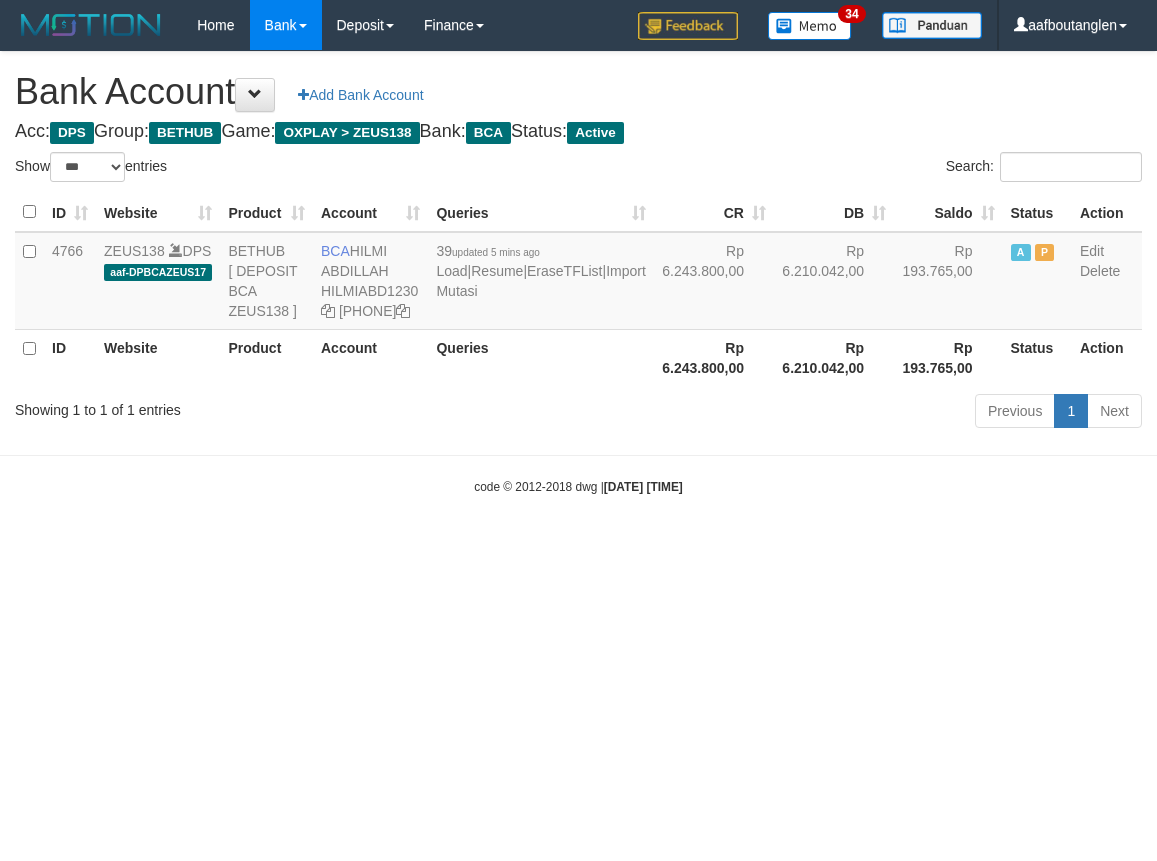 select on "***" 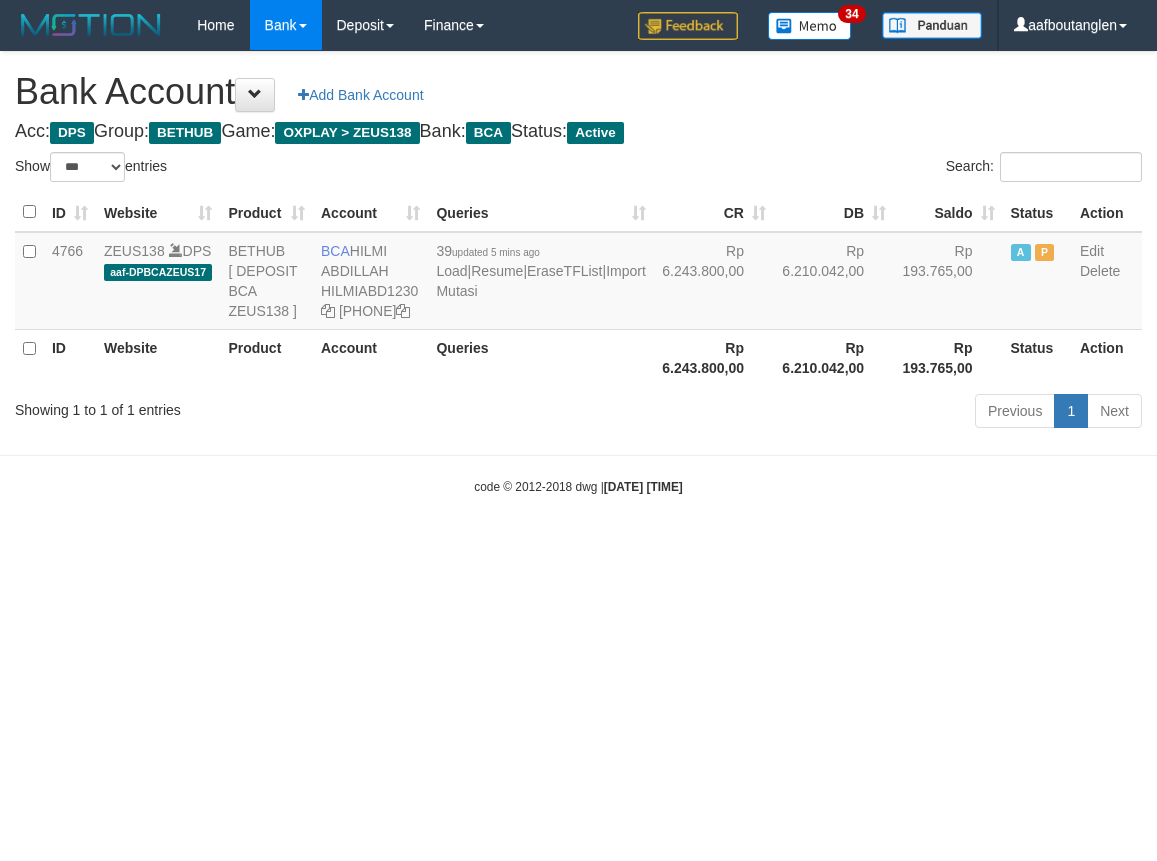 scroll, scrollTop: 0, scrollLeft: 0, axis: both 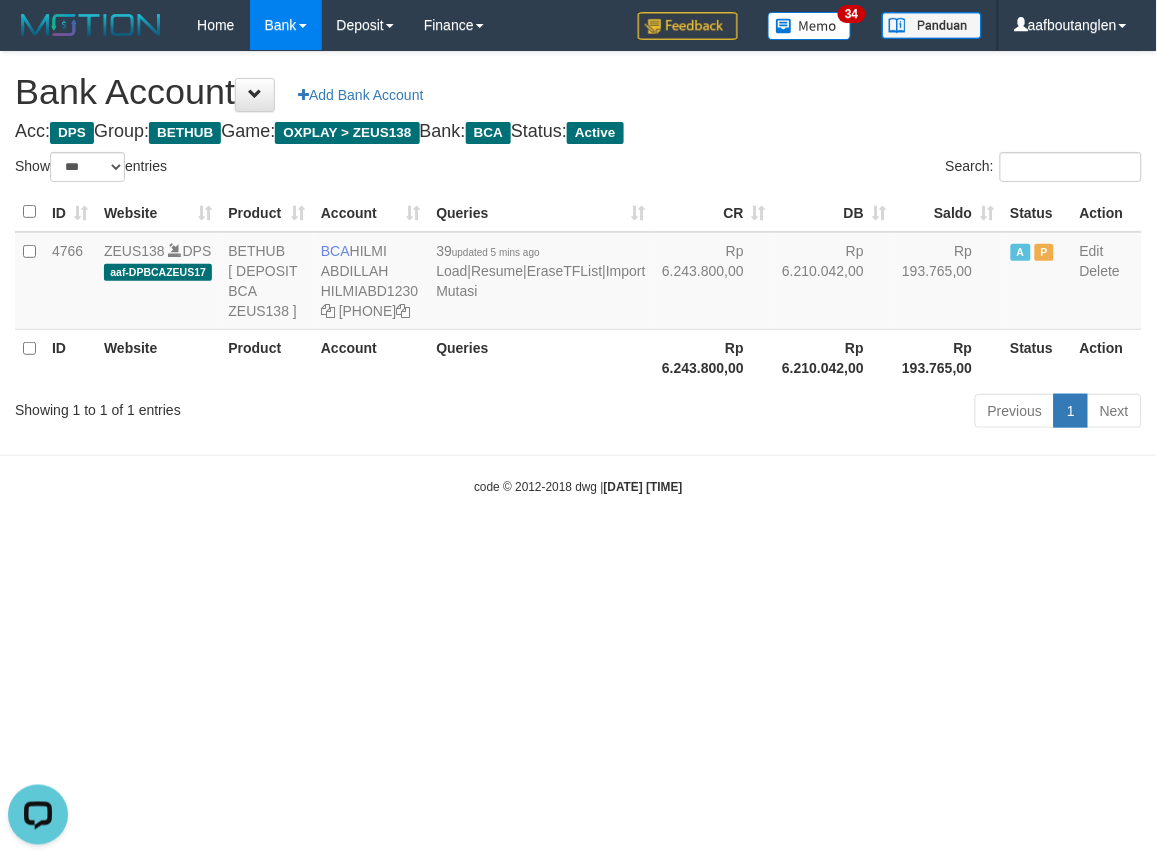 click on "Toggle navigation
Home
Bank
Account List
Deposit
DPS List
History
Note DPS
Finance
Financial Data
aafboutanglen
My Profile
Log Out
34" at bounding box center (578, 273) 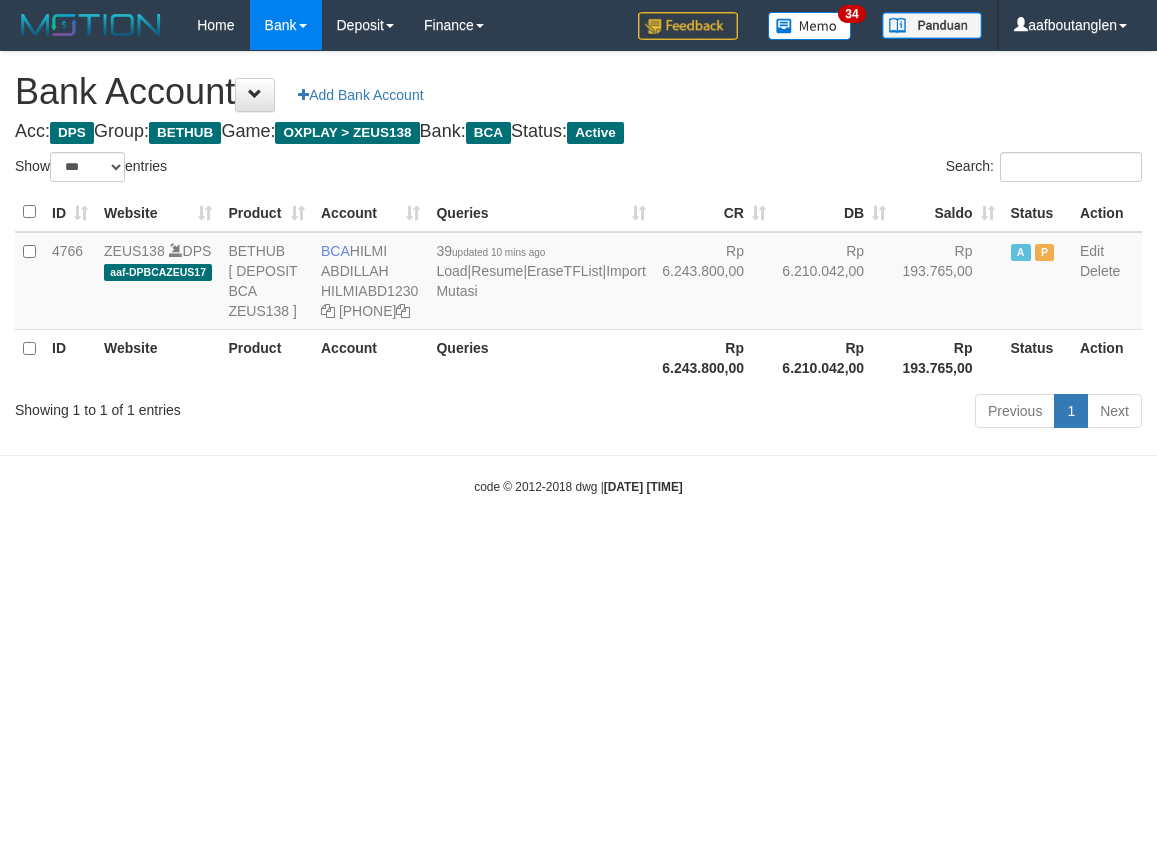 select on "***" 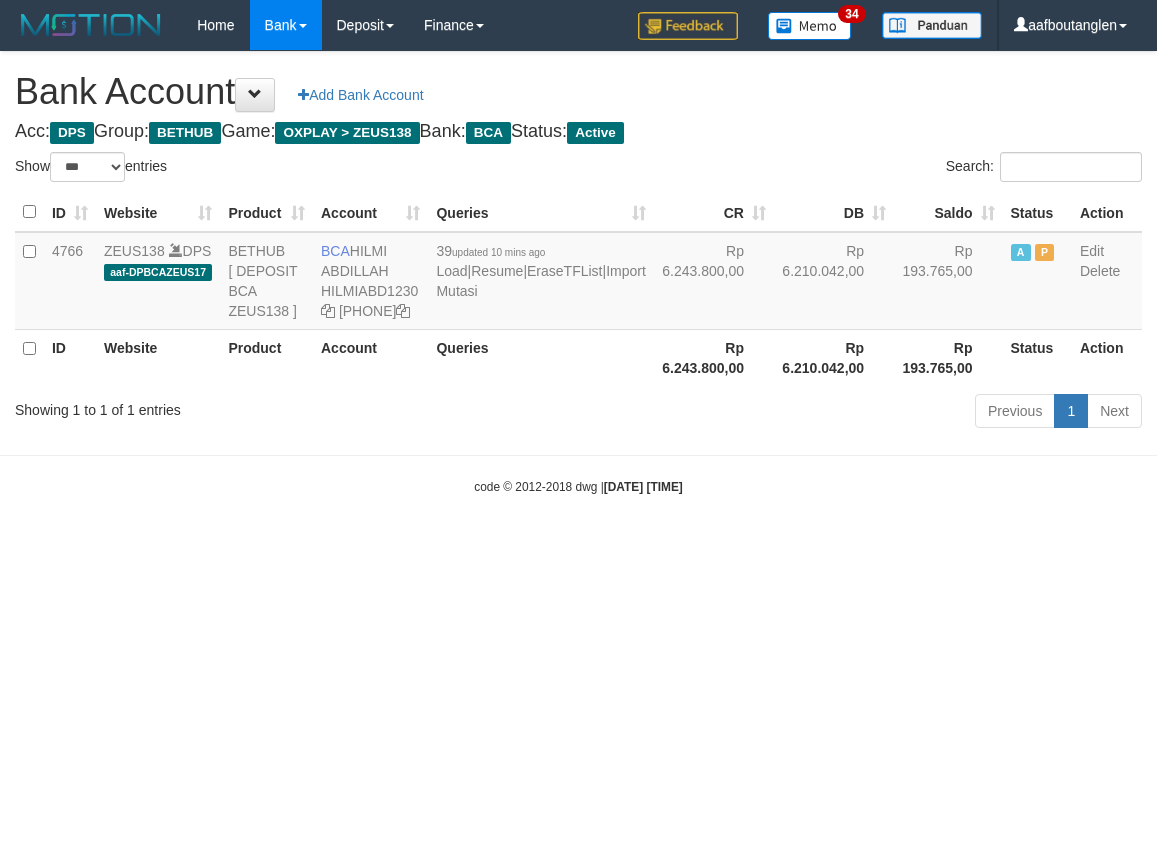 scroll, scrollTop: 0, scrollLeft: 0, axis: both 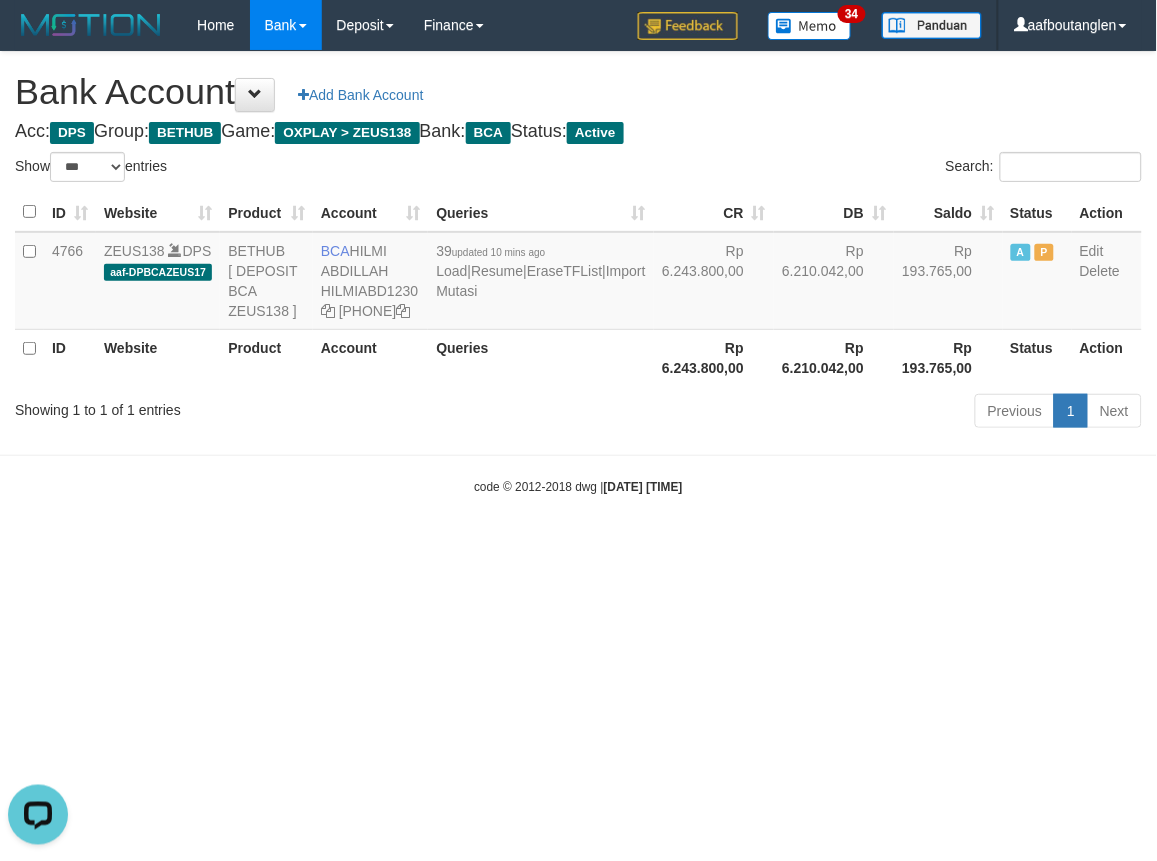drag, startPoint x: 14, startPoint y: 505, endPoint x: 61, endPoint y: 498, distance: 47.518417 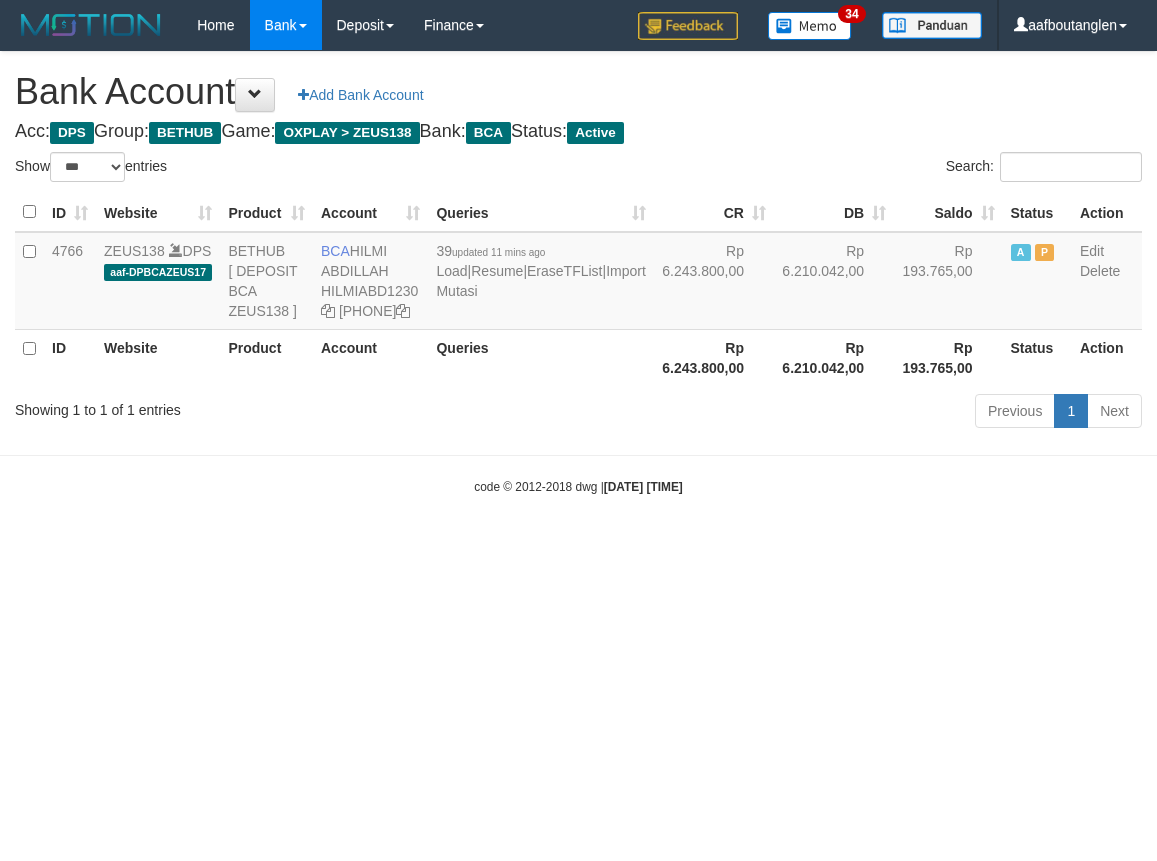 select on "***" 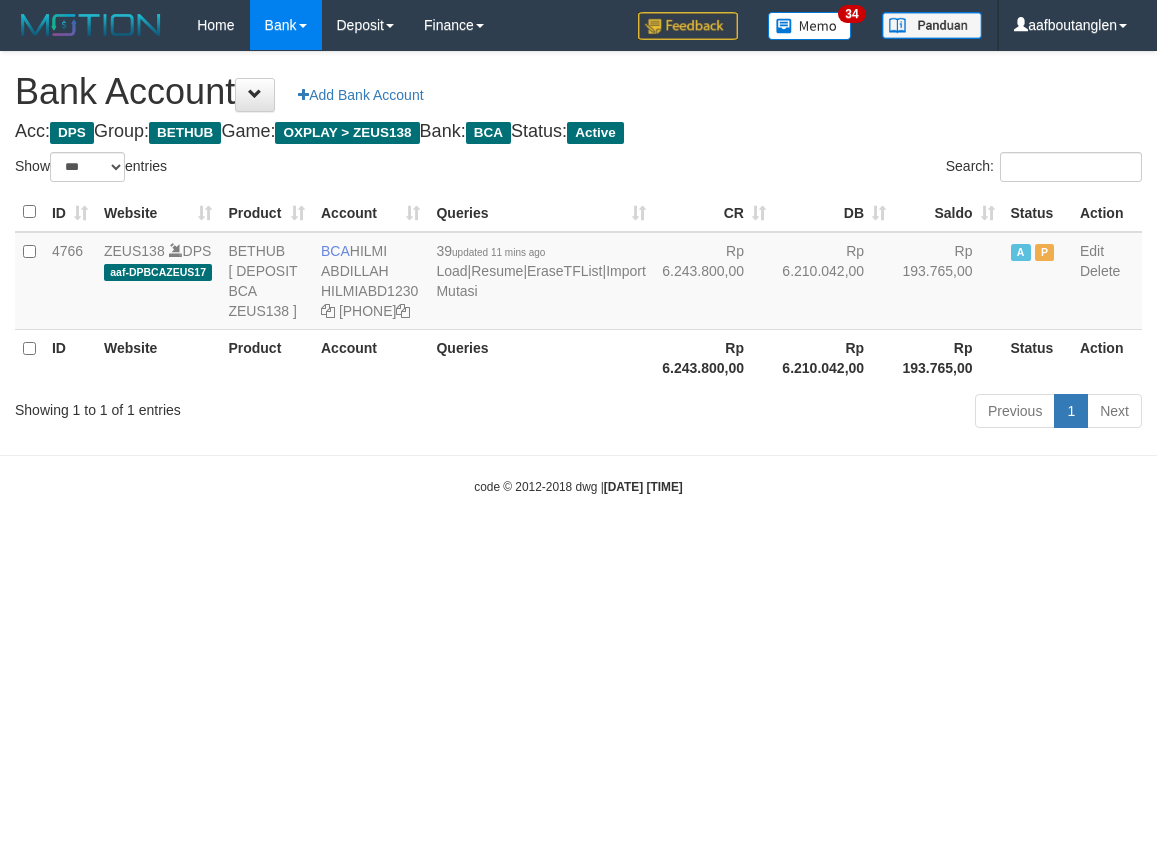 scroll, scrollTop: 0, scrollLeft: 0, axis: both 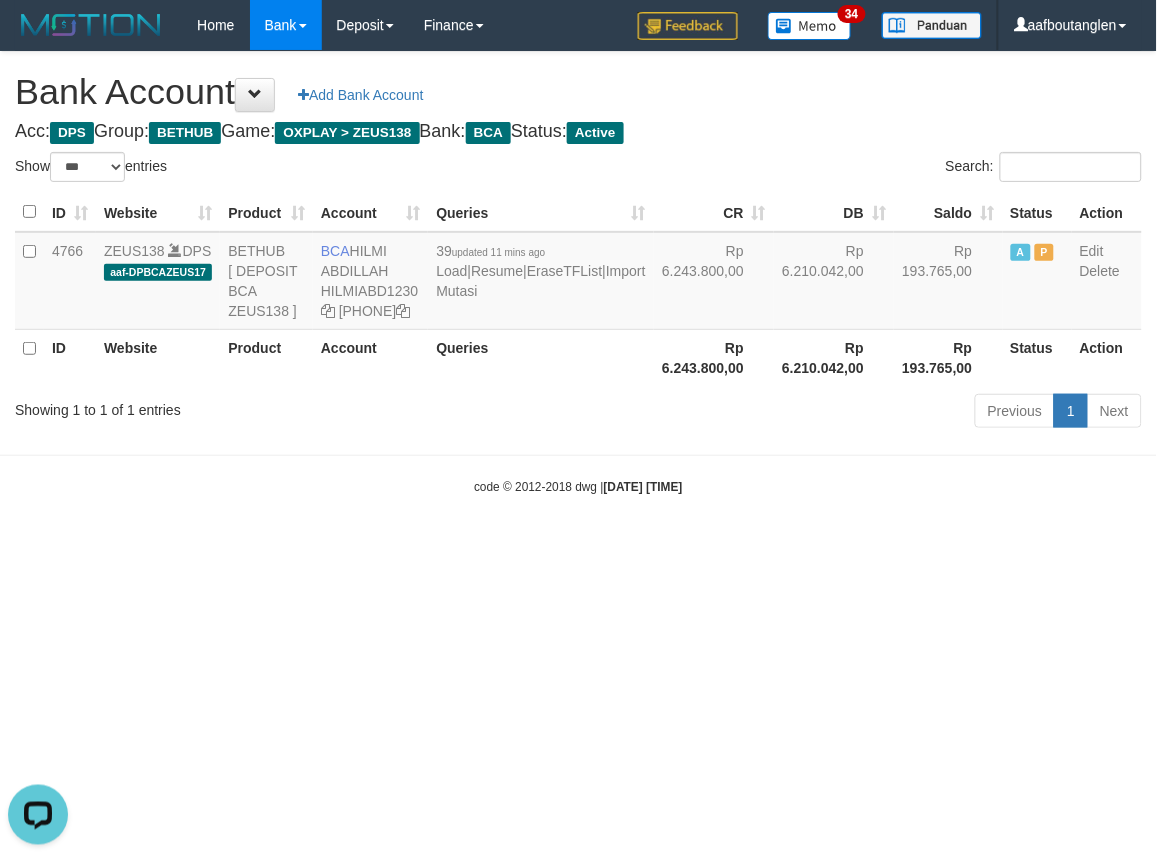 drag, startPoint x: 854, startPoint y: 672, endPoint x: 838, endPoint y: 675, distance: 16.27882 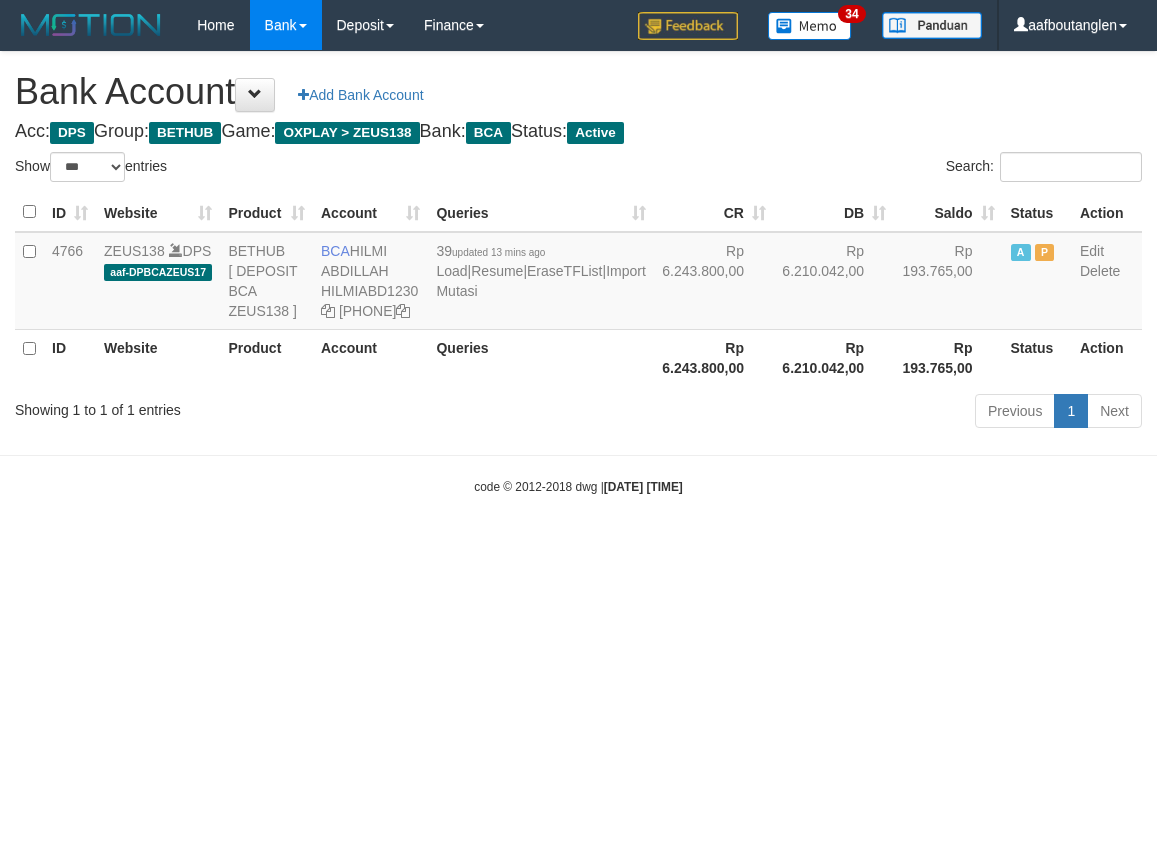 select on "***" 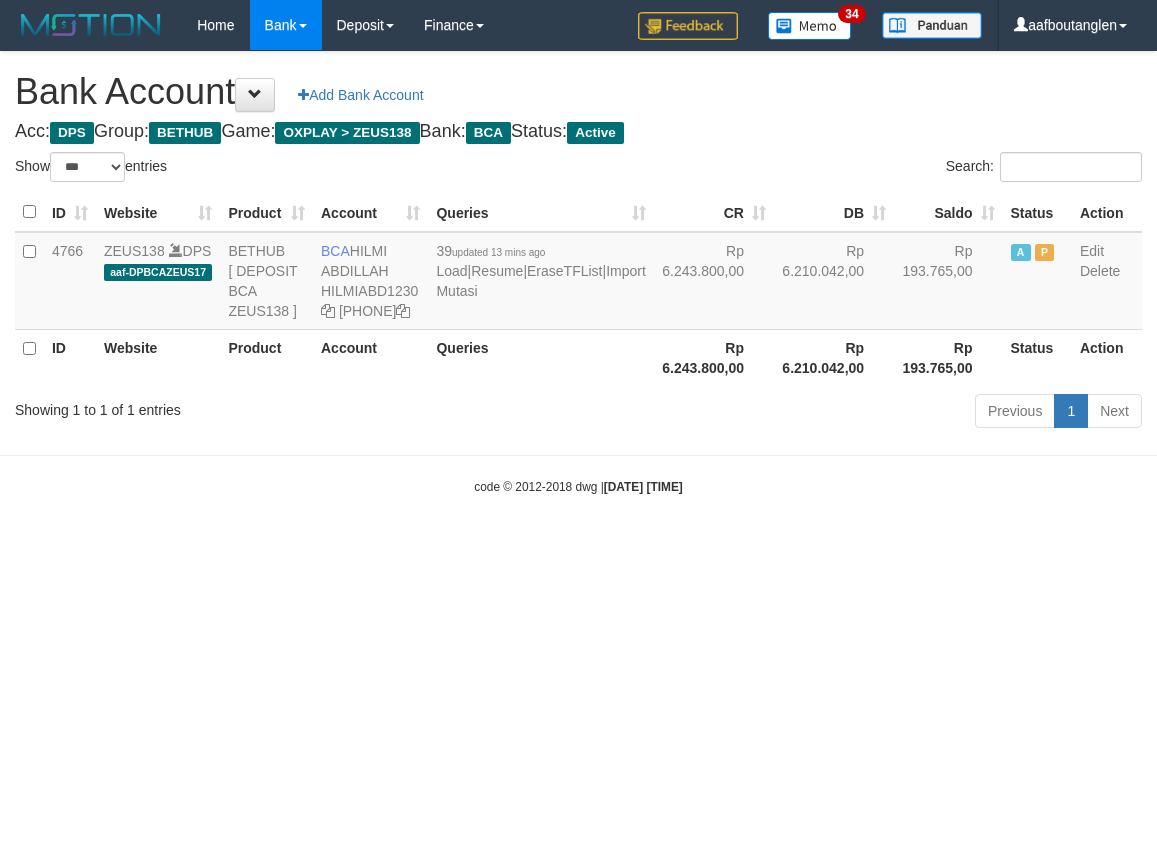 scroll, scrollTop: 0, scrollLeft: 0, axis: both 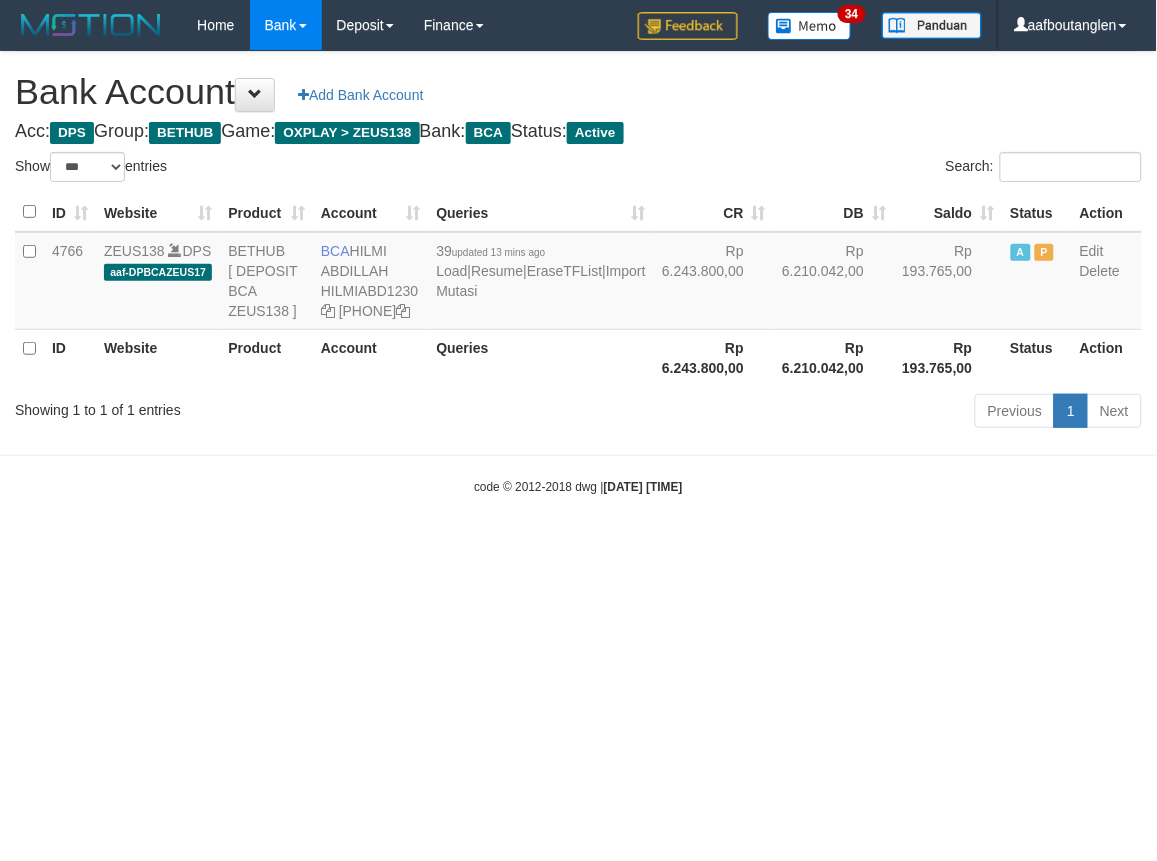drag, startPoint x: 858, startPoint y: 695, endPoint x: 825, endPoint y: 683, distance: 35.1141 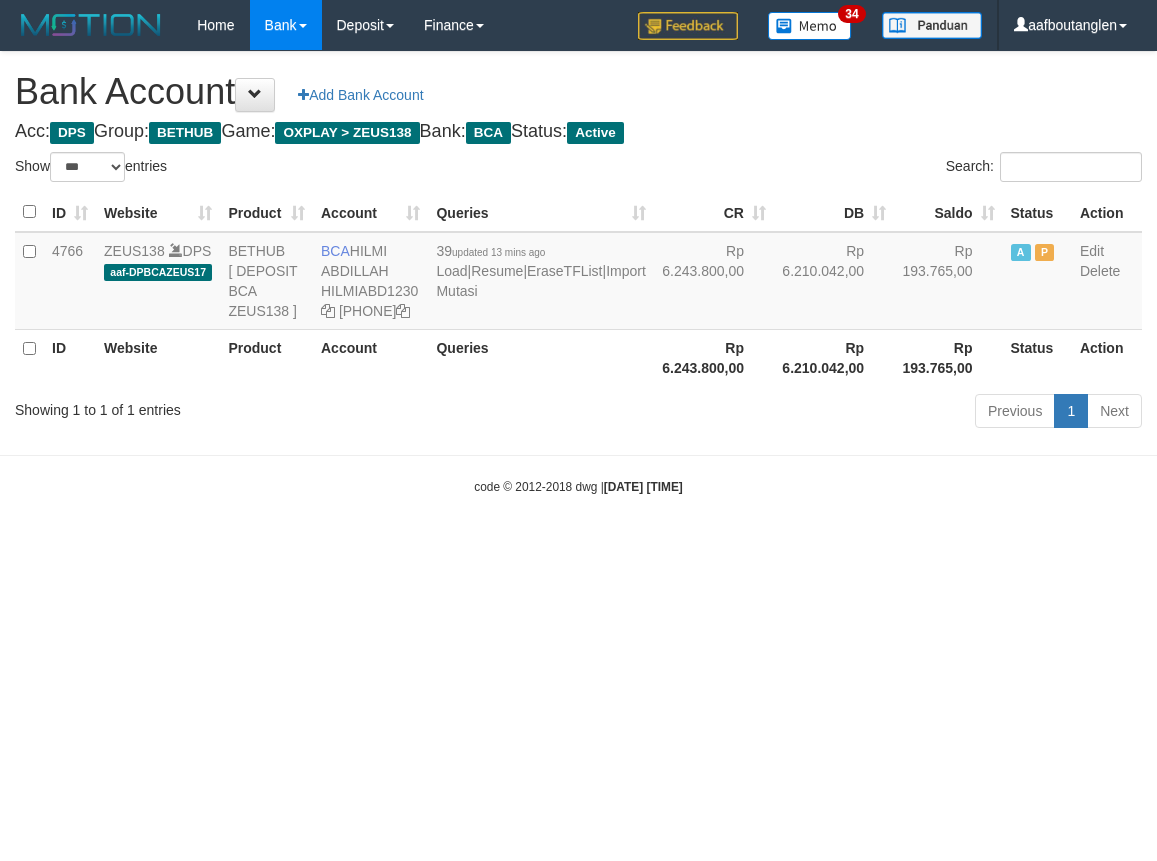 select on "***" 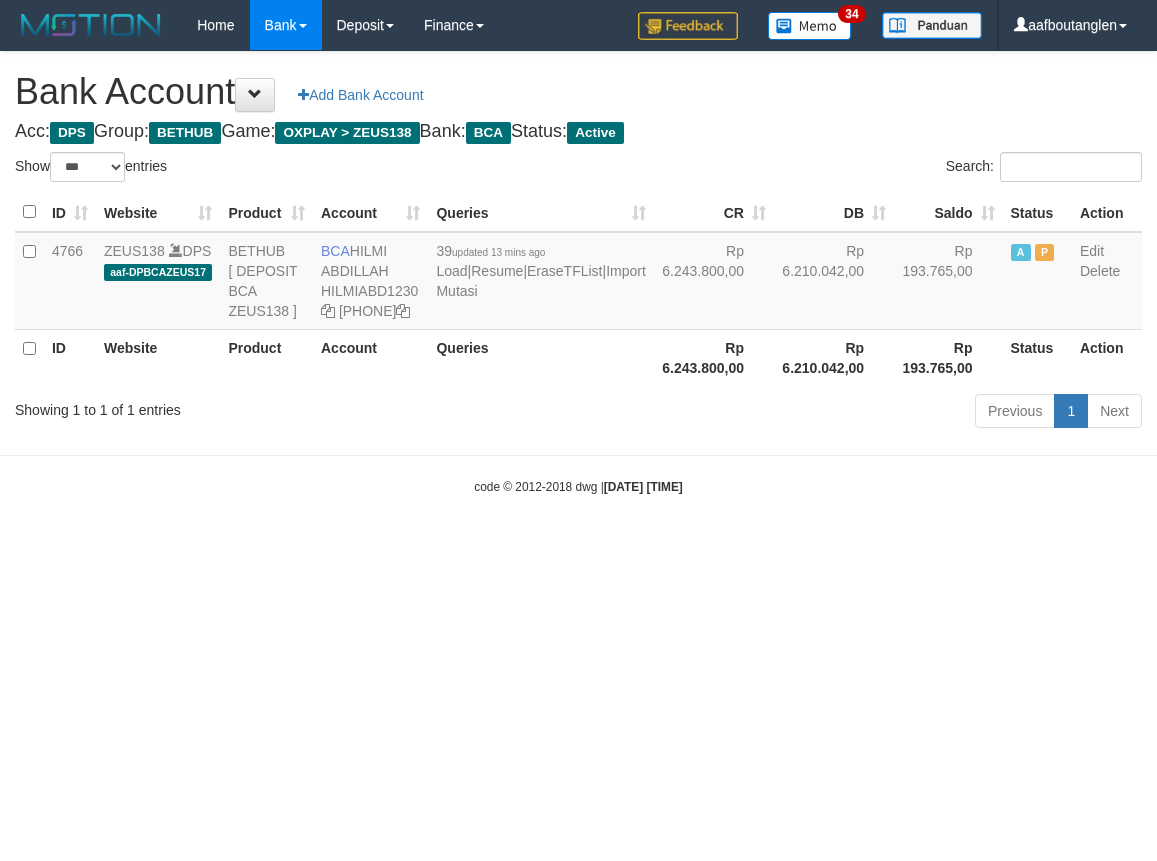 scroll, scrollTop: 0, scrollLeft: 0, axis: both 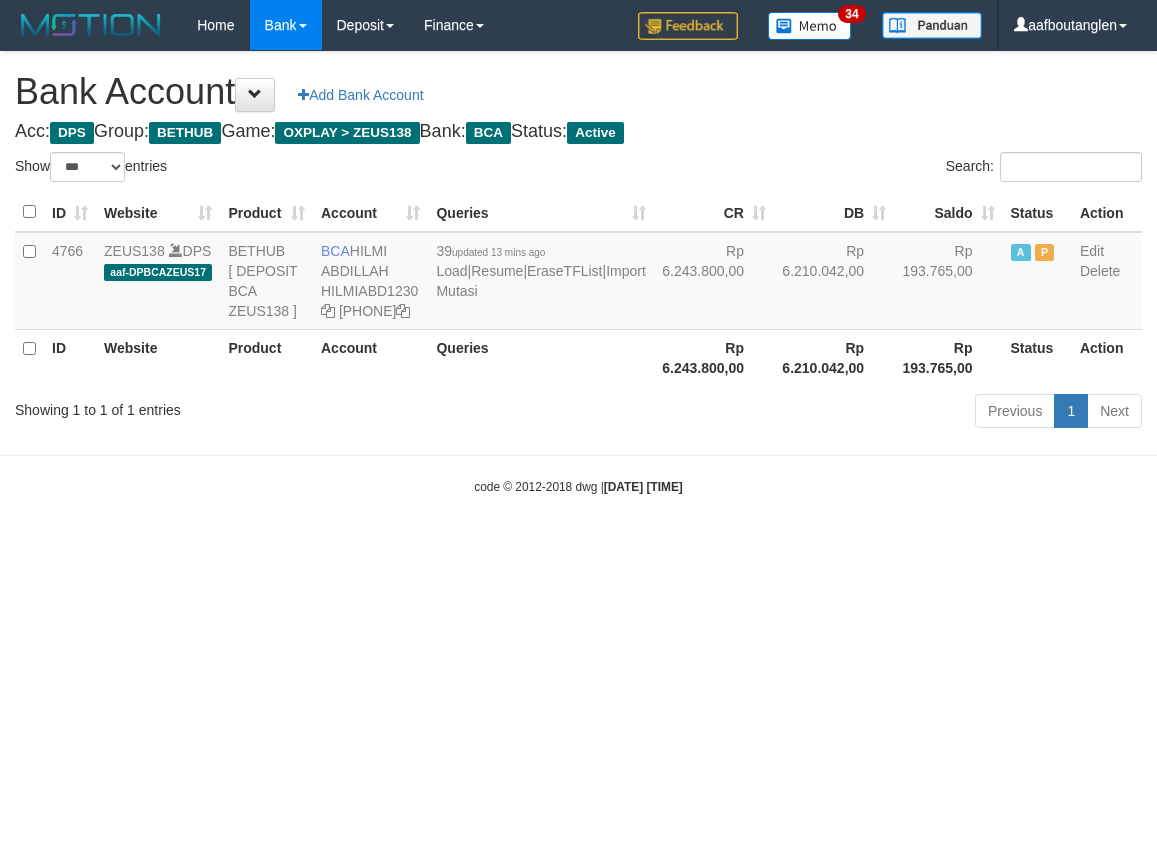 select on "***" 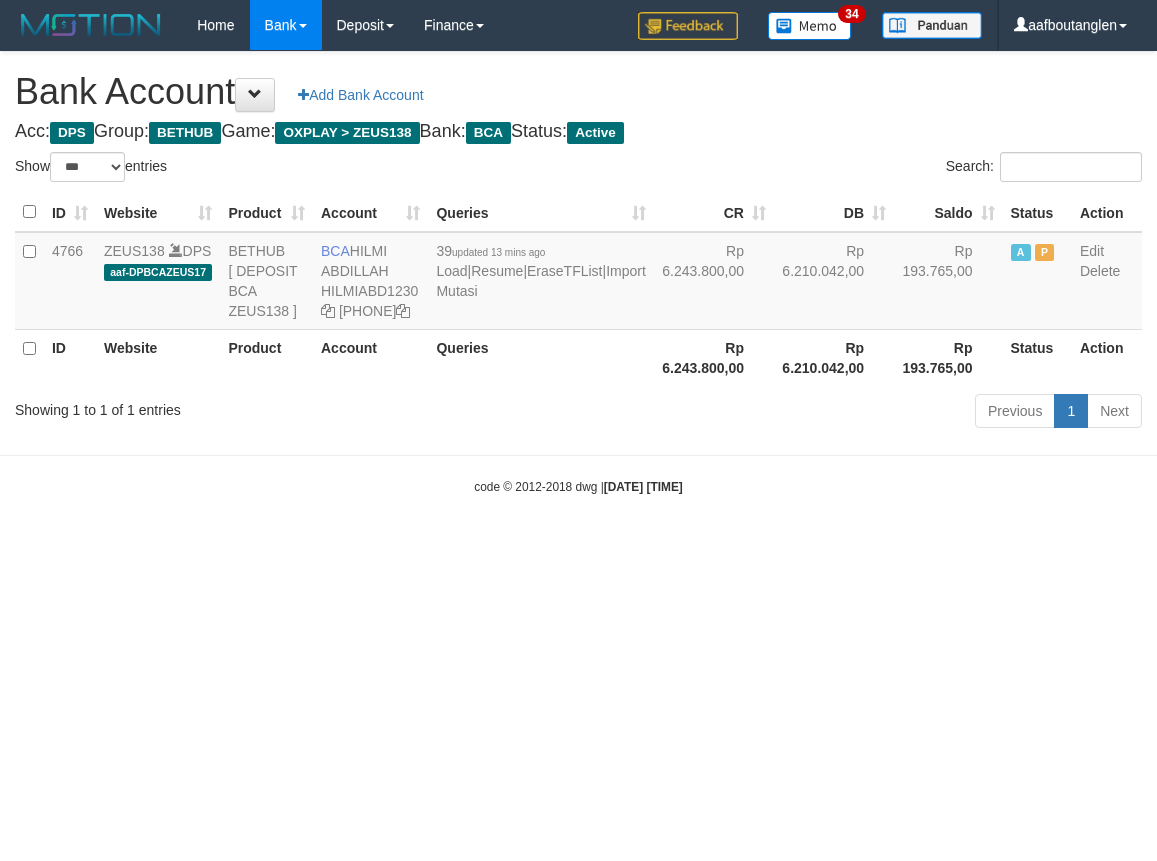 scroll, scrollTop: 0, scrollLeft: 0, axis: both 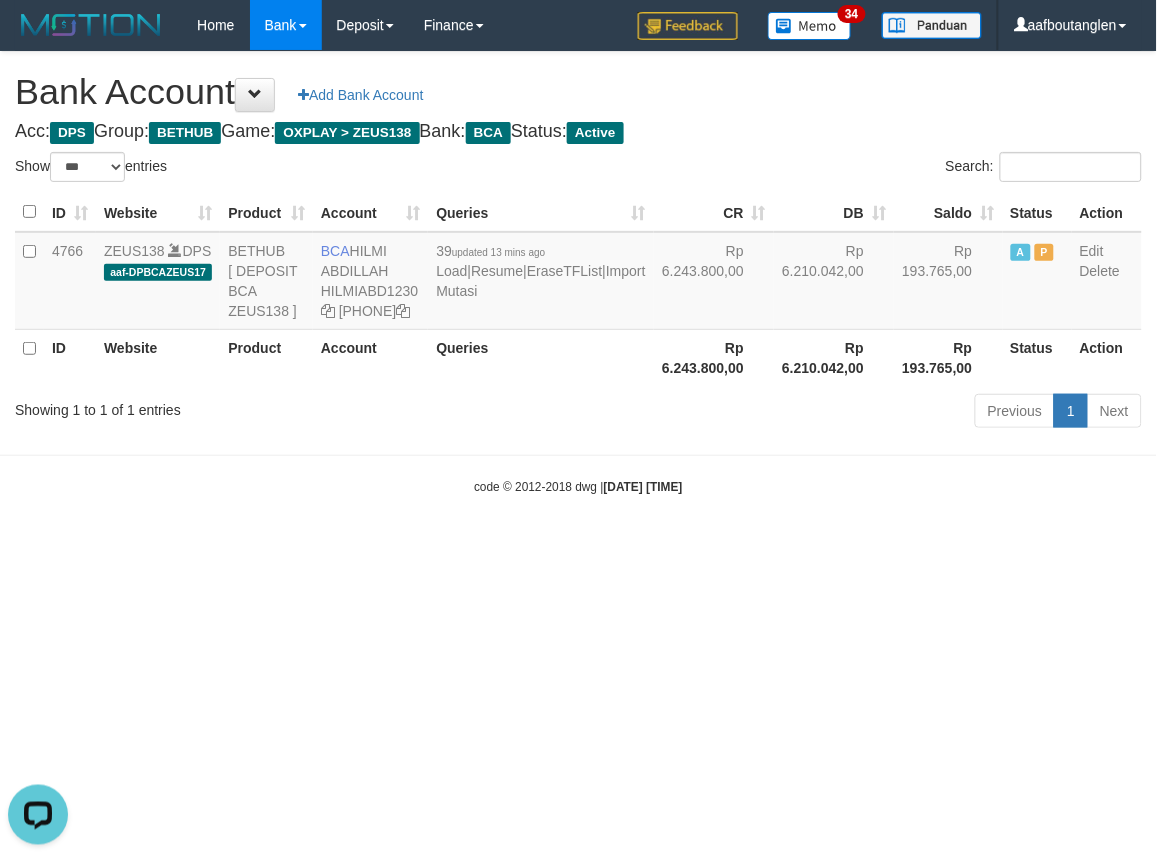 click on "Toggle navigation
Home
Bank
Account List
Deposit
DPS List
History
Note DPS
Finance
Financial Data
aafboutanglen
My Profile
Log Out
34" at bounding box center (578, 273) 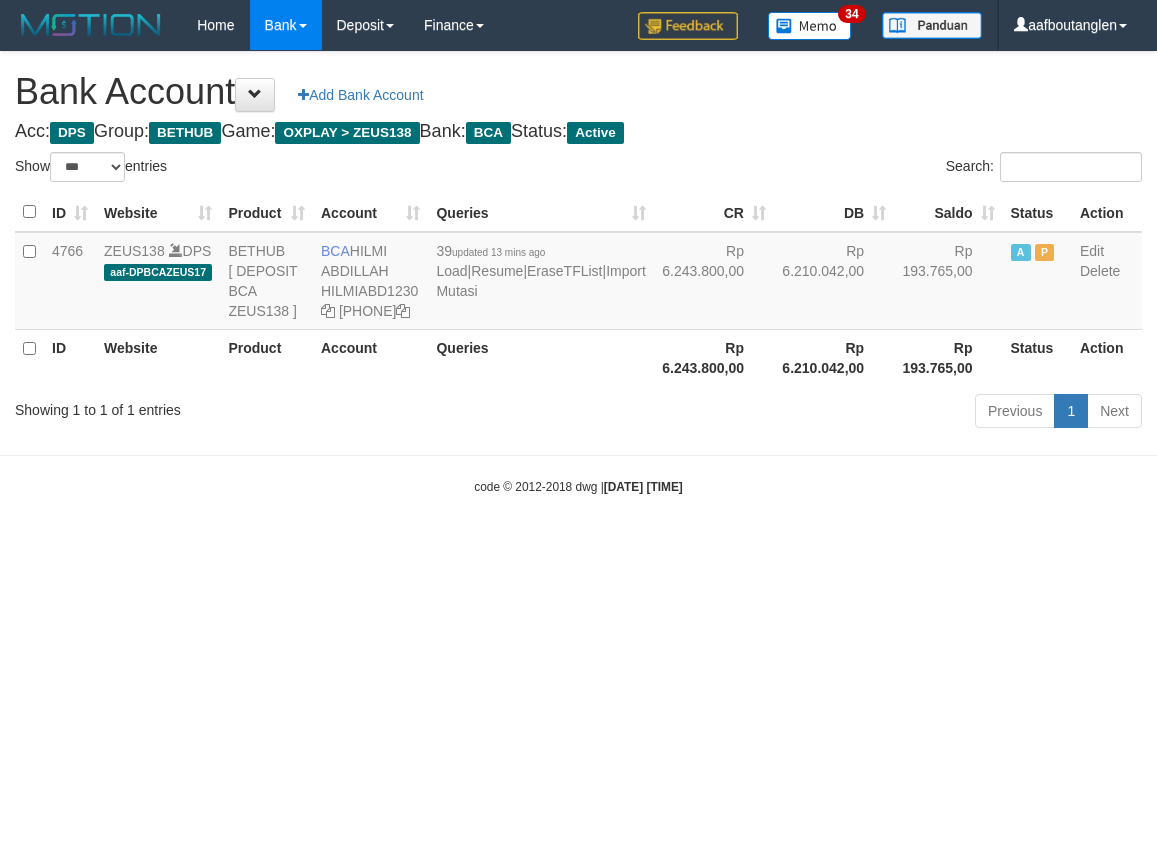 select on "***" 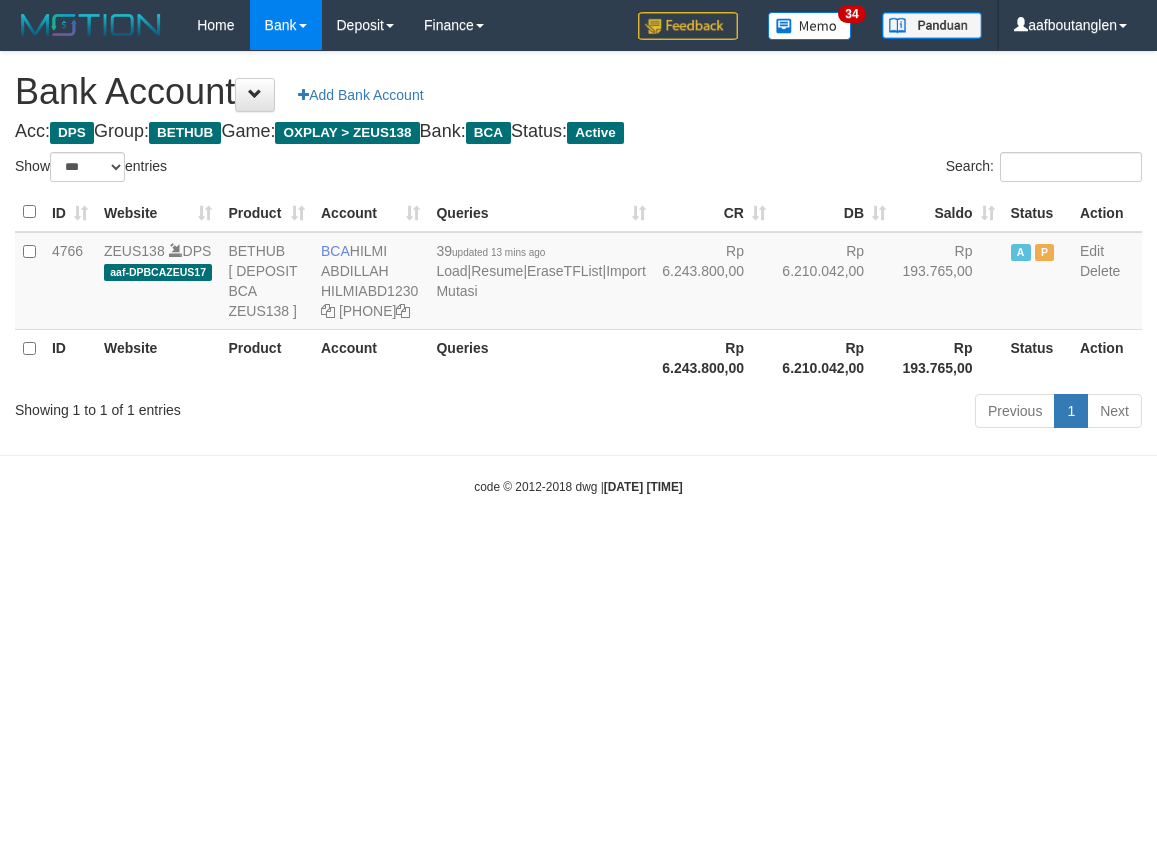 scroll, scrollTop: 0, scrollLeft: 0, axis: both 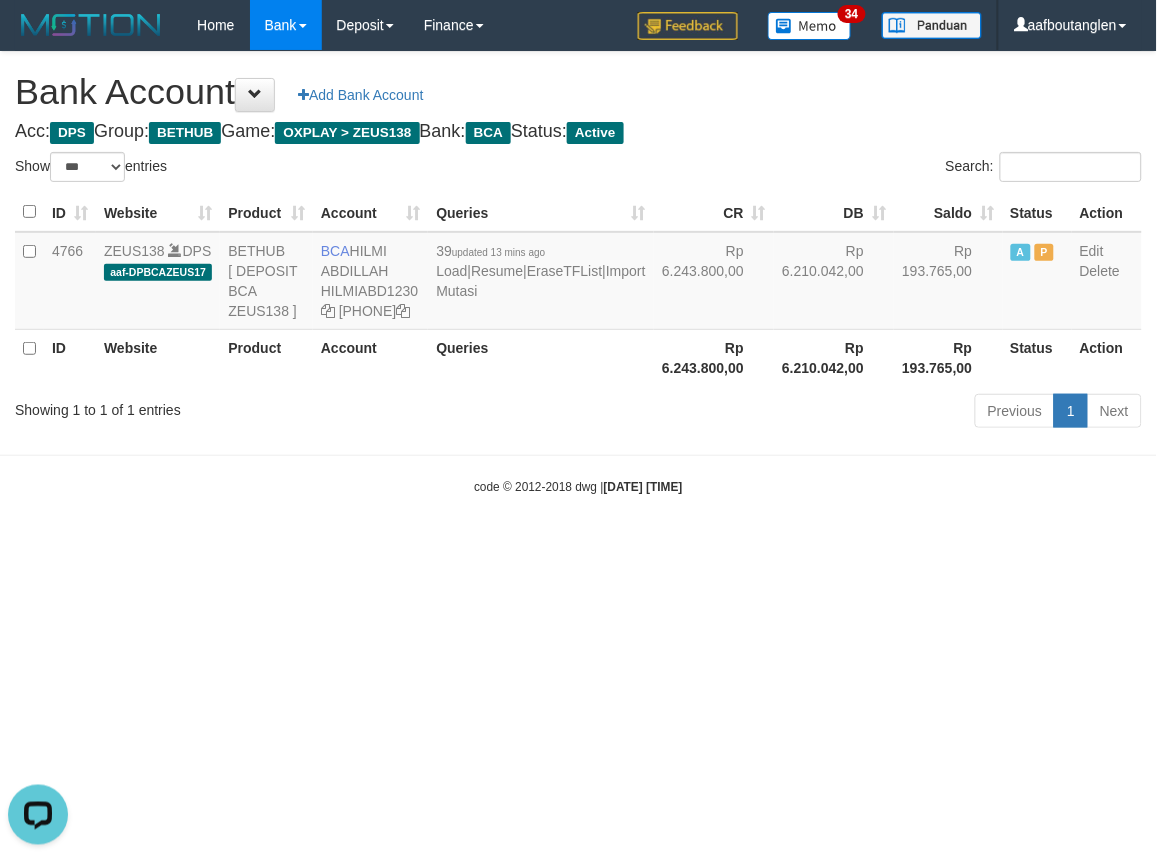 click on "Toggle navigation
Home
Bank
Account List
Deposit
DPS List
History
Note DPS
Finance
Financial Data
aafboutanglen
My Profile
Log Out
34" at bounding box center (578, 273) 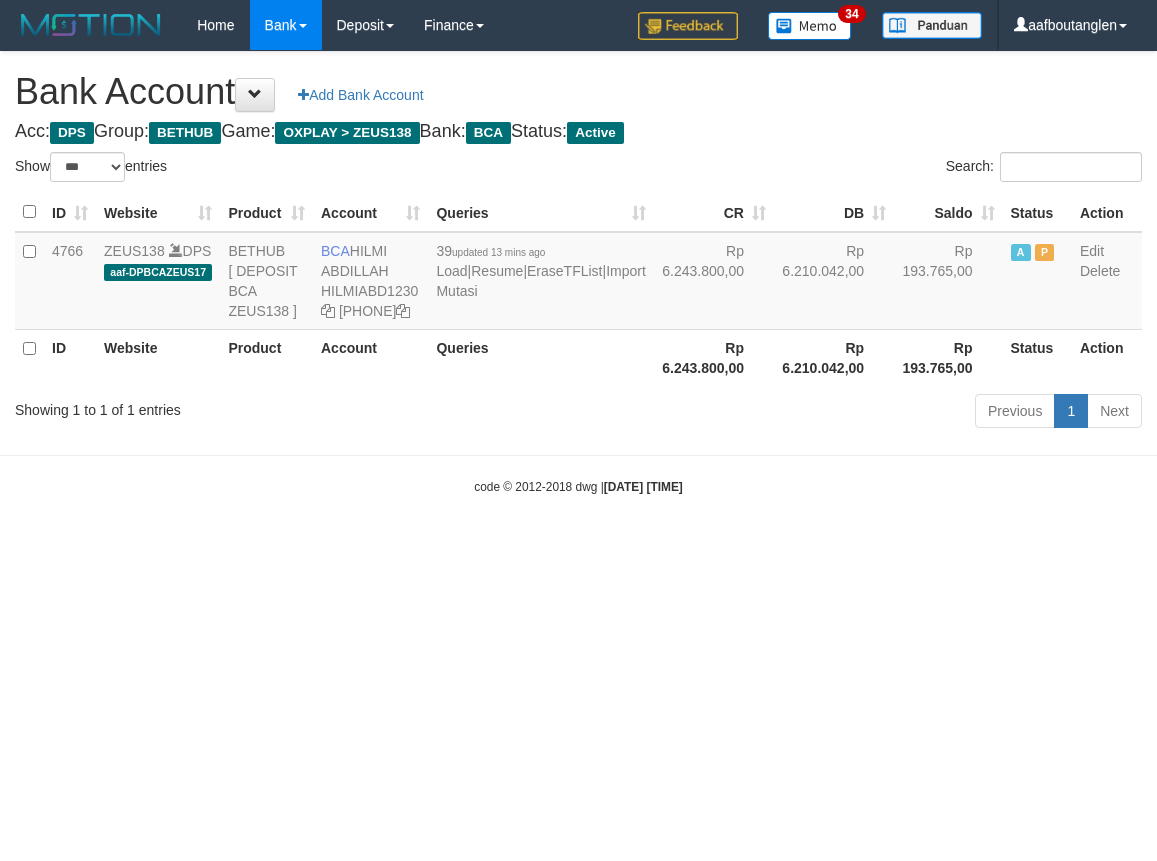 select on "***" 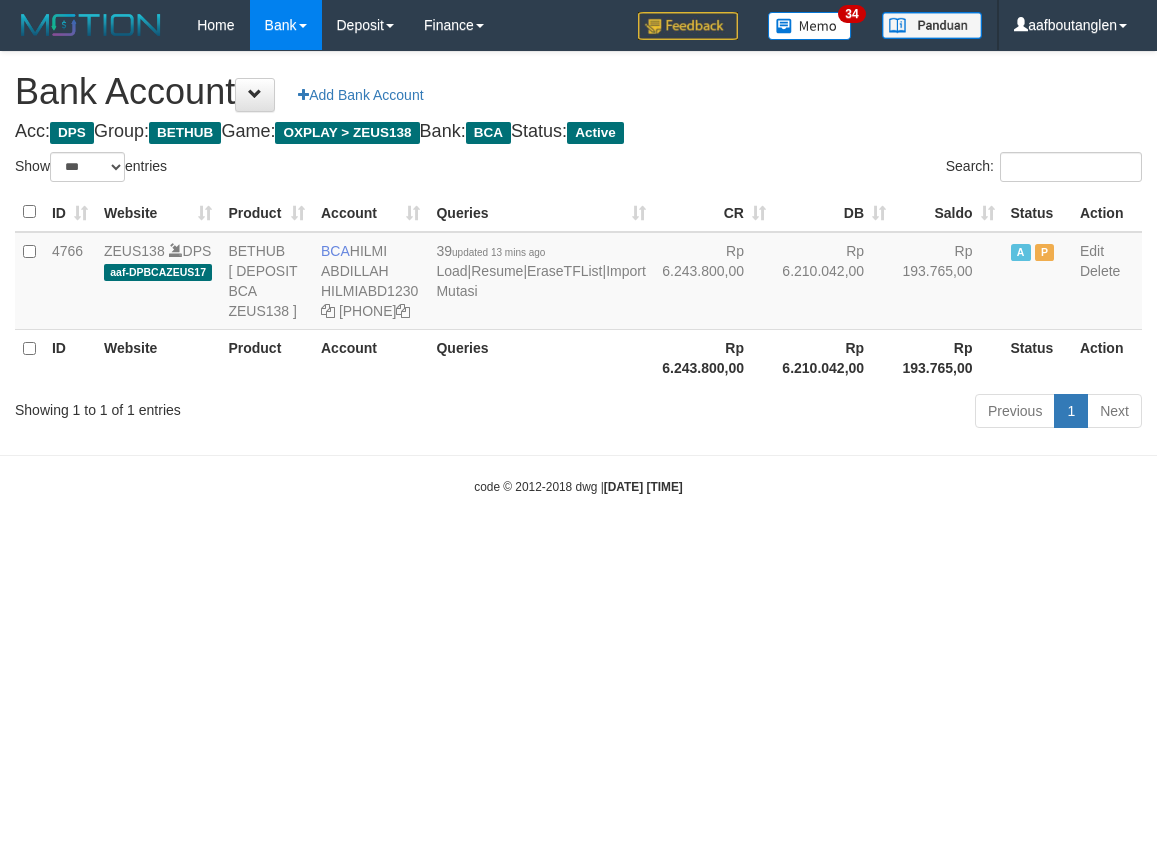 scroll, scrollTop: 0, scrollLeft: 0, axis: both 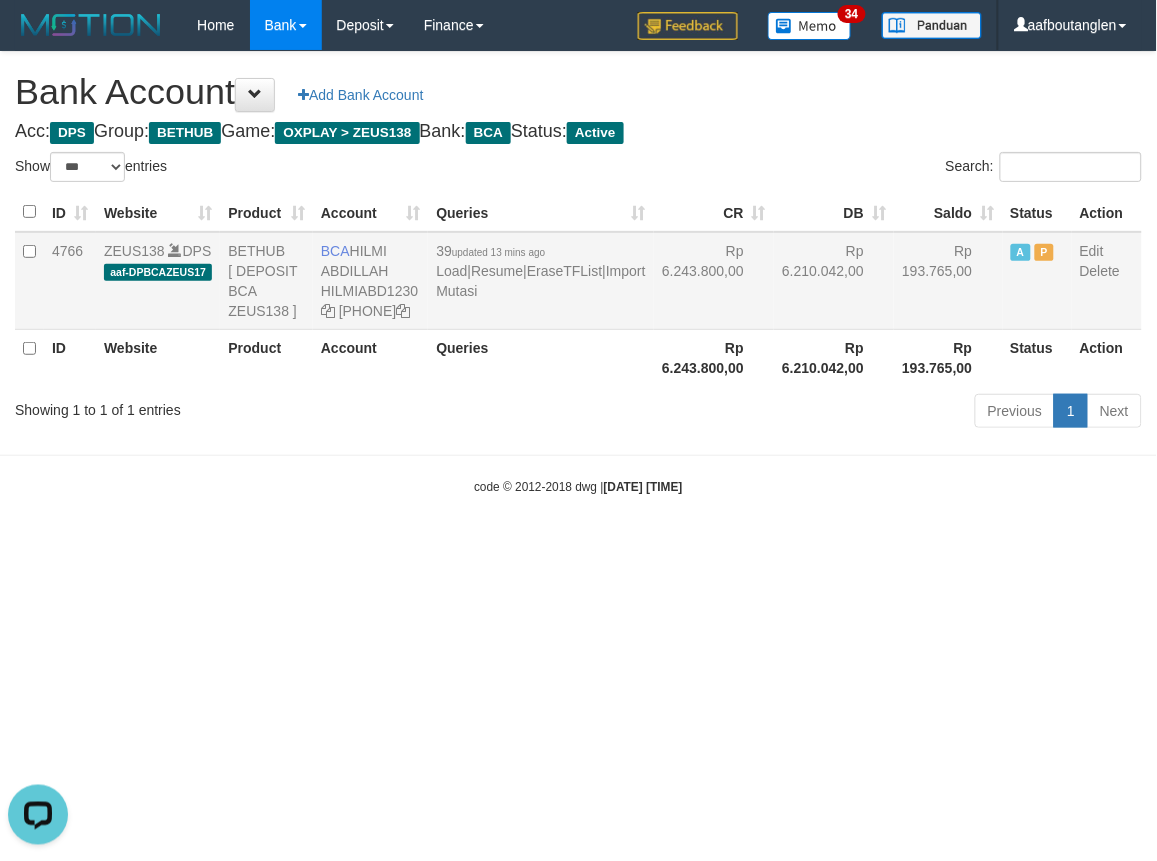 click on "39  updated 13 mins ago
Load
|
Resume
|
EraseTFList
|
Import Mutasi" at bounding box center [540, 281] 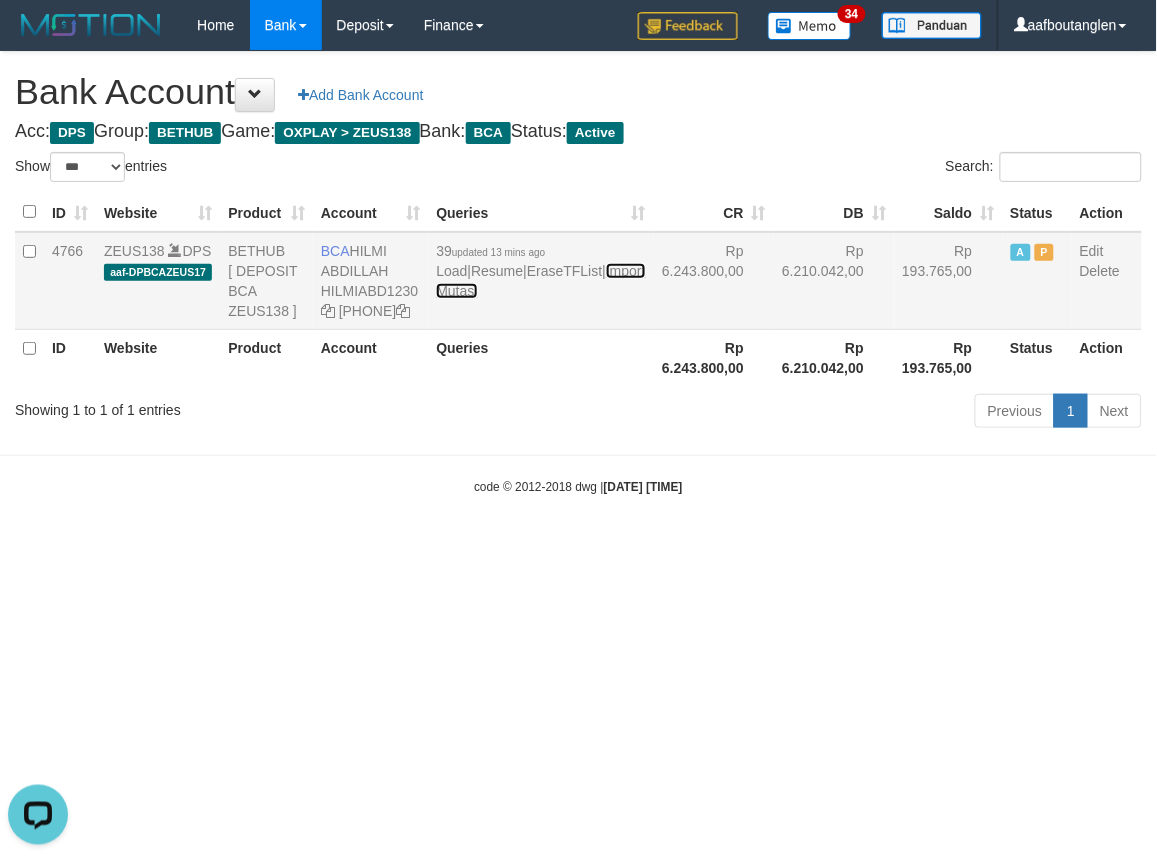 click on "Import Mutasi" at bounding box center (540, 281) 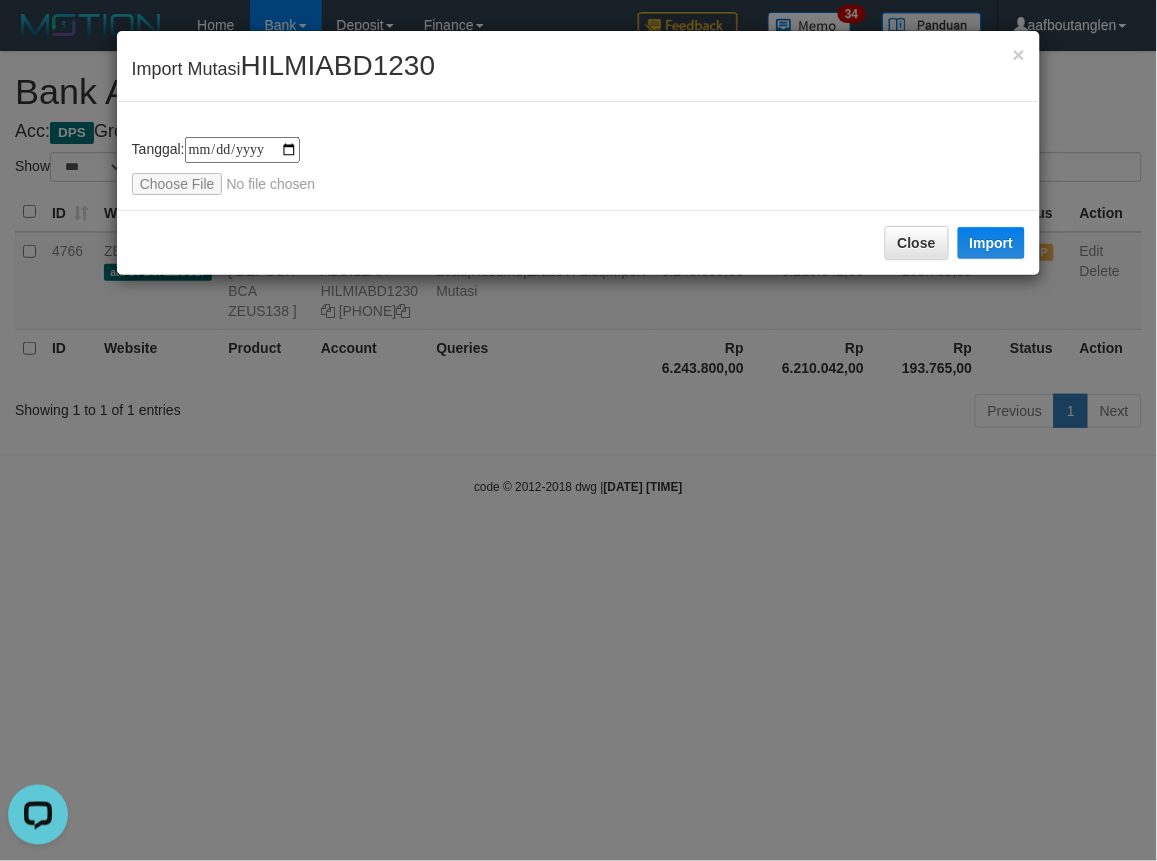click on "**********" at bounding box center (579, 166) 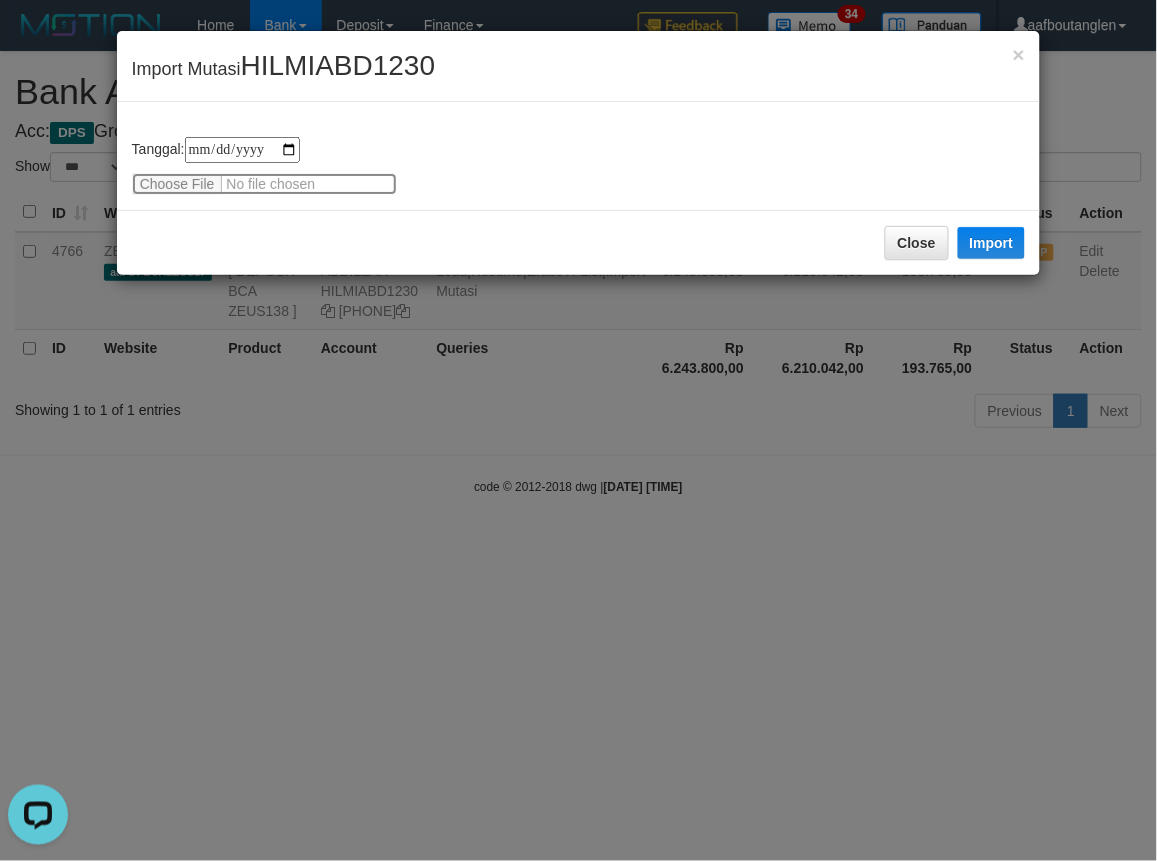 click at bounding box center (264, 184) 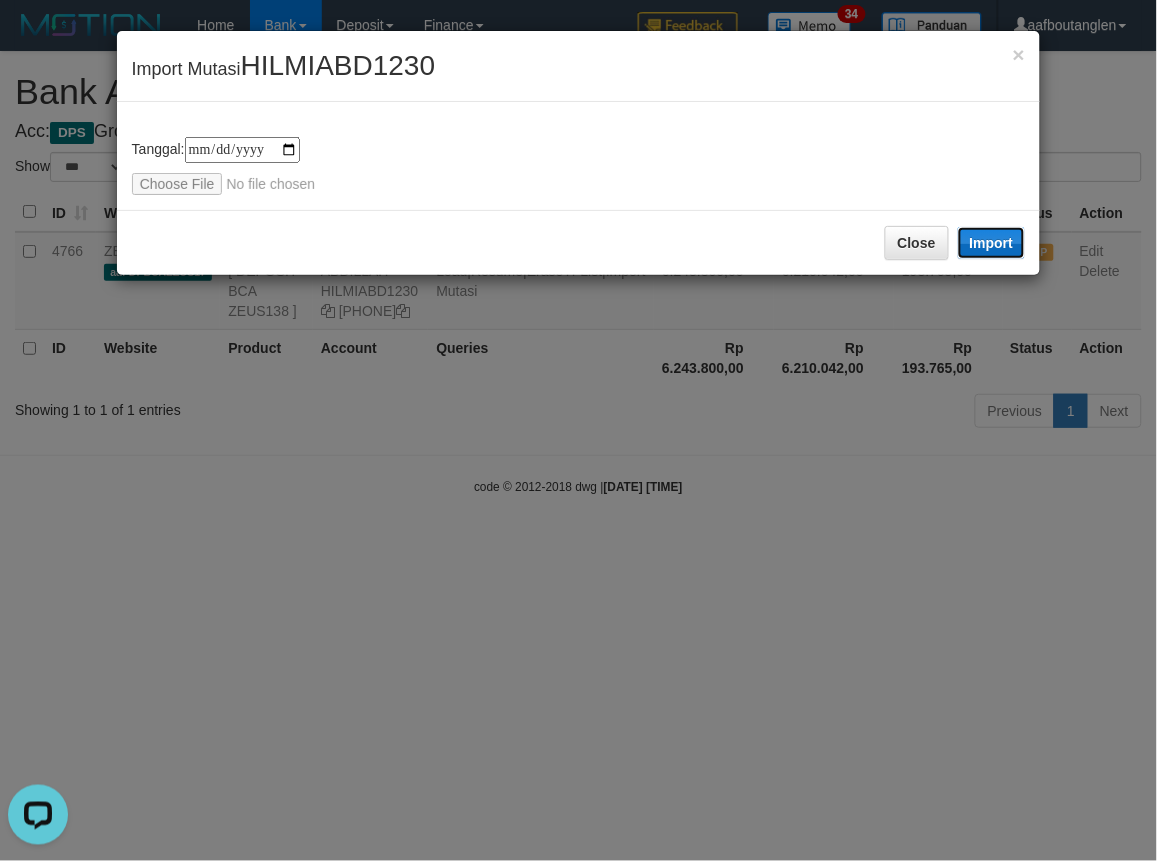 click on "Import" at bounding box center [992, 243] 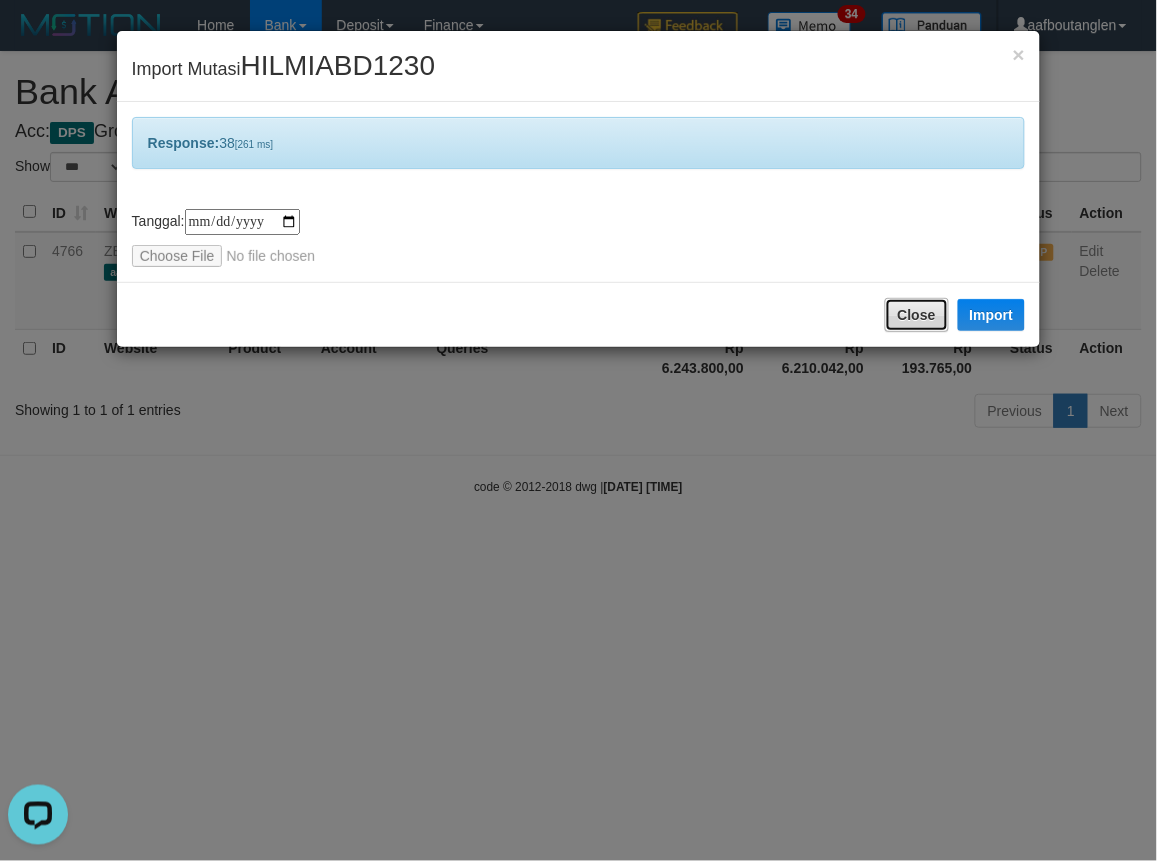 click on "Close" at bounding box center [917, 315] 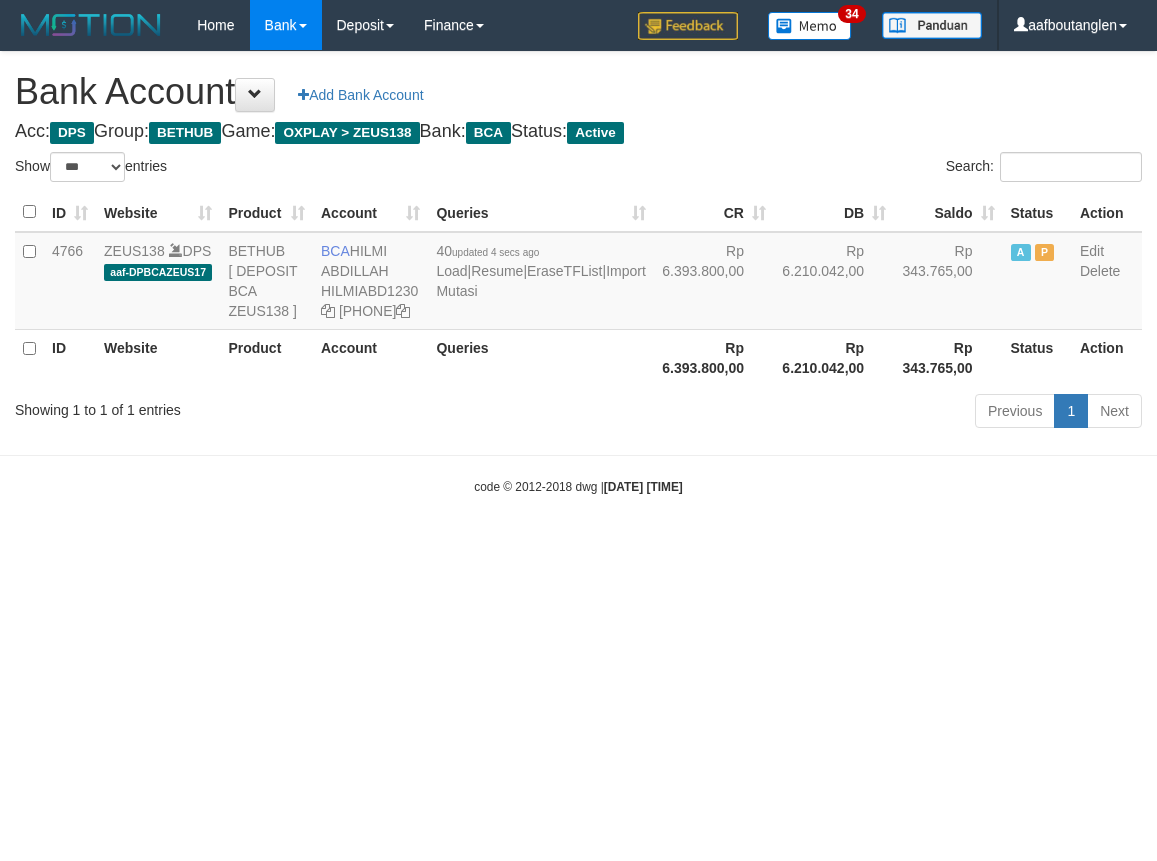 select on "***" 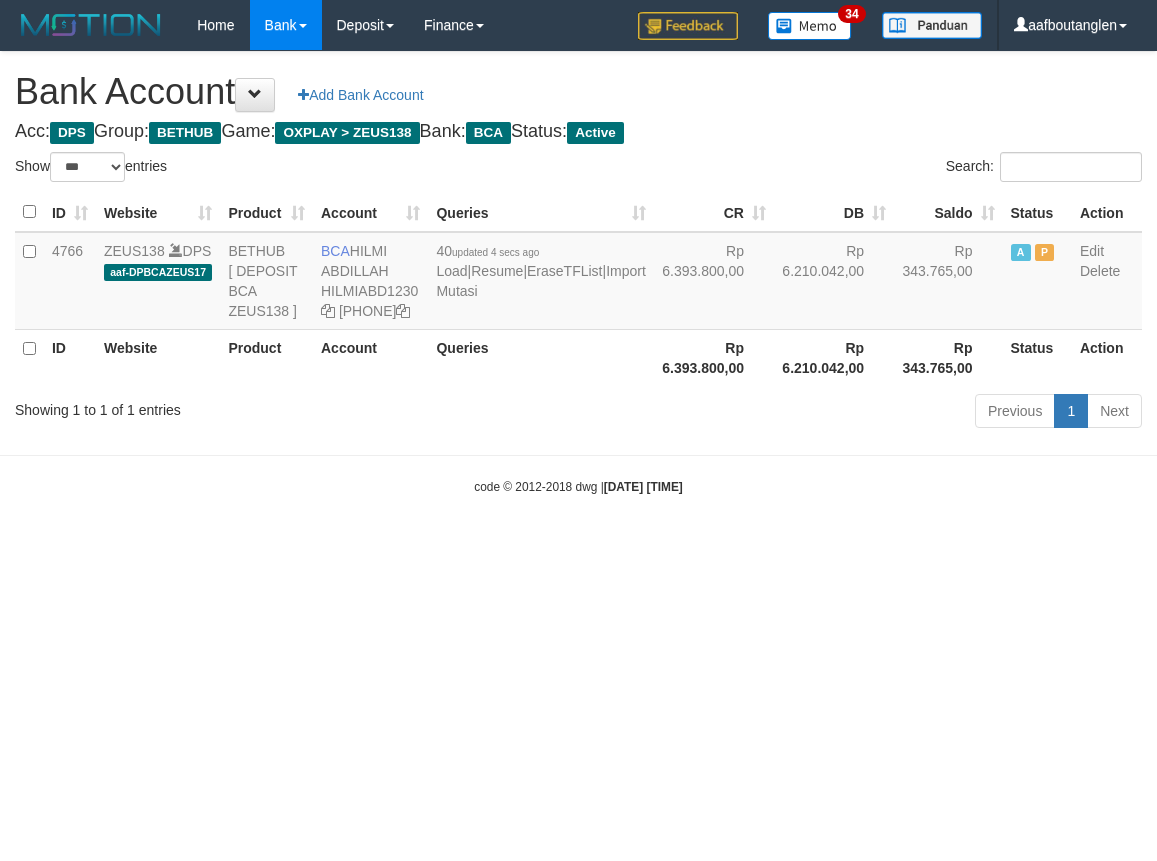 scroll, scrollTop: 0, scrollLeft: 0, axis: both 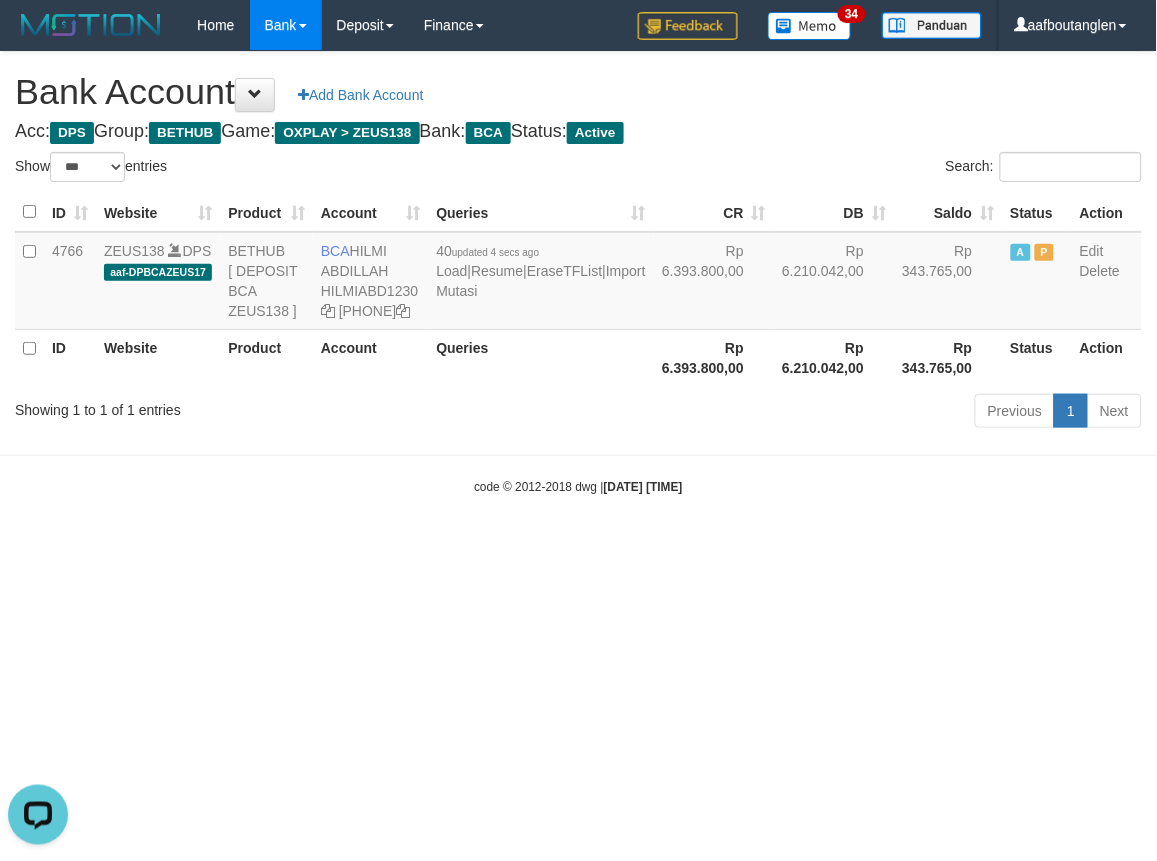 click on "Toggle navigation
Home
Bank
Account List
Deposit
DPS List
History
Note DPS
Finance
Financial Data
aafboutanglen
My Profile
Log Out
34" at bounding box center (578, 273) 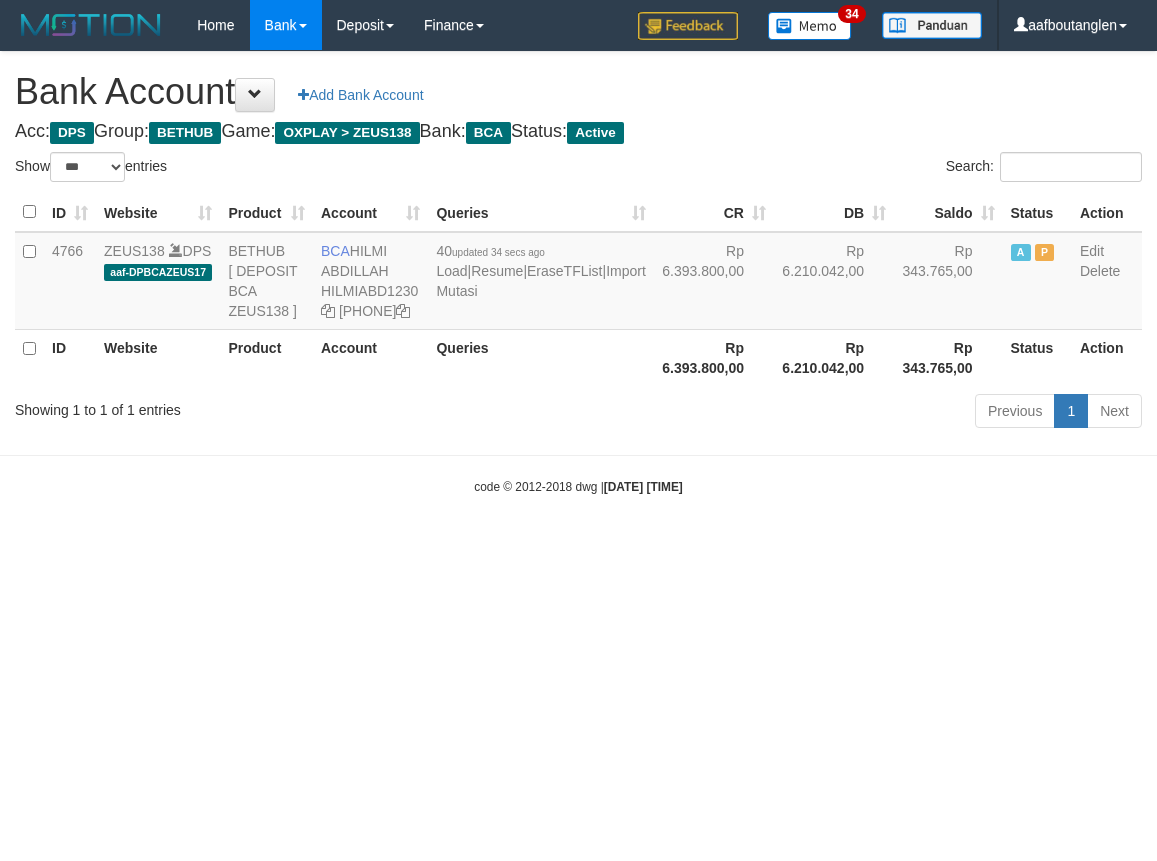 select on "***" 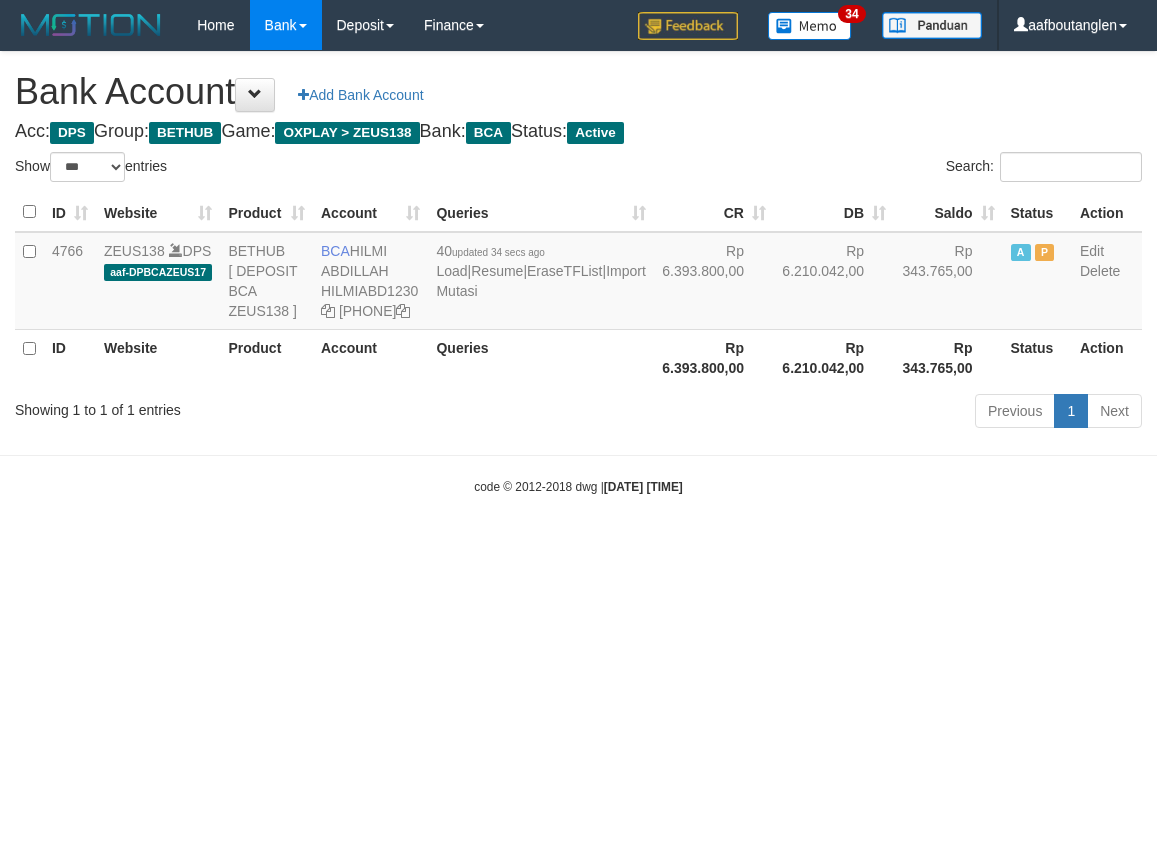 scroll, scrollTop: 0, scrollLeft: 0, axis: both 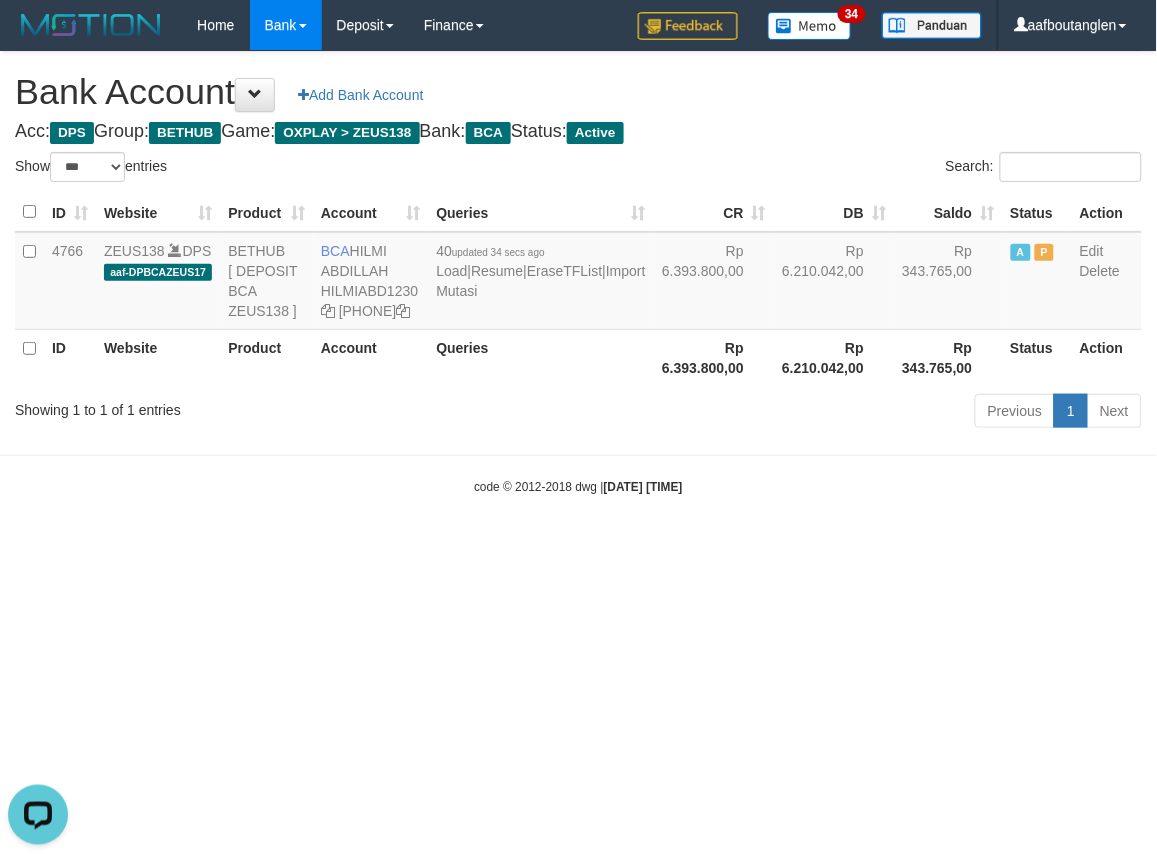 click on "Toggle navigation
Home
Bank
Account List
Deposit
DPS List
History
Note DPS
Finance
Financial Data
aafboutanglen
My Profile
Log Out
34" at bounding box center [578, 273] 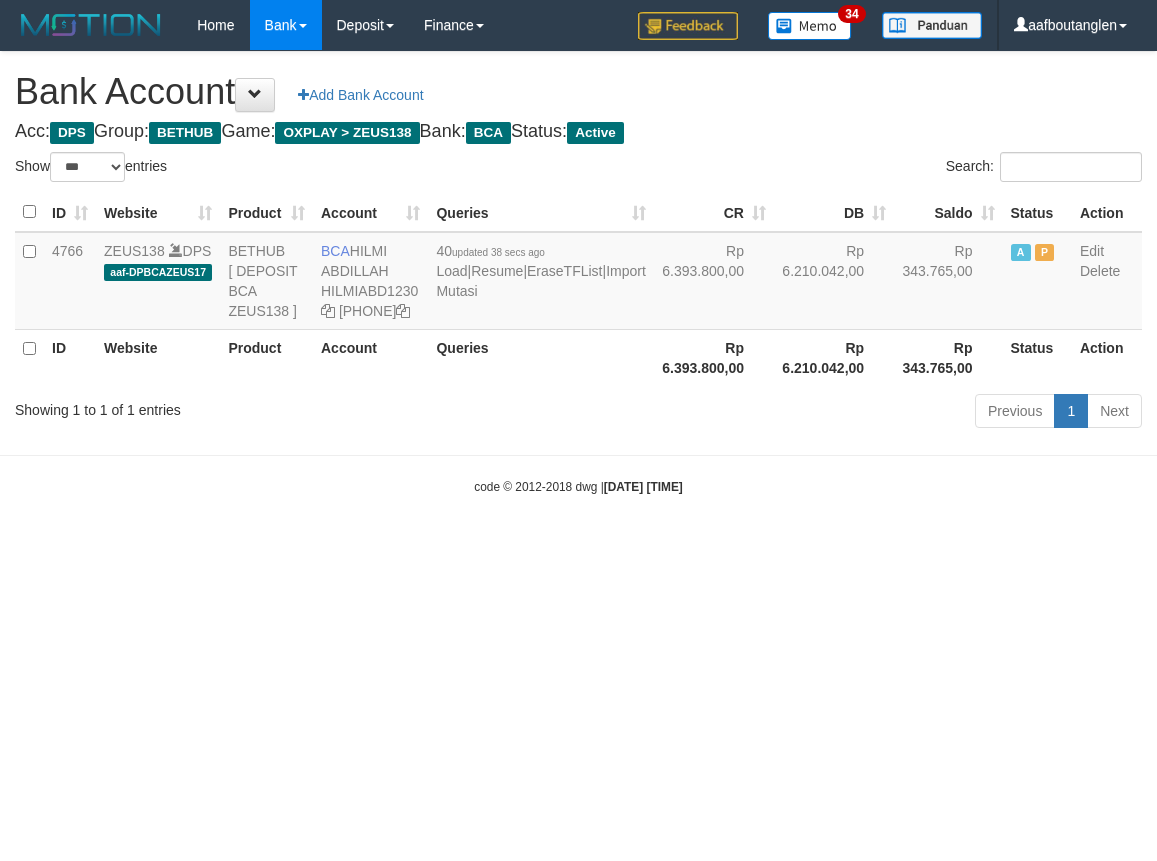 select on "***" 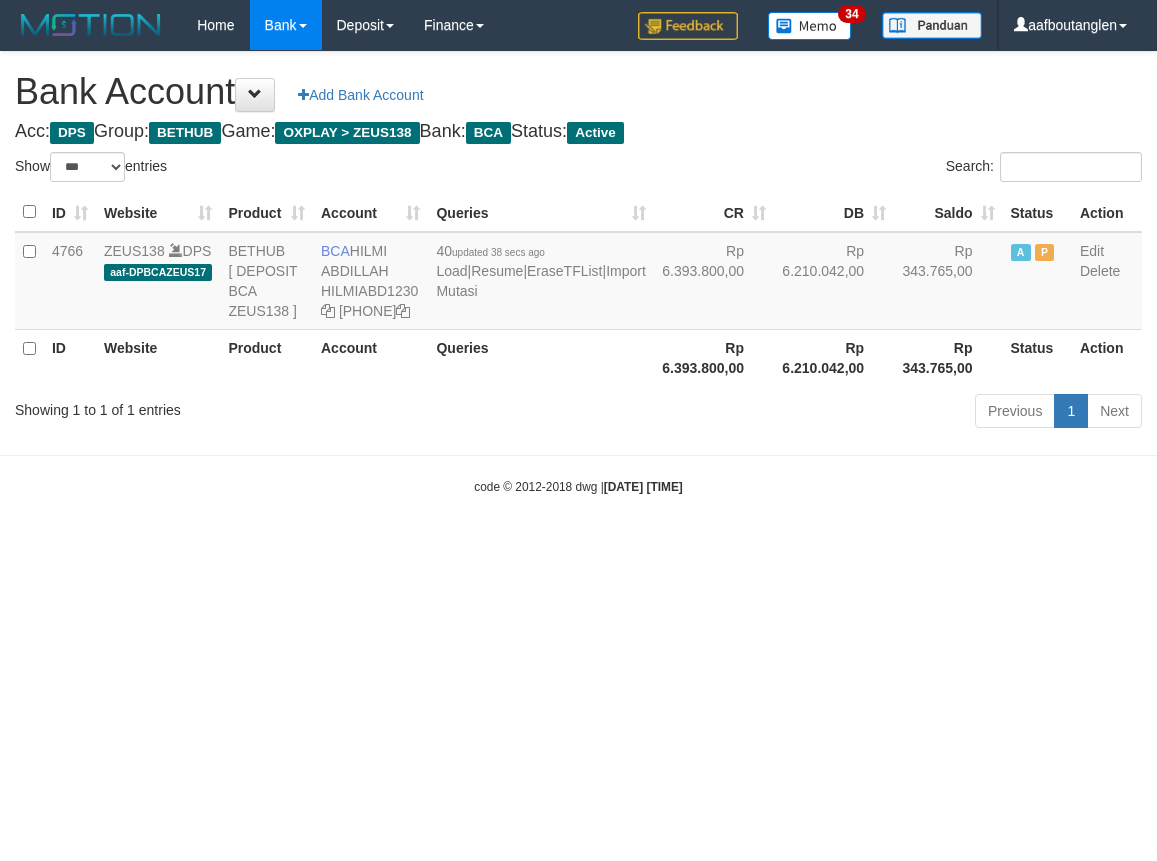 scroll, scrollTop: 0, scrollLeft: 0, axis: both 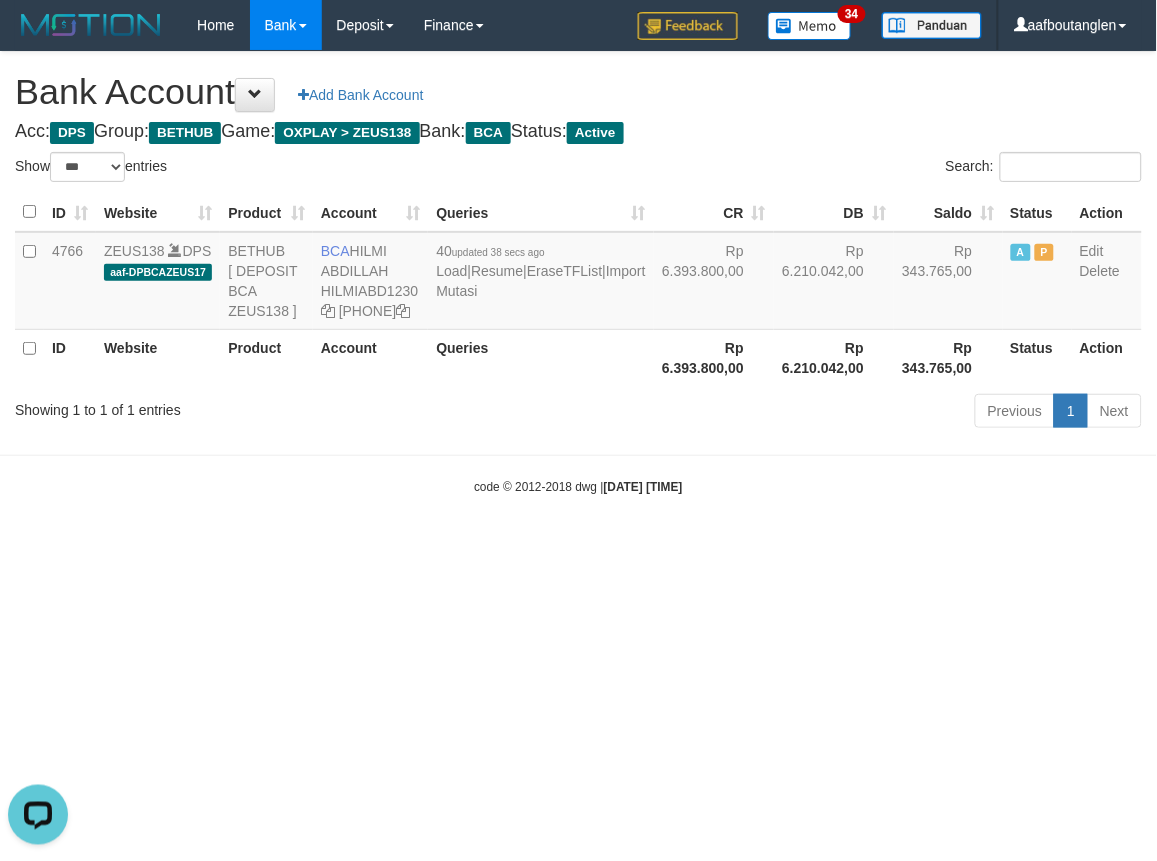 drag, startPoint x: 905, startPoint y: 681, endPoint x: 1000, endPoint y: 701, distance: 97.082436 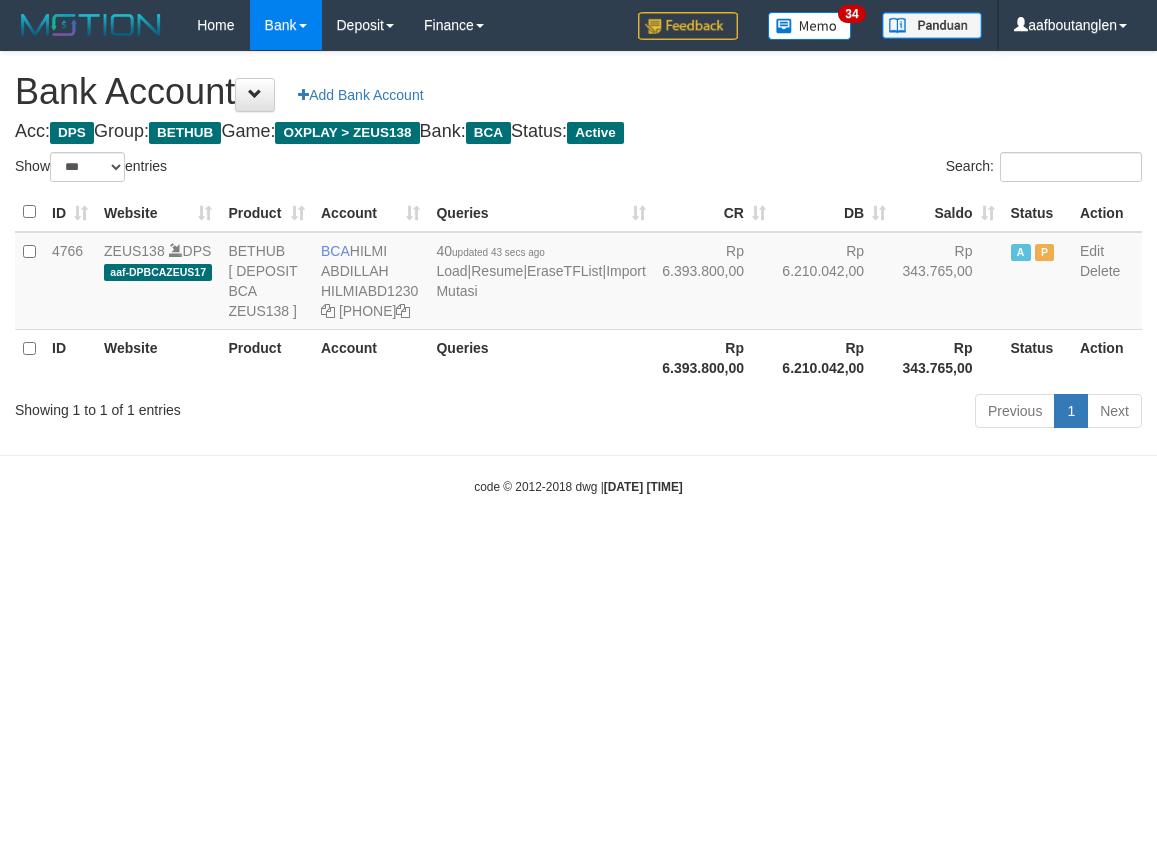 select on "***" 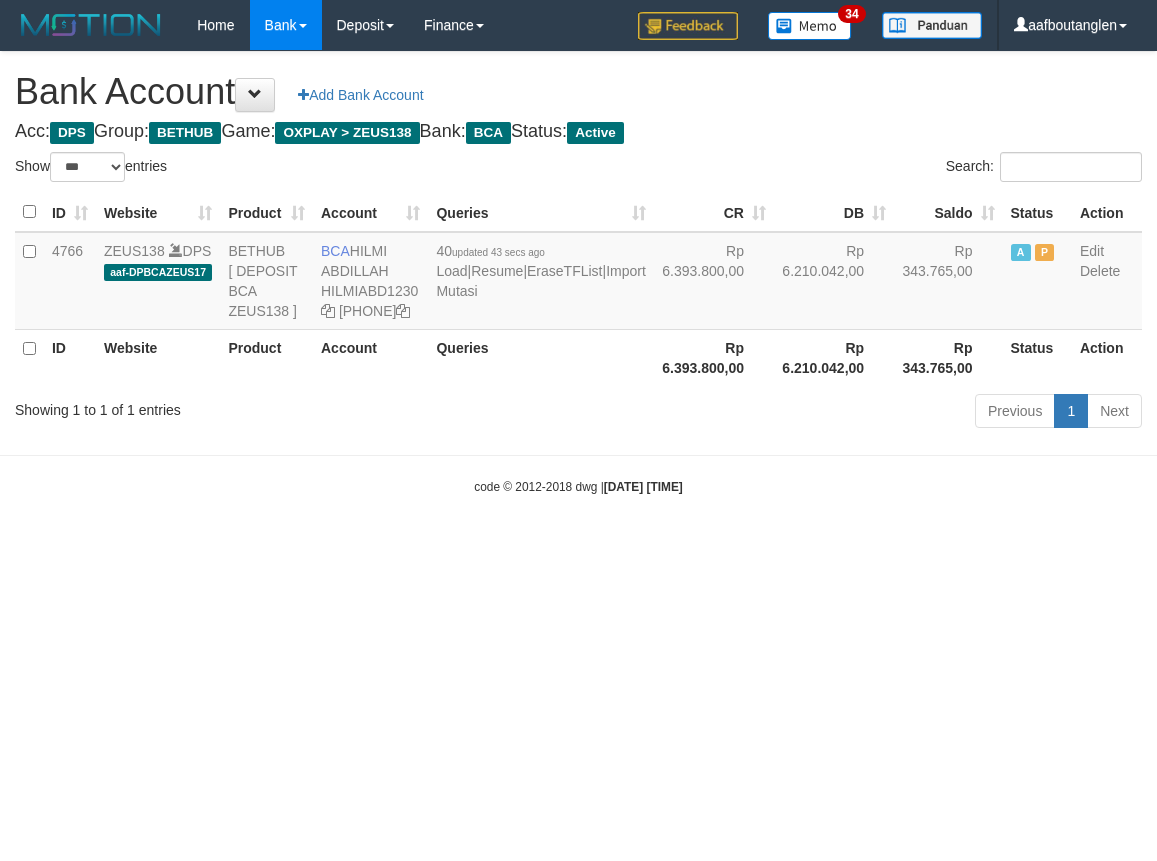 scroll, scrollTop: 0, scrollLeft: 0, axis: both 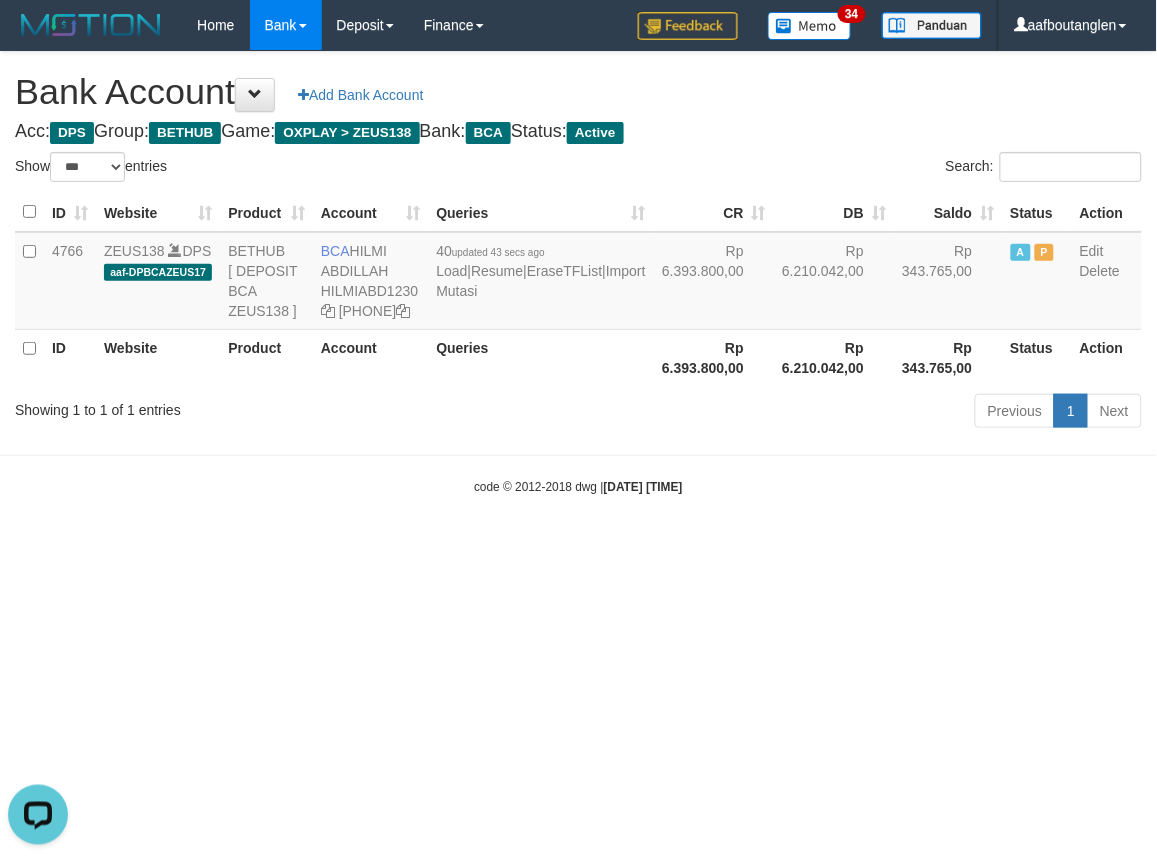 drag, startPoint x: 936, startPoint y: 545, endPoint x: 1017, endPoint y: 552, distance: 81.3019 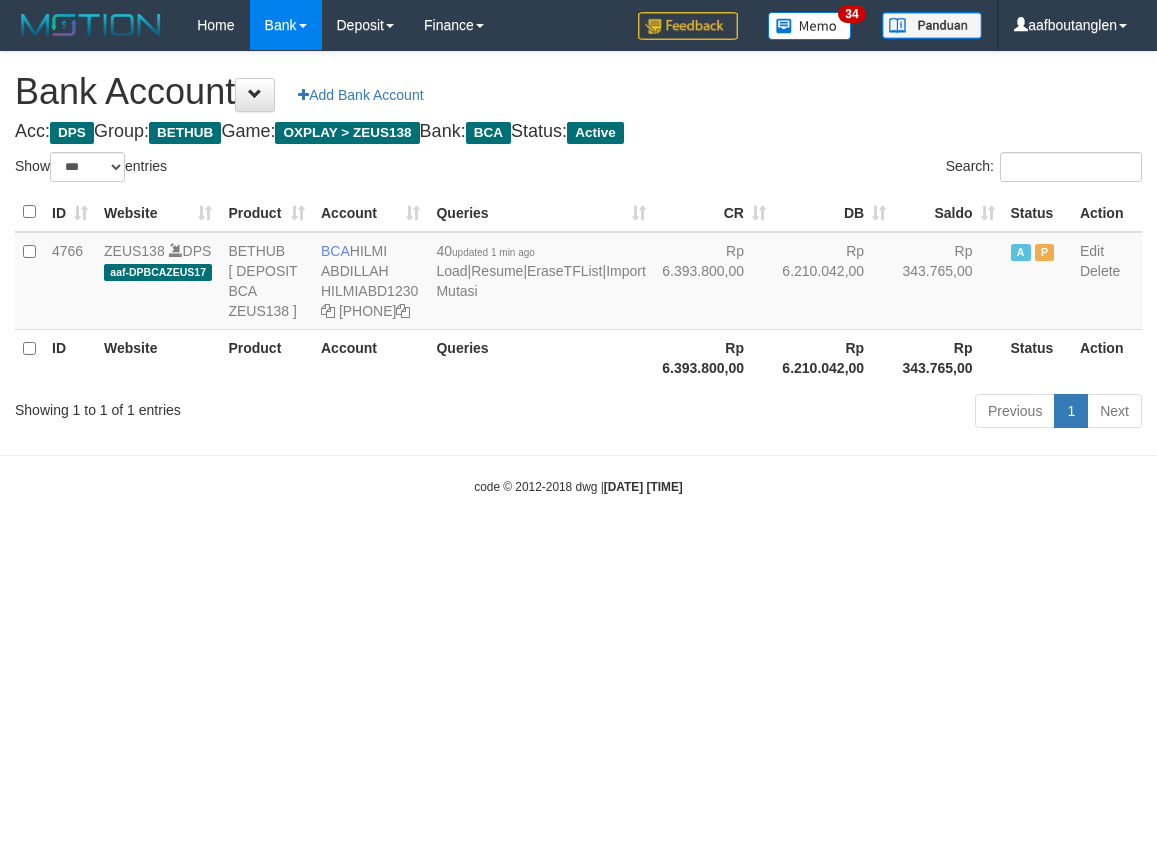 select on "***" 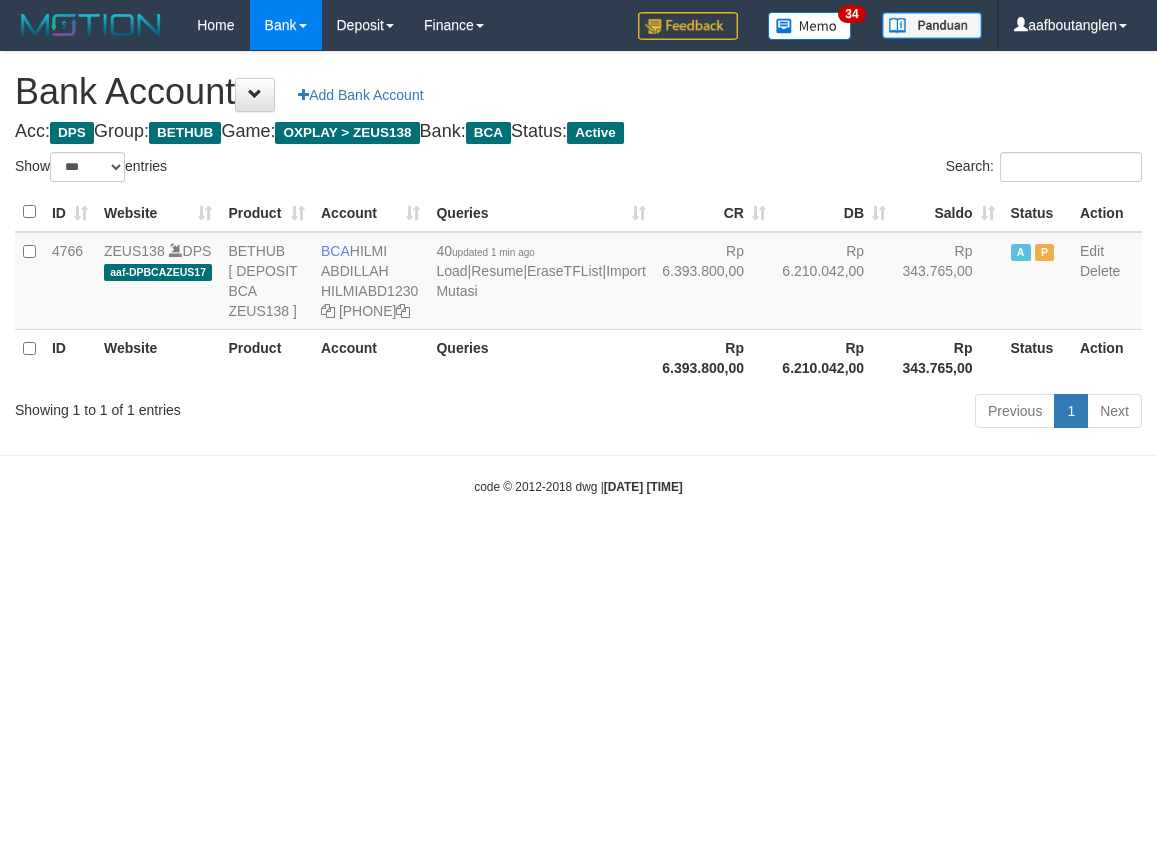 scroll, scrollTop: 0, scrollLeft: 0, axis: both 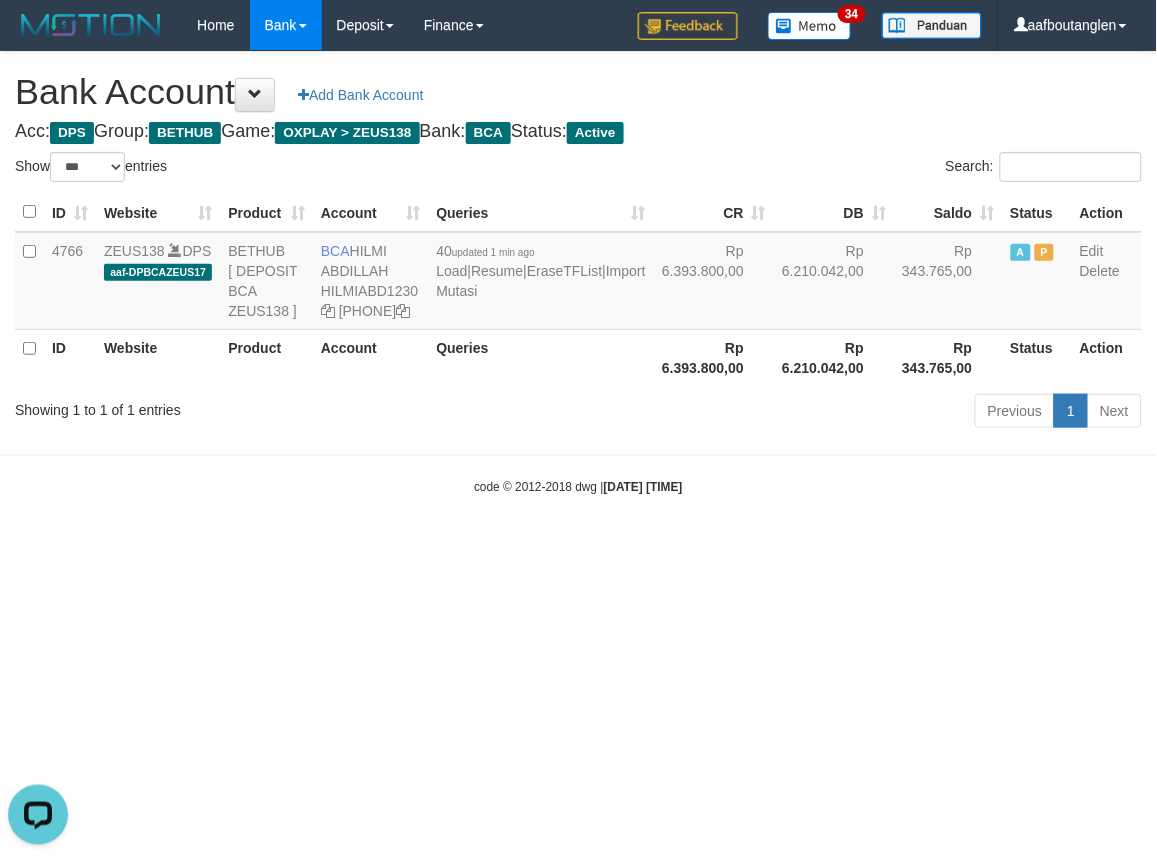 click on "Toggle navigation
Home
Bank
Account List
Deposit
DPS List
History
Note DPS
Finance
Financial Data
aafboutanglen
My Profile
Log Out
34" at bounding box center [578, 273] 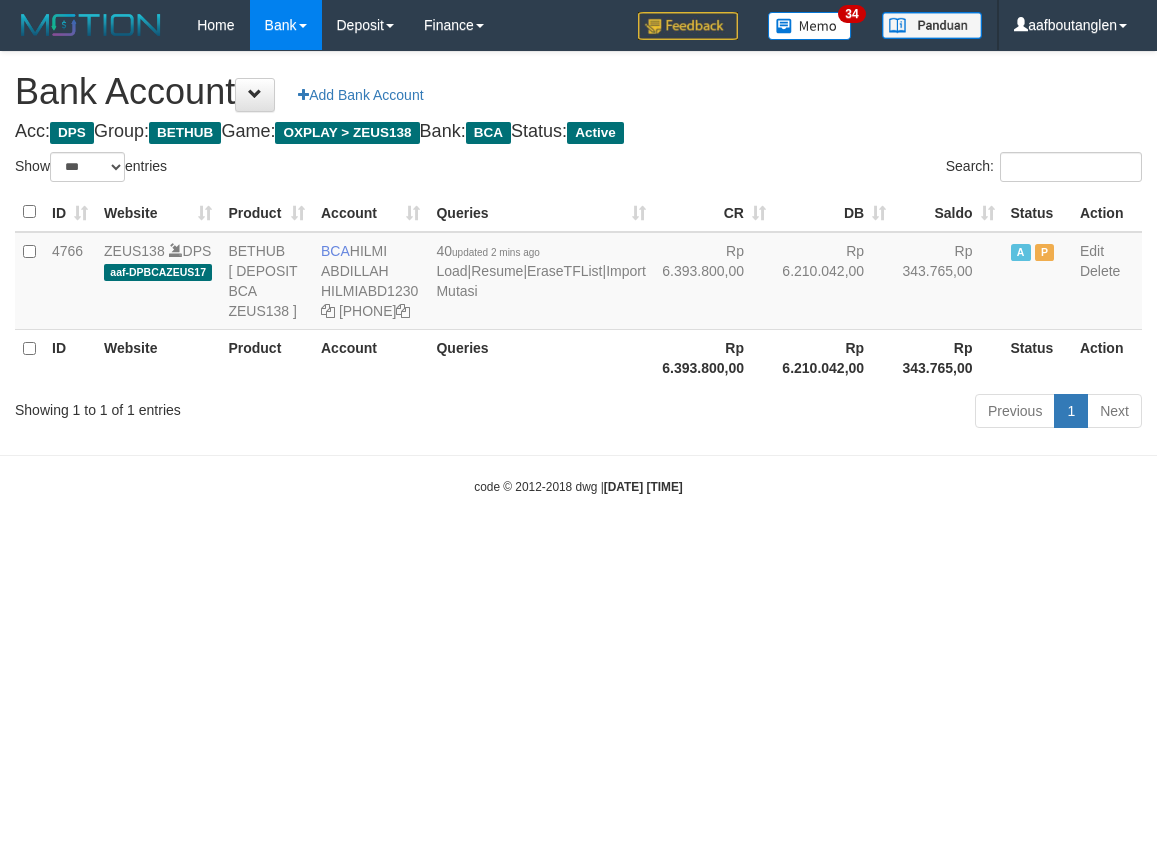 select on "***" 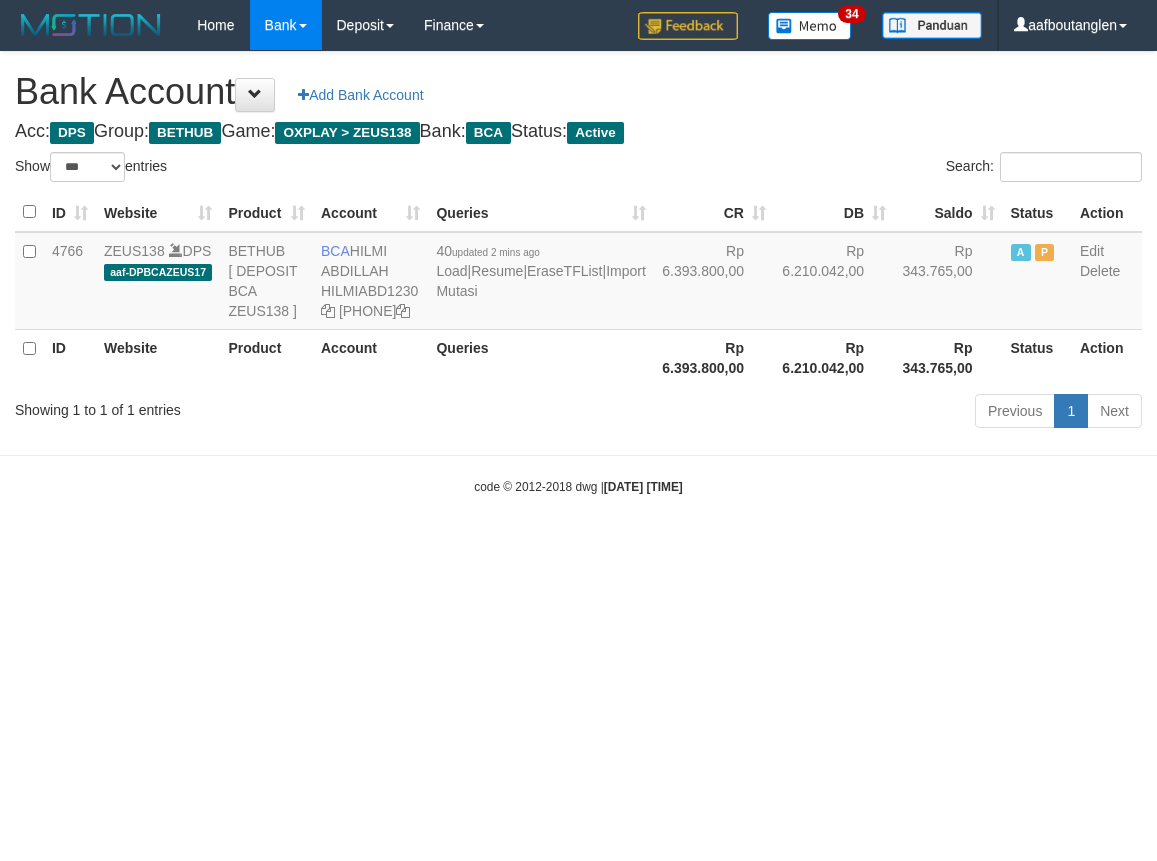 scroll, scrollTop: 0, scrollLeft: 0, axis: both 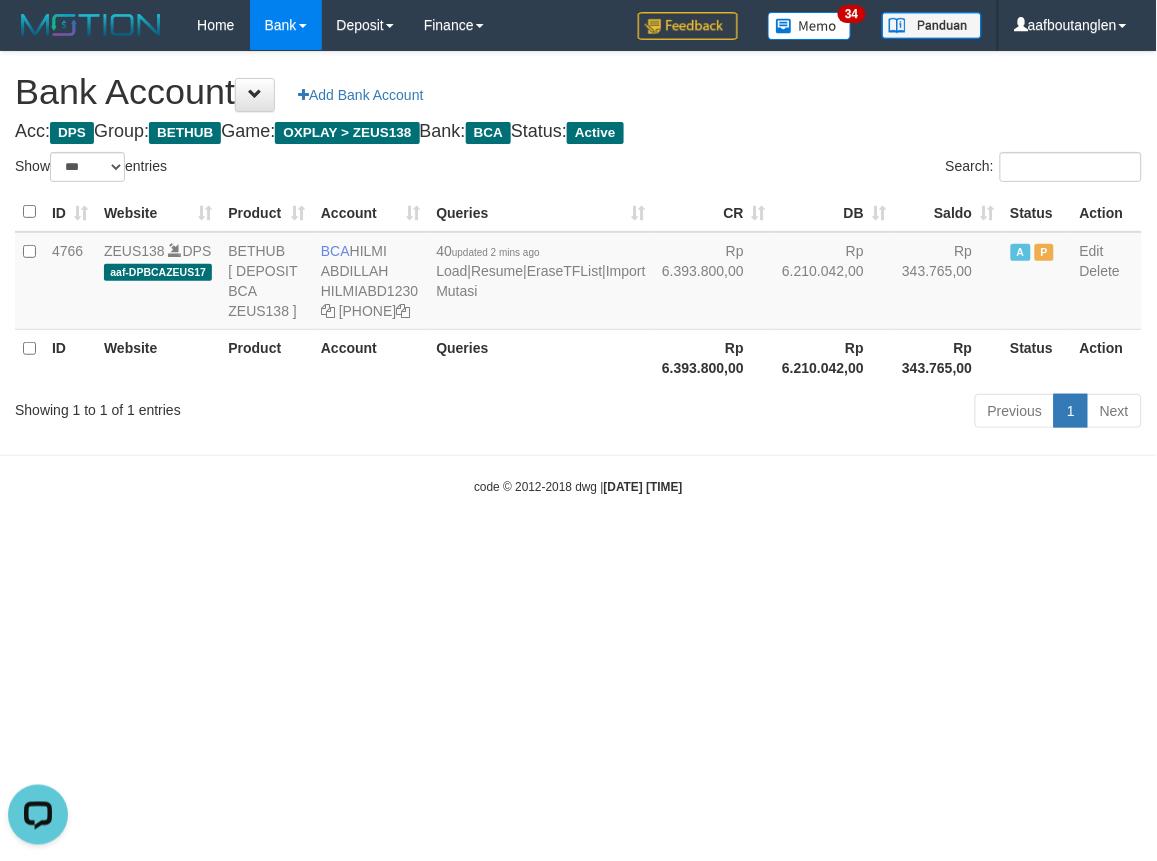 drag, startPoint x: 864, startPoint y: 668, endPoint x: 846, endPoint y: 668, distance: 18 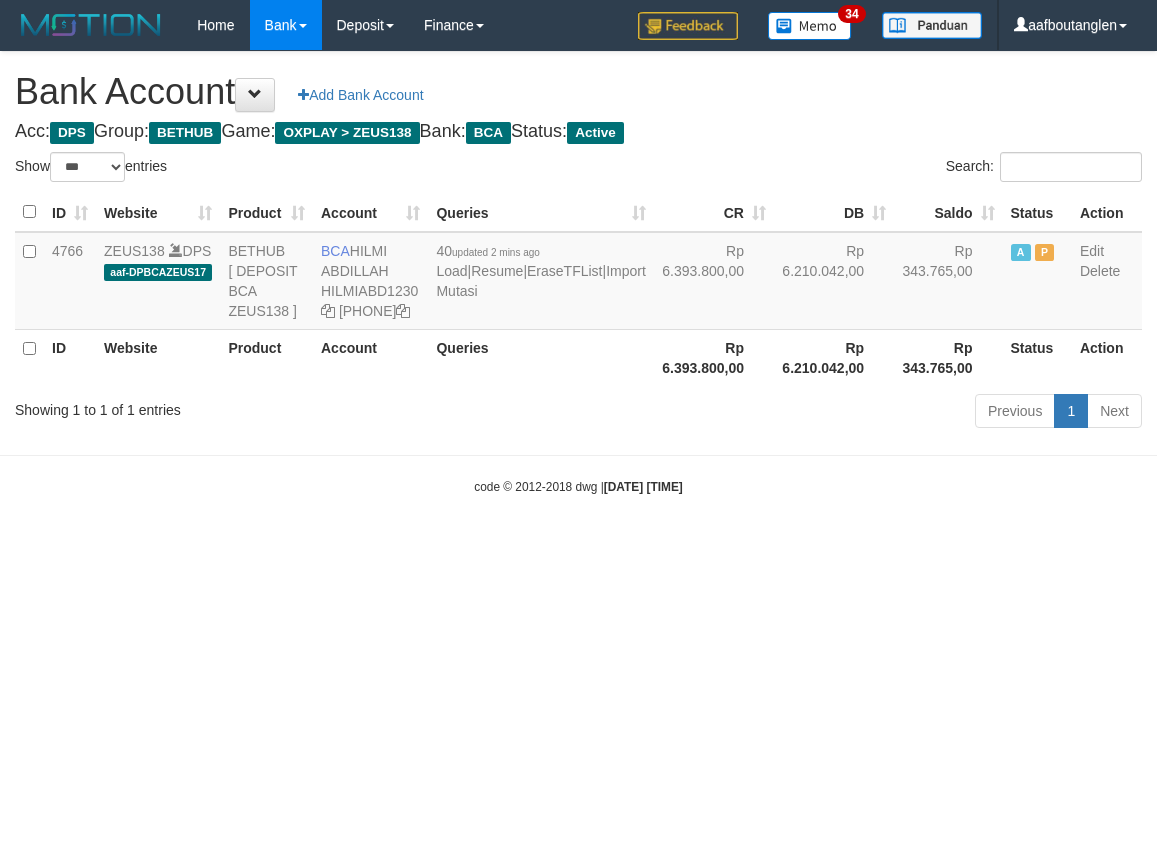select on "***" 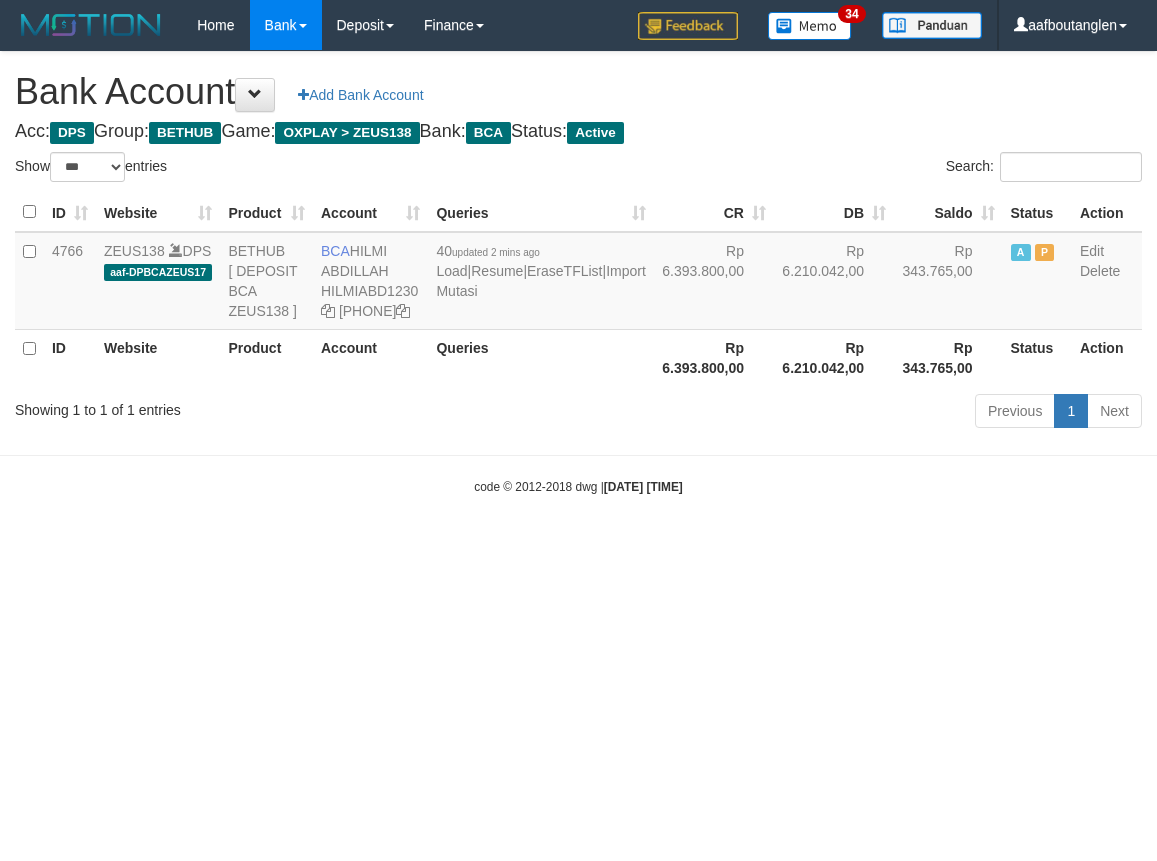 scroll, scrollTop: 0, scrollLeft: 0, axis: both 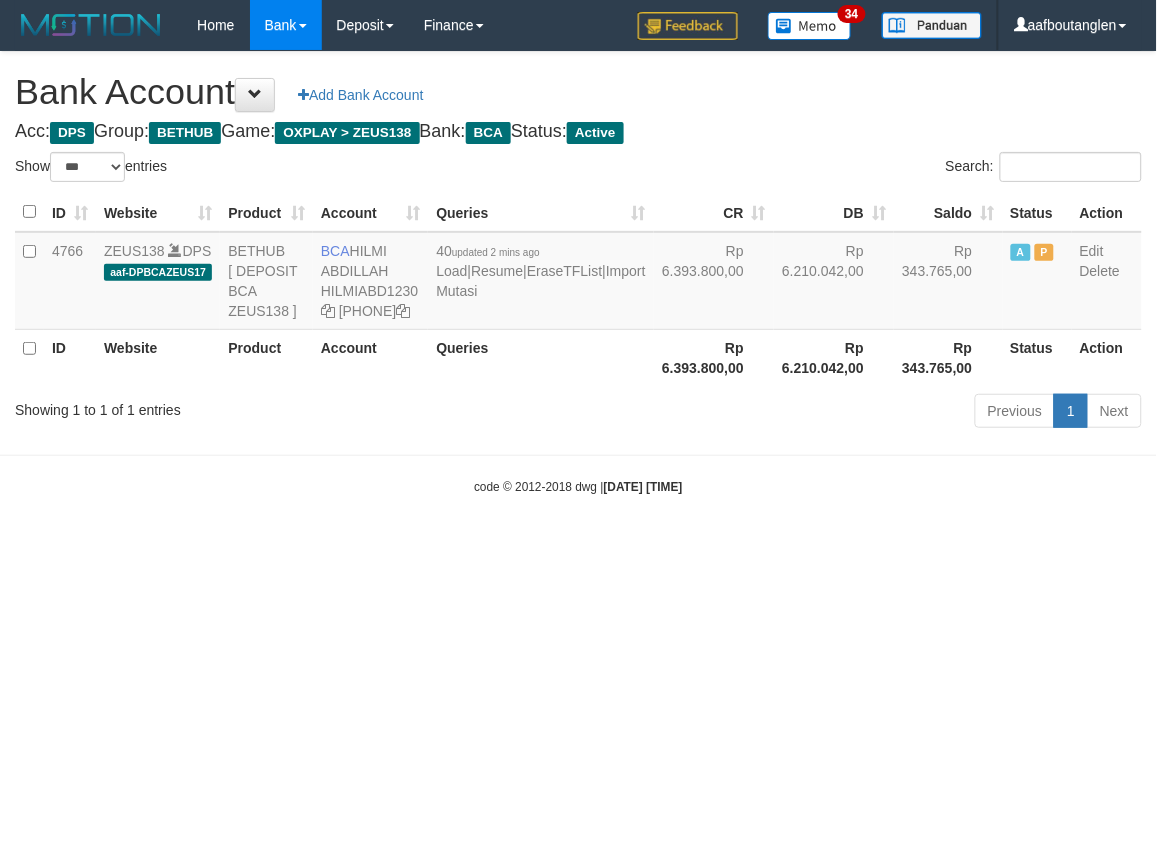 click on "Toggle navigation
Home
Bank
Account List
Deposit
DPS List
History
Note DPS
Finance
Financial Data
aafboutanglen
My Profile
Log Out
34" at bounding box center [578, 273] 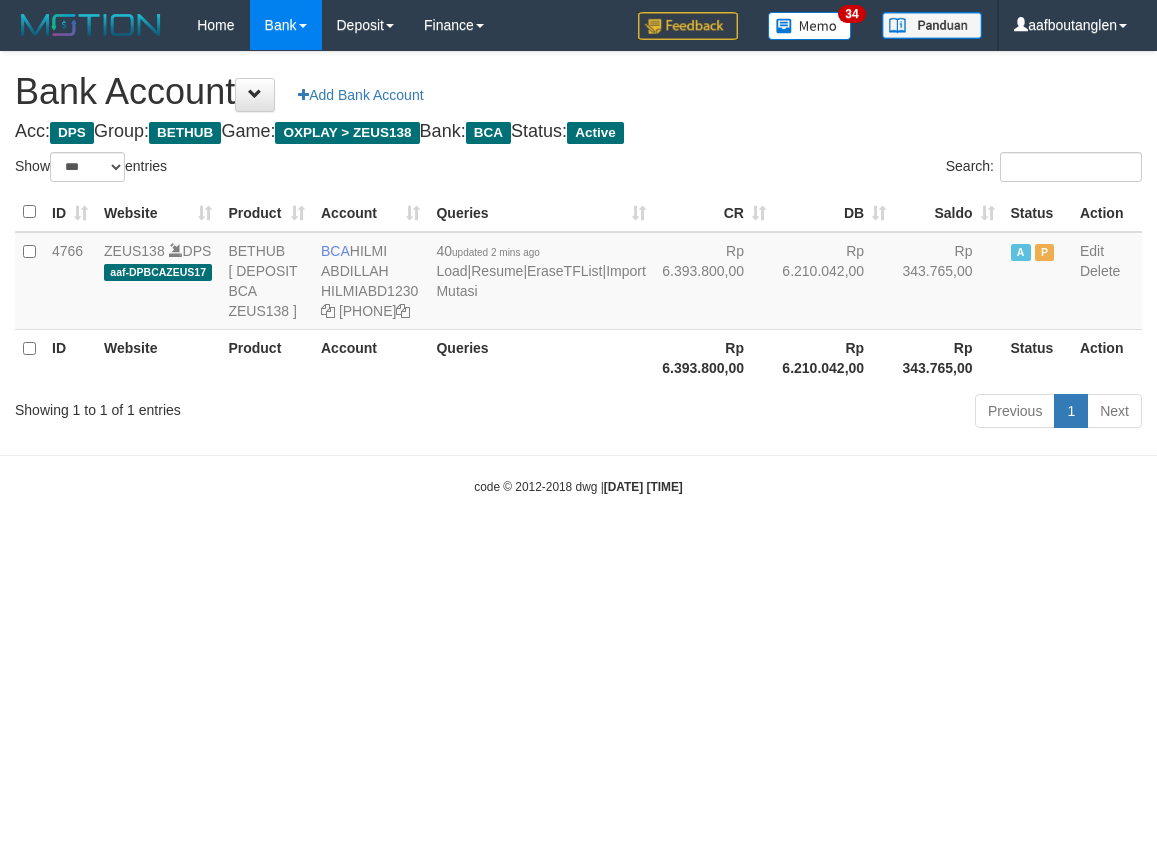 select on "***" 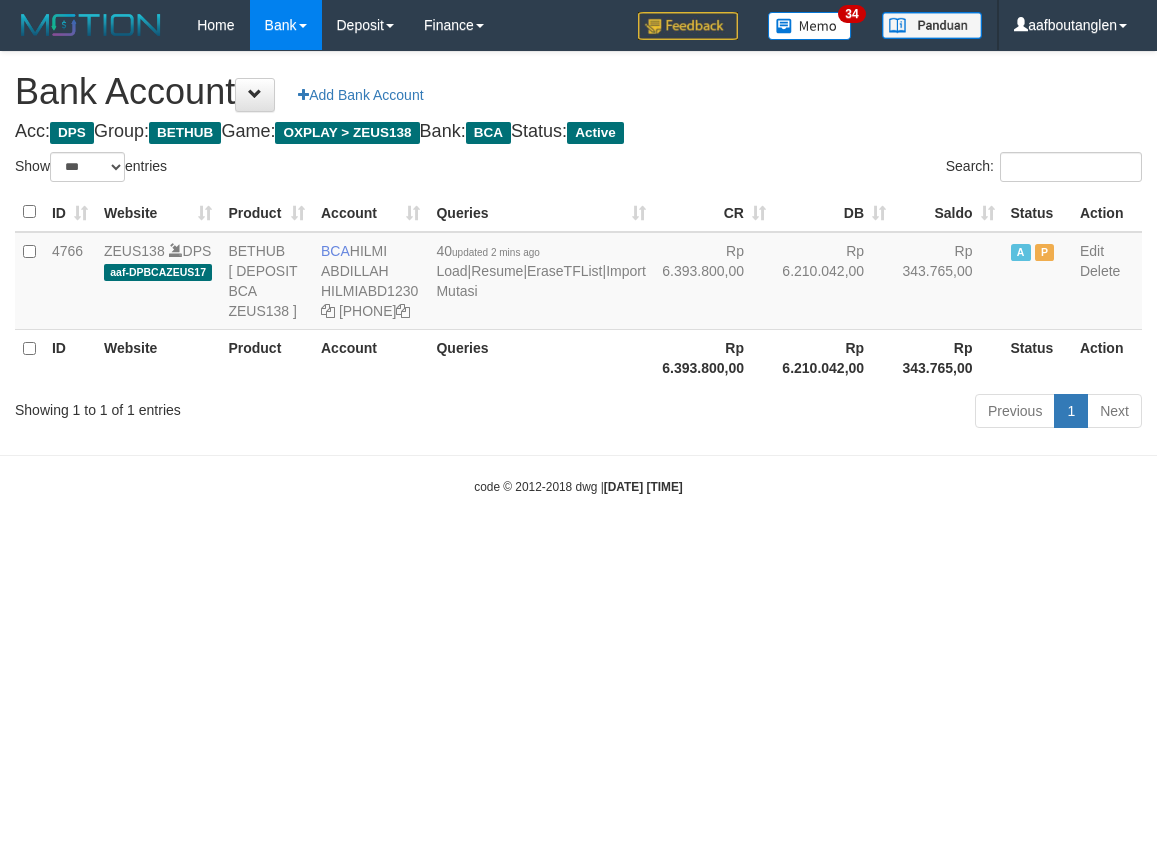 scroll, scrollTop: 0, scrollLeft: 0, axis: both 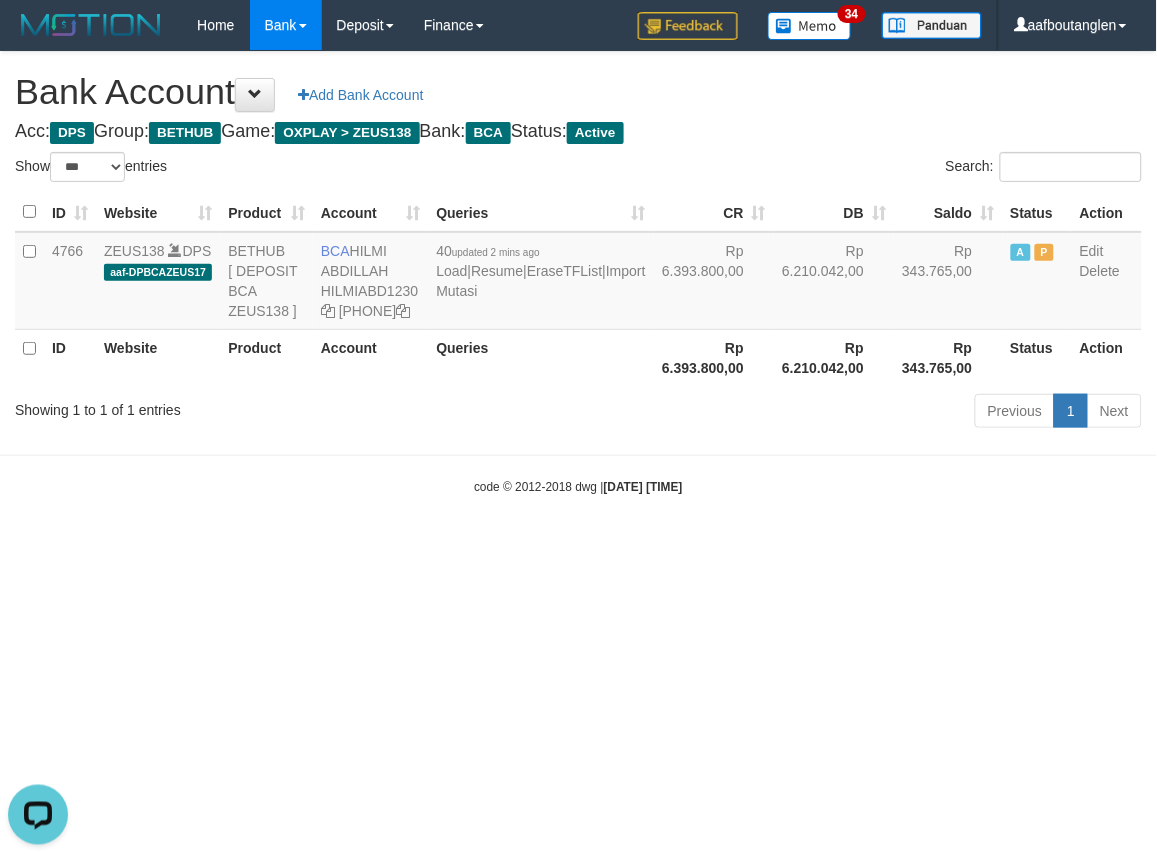 drag, startPoint x: 0, startPoint y: 488, endPoint x: 30, endPoint y: 485, distance: 30.149628 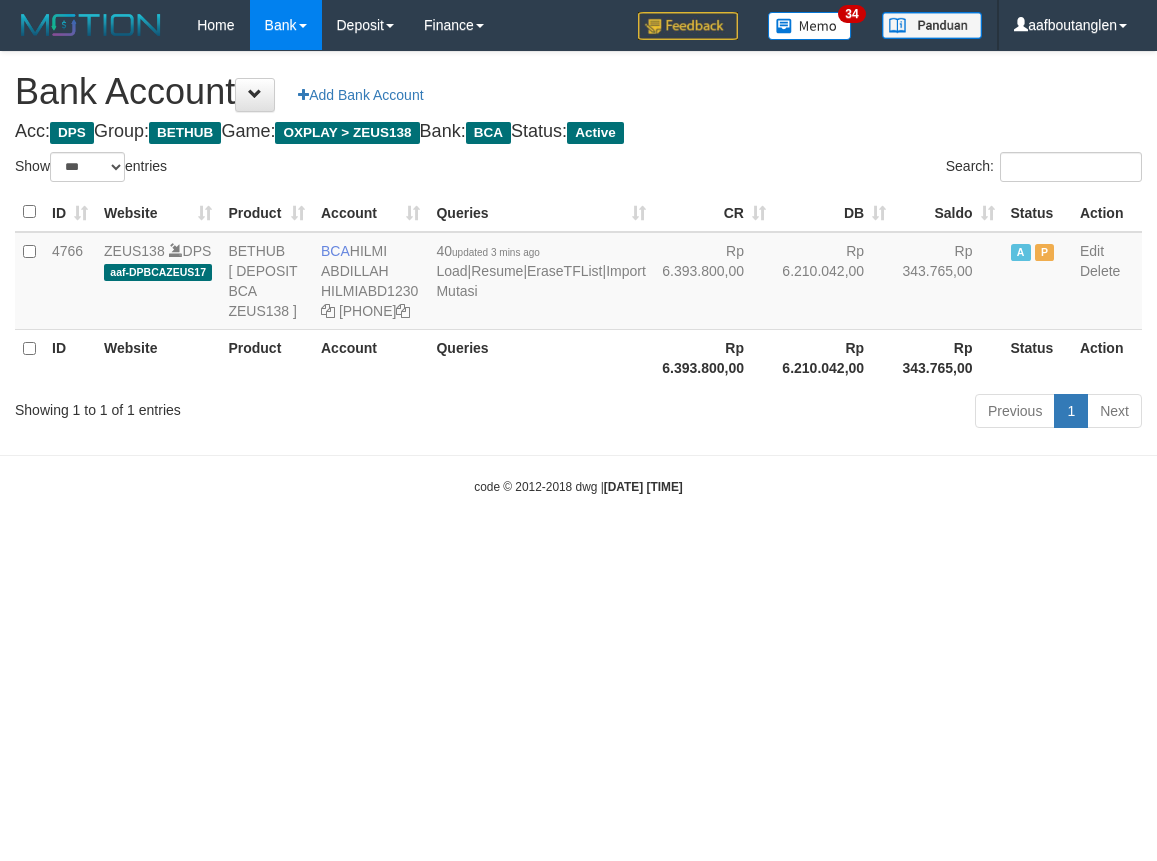 select on "***" 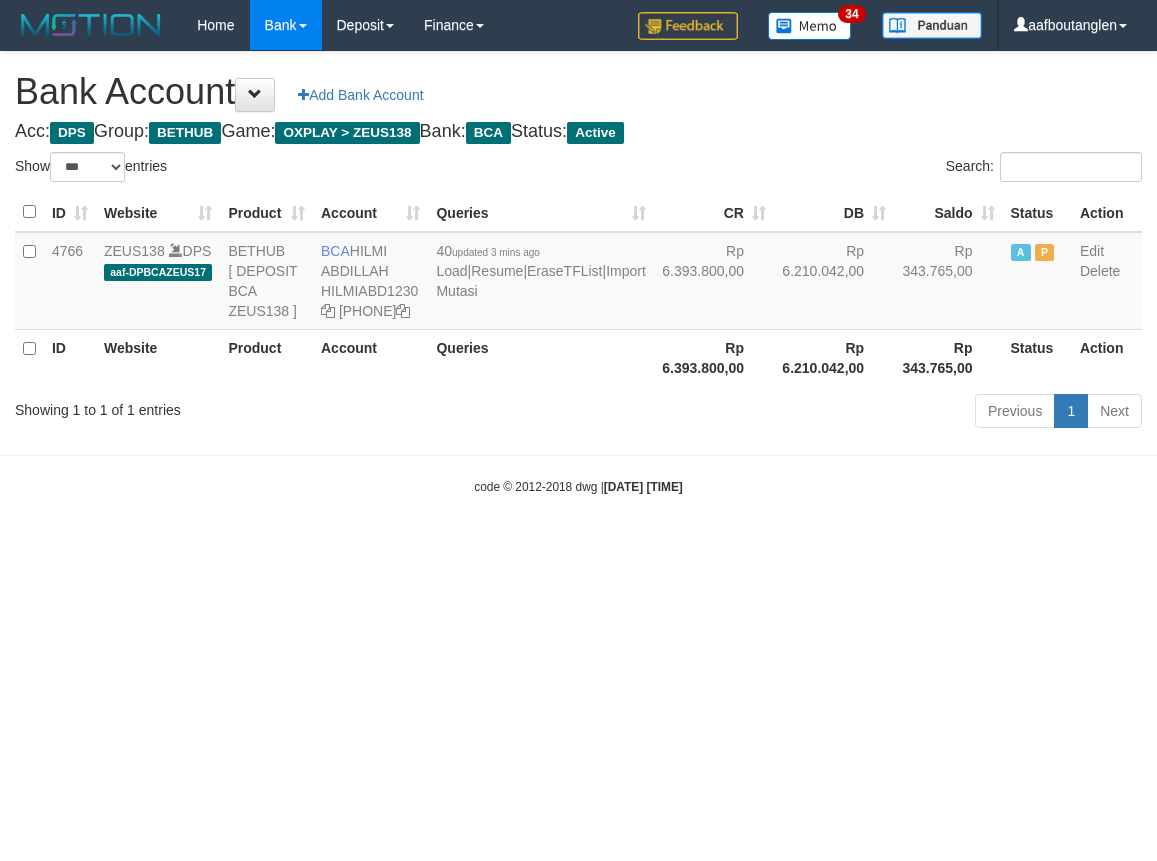 scroll, scrollTop: 0, scrollLeft: 0, axis: both 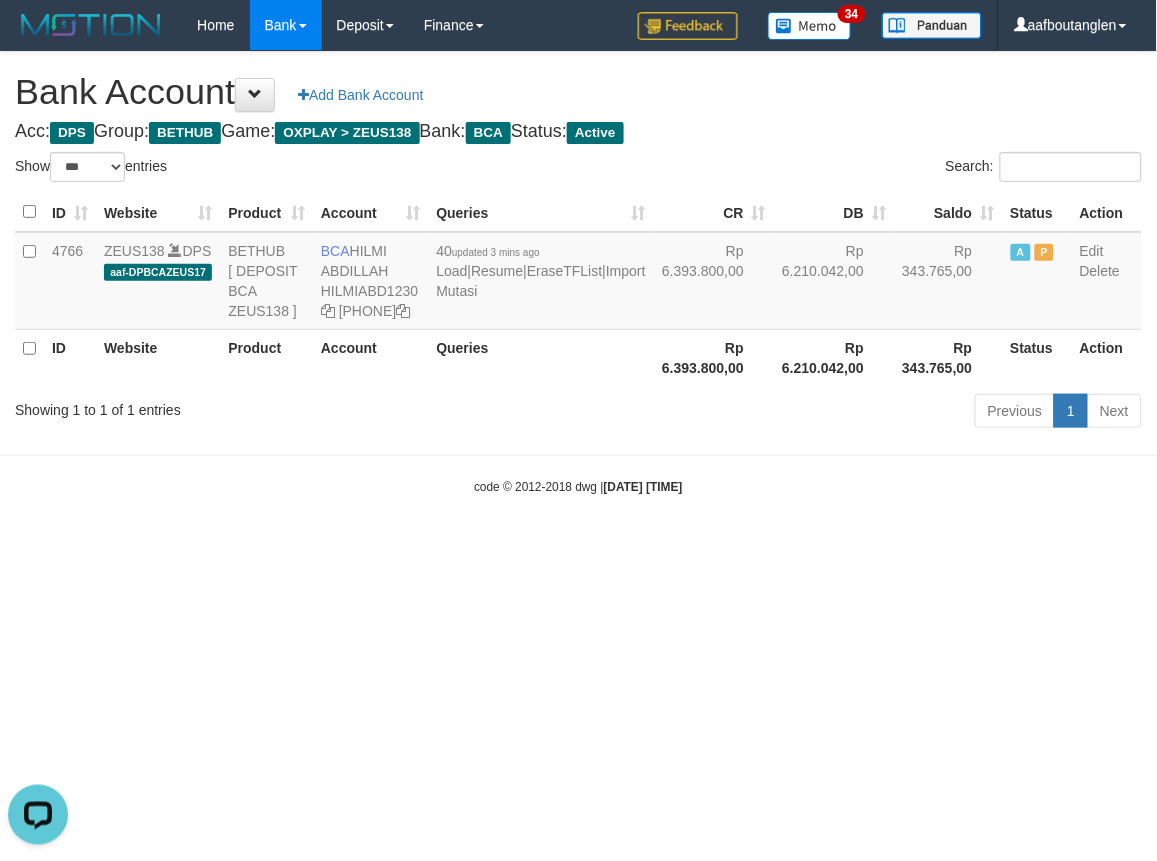 click on "Toggle navigation
Home
Bank
Account List
Deposit
DPS List
History
Note DPS
Finance
Financial Data
aafboutanglen
My Profile
Log Out
34" at bounding box center (578, 273) 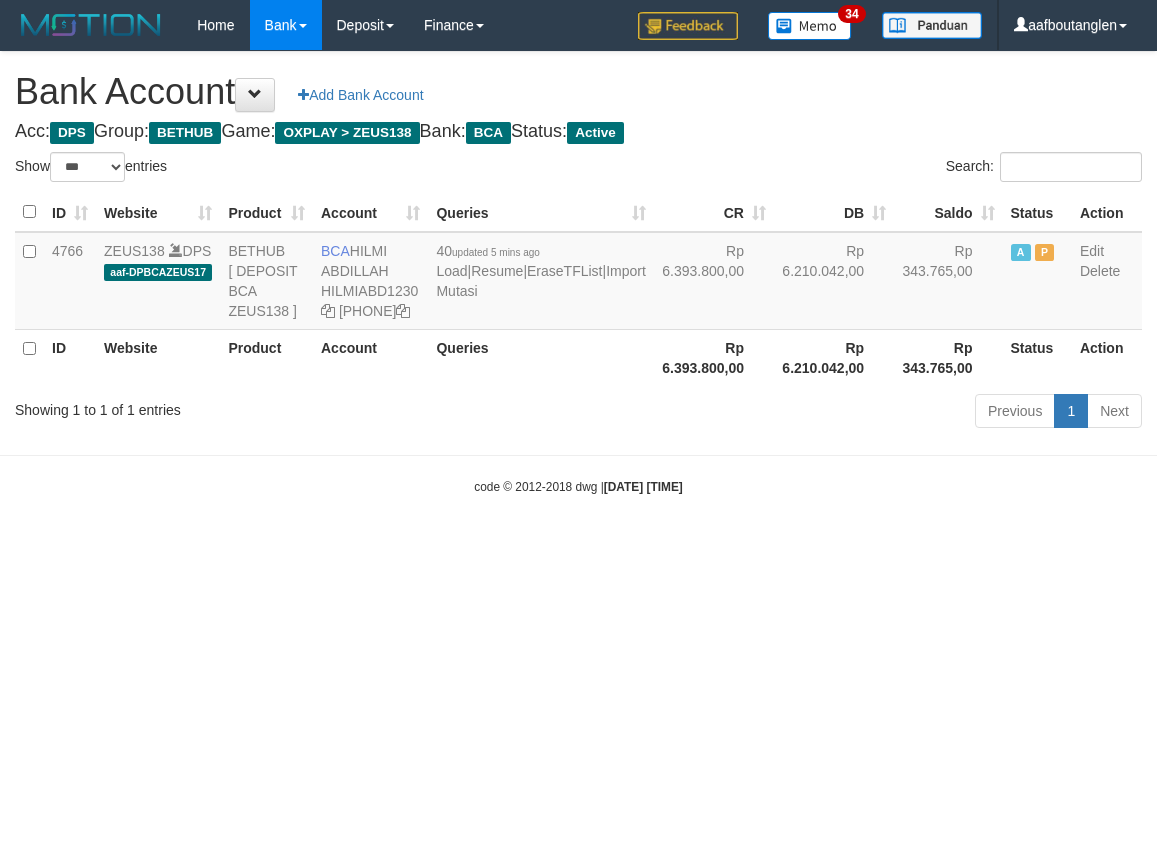 select on "***" 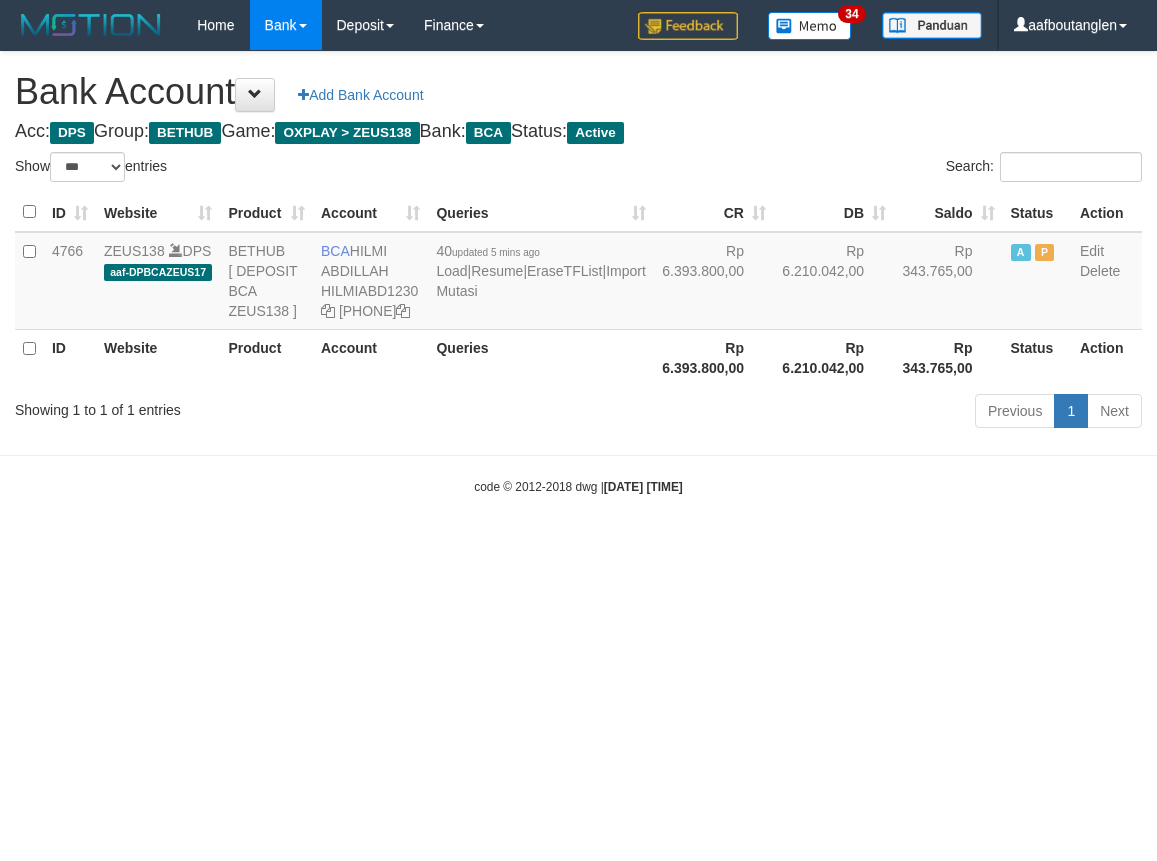 scroll, scrollTop: 0, scrollLeft: 0, axis: both 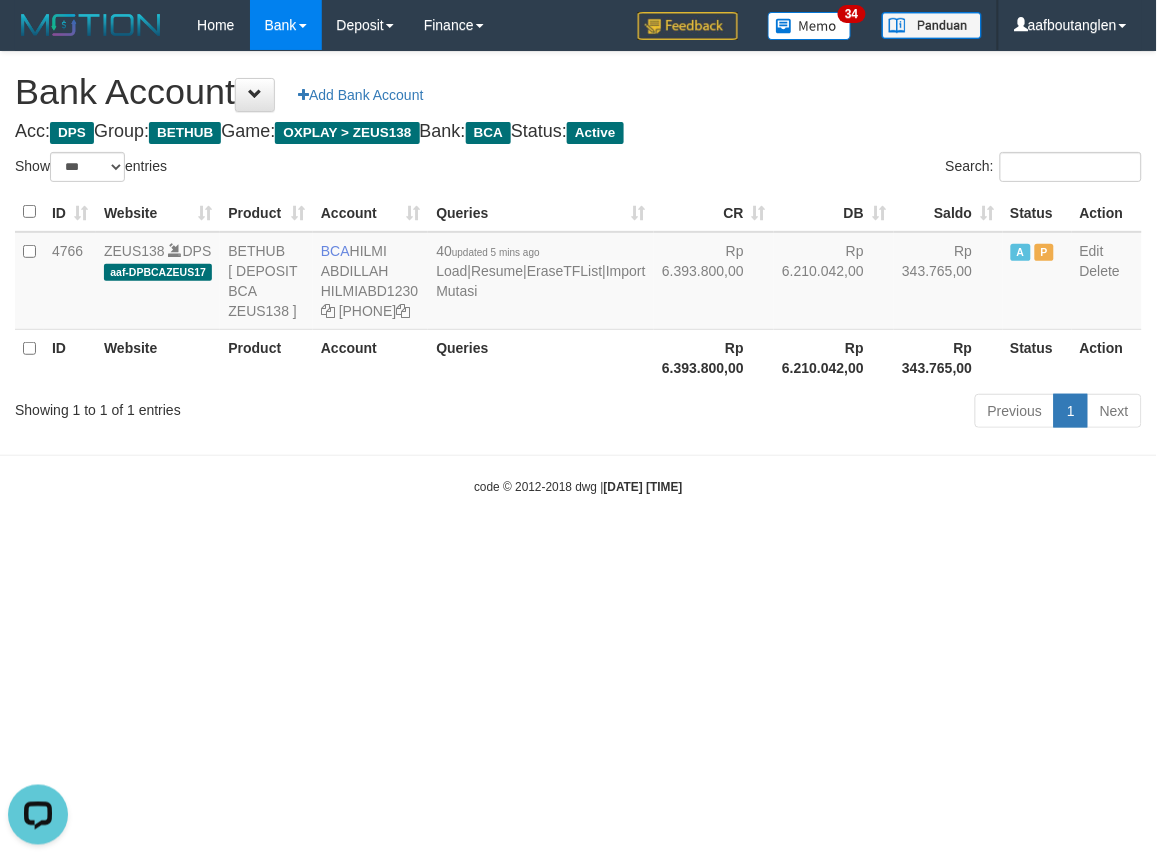 click on "Toggle navigation
Home
Bank
Account List
Deposit
DPS List
History
Note DPS
Finance
Financial Data
aafboutanglen
My Profile
Log Out
34" at bounding box center [578, 273] 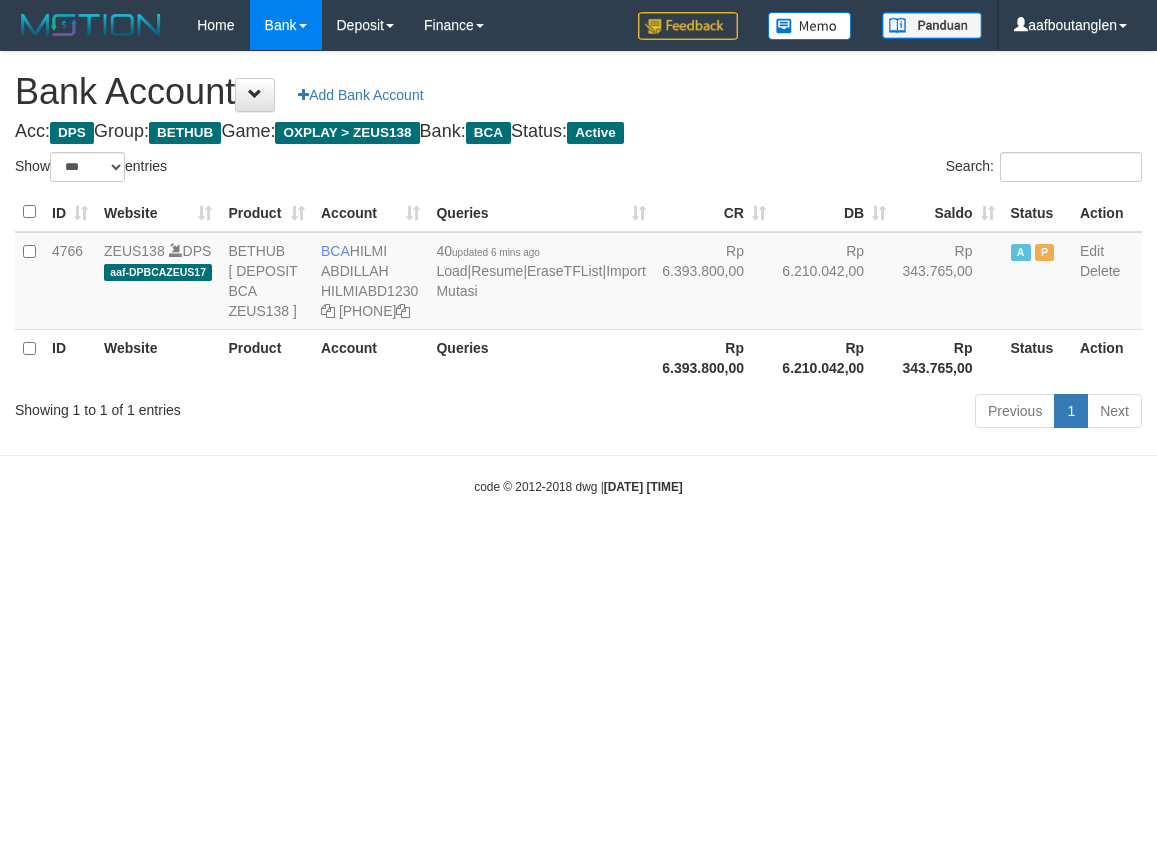 select on "***" 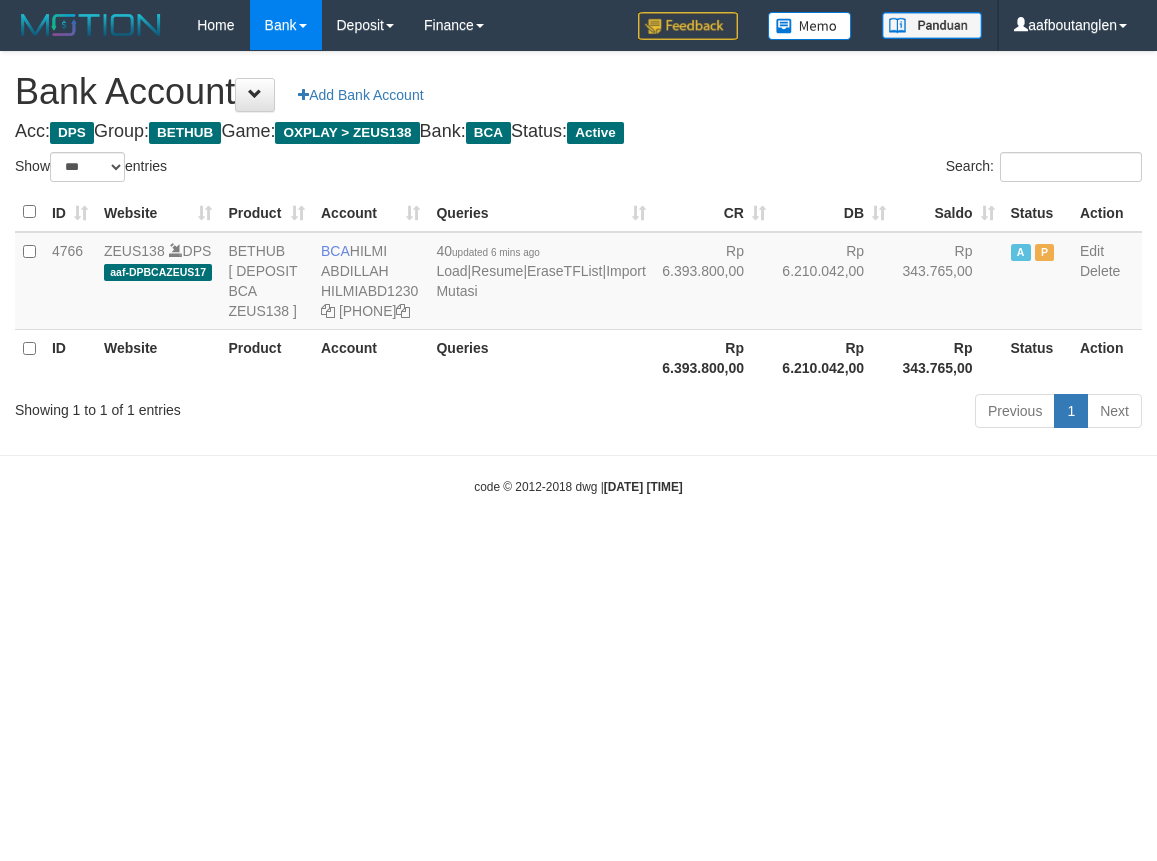 scroll, scrollTop: 0, scrollLeft: 0, axis: both 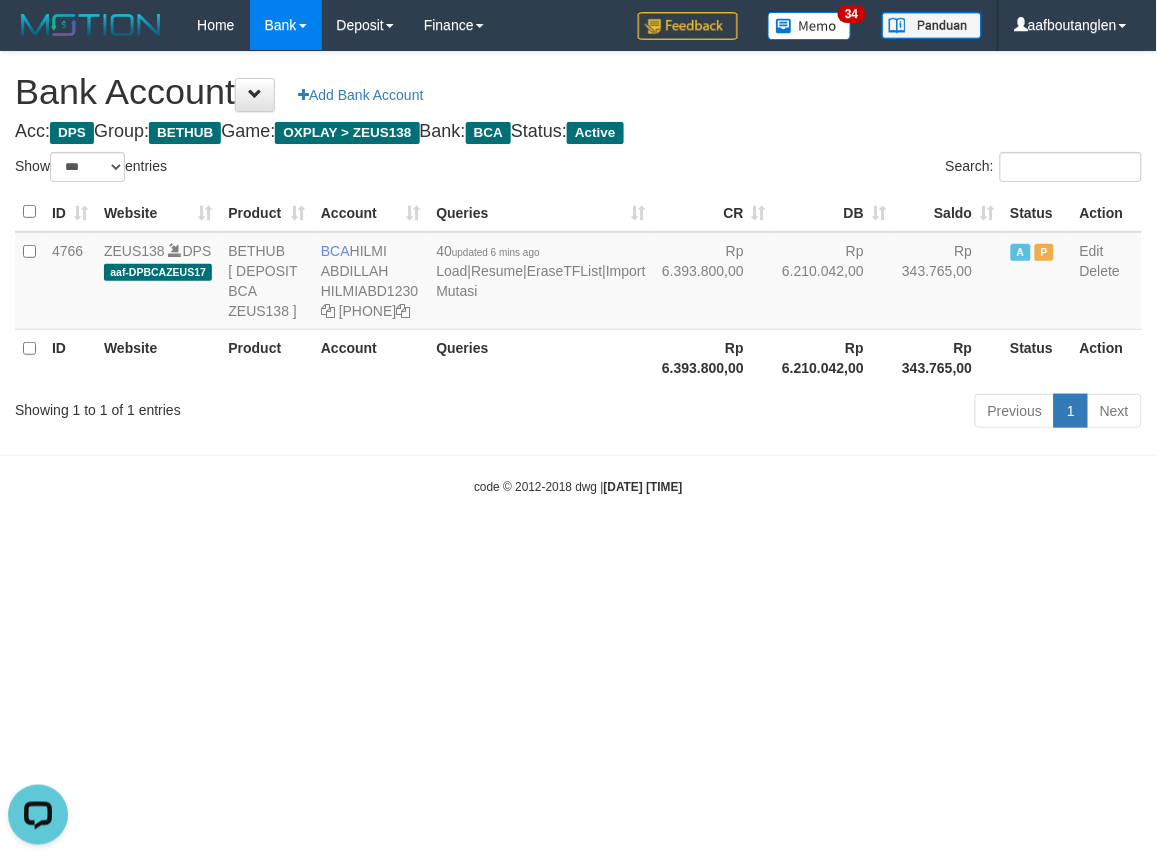 click on "code © 2012-2018 dwg |  2025/07/13 07:34:01" at bounding box center [578, 486] 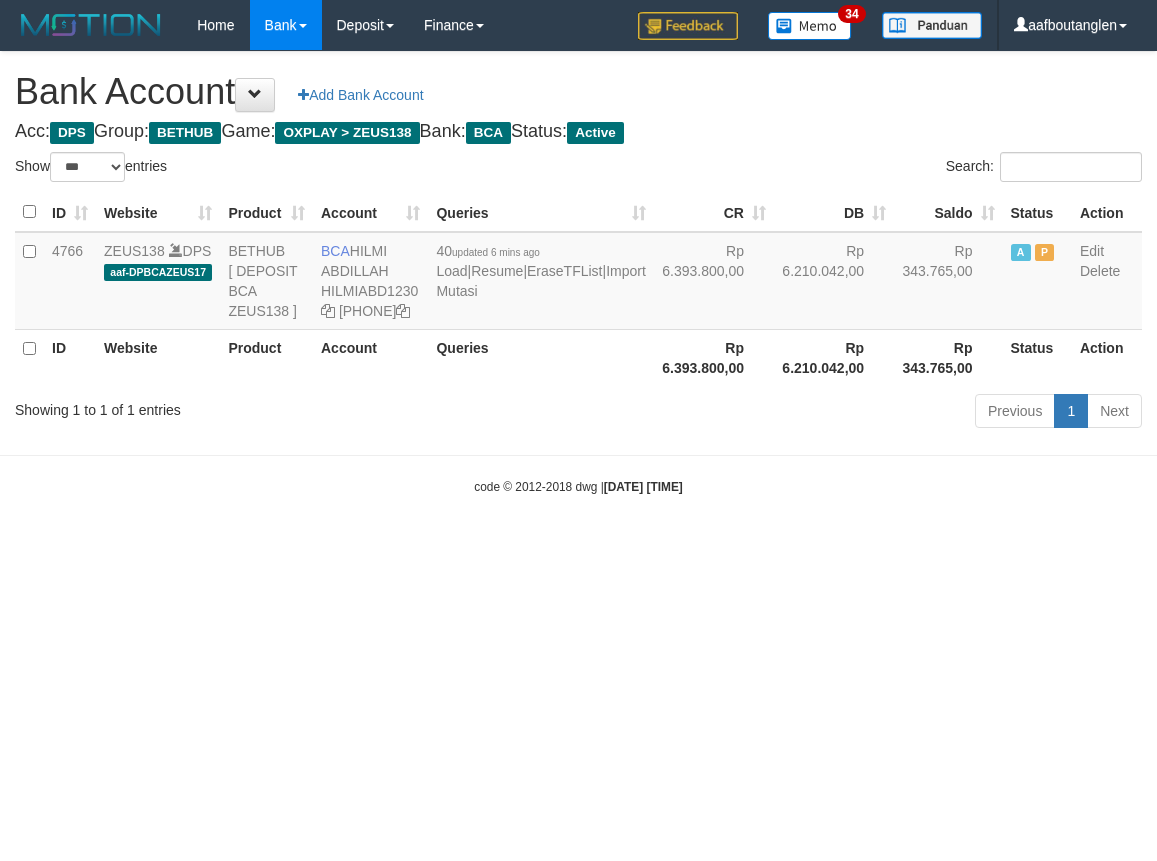 select on "***" 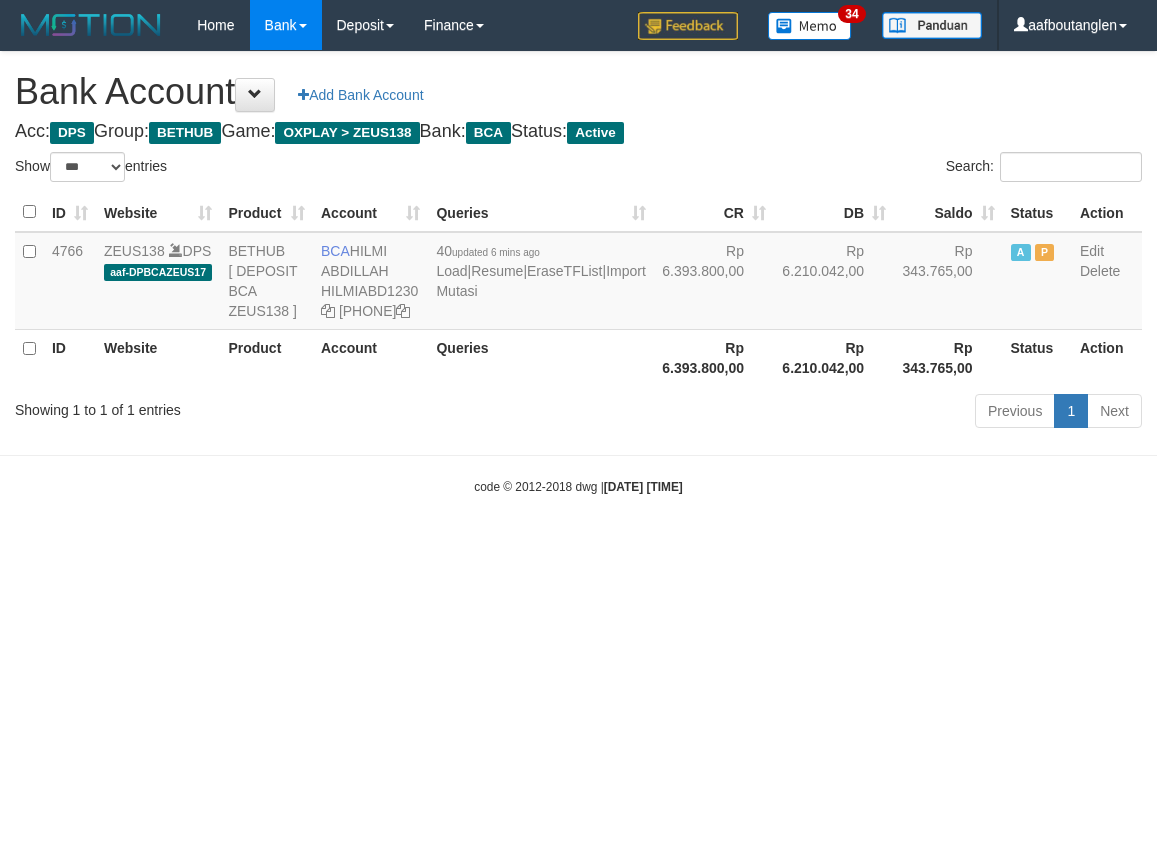scroll, scrollTop: 0, scrollLeft: 0, axis: both 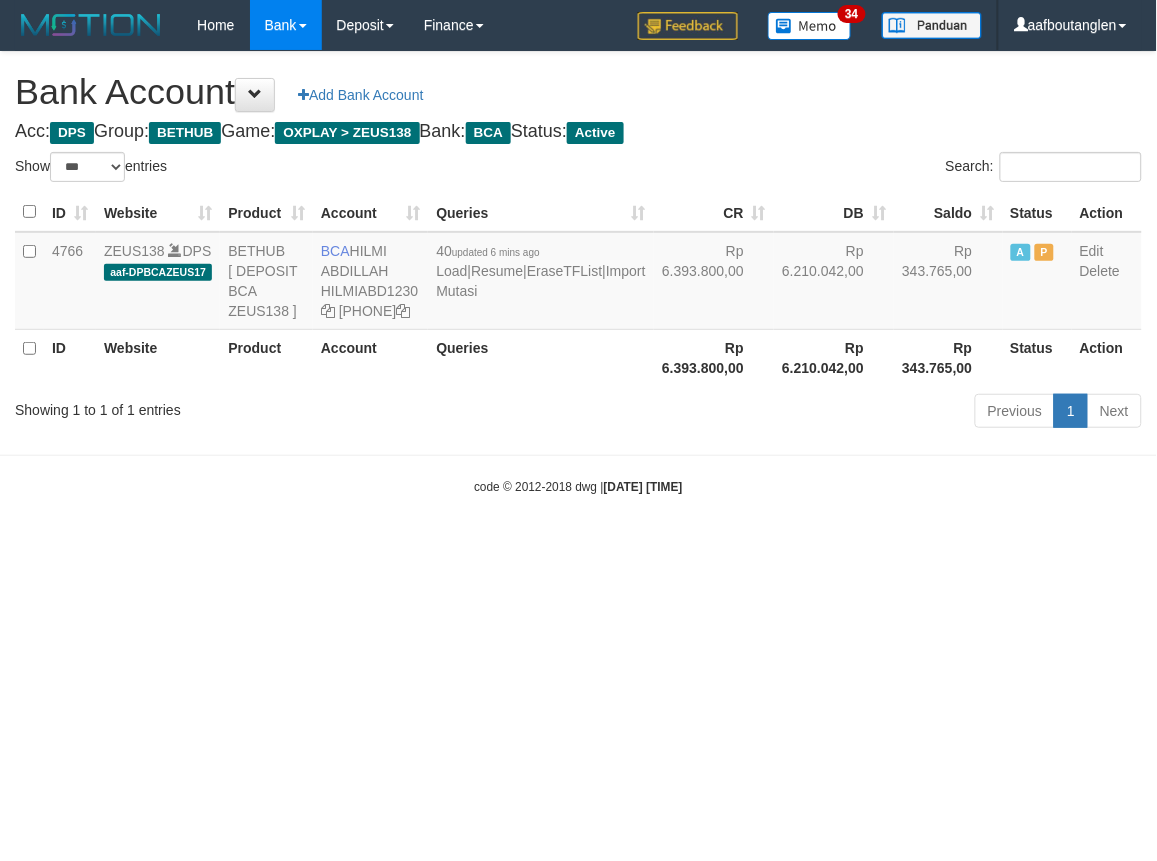click on "Toggle navigation
Home
Bank
Account List
Deposit
DPS List
History
Note DPS
Finance
Financial Data
aafboutanglen
My Profile
Log Out
34" at bounding box center [578, 273] 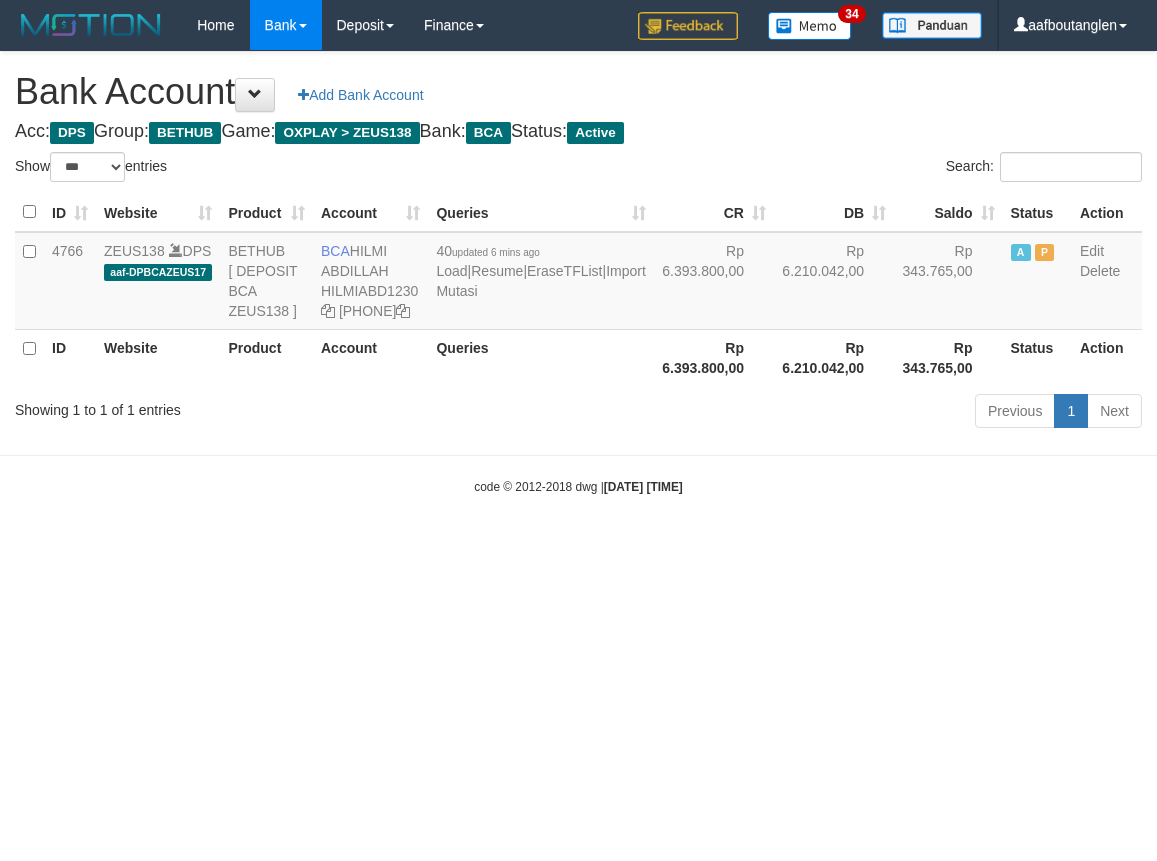 select on "***" 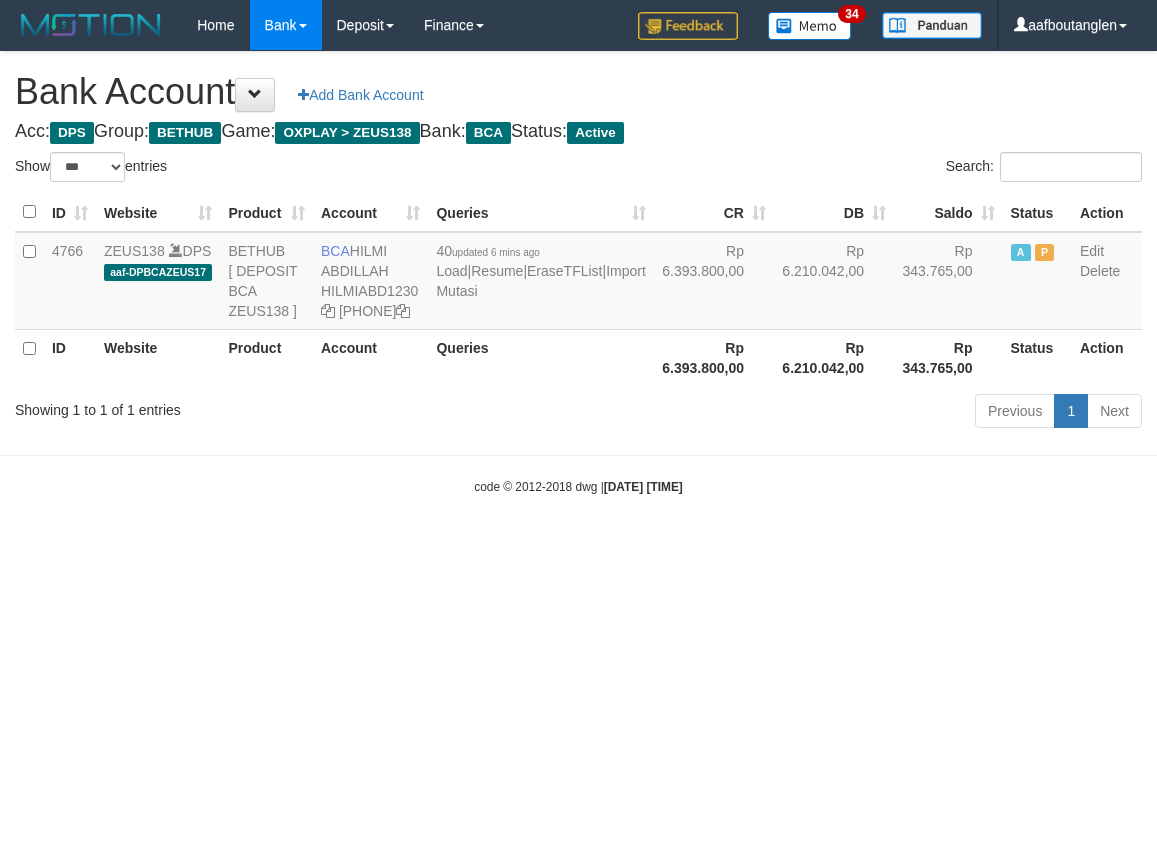 scroll, scrollTop: 0, scrollLeft: 0, axis: both 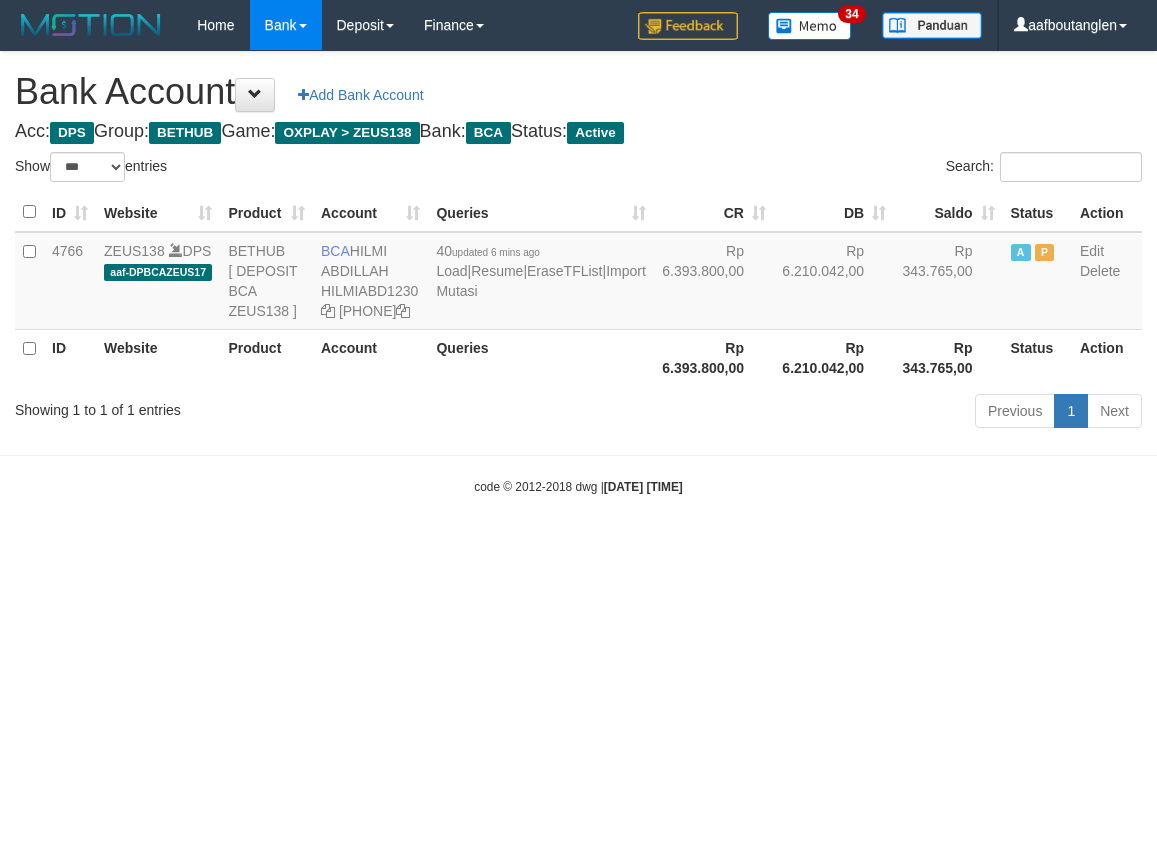 select on "***" 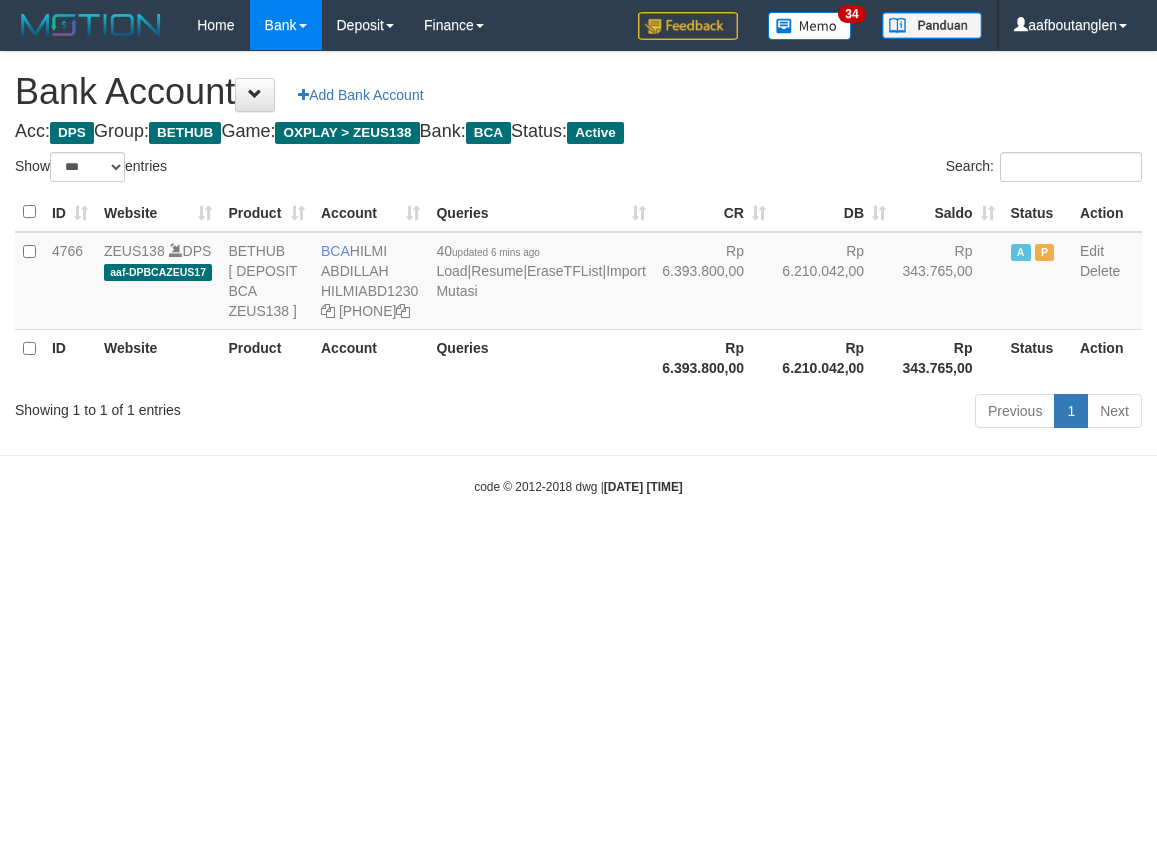 scroll, scrollTop: 0, scrollLeft: 0, axis: both 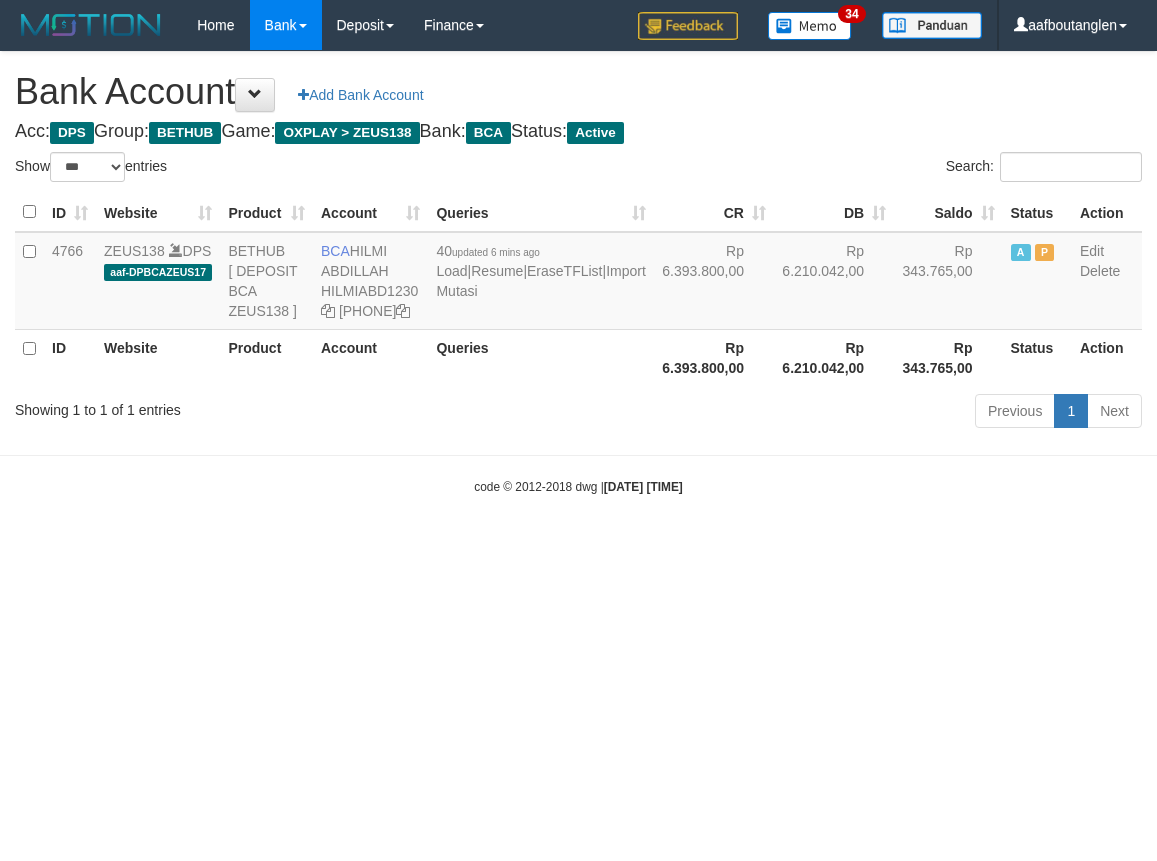 select on "***" 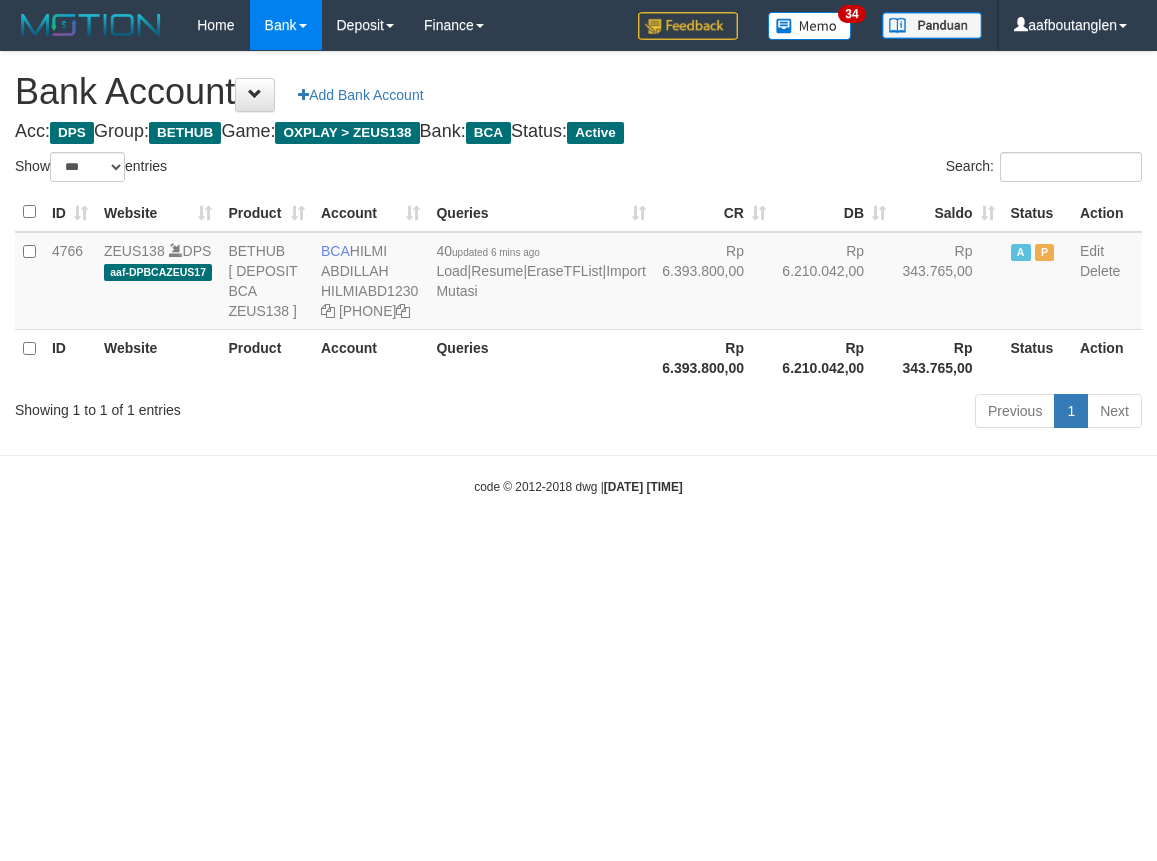 scroll, scrollTop: 0, scrollLeft: 0, axis: both 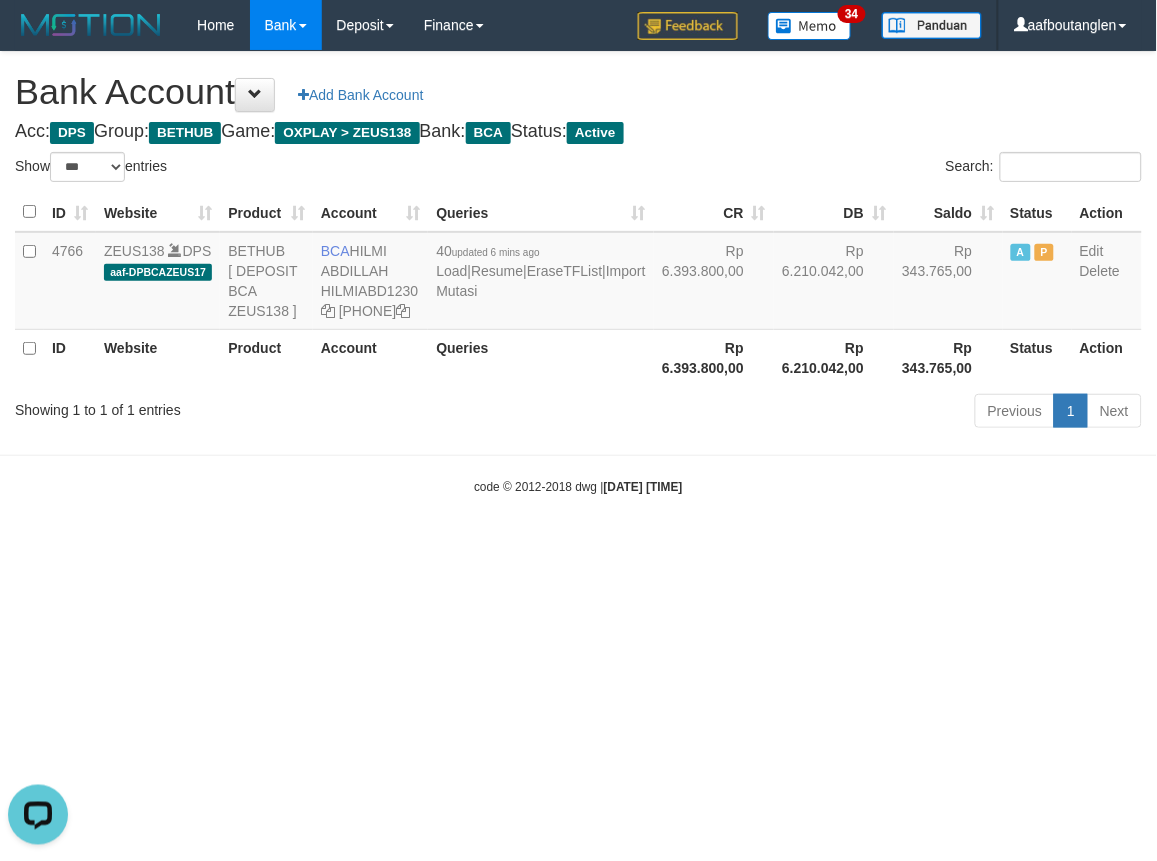 click on "Toggle navigation
Home
Bank
Account List
Deposit
DPS List
History
Note DPS
Finance
Financial Data
aafboutanglen
My Profile
Log Out
34" at bounding box center (578, 273) 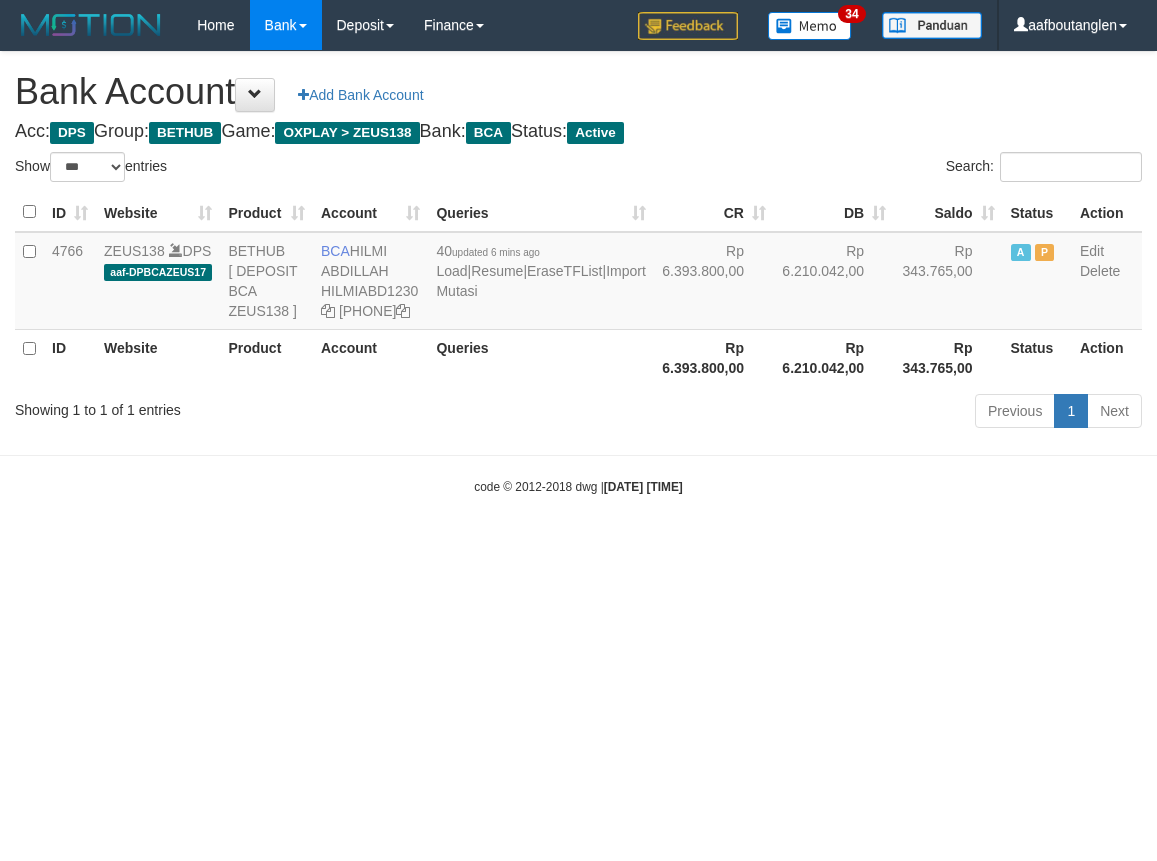 select on "***" 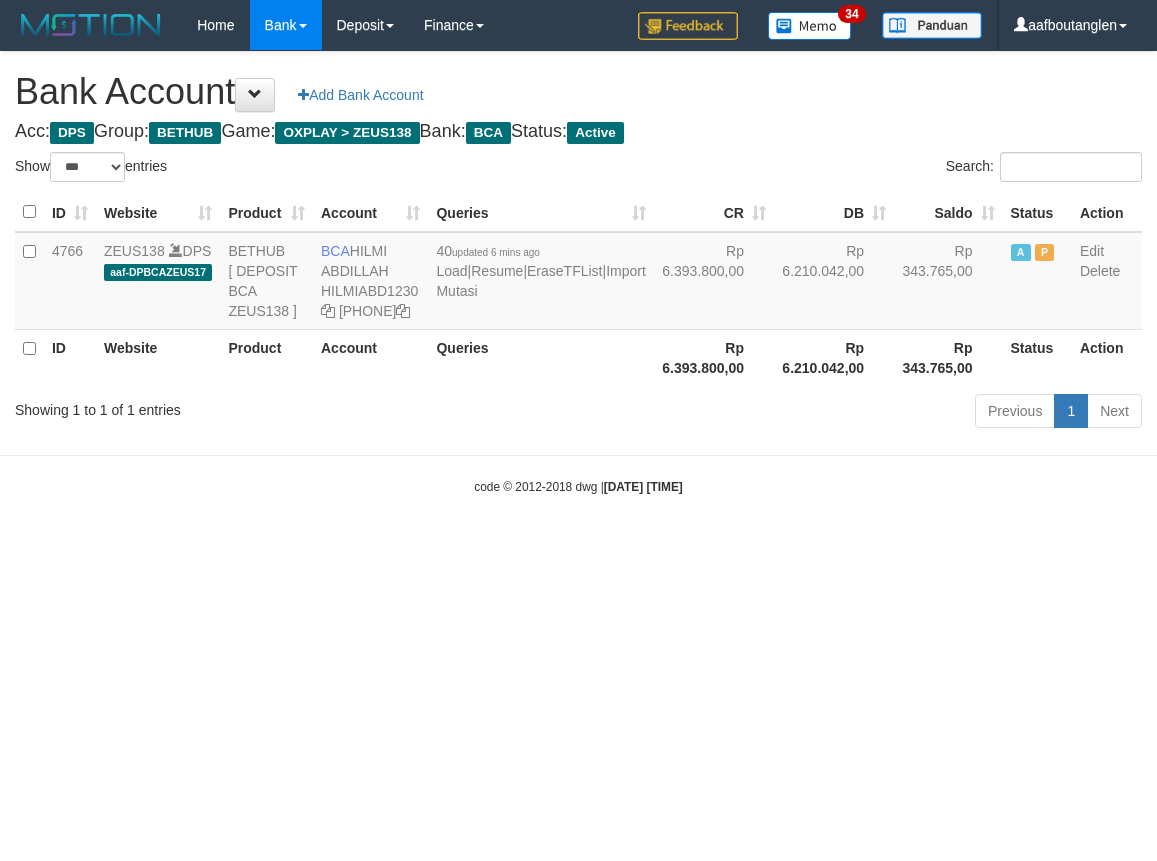 scroll, scrollTop: 0, scrollLeft: 0, axis: both 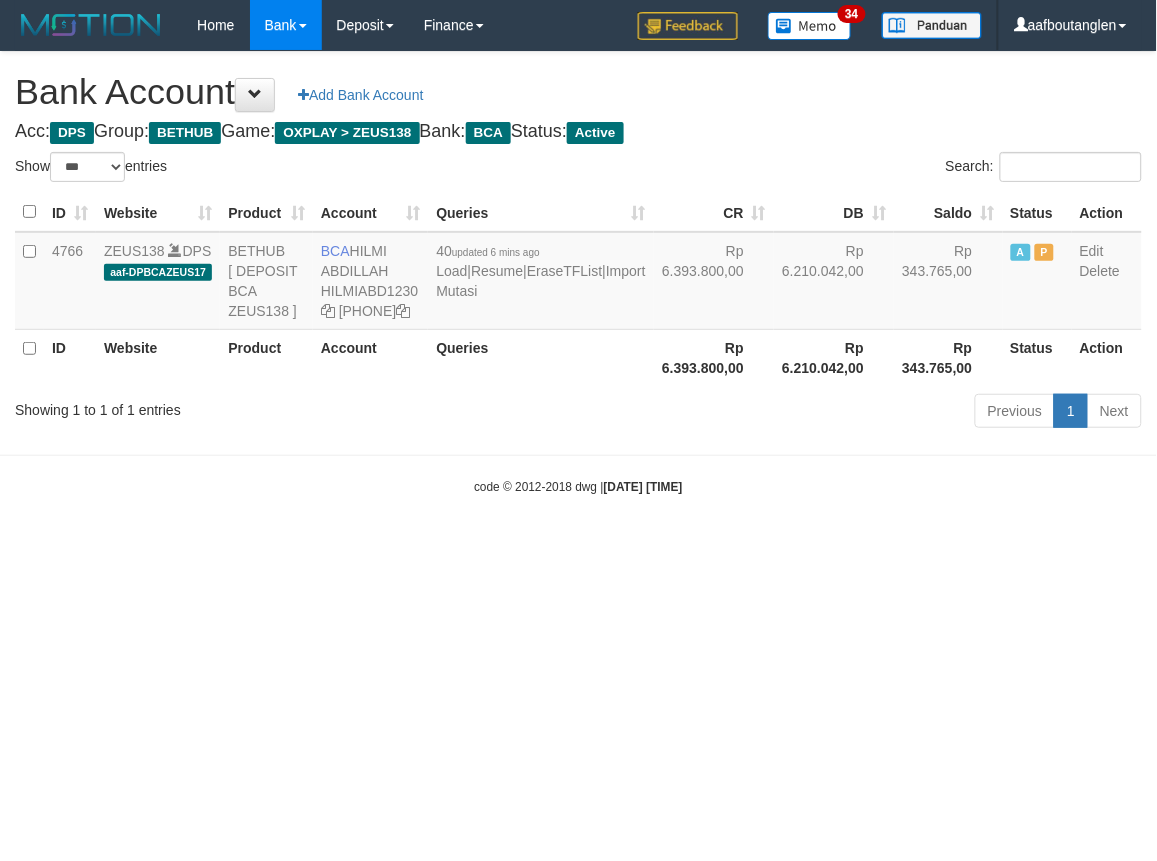 drag, startPoint x: 803, startPoint y: 628, endPoint x: 750, endPoint y: 581, distance: 70.837845 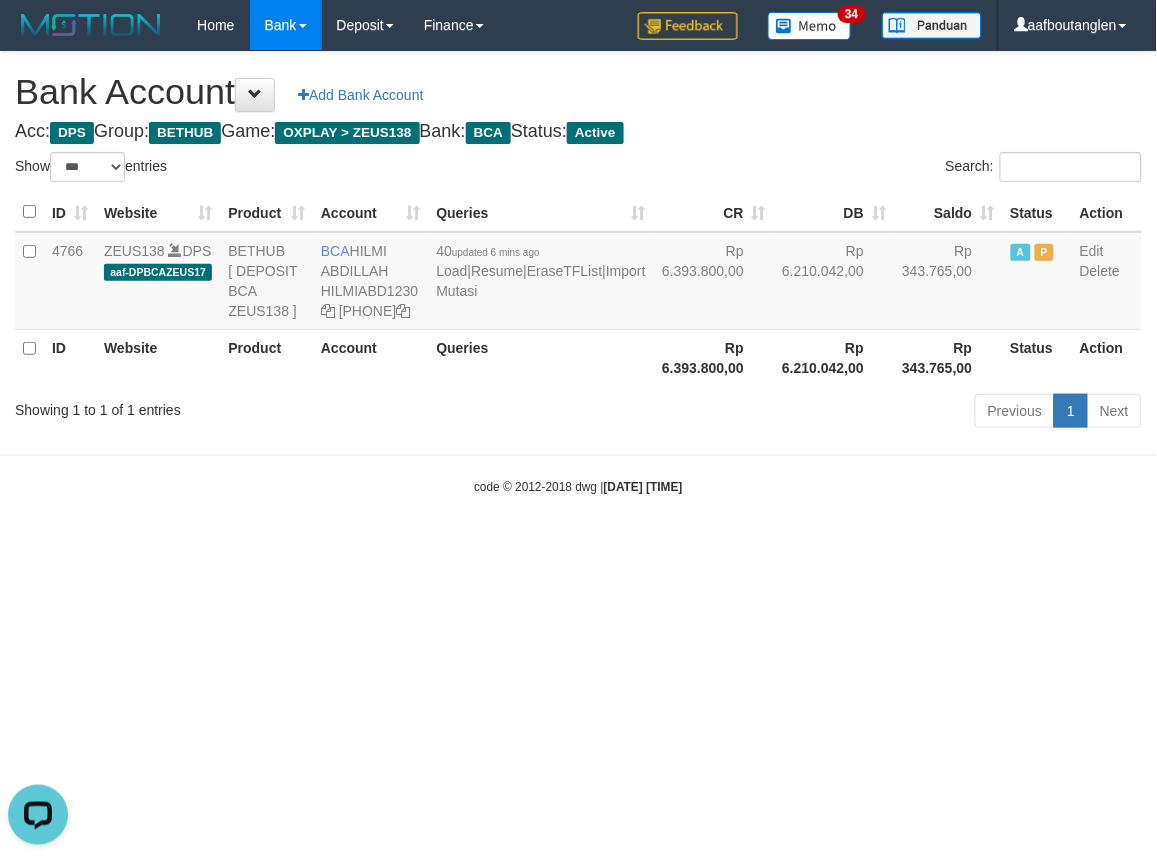 scroll, scrollTop: 0, scrollLeft: 0, axis: both 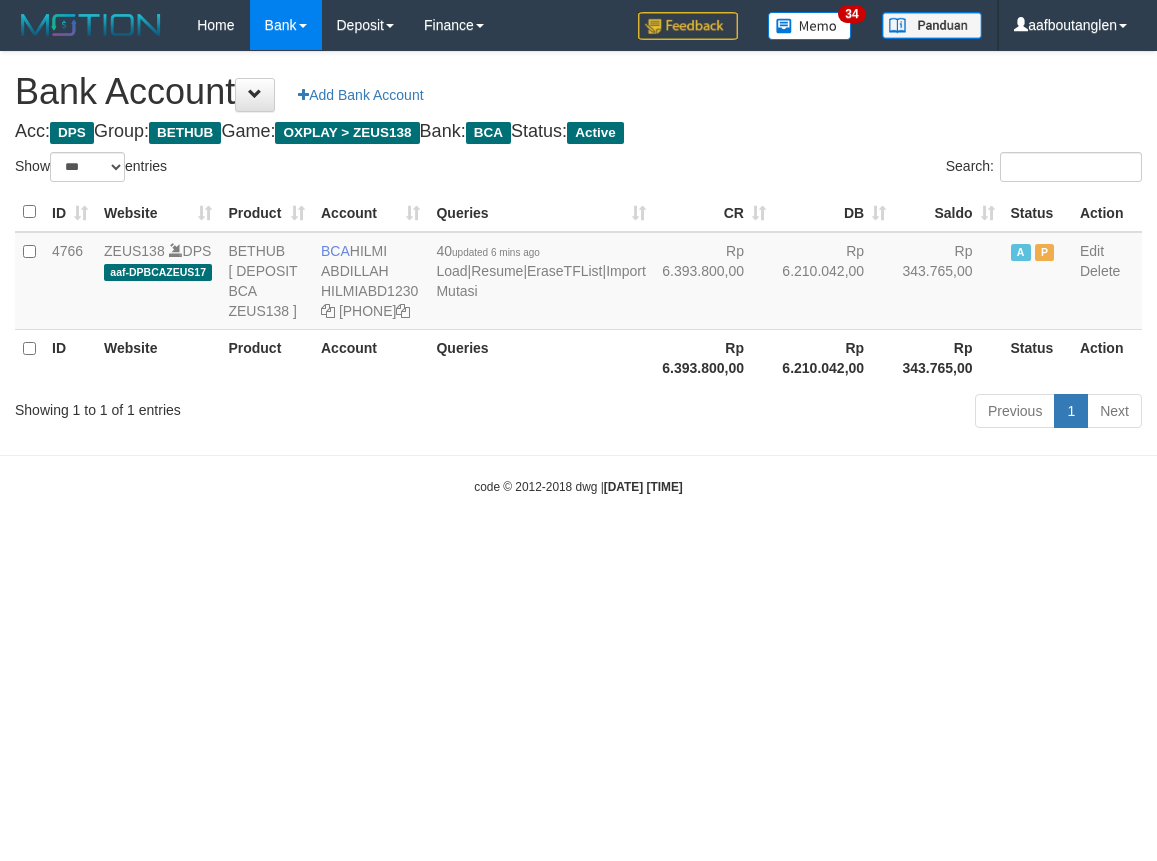 select on "***" 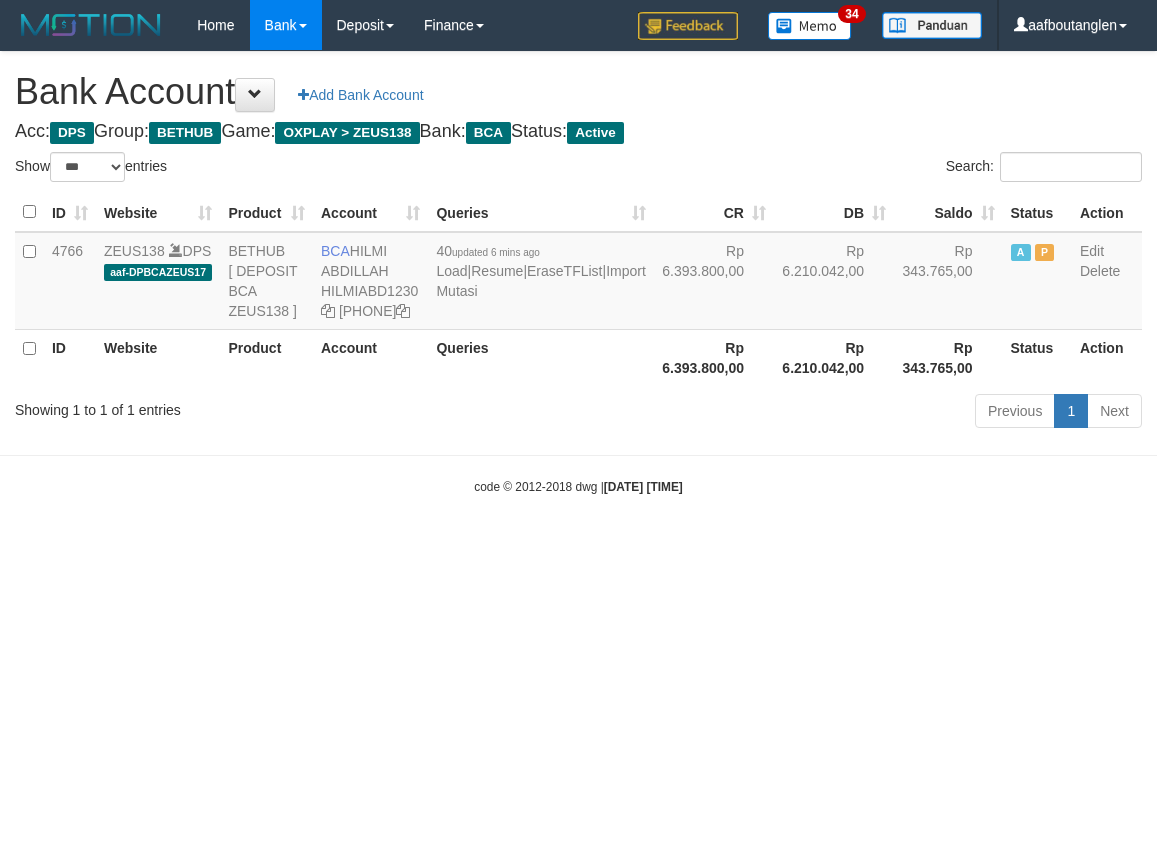 scroll, scrollTop: 0, scrollLeft: 0, axis: both 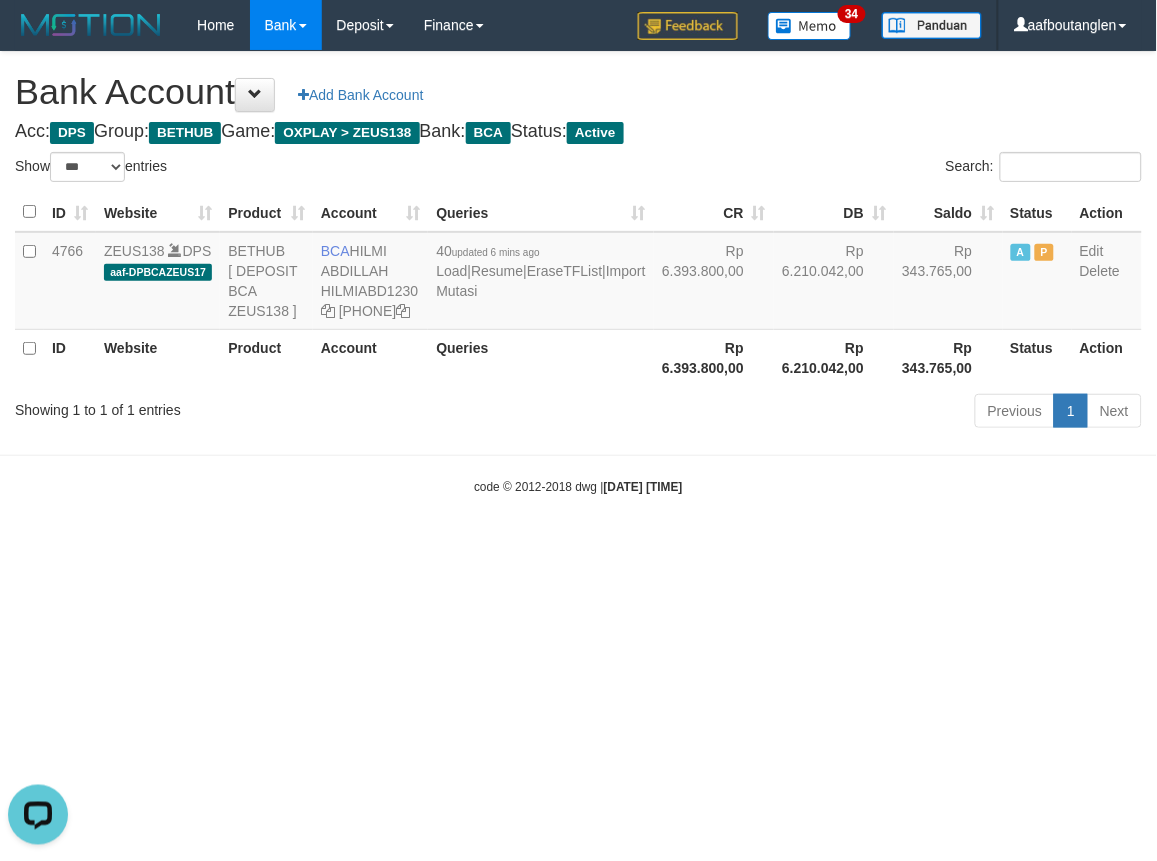 drag, startPoint x: 942, startPoint y: 514, endPoint x: 804, endPoint y: 488, distance: 140.42792 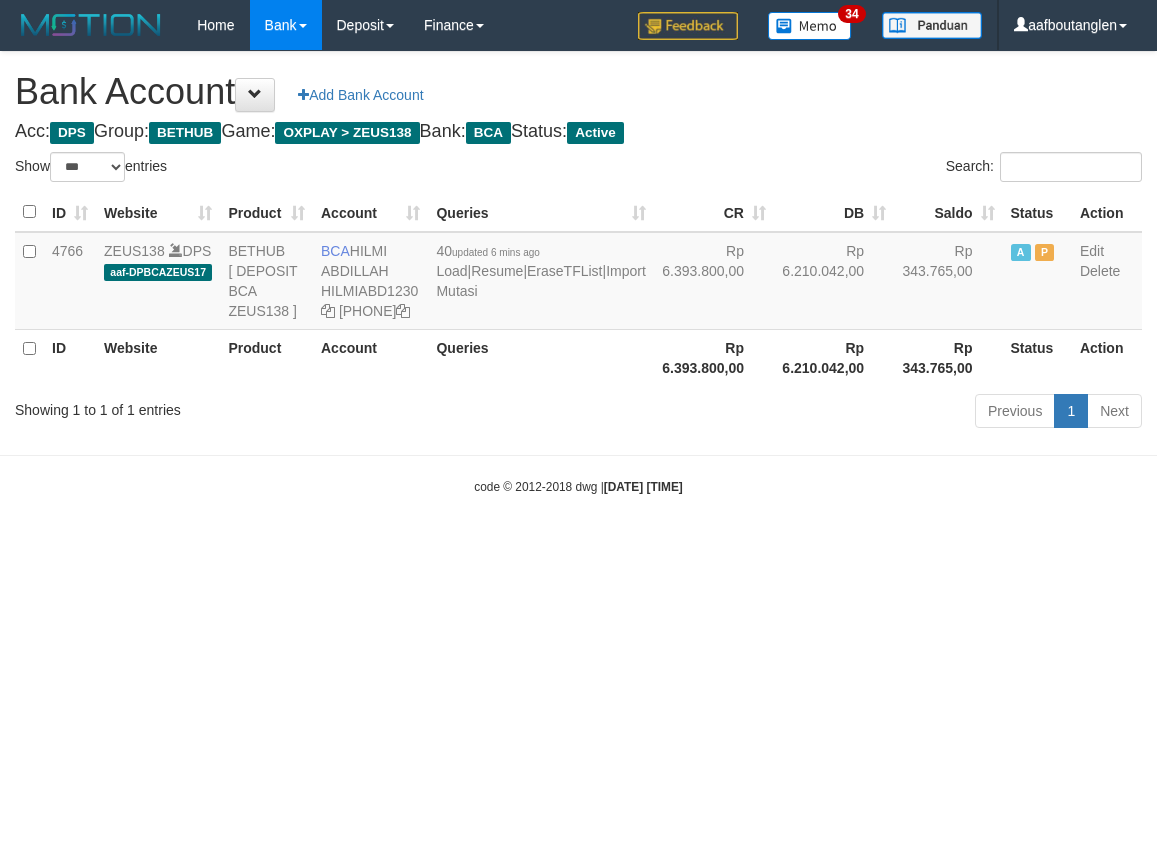 select on "***" 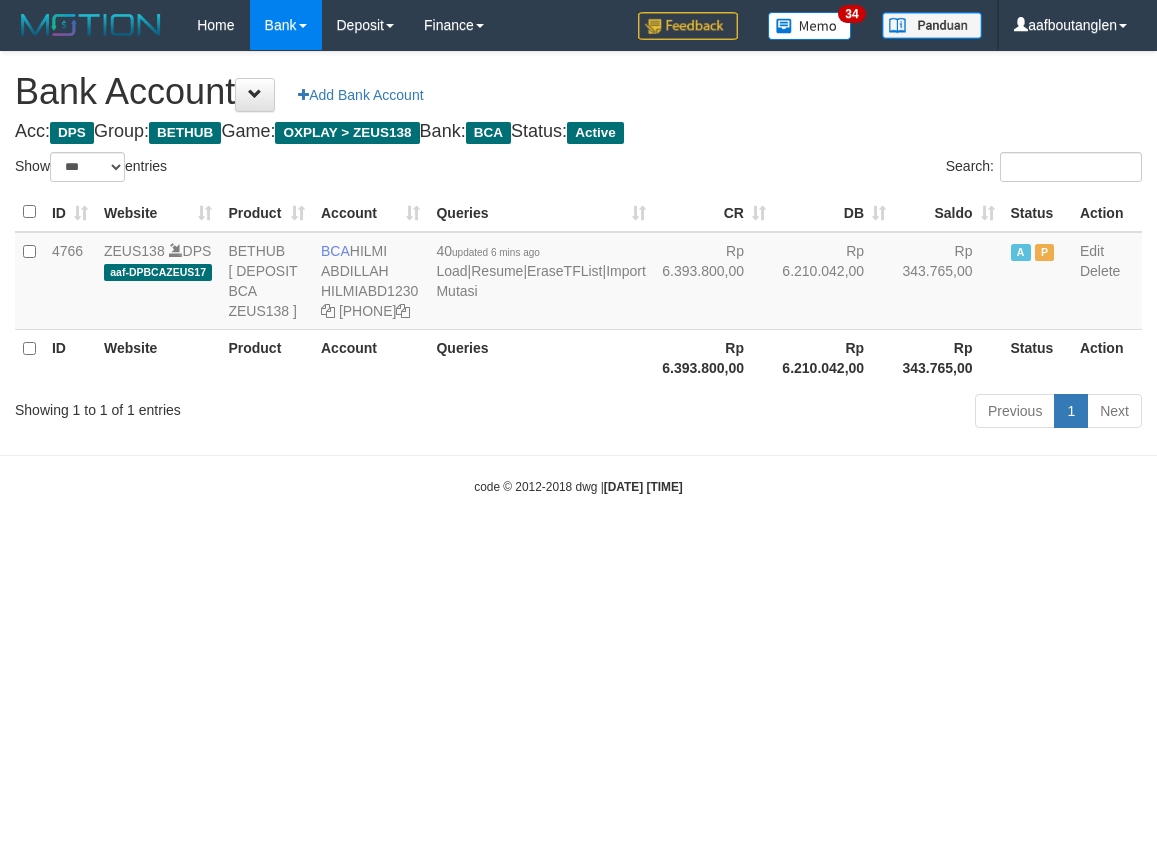 scroll, scrollTop: 0, scrollLeft: 0, axis: both 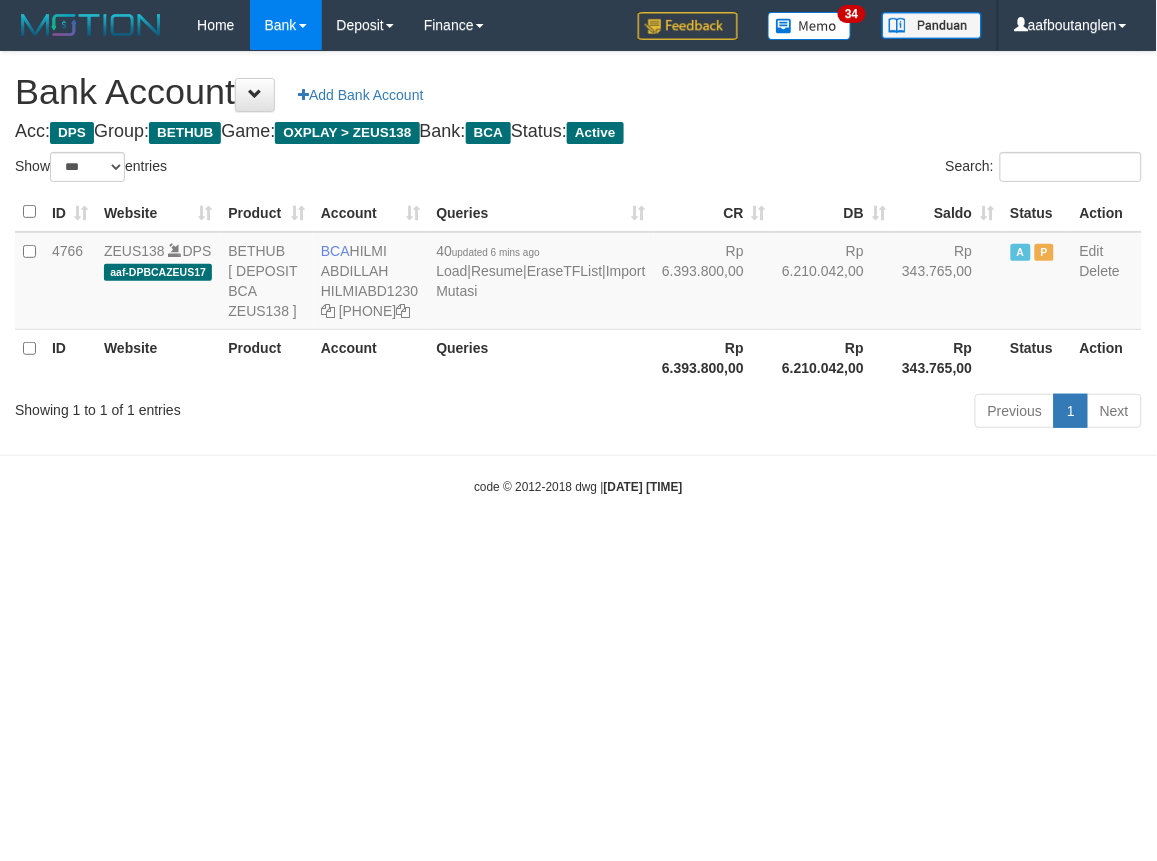 click on "Toggle navigation
Home
Bank
Account List
Deposit
DPS List
History
Note DPS
Finance
Financial Data
aafboutanglen
My Profile
Log Out
34" at bounding box center (578, 273) 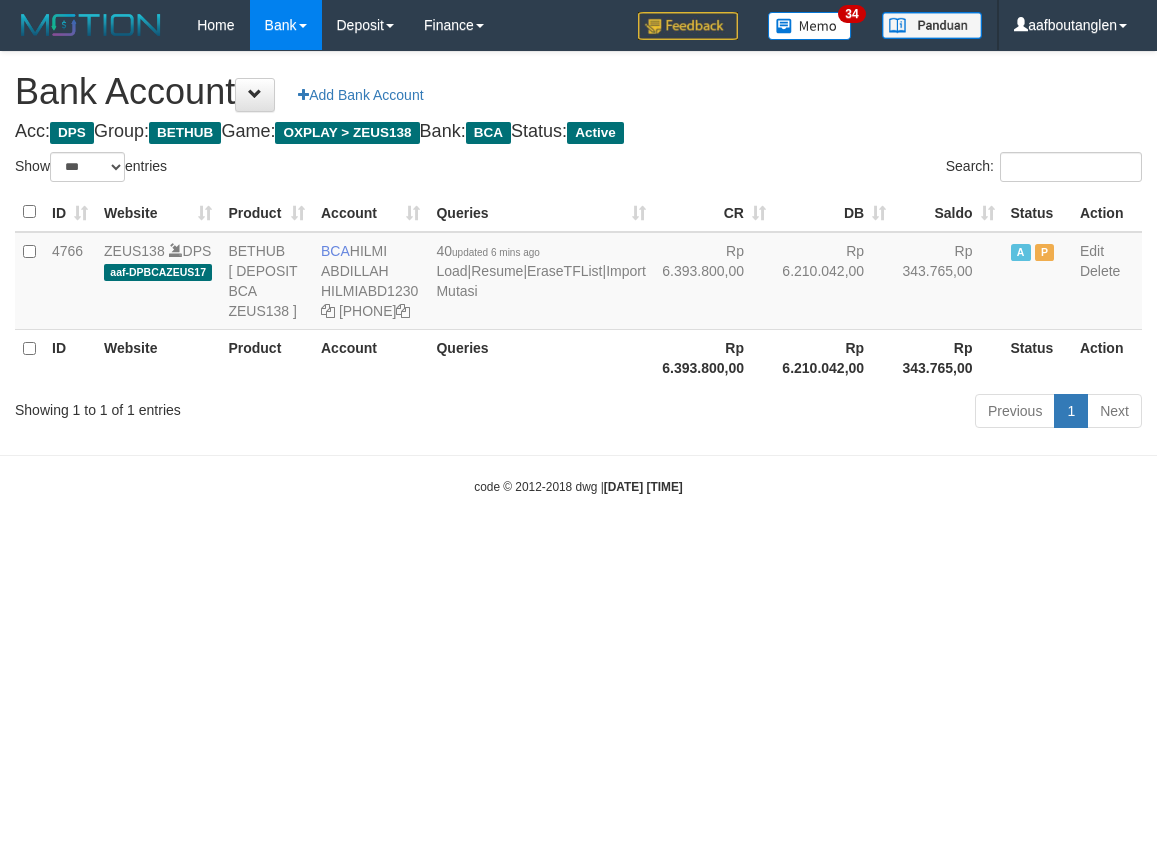 select on "***" 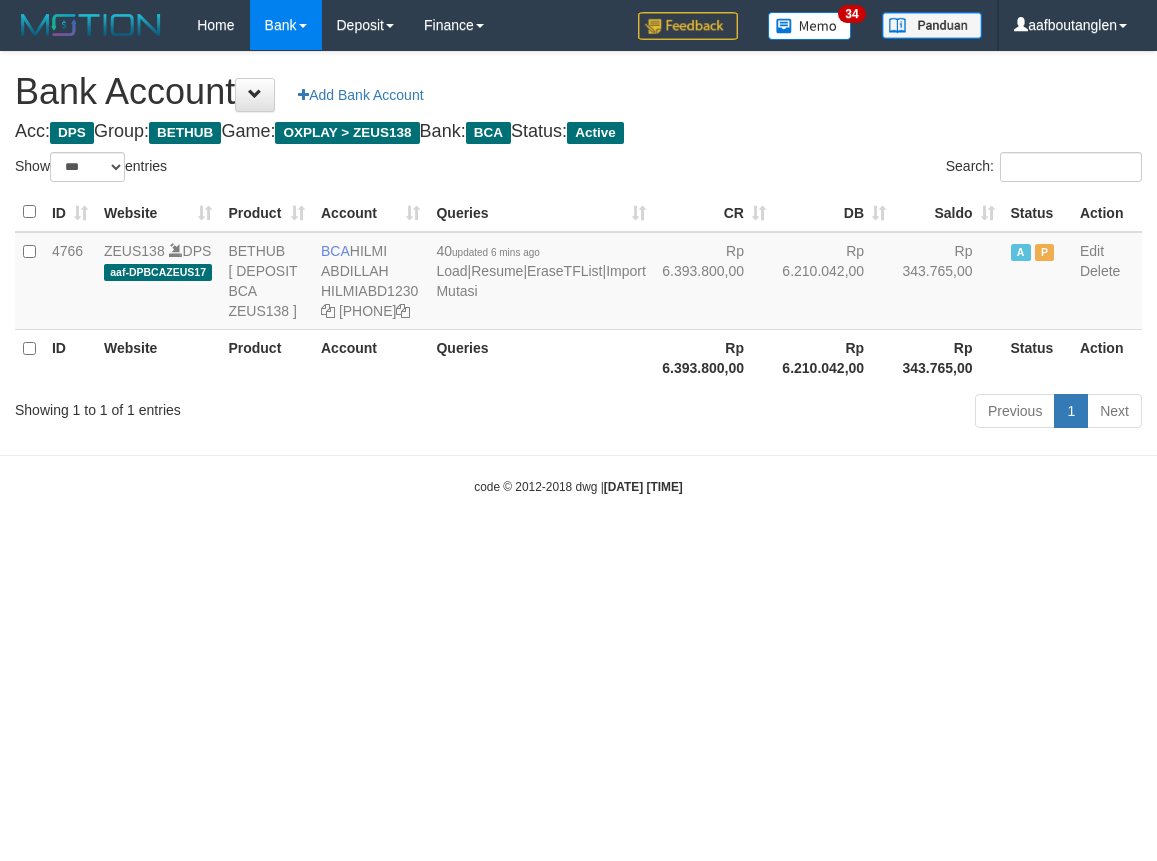 scroll, scrollTop: 0, scrollLeft: 0, axis: both 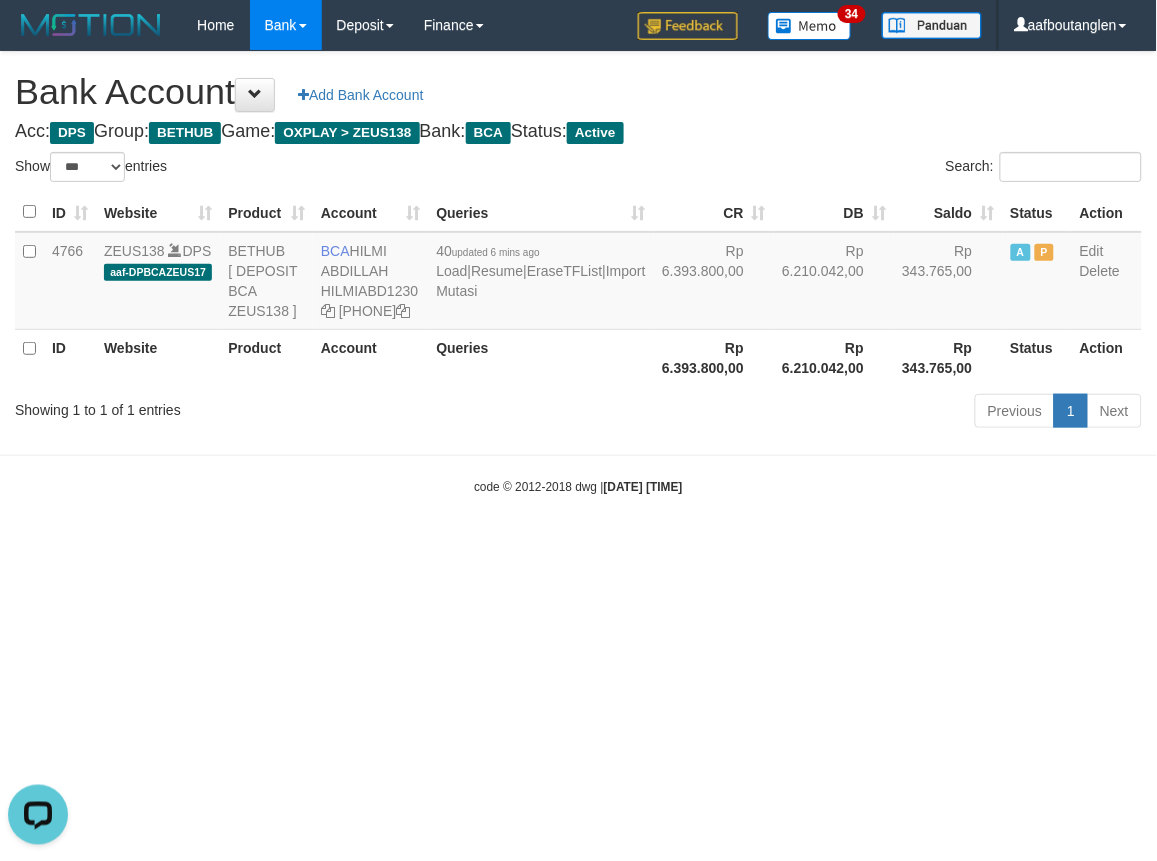 drag, startPoint x: 1, startPoint y: 531, endPoint x: 196, endPoint y: 521, distance: 195.25624 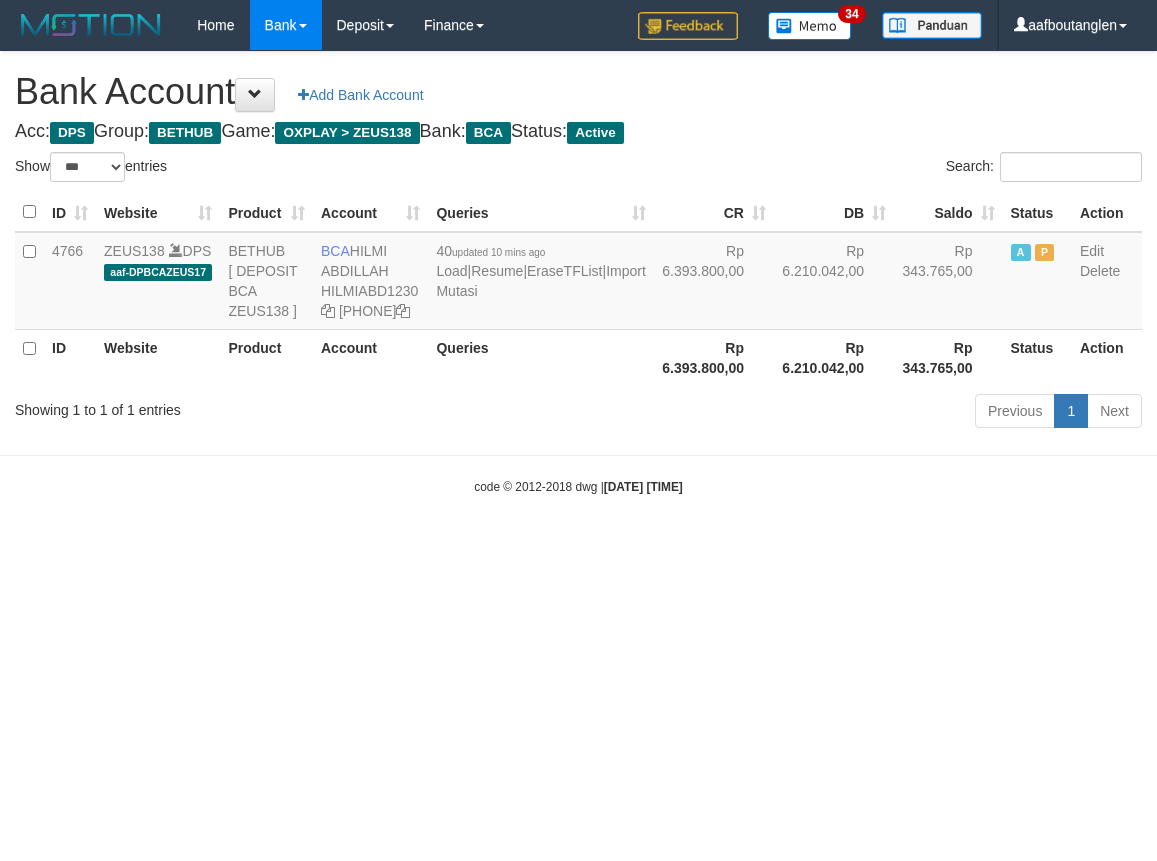 select on "***" 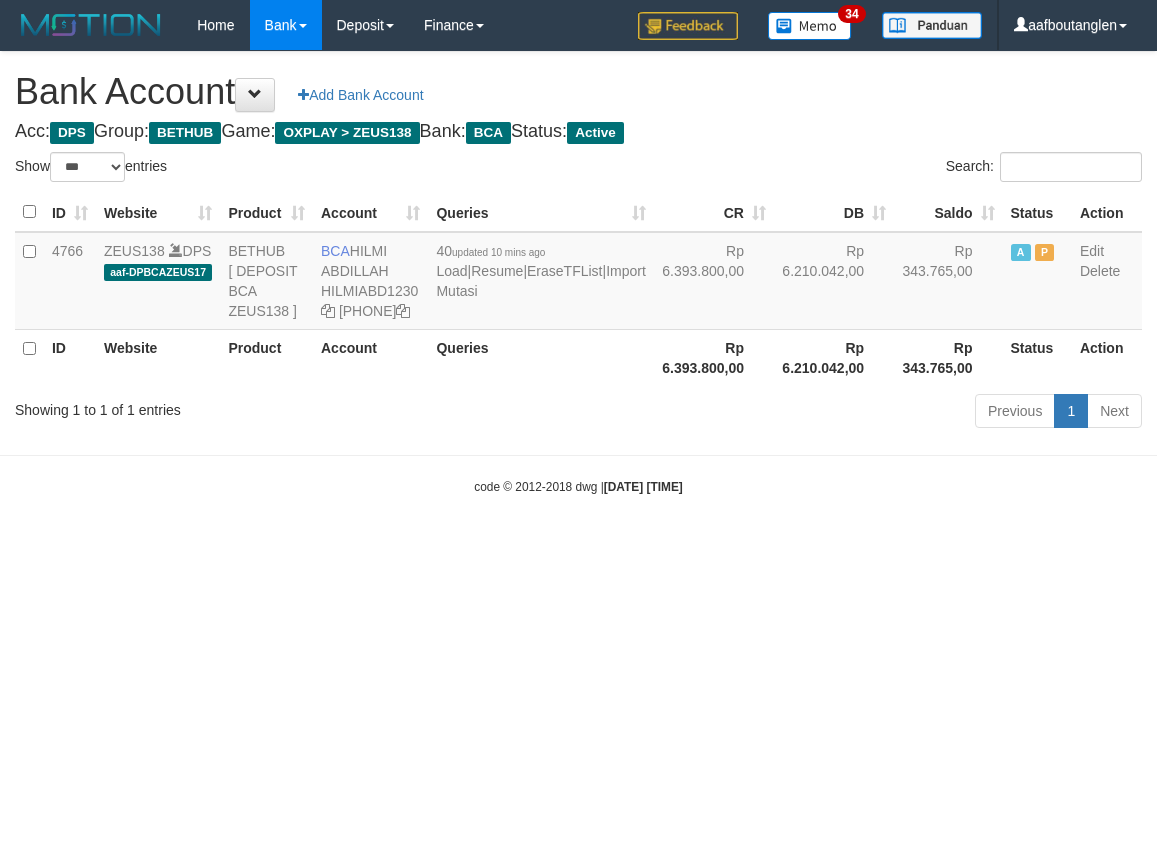 scroll, scrollTop: 0, scrollLeft: 0, axis: both 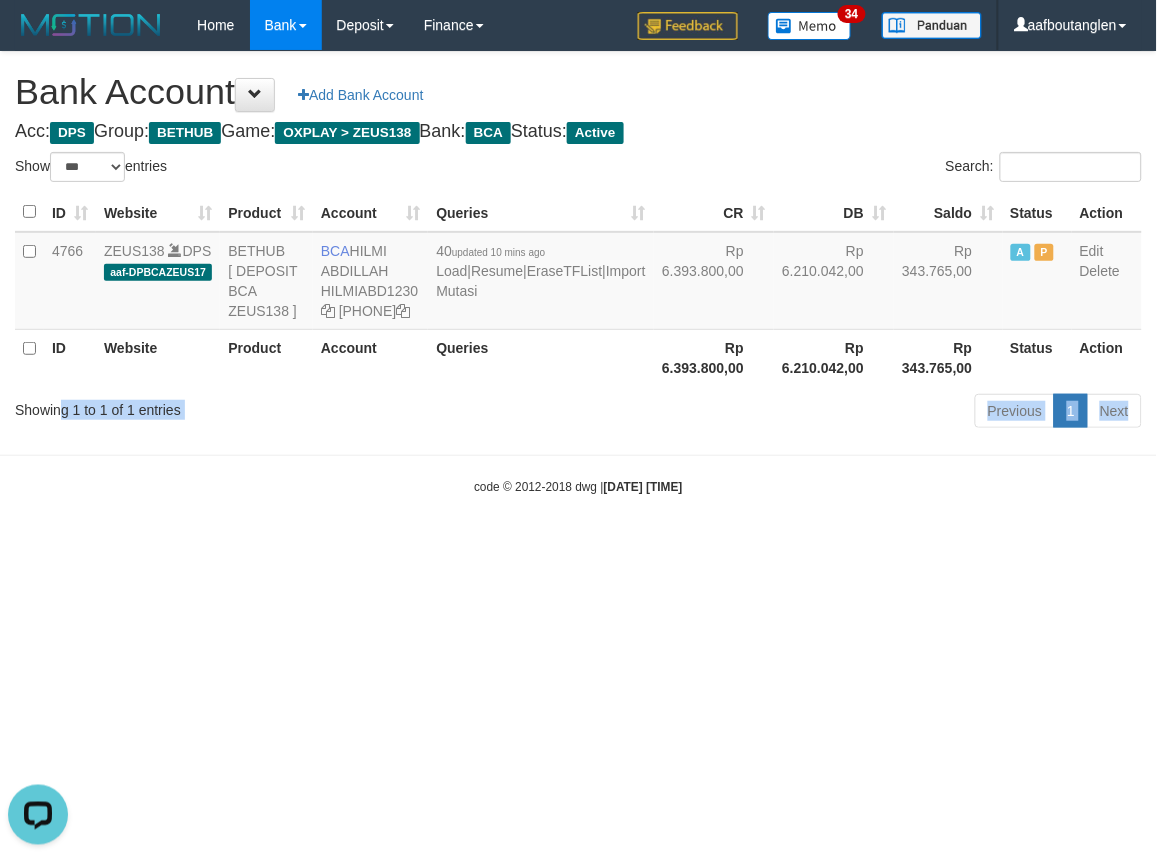 drag, startPoint x: 98, startPoint y: 470, endPoint x: 65, endPoint y: 443, distance: 42.638012 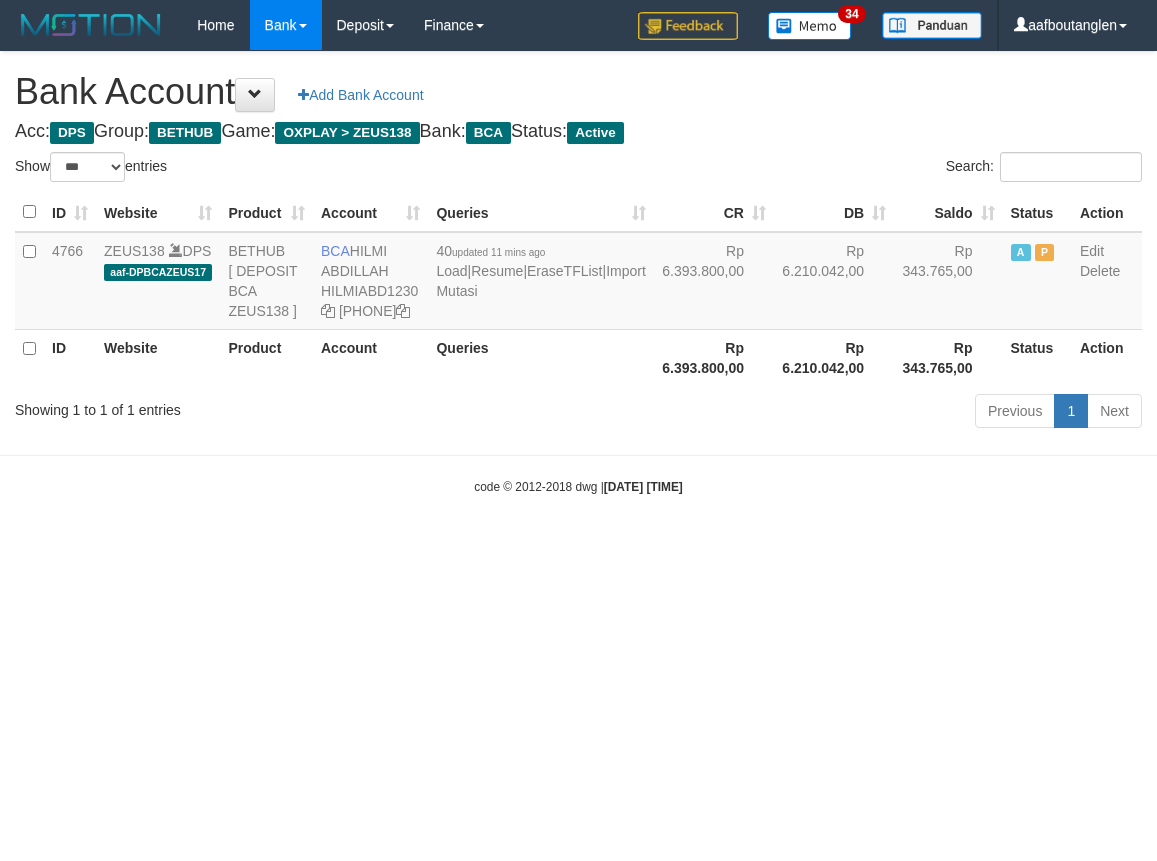 select on "***" 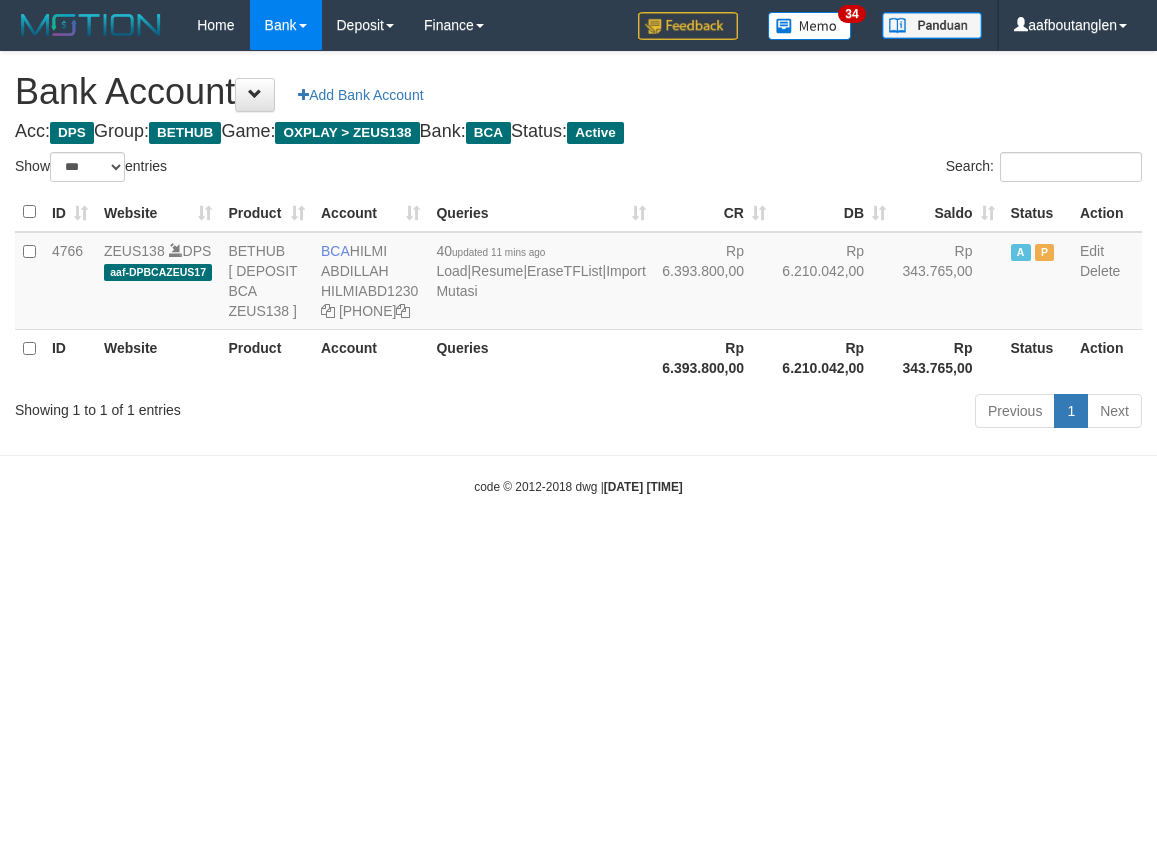 scroll, scrollTop: 0, scrollLeft: 0, axis: both 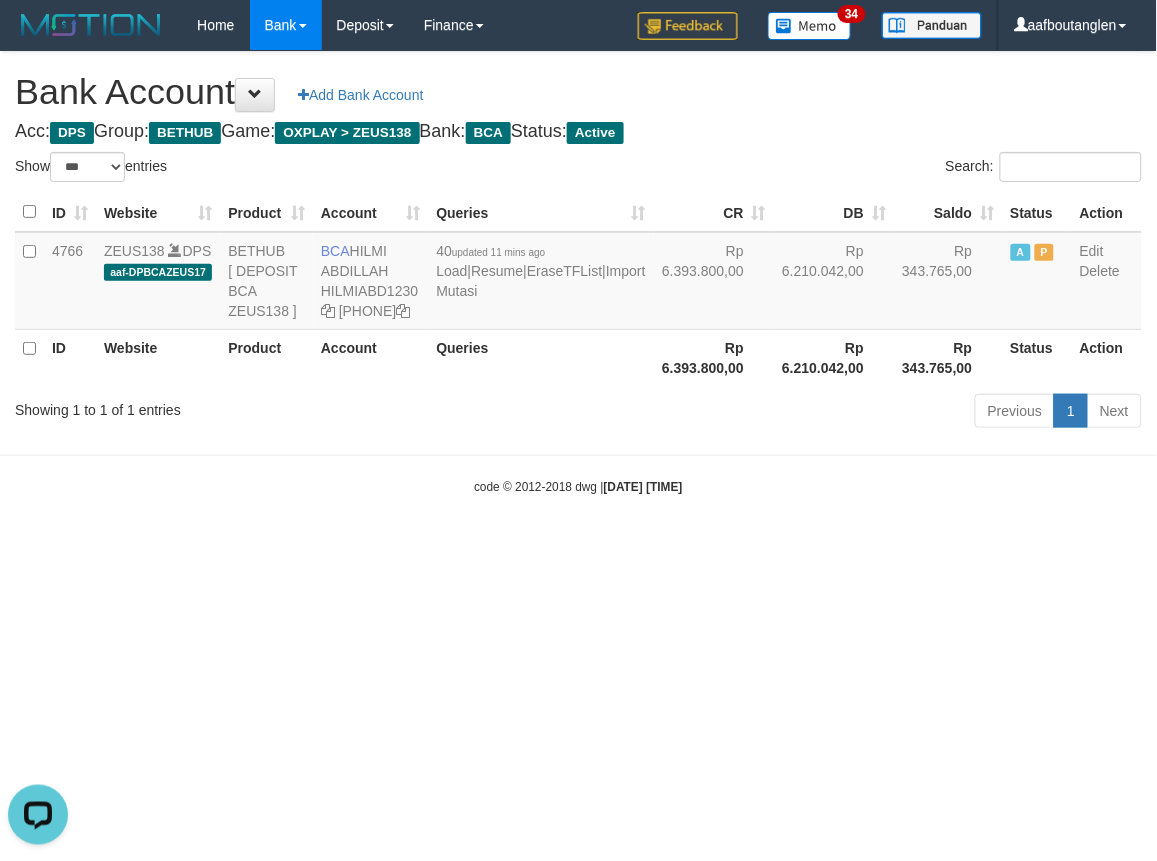 click on "Toggle navigation
Home
Bank
Account List
Deposit
DPS List
History
Note DPS
Finance
Financial Data
aafboutanglen
My Profile
Log Out
34" at bounding box center (578, 273) 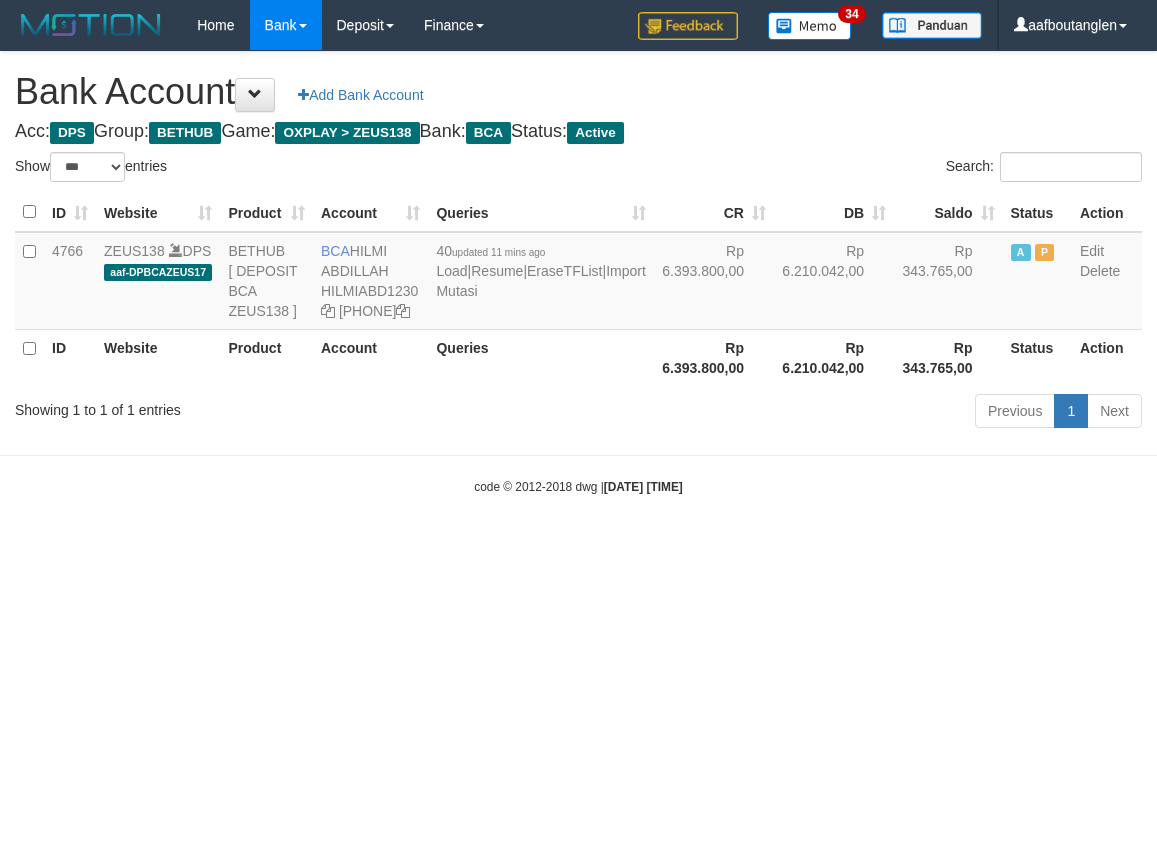 select on "***" 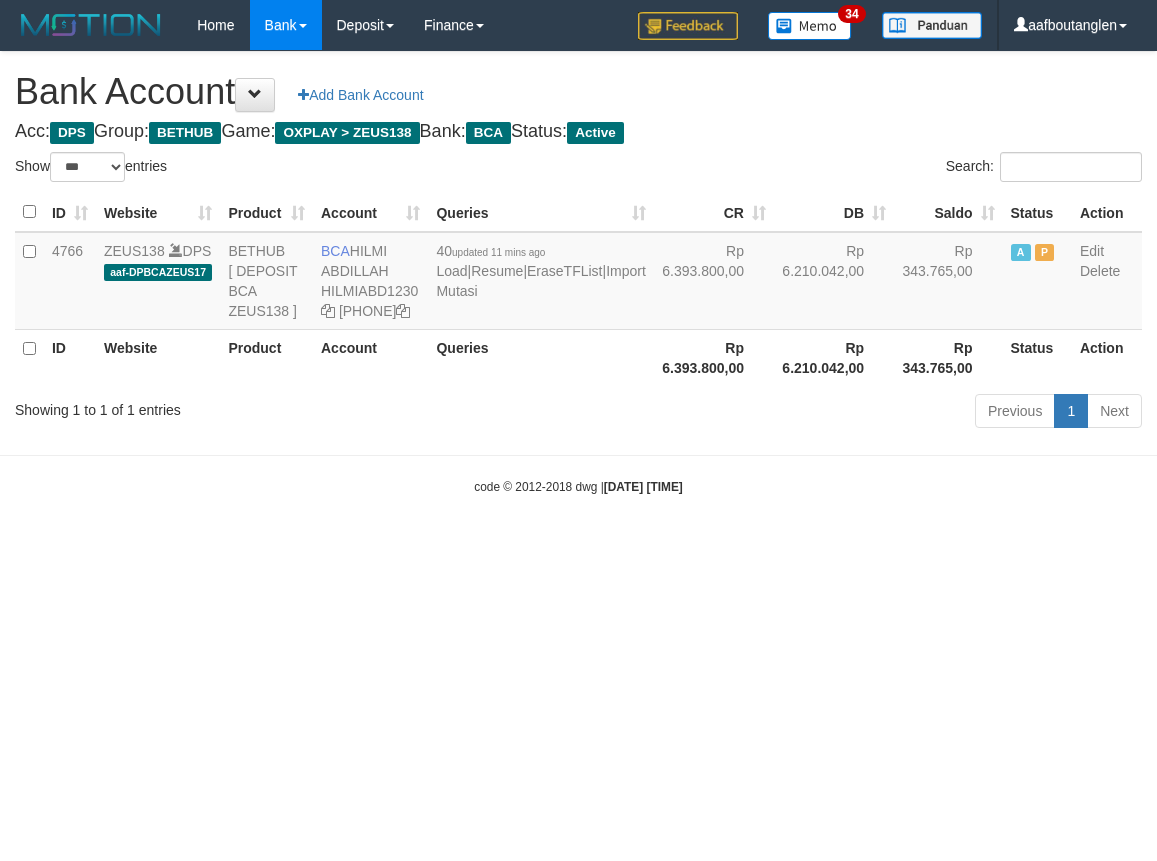 scroll, scrollTop: 0, scrollLeft: 0, axis: both 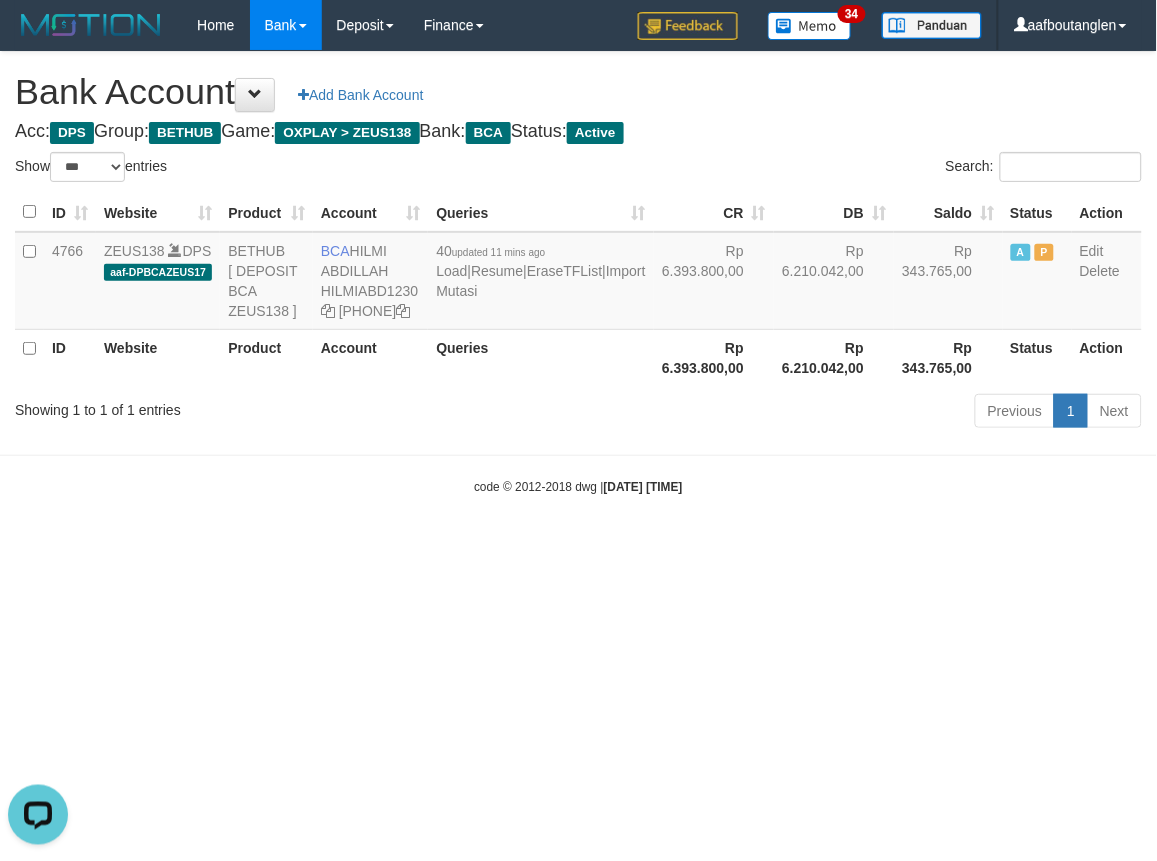 drag, startPoint x: 897, startPoint y: 553, endPoint x: 867, endPoint y: 544, distance: 31.320919 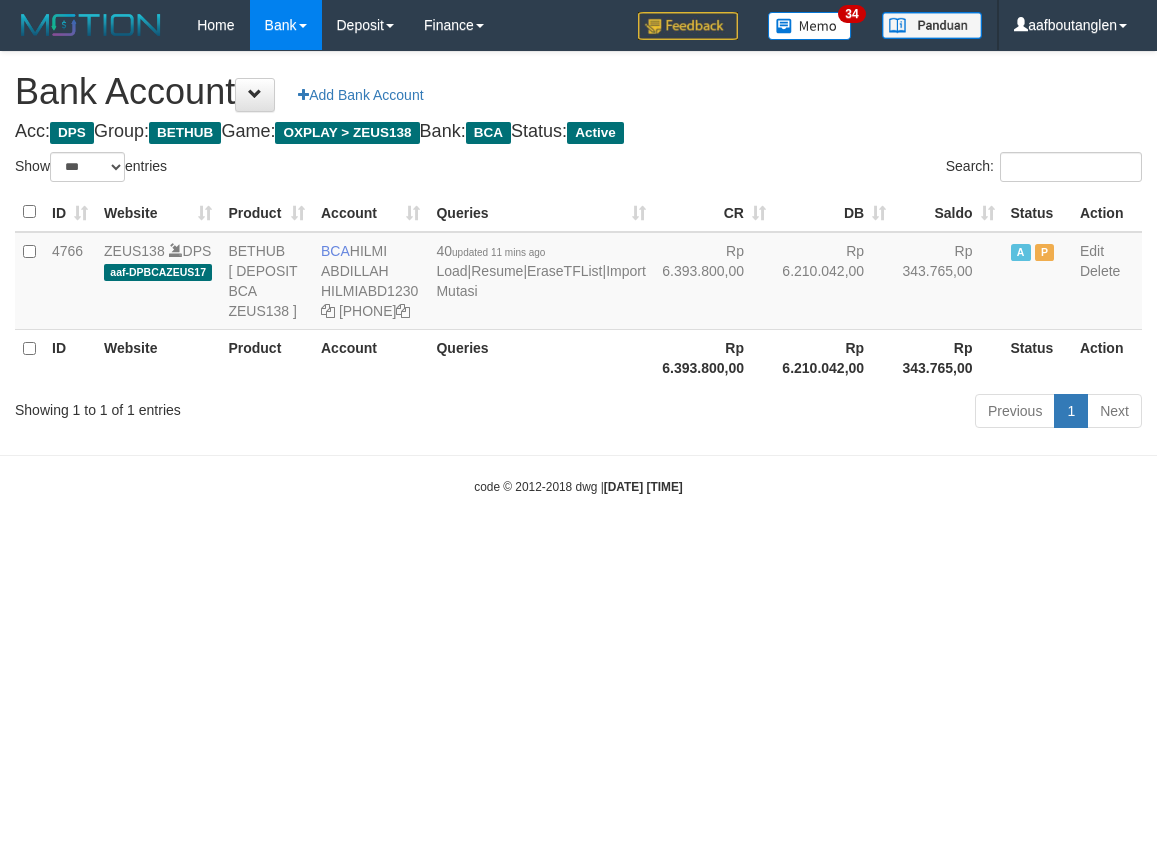 select on "***" 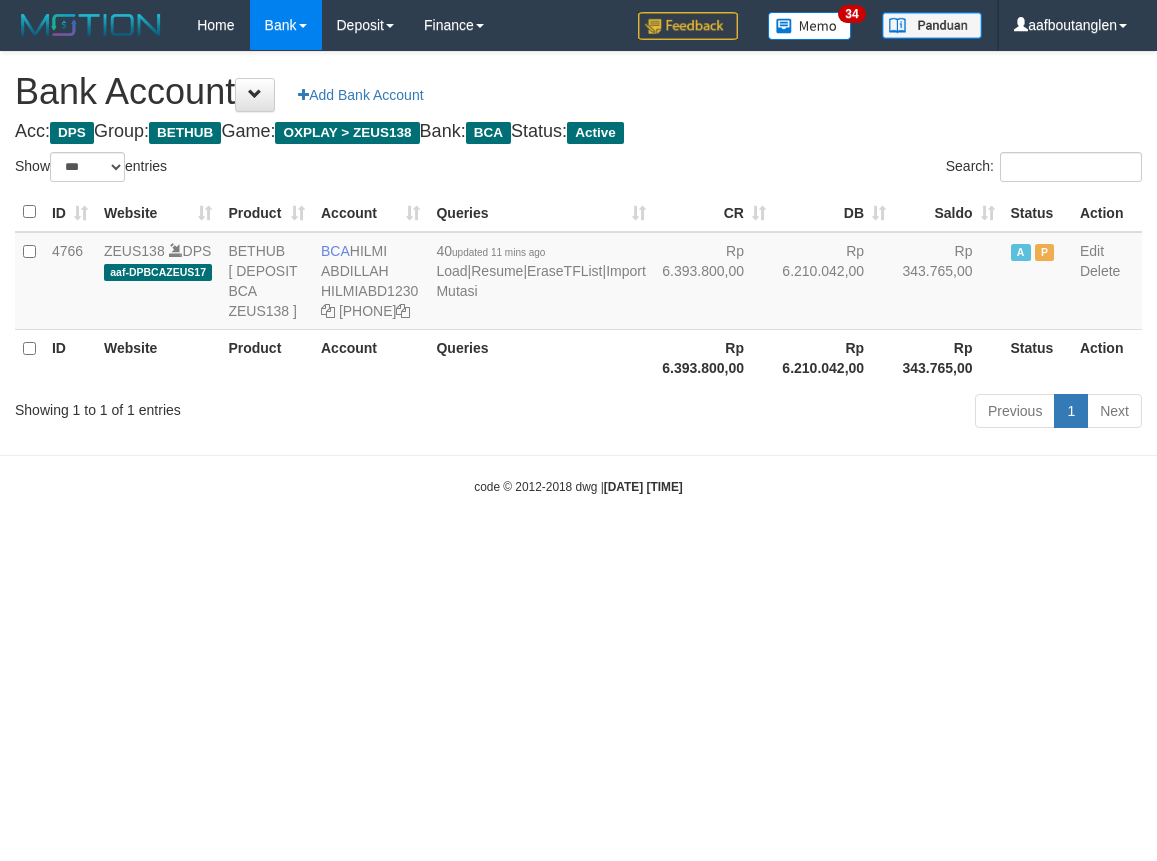 scroll, scrollTop: 0, scrollLeft: 0, axis: both 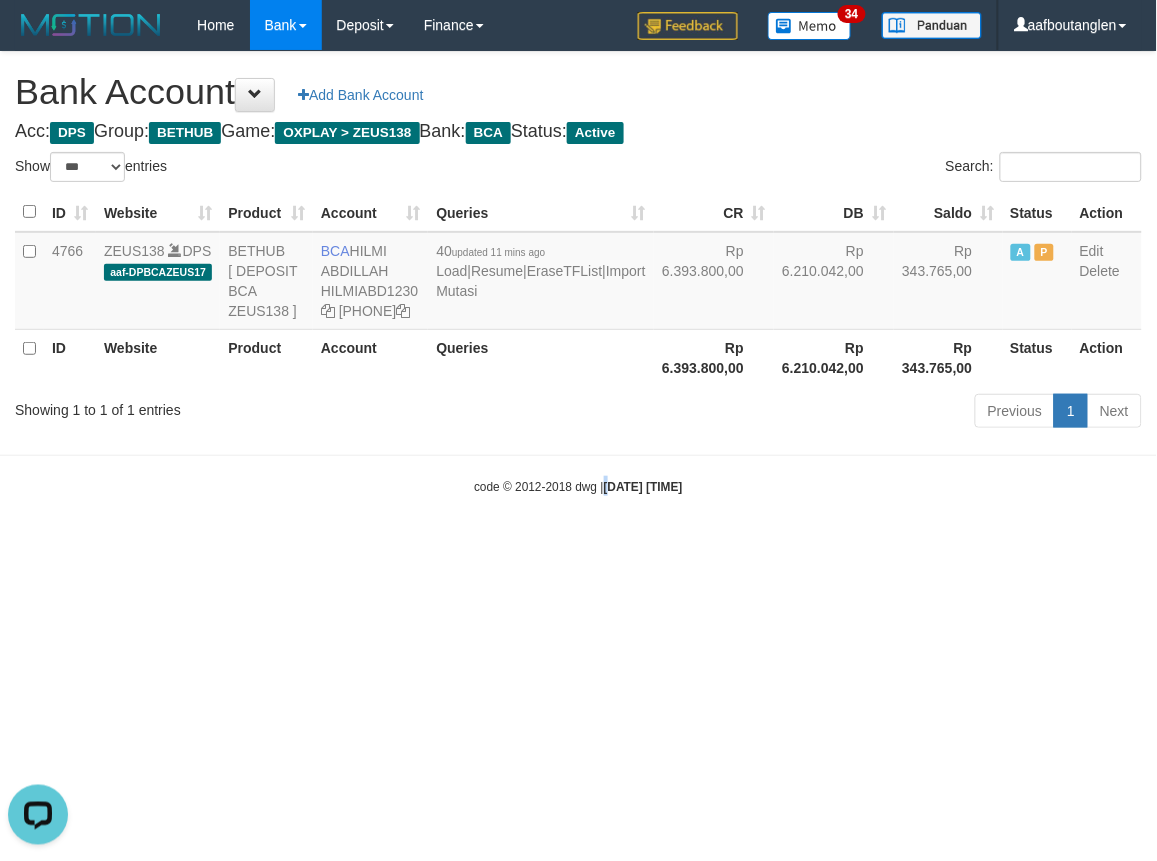 click on "Toggle navigation
Home
Bank
Account List
Deposit
DPS List
History
Note DPS
Finance
Financial Data
aafboutanglen
My Profile
Log Out
34" at bounding box center [578, 273] 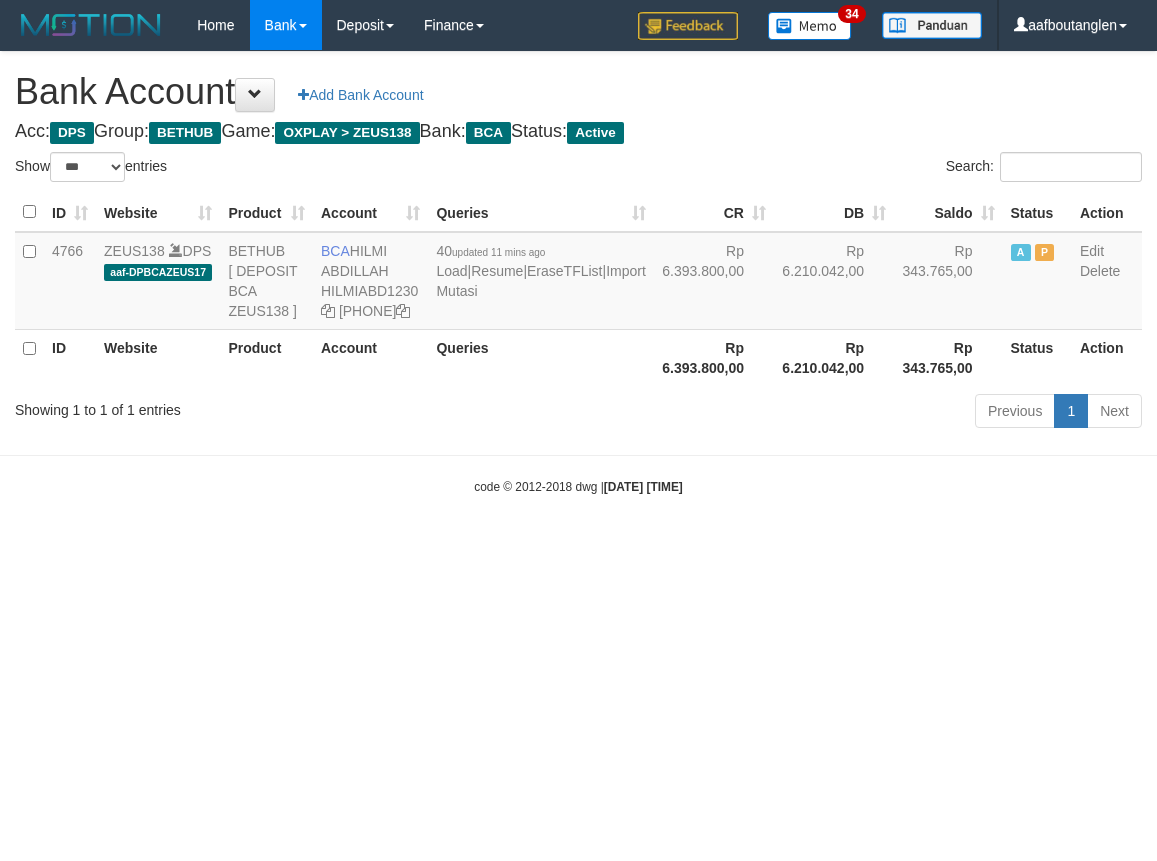 select on "***" 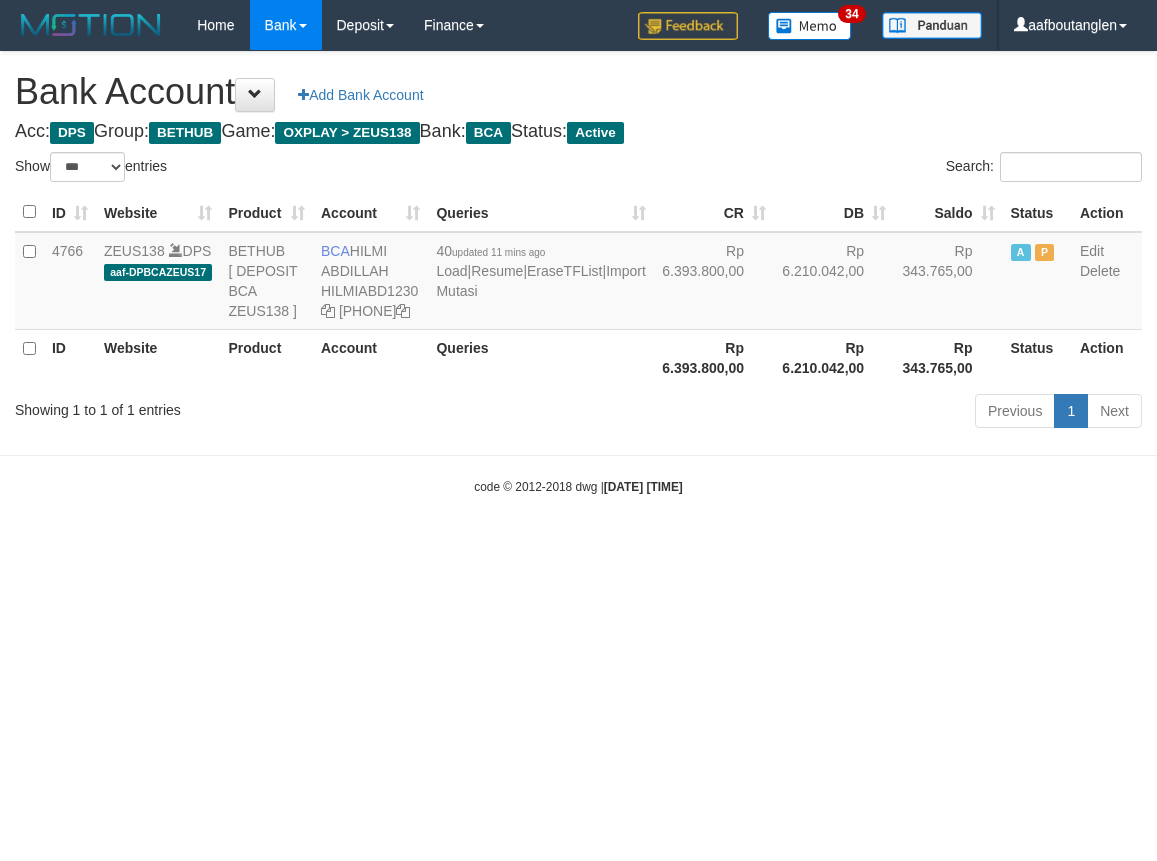 scroll, scrollTop: 0, scrollLeft: 0, axis: both 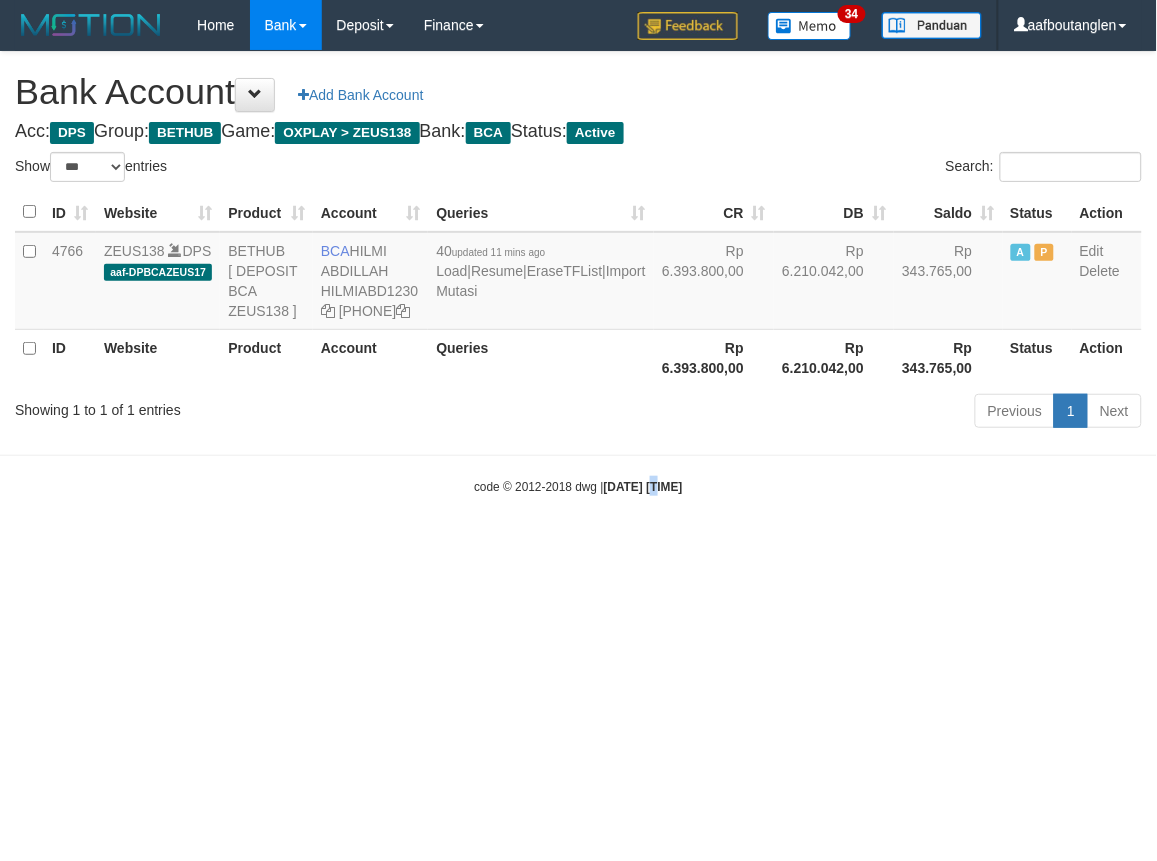 click on "Toggle navigation
Home
Bank
Account List
Deposit
DPS List
History
Note DPS
Finance
Financial Data
aafboutanglen
My Profile
Log Out
34" at bounding box center (578, 273) 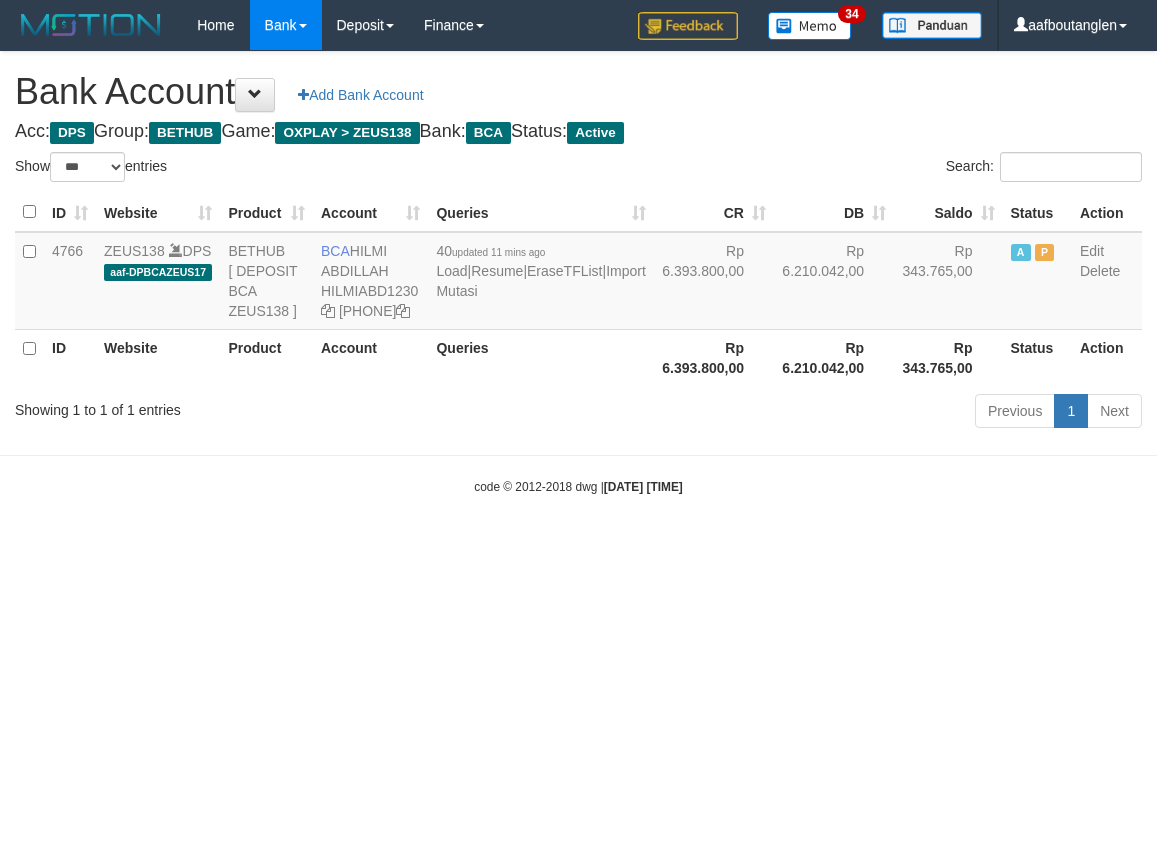select on "***" 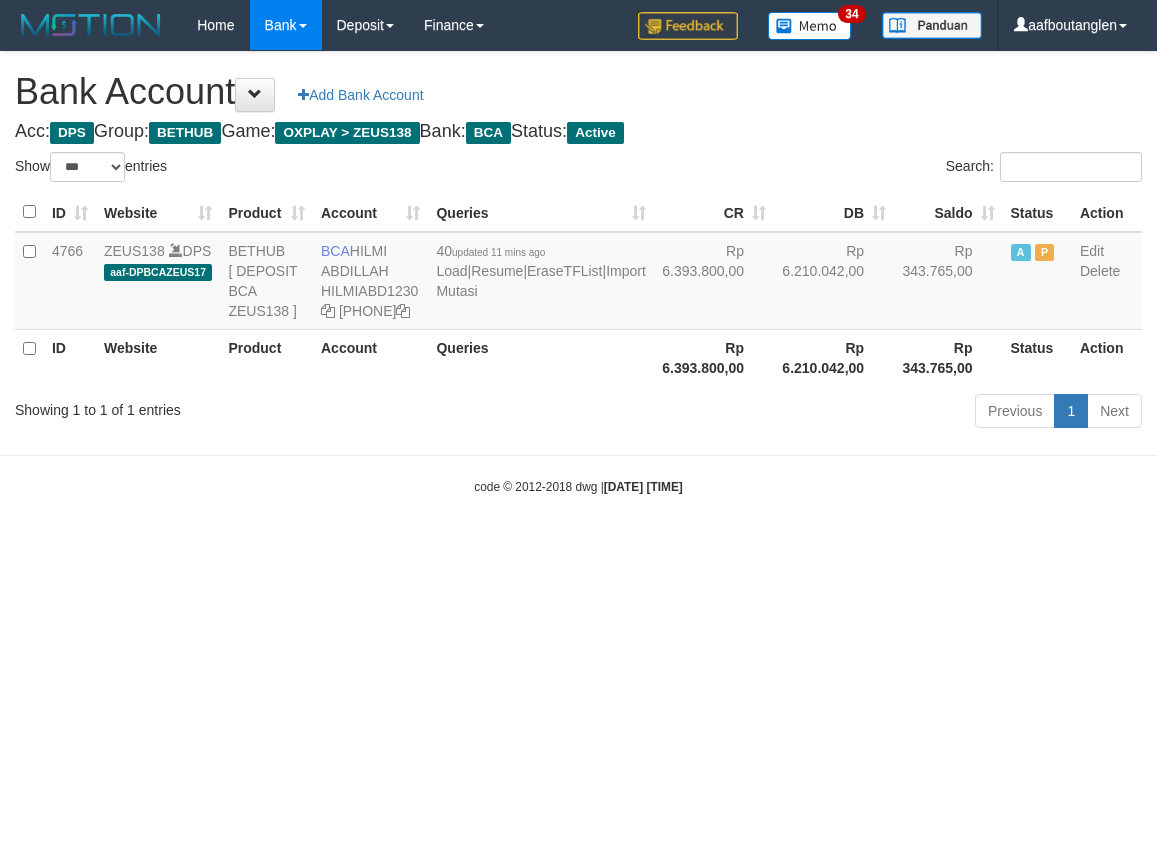 scroll, scrollTop: 0, scrollLeft: 0, axis: both 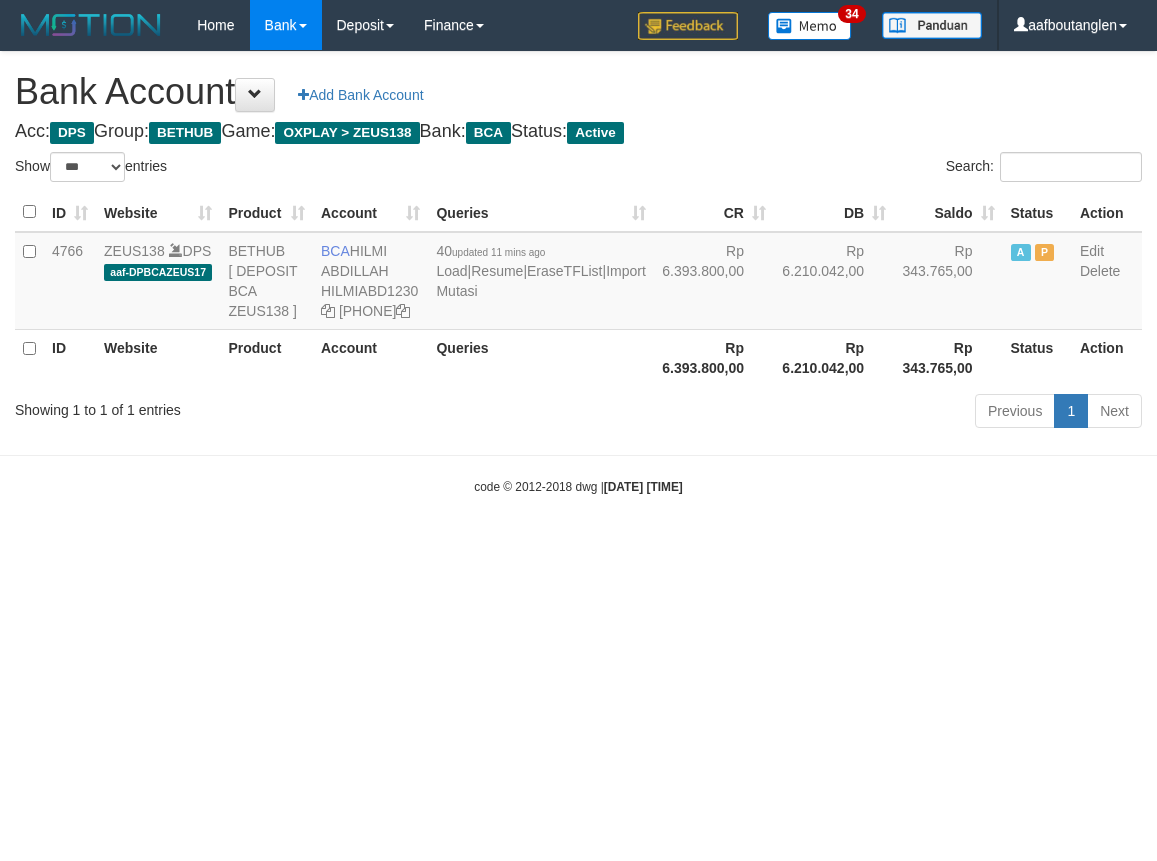select on "***" 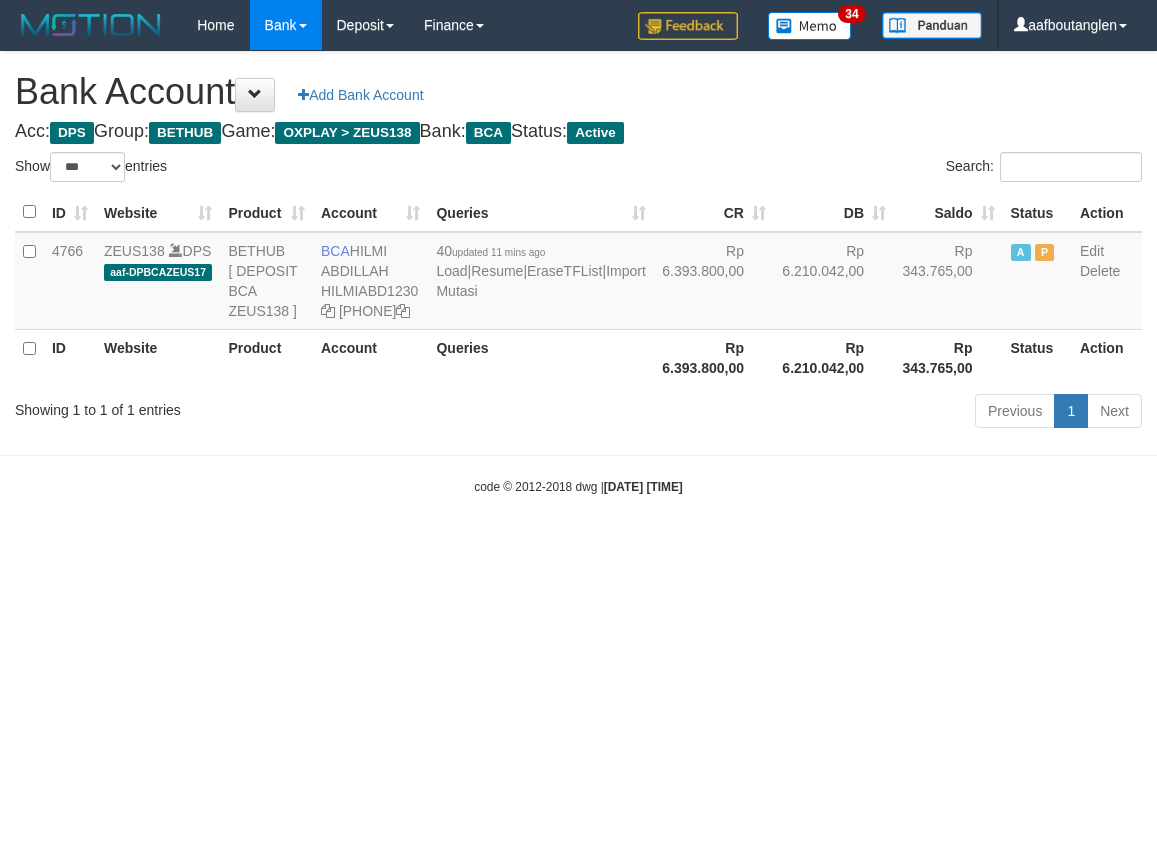scroll, scrollTop: 0, scrollLeft: 0, axis: both 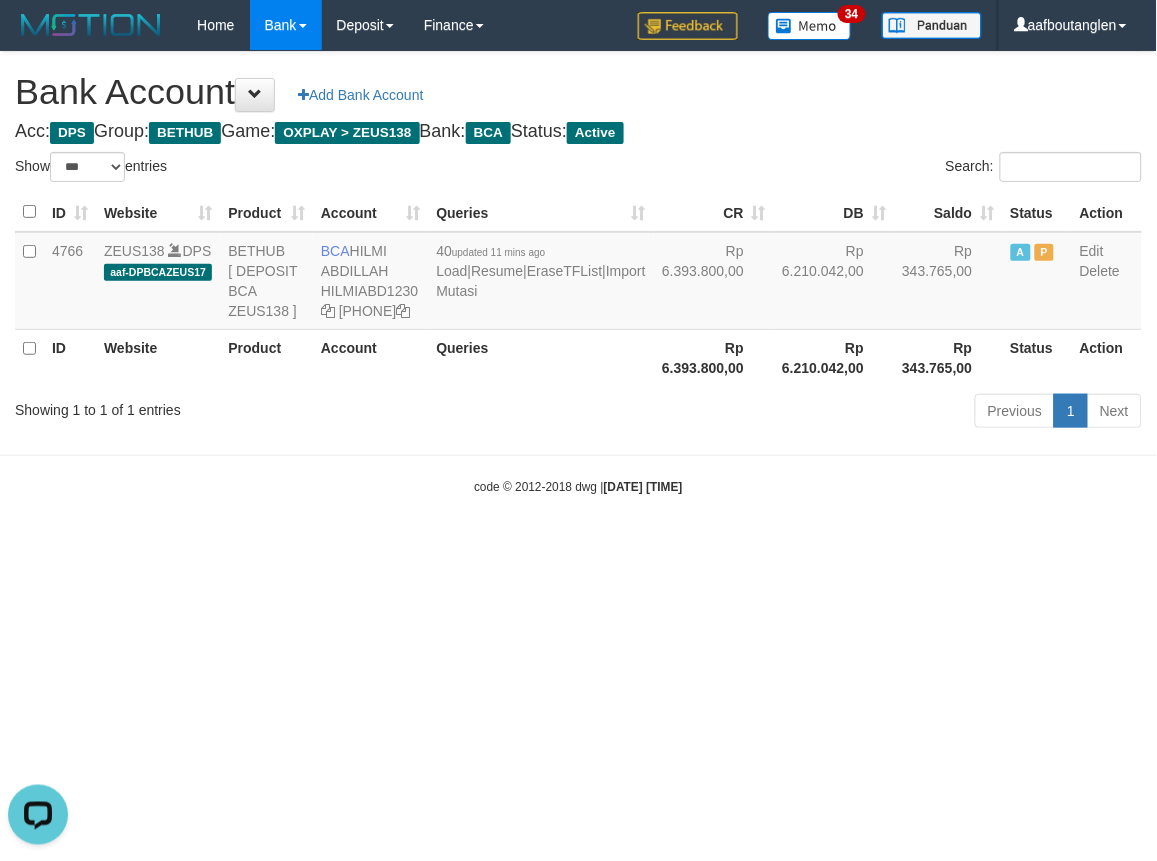 drag, startPoint x: 991, startPoint y: 592, endPoint x: 964, endPoint y: 586, distance: 27.658634 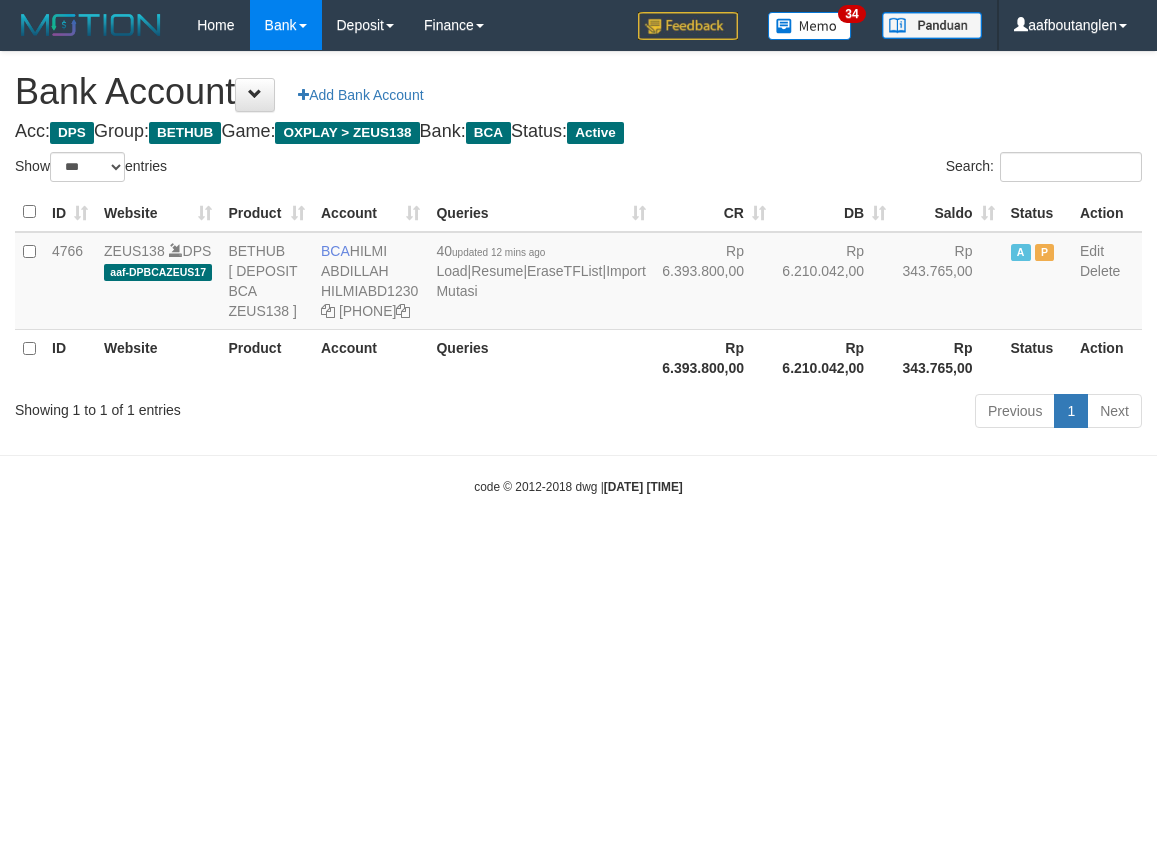 select on "***" 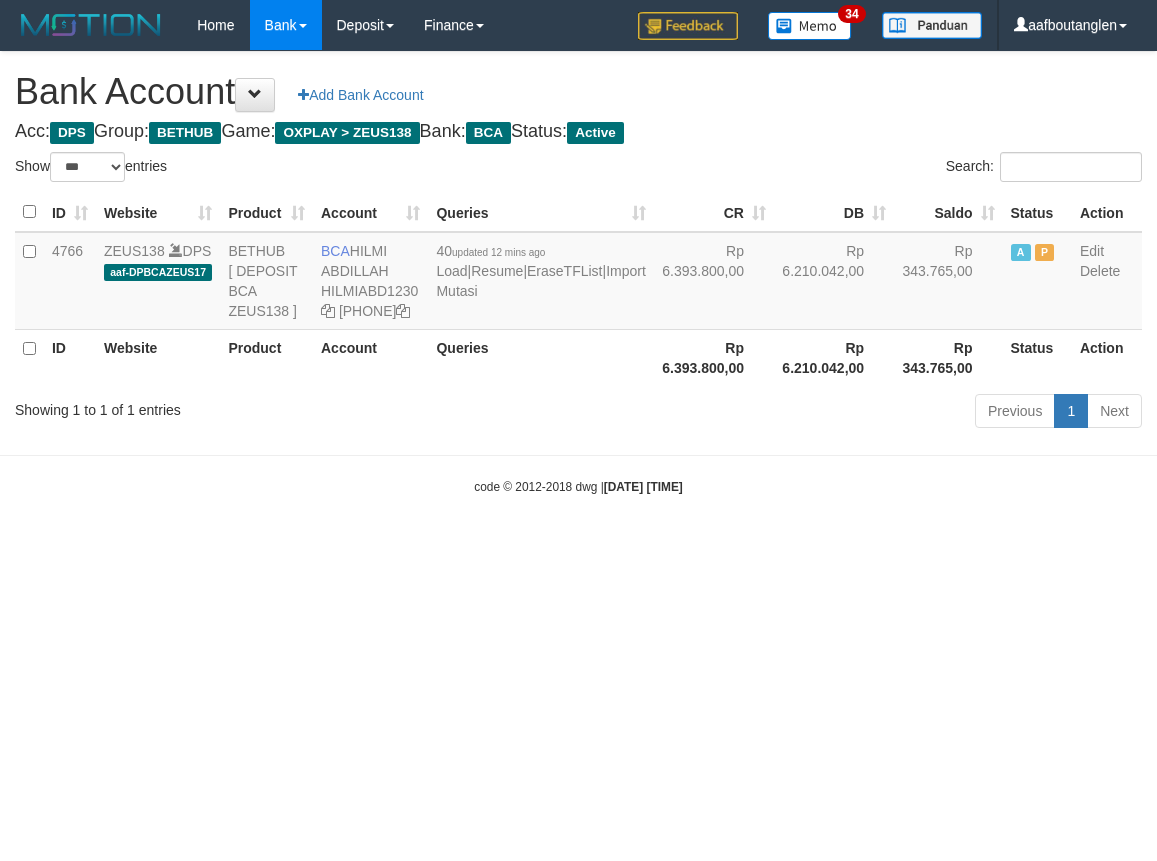 scroll, scrollTop: 0, scrollLeft: 0, axis: both 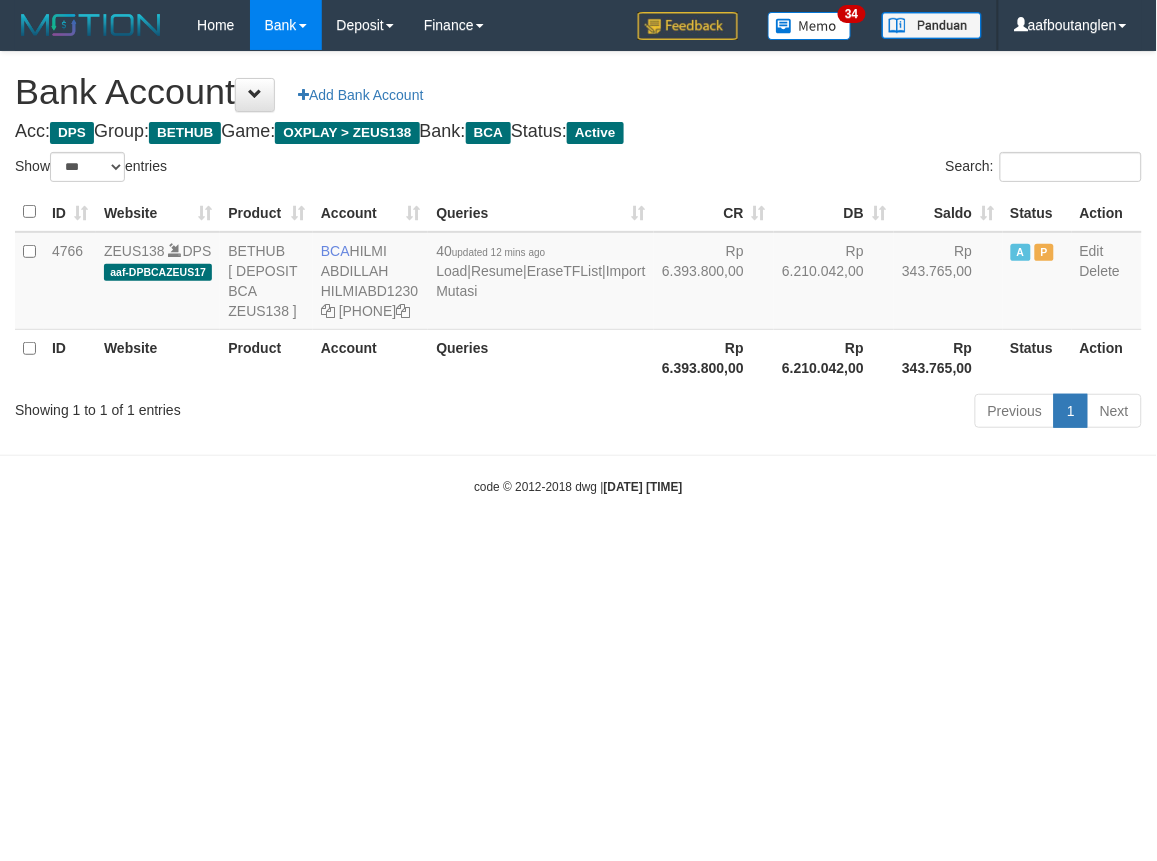 drag, startPoint x: 954, startPoint y: 608, endPoint x: 927, endPoint y: 631, distance: 35.468296 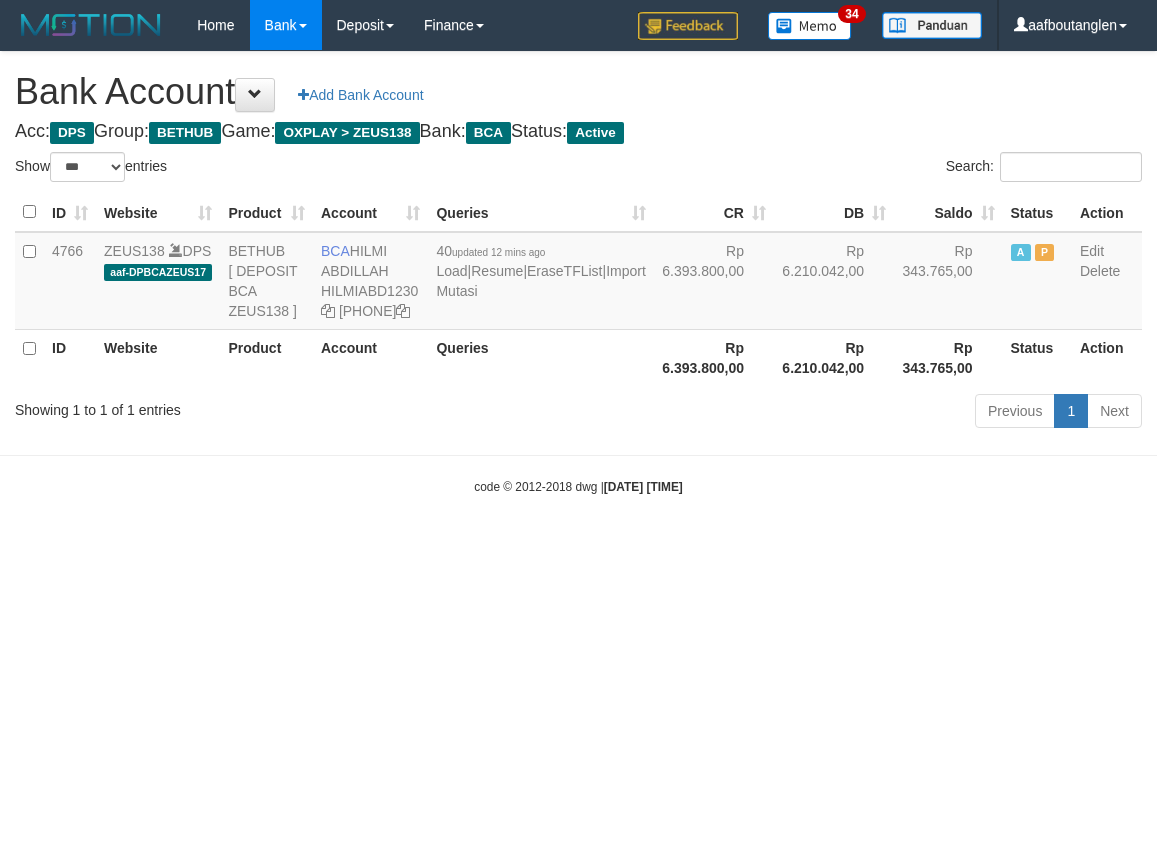 select on "***" 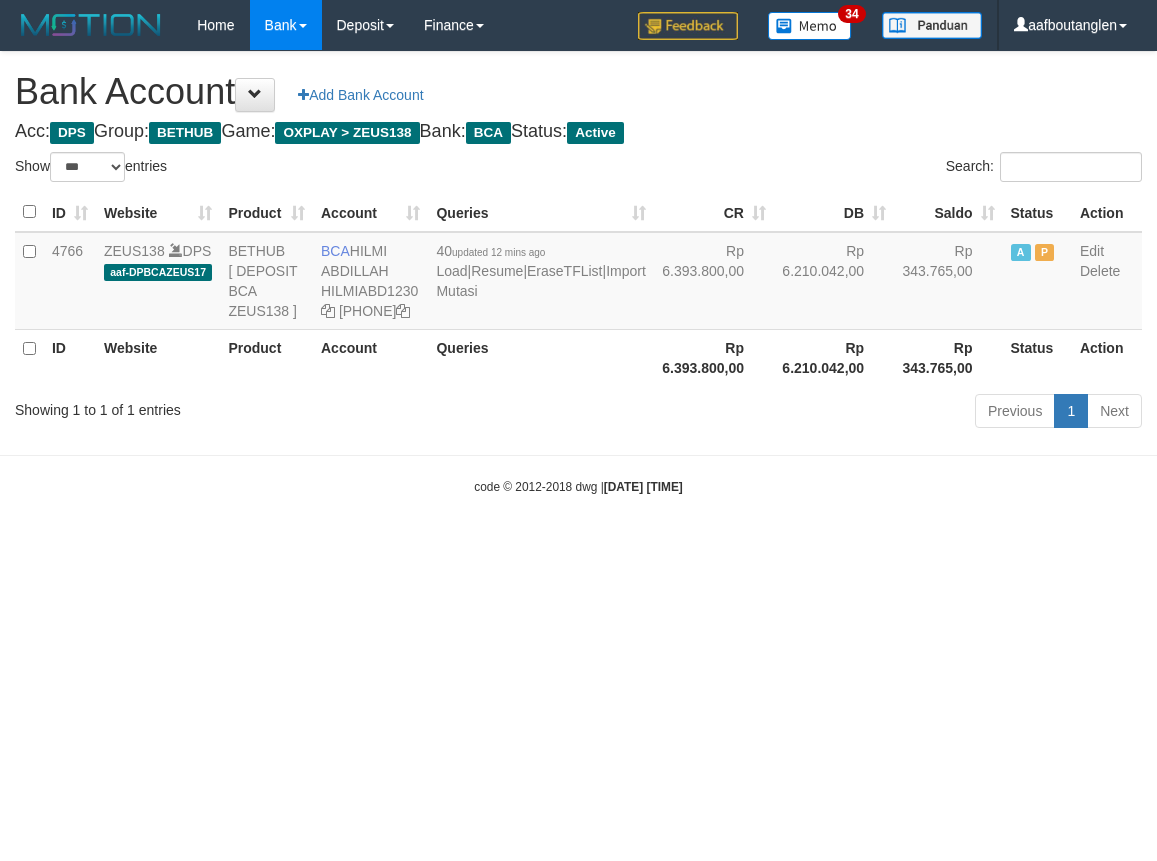 scroll, scrollTop: 0, scrollLeft: 0, axis: both 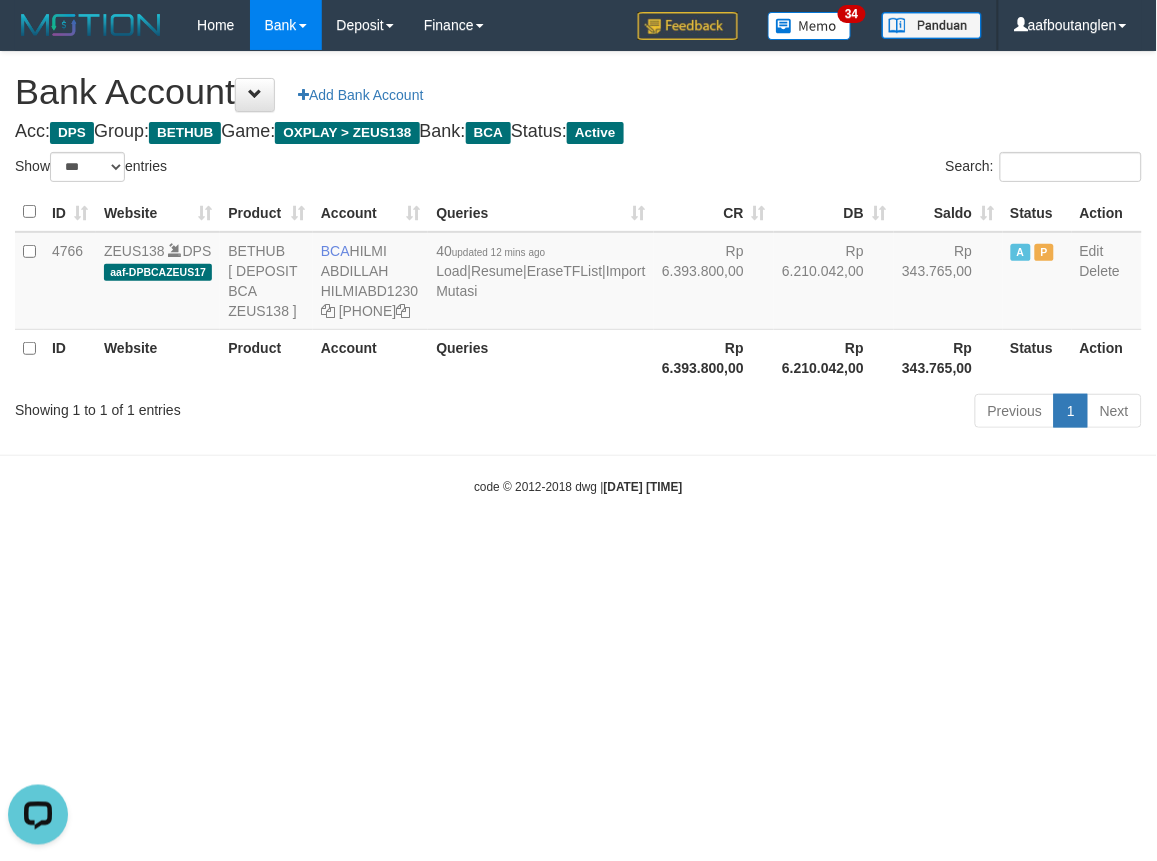 drag, startPoint x: 1011, startPoint y: 530, endPoint x: 941, endPoint y: 505, distance: 74.330345 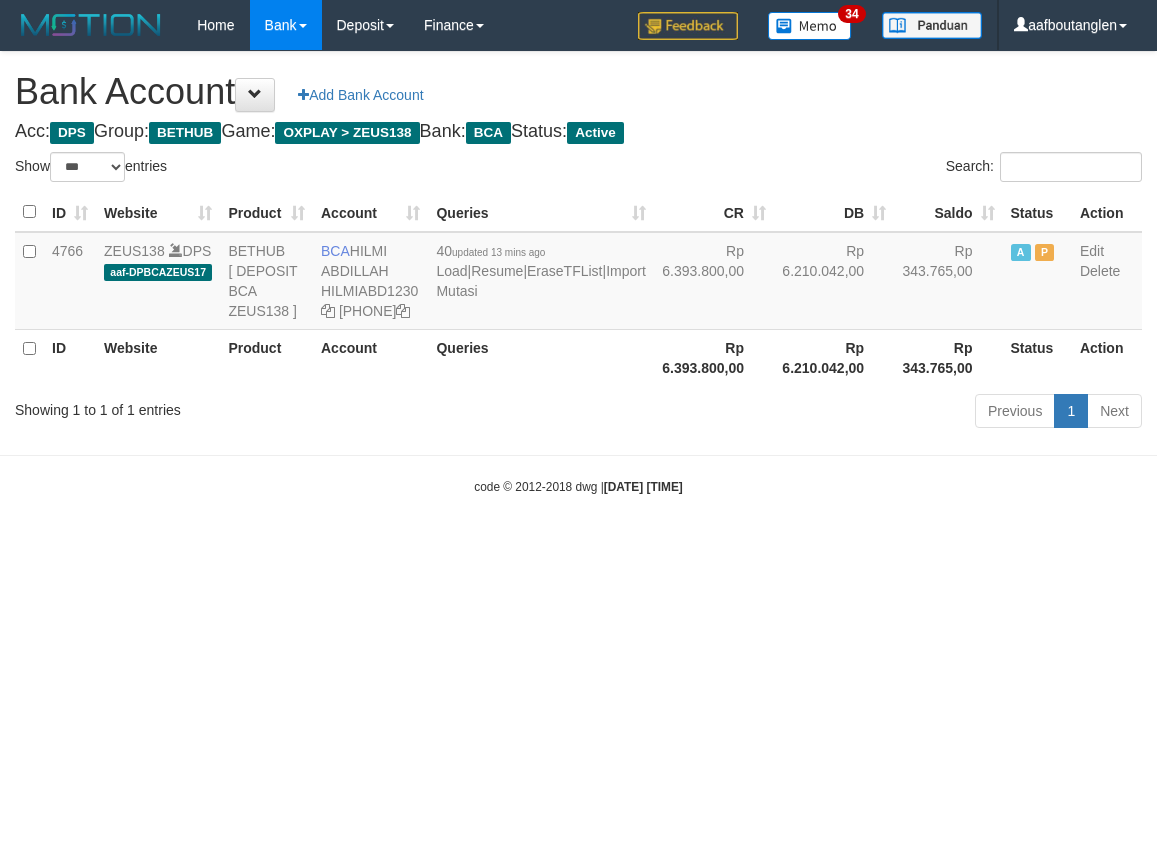 select on "***" 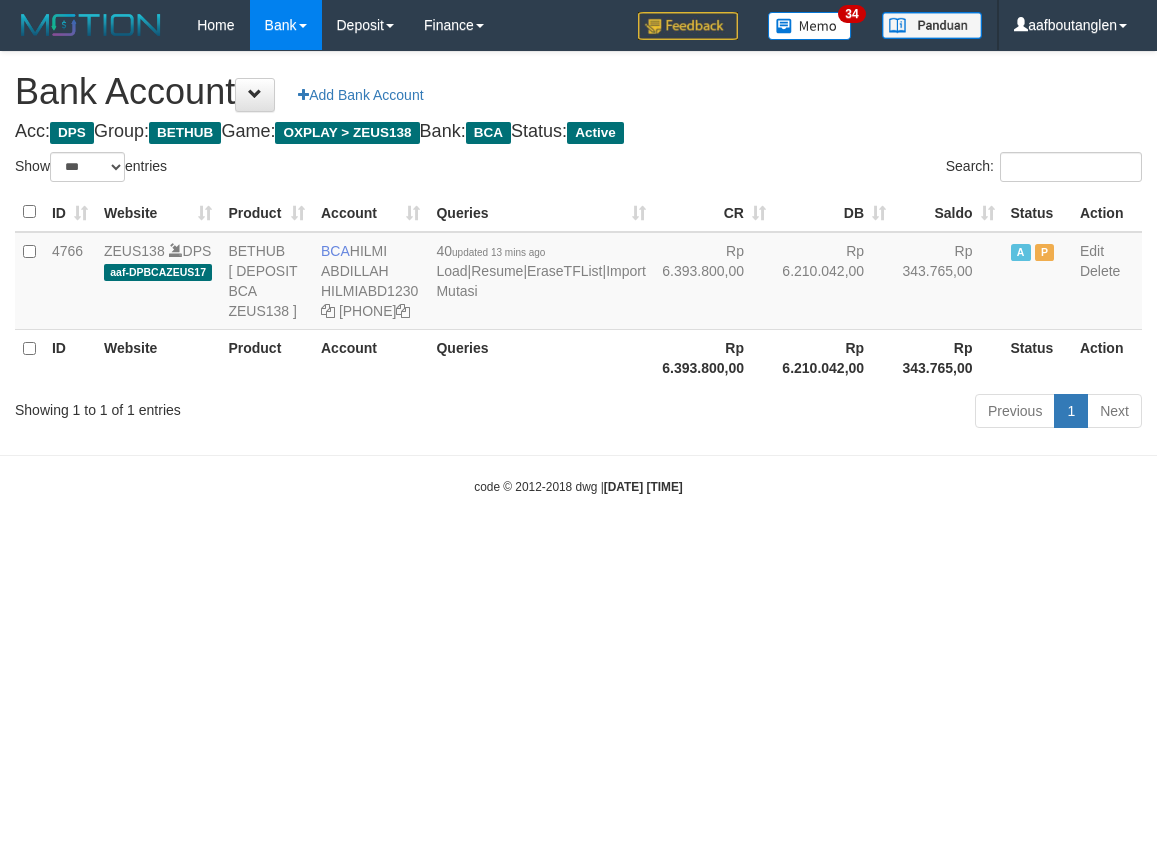 scroll, scrollTop: 0, scrollLeft: 0, axis: both 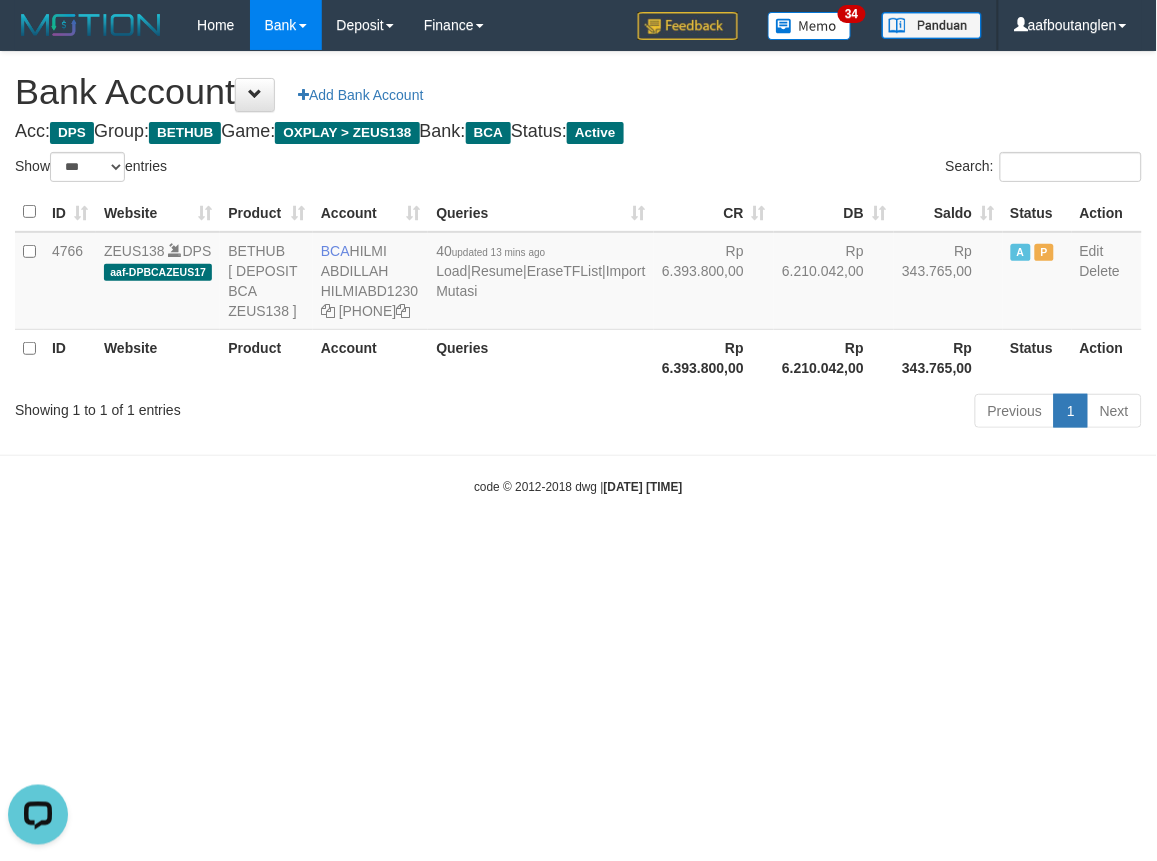 click on "Toggle navigation
Home
Bank
Account List
Deposit
DPS List
History
Note DPS
Finance
Financial Data
aafboutanglen
My Profile
Log Out
34" at bounding box center (578, 273) 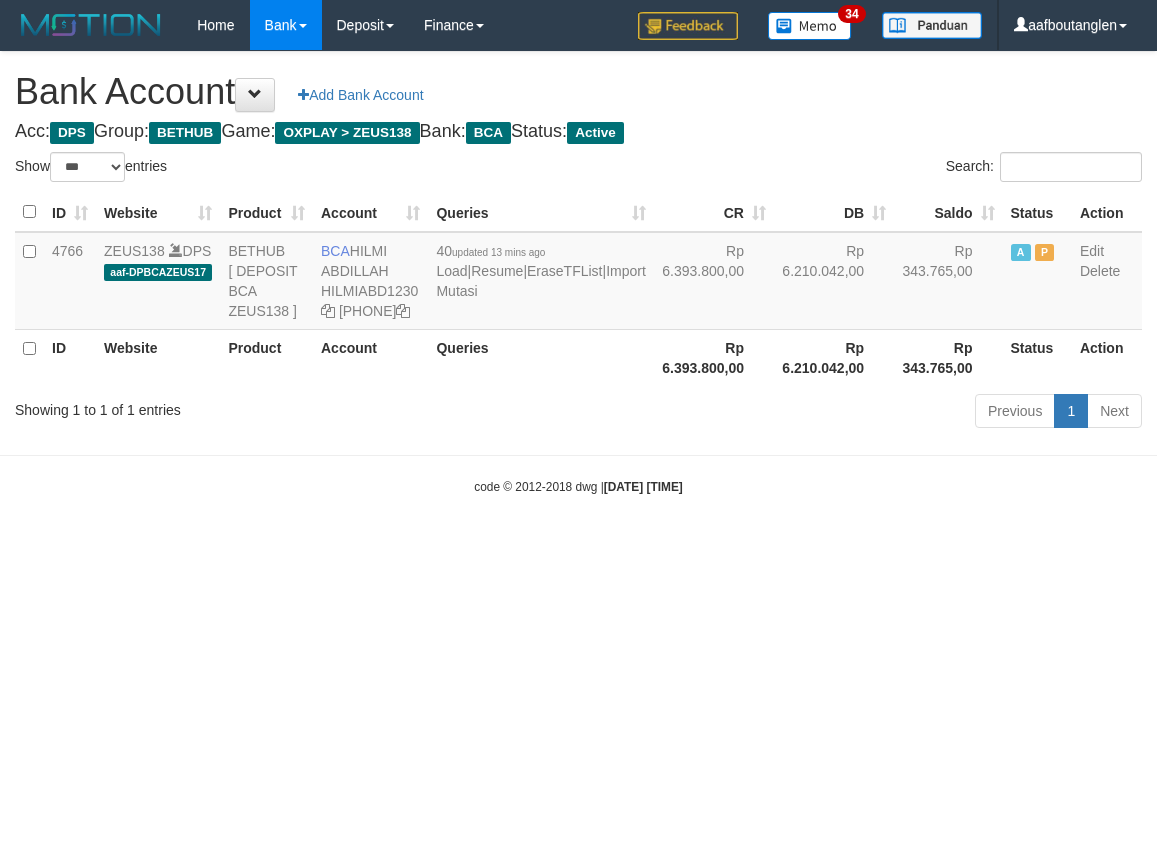 select on "***" 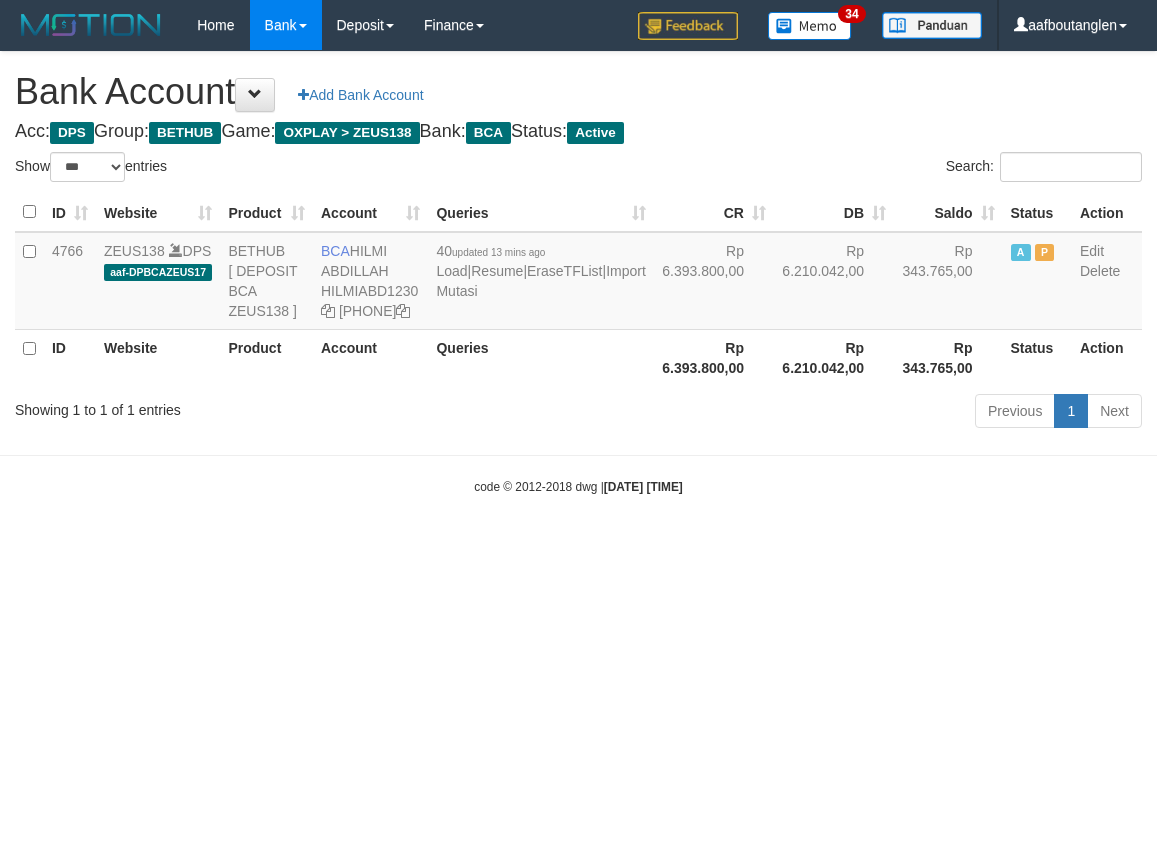 scroll, scrollTop: 0, scrollLeft: 0, axis: both 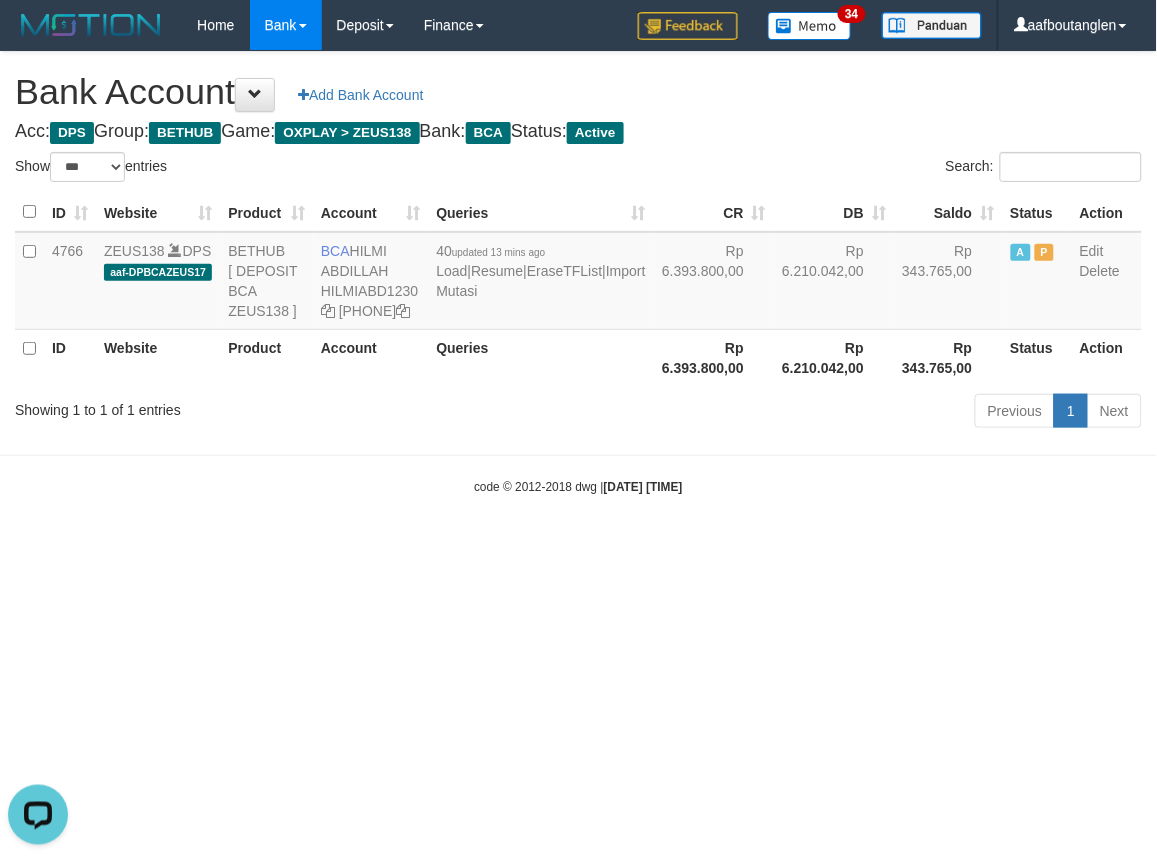 drag, startPoint x: 801, startPoint y: 514, endPoint x: 782, endPoint y: 498, distance: 24.839485 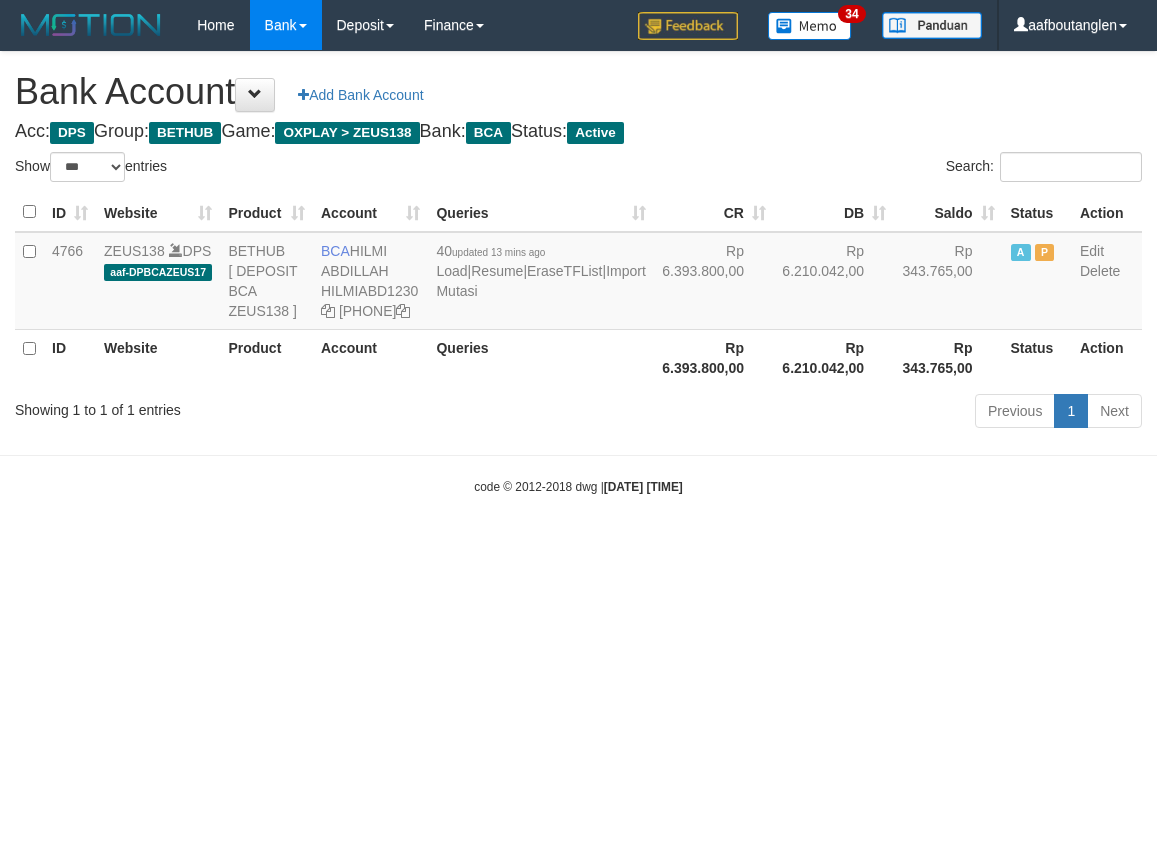 select on "***" 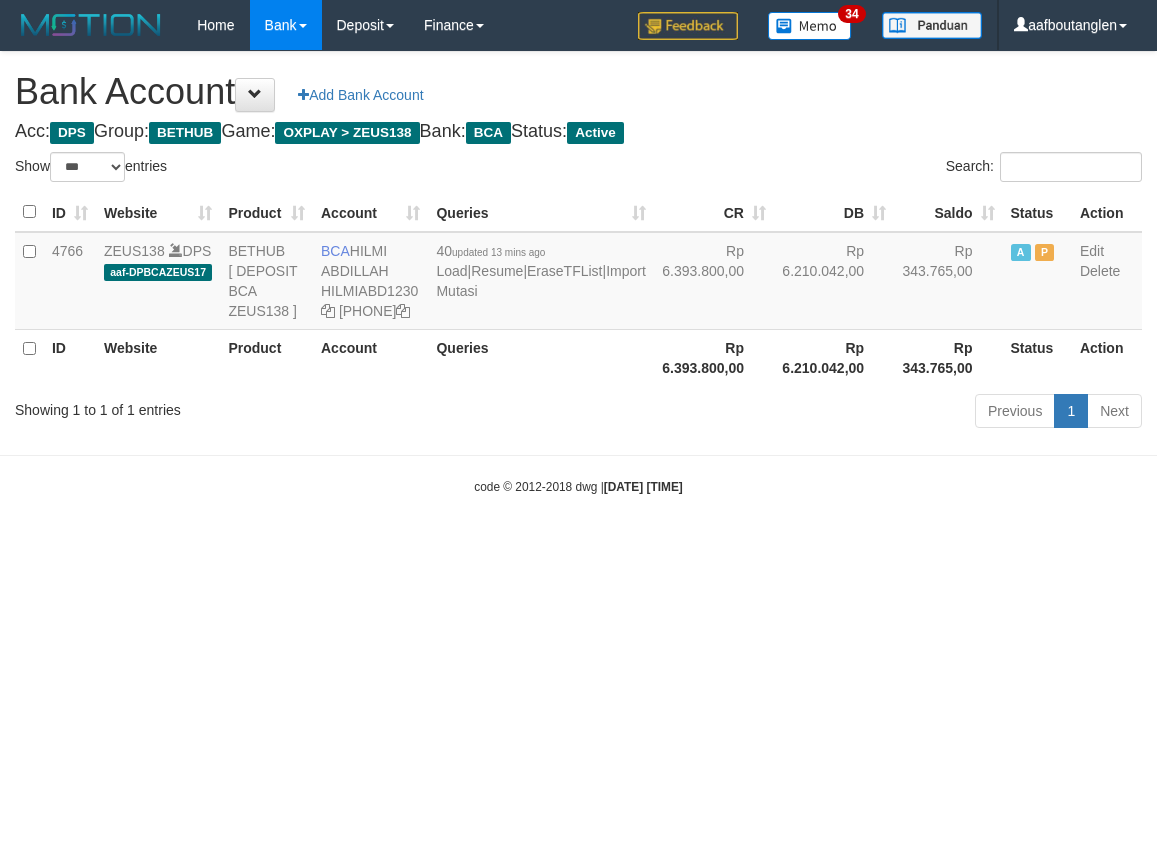 scroll, scrollTop: 0, scrollLeft: 0, axis: both 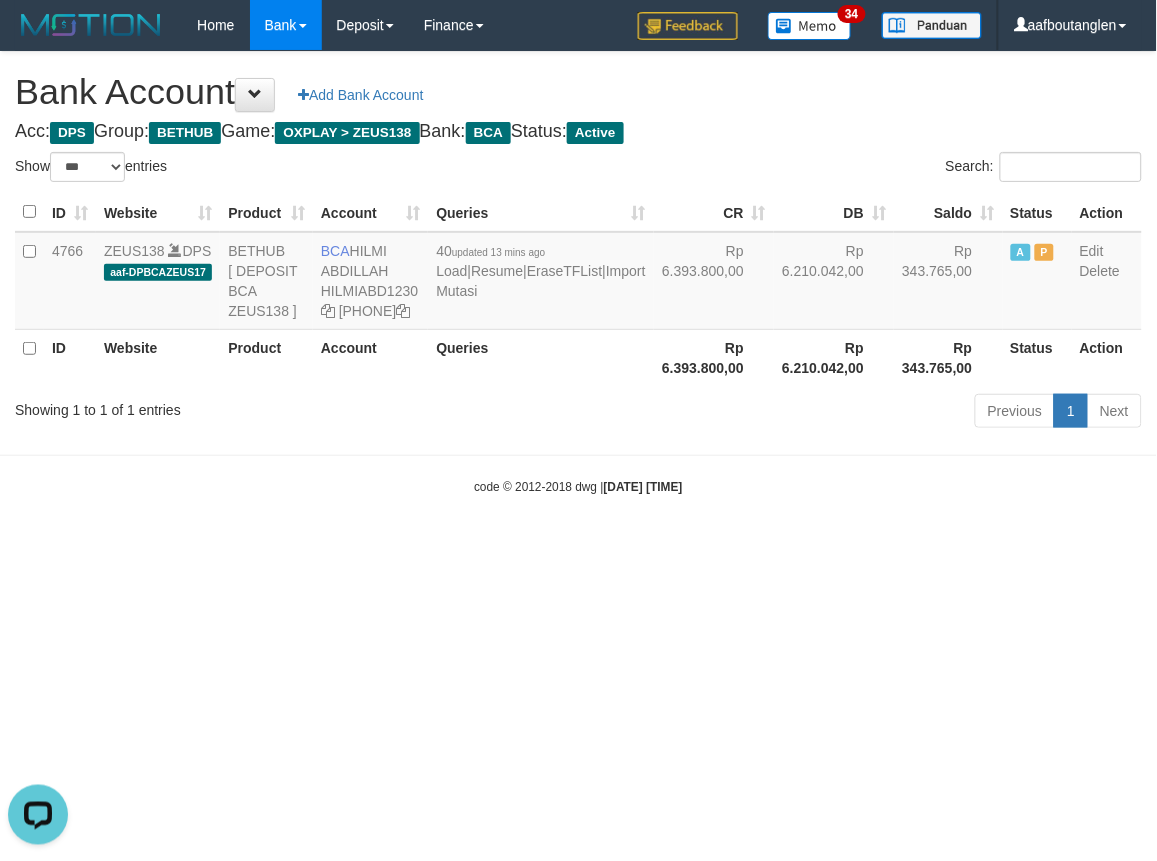 click on "Toggle navigation
Home
Bank
Account List
Deposit
DPS List
History
Note DPS
Finance
Financial Data
aafboutanglen
My Profile
Log Out
34" at bounding box center (578, 273) 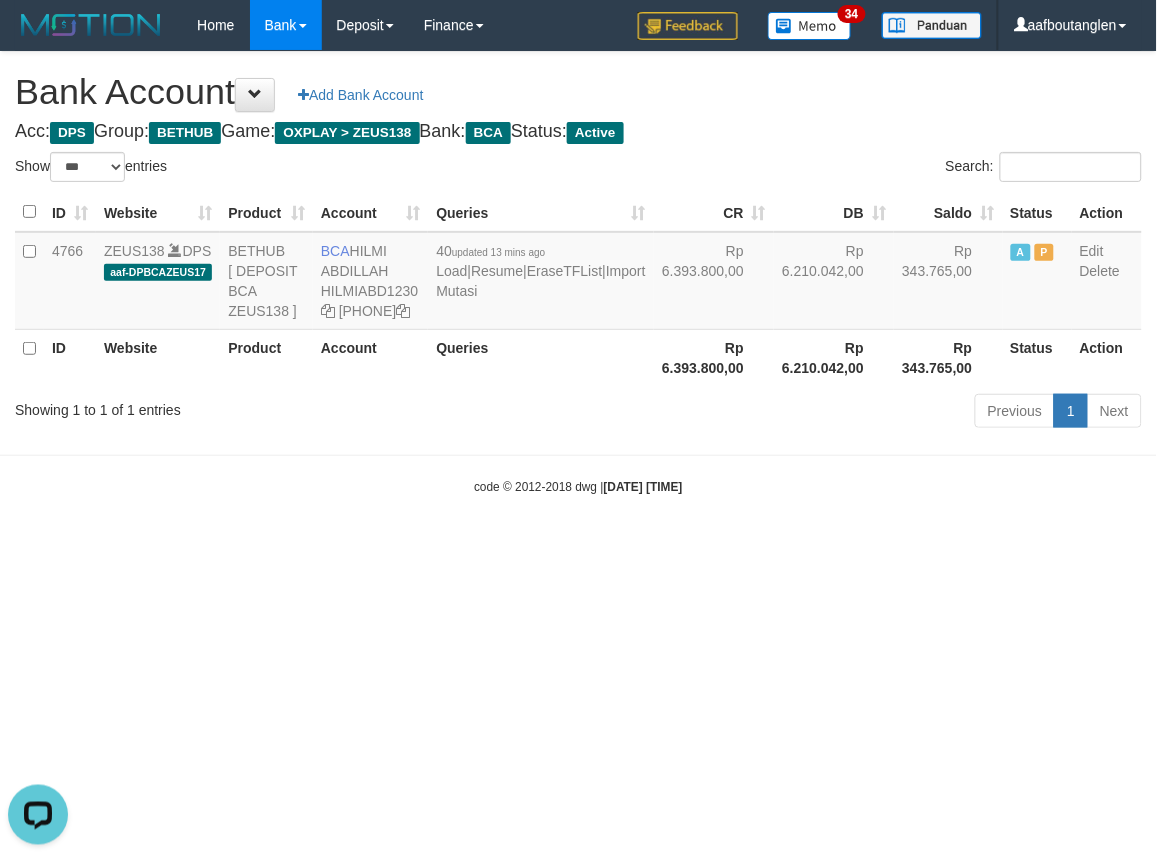 click on "Toggle navigation
Home
Bank
Account List
Deposit
DPS List
History
Note DPS
Finance
Financial Data
aafboutanglen
My Profile
Log Out
34" at bounding box center [578, 273] 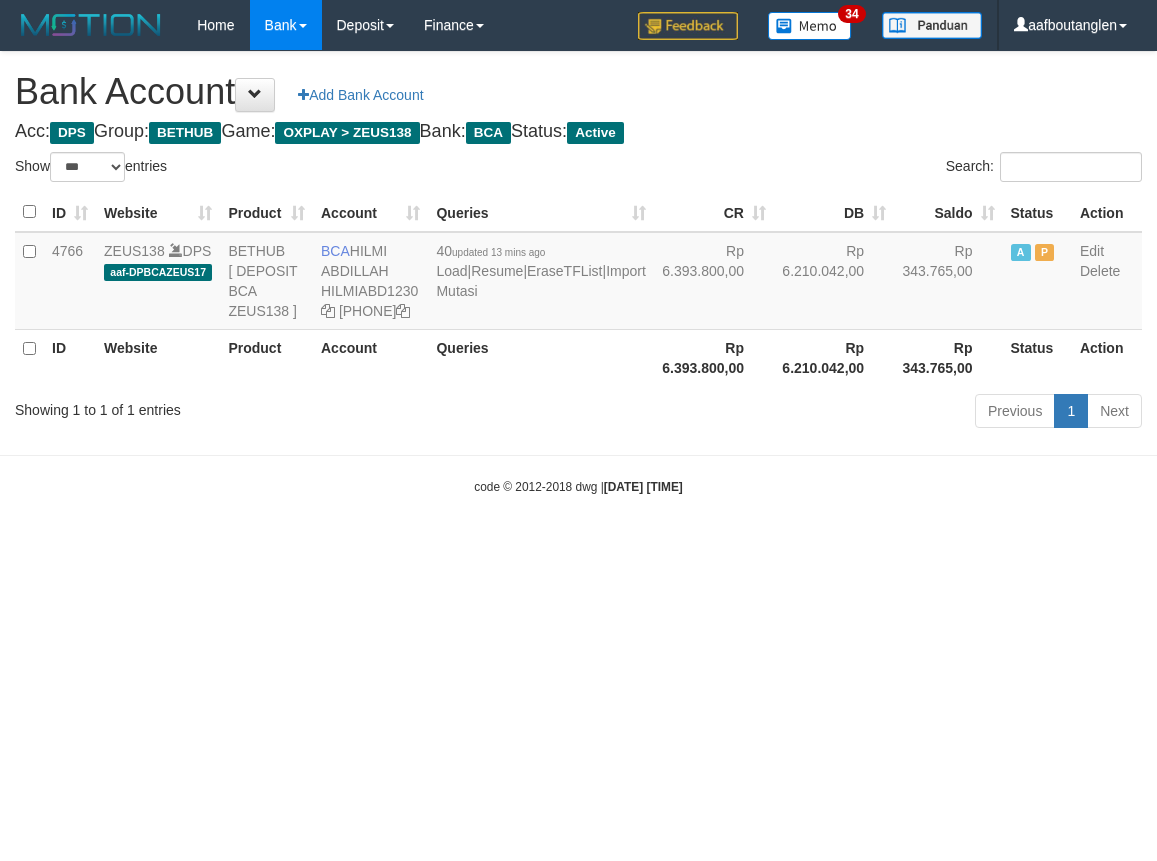 select on "***" 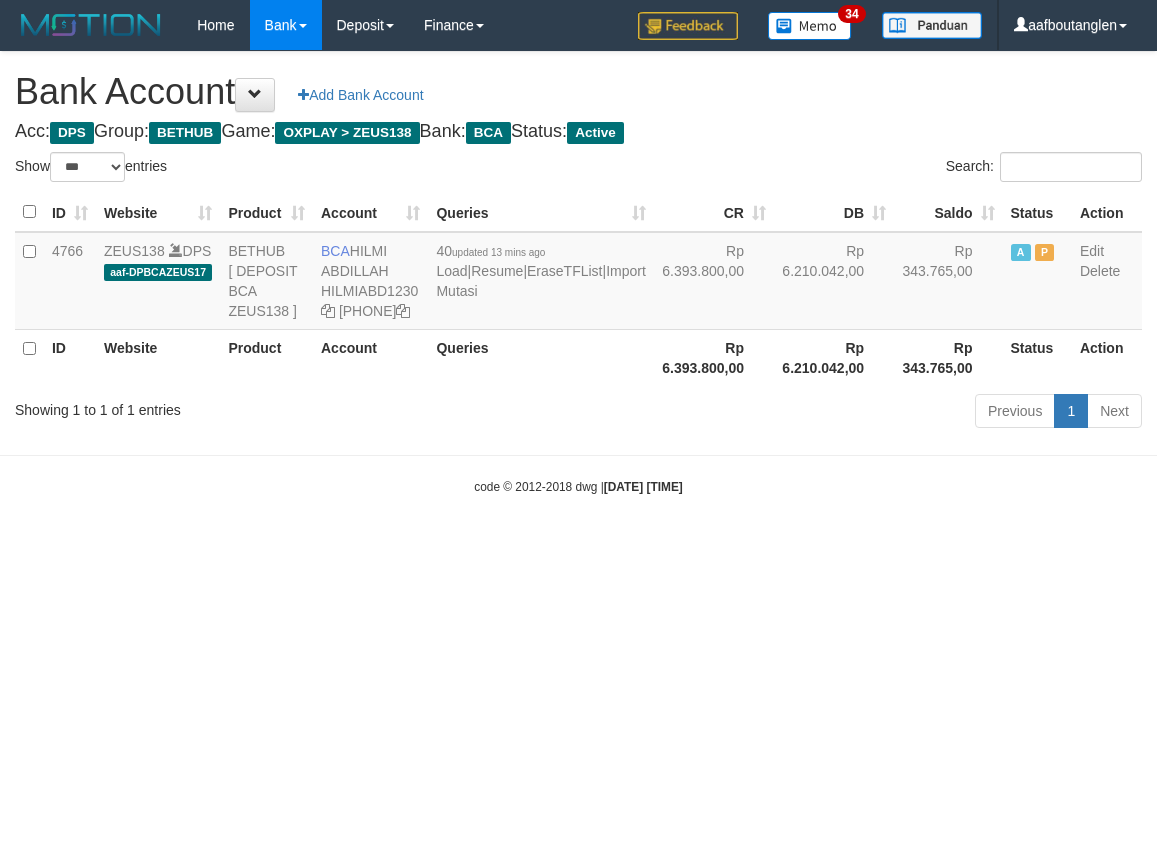 scroll, scrollTop: 0, scrollLeft: 0, axis: both 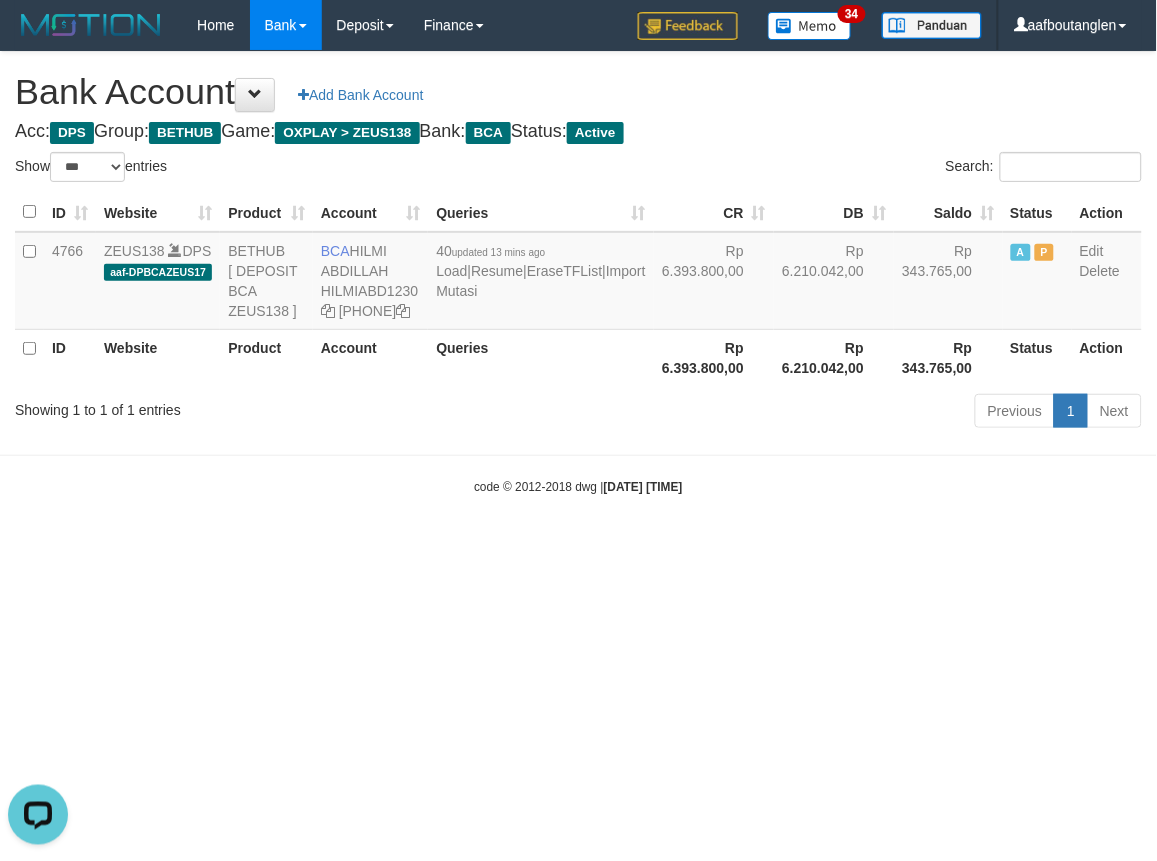 drag, startPoint x: 378, startPoint y: 592, endPoint x: 420, endPoint y: 590, distance: 42.047592 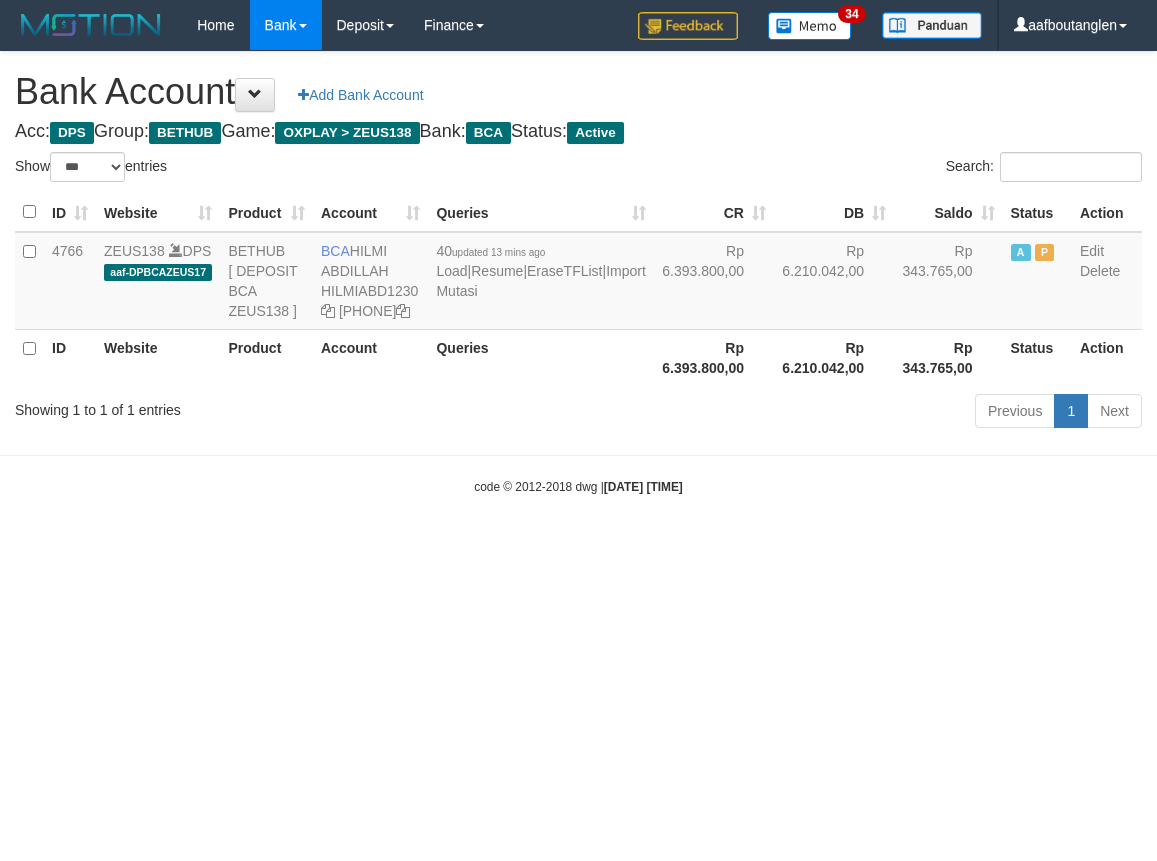 select on "***" 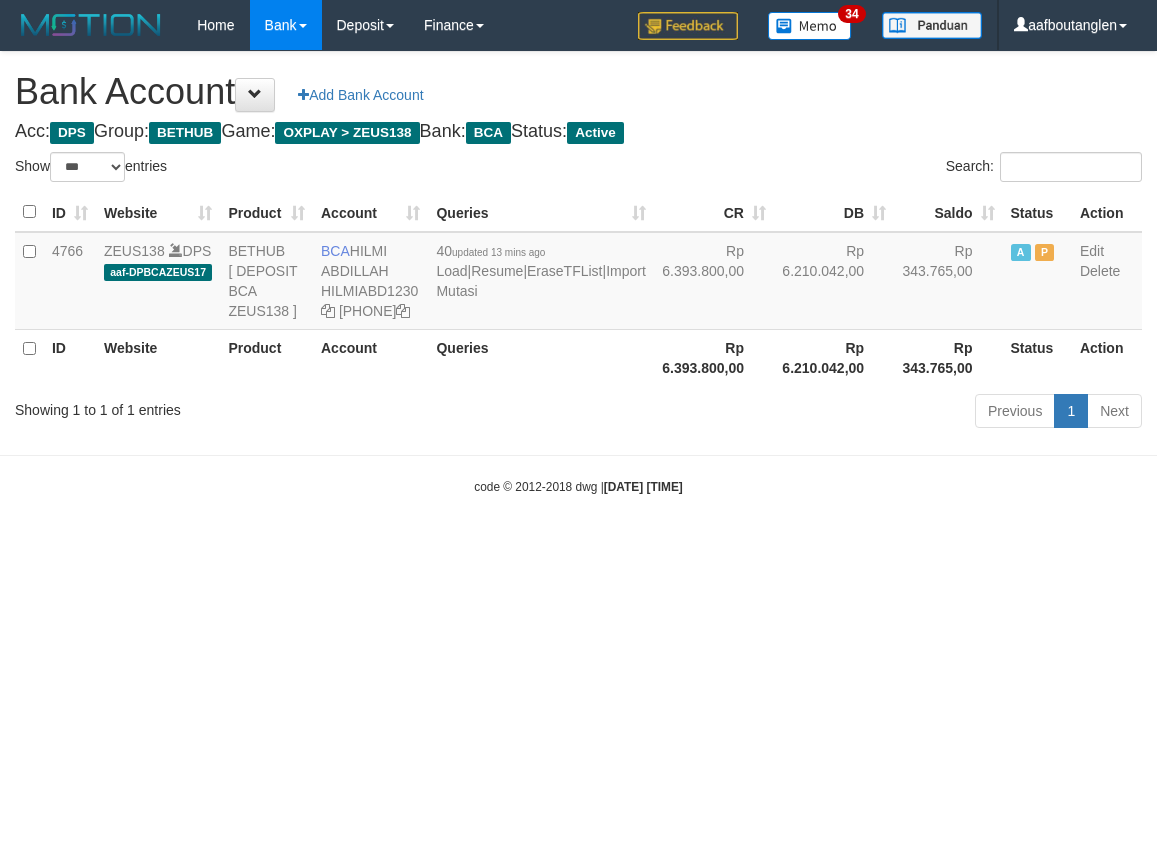scroll, scrollTop: 0, scrollLeft: 0, axis: both 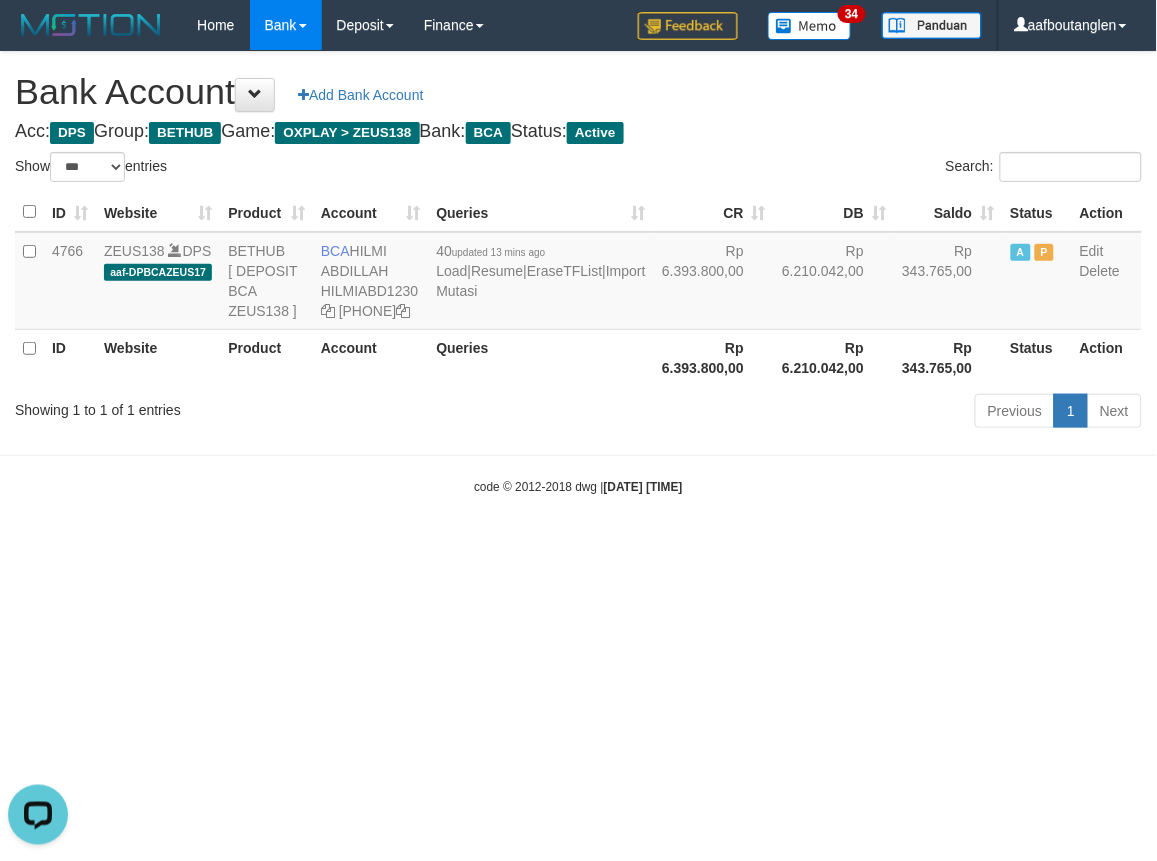 click on "code © 2012-2018 dwg |  2025/07/13 07:42:00" at bounding box center [578, 486] 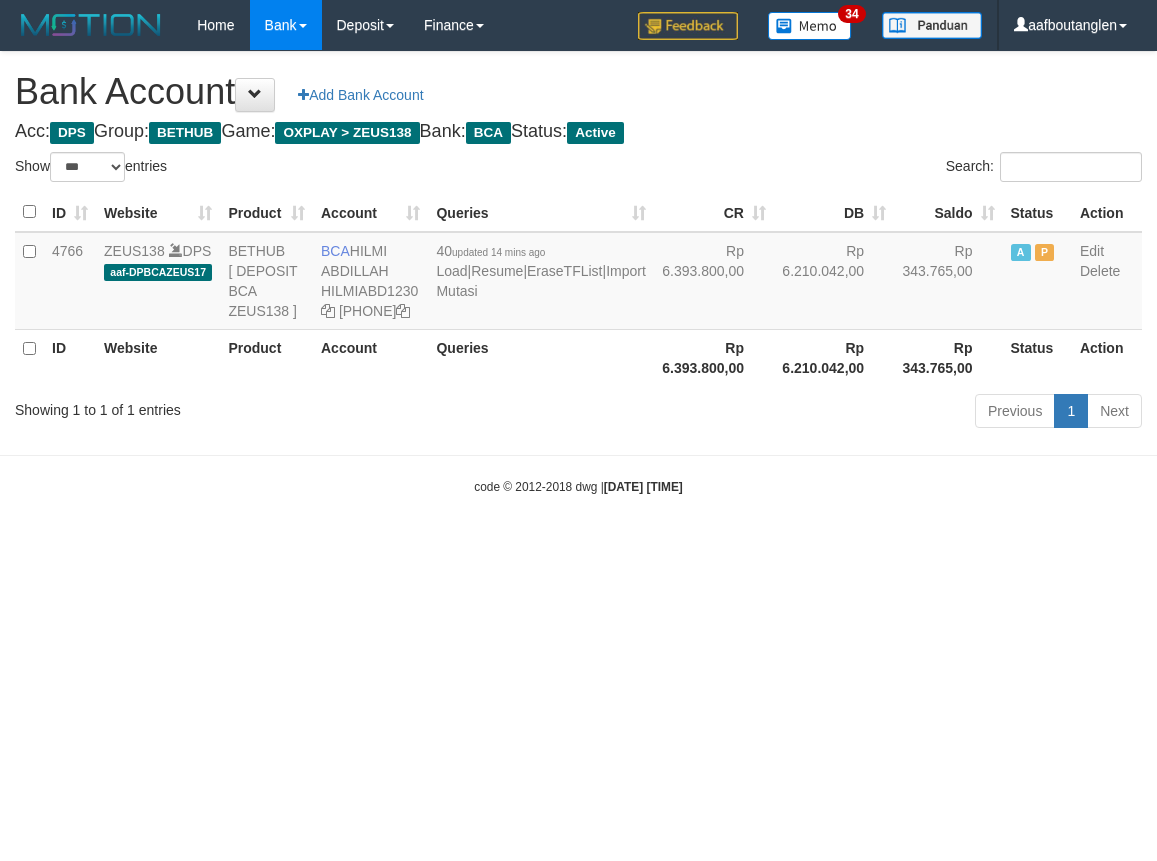 select on "***" 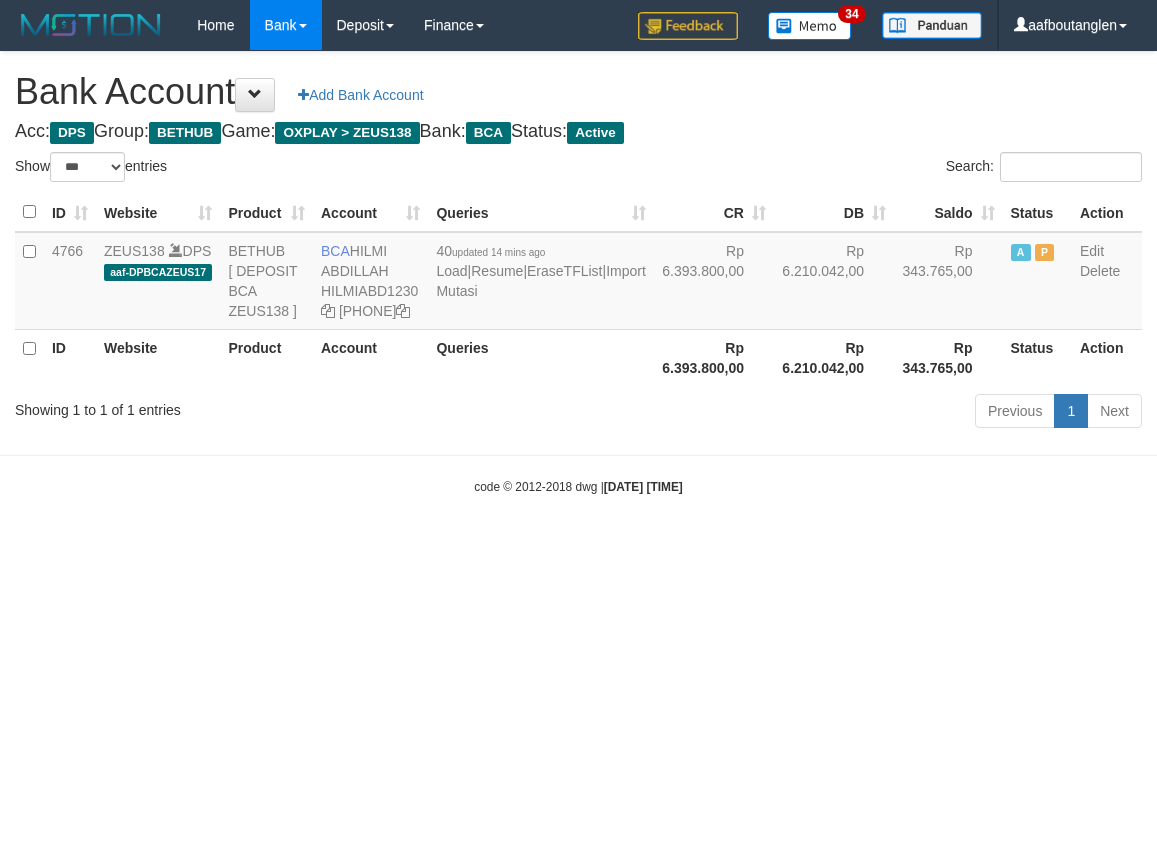 scroll, scrollTop: 0, scrollLeft: 0, axis: both 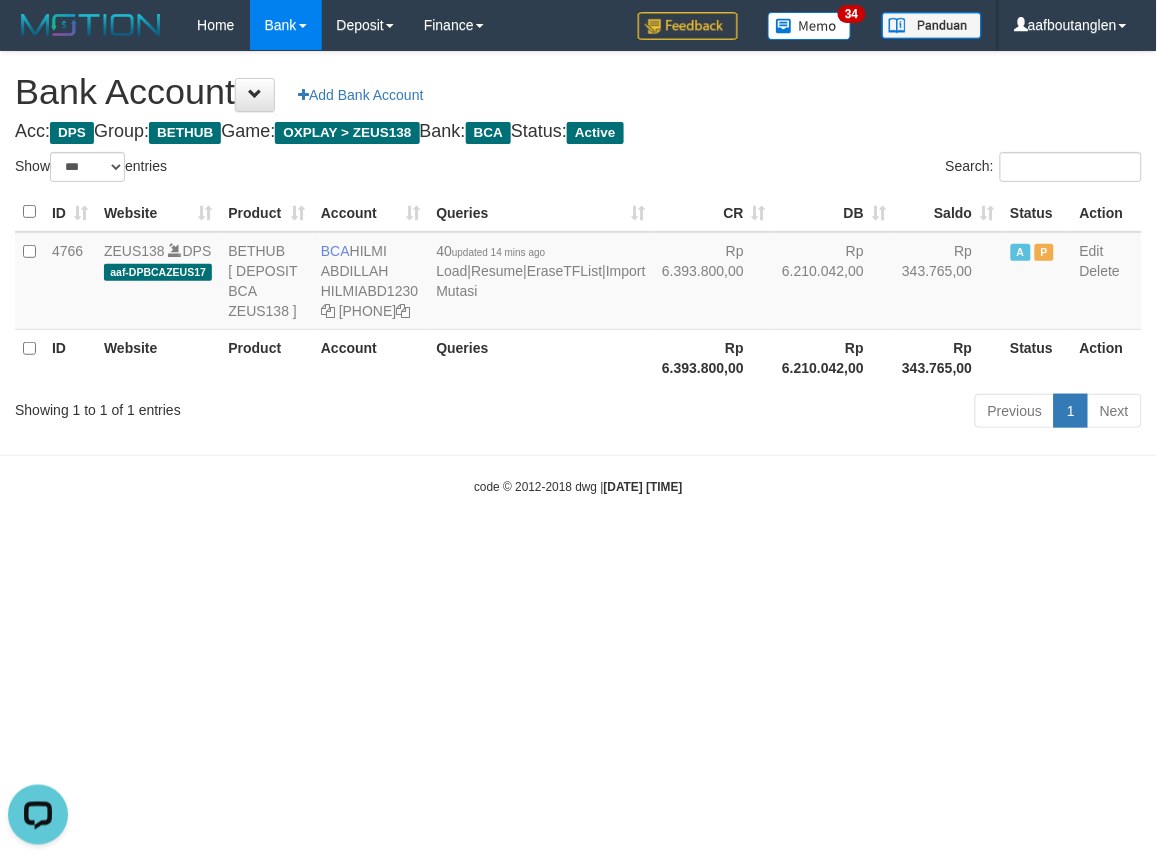 click on "Toggle navigation
Home
Bank
Account List
Deposit
DPS List
History
Note DPS
Finance
Financial Data
aafboutanglen
My Profile
Log Out
34" at bounding box center [578, 273] 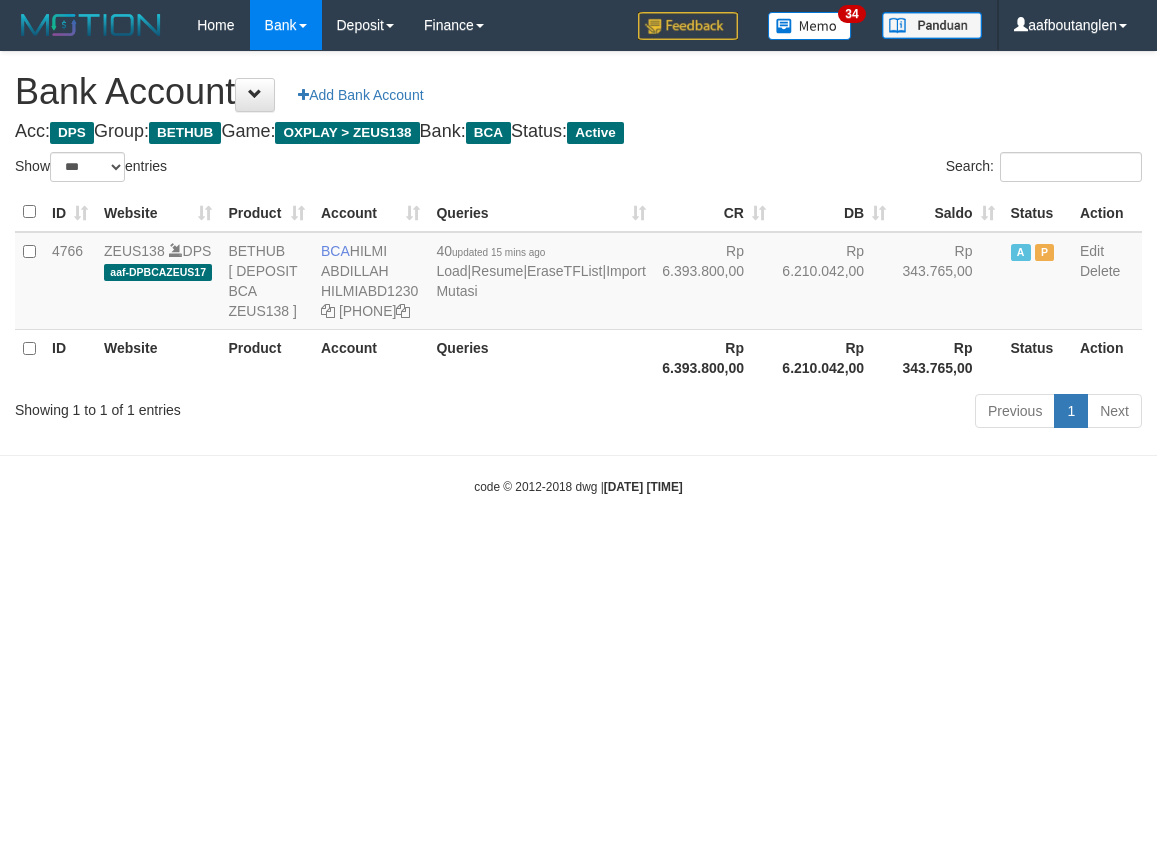 select on "***" 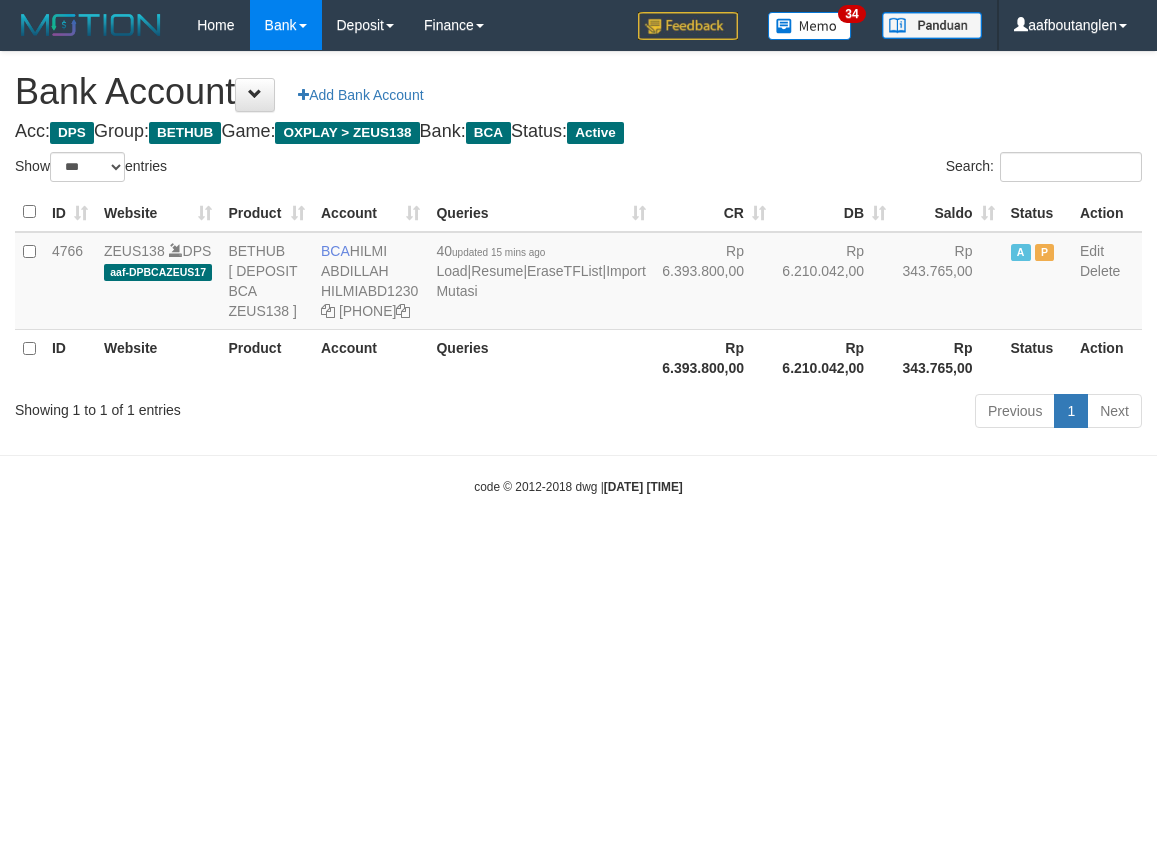 scroll, scrollTop: 0, scrollLeft: 0, axis: both 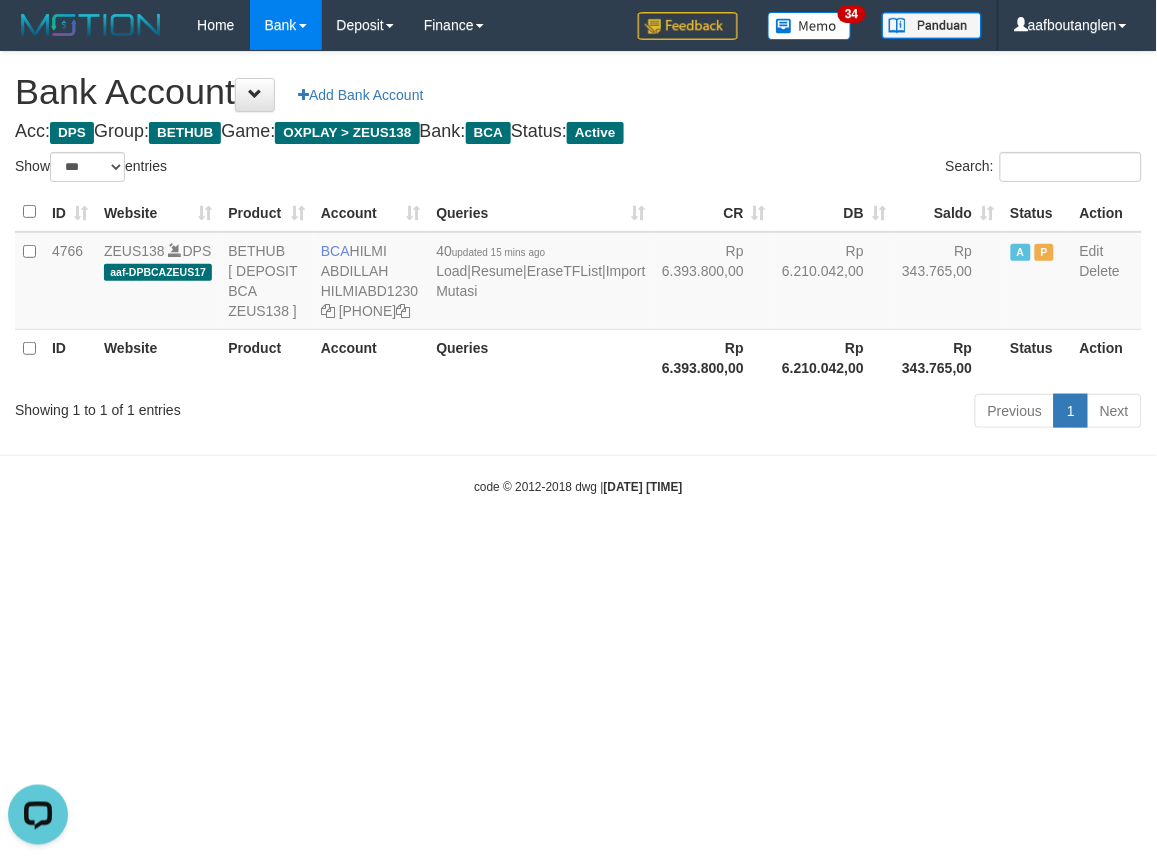 click on "Toggle navigation
Home
Bank
Account List
Deposit
DPS List
History
Note DPS
Finance
Financial Data
aafboutanglen
My Profile
Log Out
34" at bounding box center [578, 273] 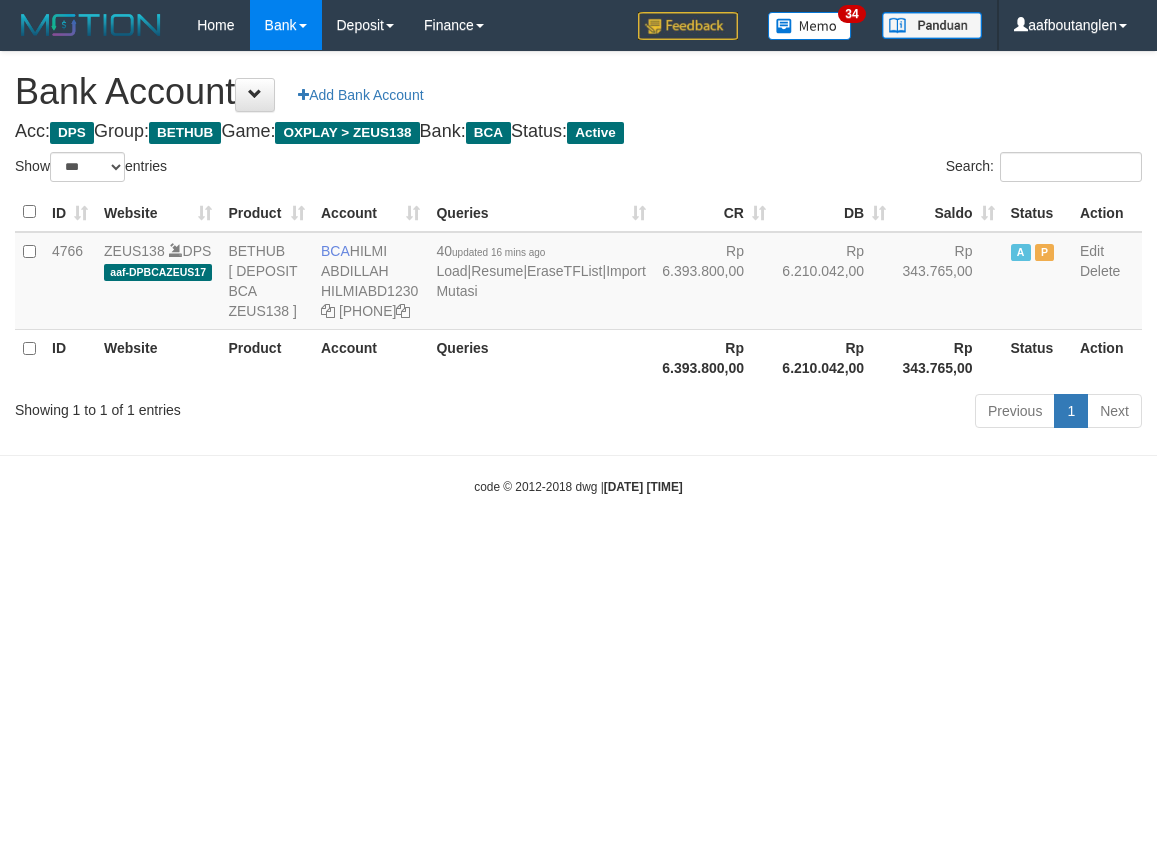select on "***" 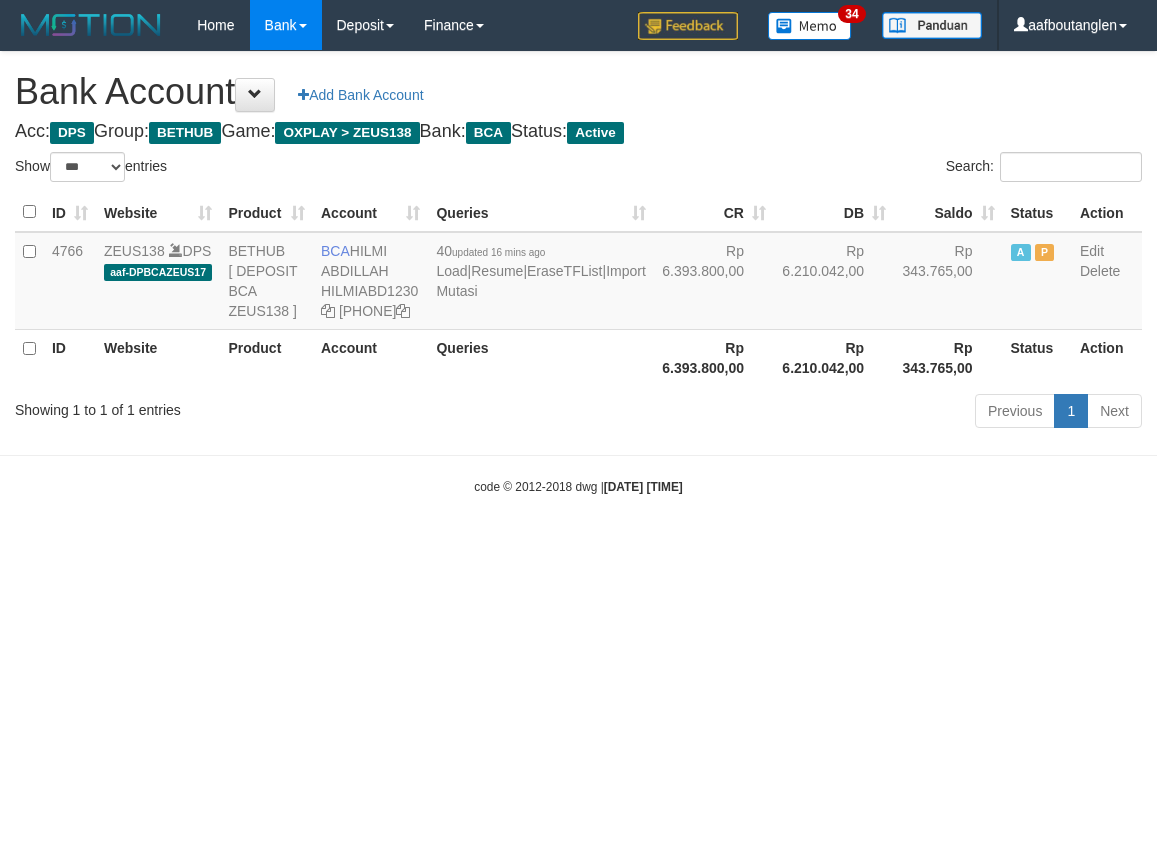 scroll, scrollTop: 0, scrollLeft: 0, axis: both 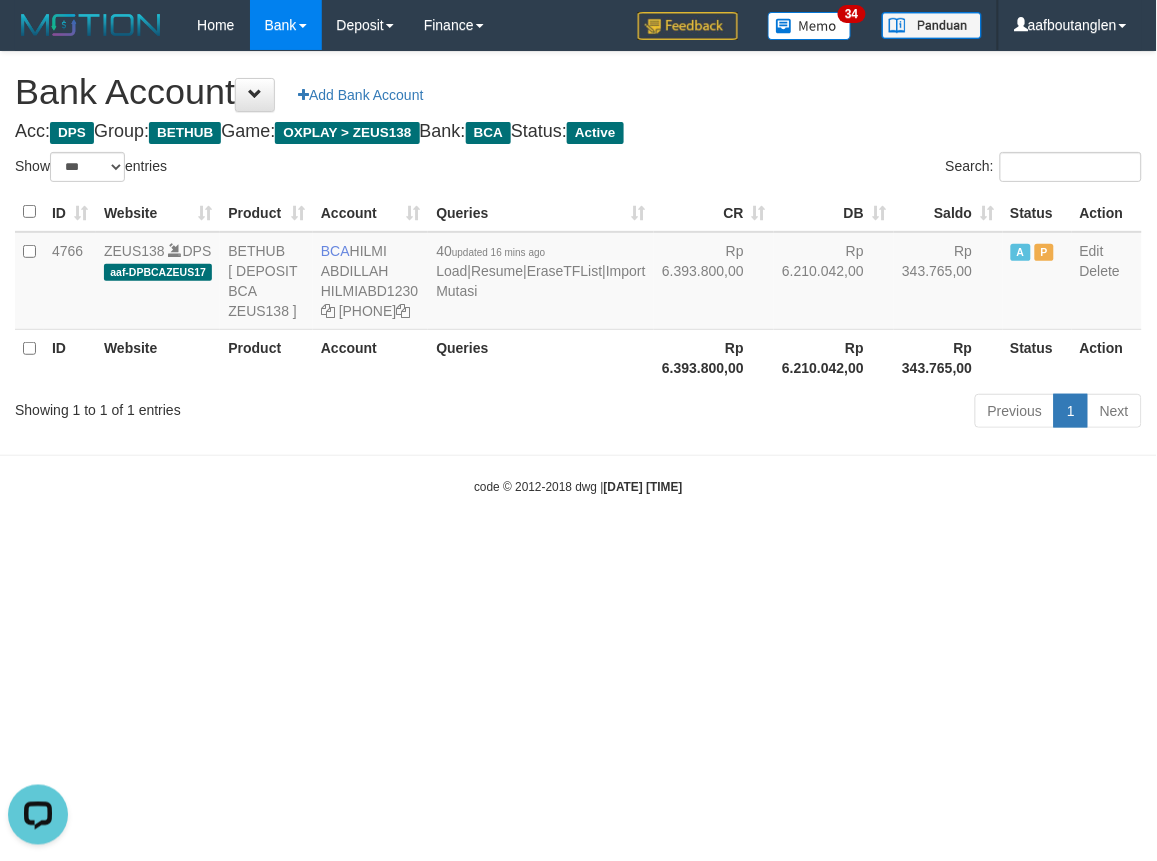 click on "code © 2012-2018 dwg |  2025/07/13 07:44:39" at bounding box center (578, 486) 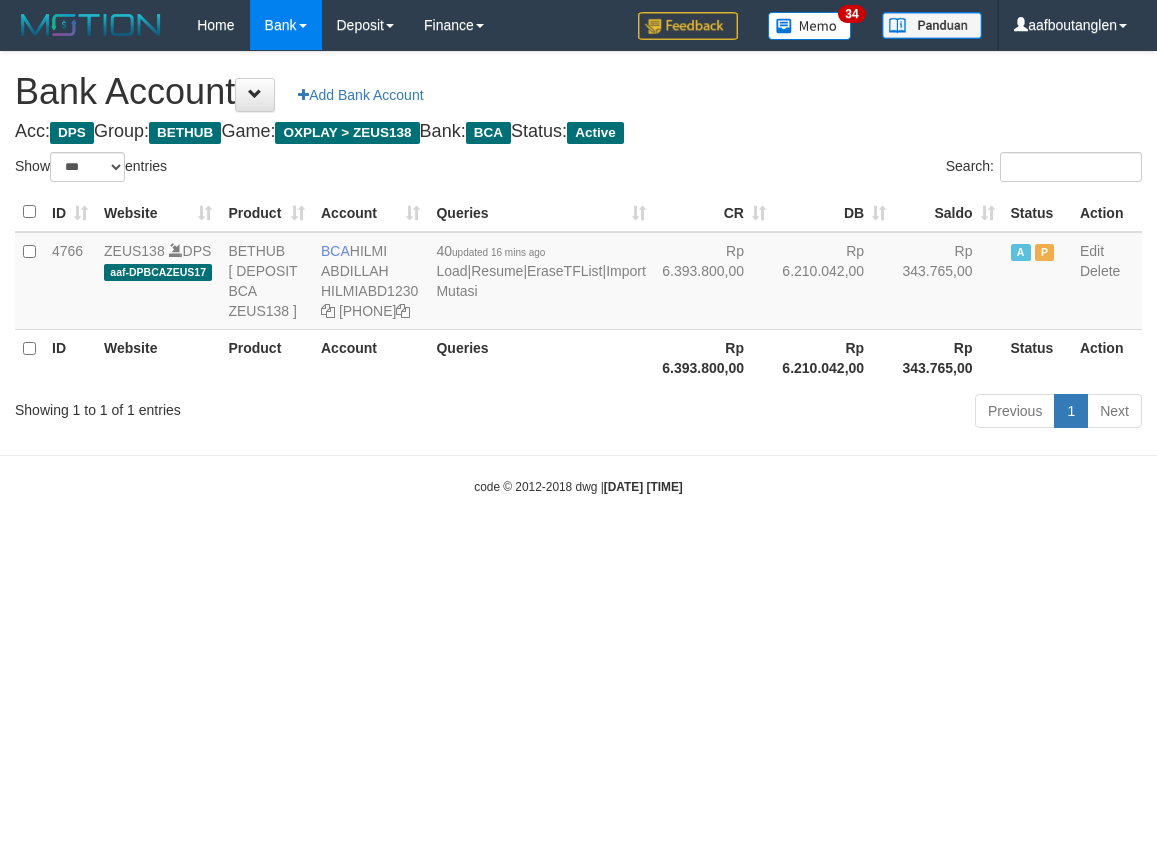 select on "***" 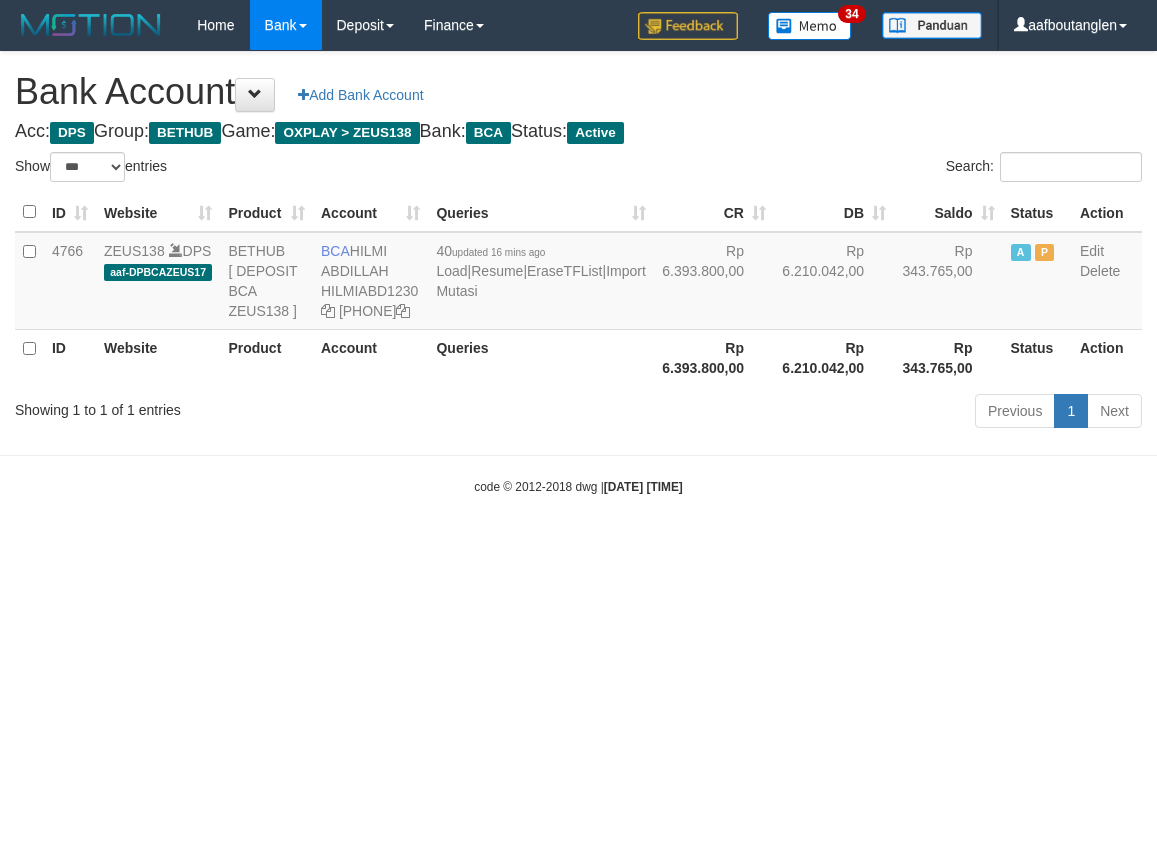 scroll, scrollTop: 0, scrollLeft: 0, axis: both 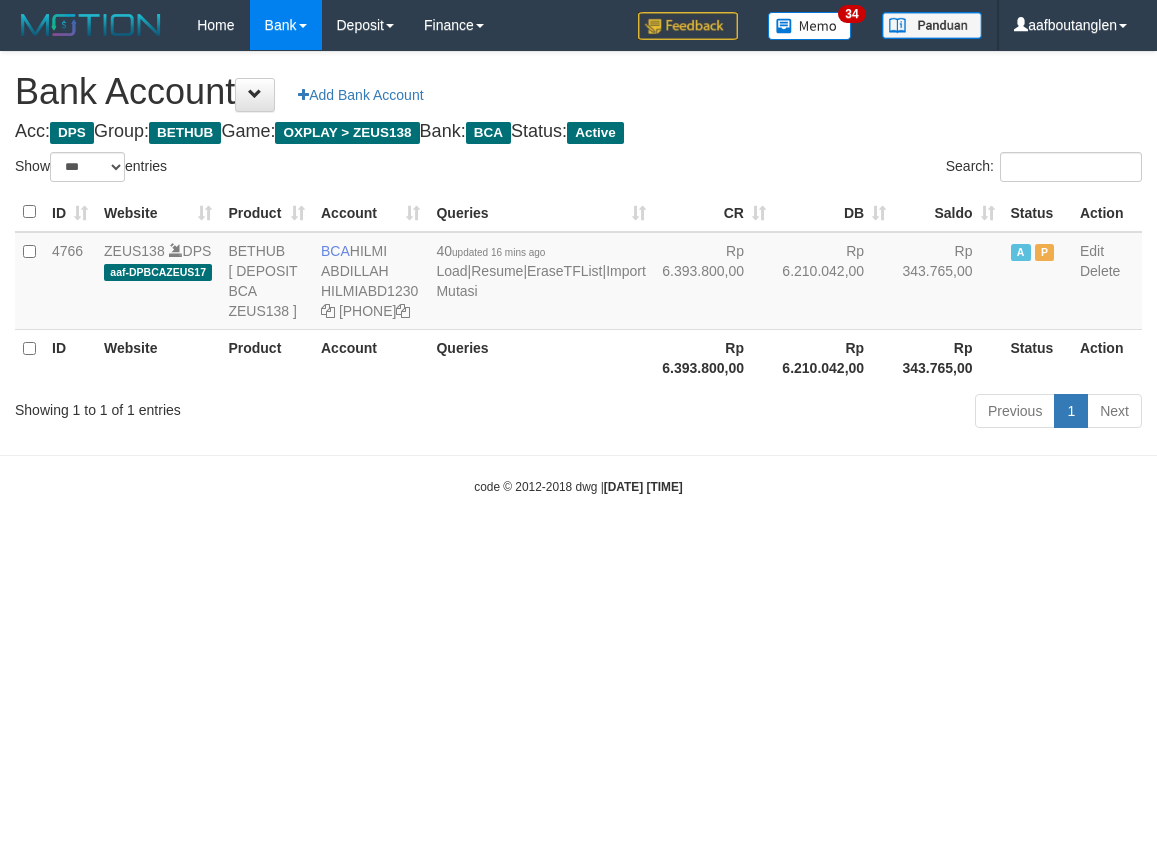 select on "***" 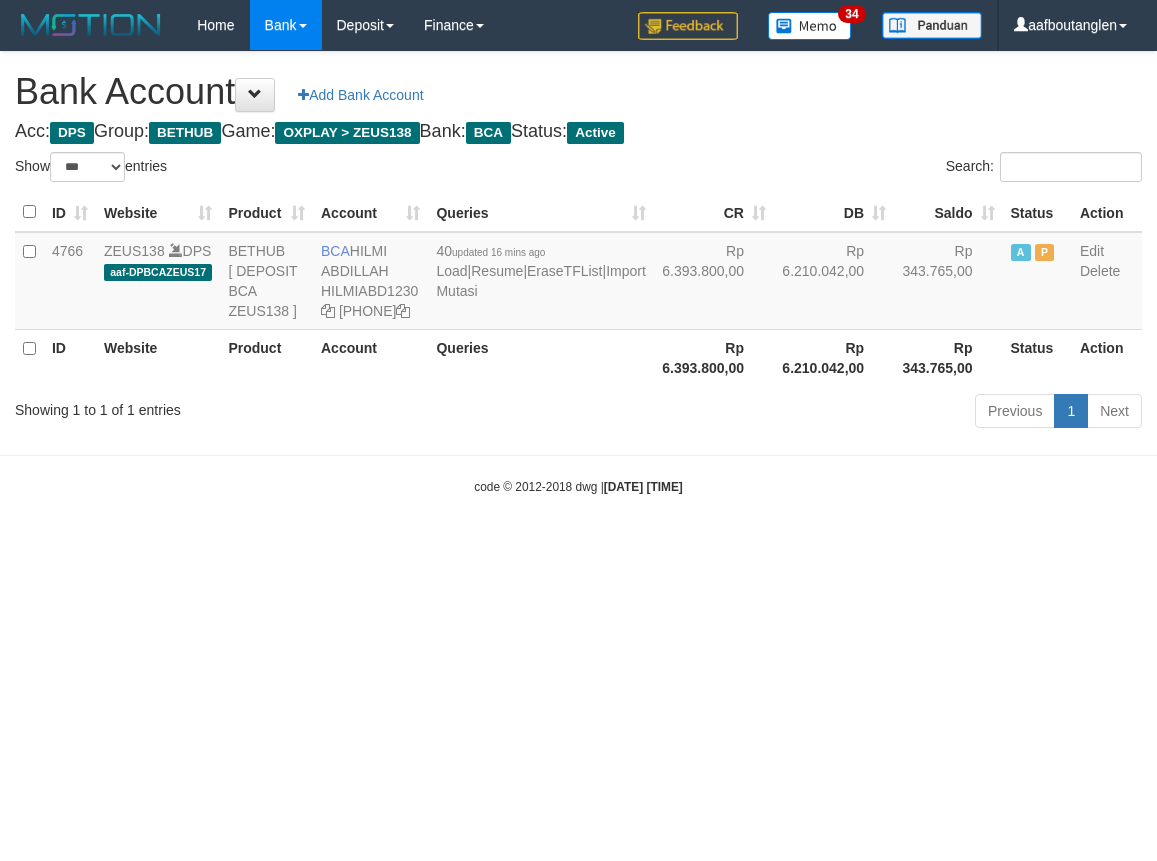 scroll, scrollTop: 0, scrollLeft: 0, axis: both 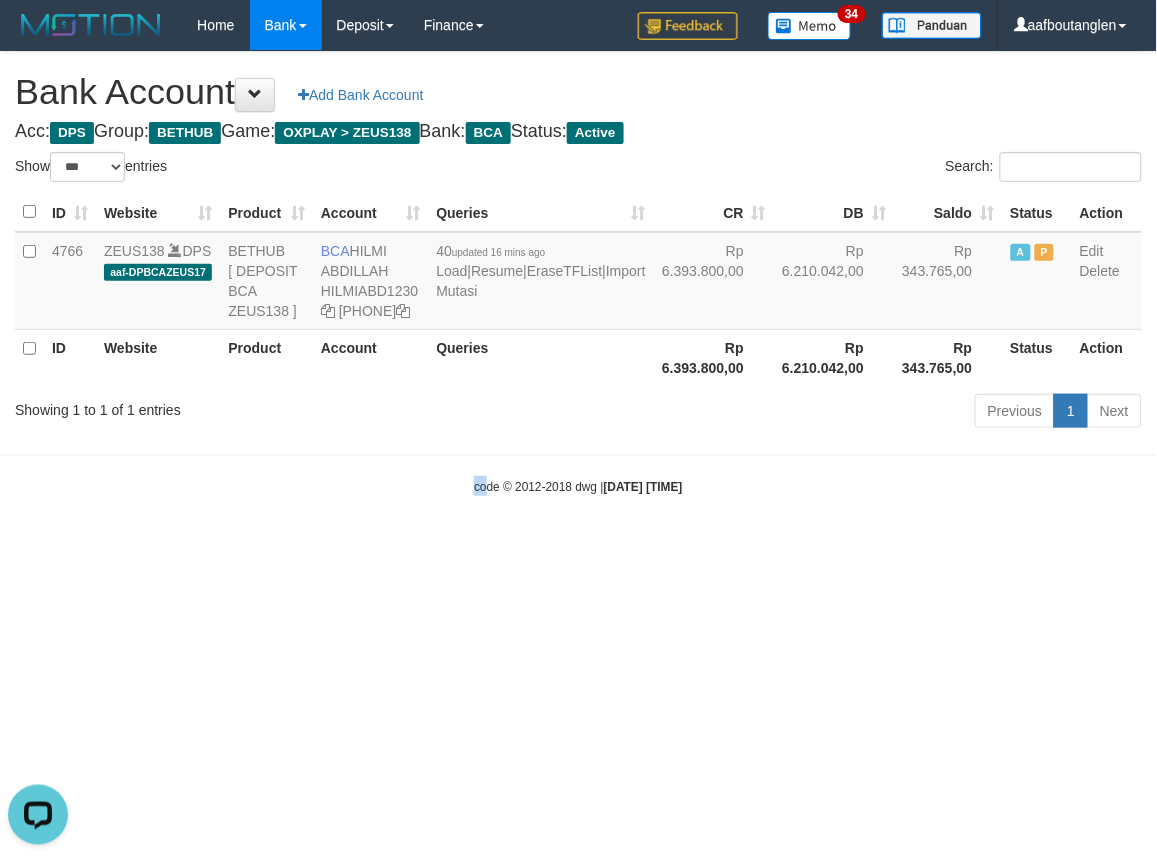 click on "Toggle navigation
Home
Bank
Account List
Deposit
DPS List
History
Note DPS
Finance
Financial Data
aafboutanglen
My Profile
Log Out
34" at bounding box center (578, 273) 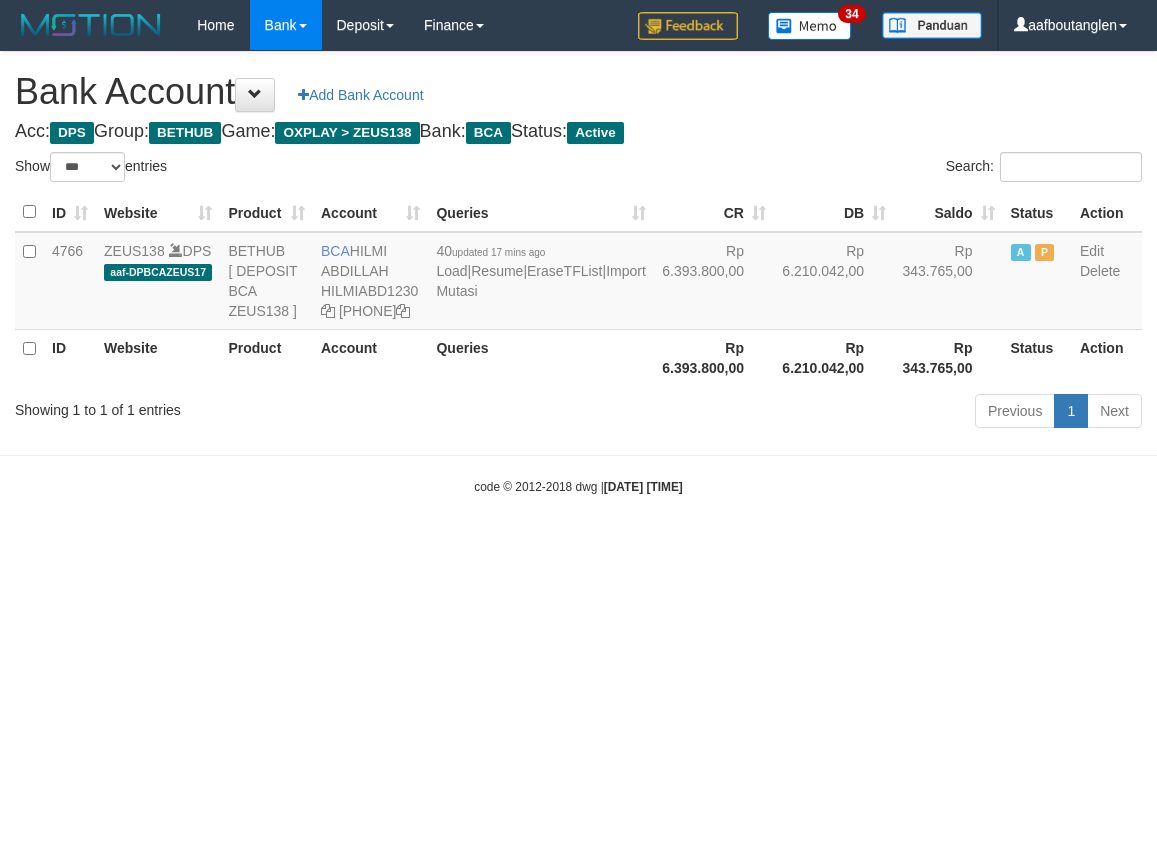 select on "***" 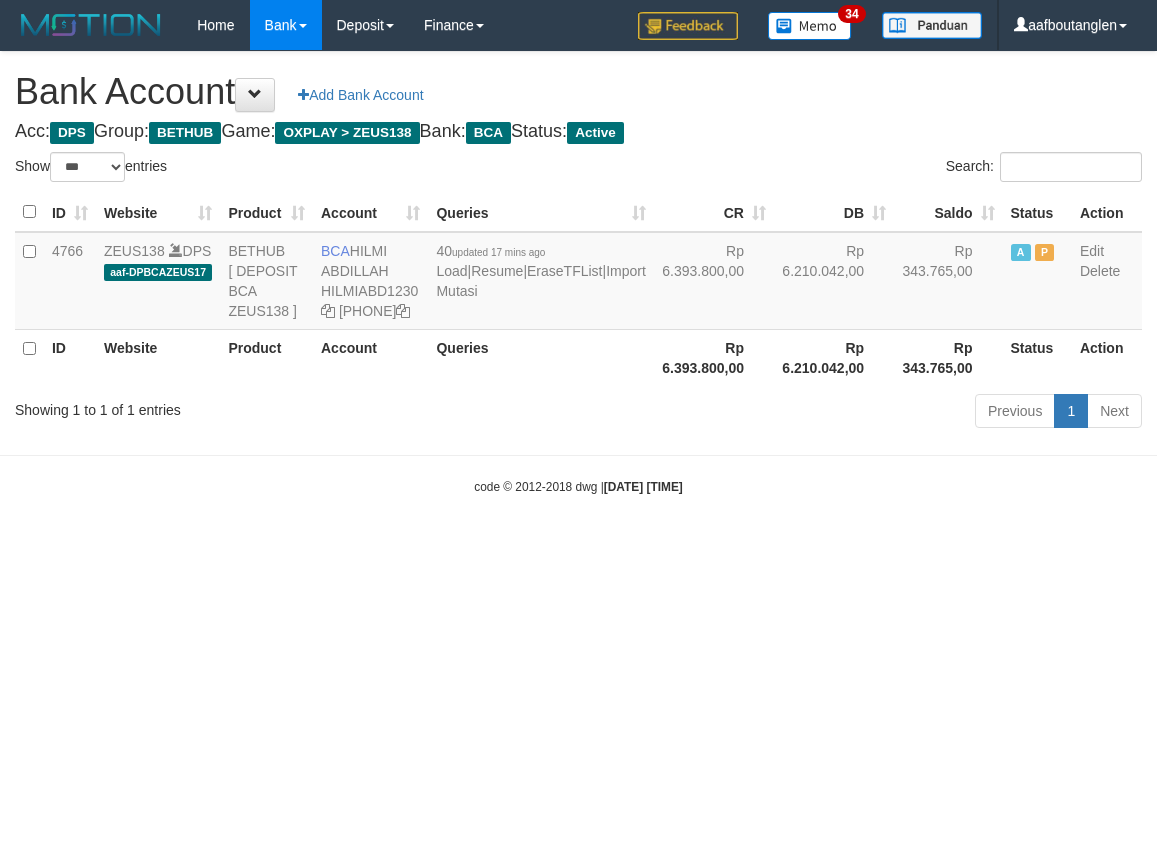 scroll, scrollTop: 0, scrollLeft: 0, axis: both 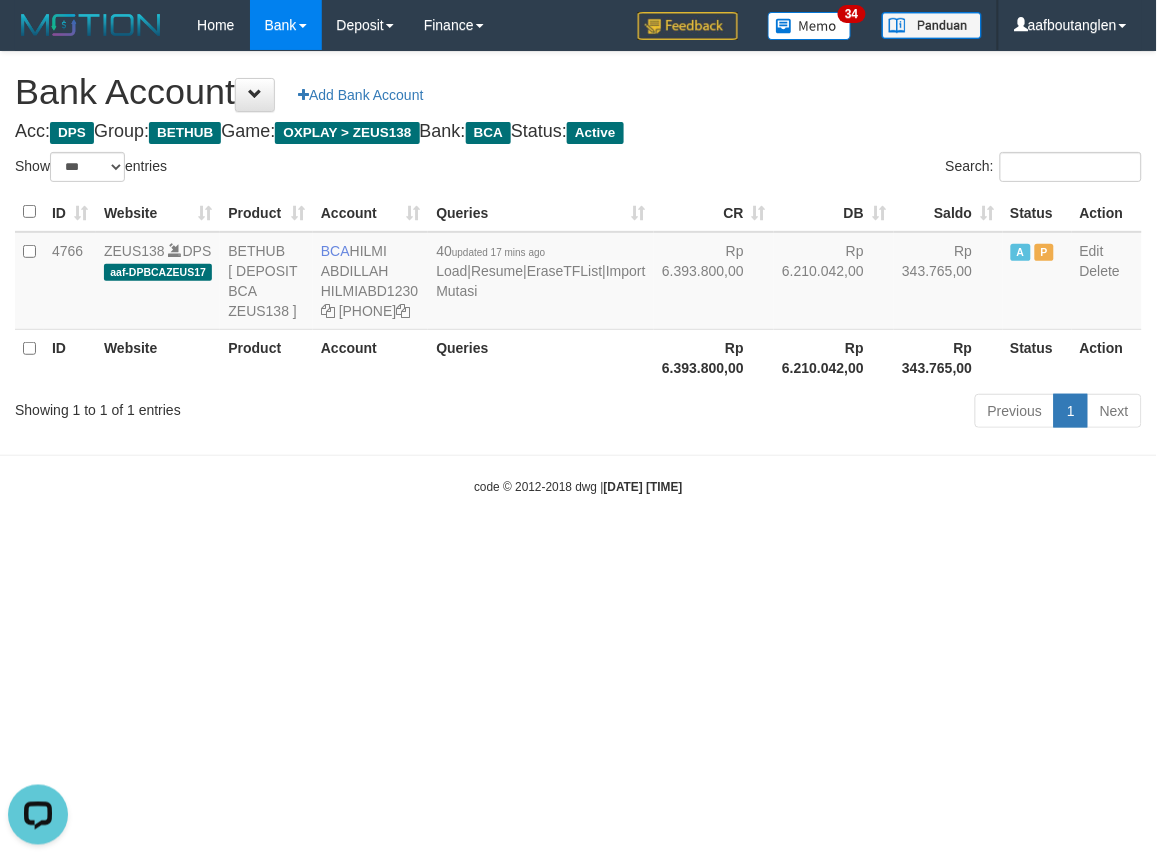 drag, startPoint x: 772, startPoint y: 600, endPoint x: 763, endPoint y: 616, distance: 18.35756 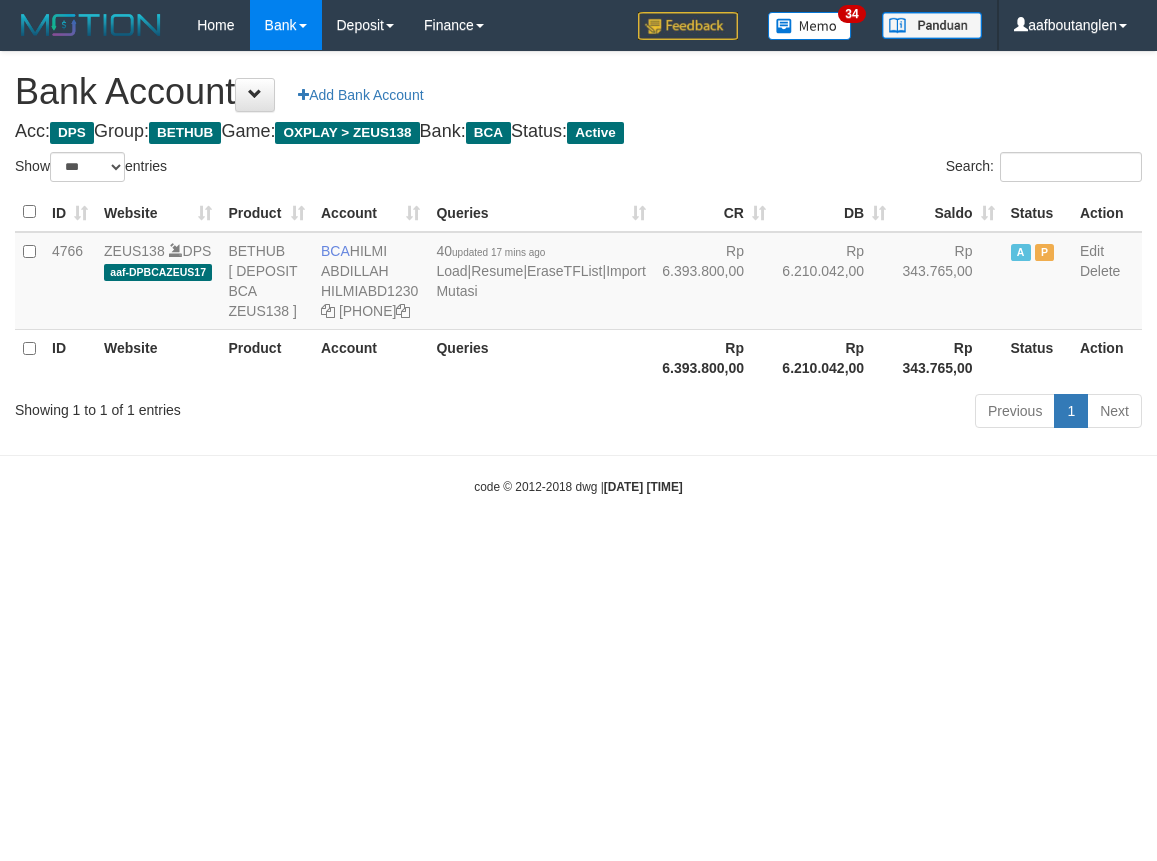 select on "***" 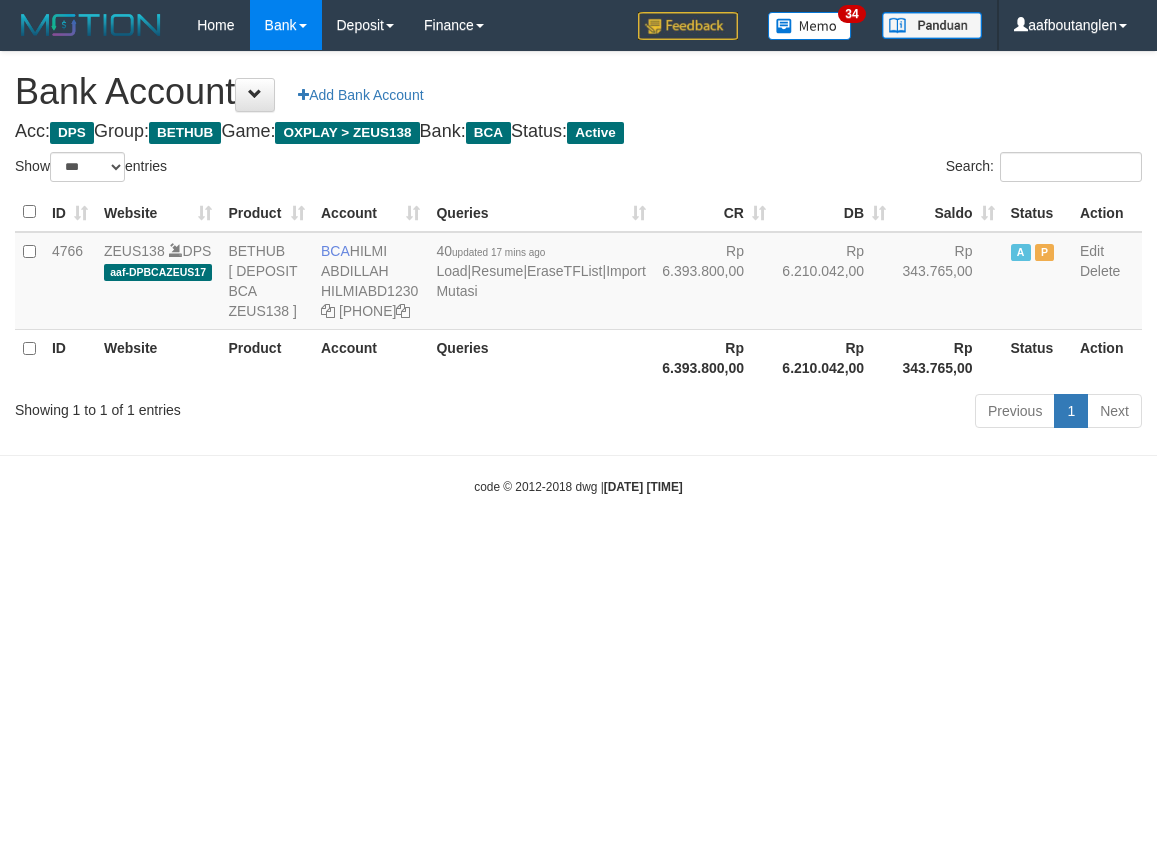 scroll, scrollTop: 0, scrollLeft: 0, axis: both 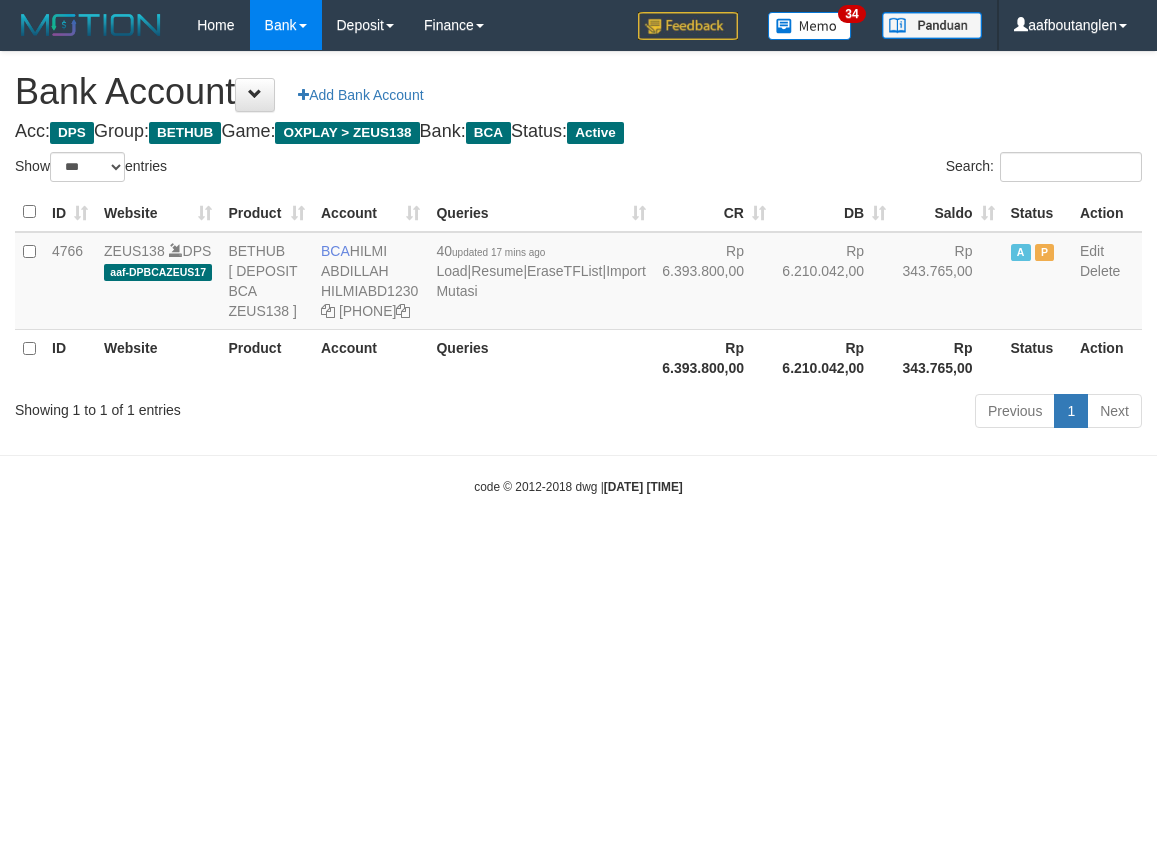 select on "***" 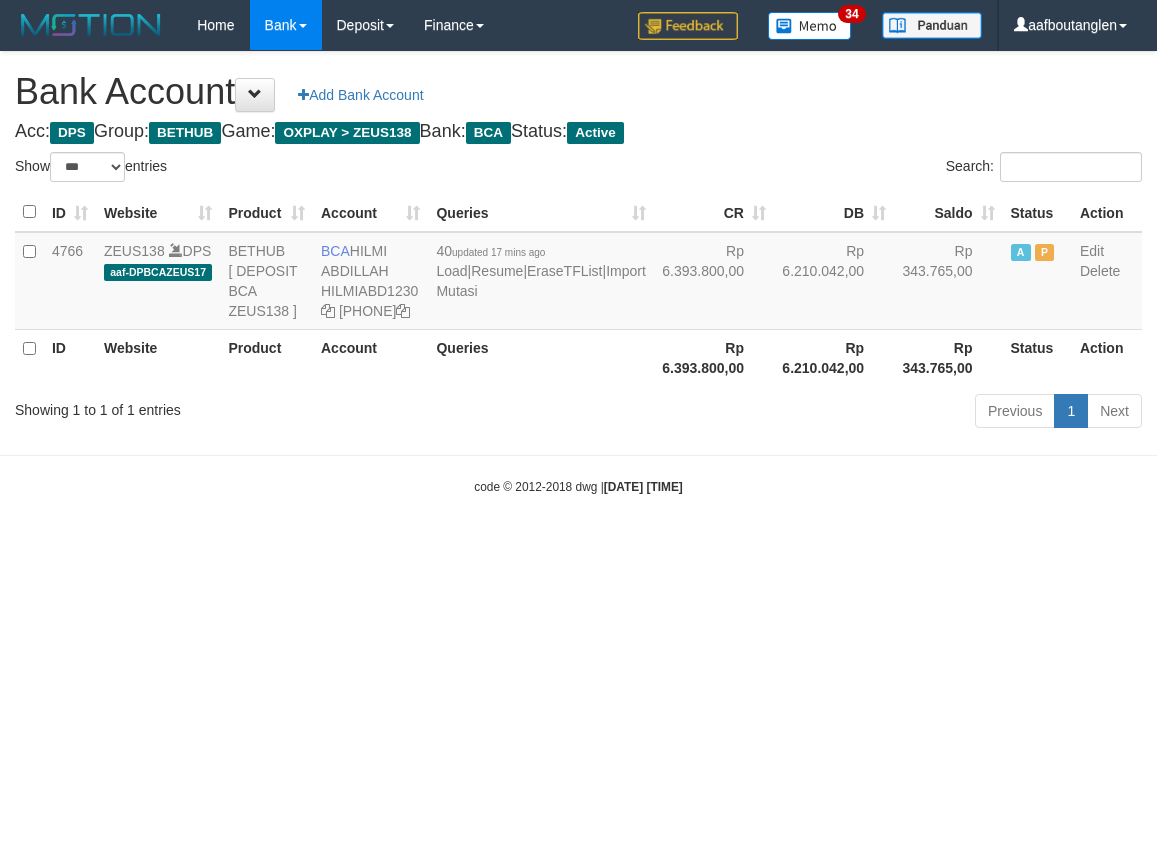 scroll, scrollTop: 0, scrollLeft: 0, axis: both 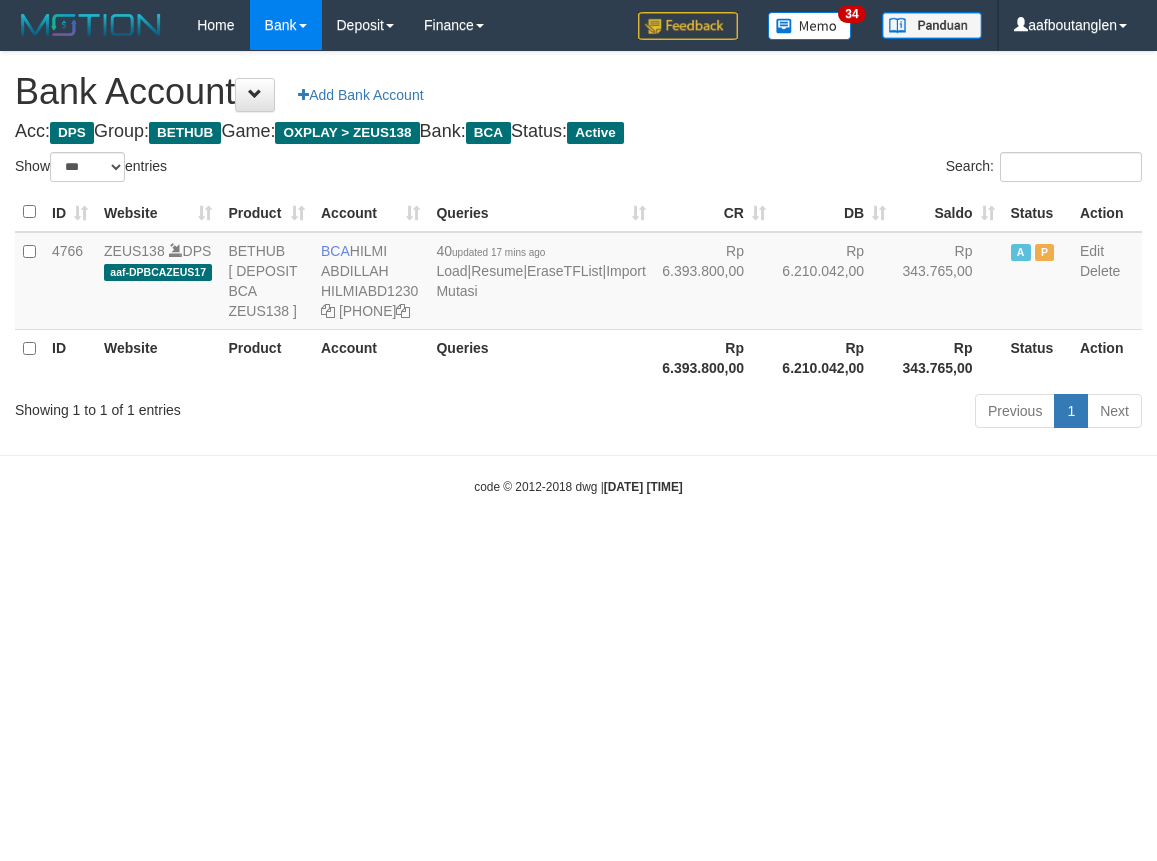 select on "***" 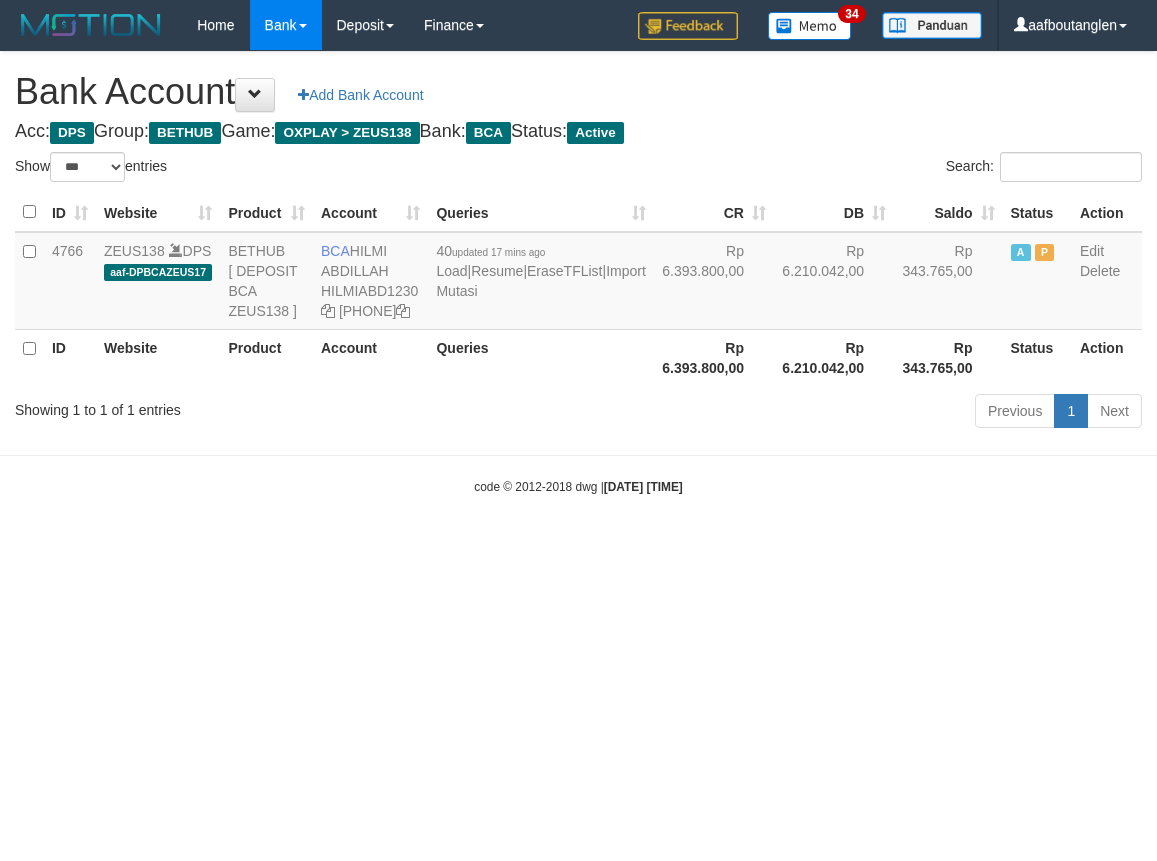 scroll, scrollTop: 0, scrollLeft: 0, axis: both 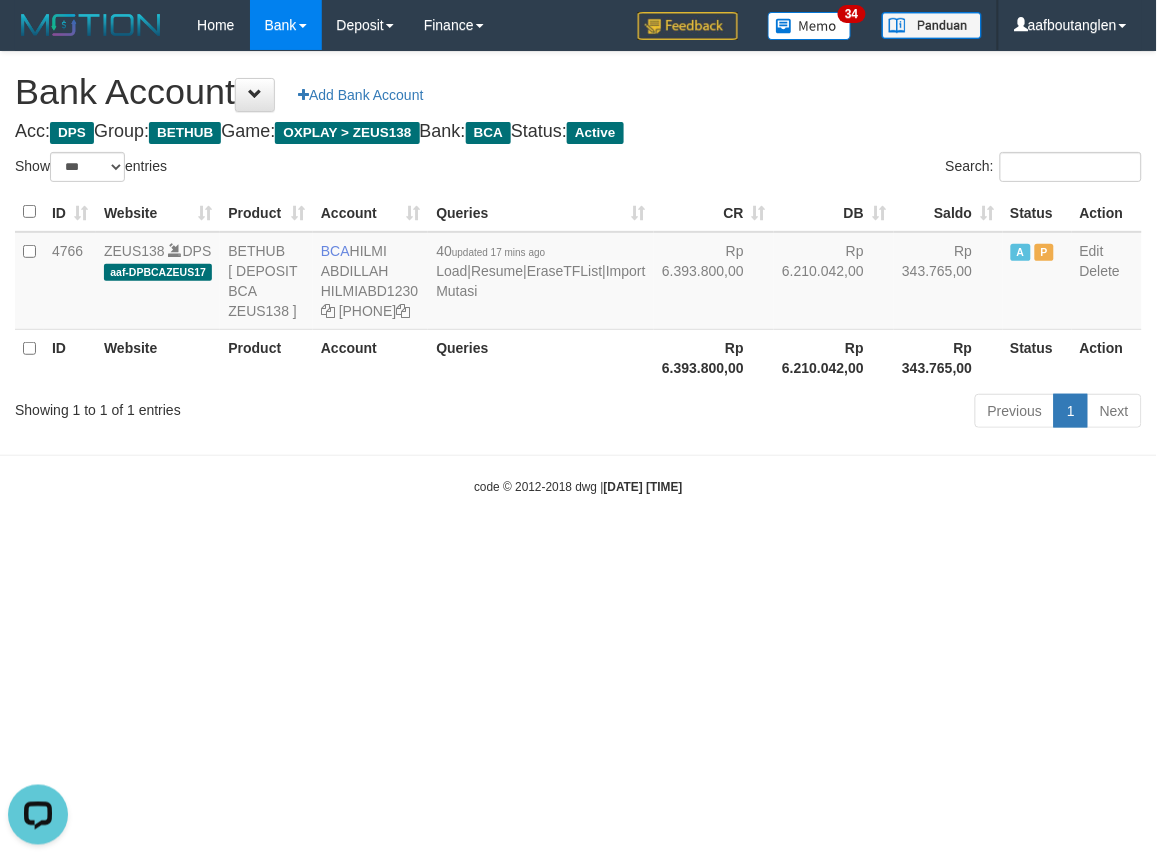 drag, startPoint x: 924, startPoint y: 628, endPoint x: 920, endPoint y: 653, distance: 25.317978 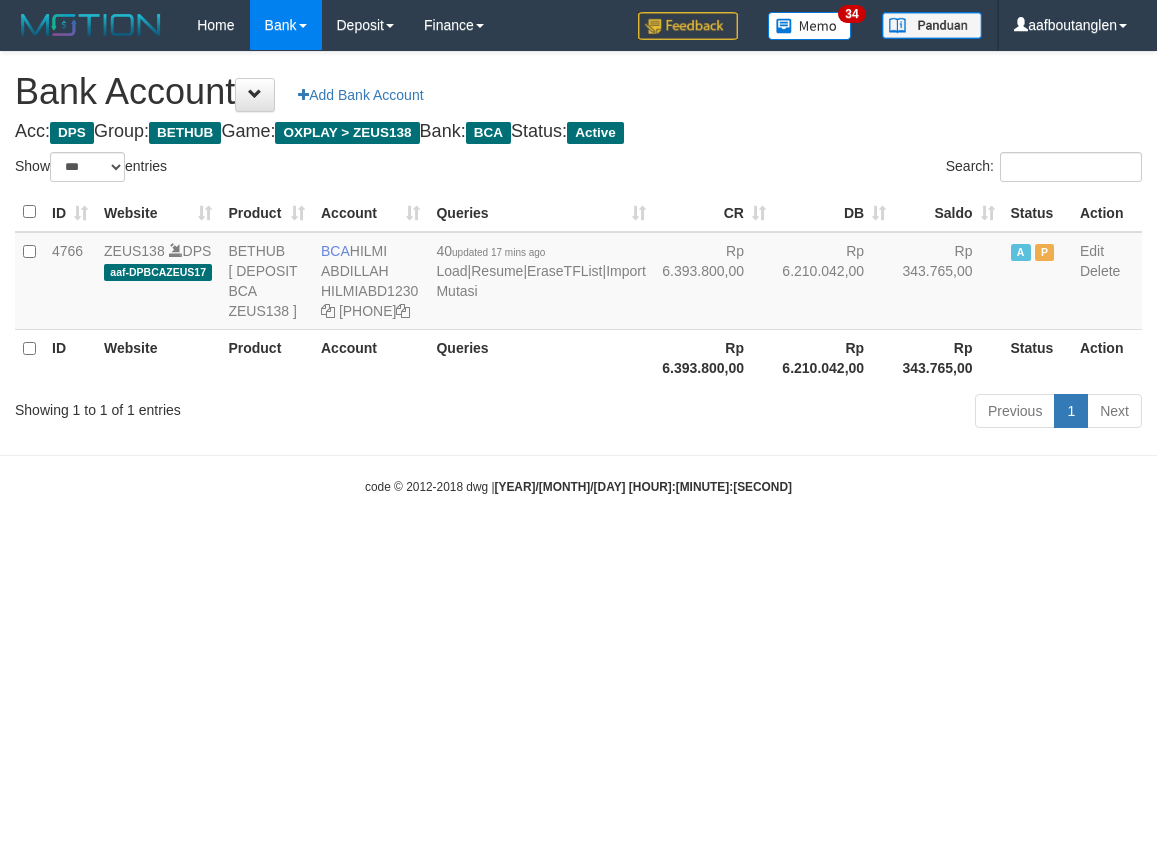 select on "***" 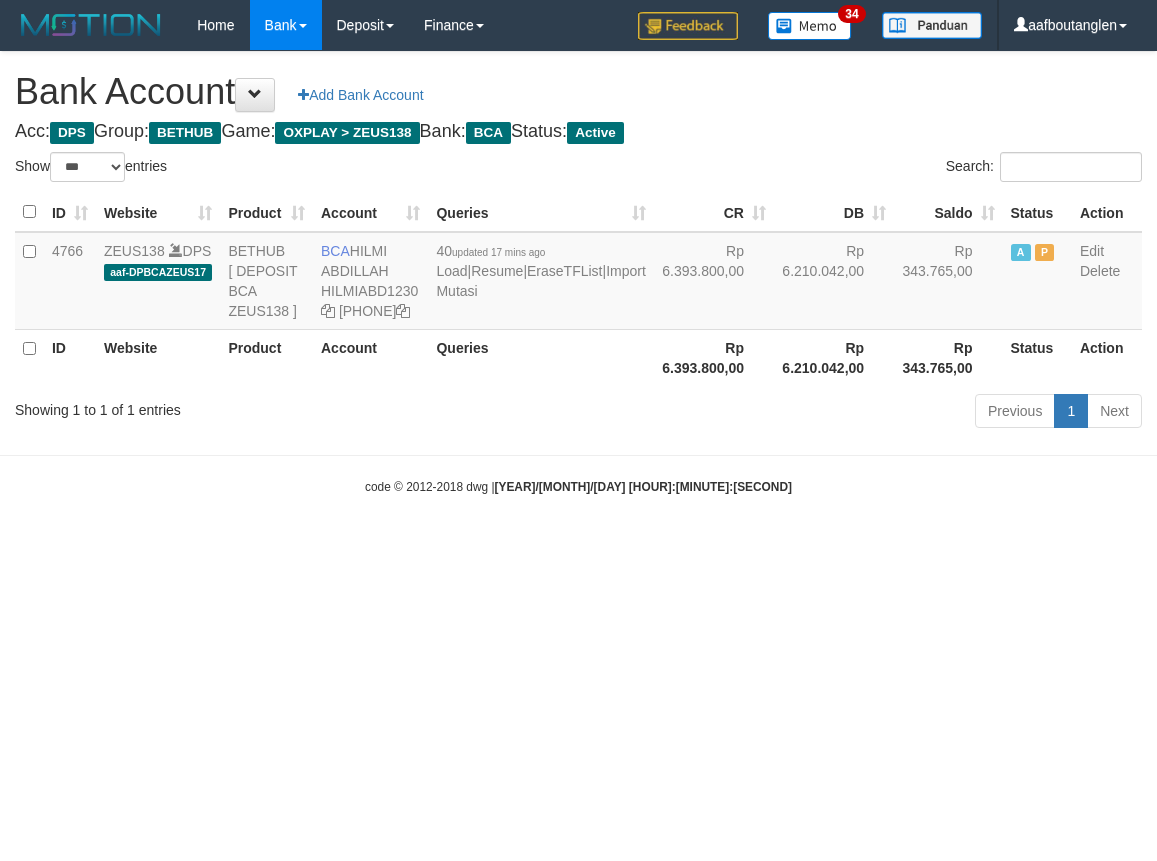 scroll, scrollTop: 0, scrollLeft: 0, axis: both 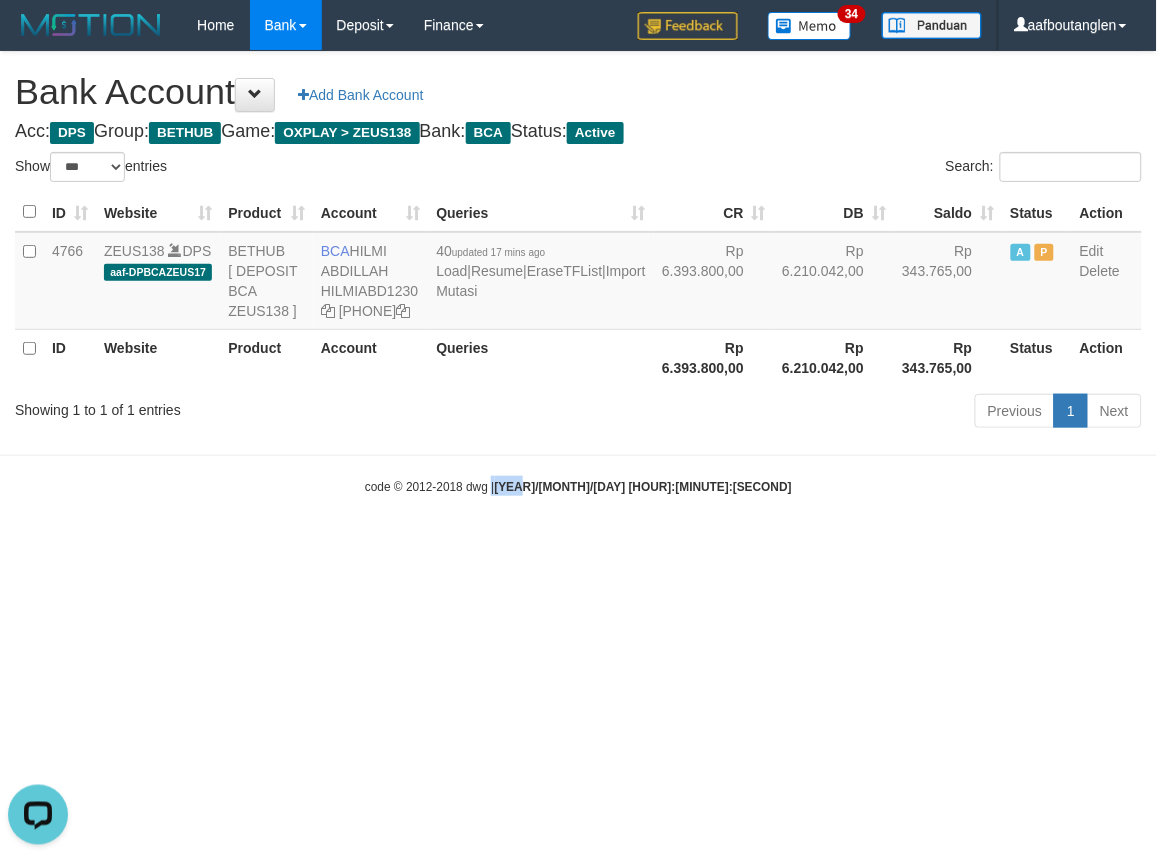 drag, startPoint x: 582, startPoint y: 691, endPoint x: 790, endPoint y: 681, distance: 208.24025 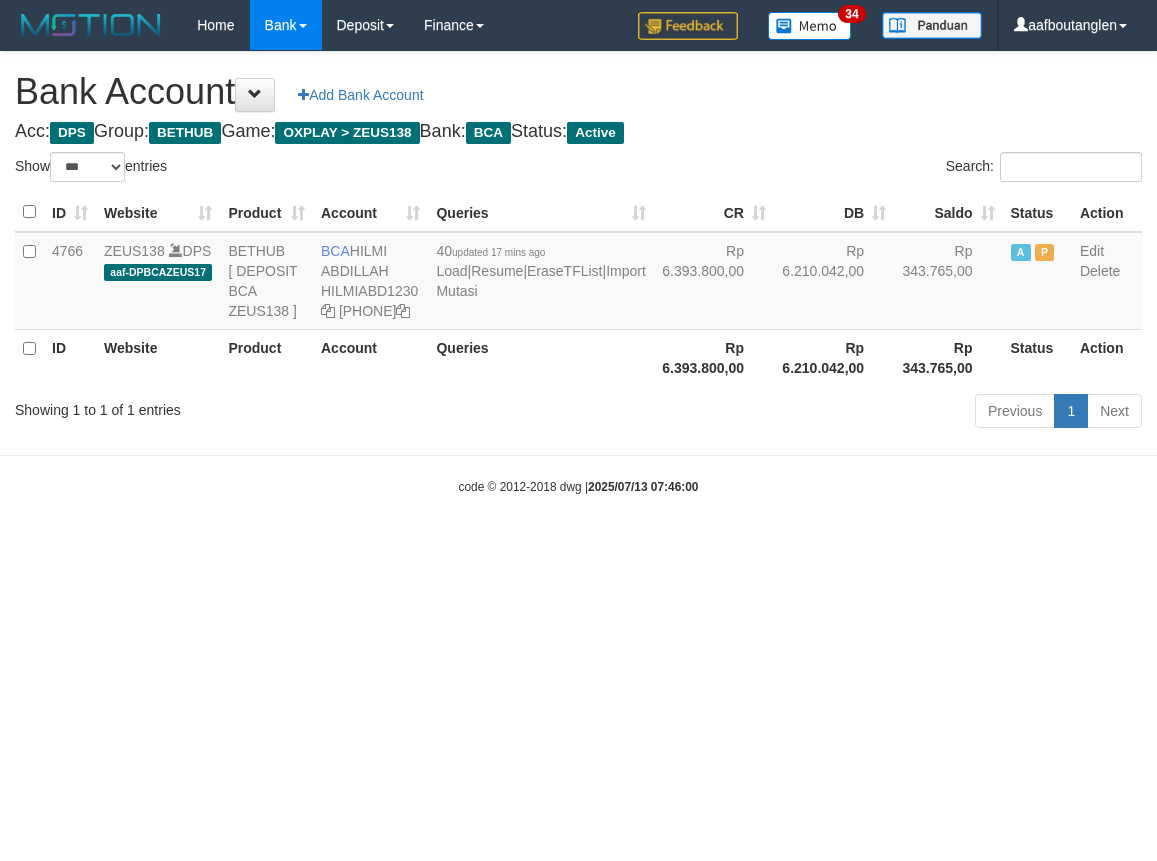 select on "***" 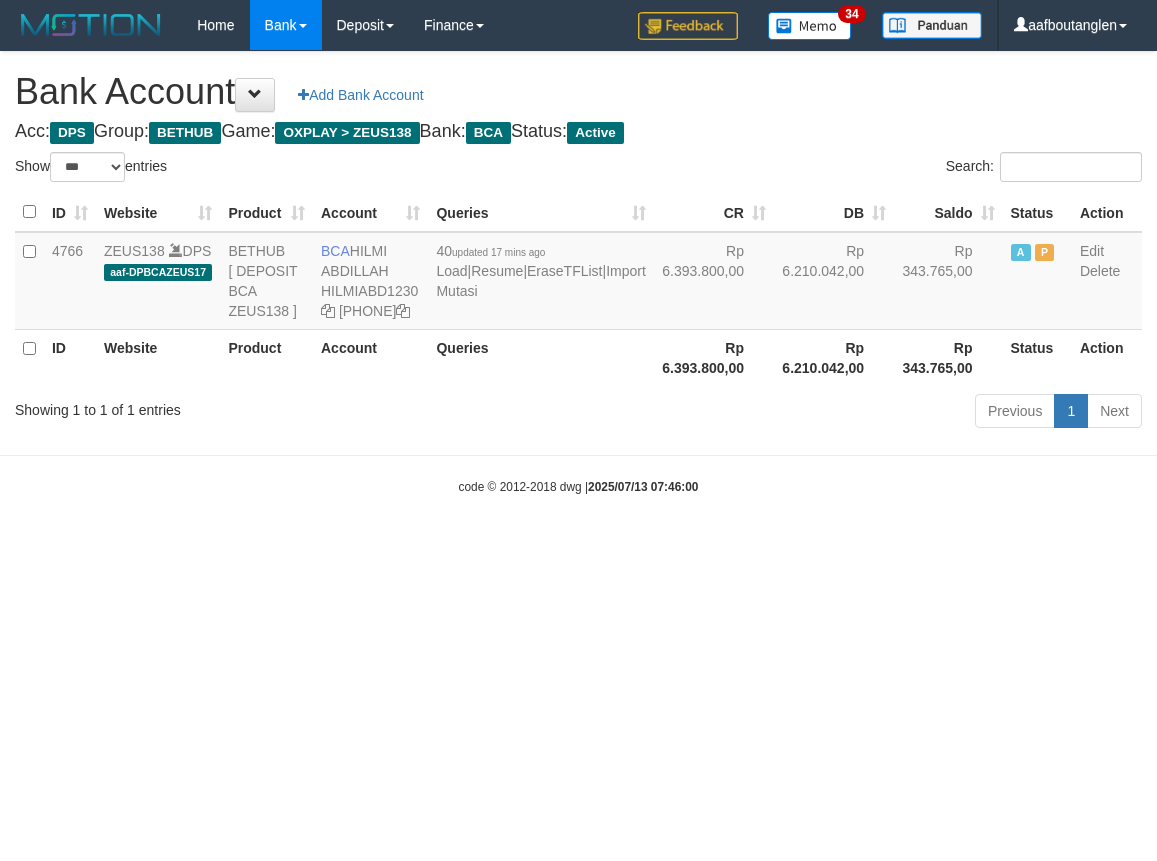 scroll, scrollTop: 0, scrollLeft: 0, axis: both 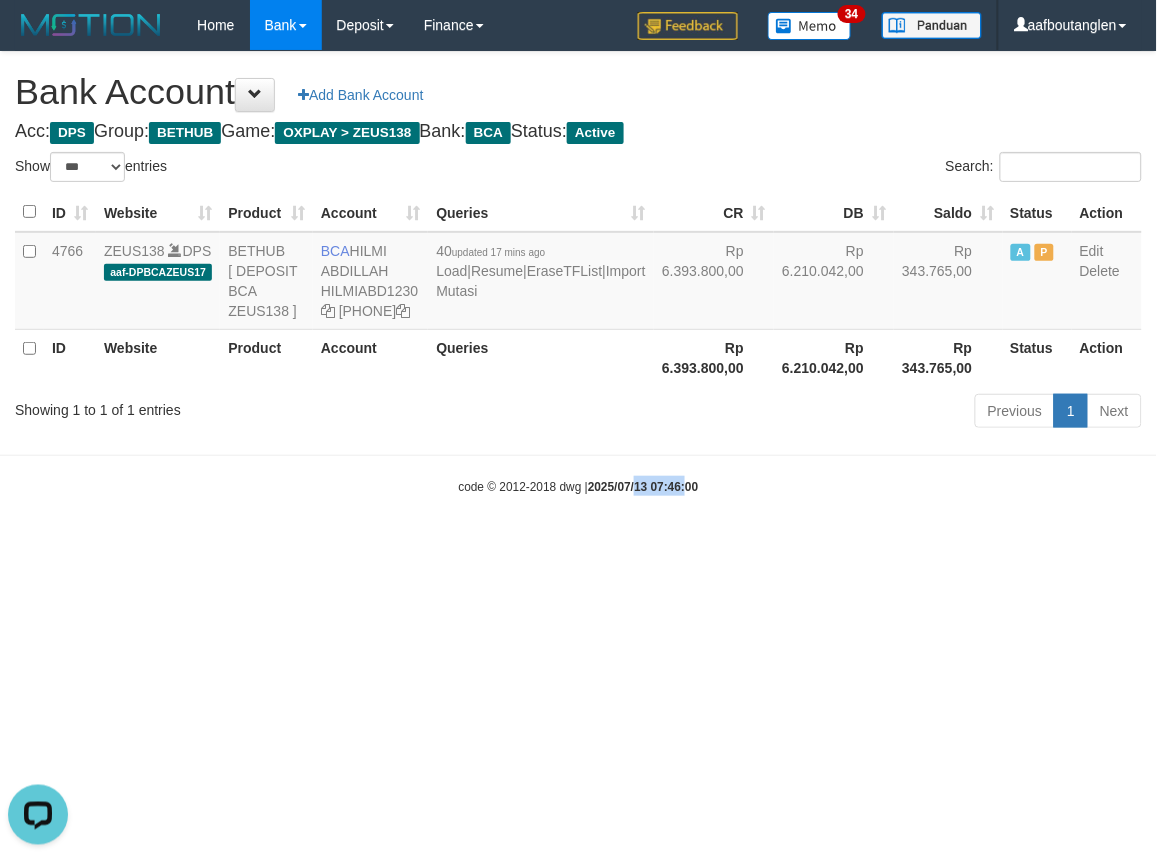 click on "Toggle navigation
Home
Bank
Account List
Deposit
DPS List
History
Note DPS
Finance
Financial Data
aafboutanglen
My Profile
Log Out
34" at bounding box center (578, 273) 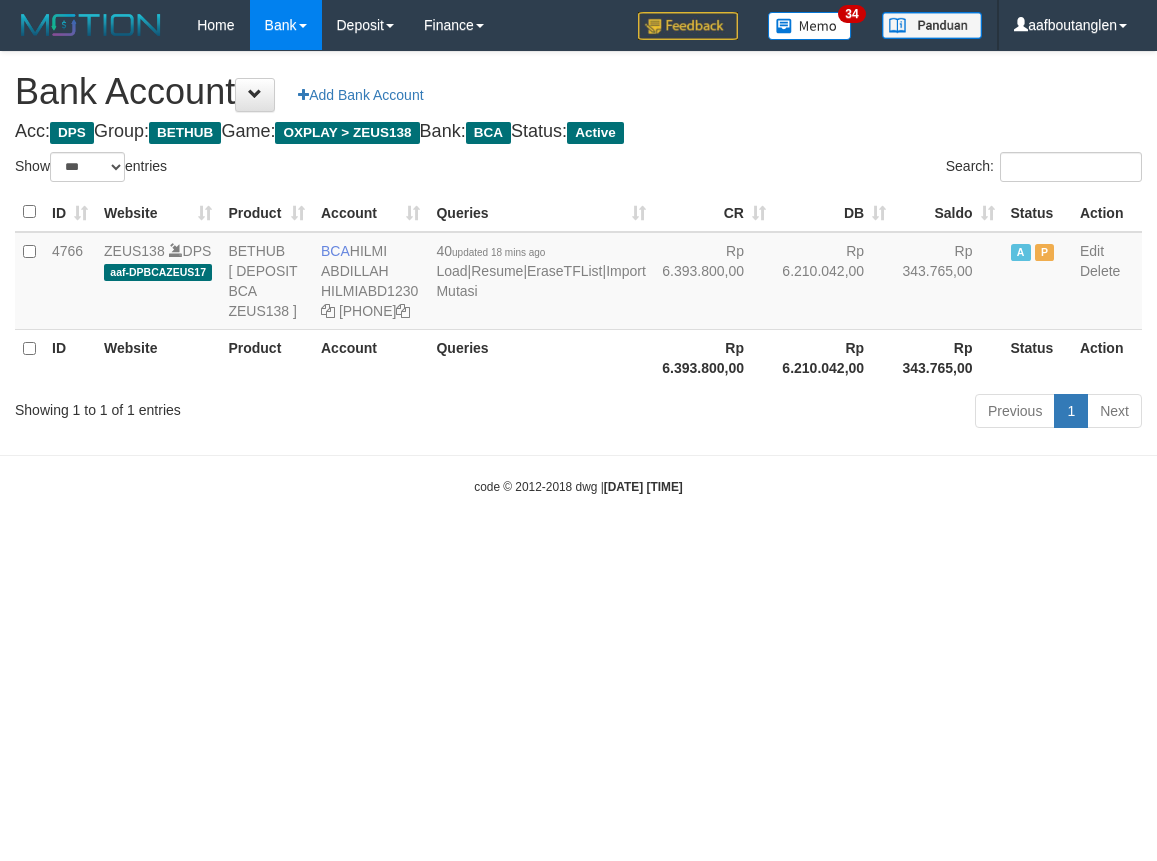 select on "***" 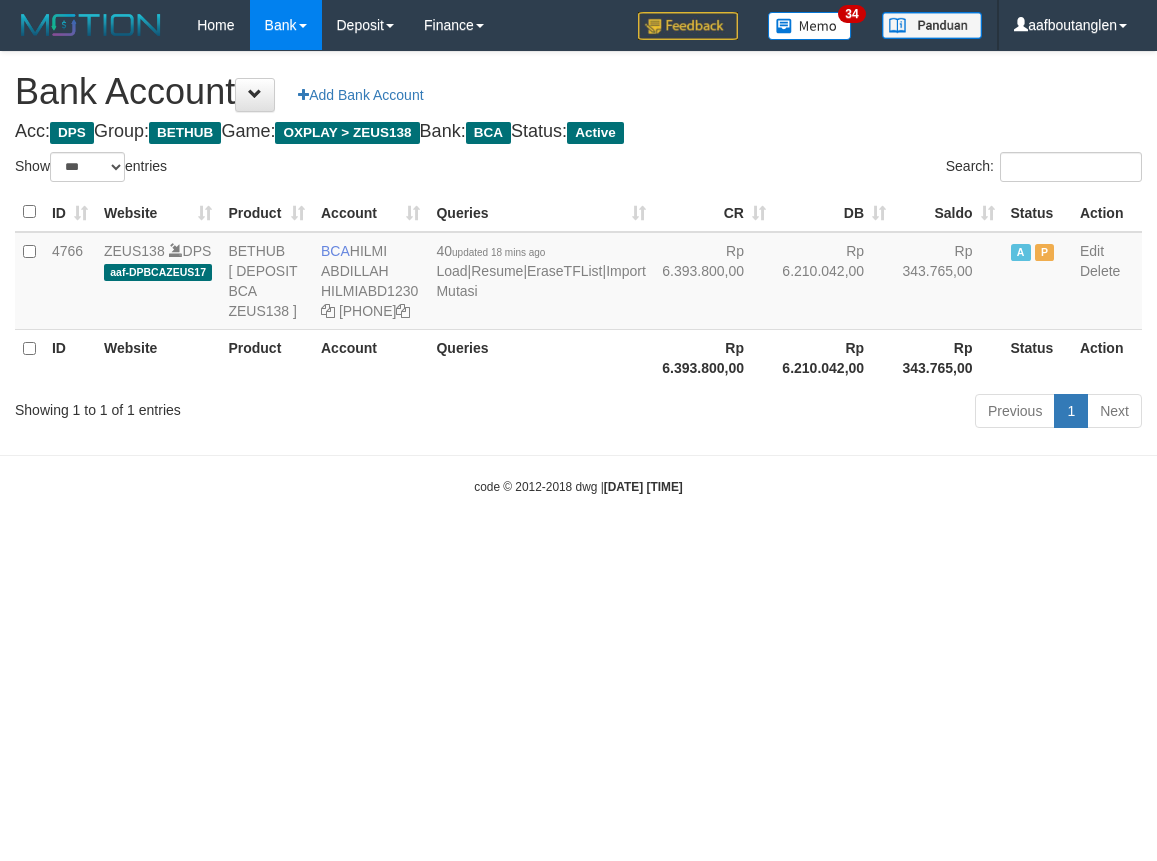 scroll, scrollTop: 0, scrollLeft: 0, axis: both 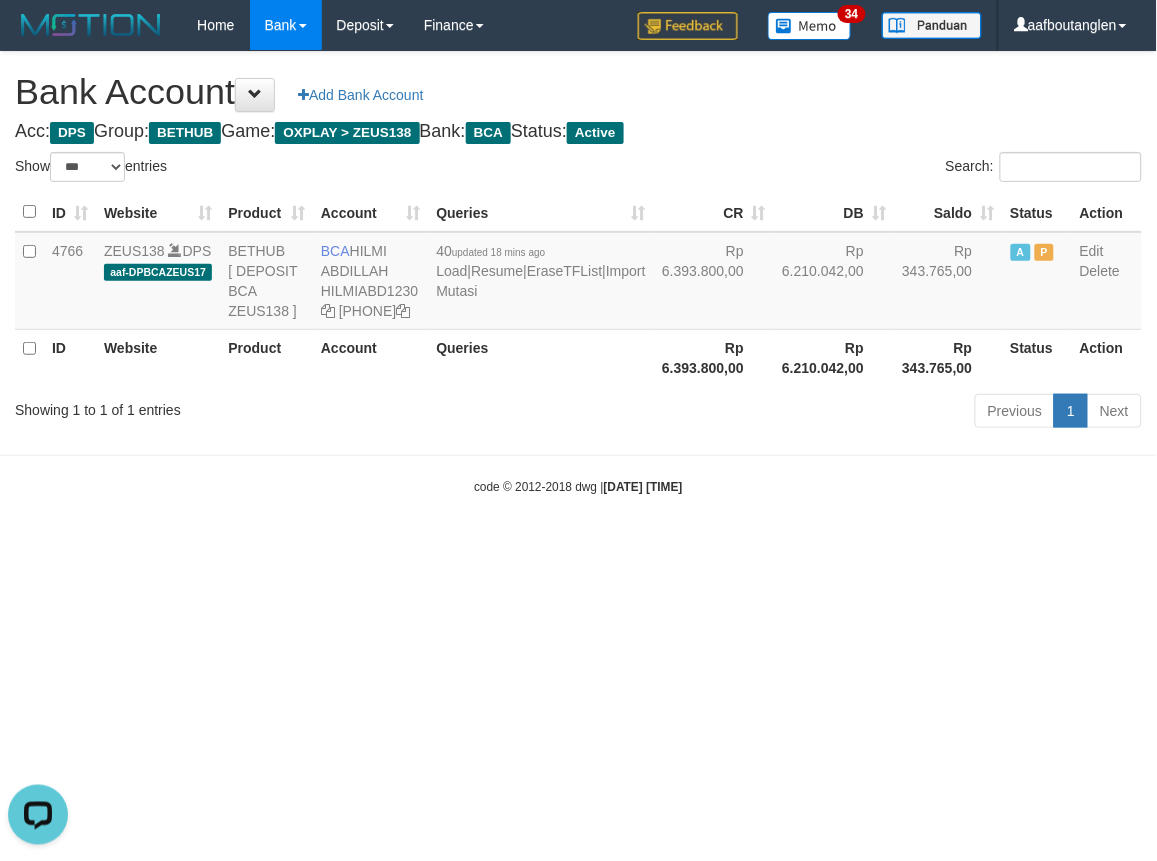drag, startPoint x: 908, startPoint y: 580, endPoint x: 852, endPoint y: 603, distance: 60.53924 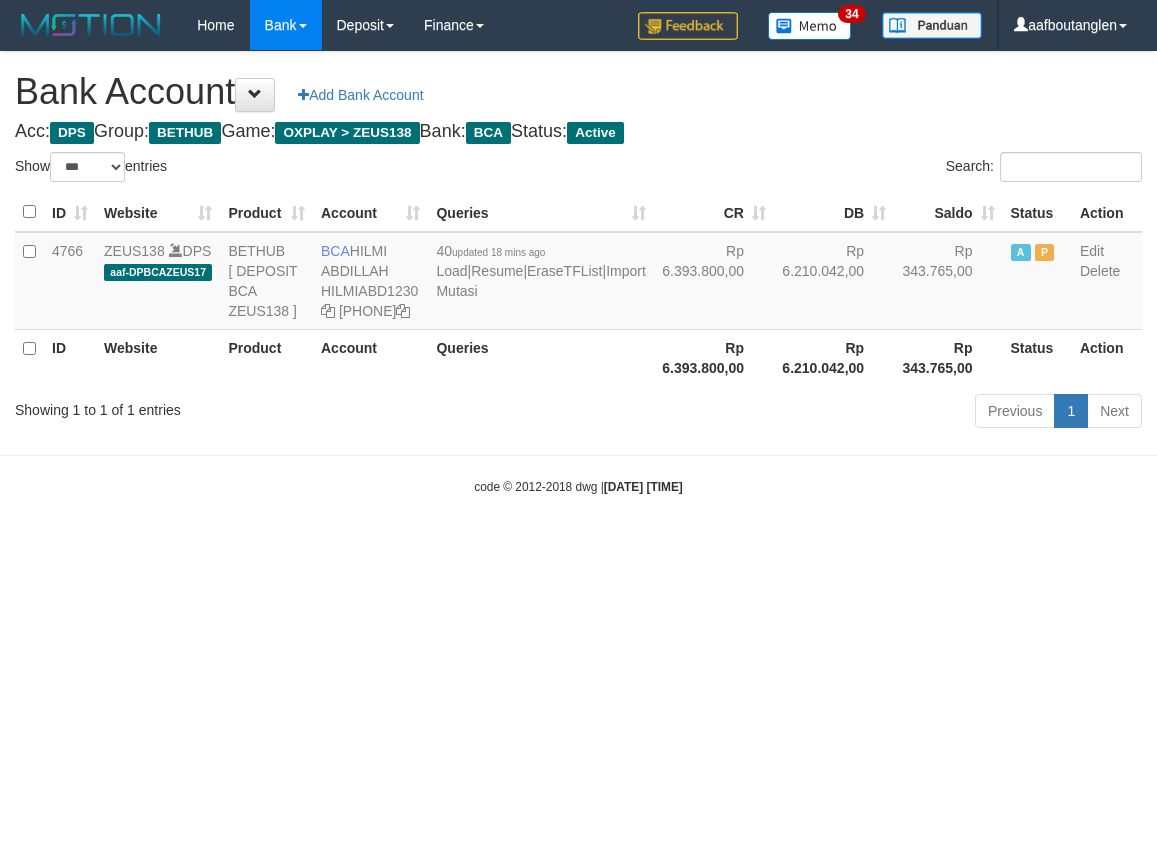 select on "***" 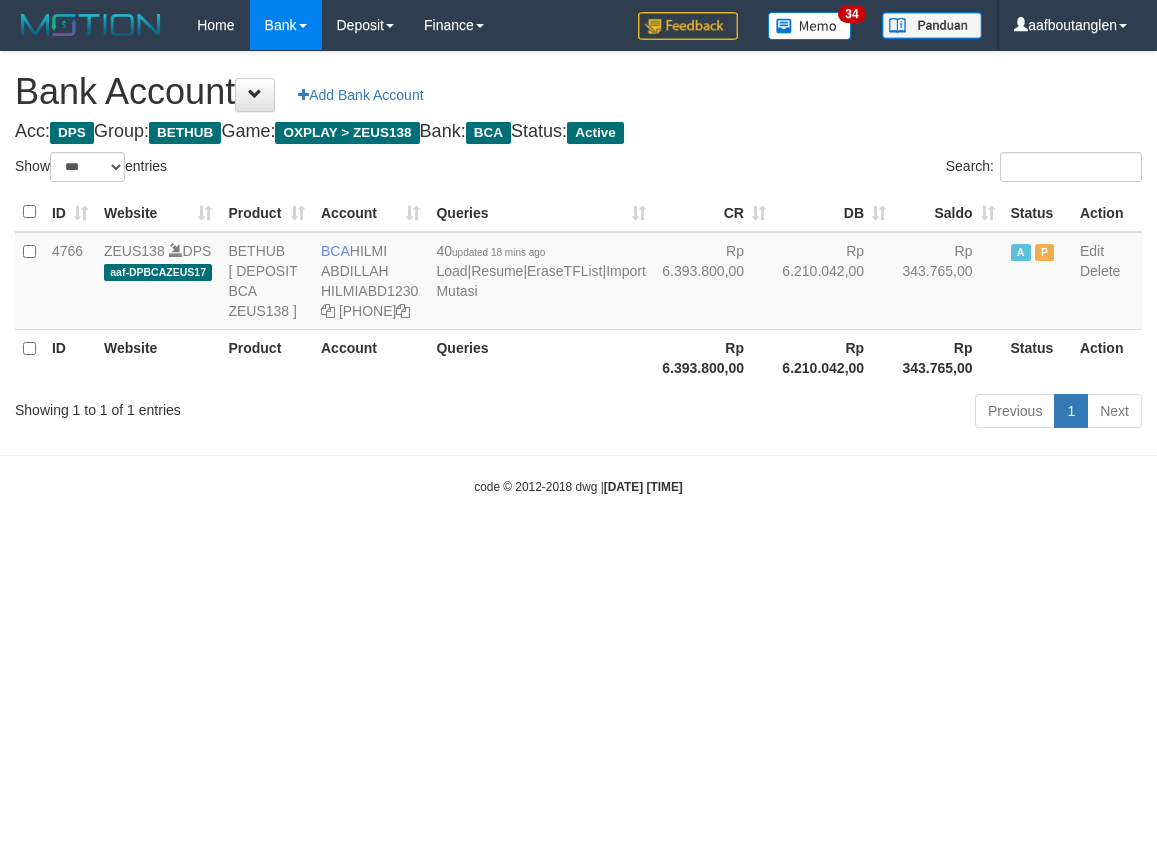 scroll, scrollTop: 0, scrollLeft: 0, axis: both 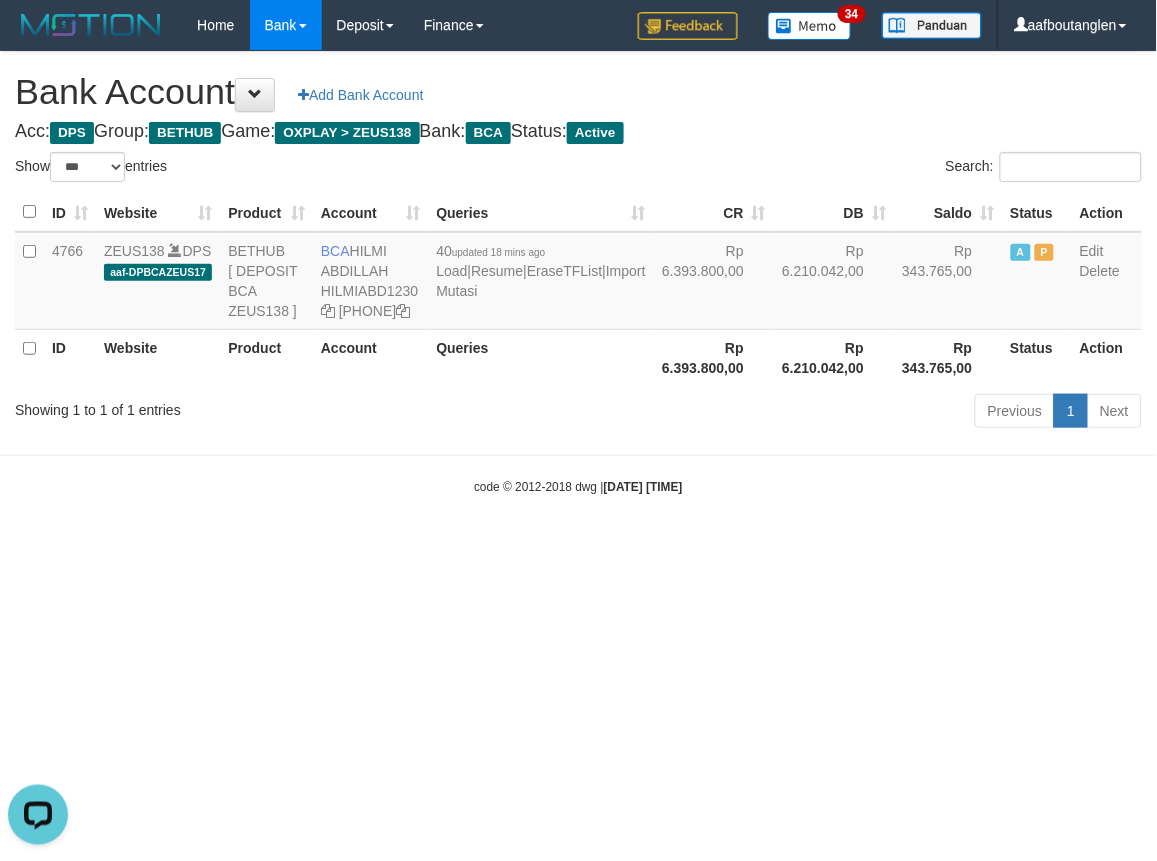 click on "Toggle navigation
Home
Bank
Account List
Deposit
DPS List
History
Note DPS
Finance
Financial Data
aafboutanglen
My Profile
Log Out
34" at bounding box center (578, 273) 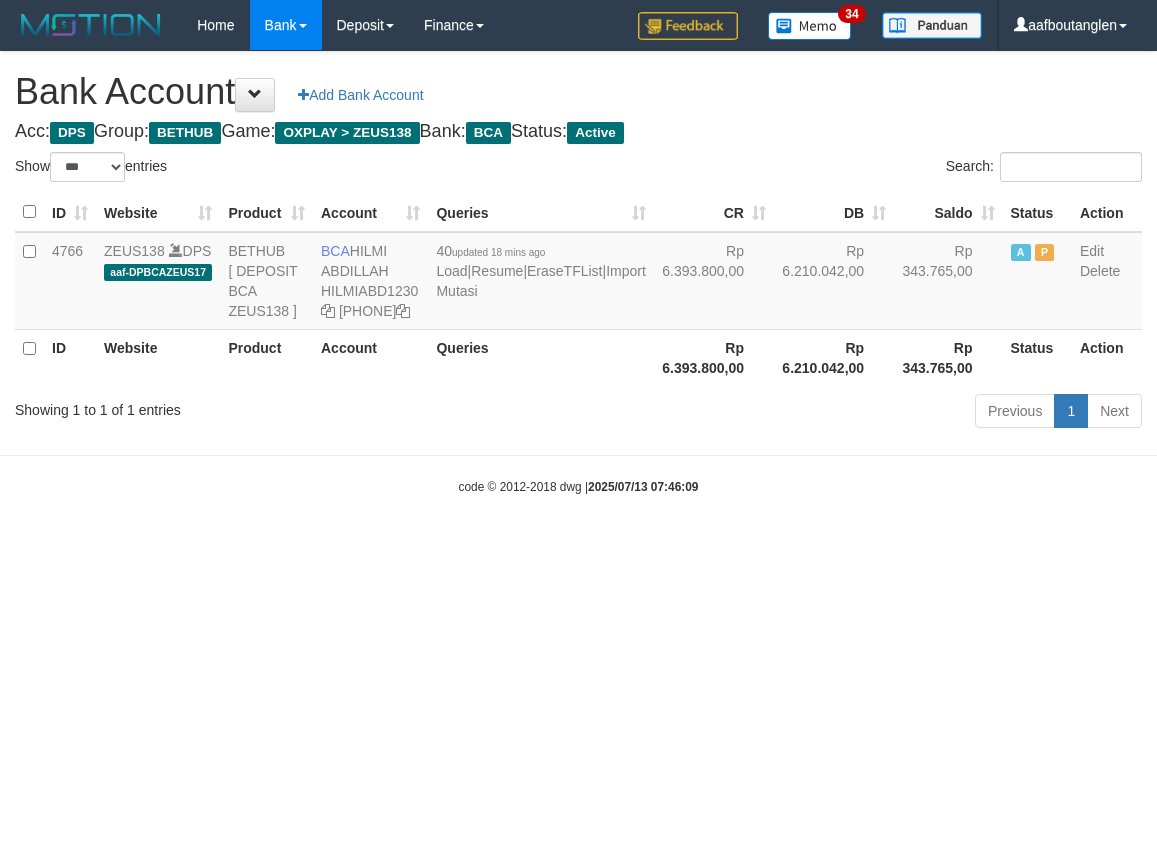 select on "***" 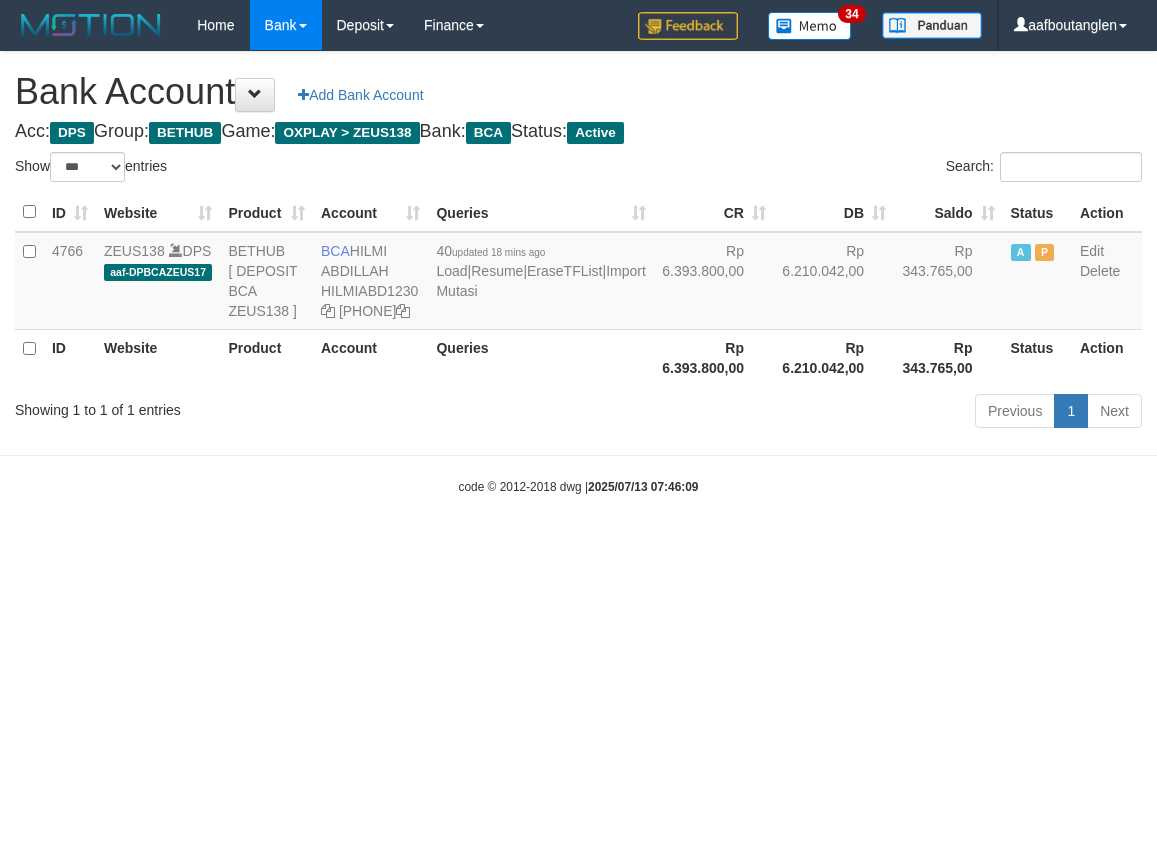 scroll, scrollTop: 0, scrollLeft: 0, axis: both 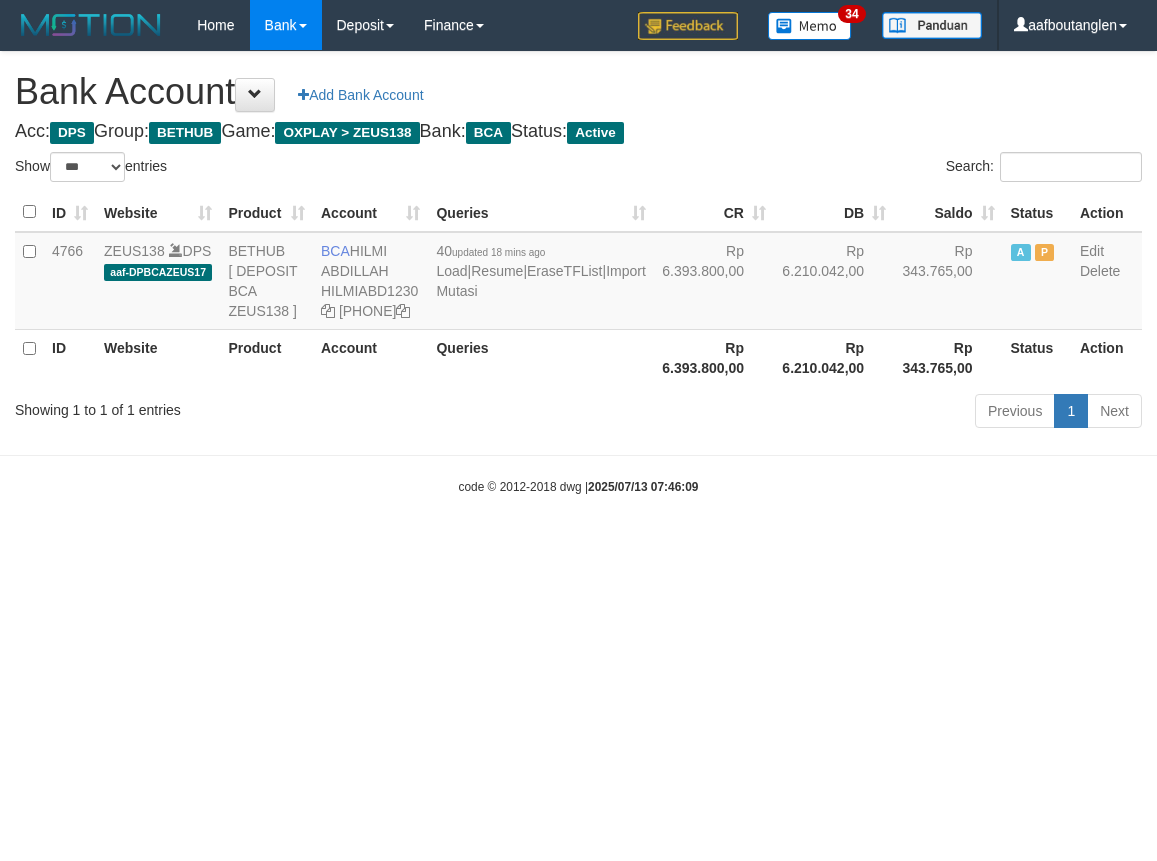 select on "***" 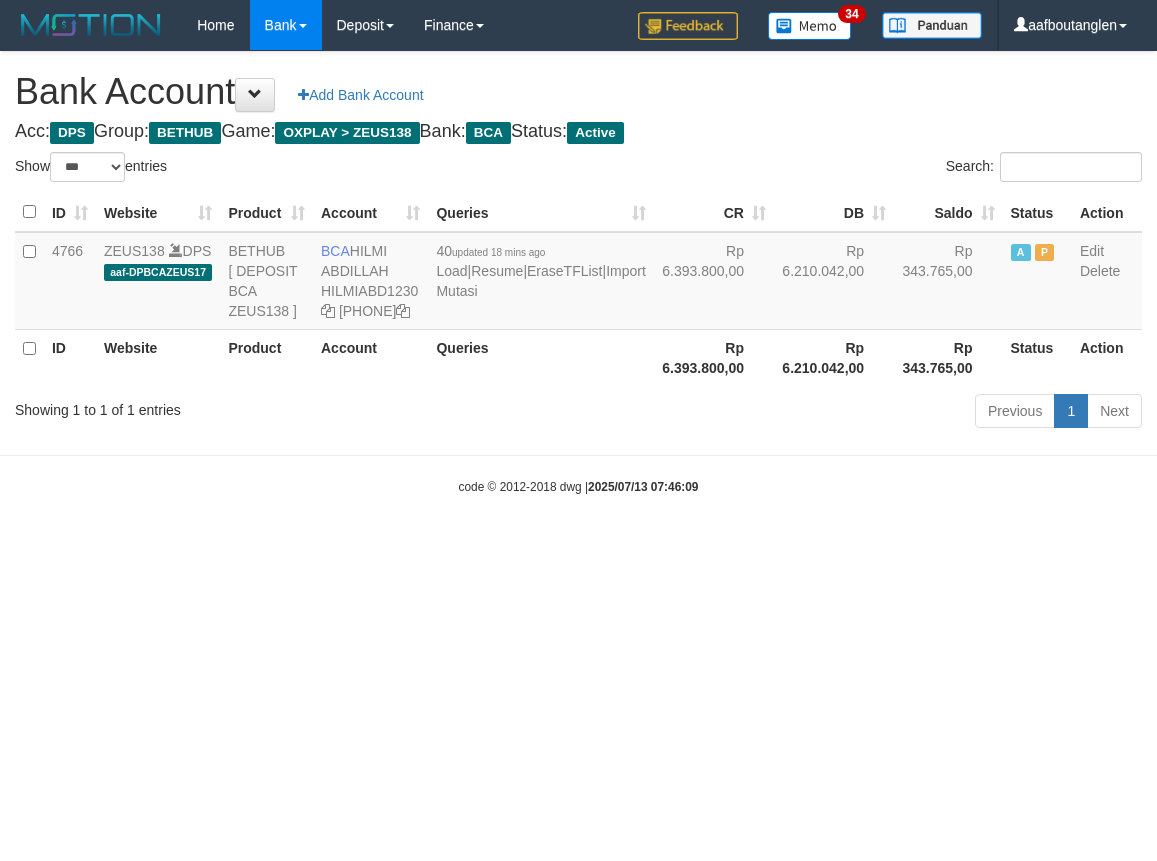 scroll, scrollTop: 0, scrollLeft: 0, axis: both 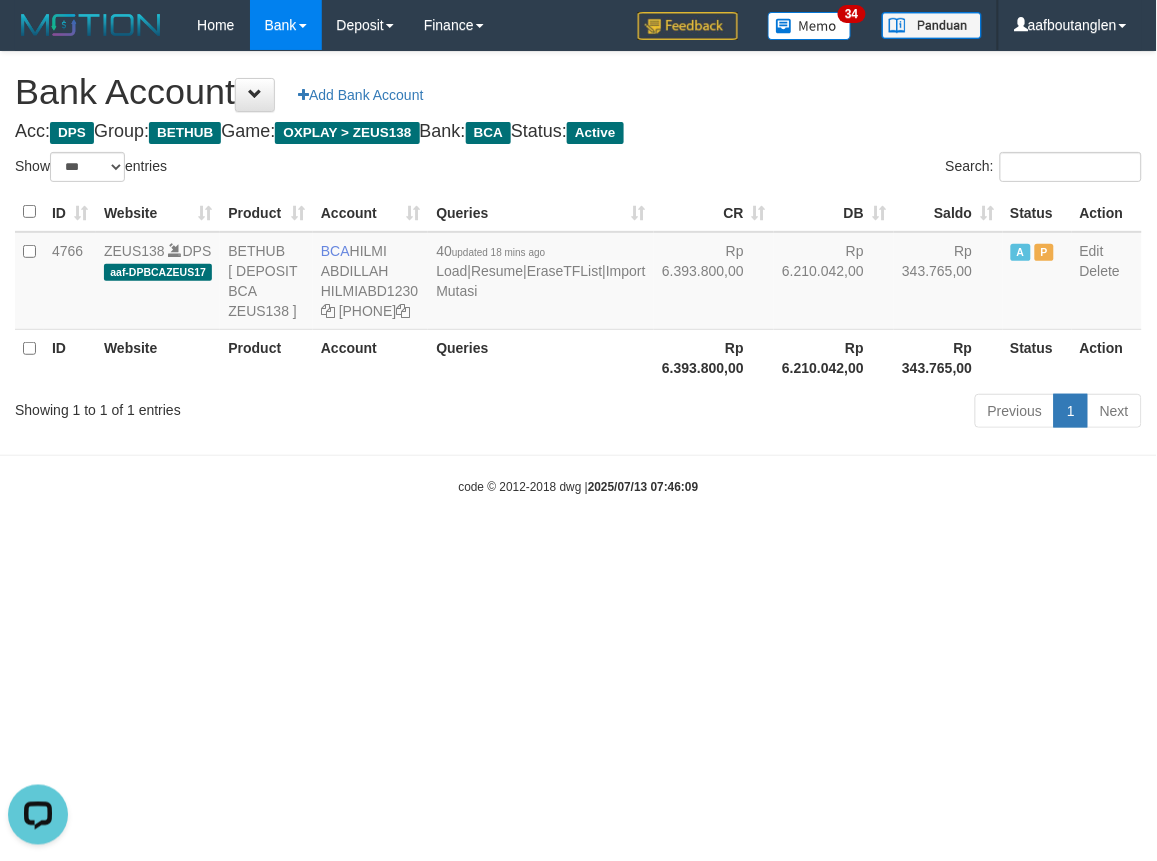 drag, startPoint x: 988, startPoint y: 621, endPoint x: 910, endPoint y: 670, distance: 92.11406 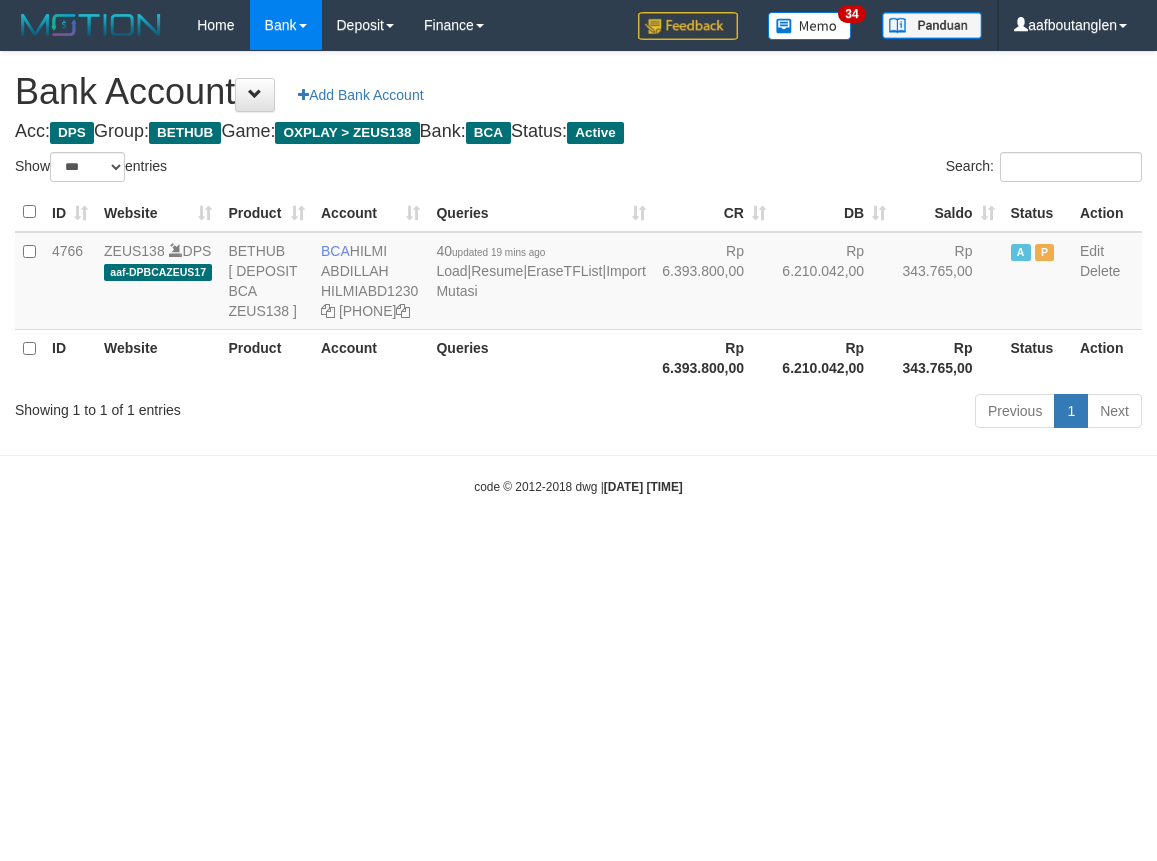 select on "***" 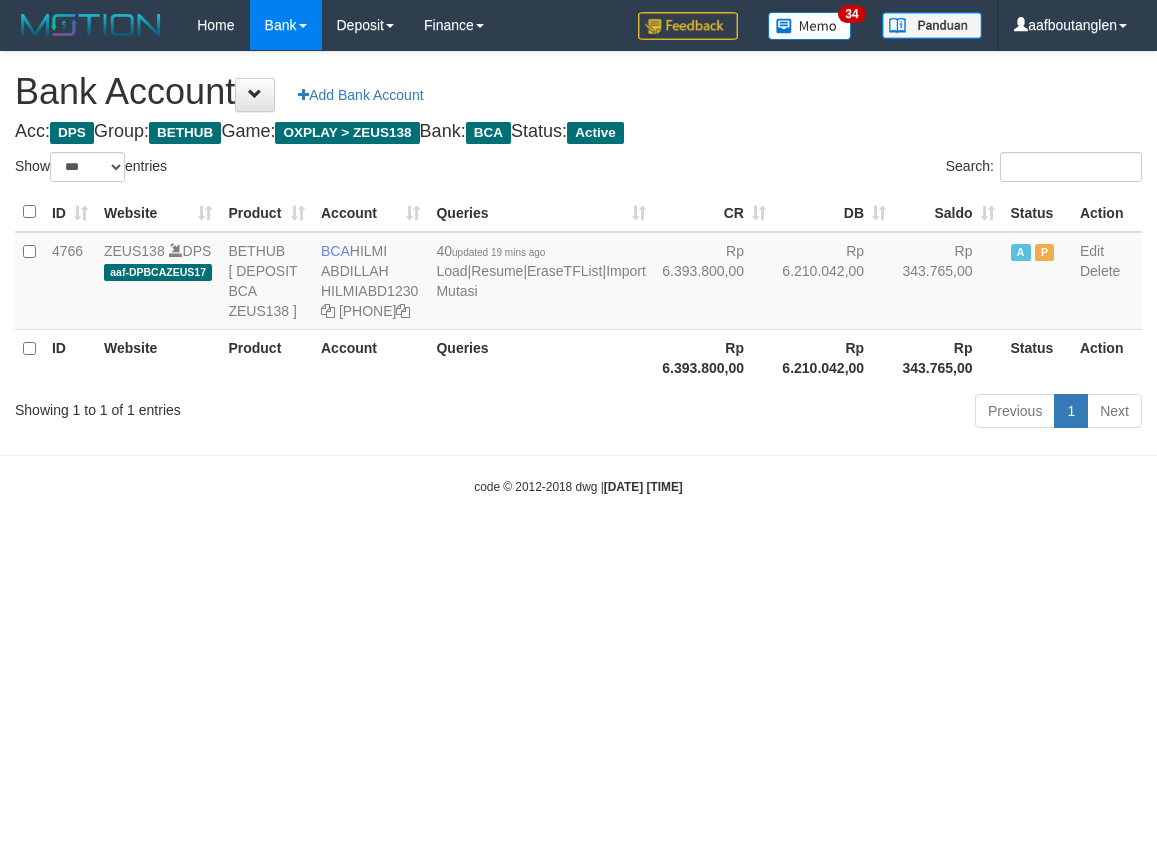 scroll, scrollTop: 0, scrollLeft: 0, axis: both 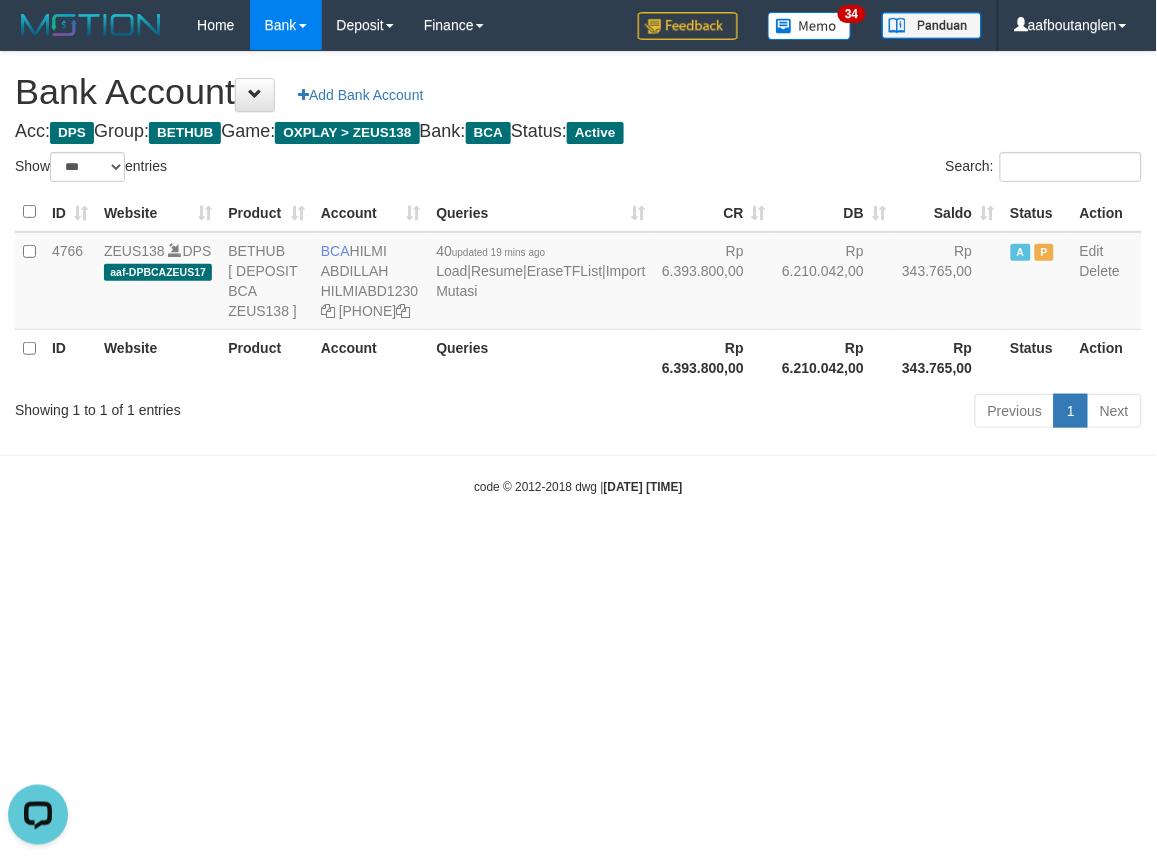 drag, startPoint x: 38, startPoint y: 565, endPoint x: 46, endPoint y: 558, distance: 10.630146 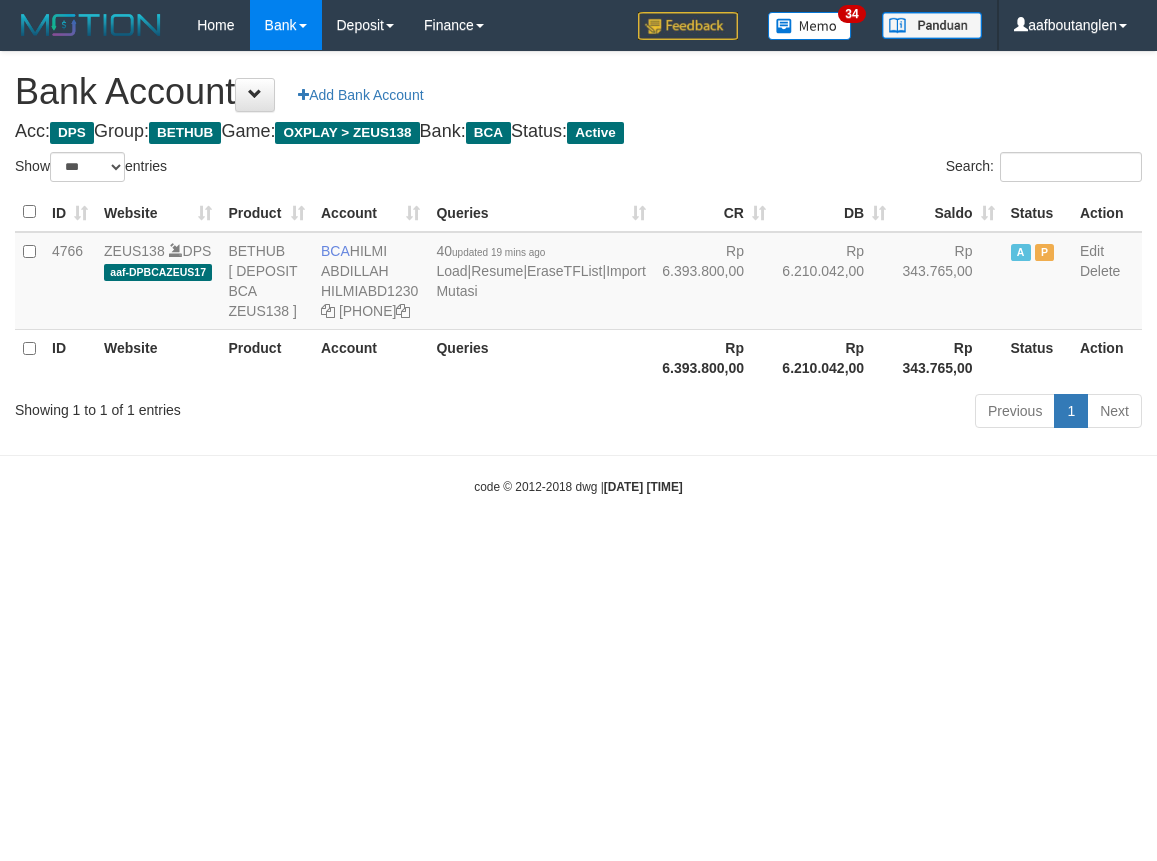 select on "***" 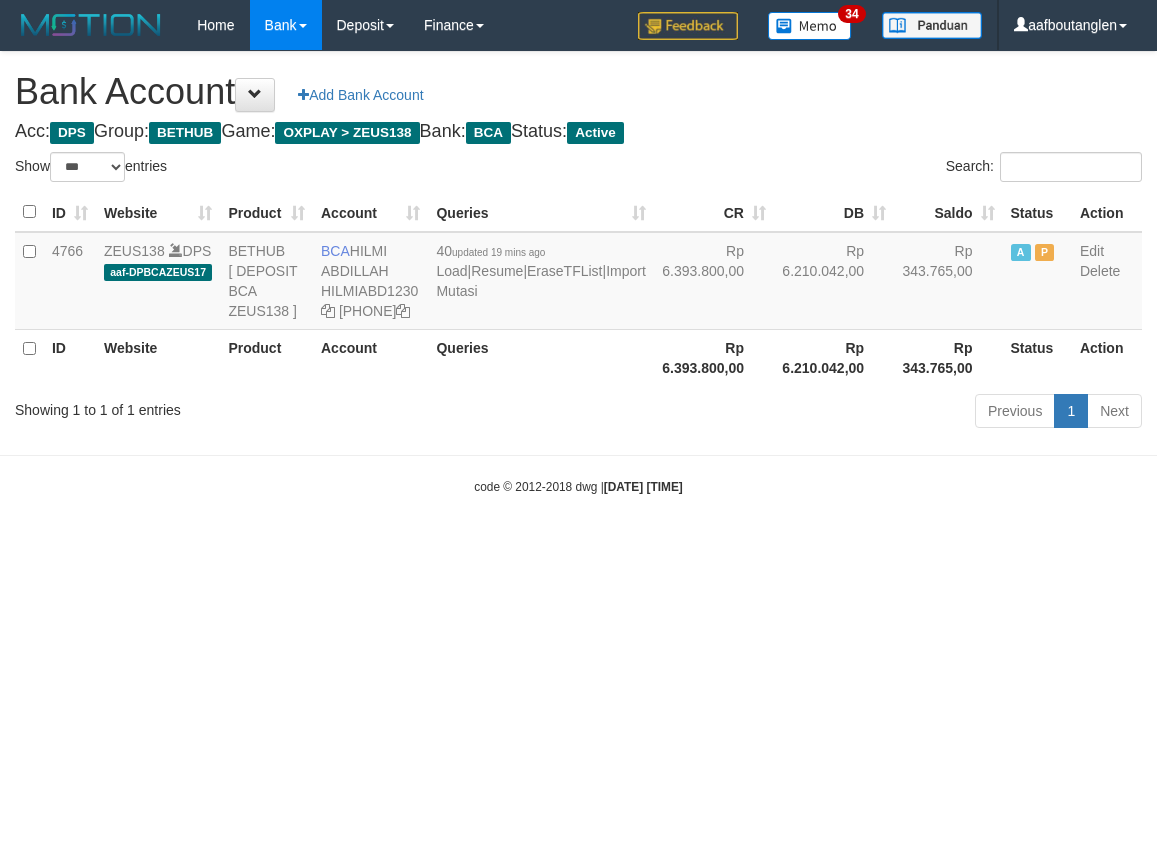 scroll, scrollTop: 0, scrollLeft: 0, axis: both 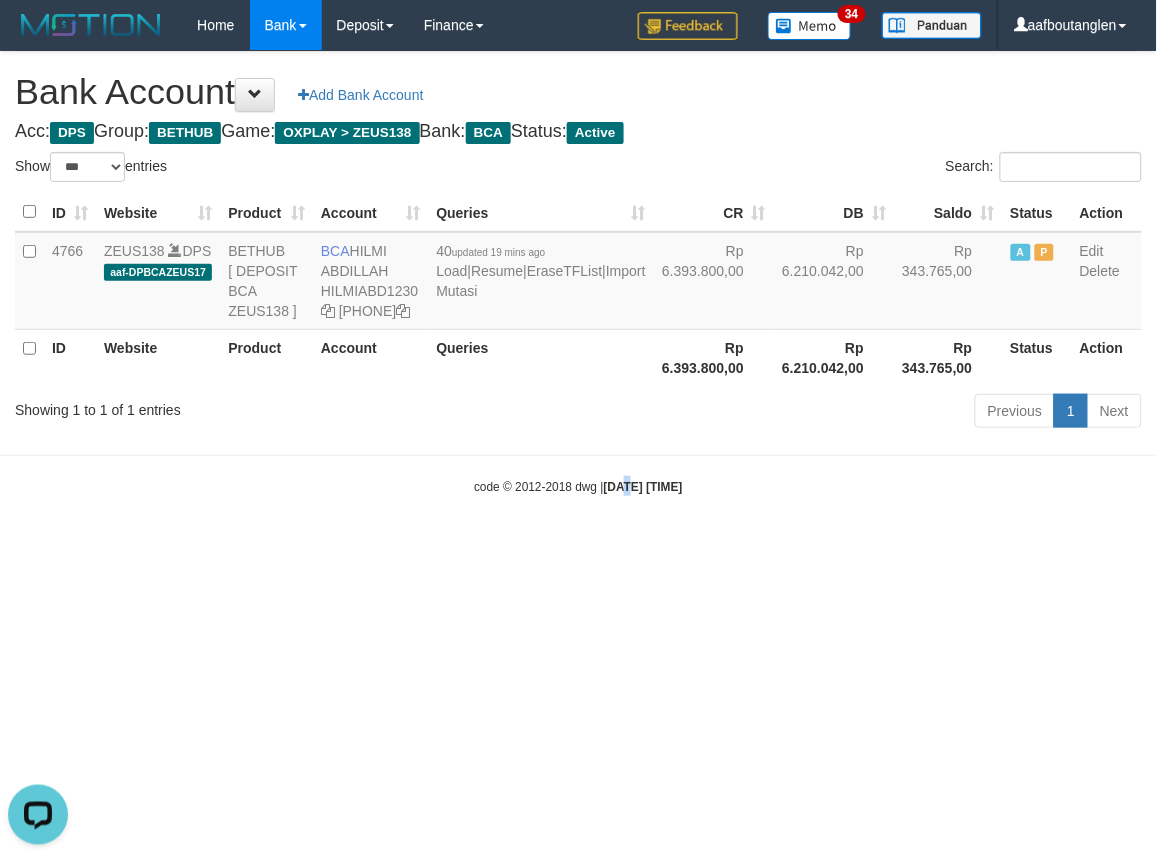 click on "Toggle navigation
Home
Bank
Account List
Deposit
DPS List
History
Note DPS
Finance
Financial Data
aafboutanglen
My Profile
Log Out
34" at bounding box center [578, 273] 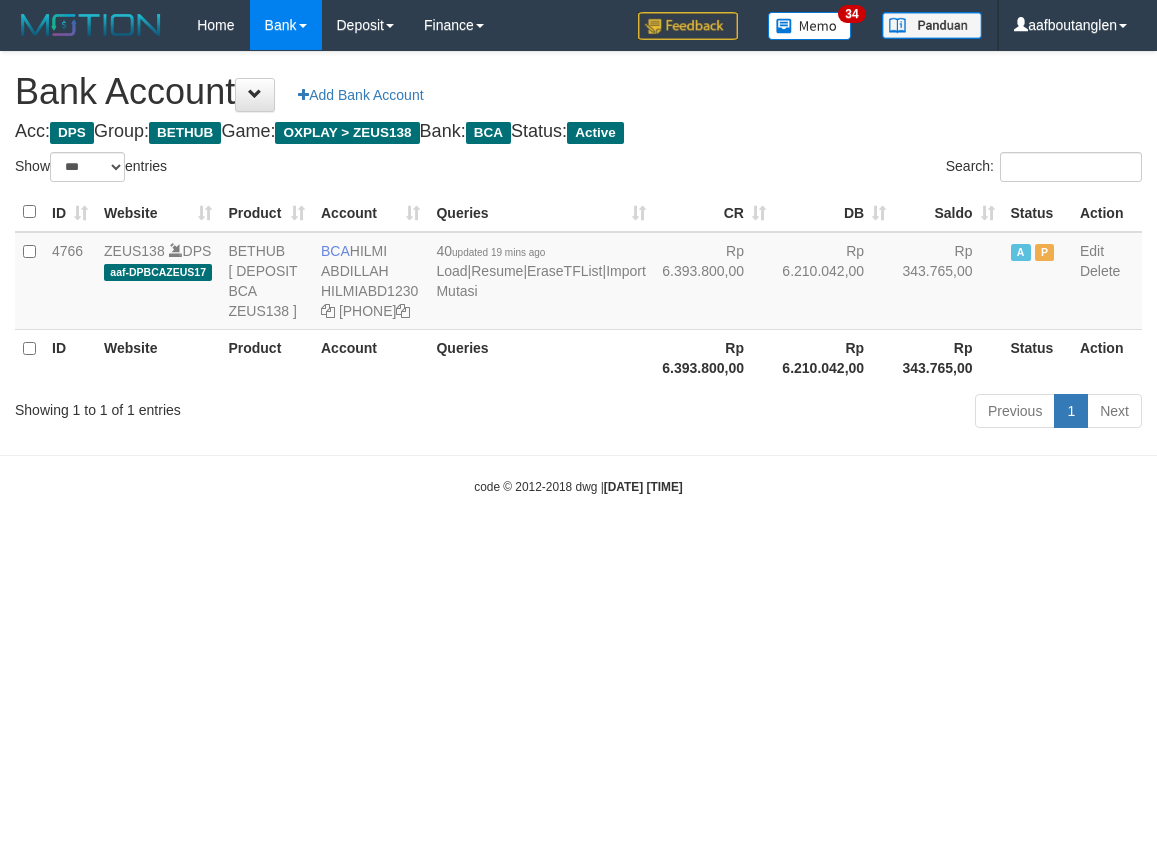 select on "***" 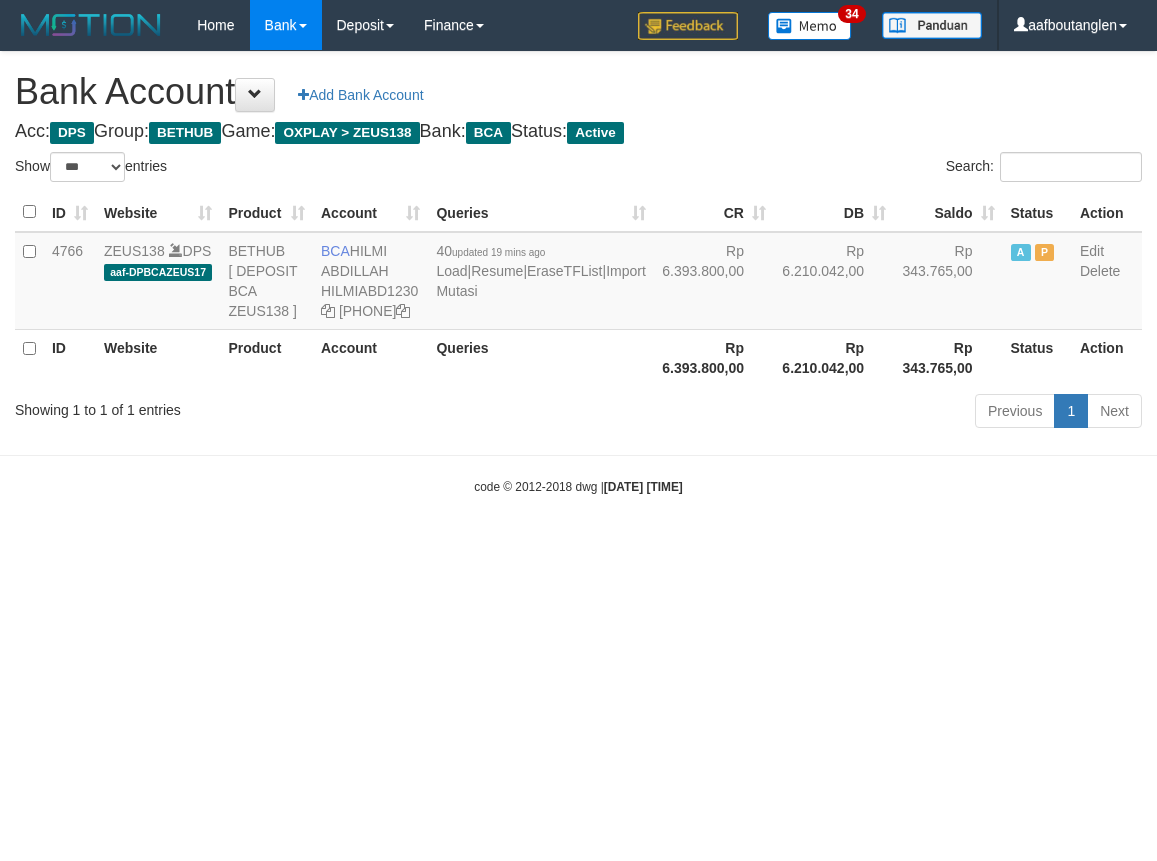 scroll, scrollTop: 0, scrollLeft: 0, axis: both 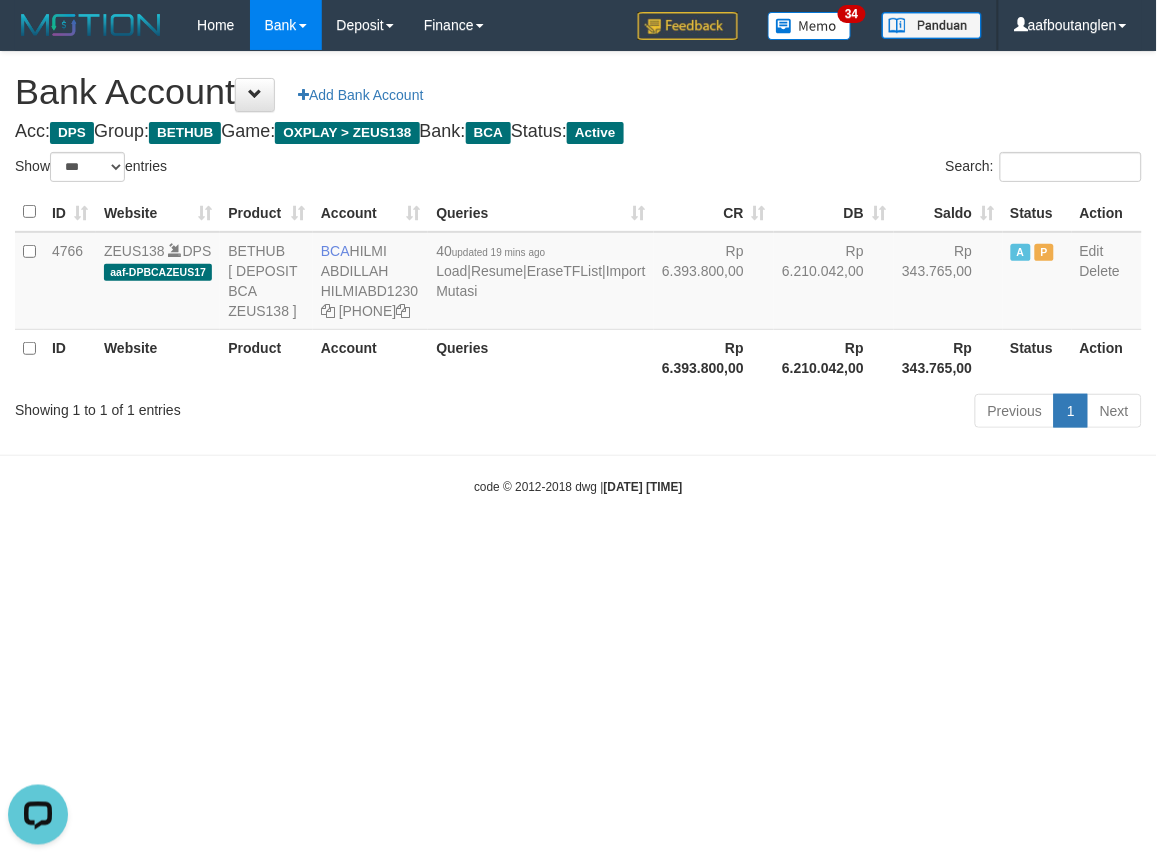 click on "Toggle navigation
Home
Bank
Account List
Deposit
DPS List
History
Note DPS
Finance
Financial Data
aafboutanglen
My Profile
Log Out
34" at bounding box center [578, 273] 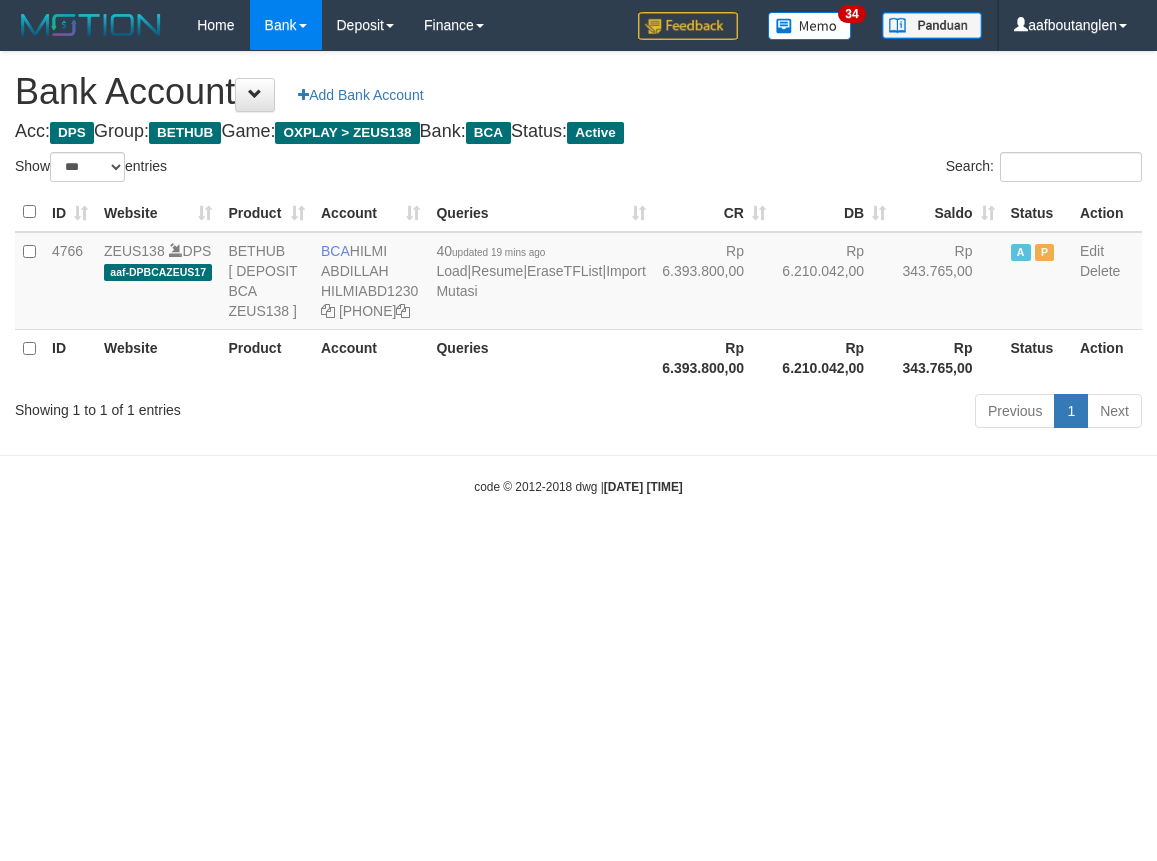 select on "***" 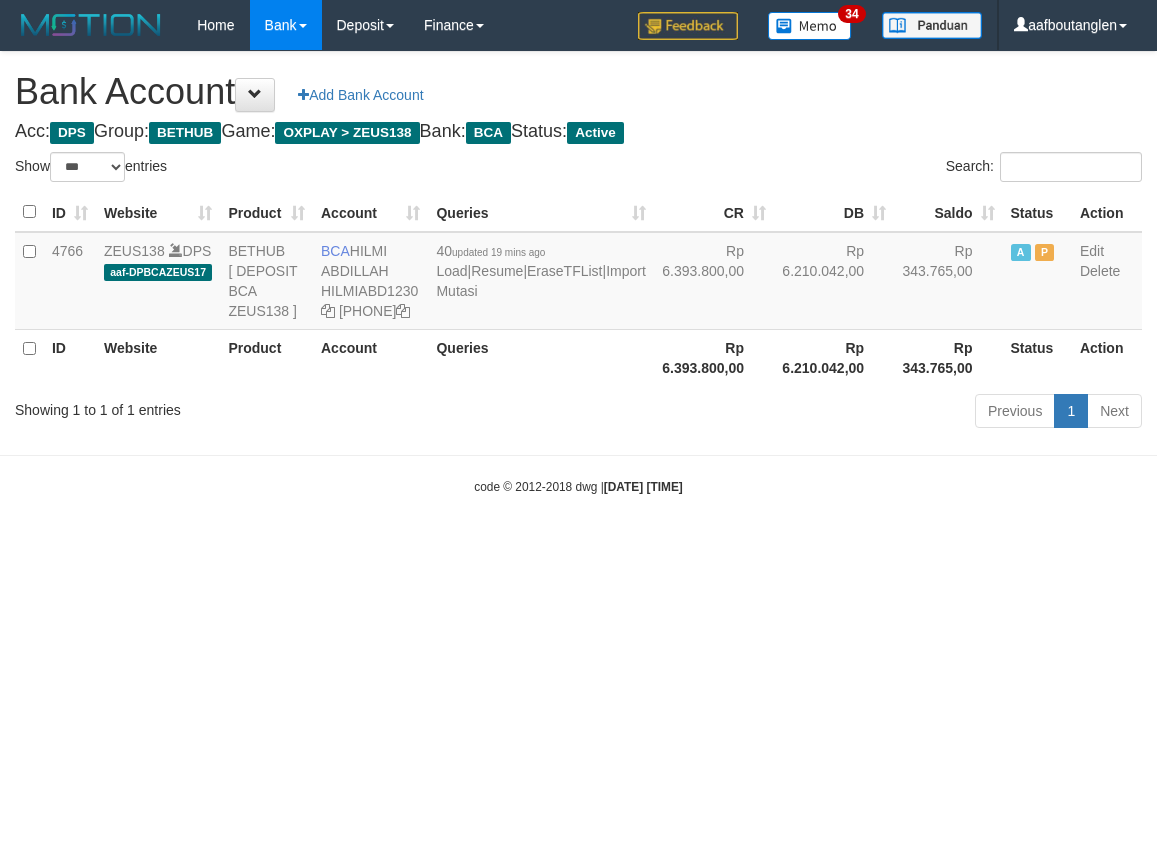 scroll, scrollTop: 0, scrollLeft: 0, axis: both 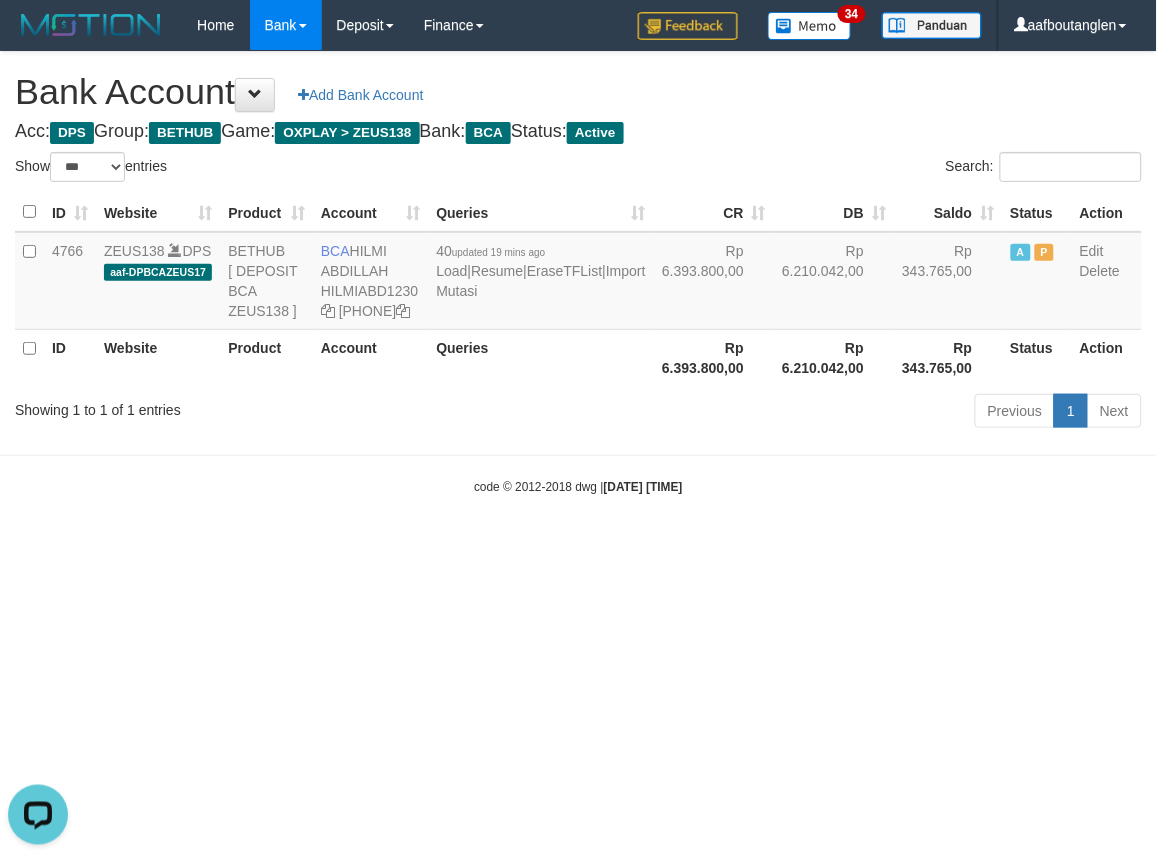 click on "Toggle navigation
Home
Bank
Account List
Deposit
DPS List
History
Note DPS
Finance
Financial Data
aafboutanglen
My Profile
Log Out
34" at bounding box center [578, 273] 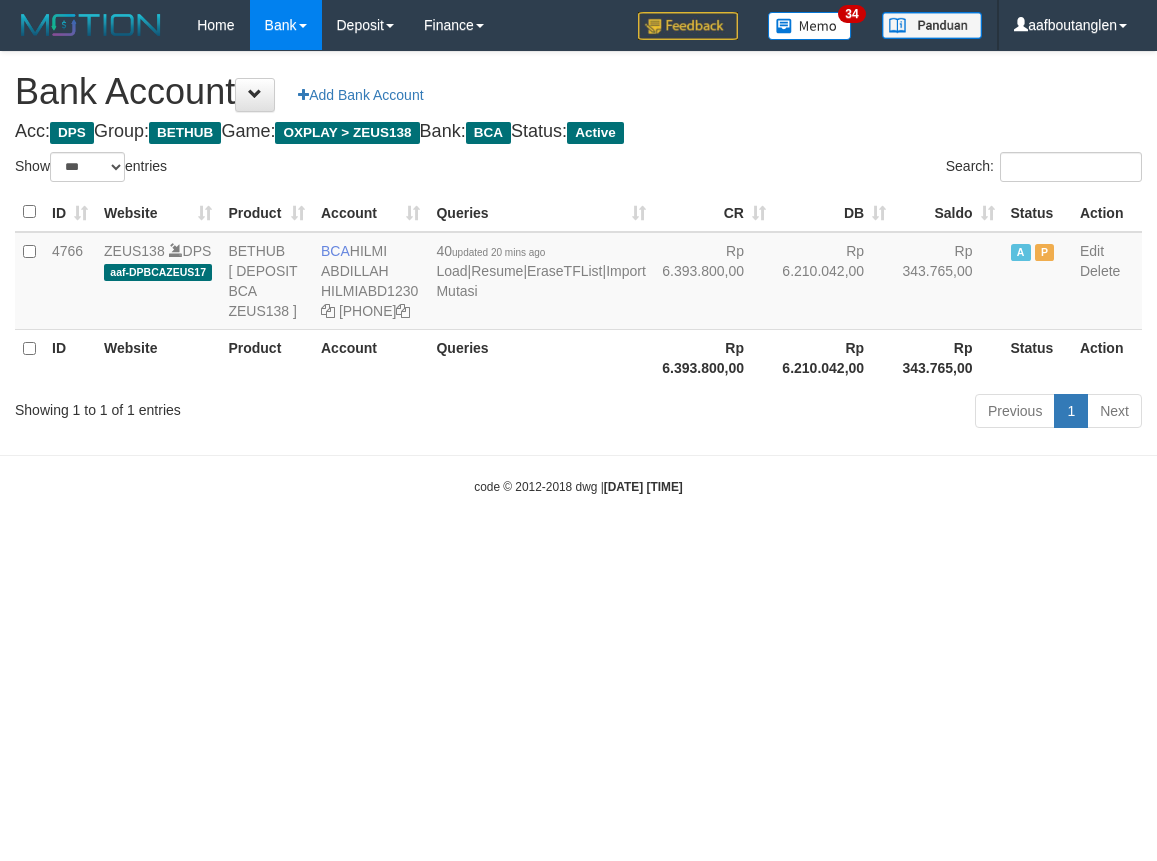 select on "***" 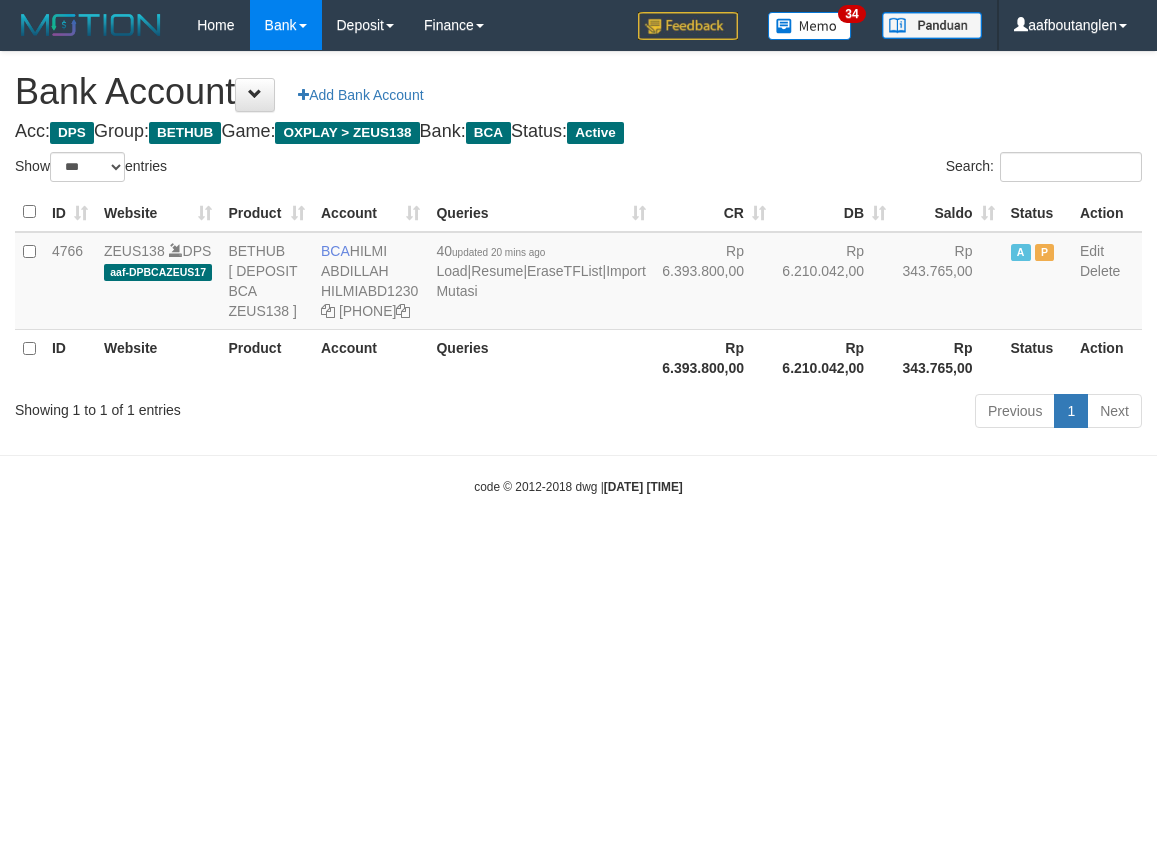 scroll, scrollTop: 0, scrollLeft: 0, axis: both 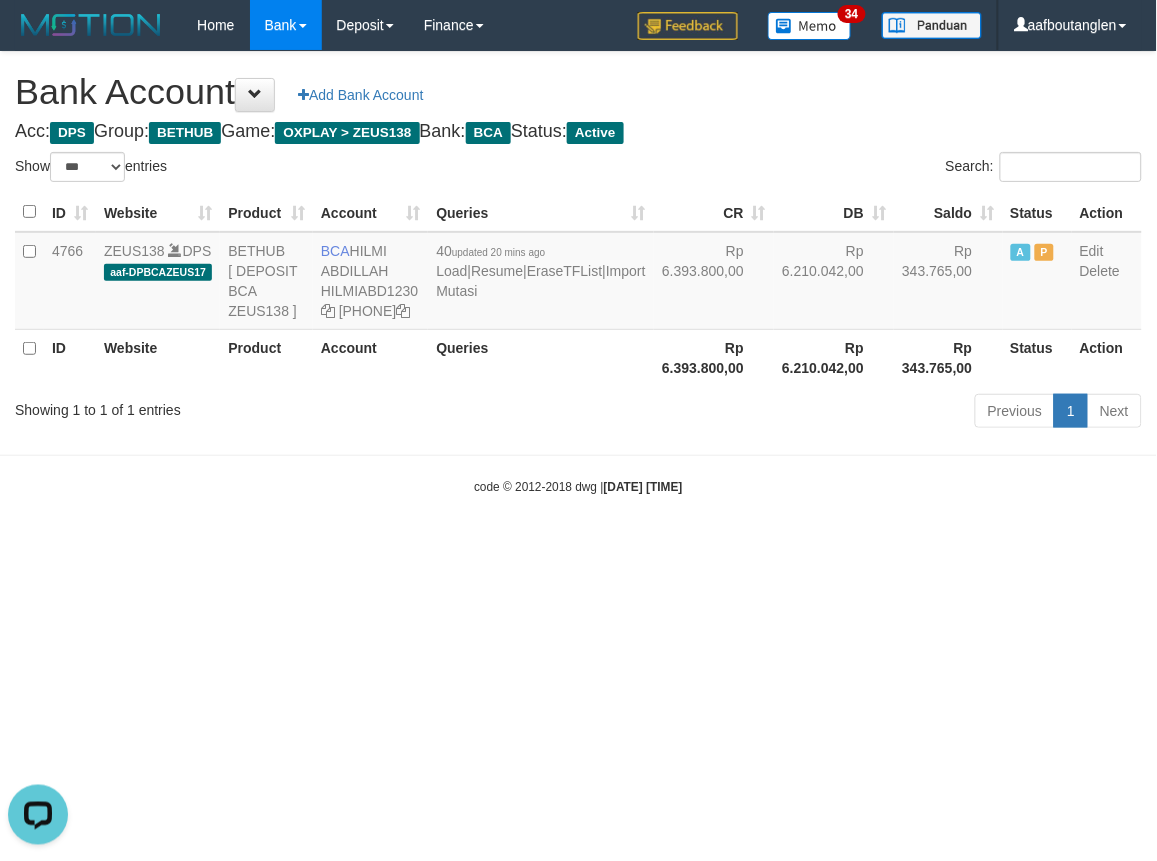drag, startPoint x: 168, startPoint y: 515, endPoint x: 290, endPoint y: 515, distance: 122 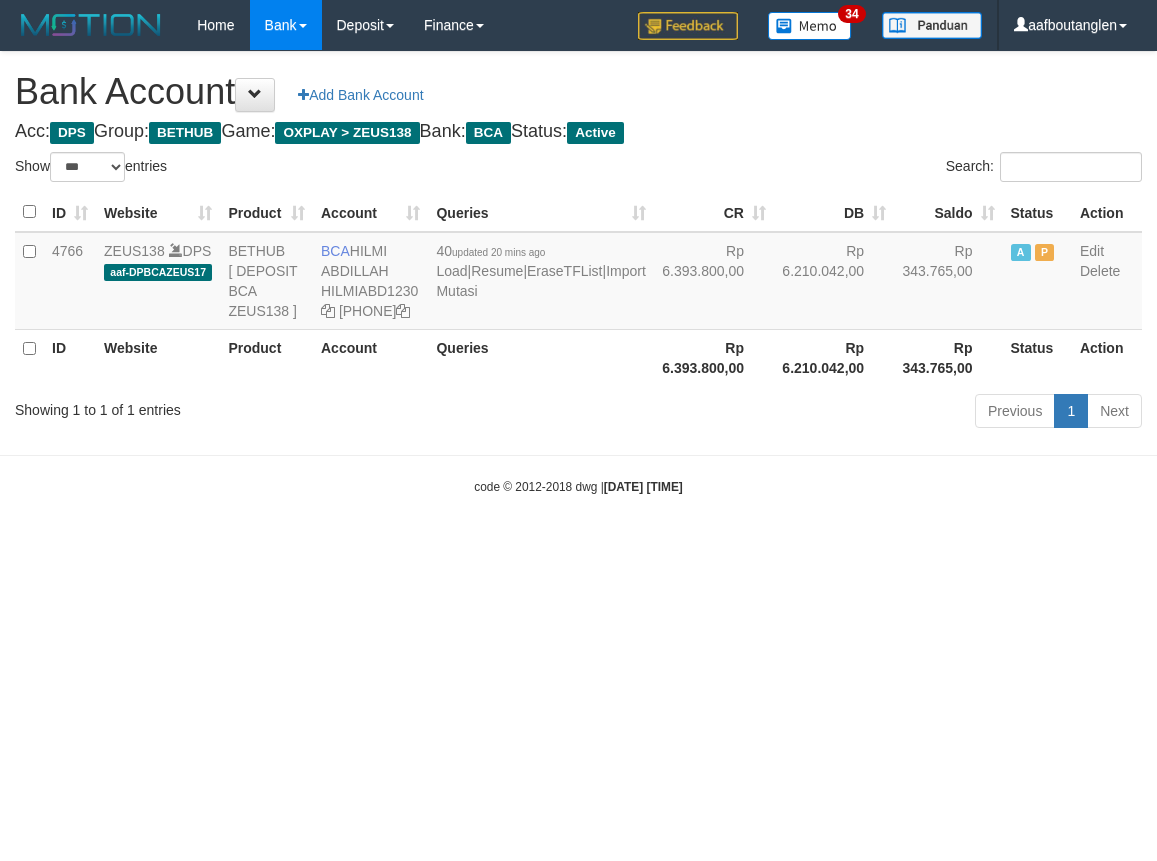 select on "***" 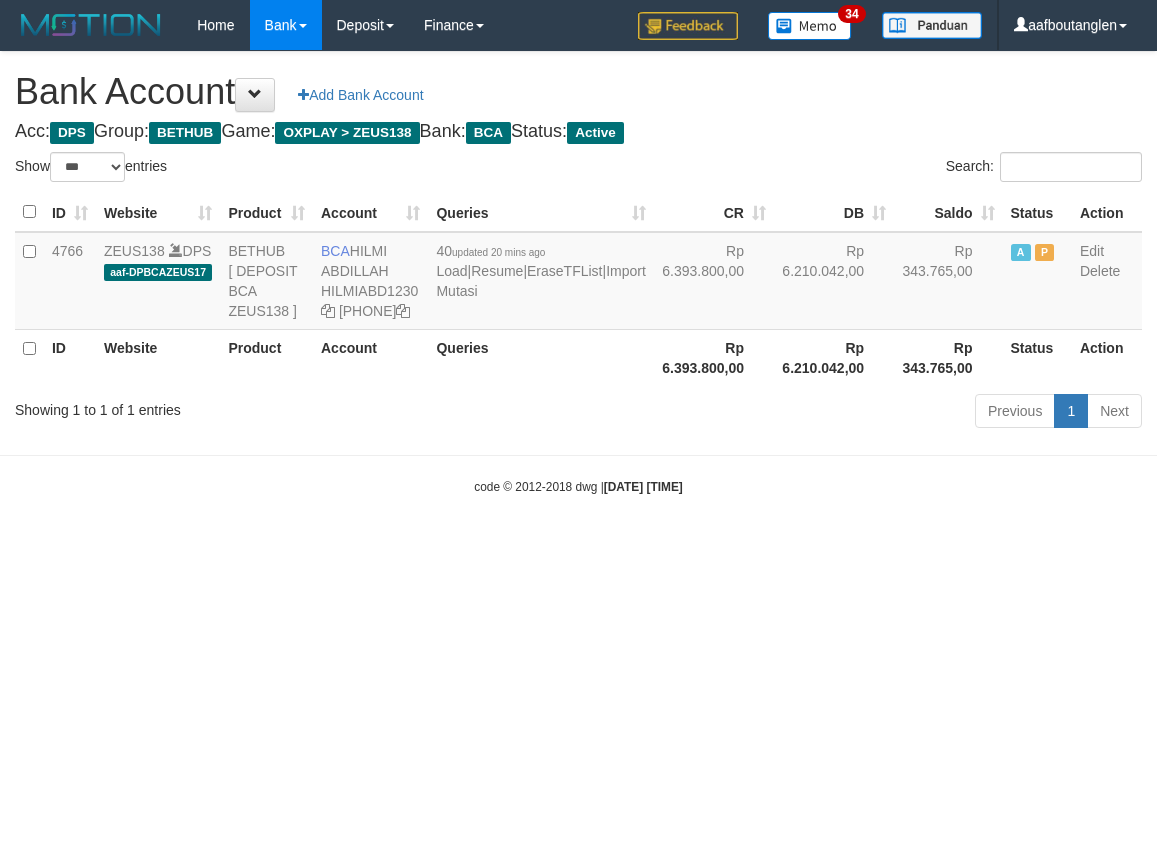 scroll, scrollTop: 0, scrollLeft: 0, axis: both 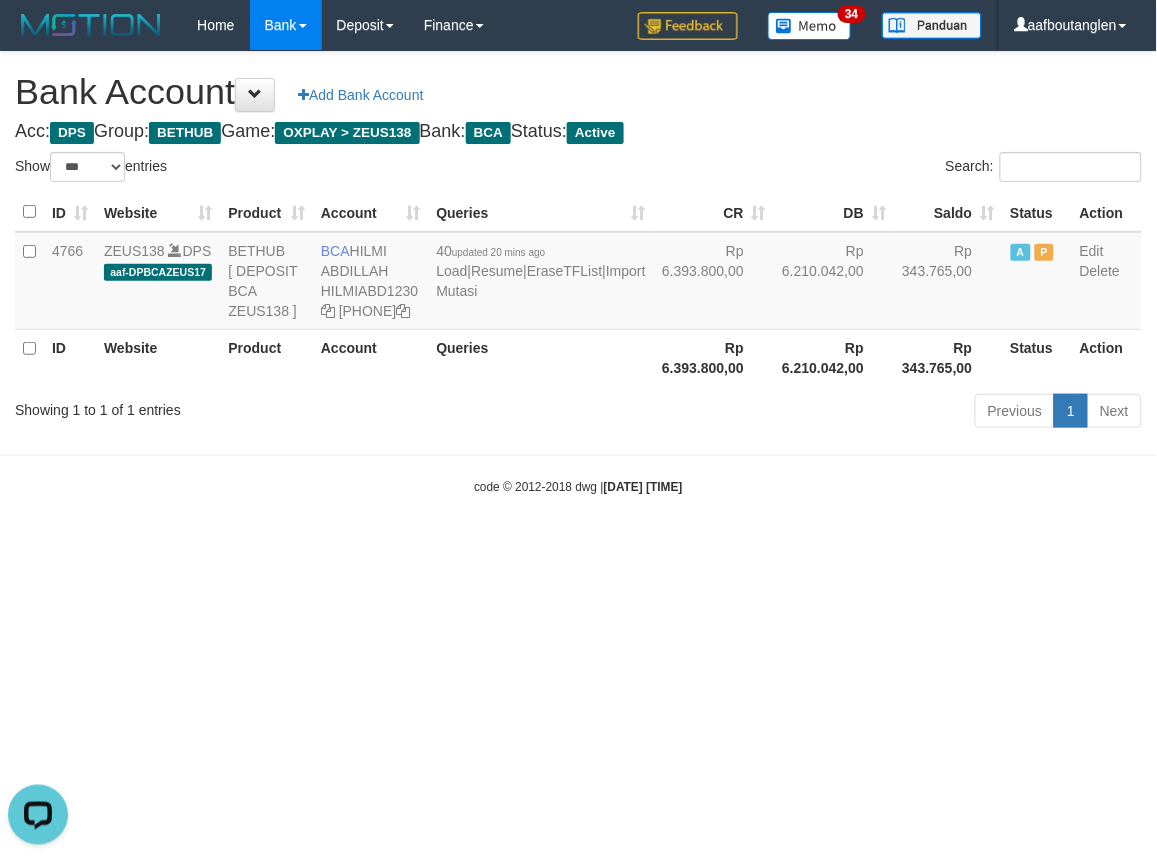 drag, startPoint x: 910, startPoint y: 627, endPoint x: 888, endPoint y: 615, distance: 25.059929 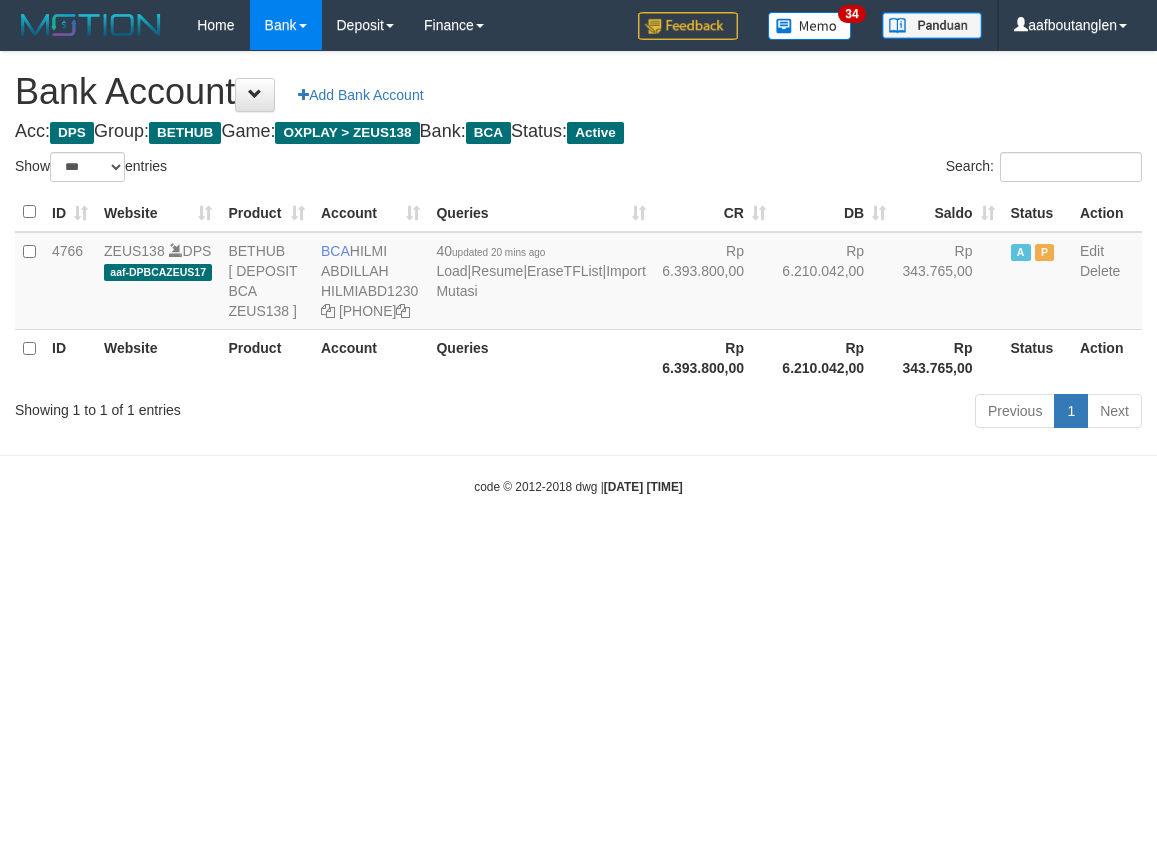 select on "***" 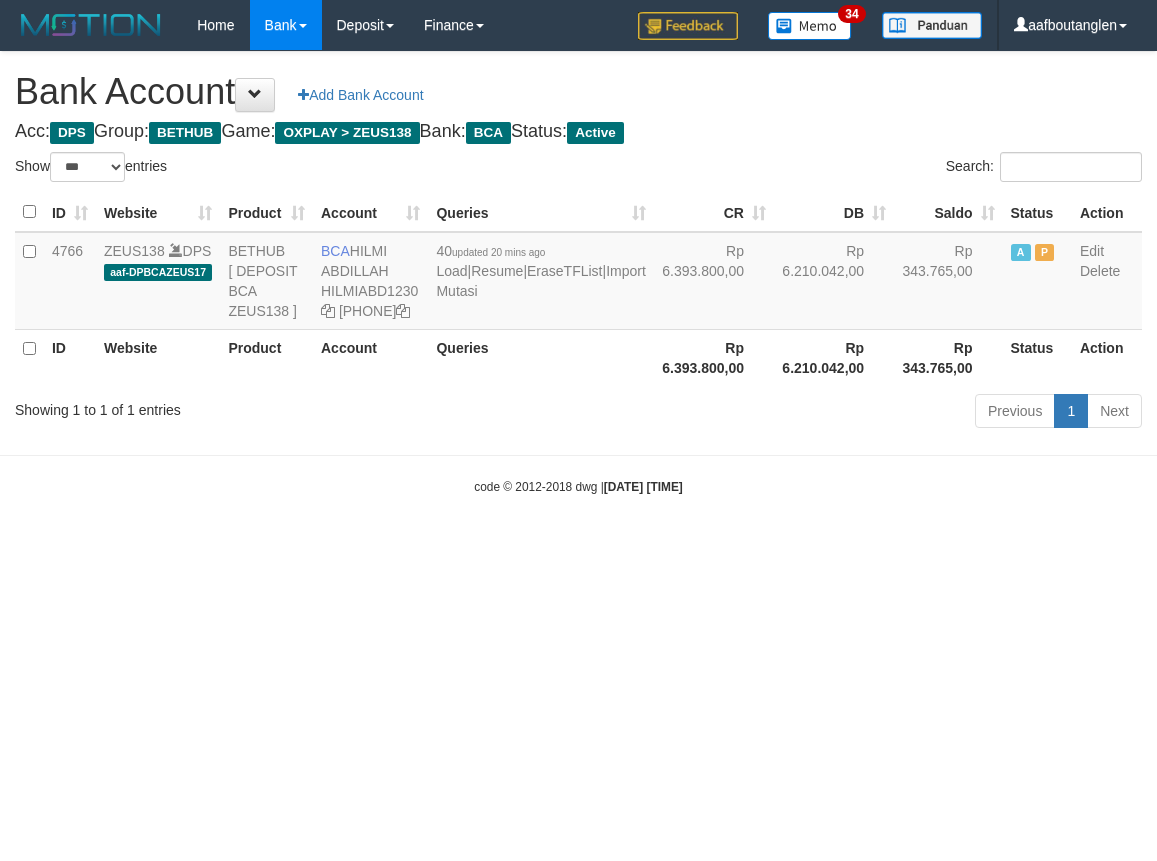 scroll, scrollTop: 0, scrollLeft: 0, axis: both 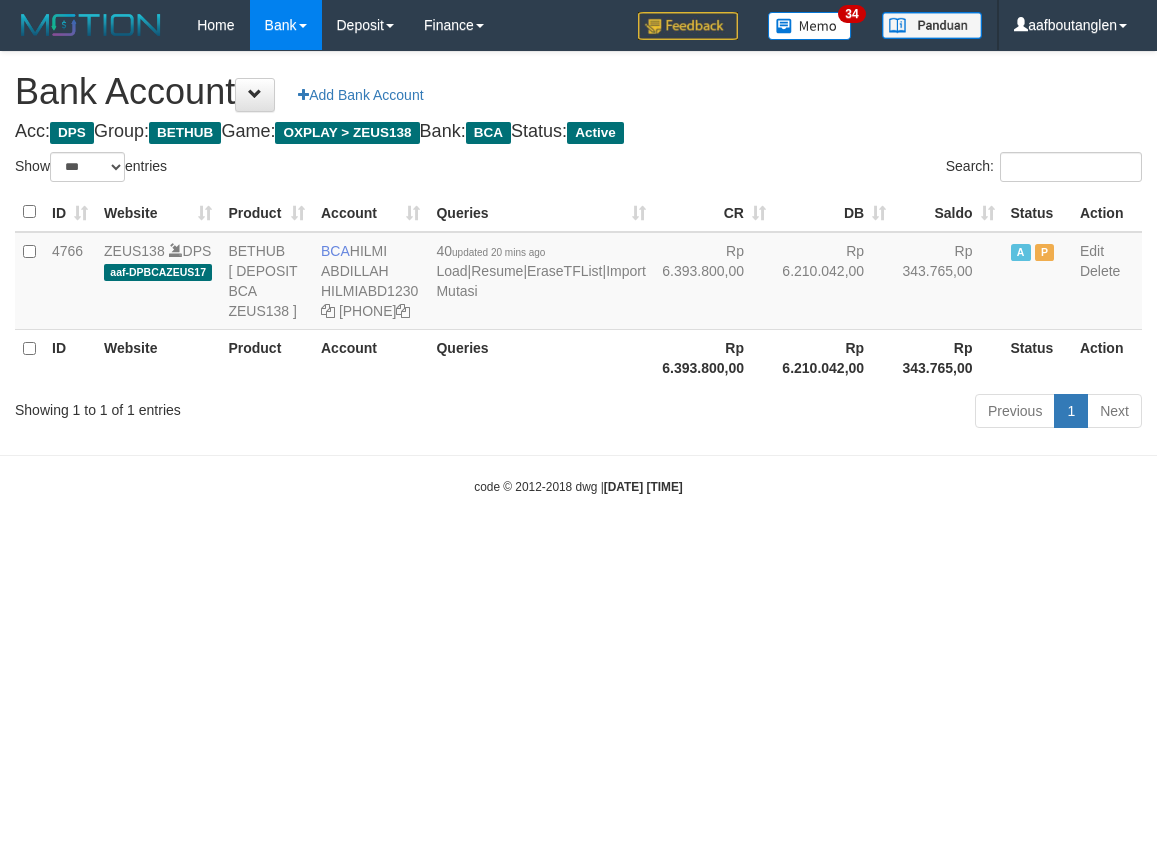 select on "***" 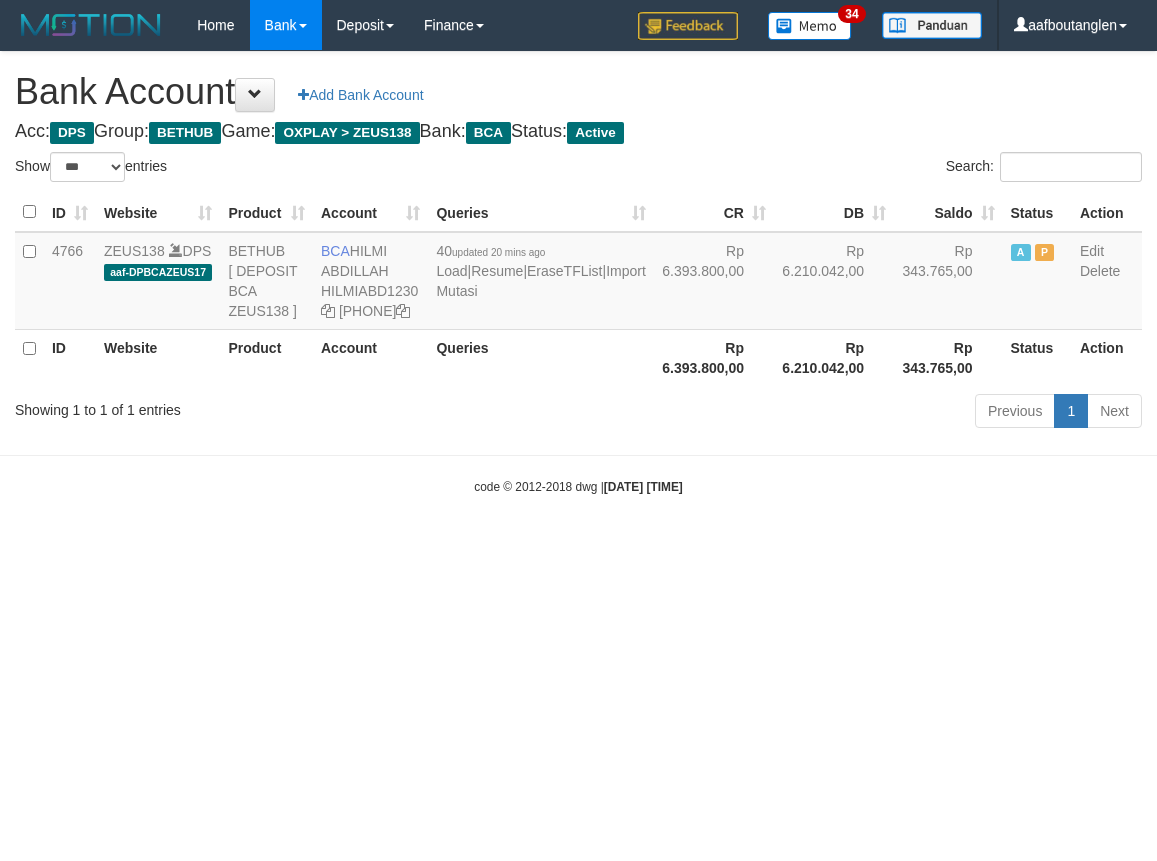 scroll, scrollTop: 0, scrollLeft: 0, axis: both 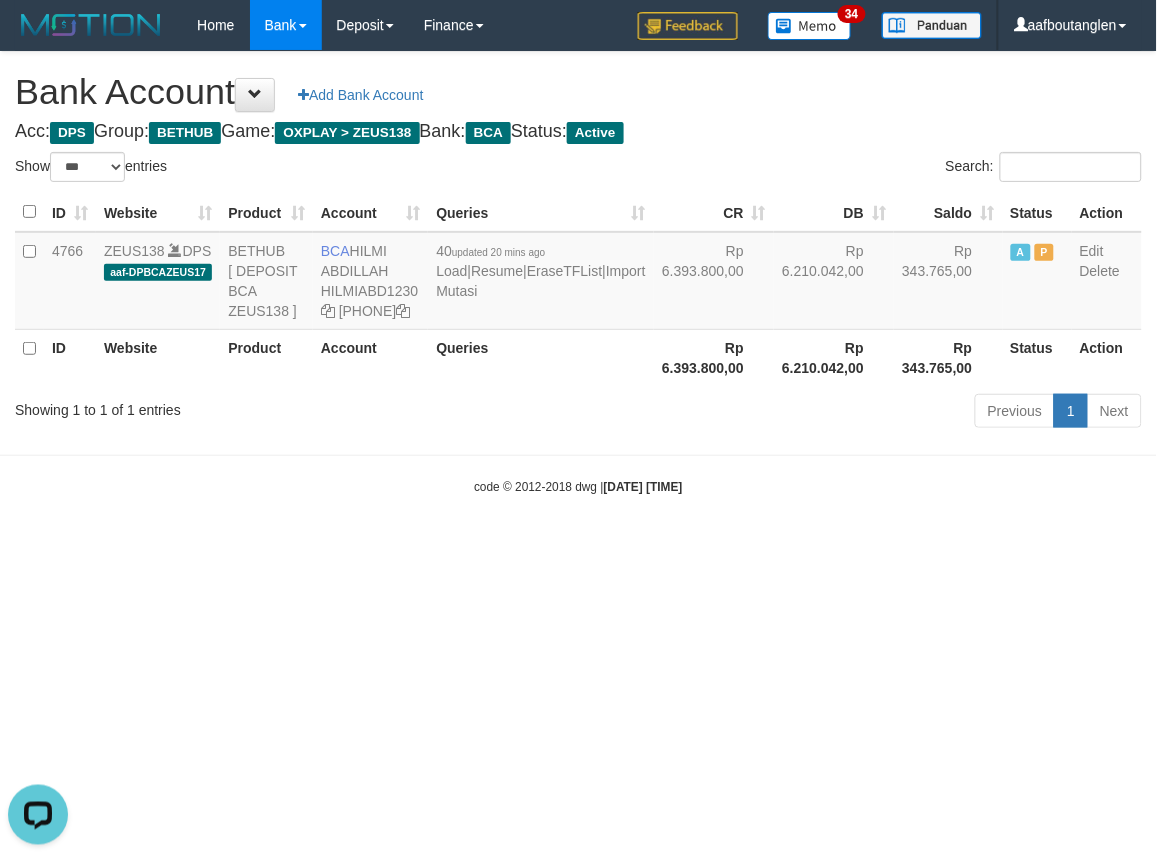 click on "Toggle navigation
Home
Bank
Account List
Deposit
DPS List
History
Note DPS
Finance
Financial Data
aafboutanglen
My Profile
Log Out
34" at bounding box center [578, 273] 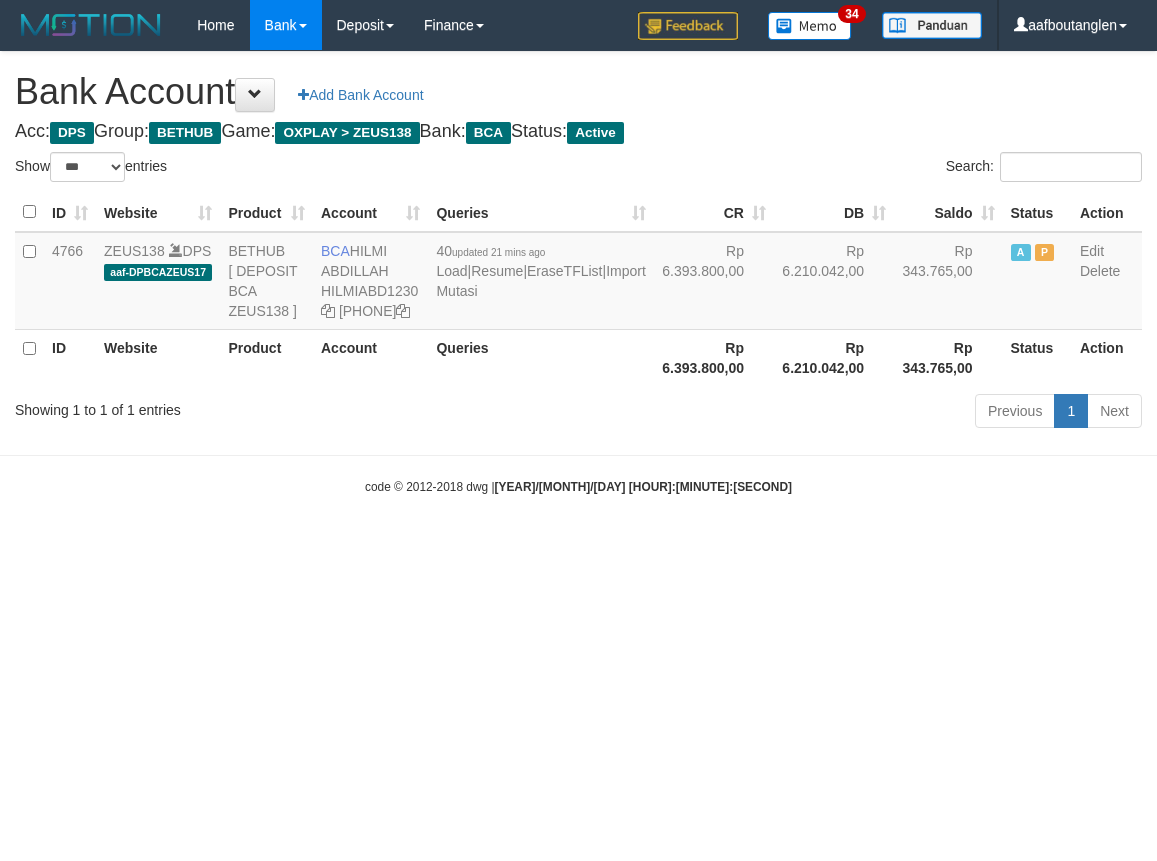 select on "***" 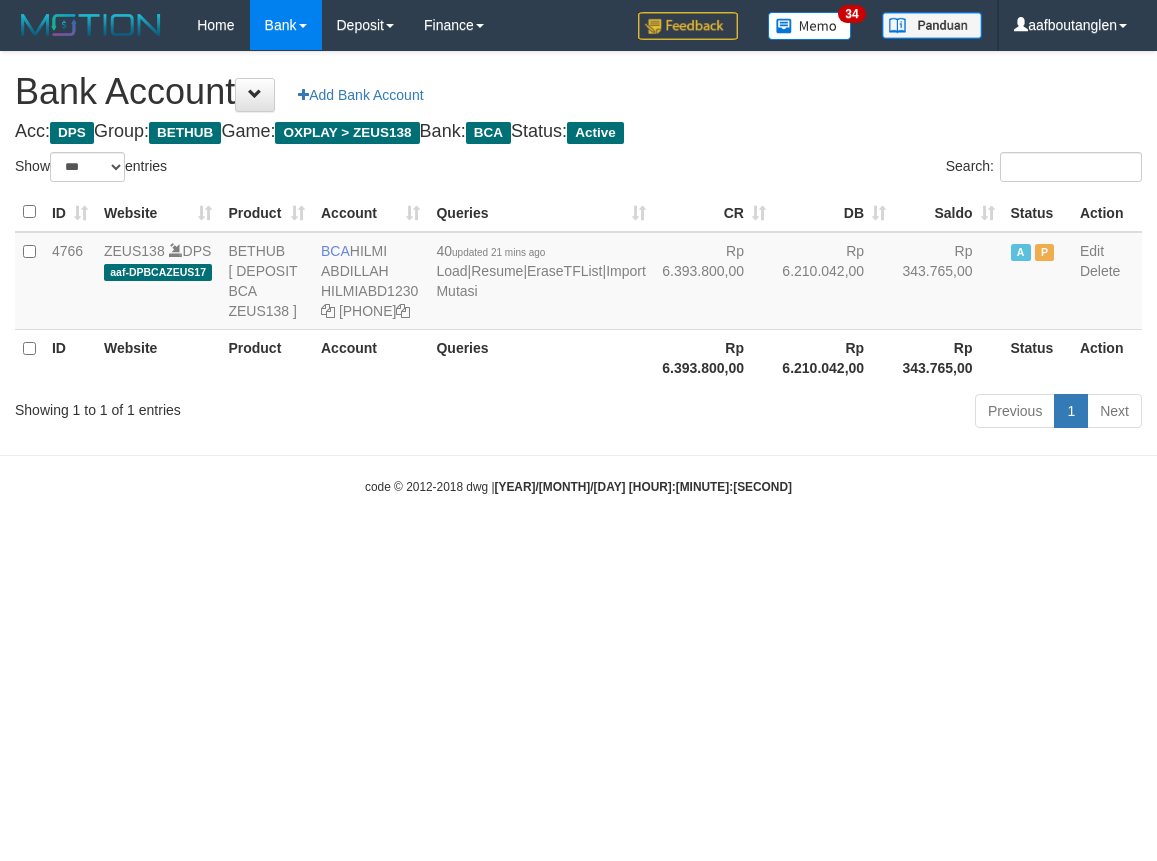 scroll, scrollTop: 0, scrollLeft: 0, axis: both 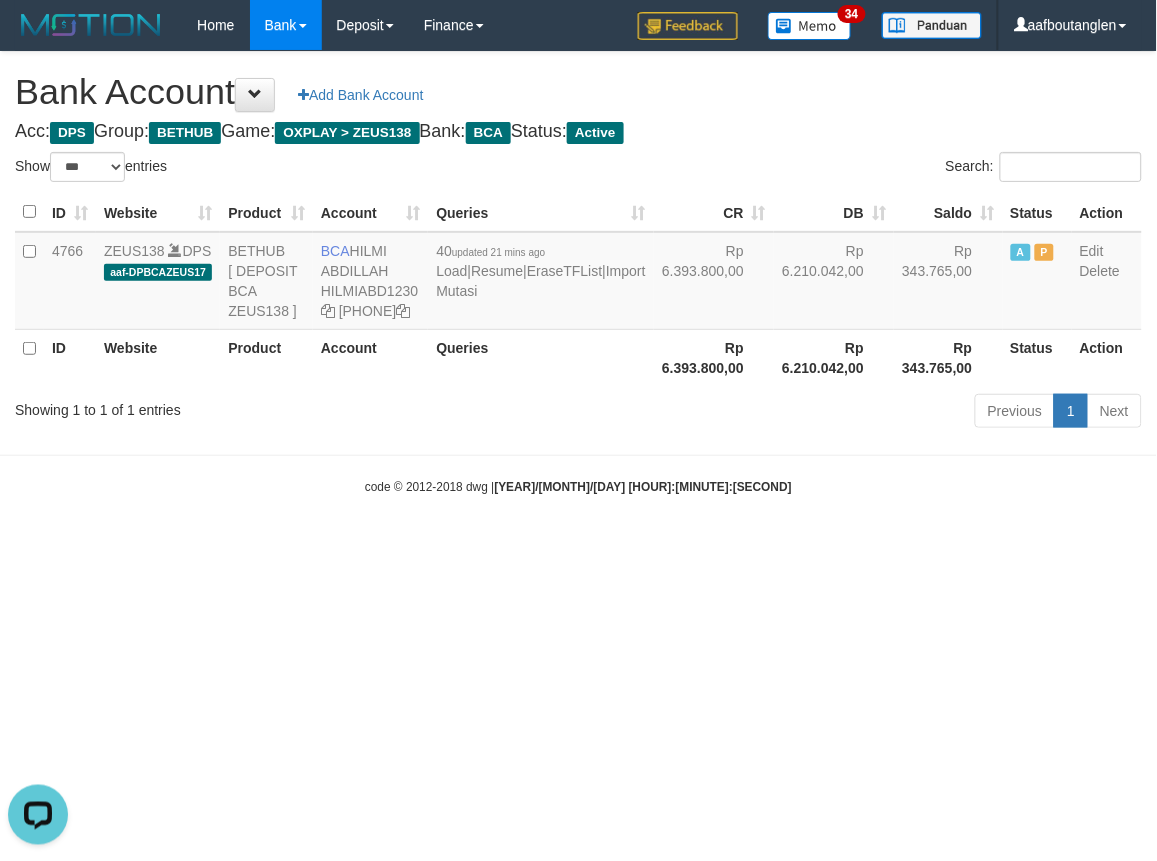 drag, startPoint x: 356, startPoint y: 563, endPoint x: 424, endPoint y: 562, distance: 68.007355 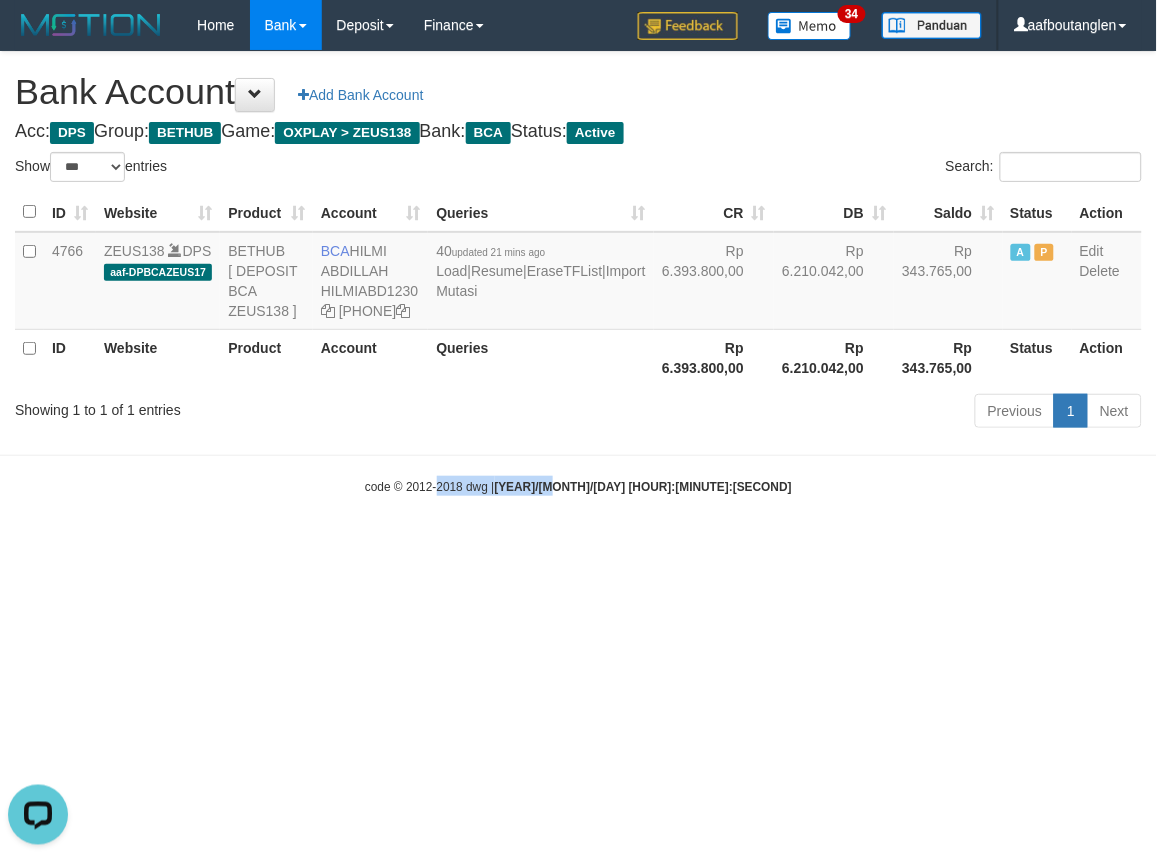 click on "Toggle navigation
Home
Bank
Account List
Deposit
DPS List
History
Note DPS
Finance
Financial Data
aafboutanglen
My Profile
Log Out
34" at bounding box center (578, 273) 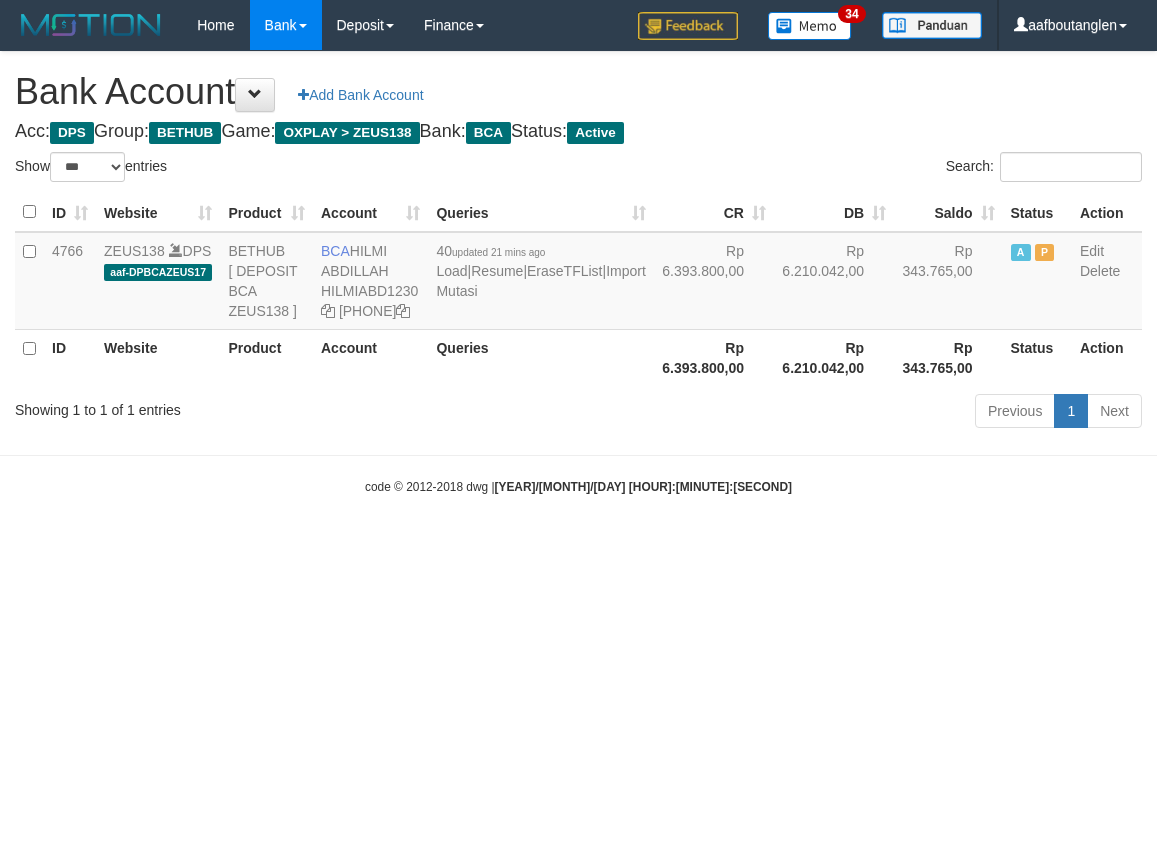select on "***" 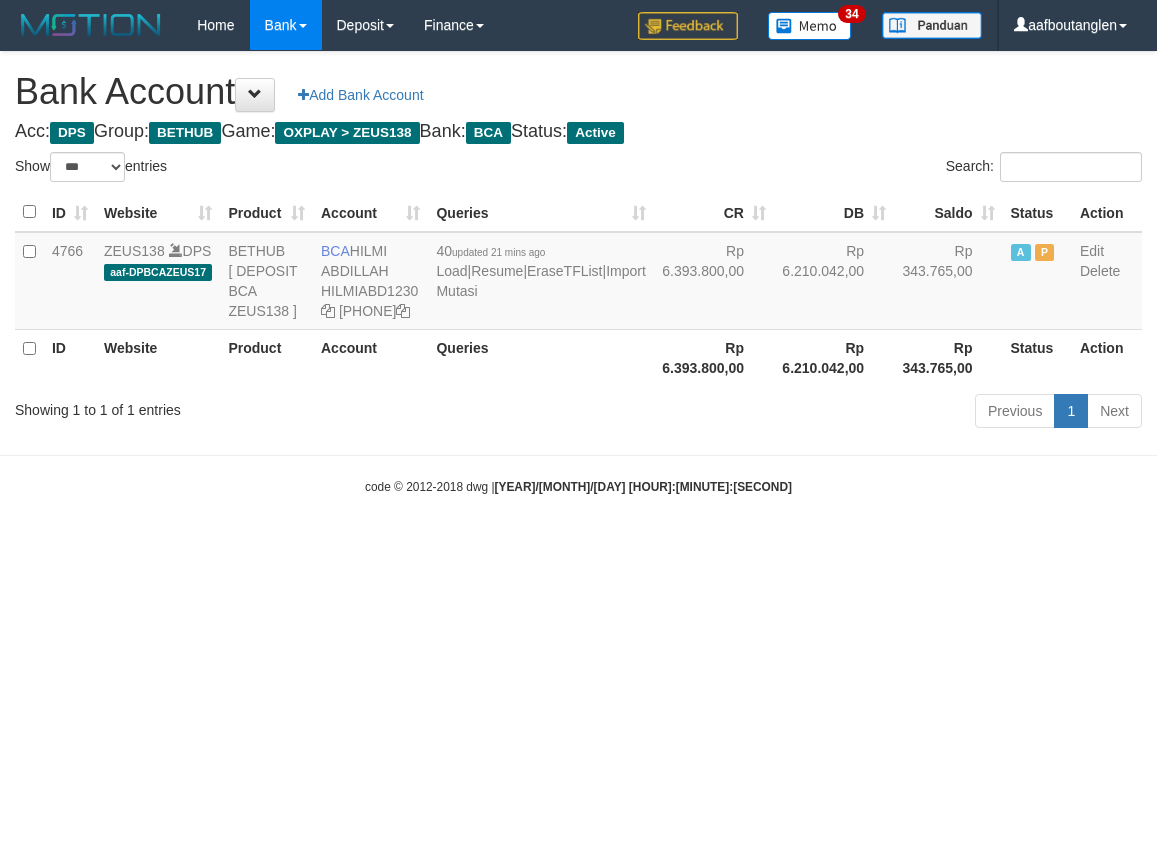 scroll, scrollTop: 0, scrollLeft: 0, axis: both 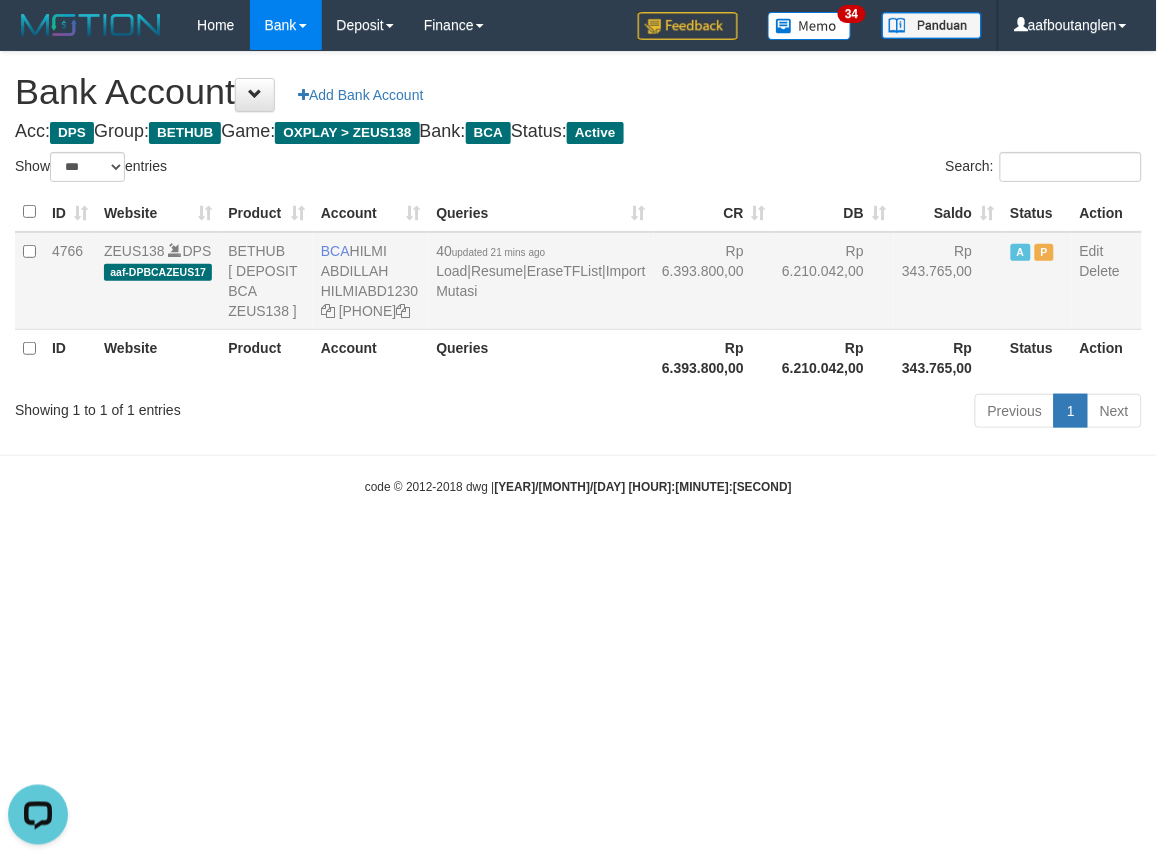 copy on "HILMI ABDILLAH" 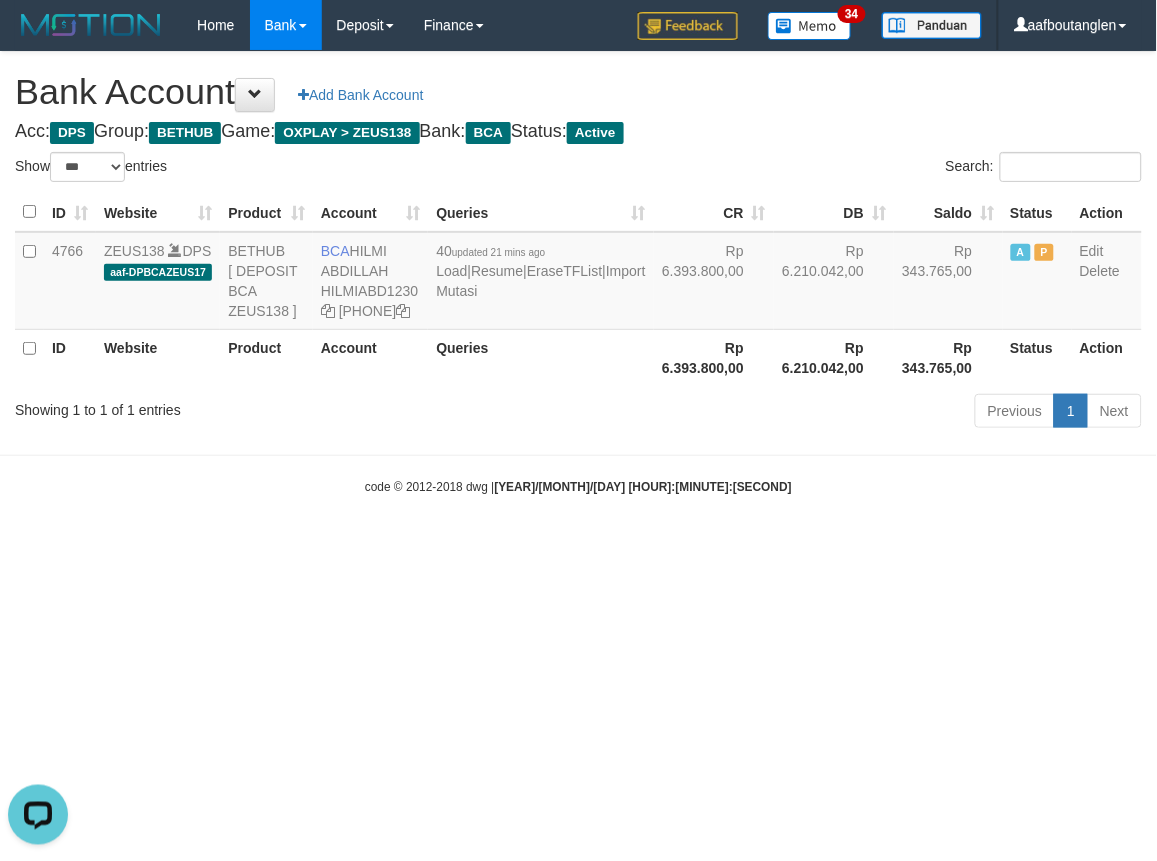 drag, startPoint x: 737, startPoint y: 568, endPoint x: 761, endPoint y: 573, distance: 24.5153 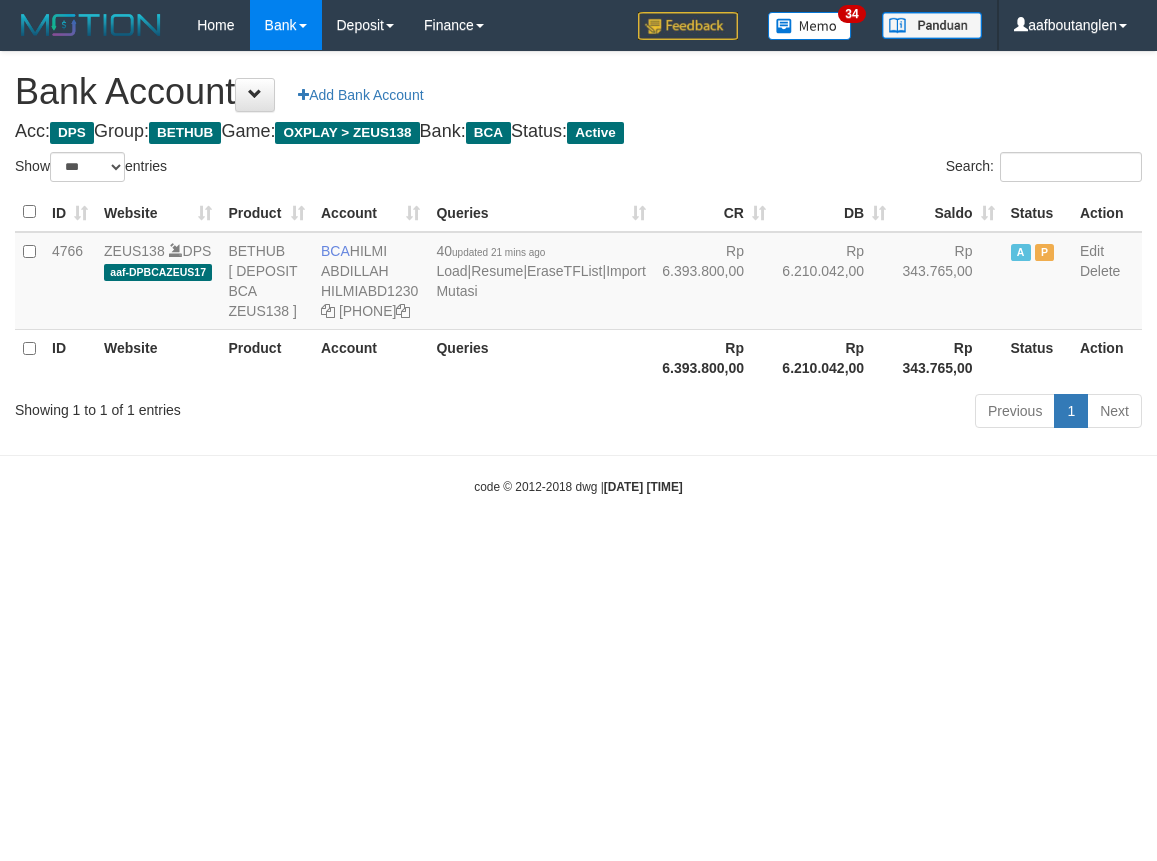 select on "***" 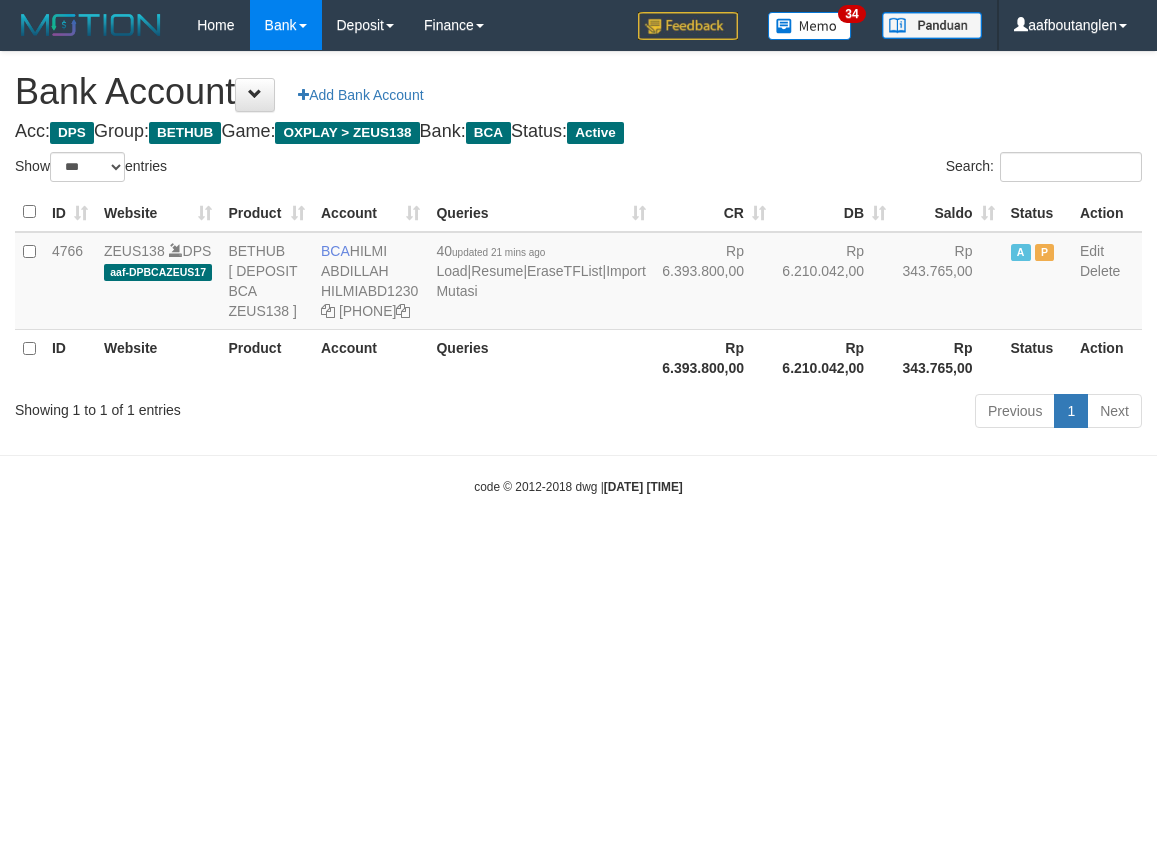 scroll, scrollTop: 0, scrollLeft: 0, axis: both 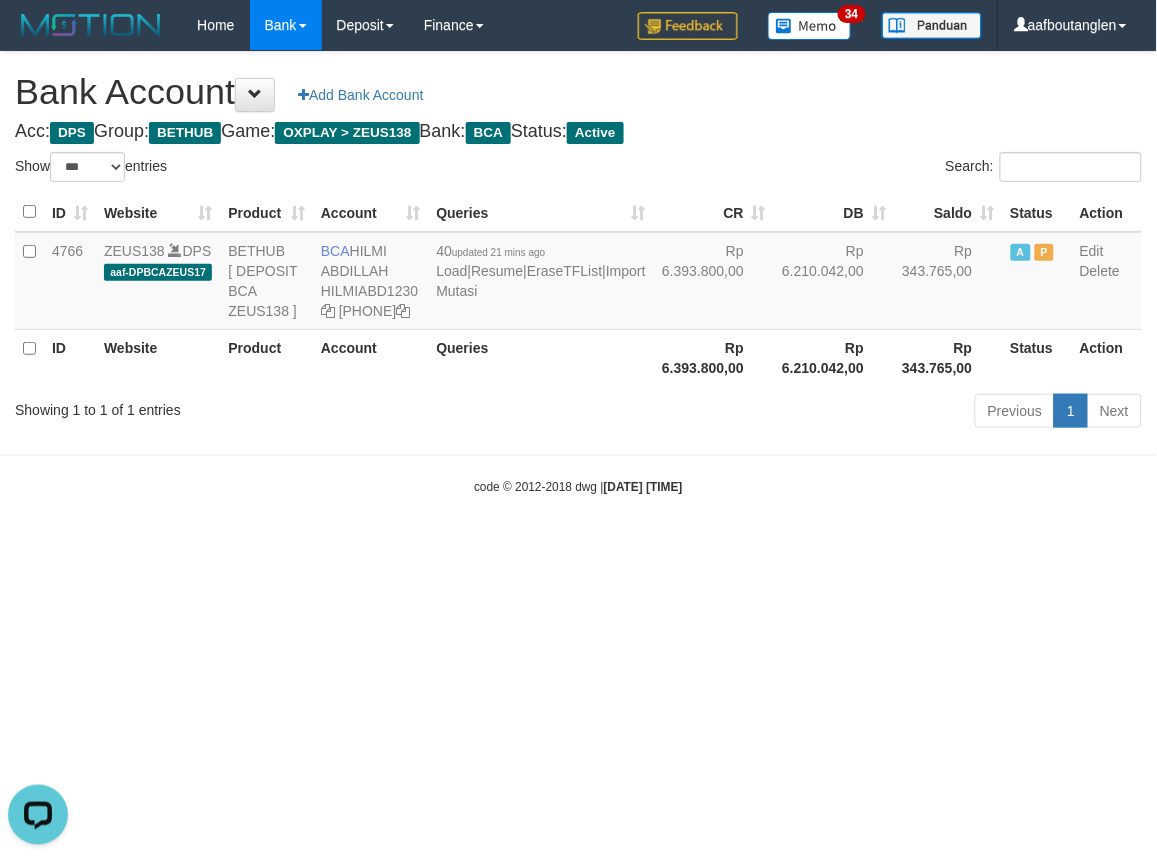 click on "Toggle navigation
Home
Bank
Account List
Deposit
DPS List
History
Note DPS
Finance
Financial Data
aafboutanglen
My Profile
Log Out
34" at bounding box center [578, 273] 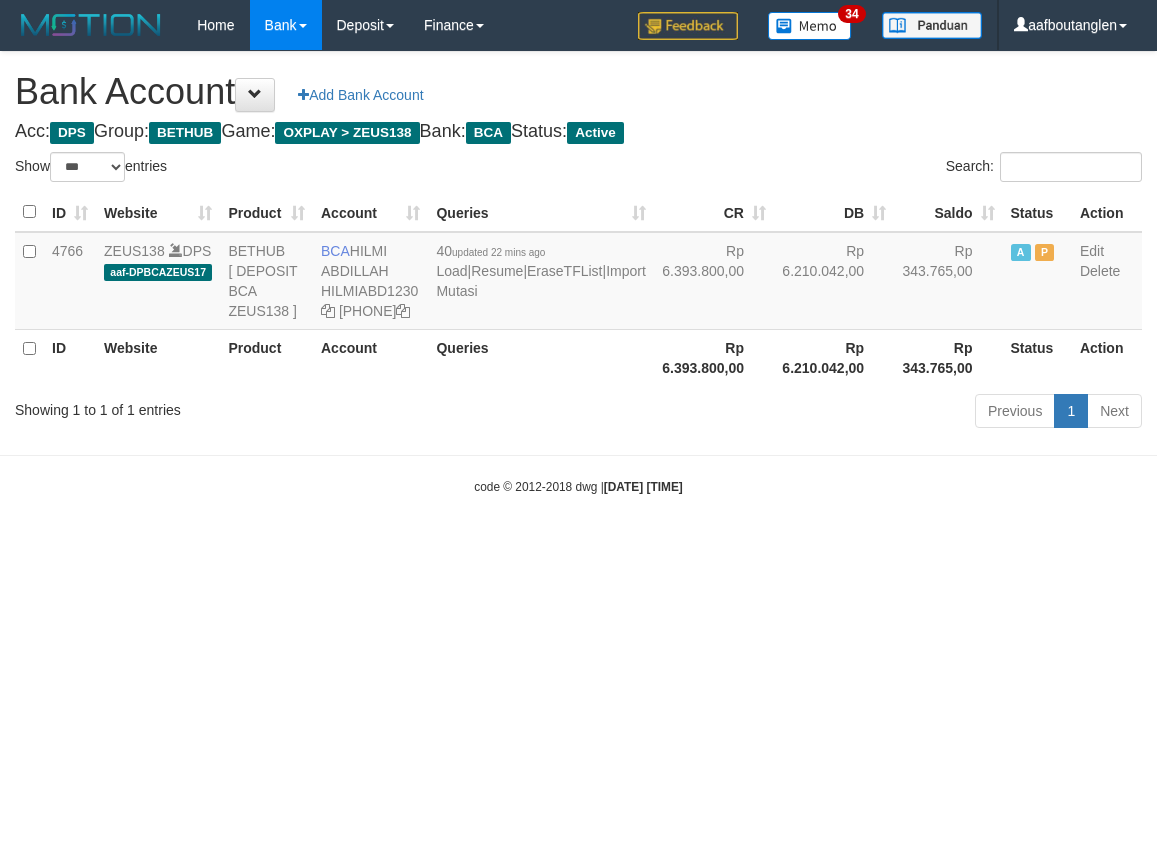 select on "***" 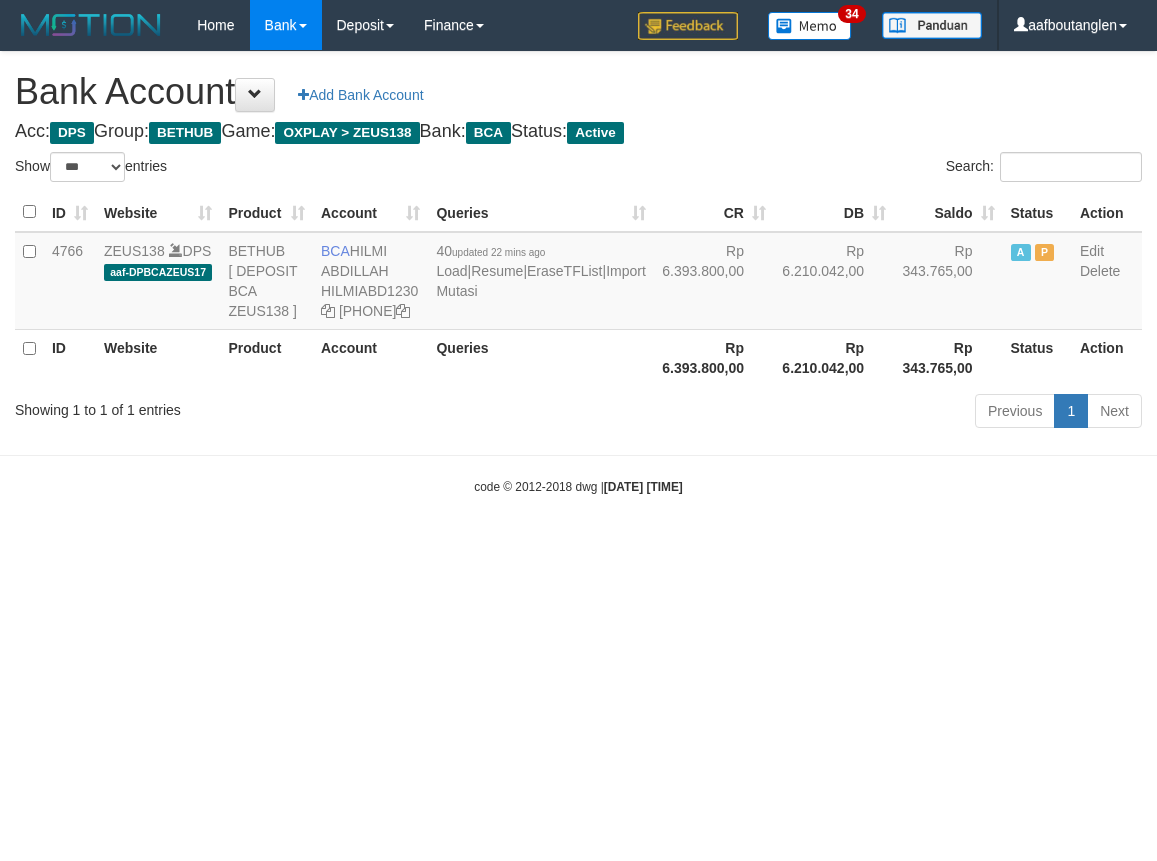 scroll, scrollTop: 0, scrollLeft: 0, axis: both 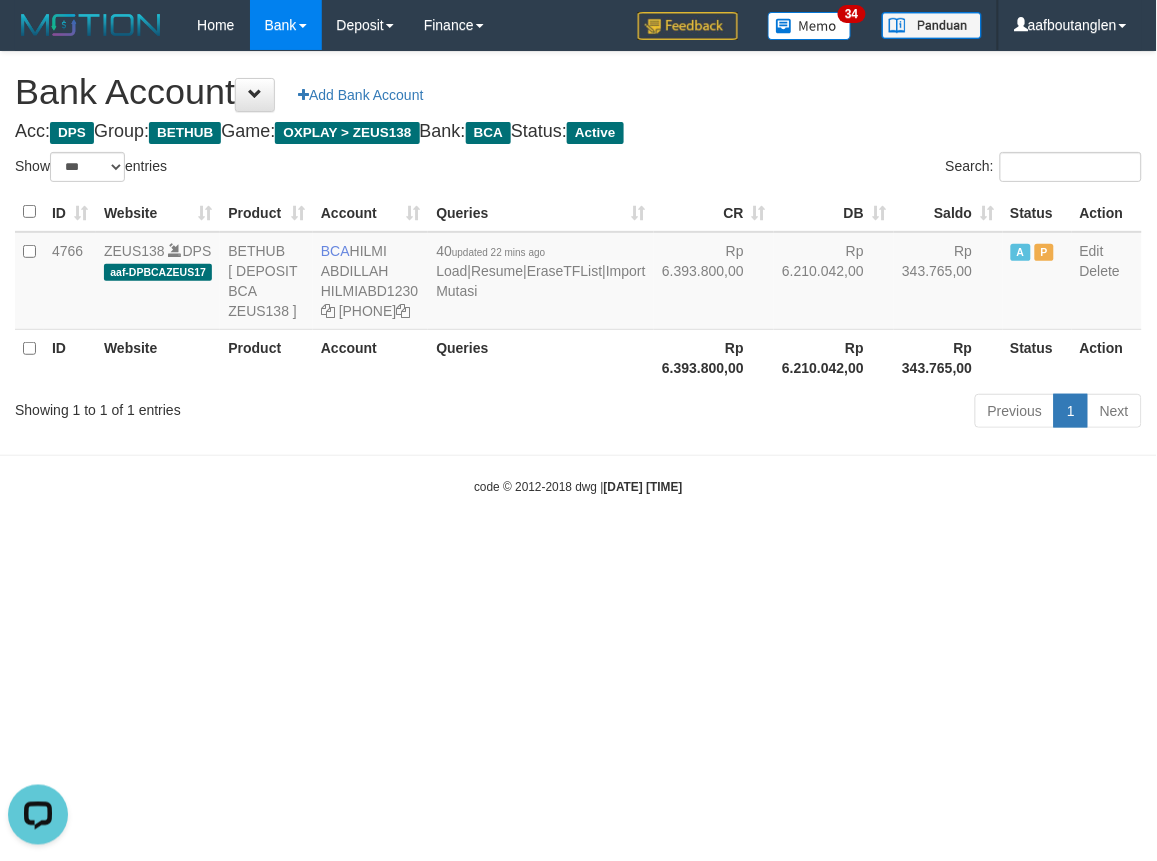 drag, startPoint x: 0, startPoint y: 610, endPoint x: 105, endPoint y: 595, distance: 106.06602 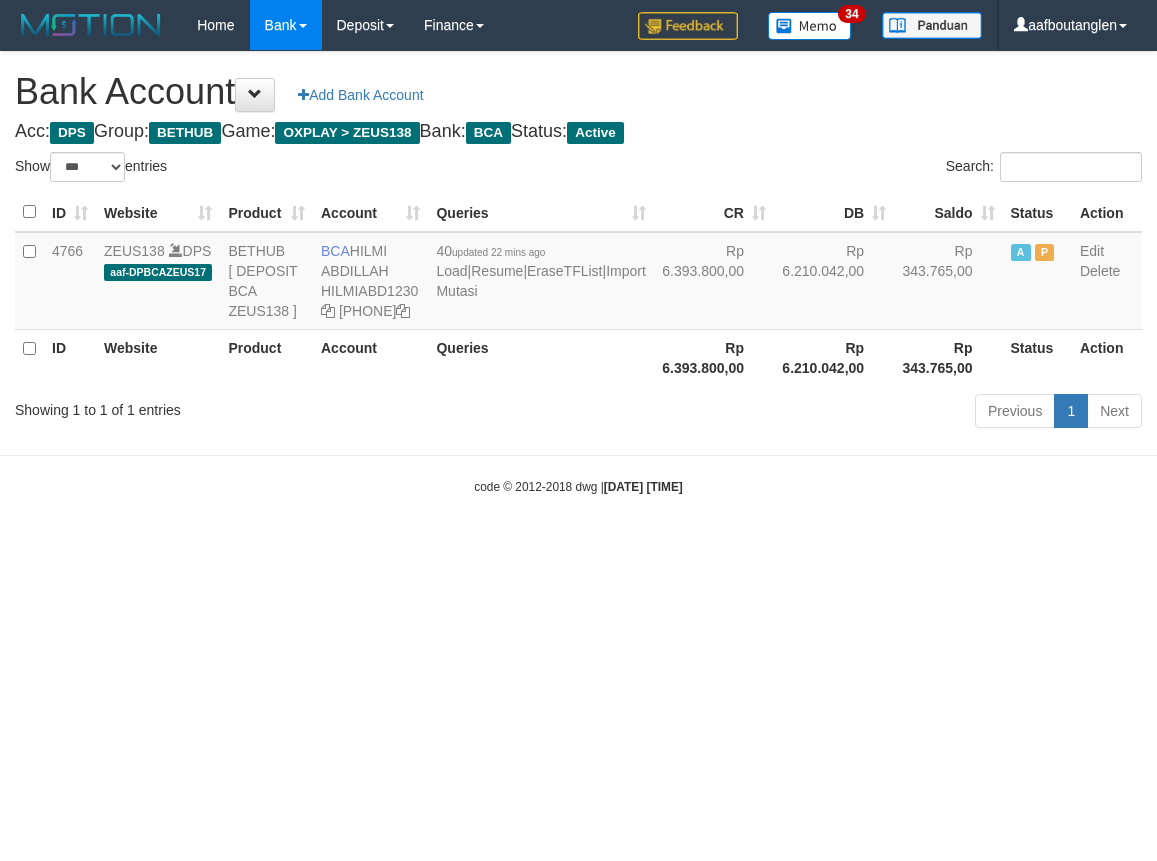 select on "***" 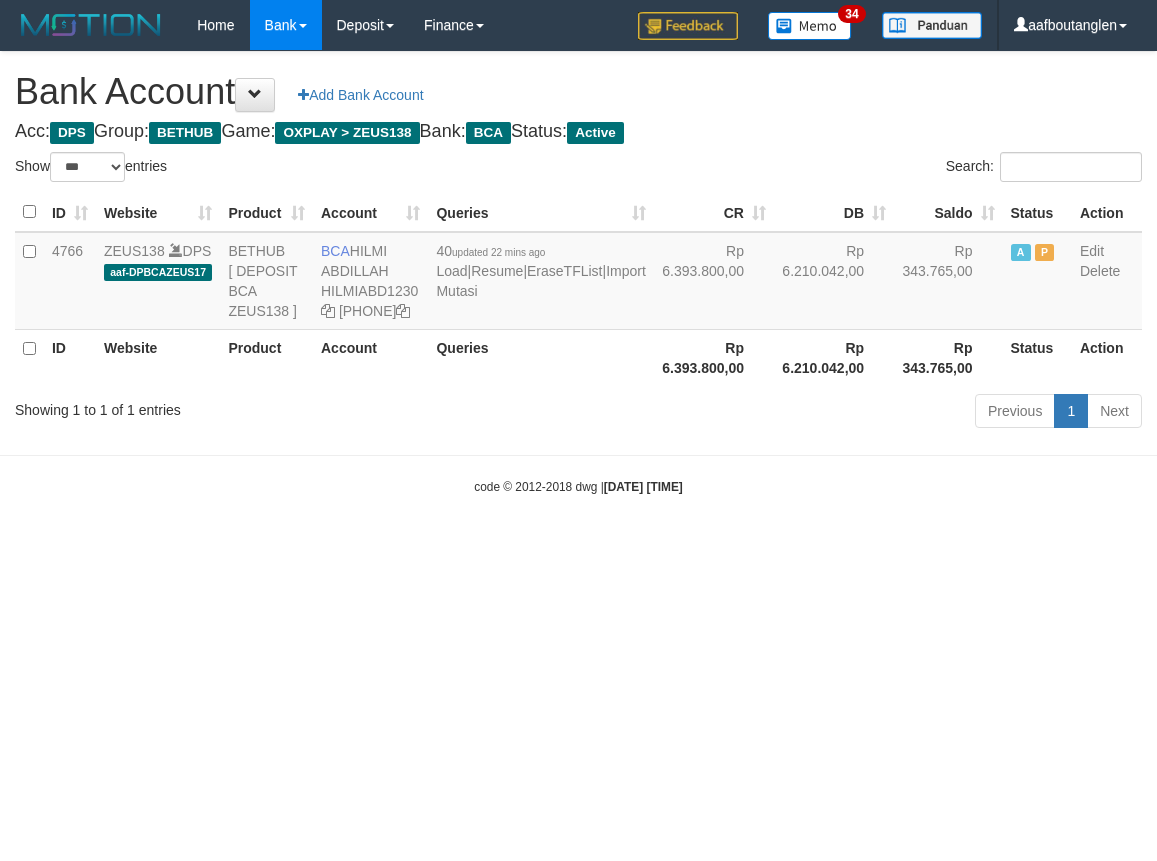 scroll, scrollTop: 0, scrollLeft: 0, axis: both 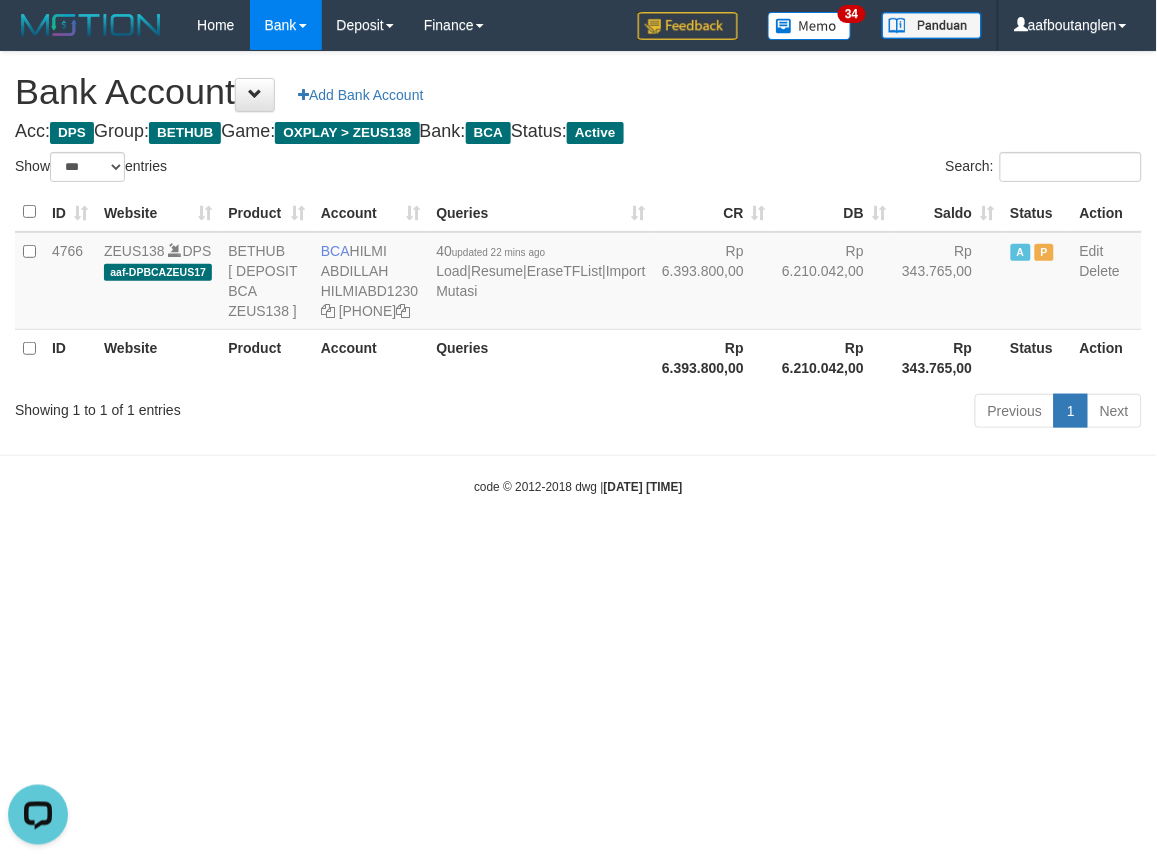 drag, startPoint x: 860, startPoint y: 595, endPoint x: 880, endPoint y: 586, distance: 21.931713 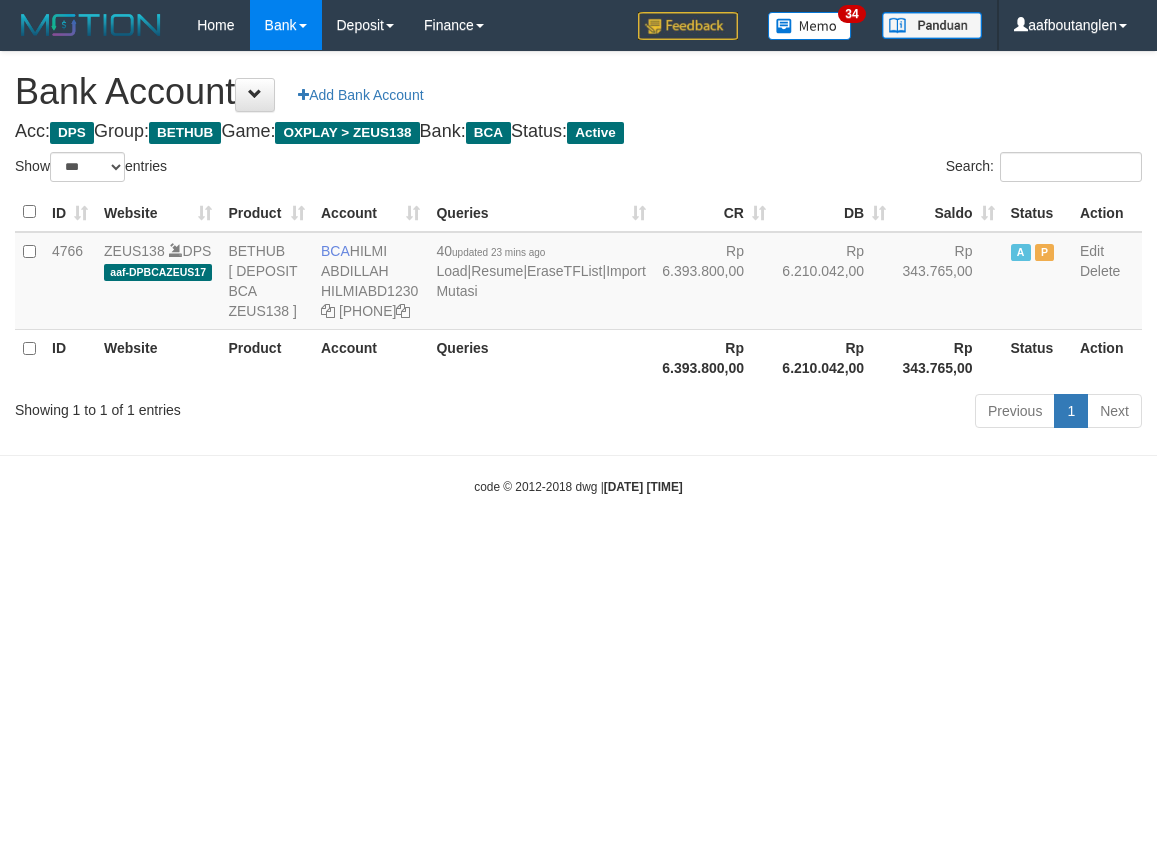 select on "***" 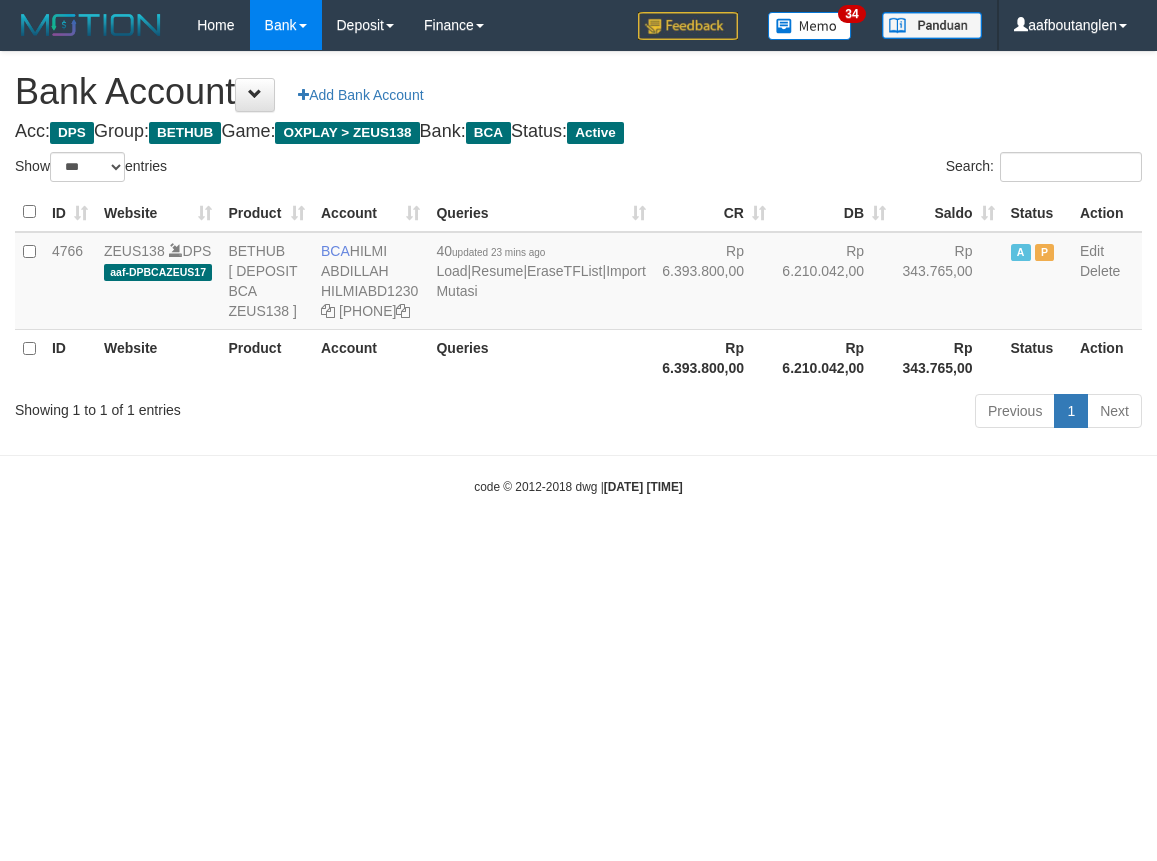scroll, scrollTop: 0, scrollLeft: 0, axis: both 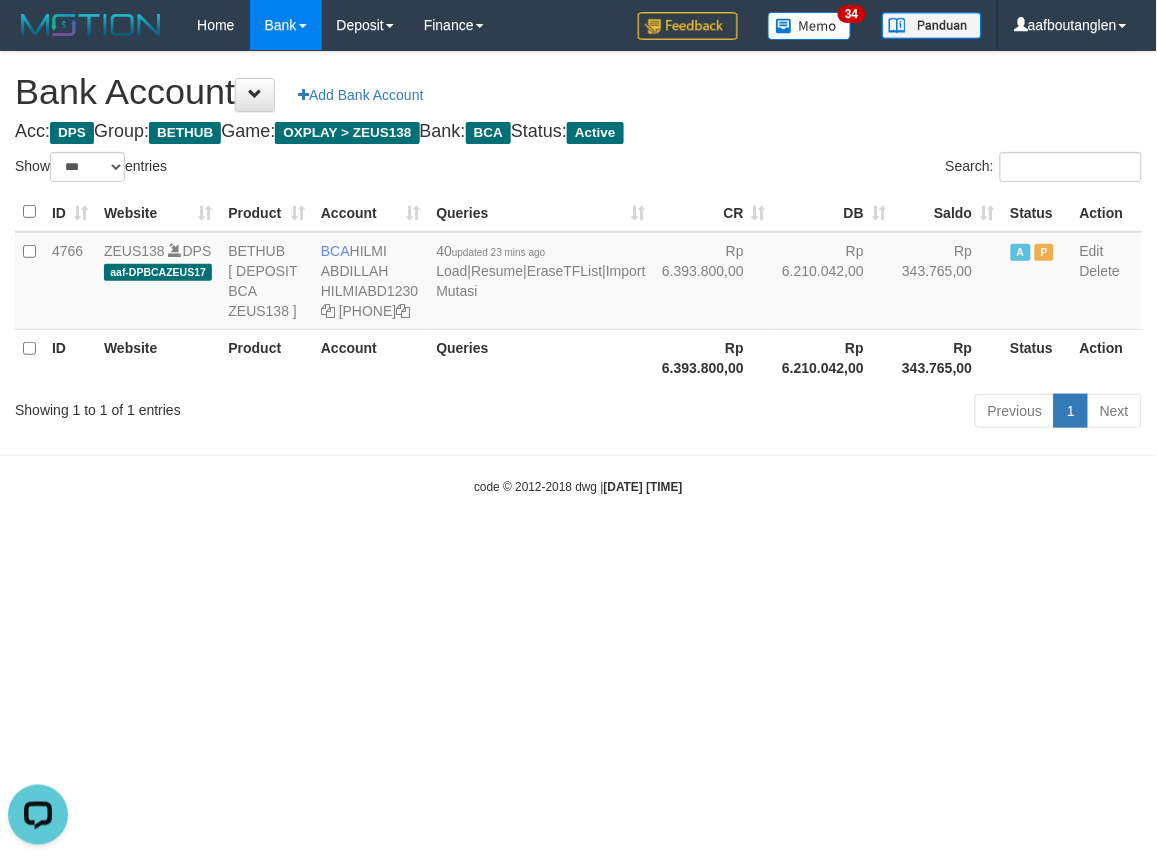click on "Toggle navigation
Home
Bank
Account List
Deposit
DPS List
History
Note DPS
Finance
Financial Data
aafboutanglen
My Profile
Log Out
34" at bounding box center (578, 273) 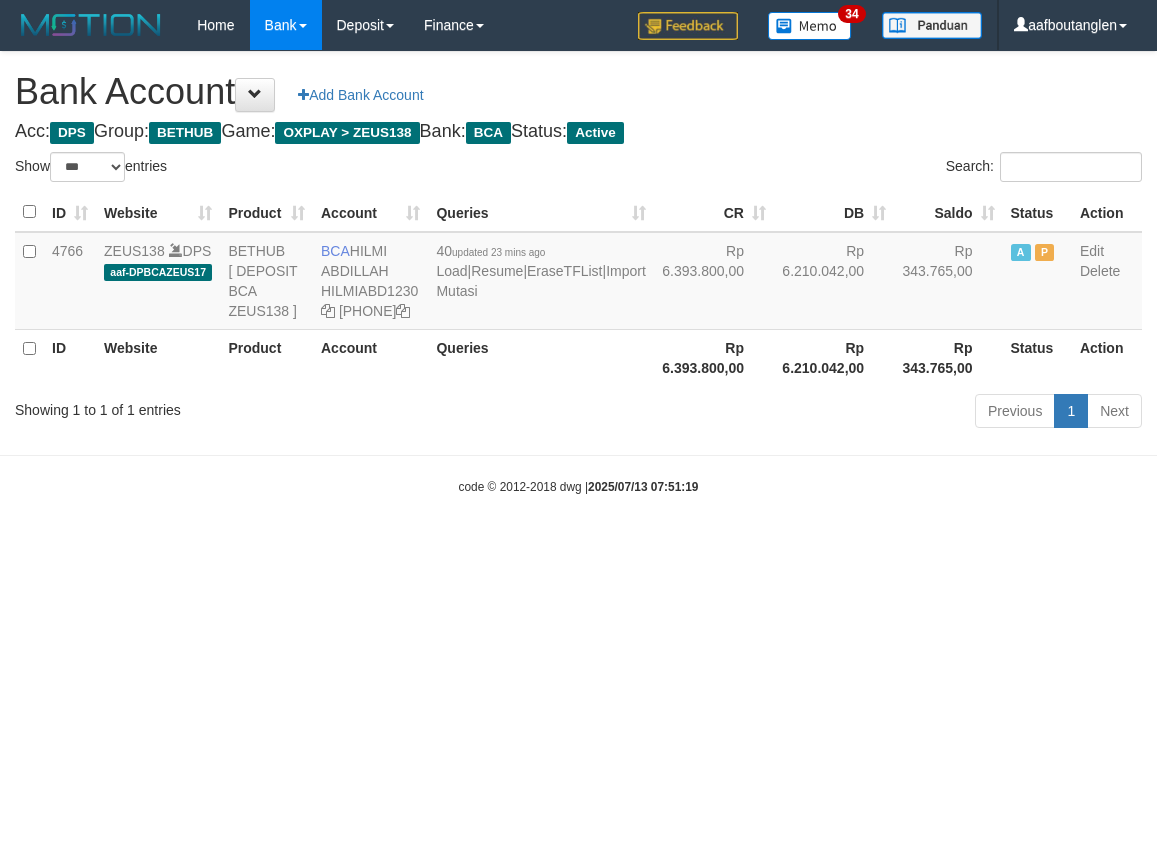 select on "***" 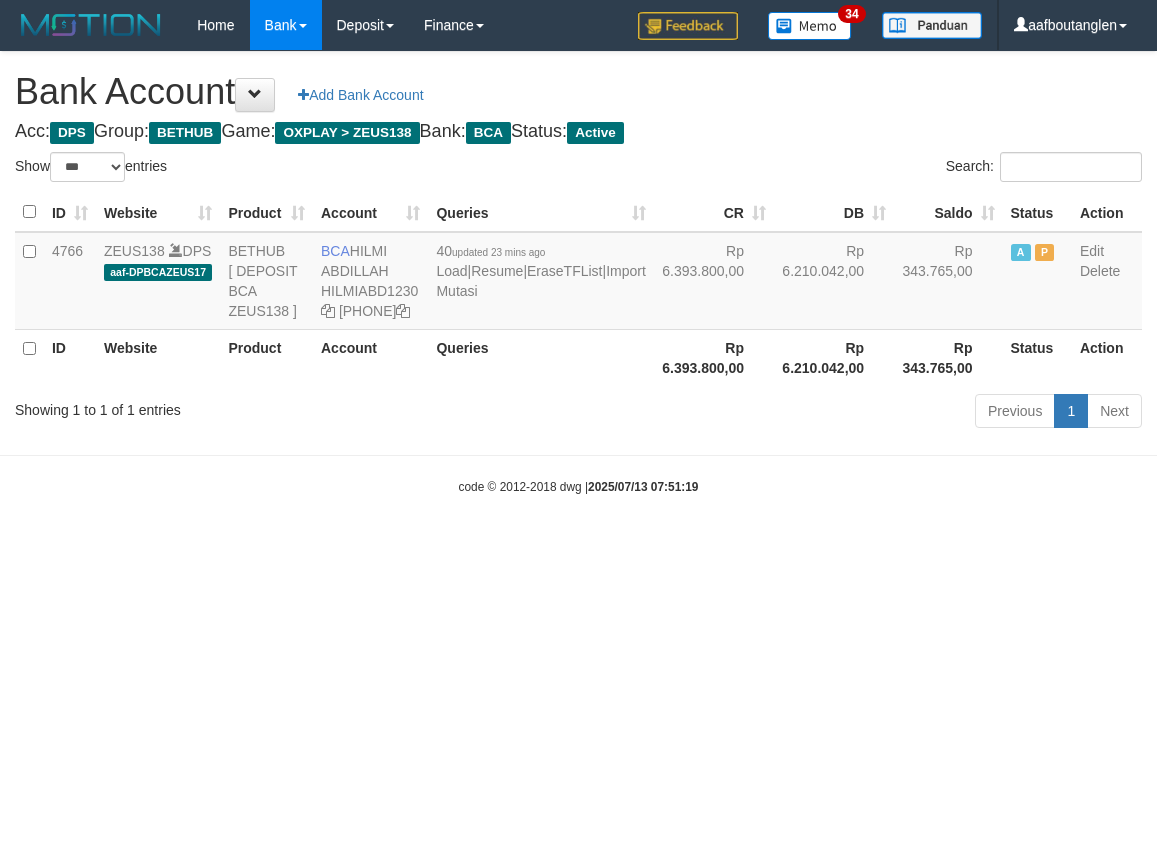scroll, scrollTop: 0, scrollLeft: 0, axis: both 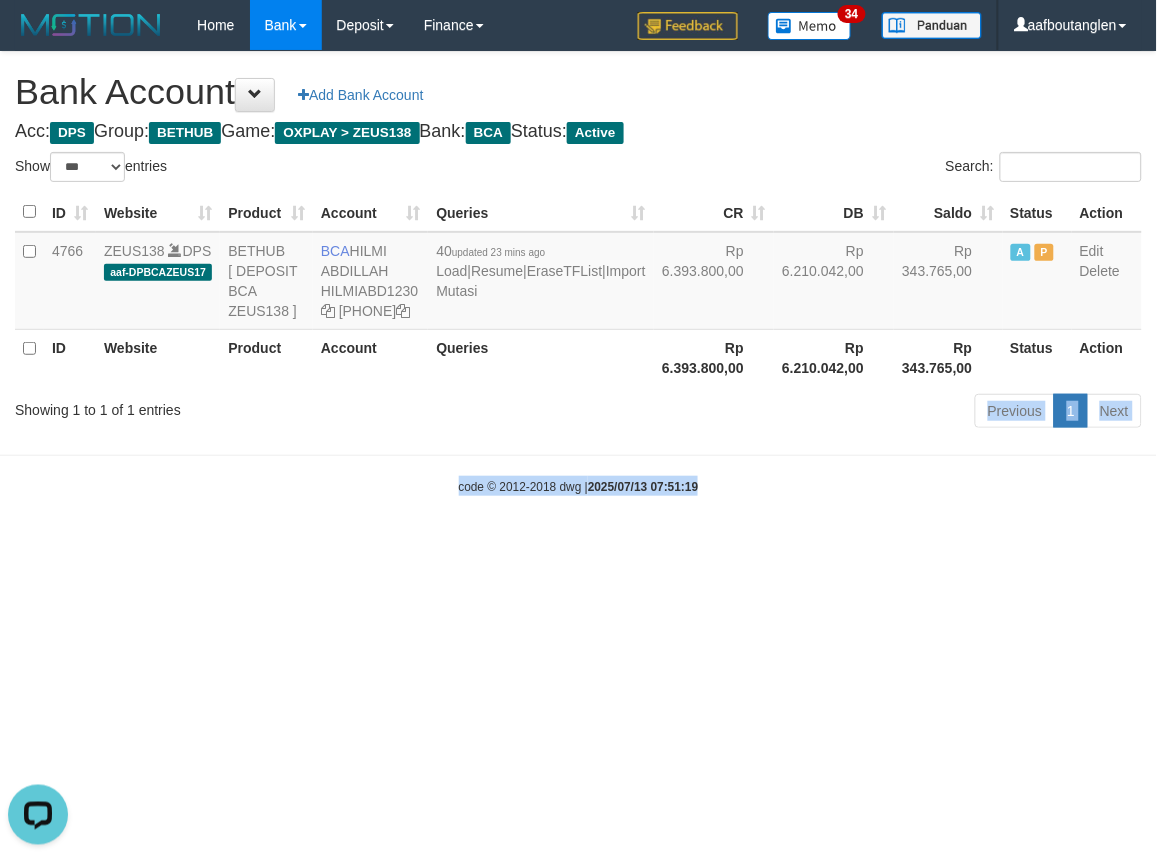drag, startPoint x: 781, startPoint y: 447, endPoint x: 984, endPoint y: 532, distance: 220.07726 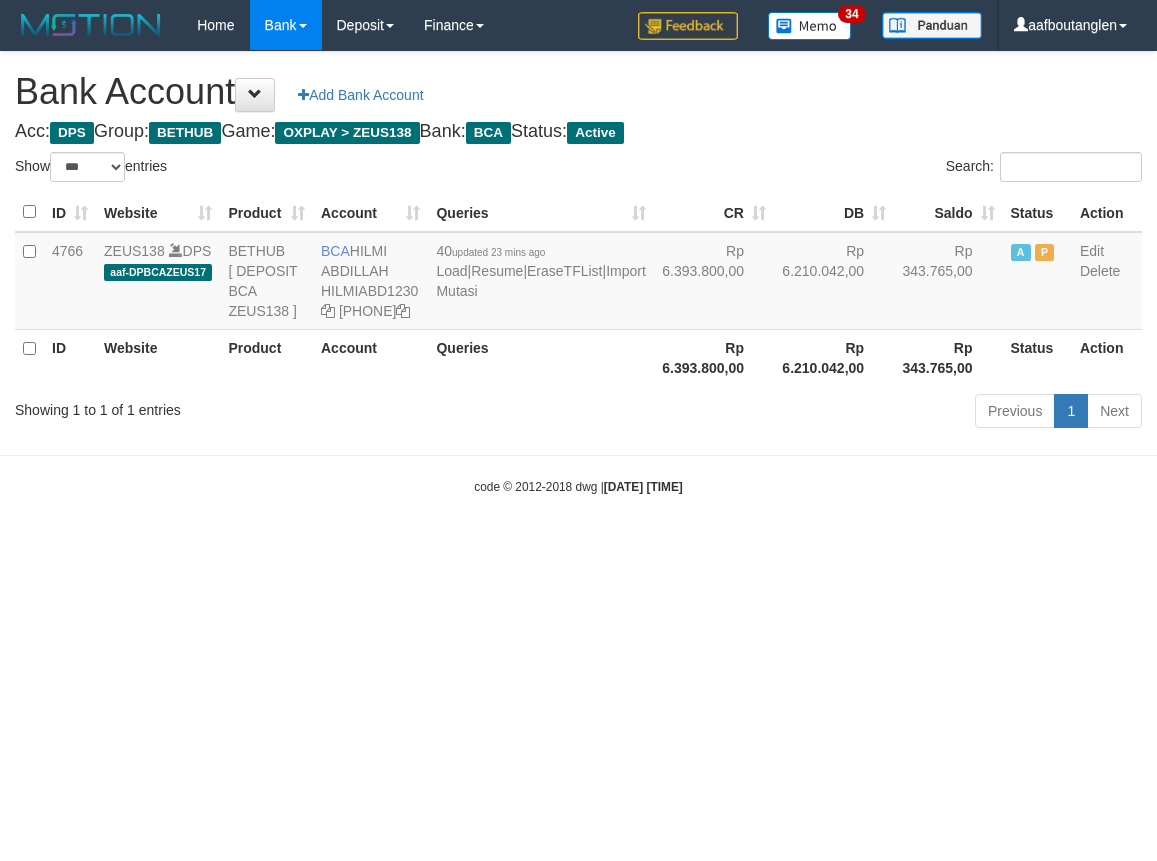 select on "***" 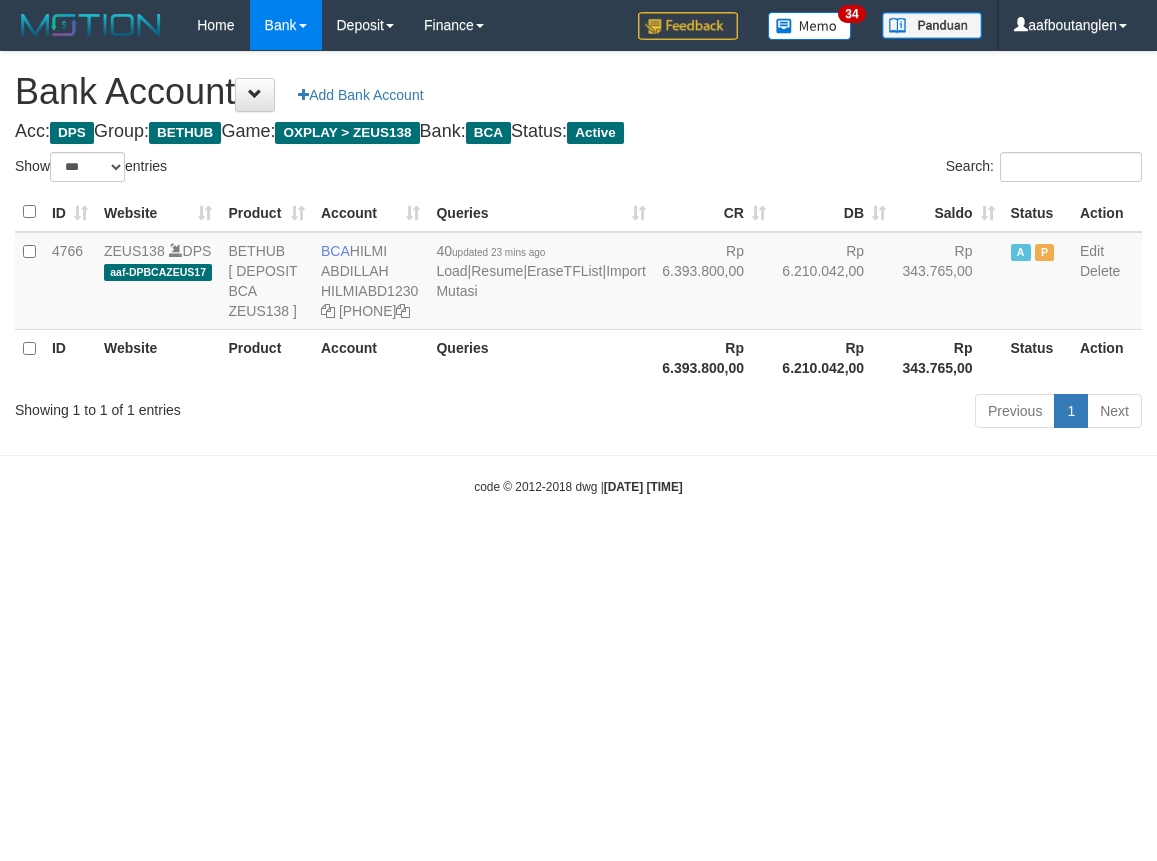 scroll, scrollTop: 0, scrollLeft: 0, axis: both 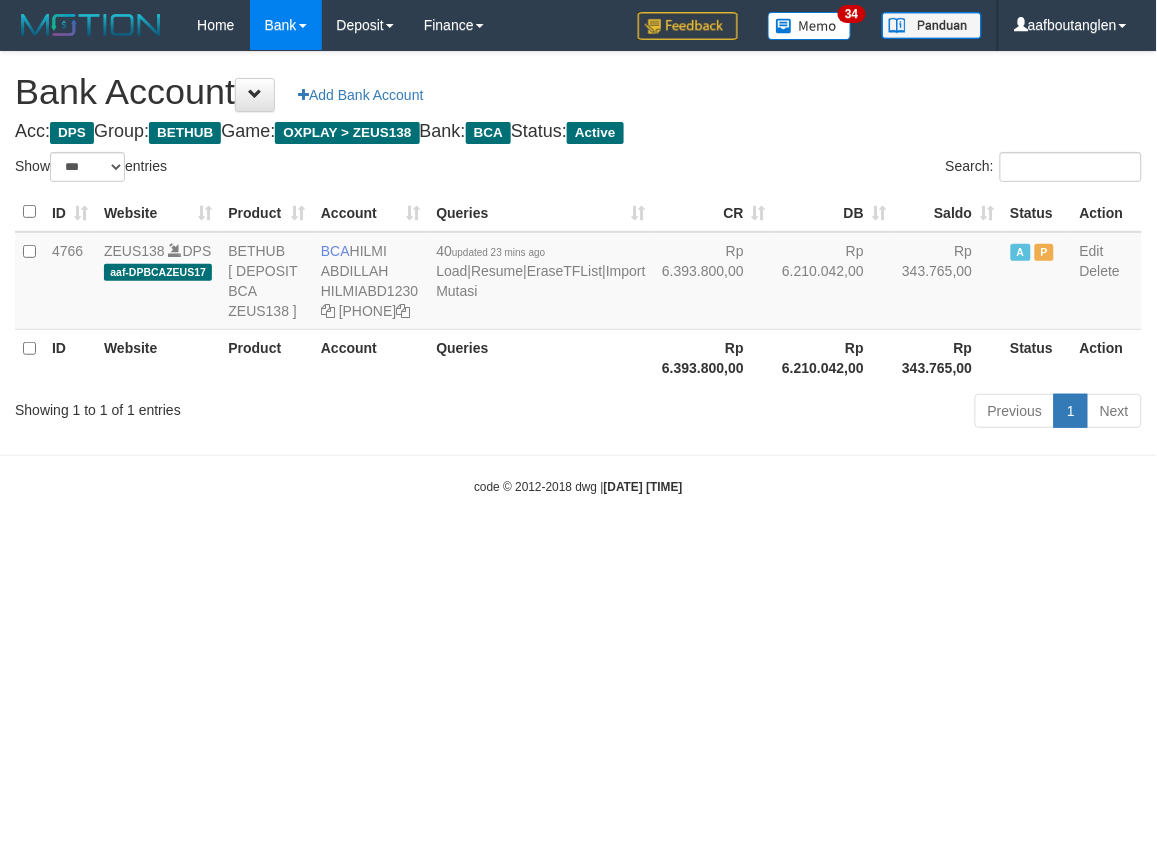 click on "Toggle navigation
Home
Bank
Account List
Deposit
DPS List
History
Note DPS
Finance
Financial Data
aafboutanglen
My Profile
Log Out
34" at bounding box center (578, 273) 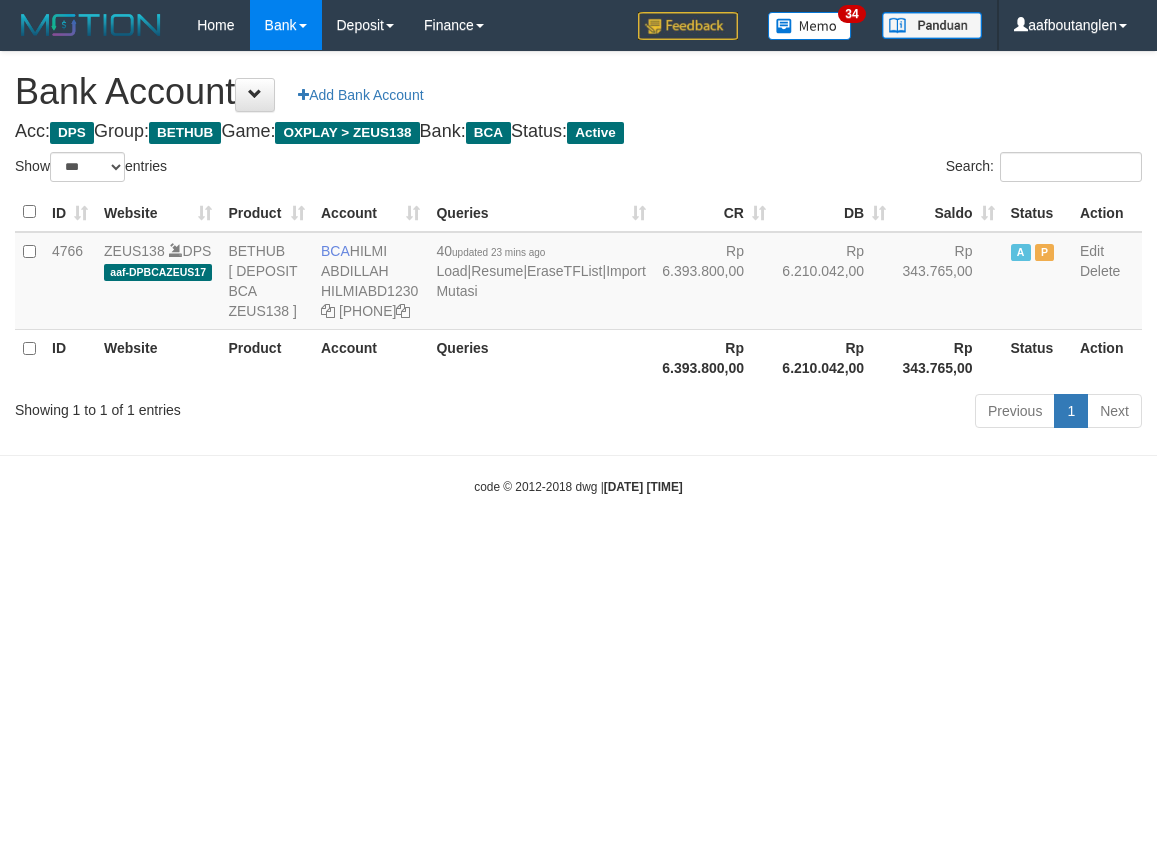 select on "***" 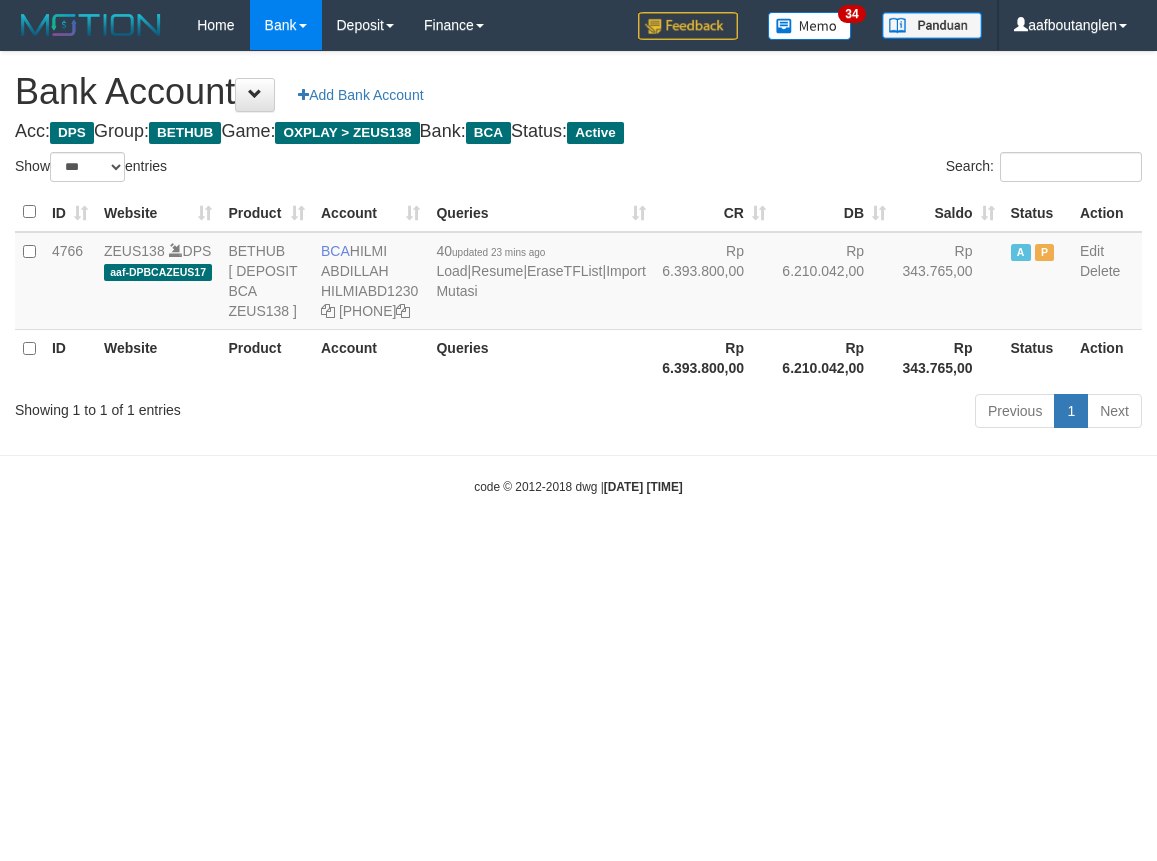 scroll, scrollTop: 0, scrollLeft: 0, axis: both 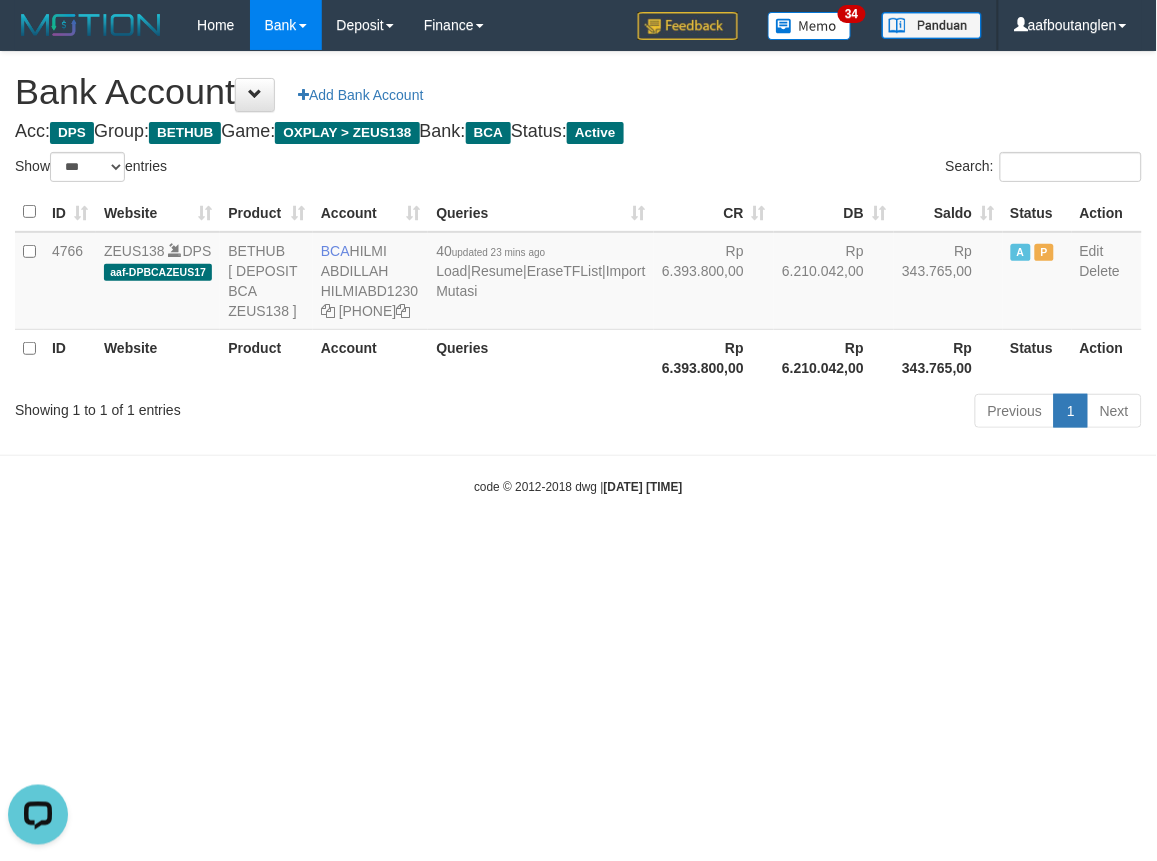 drag, startPoint x: 22, startPoint y: 601, endPoint x: 112, endPoint y: 613, distance: 90.79648 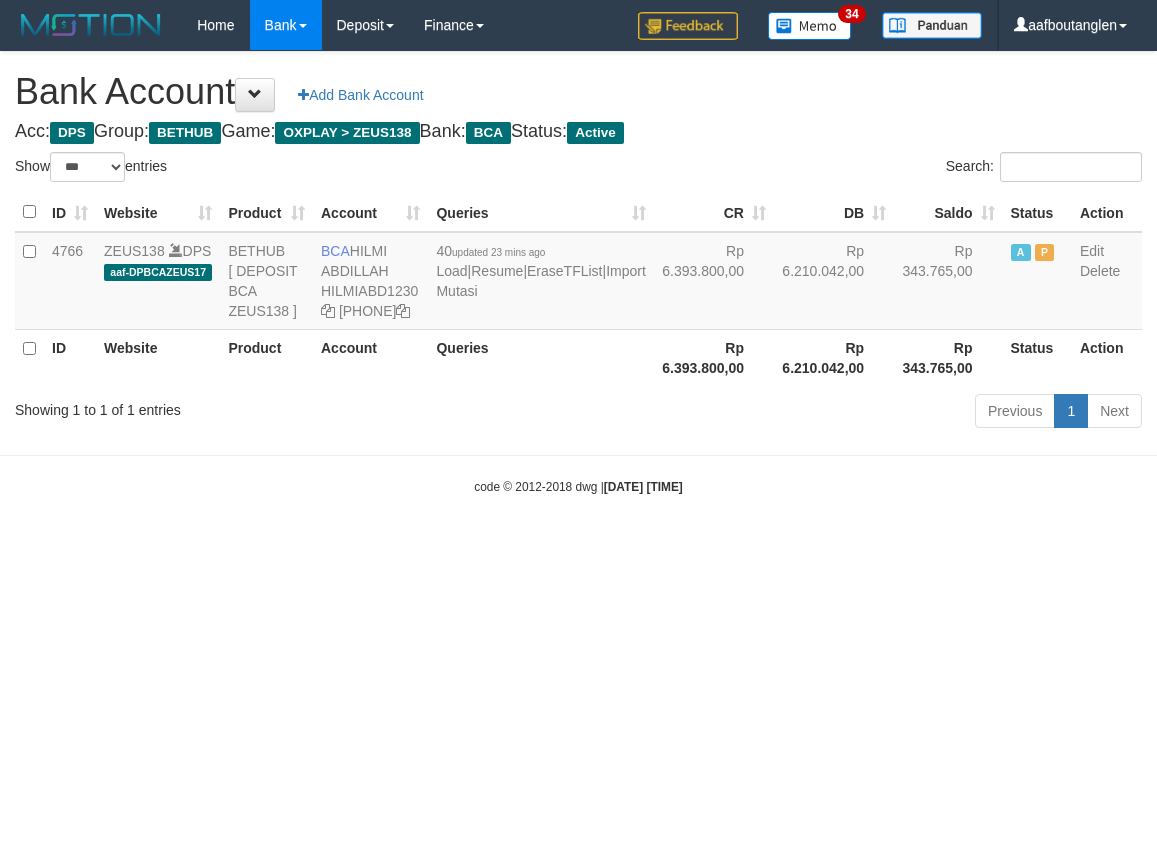 select on "***" 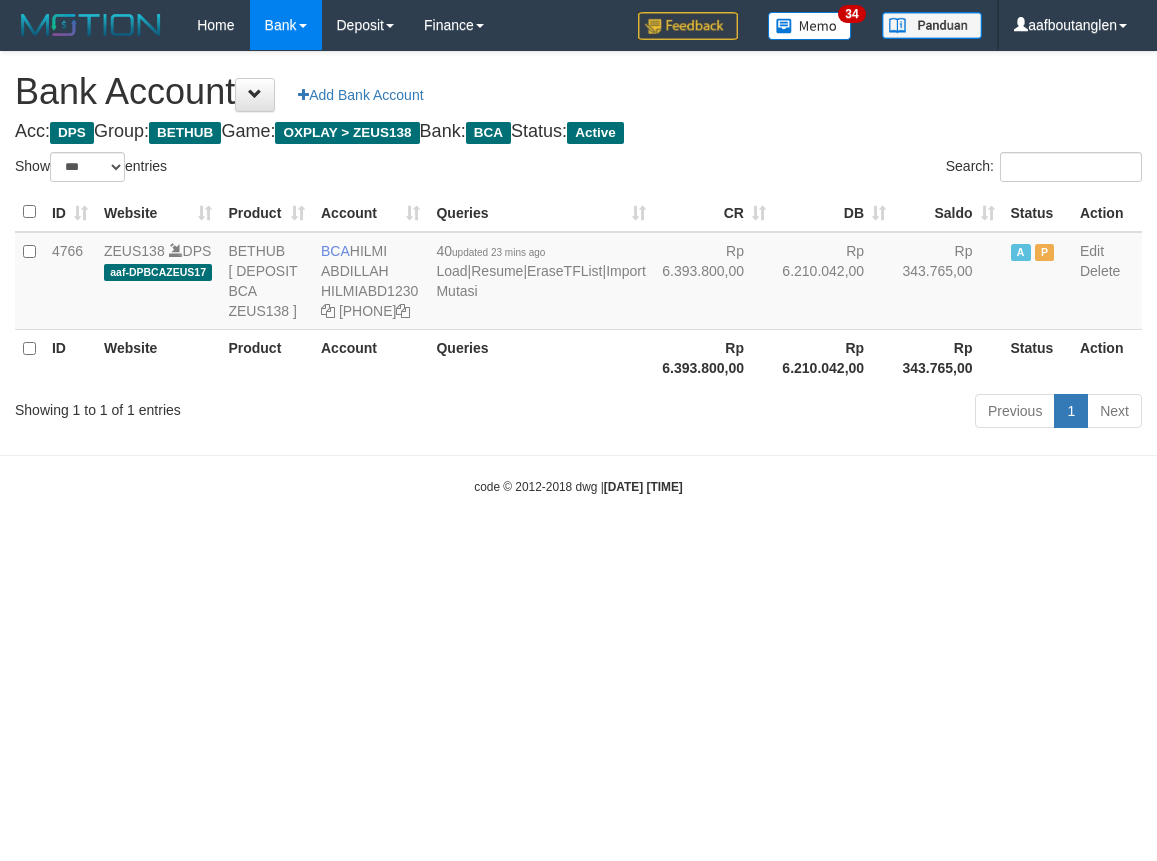 scroll, scrollTop: 0, scrollLeft: 0, axis: both 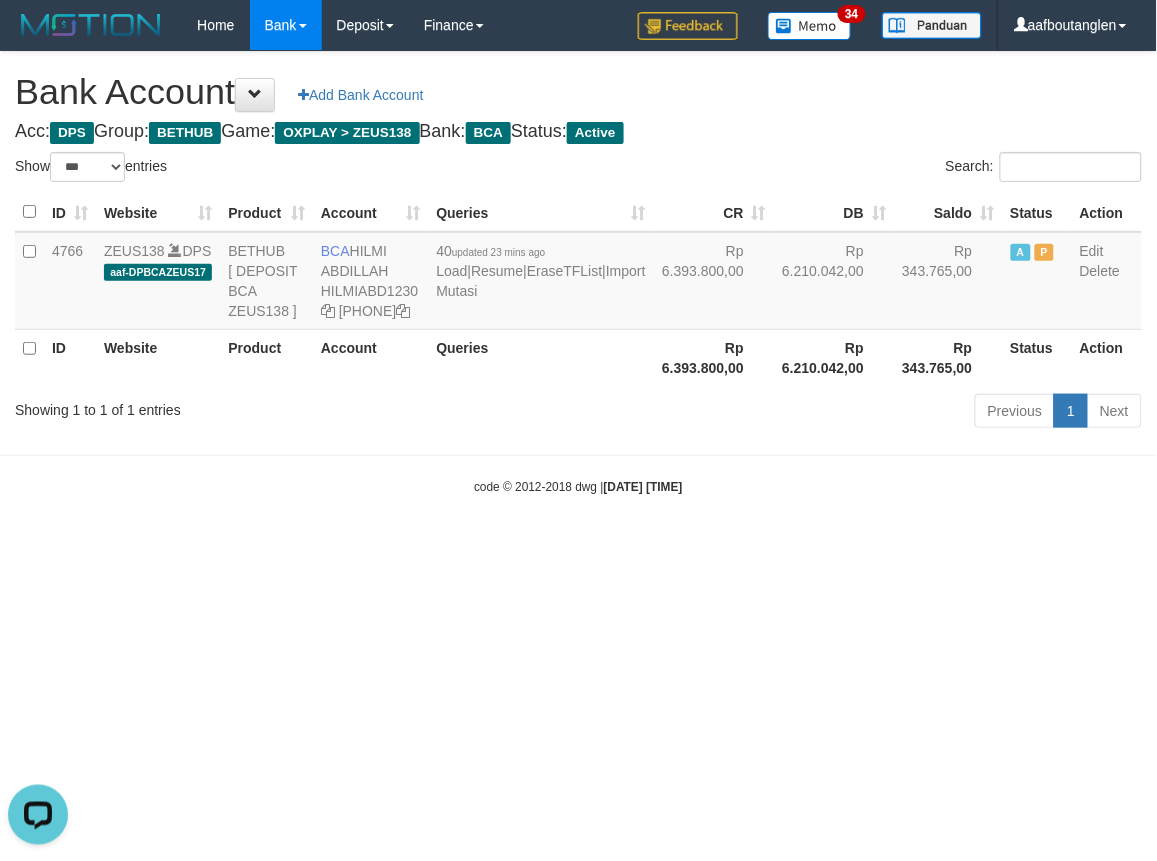 drag, startPoint x: 884, startPoint y: 567, endPoint x: 881, endPoint y: 557, distance: 10.440307 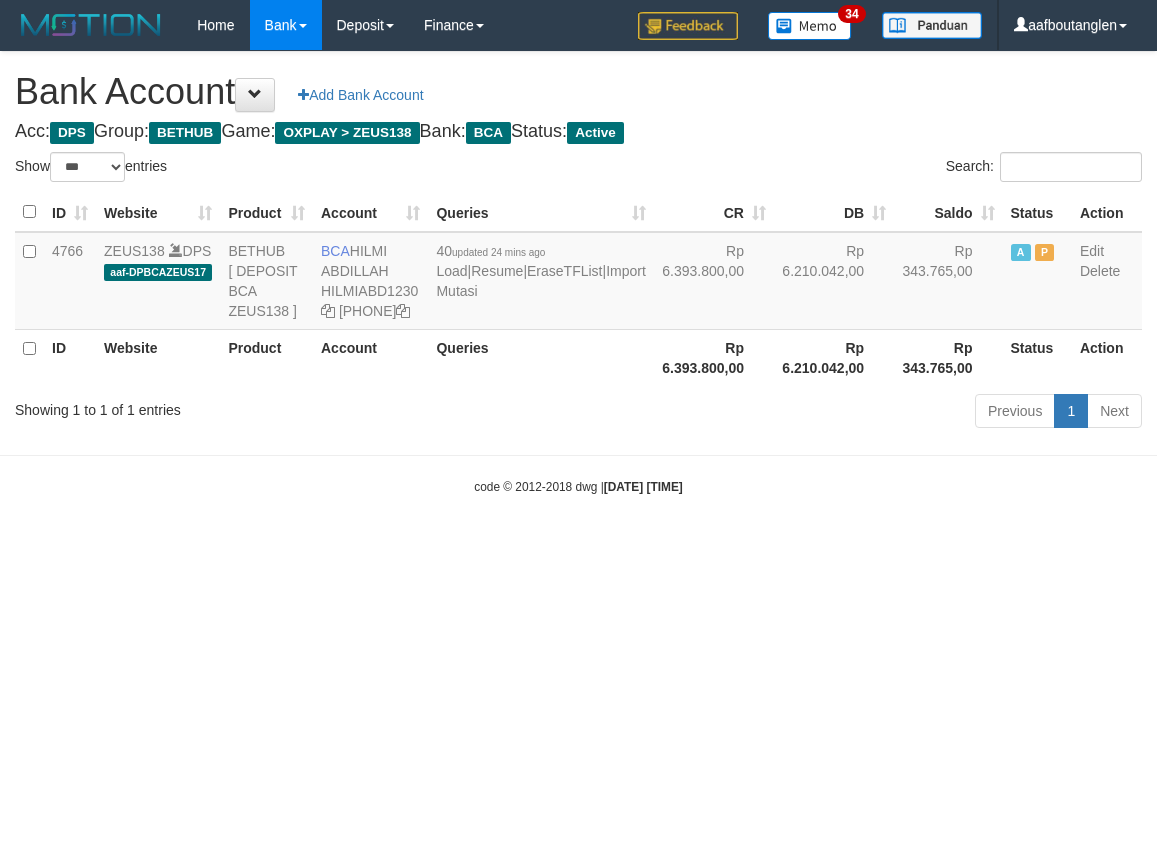select on "***" 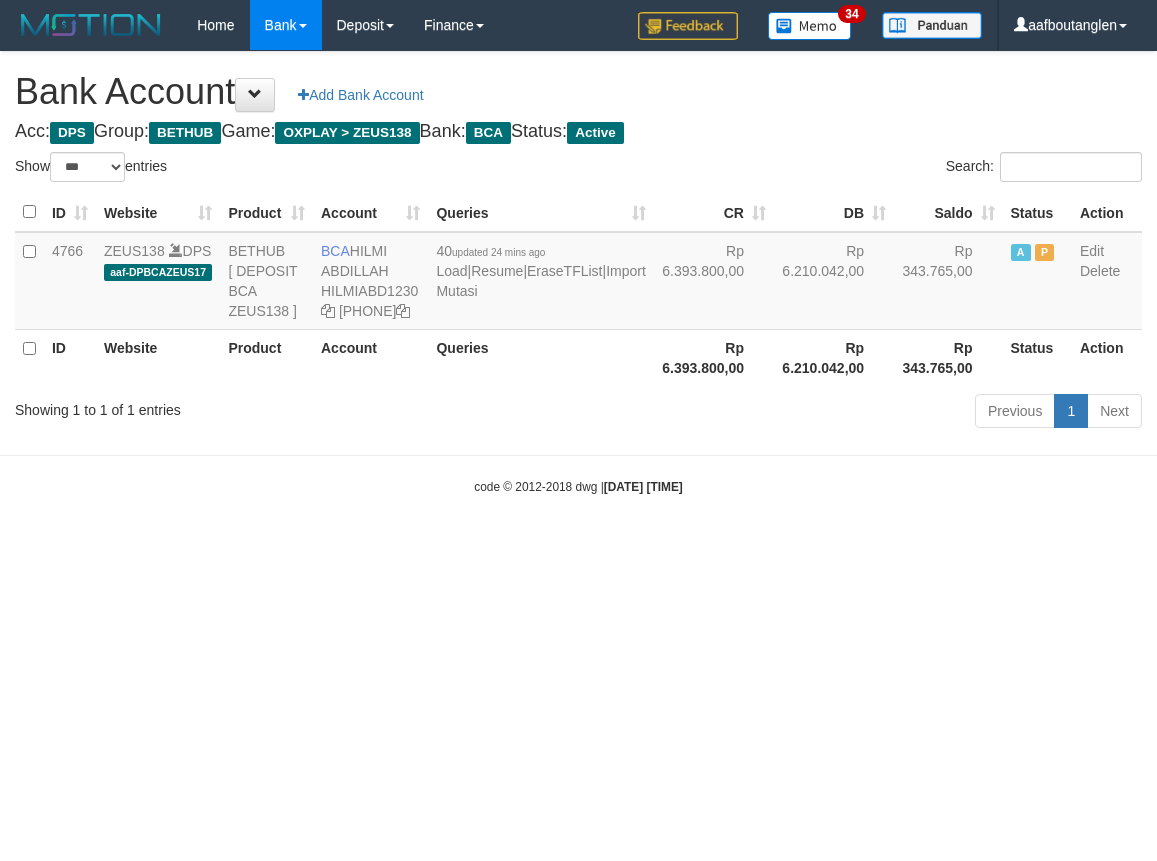 scroll, scrollTop: 0, scrollLeft: 0, axis: both 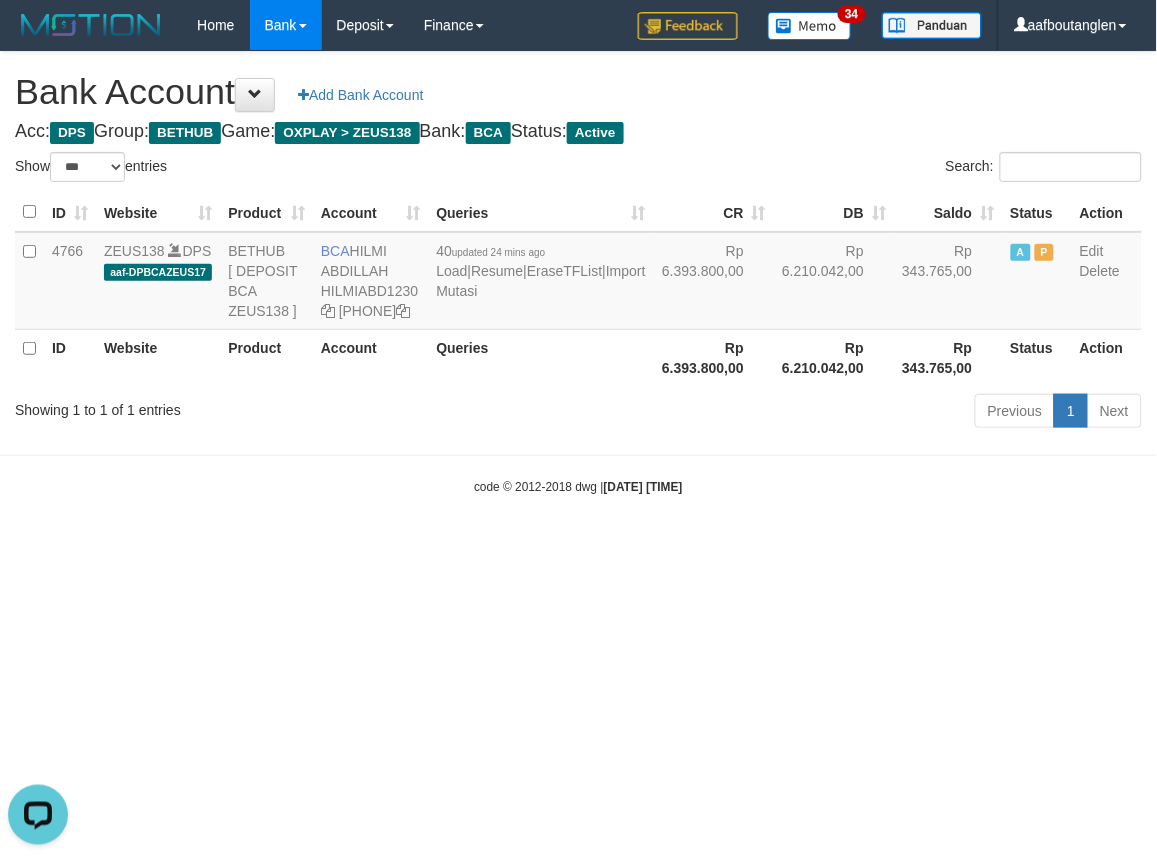 drag, startPoint x: 76, startPoint y: 574, endPoint x: 375, endPoint y: 563, distance: 299.20227 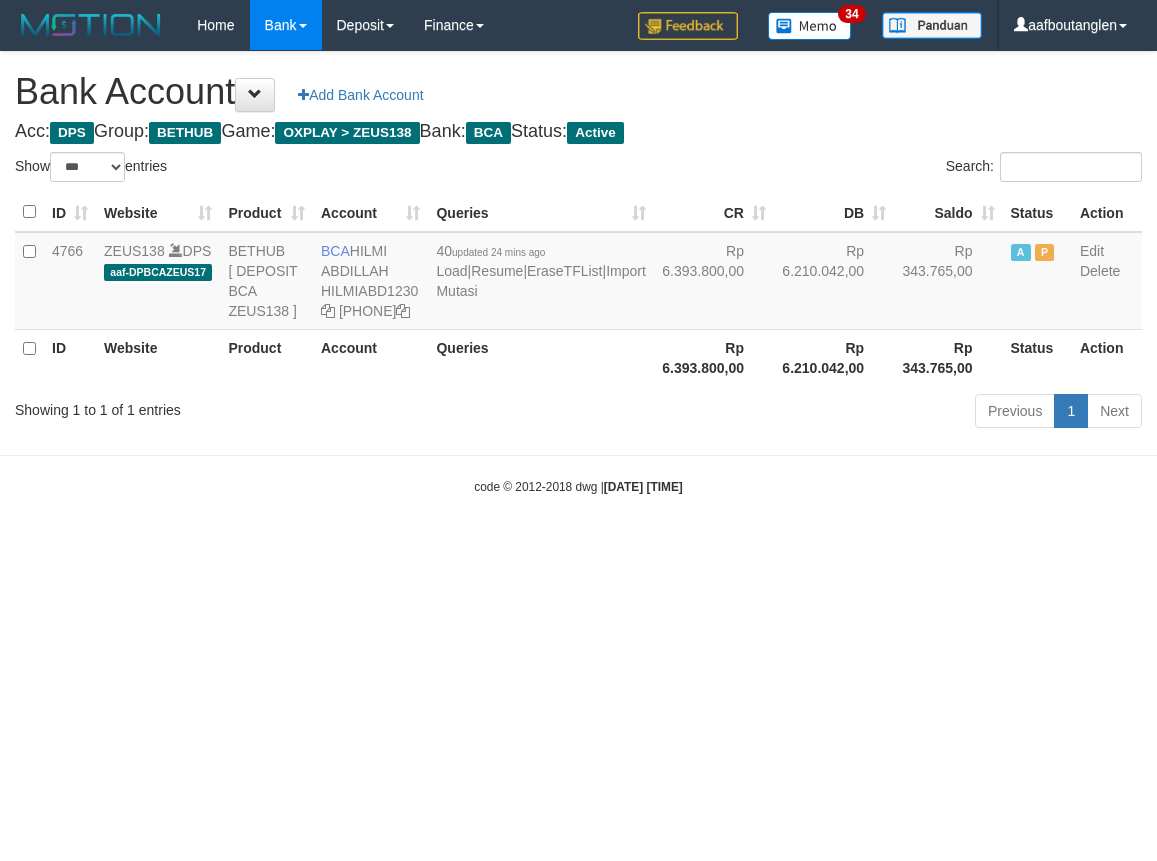 select on "***" 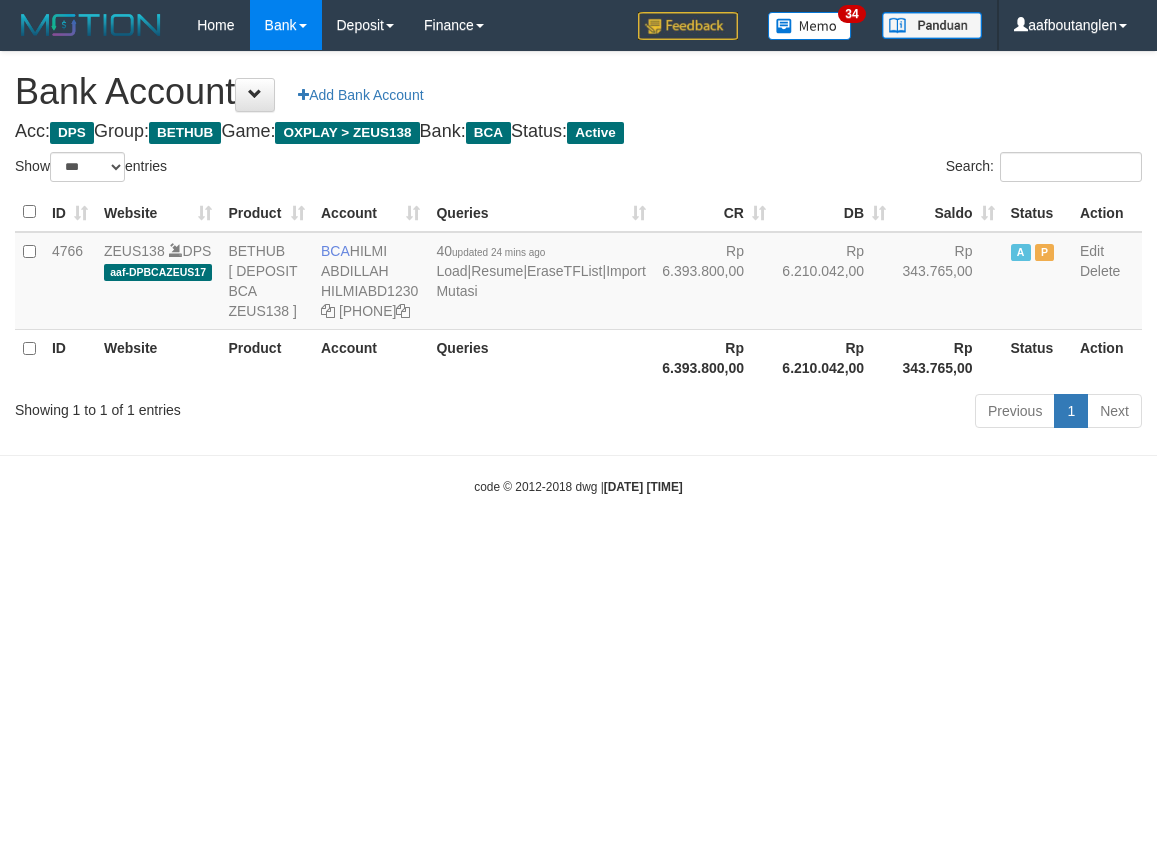 scroll, scrollTop: 0, scrollLeft: 0, axis: both 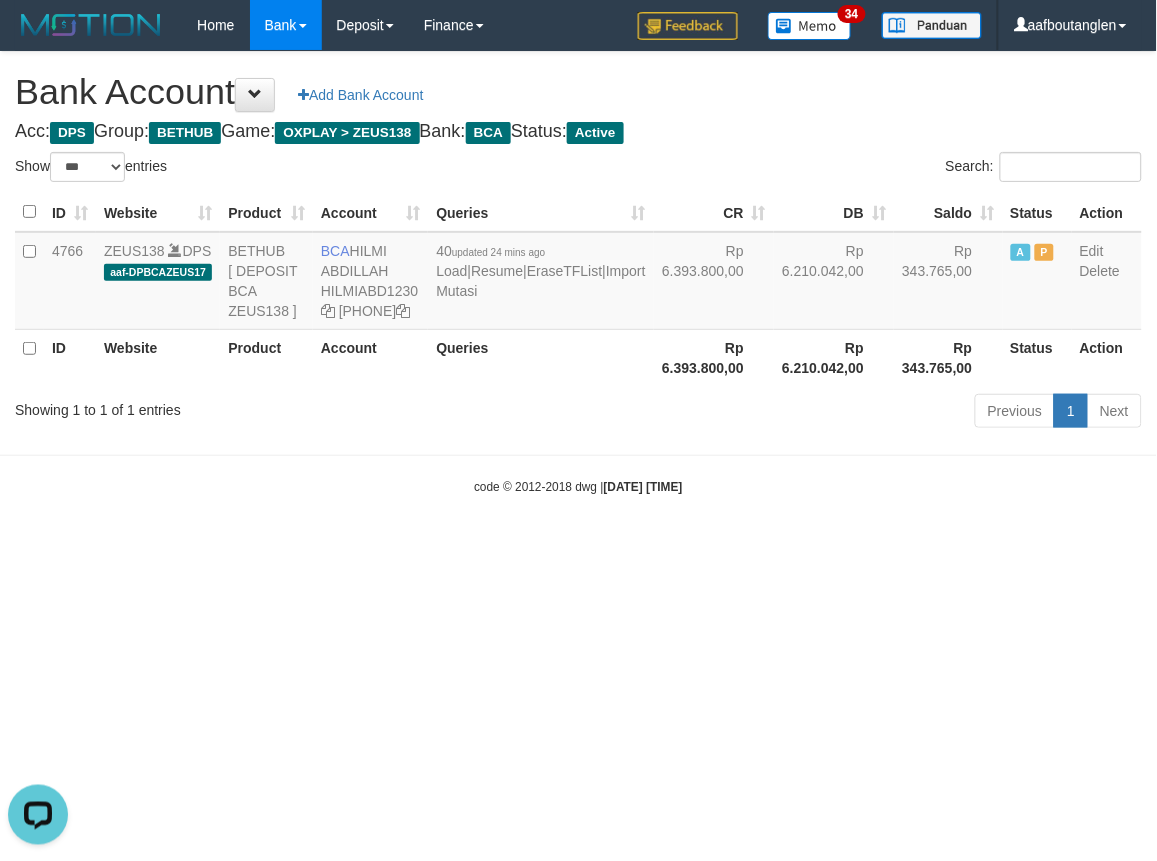 drag, startPoint x: 854, startPoint y: 535, endPoint x: 818, endPoint y: 526, distance: 37.107952 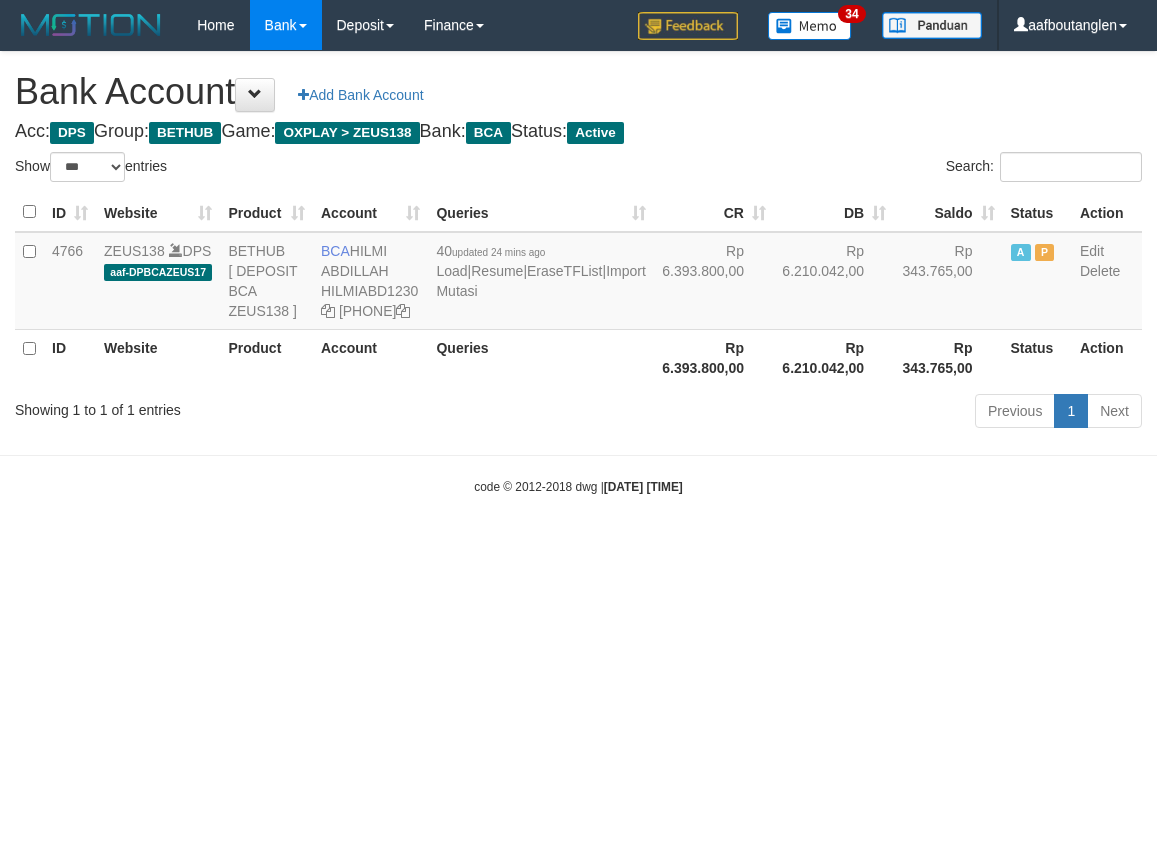 select on "***" 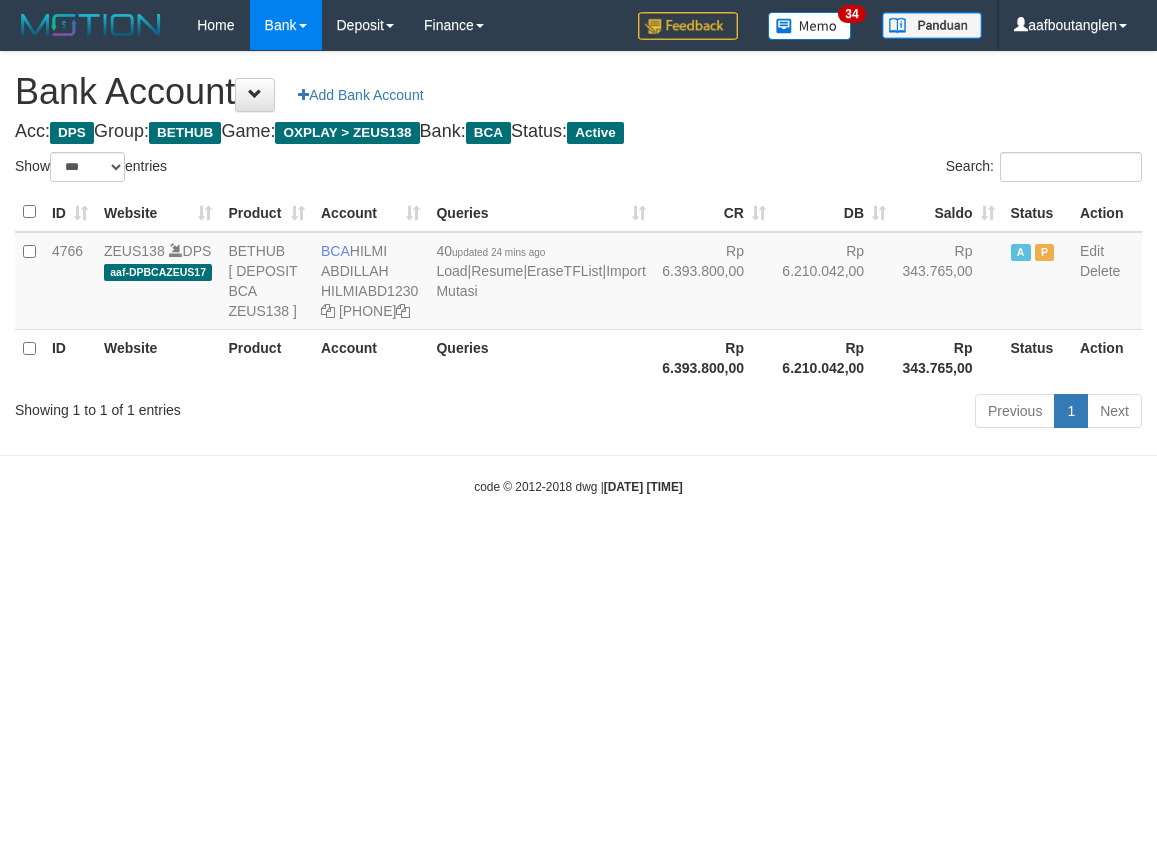 scroll, scrollTop: 0, scrollLeft: 0, axis: both 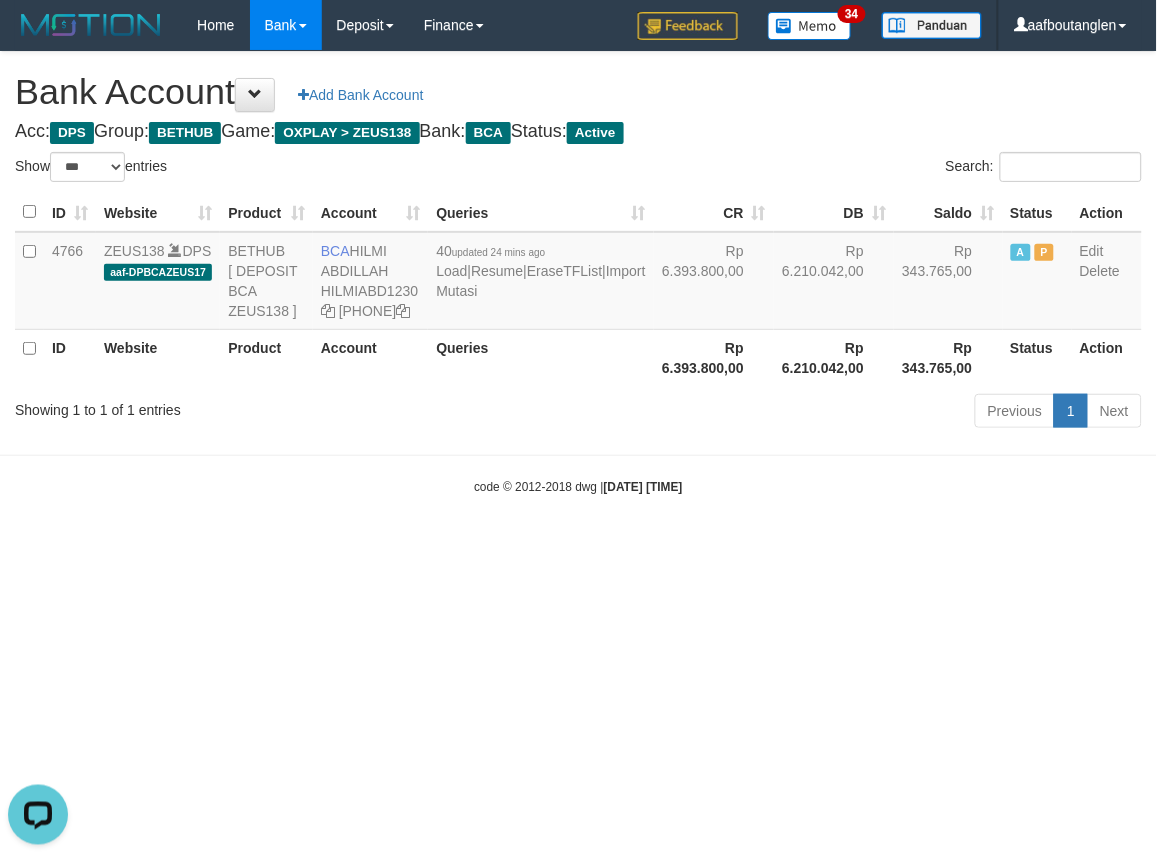 click on "Toggle navigation
Home
Bank
Account List
Deposit
DPS List
History
Note DPS
Finance
Financial Data
aafboutanglen
My Profile
Log Out
34" at bounding box center (578, 273) 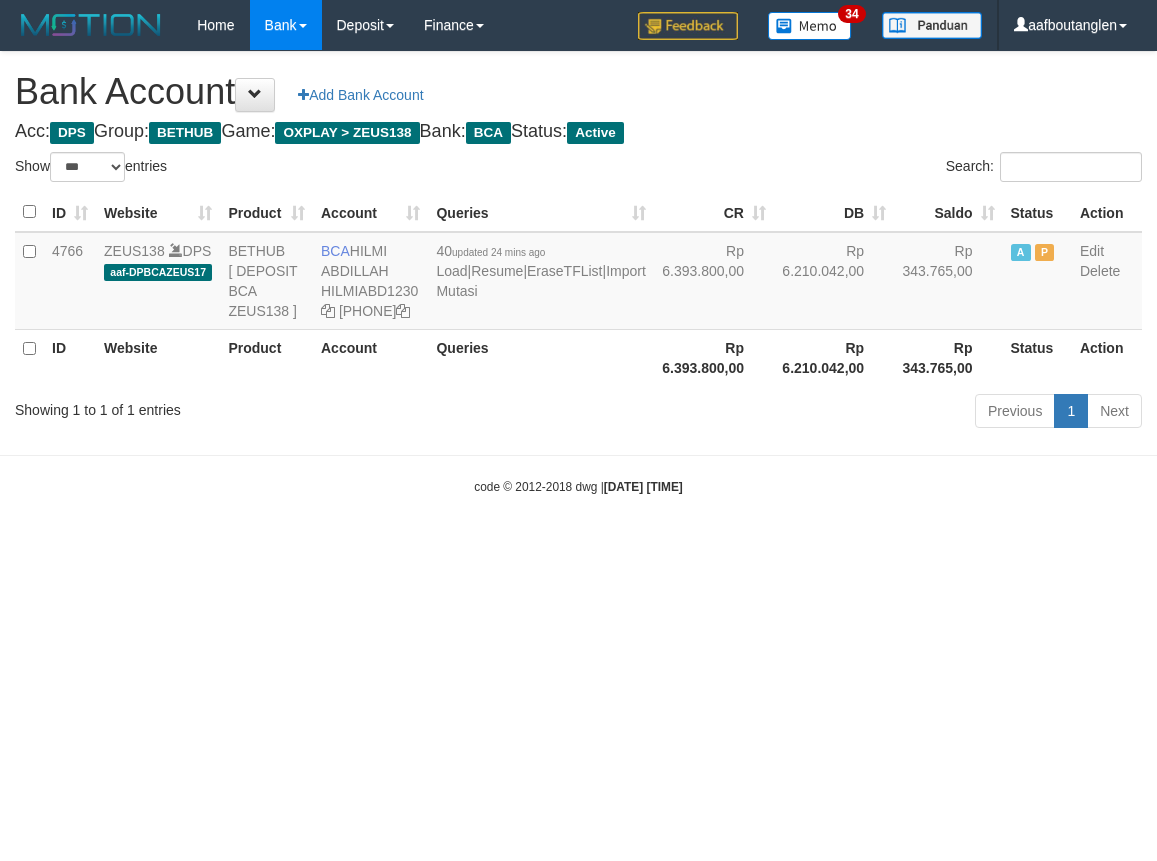 select on "***" 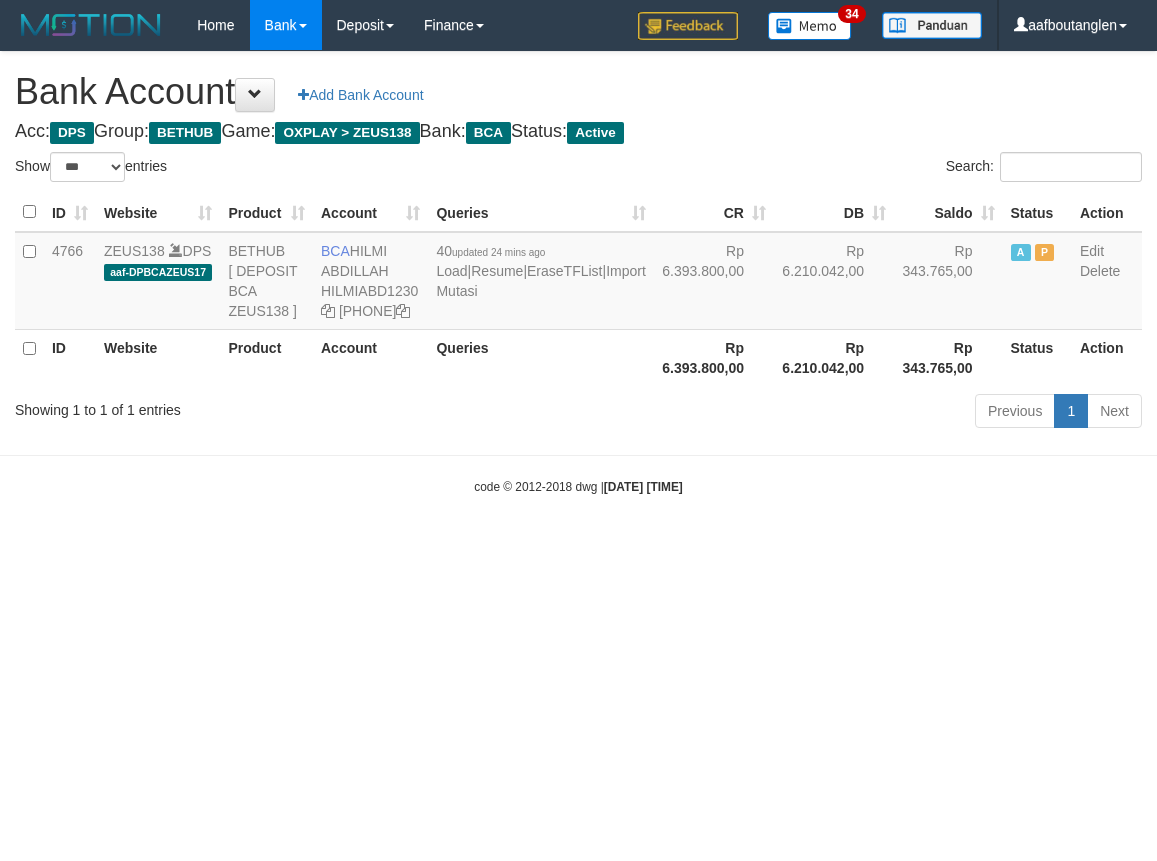 scroll, scrollTop: 0, scrollLeft: 0, axis: both 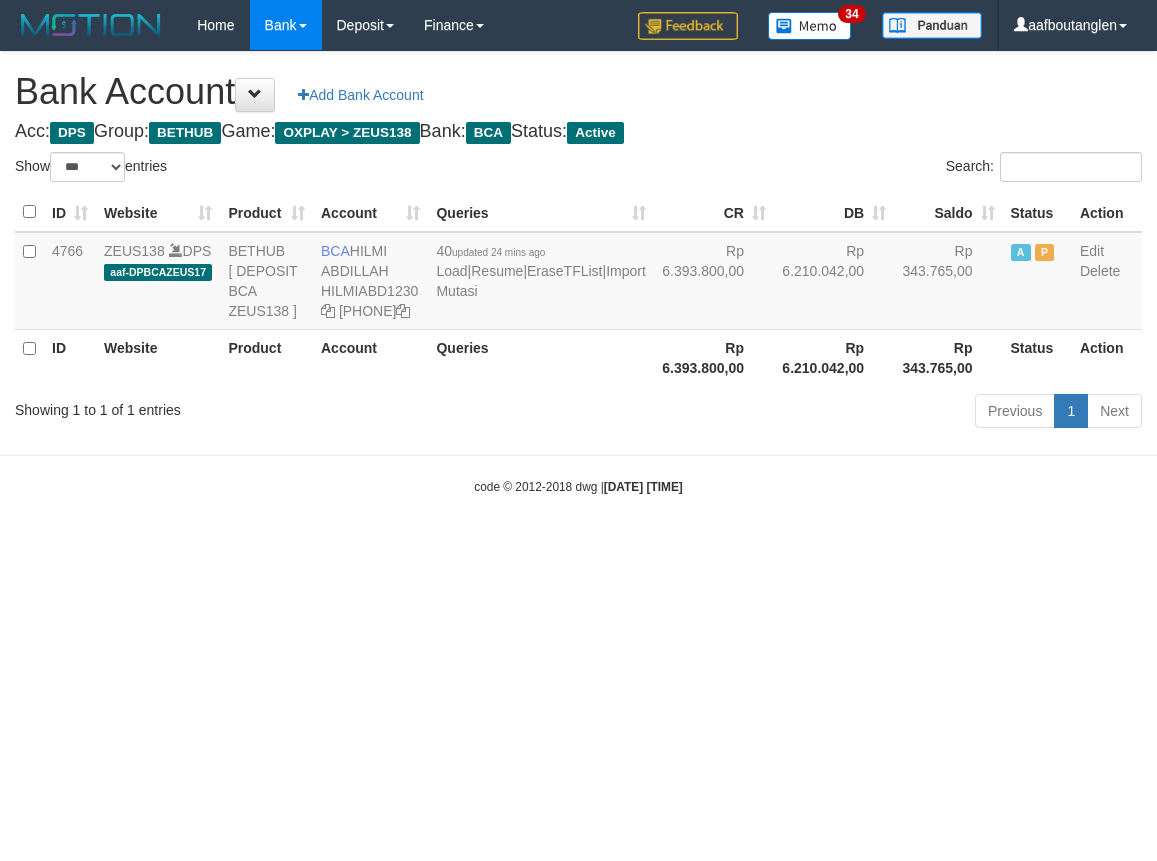 select on "***" 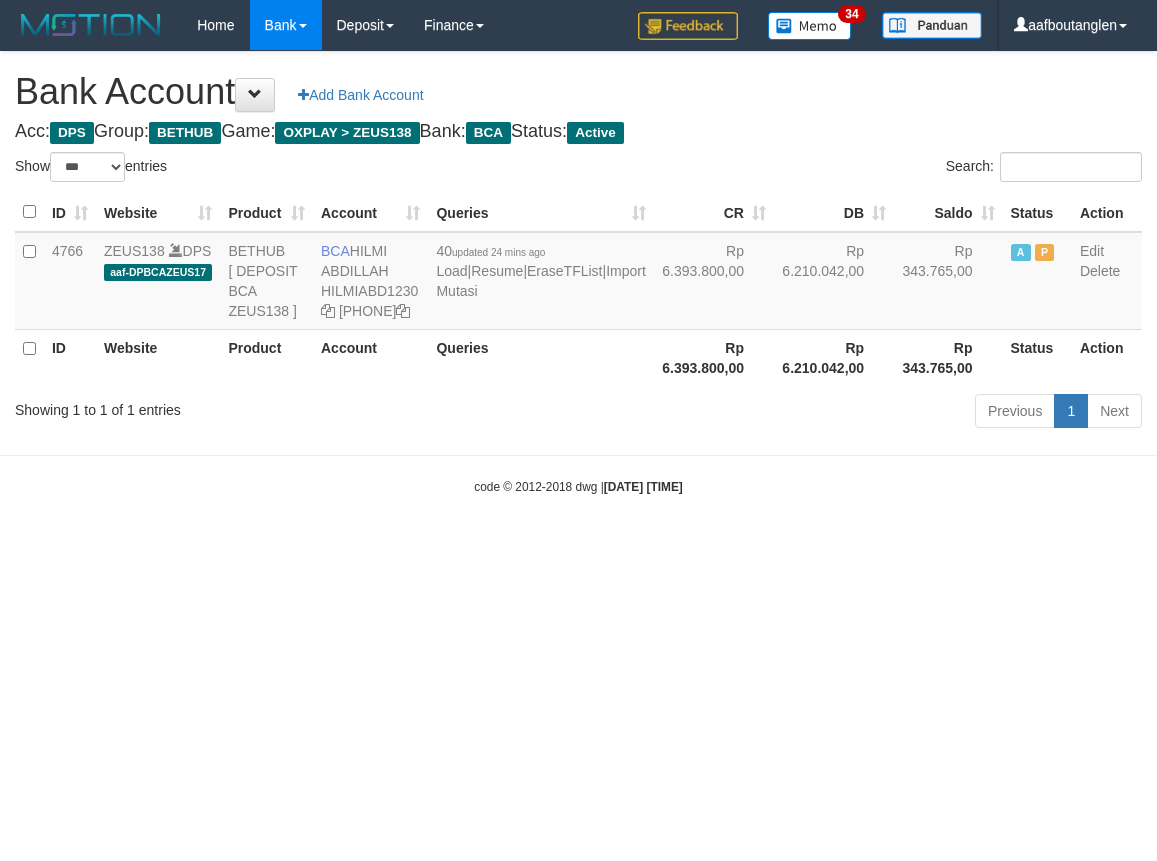 scroll, scrollTop: 0, scrollLeft: 0, axis: both 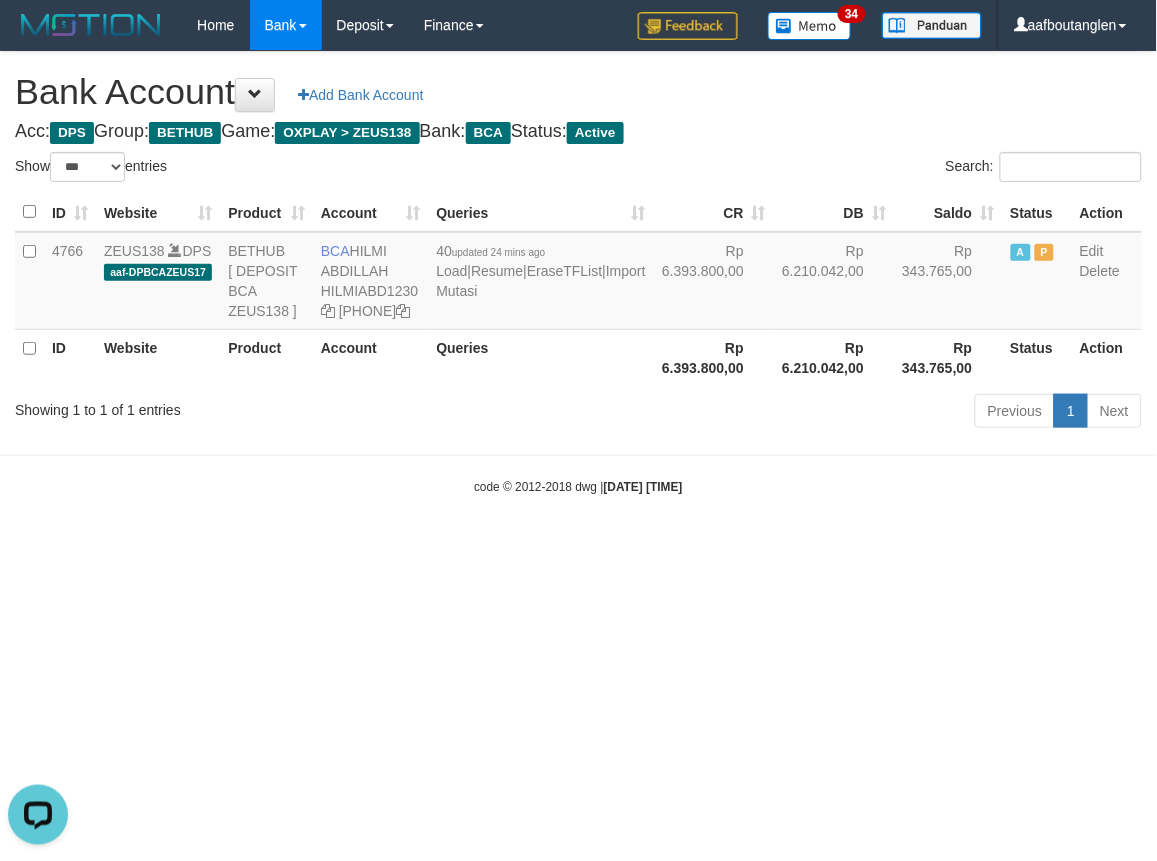 click on "Toggle navigation
Home
Bank
Account List
Deposit
DPS List
History
Note DPS
Finance
Financial Data
aafboutanglen
My Profile
Log Out
34" at bounding box center (578, 273) 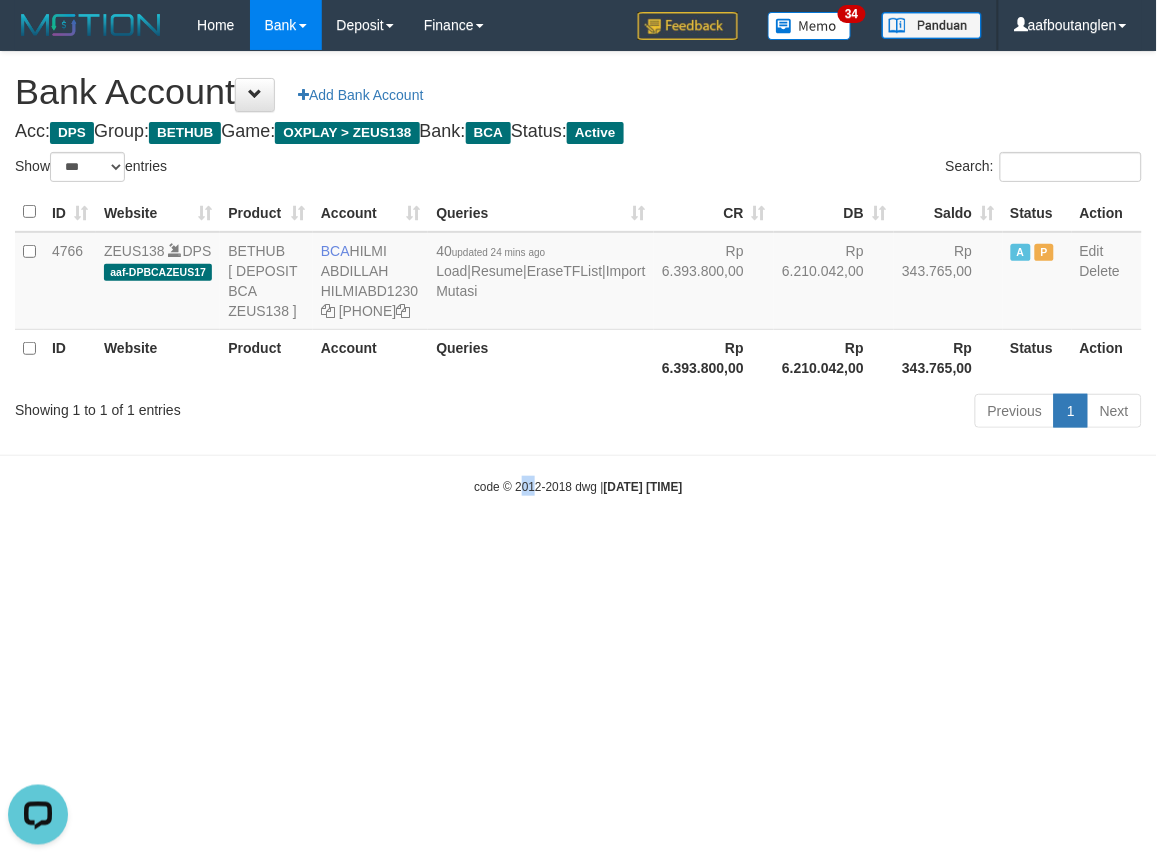 click on "Toggle navigation
Home
Bank
Account List
Deposit
DPS List
History
Note DPS
Finance
Financial Data
aafboutanglen
My Profile
Log Out
34" at bounding box center [578, 273] 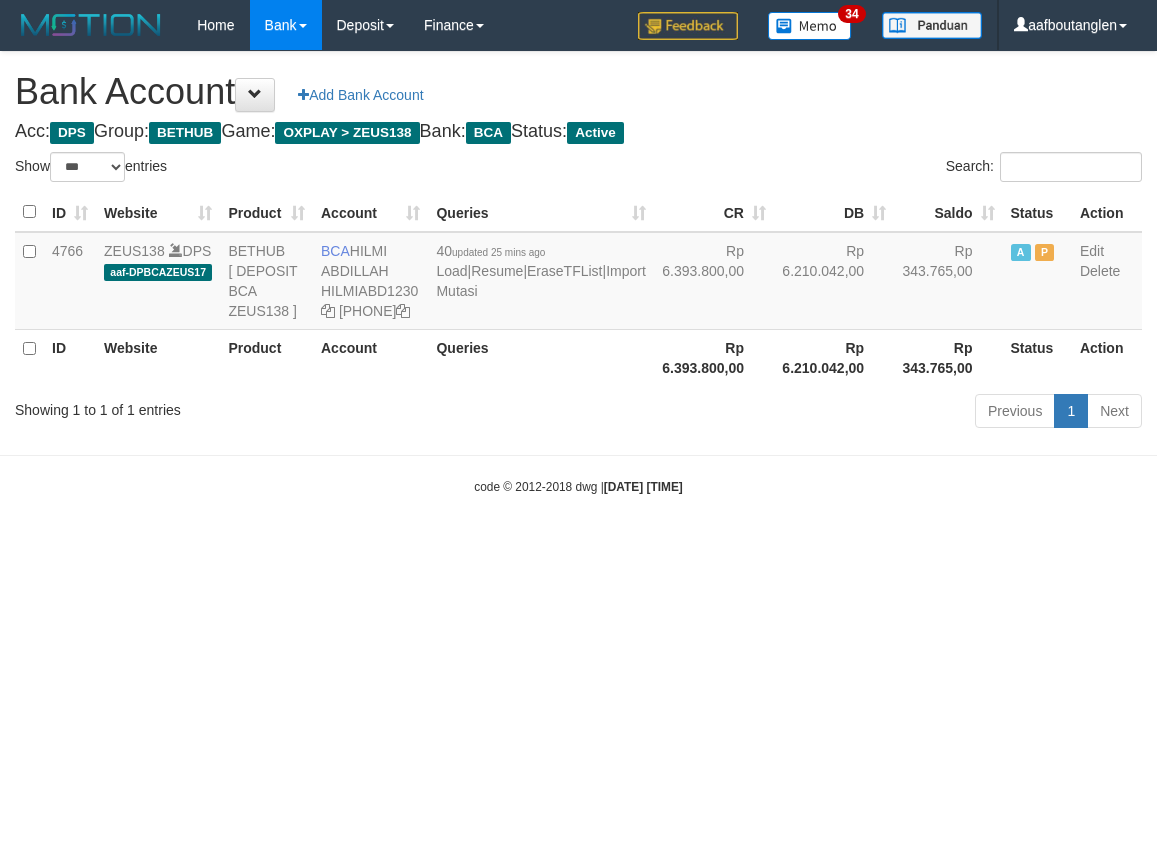 select on "***" 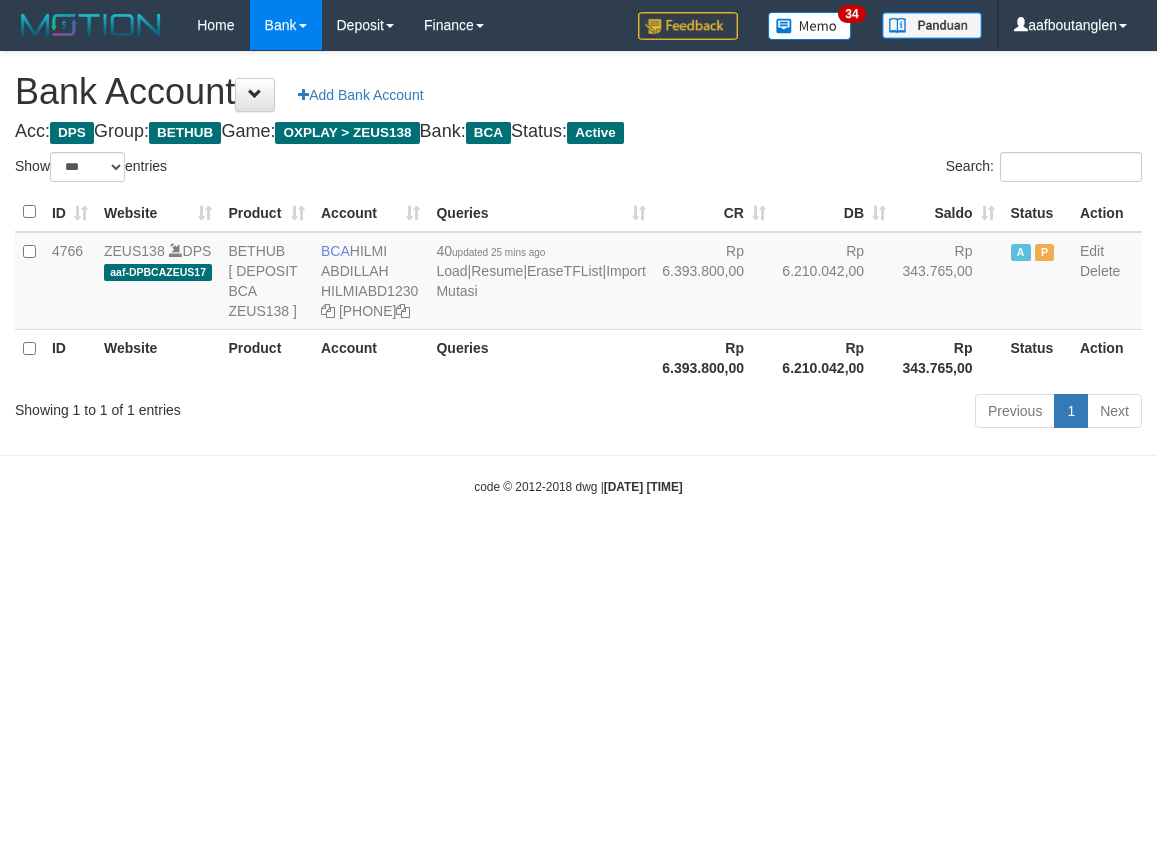 scroll, scrollTop: 0, scrollLeft: 0, axis: both 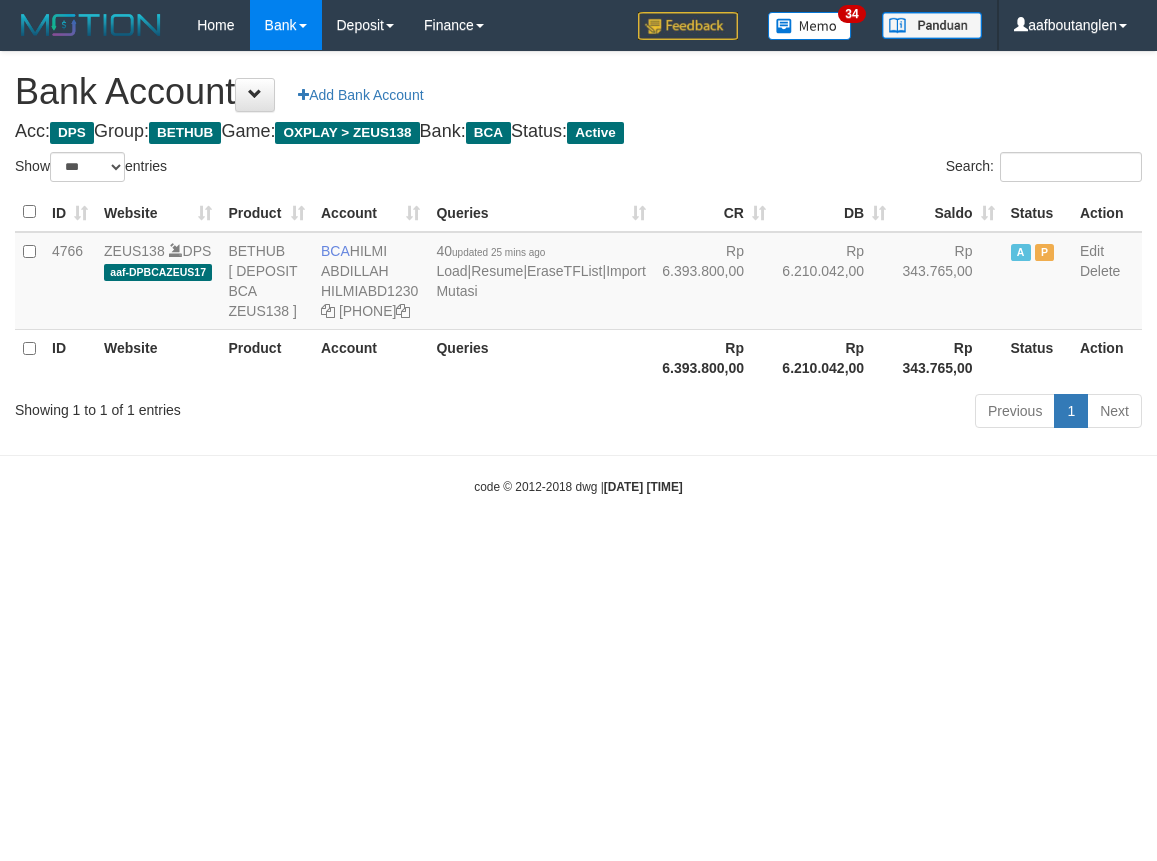 select on "***" 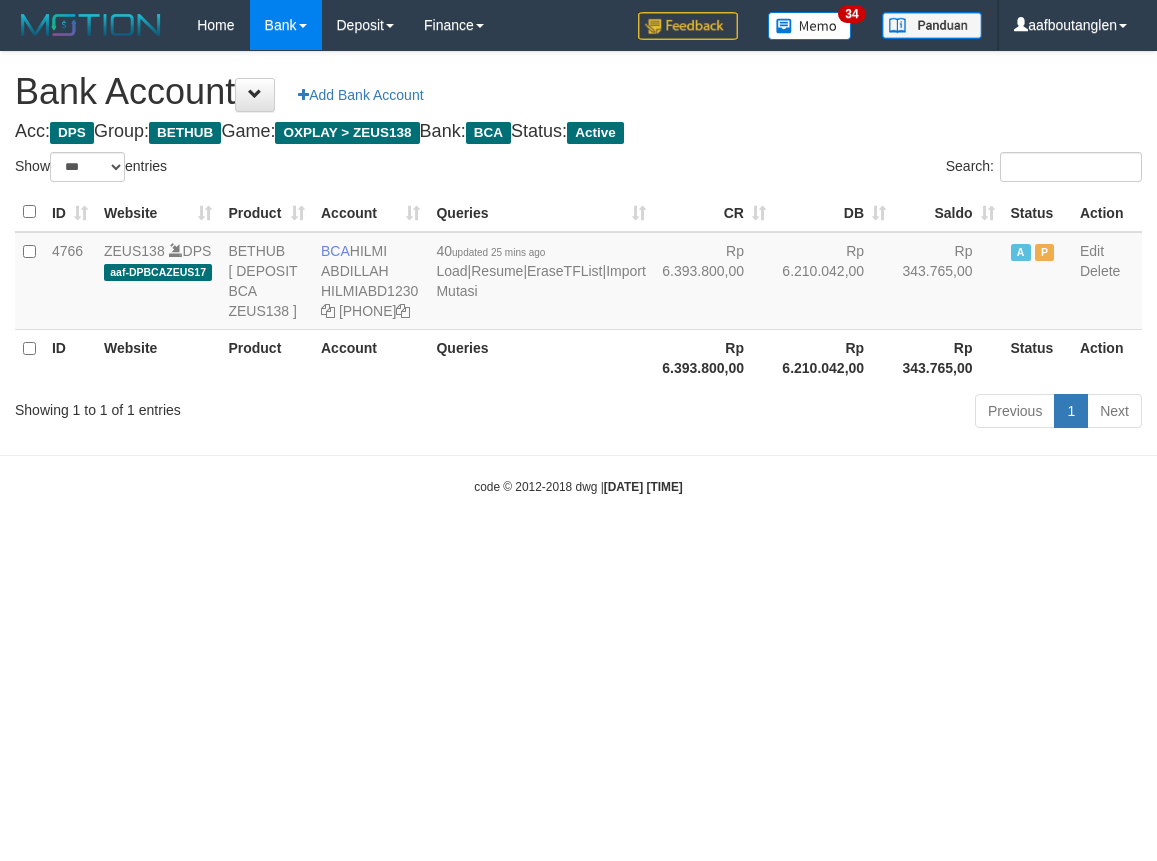 scroll, scrollTop: 0, scrollLeft: 0, axis: both 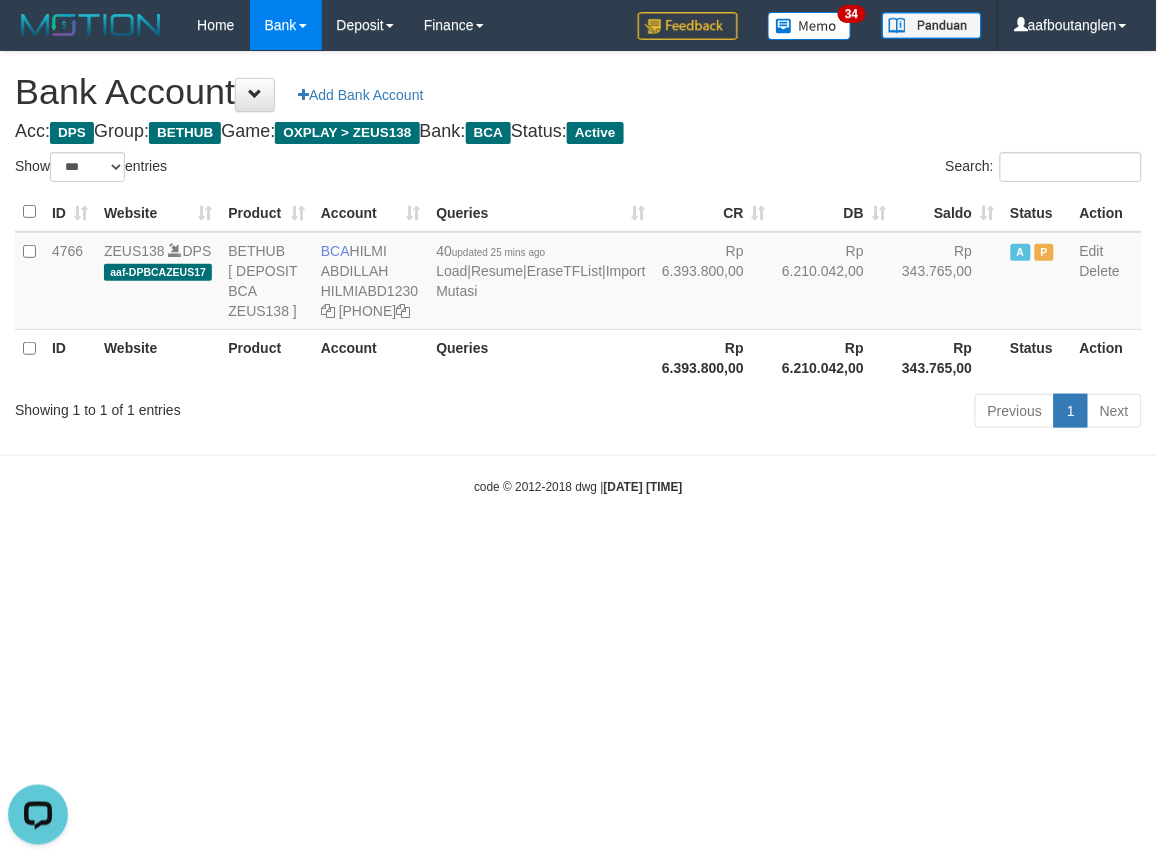 drag, startPoint x: 128, startPoint y: 497, endPoint x: 144, endPoint y: 500, distance: 16.27882 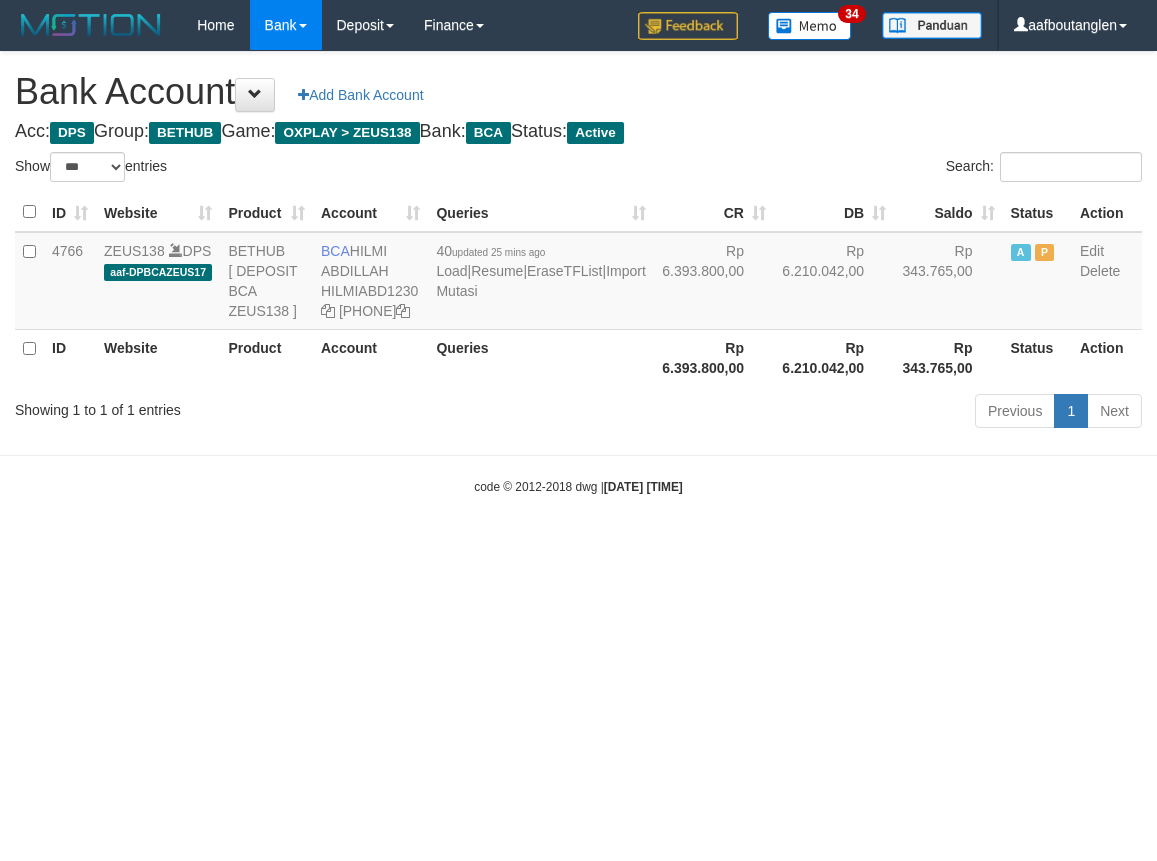 select on "***" 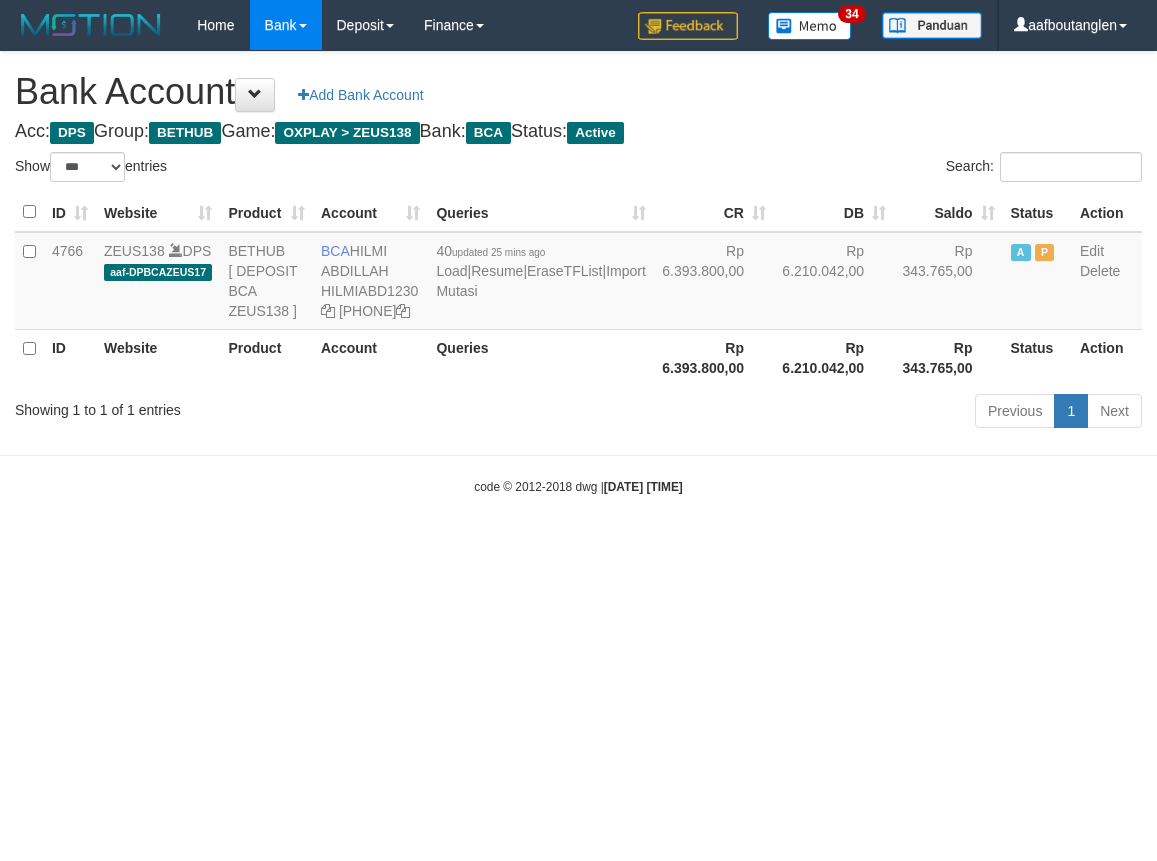 scroll, scrollTop: 0, scrollLeft: 0, axis: both 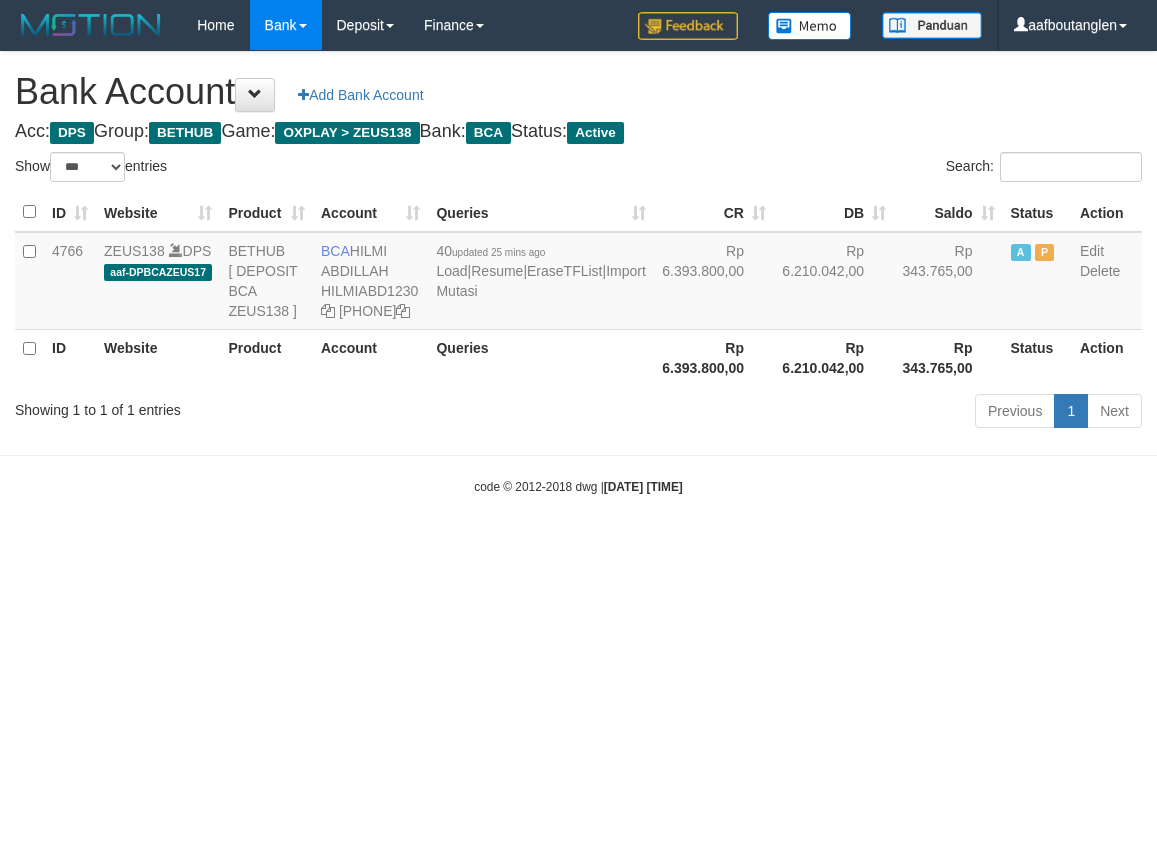 select on "***" 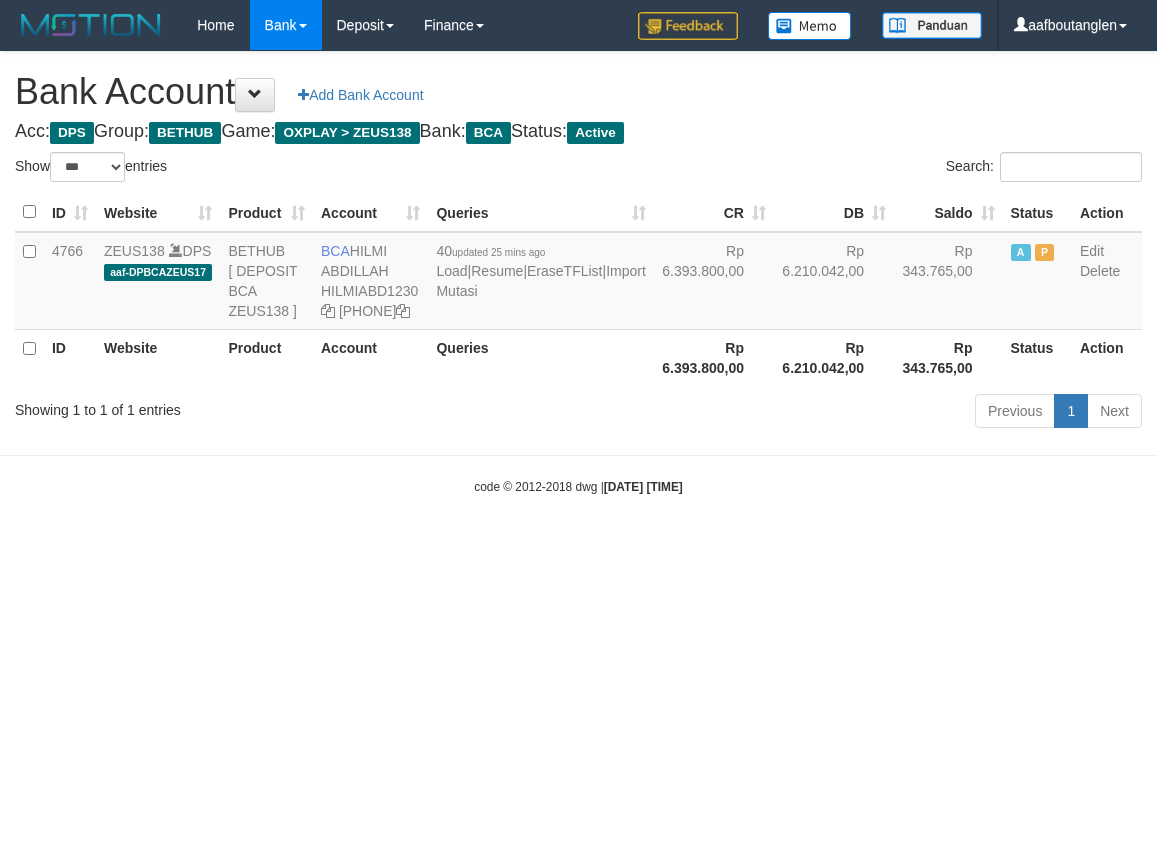 scroll, scrollTop: 0, scrollLeft: 0, axis: both 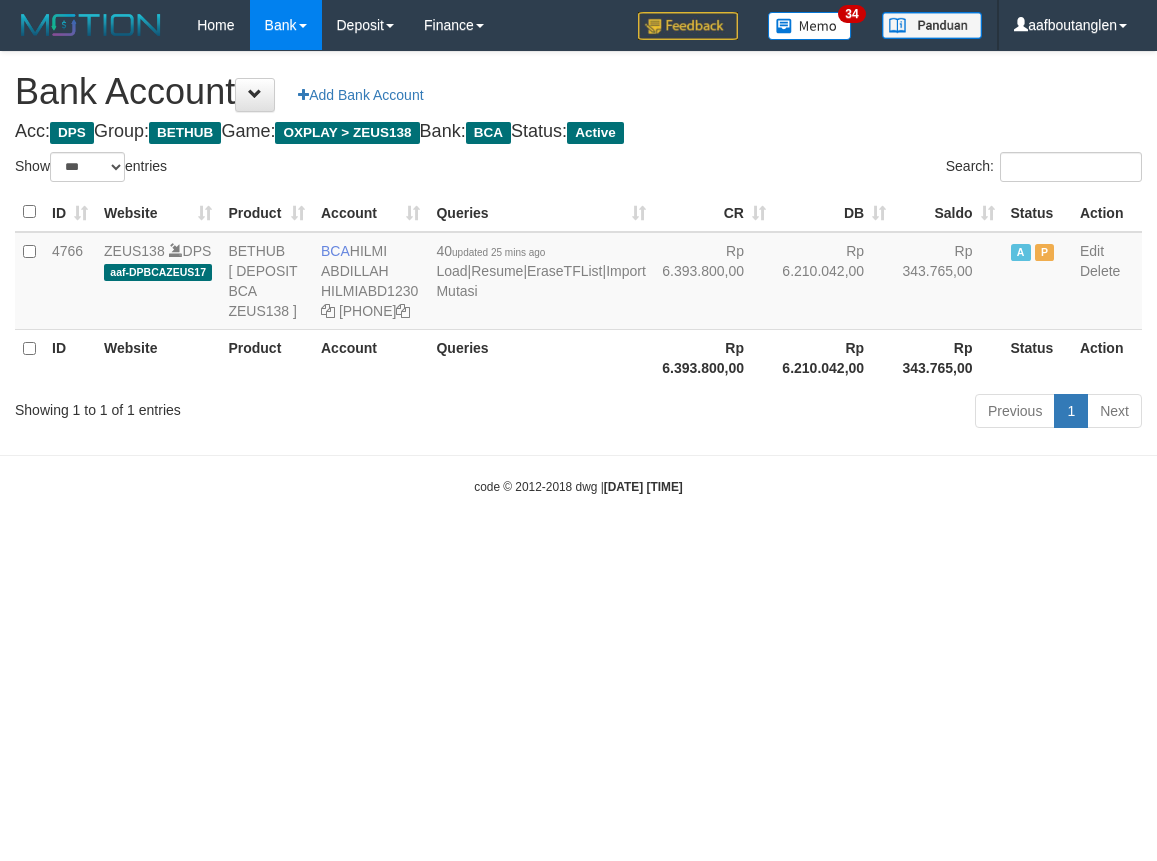 select on "***" 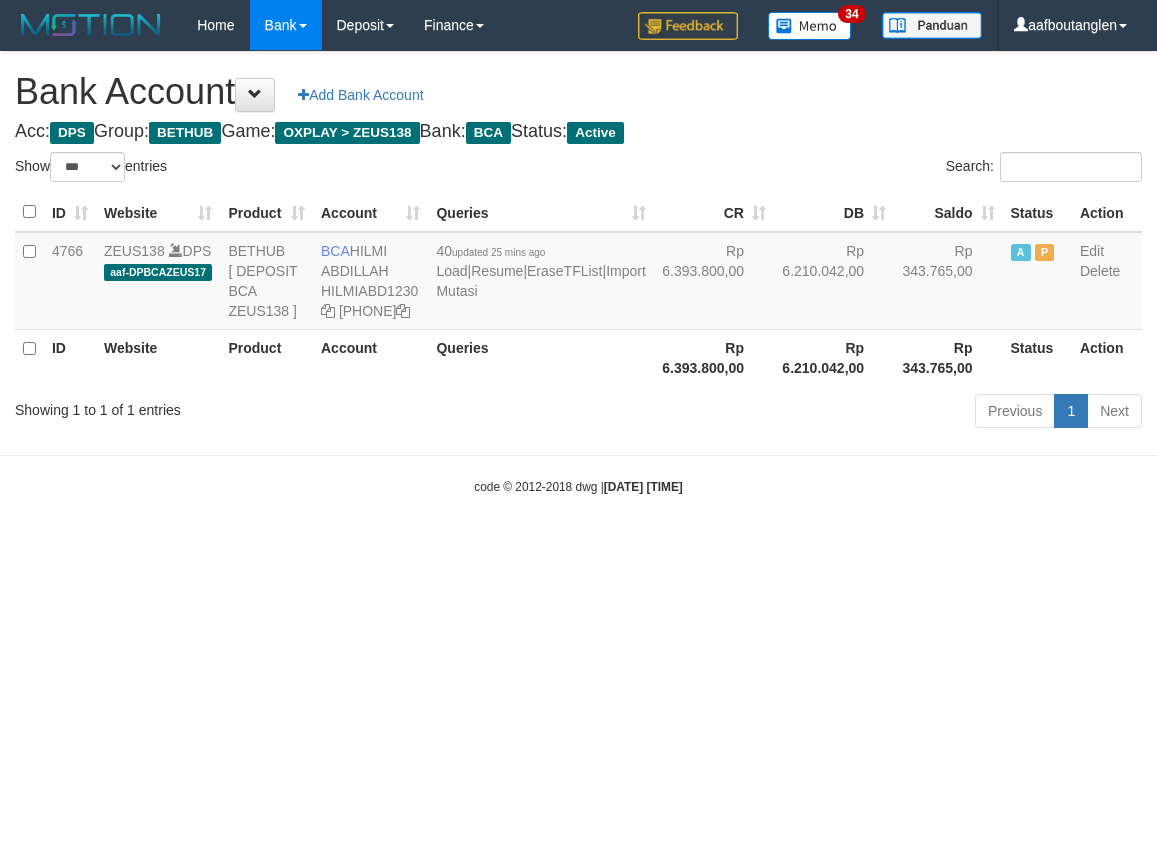 scroll, scrollTop: 0, scrollLeft: 0, axis: both 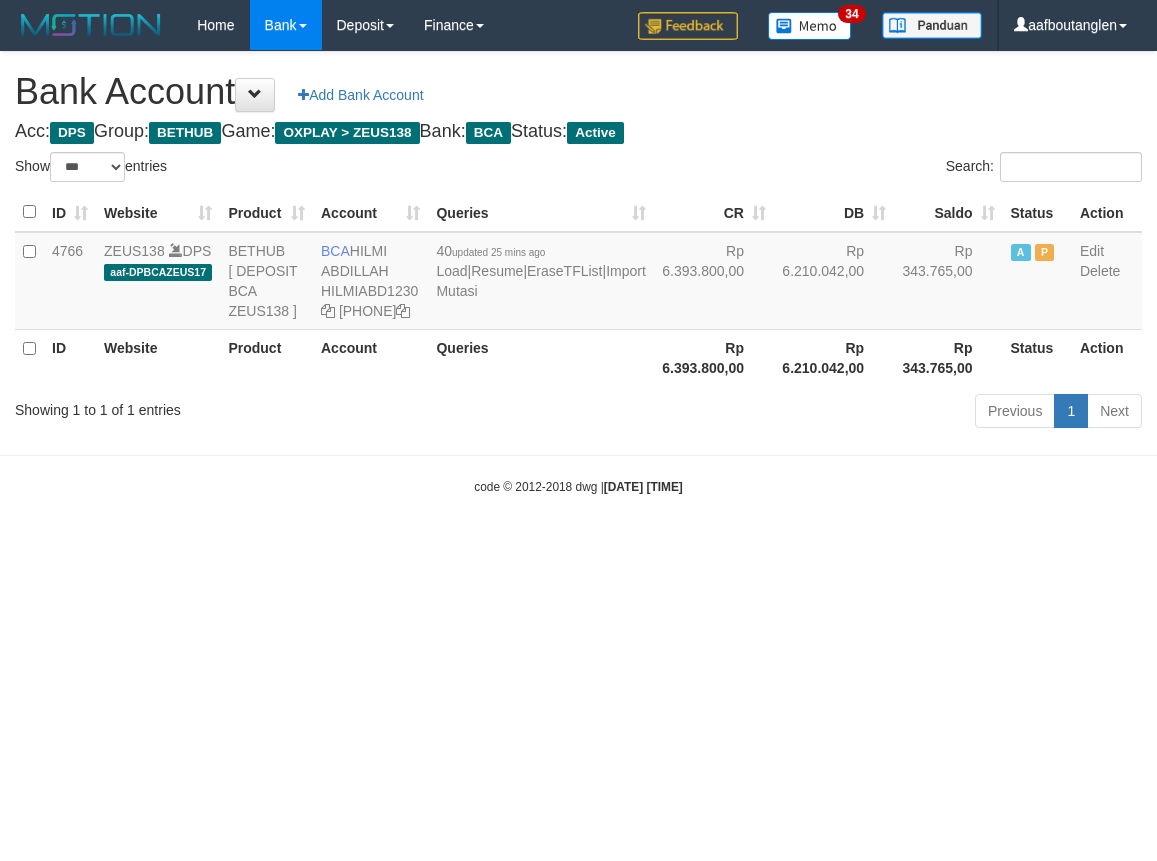 select on "***" 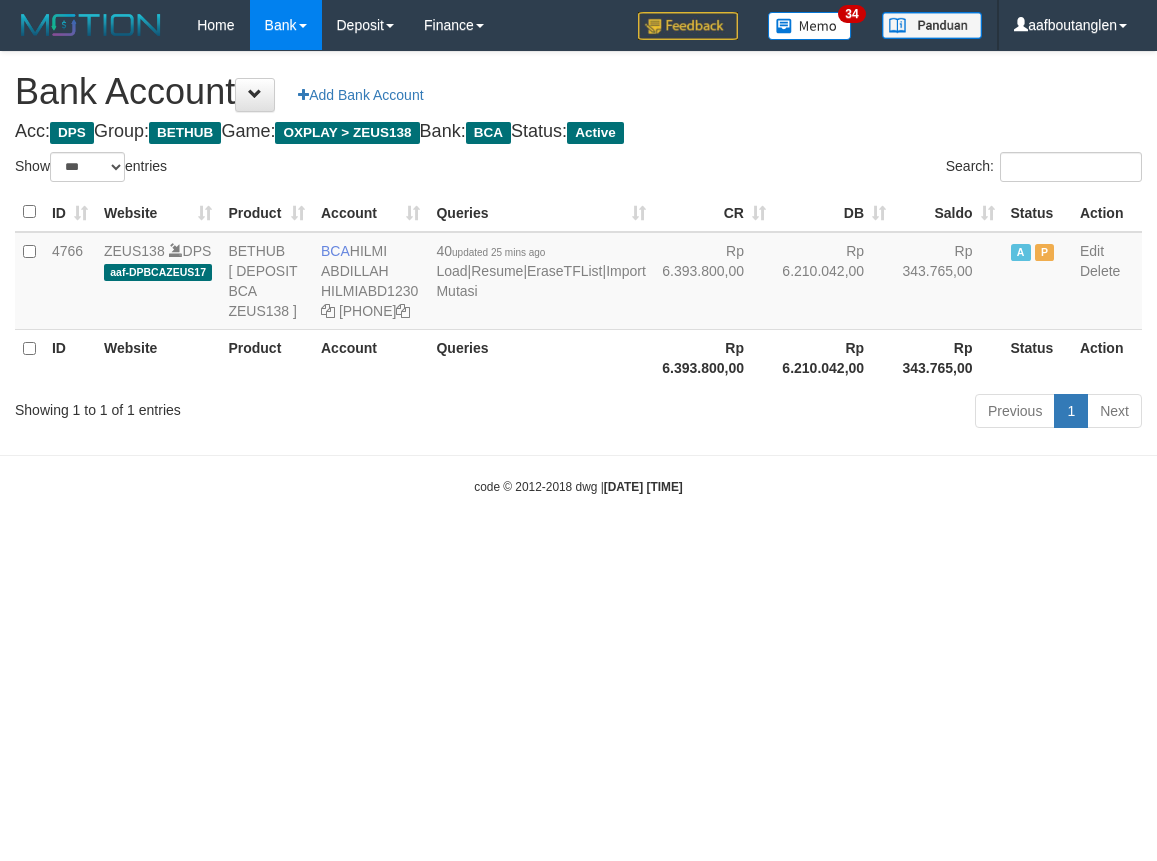 scroll, scrollTop: 0, scrollLeft: 0, axis: both 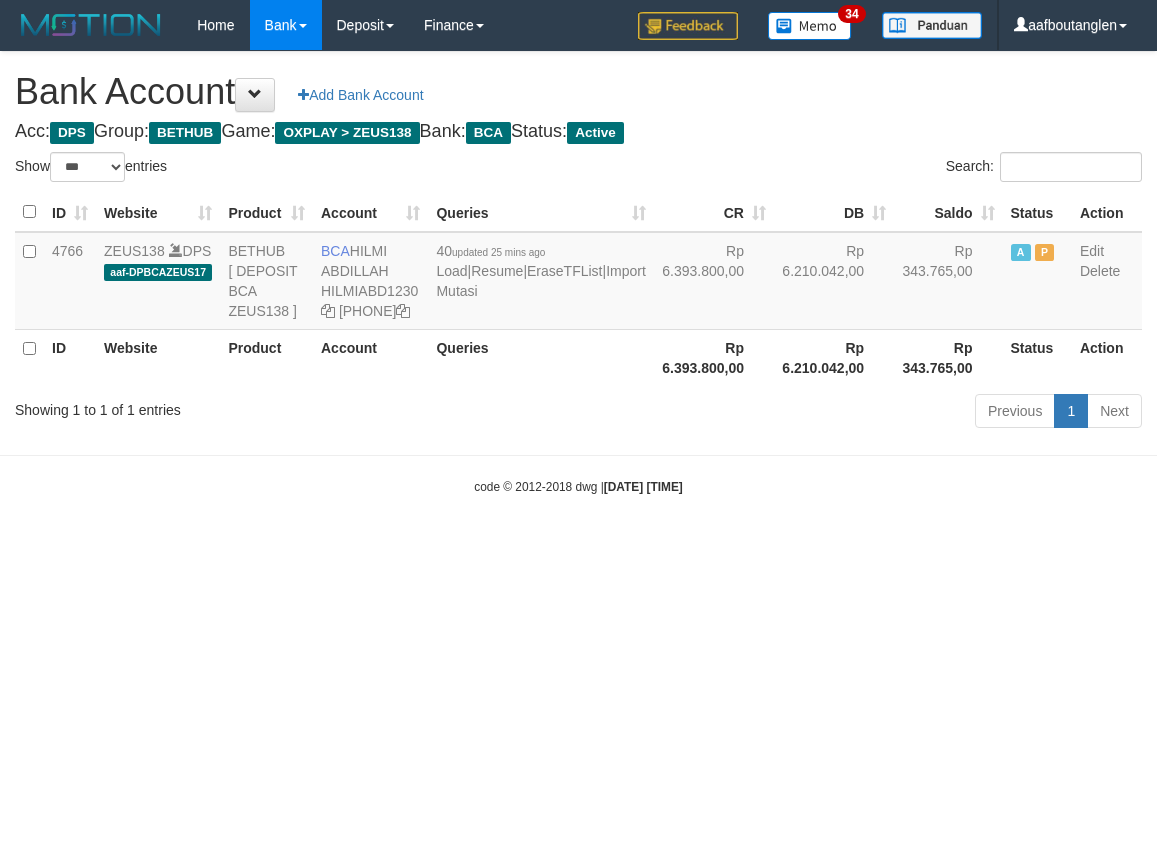 select on "***" 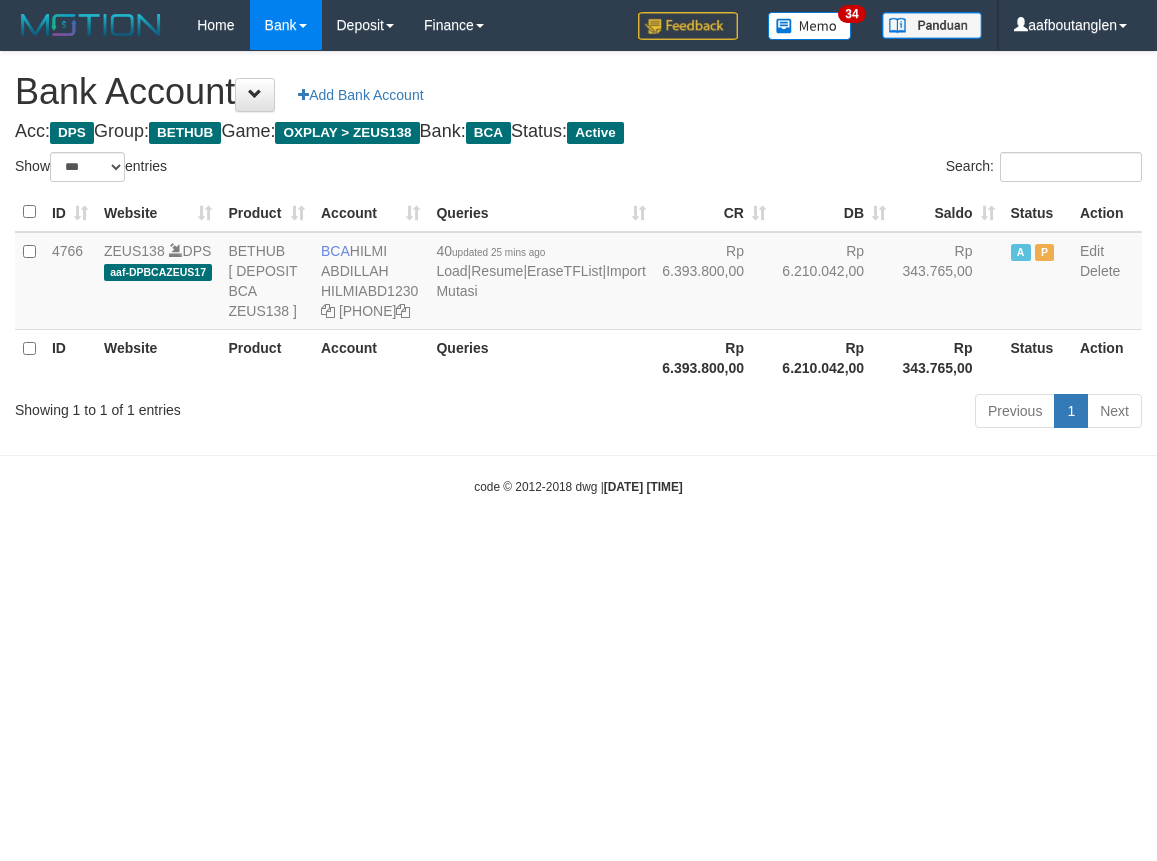 scroll, scrollTop: 0, scrollLeft: 0, axis: both 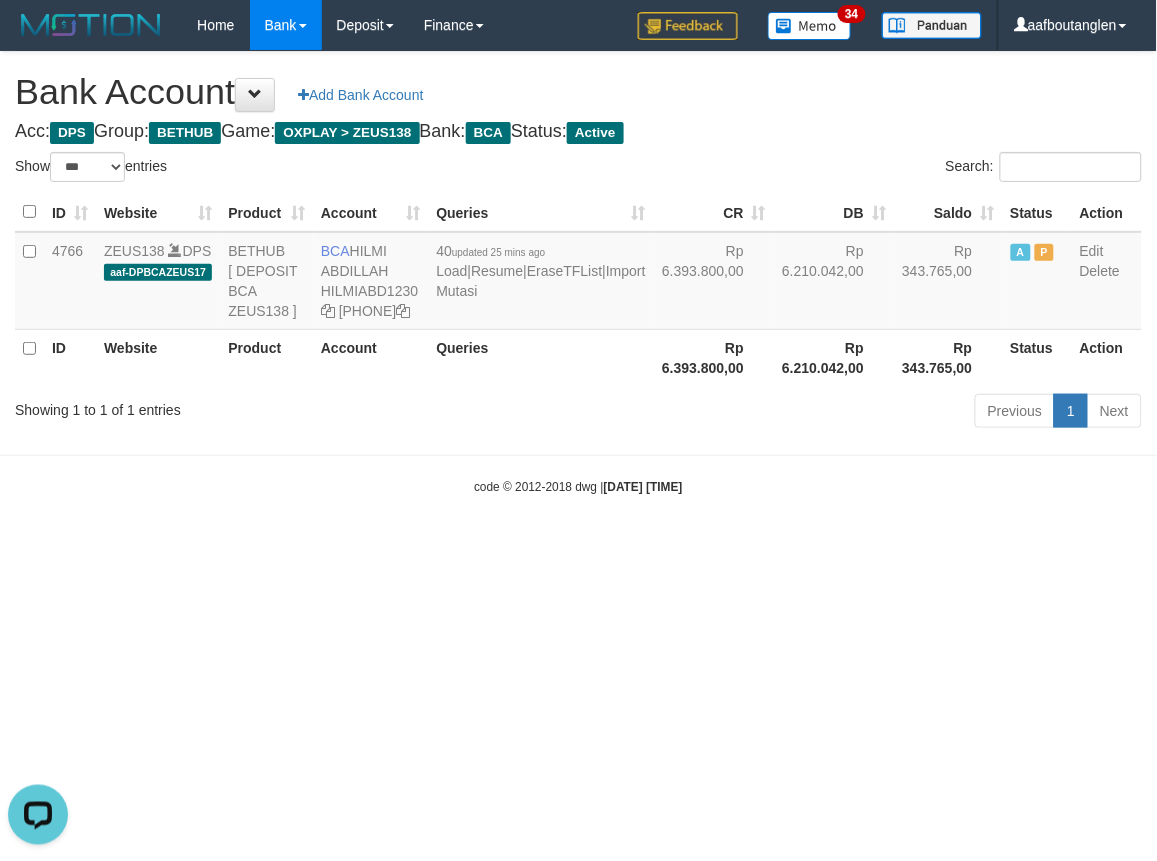 drag, startPoint x: 426, startPoint y: 581, endPoint x: 453, endPoint y: 554, distance: 38.183765 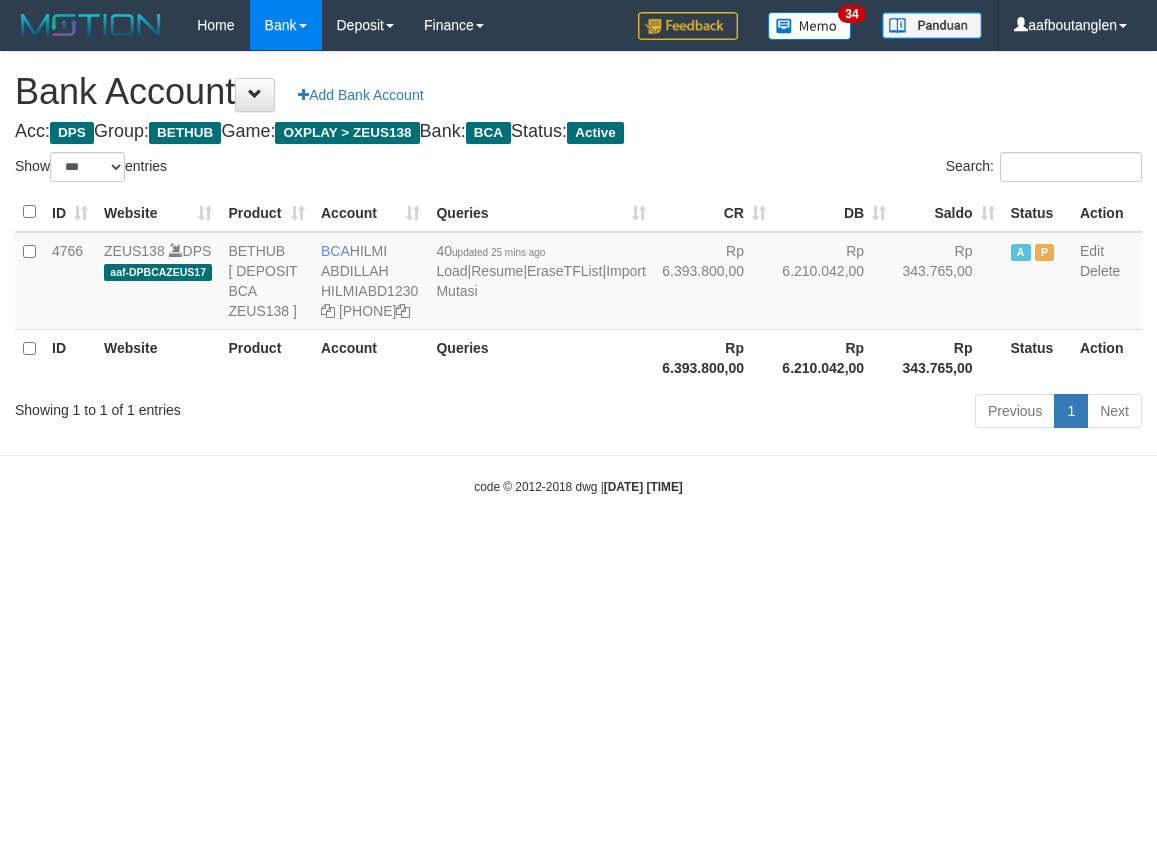 select on "***" 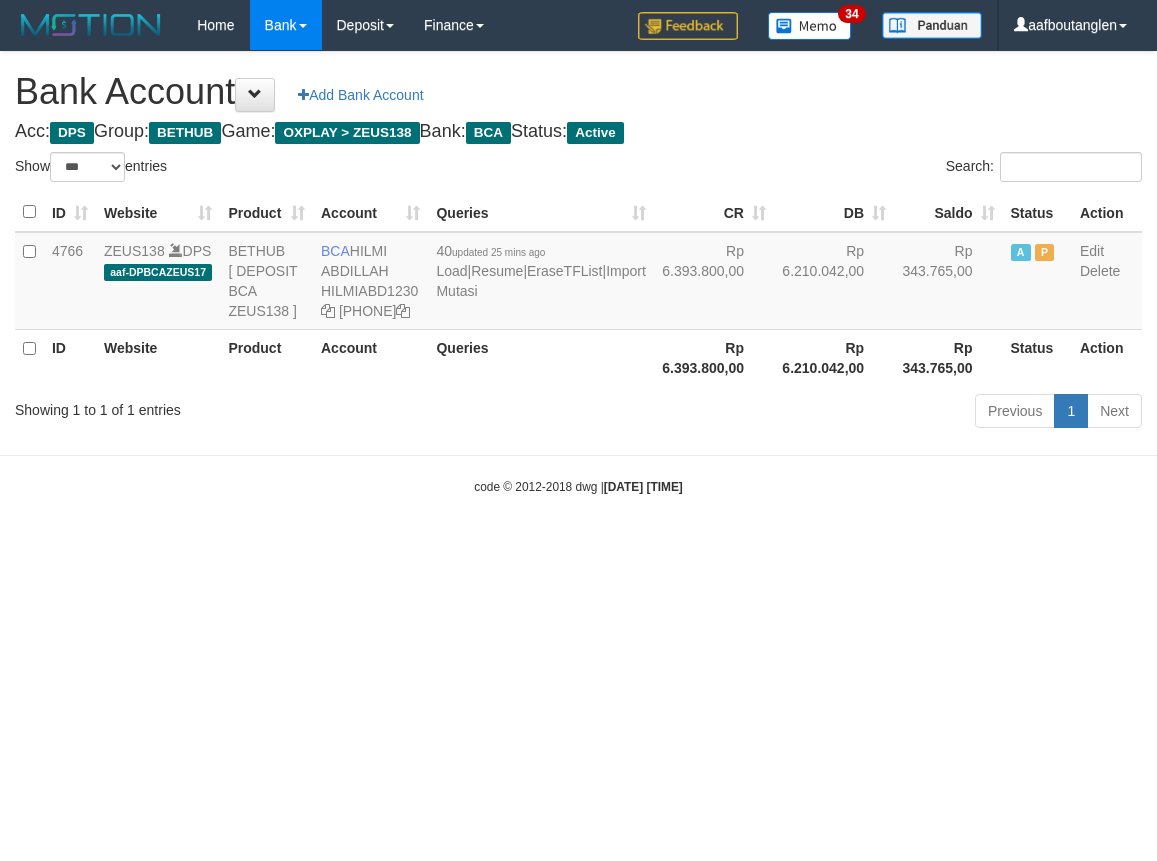 scroll, scrollTop: 0, scrollLeft: 0, axis: both 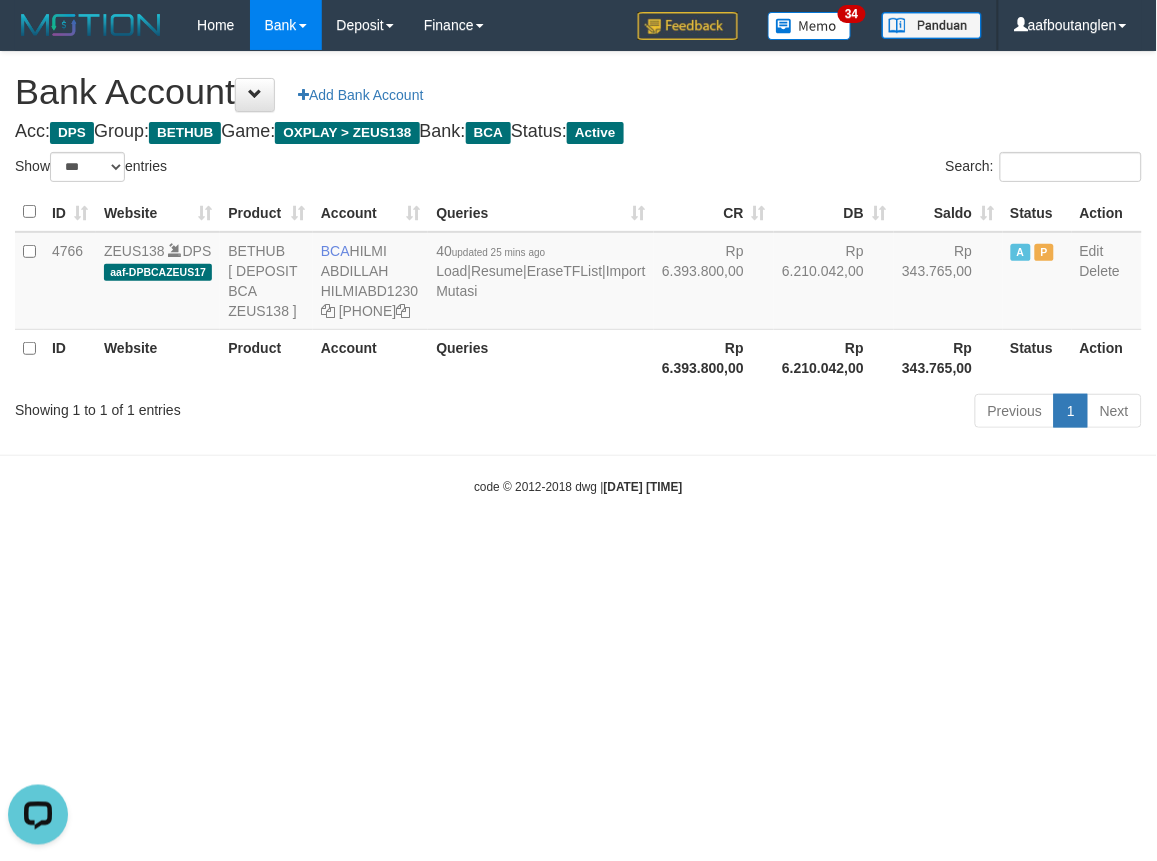 drag, startPoint x: 963, startPoint y: 625, endPoint x: 953, endPoint y: 615, distance: 14.142136 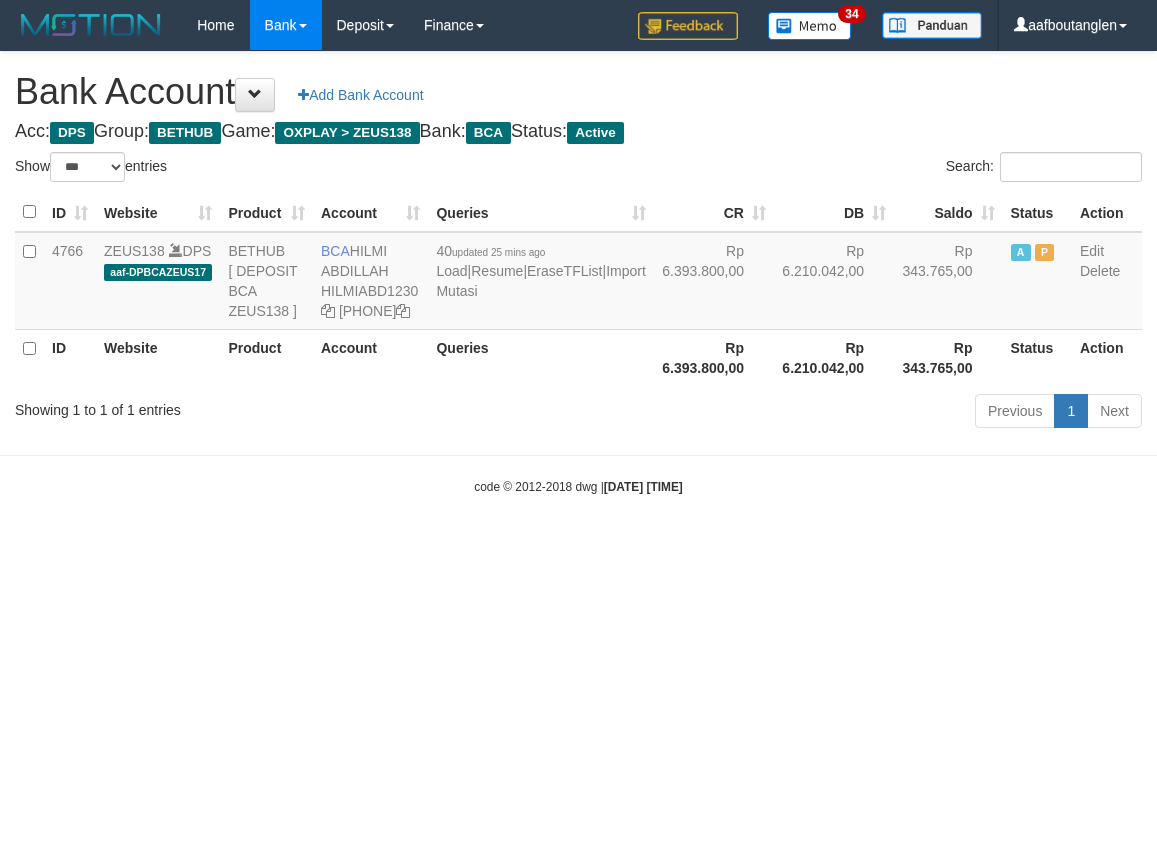 select on "***" 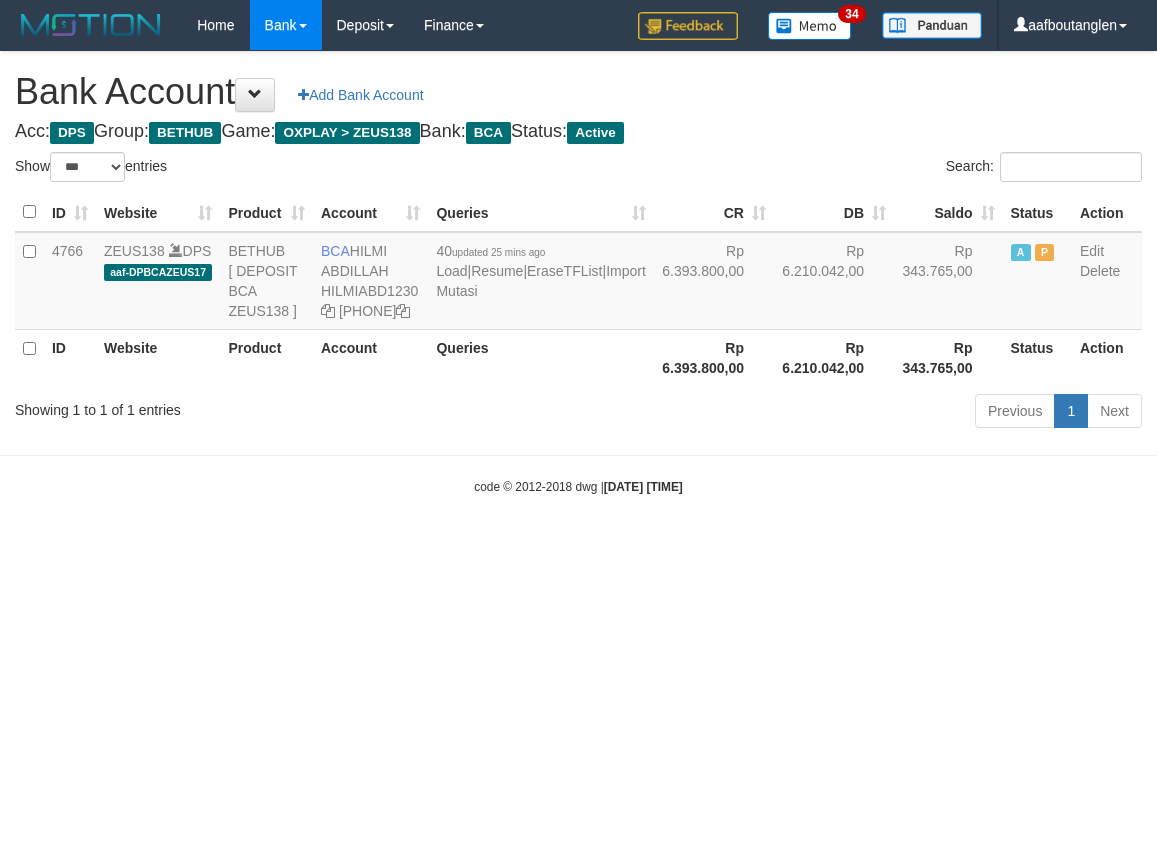 scroll, scrollTop: 0, scrollLeft: 0, axis: both 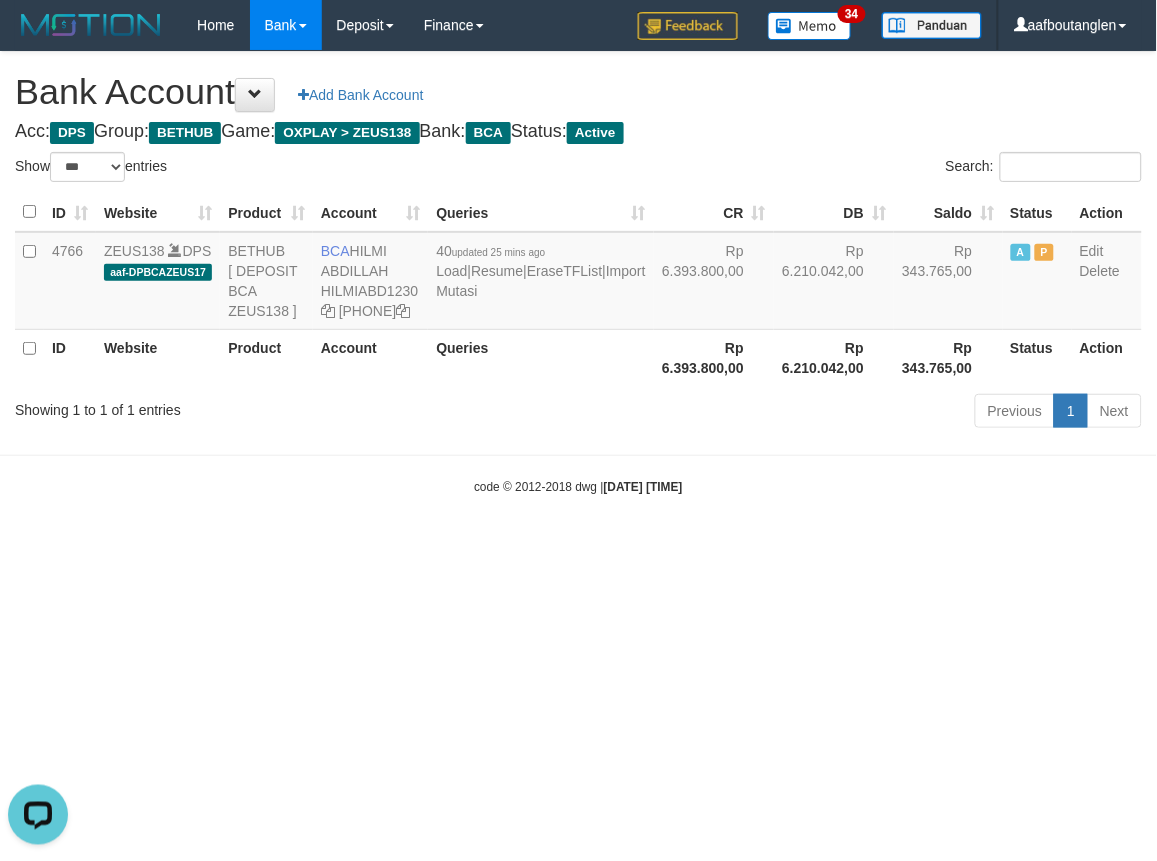 click on "Toggle navigation
Home
Bank
Account List
Deposit
DPS List
History
Note DPS
Finance
Financial Data
aafboutanglen
My Profile
Log Out
34" at bounding box center (578, 273) 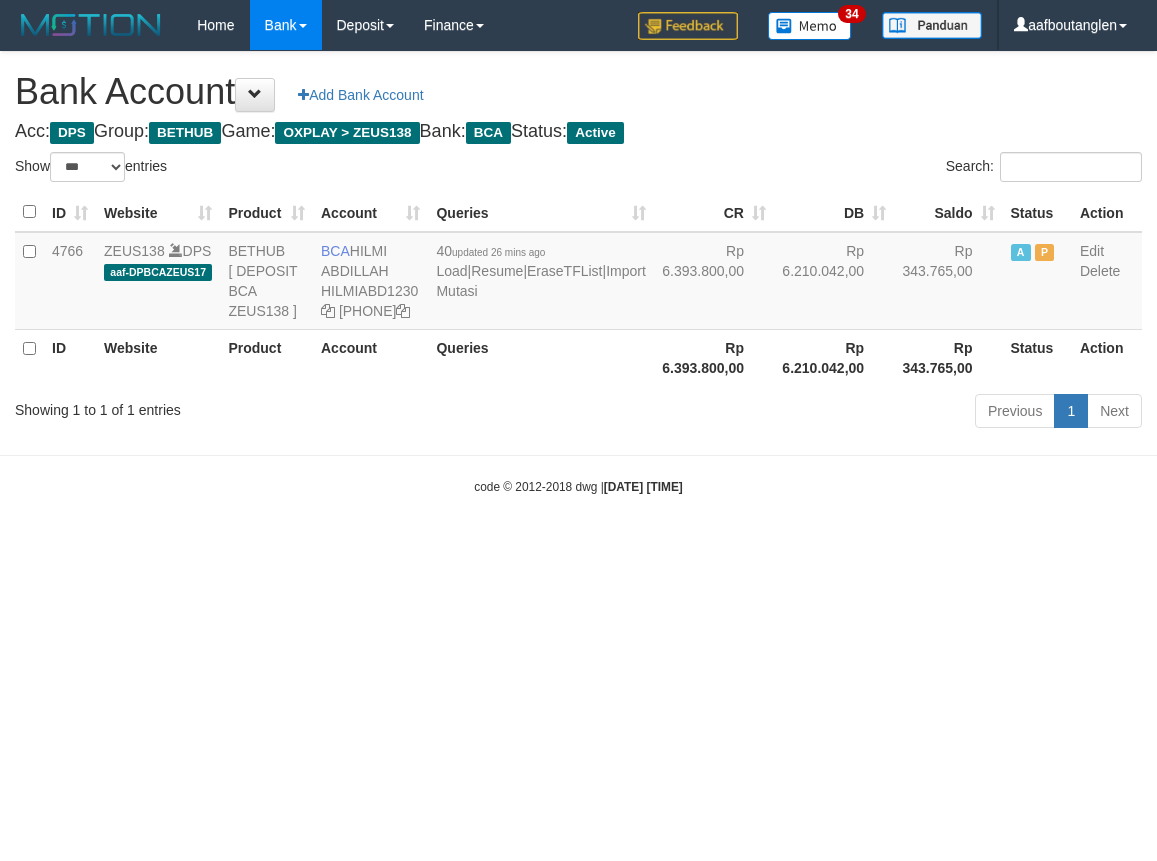 select on "***" 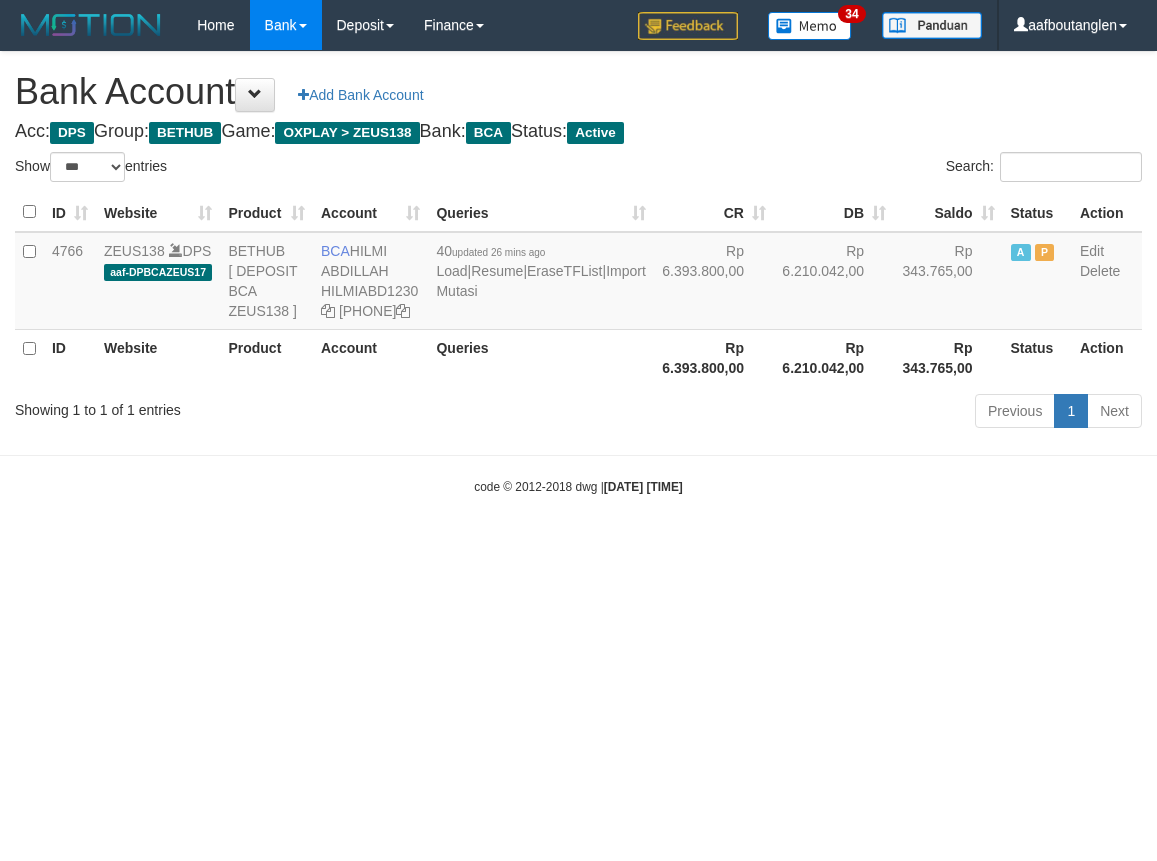 scroll, scrollTop: 0, scrollLeft: 0, axis: both 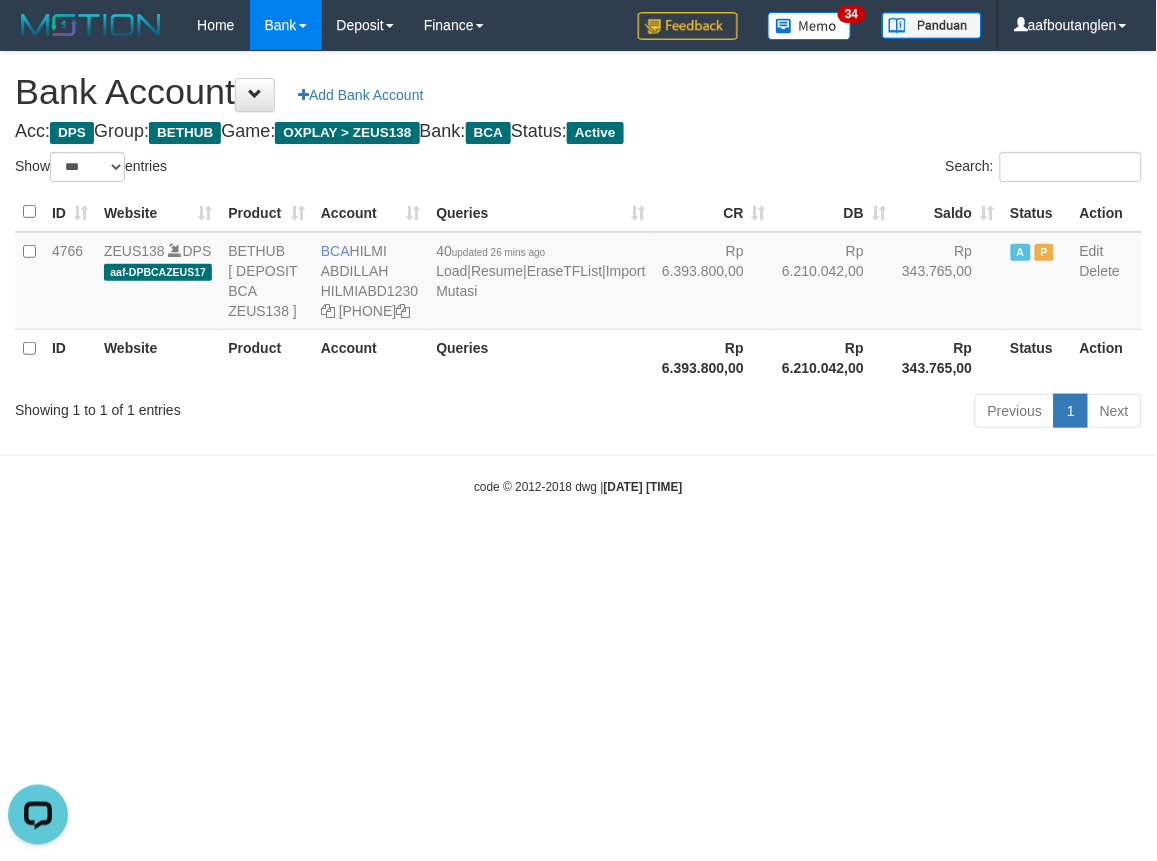 drag, startPoint x: 100, startPoint y: 498, endPoint x: 110, endPoint y: 497, distance: 10.049875 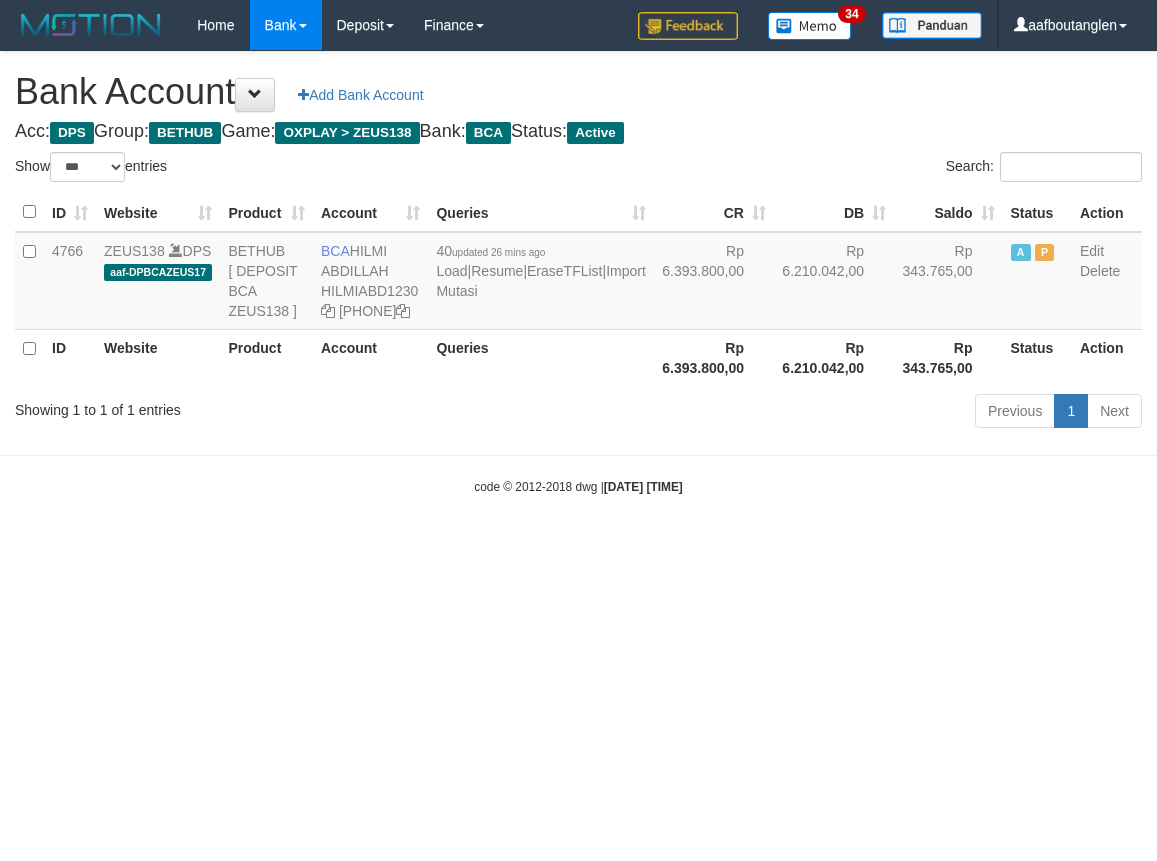 select on "***" 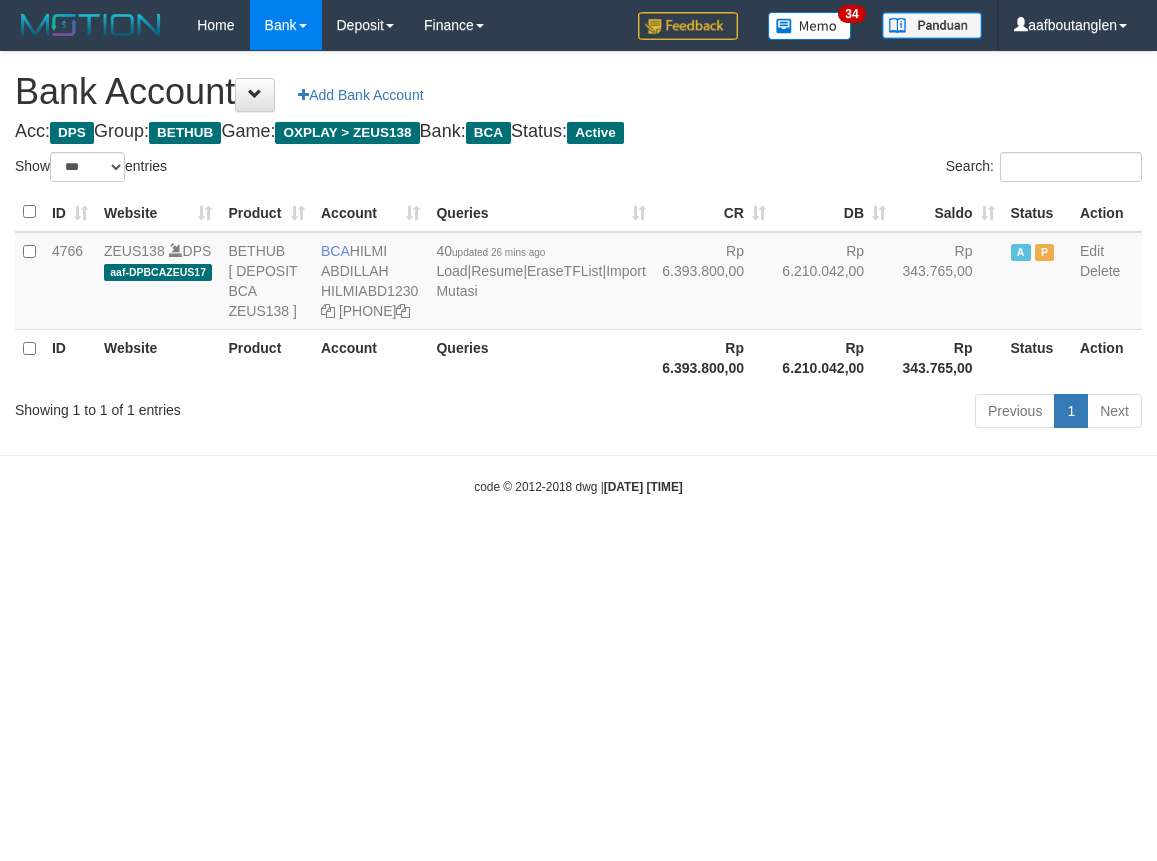 scroll, scrollTop: 0, scrollLeft: 0, axis: both 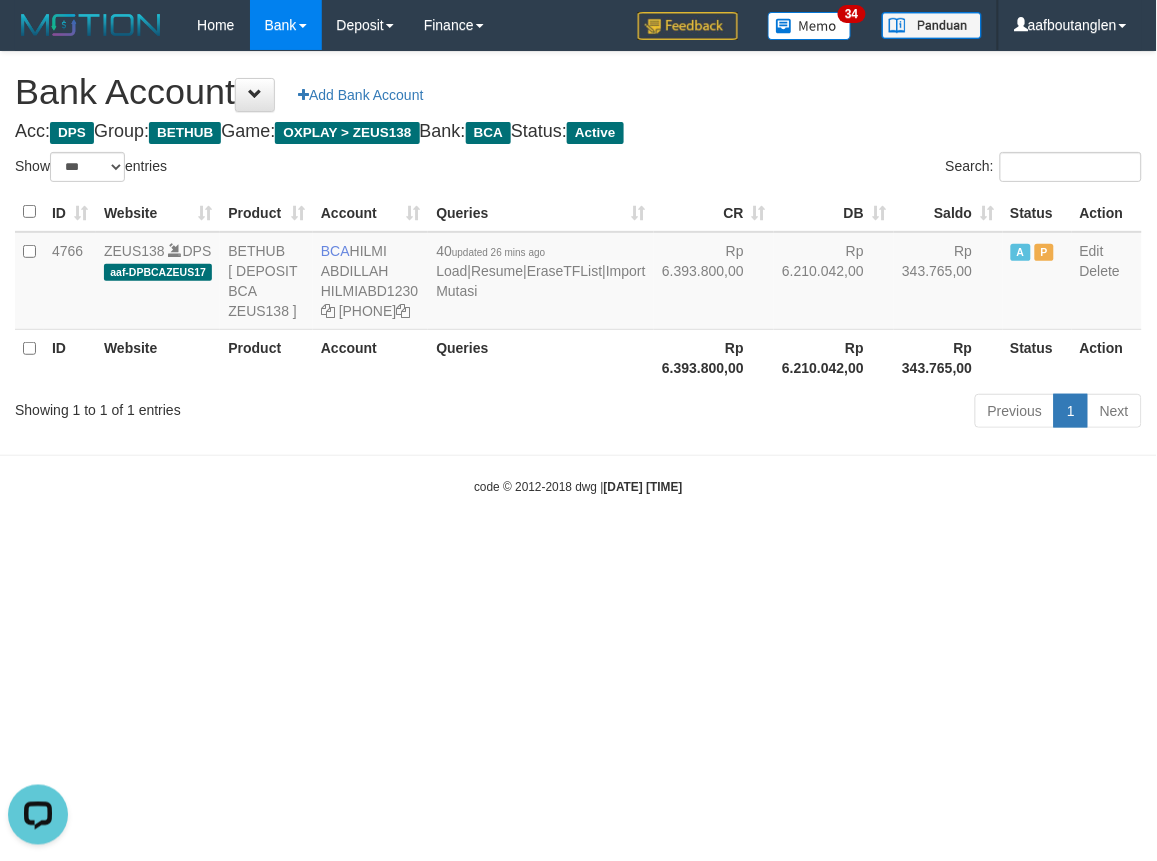 click on "Toggle navigation
Home
Bank
Account List
Deposit
DPS List
History
Note DPS
Finance
Financial Data
aafboutanglen
My Profile
Log Out
34" at bounding box center [578, 273] 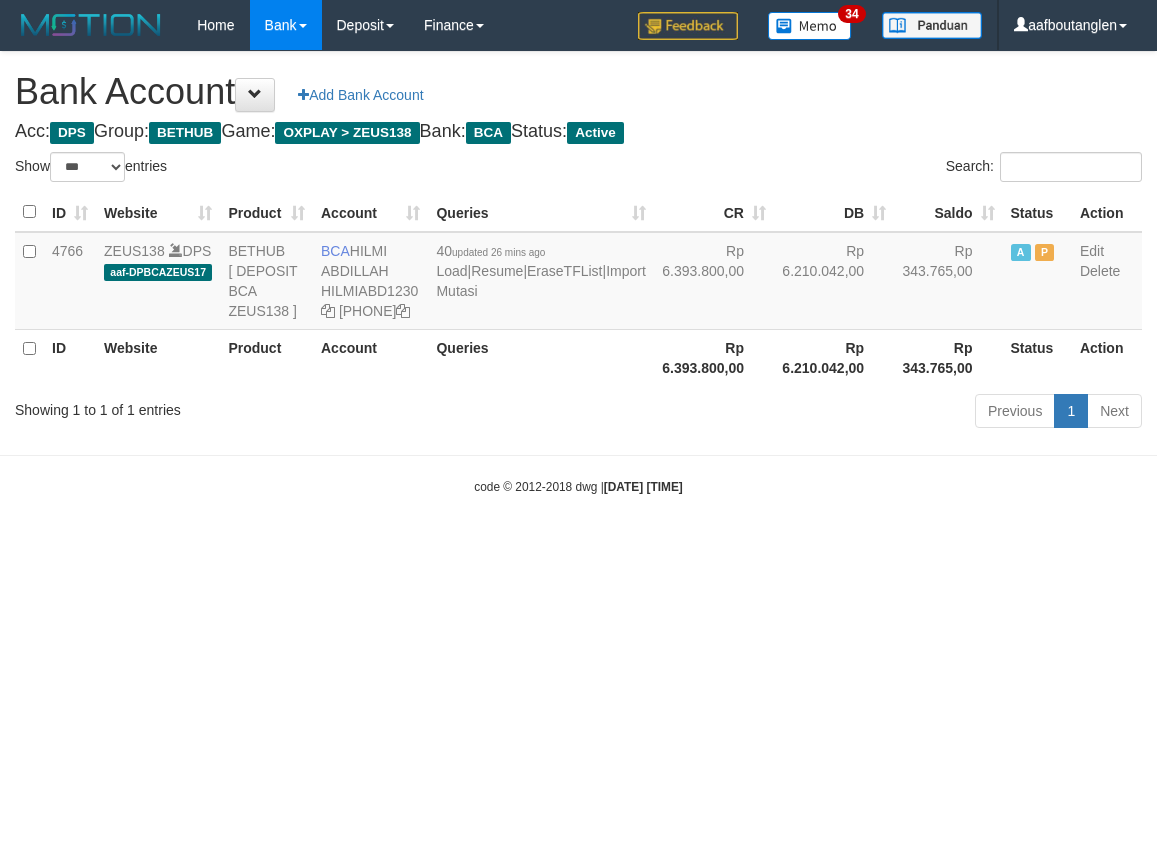 select on "***" 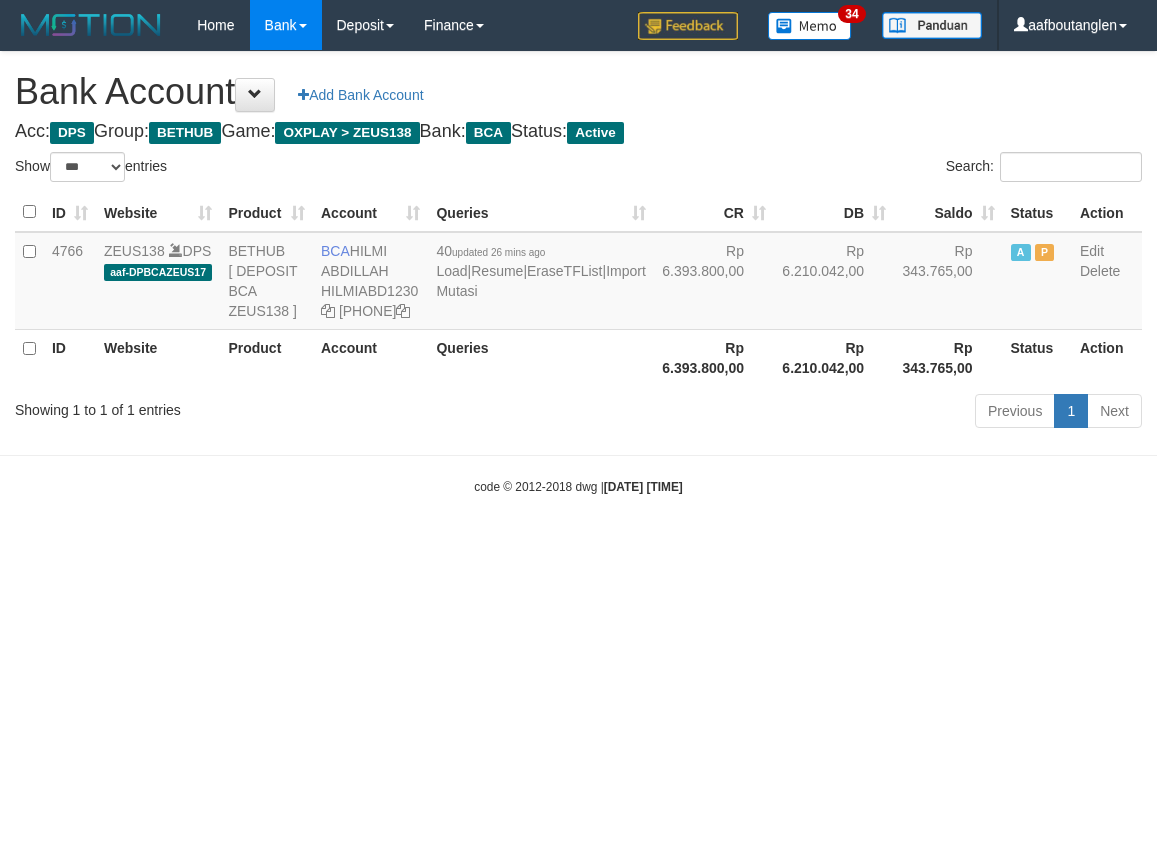 scroll, scrollTop: 0, scrollLeft: 0, axis: both 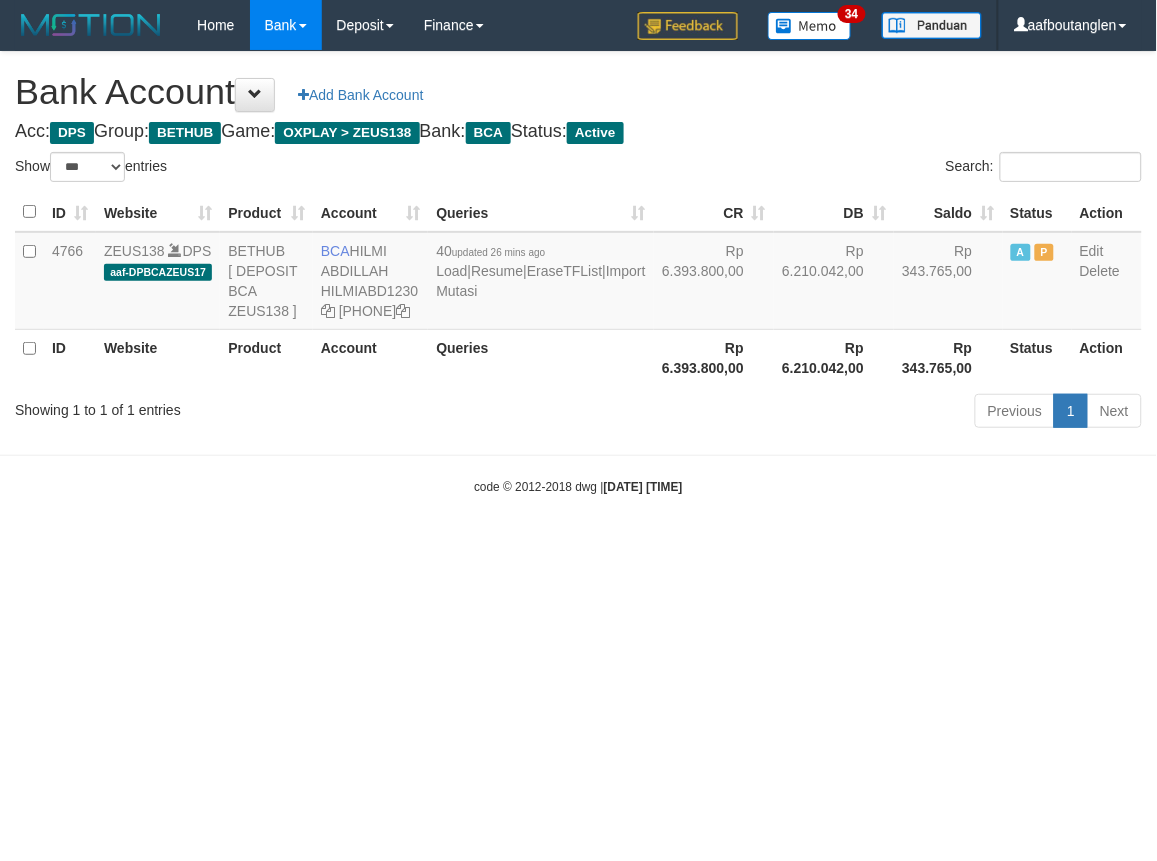 click on "Toggle navigation
Home
Bank
Account List
Deposit
DPS List
History
Note DPS
Finance
Financial Data
aafboutanglen
My Profile
Log Out
34" at bounding box center [578, 273] 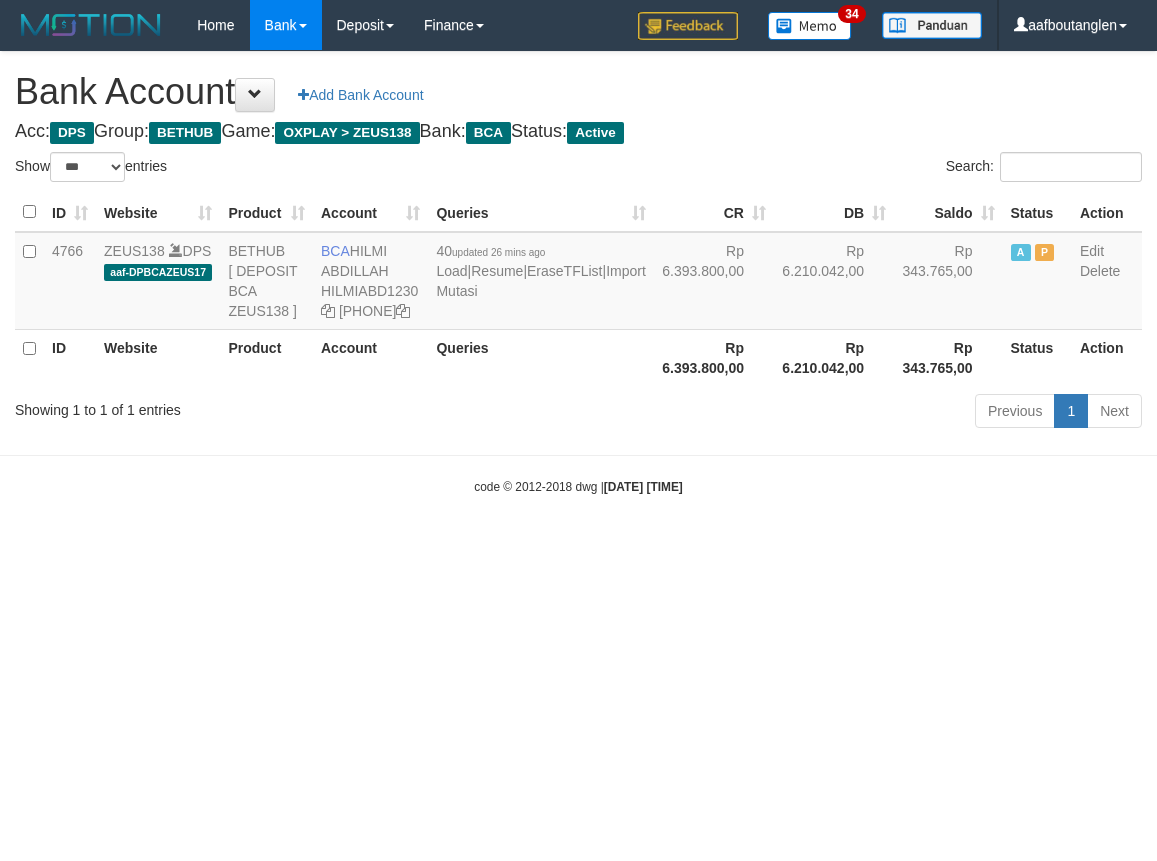 select on "***" 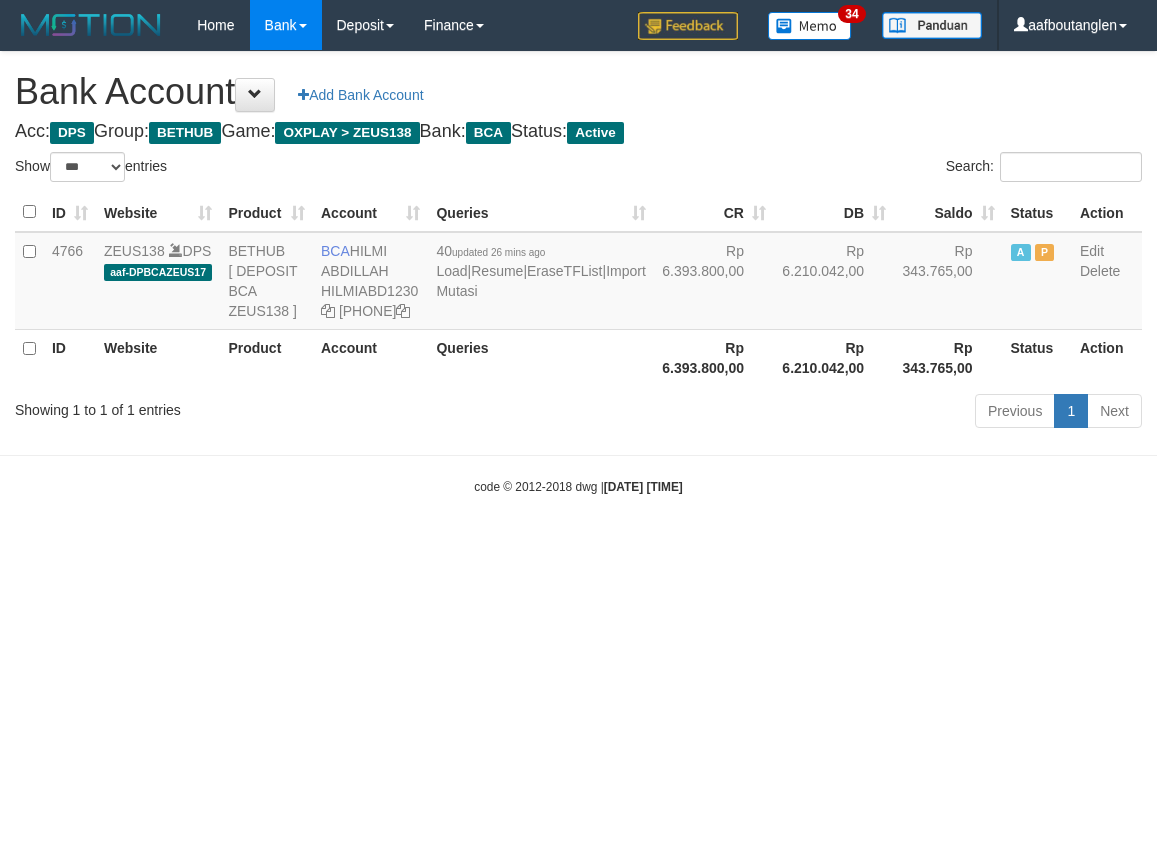 scroll, scrollTop: 0, scrollLeft: 0, axis: both 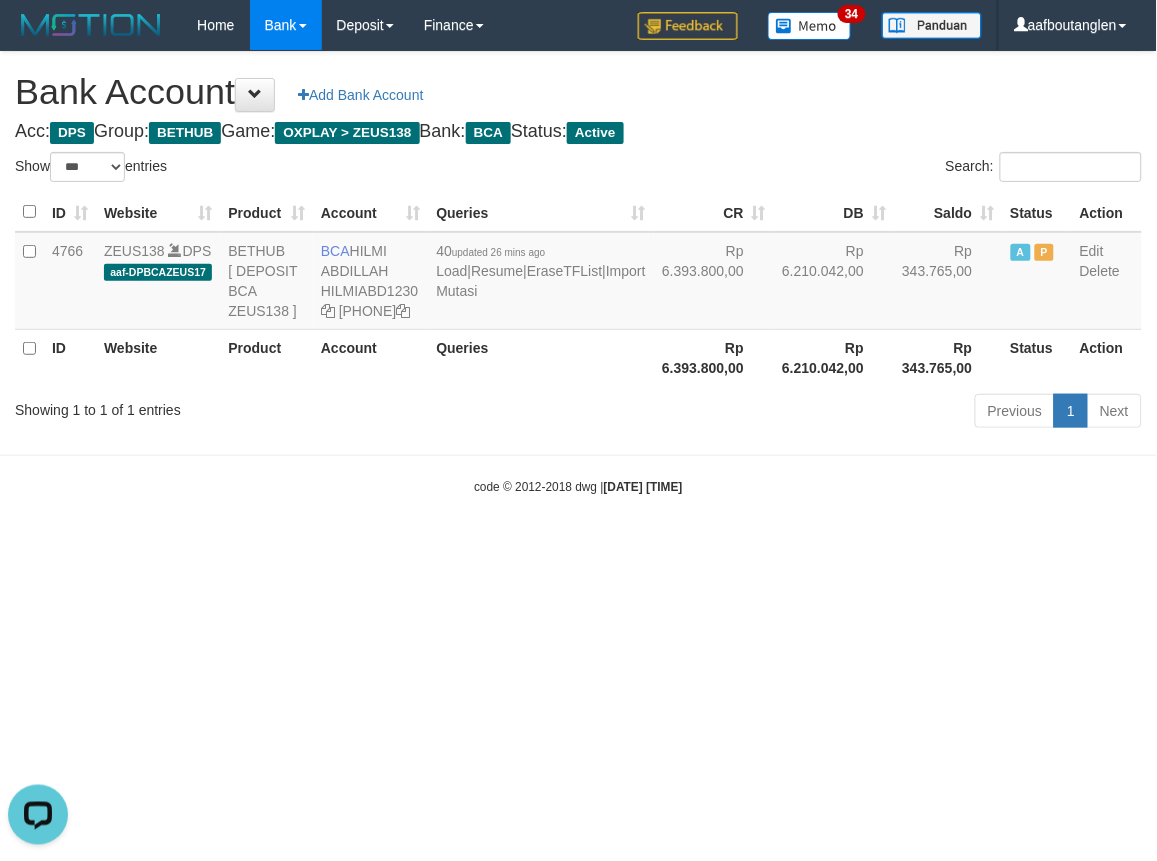 drag, startPoint x: 192, startPoint y: 484, endPoint x: 211, endPoint y: 475, distance: 21.023796 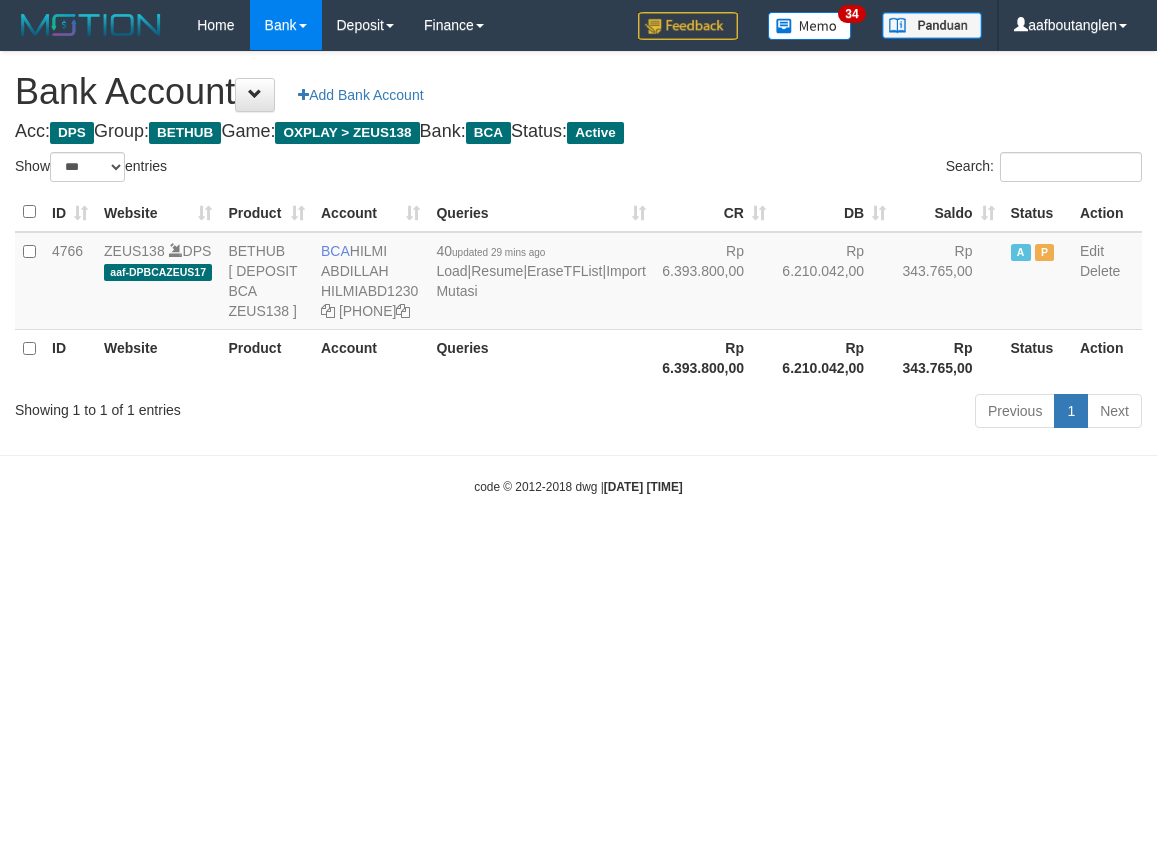 select on "***" 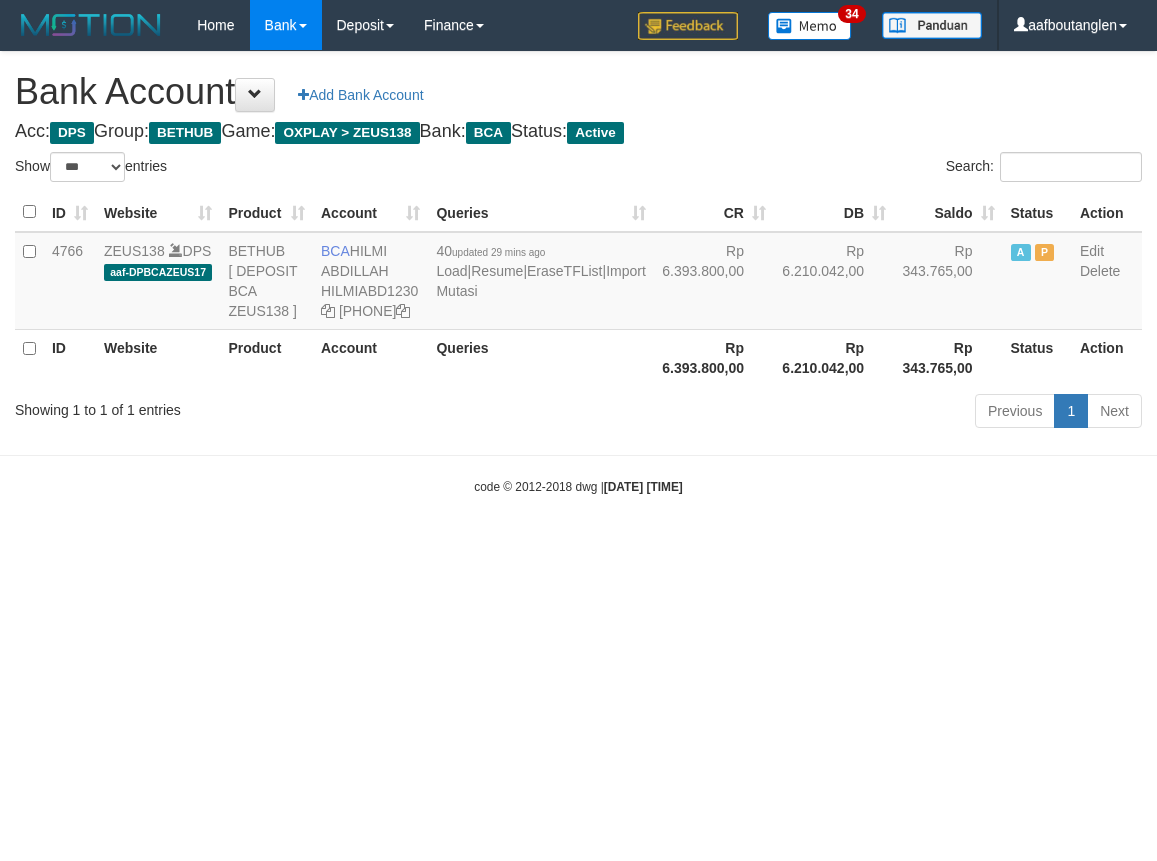scroll, scrollTop: 0, scrollLeft: 0, axis: both 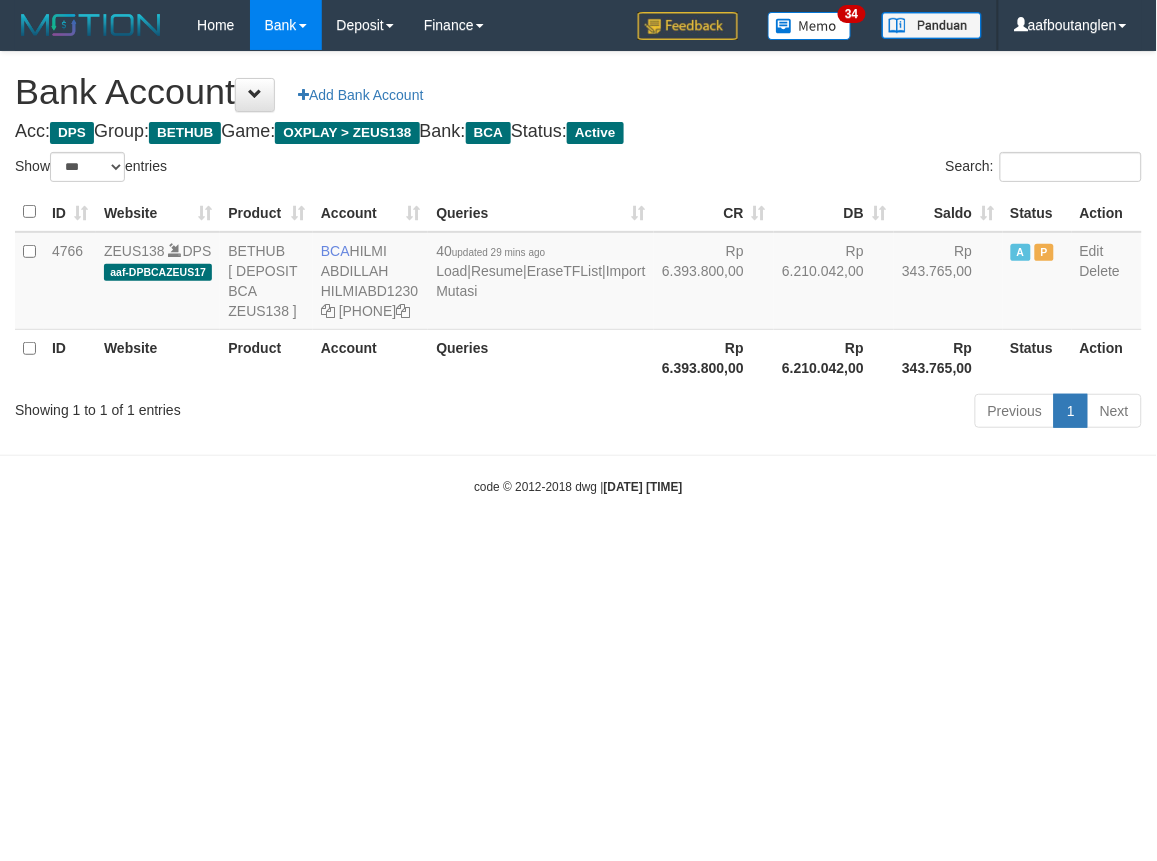 click on "Toggle navigation
Home
Bank
Account List
Deposit
DPS List
History
Note DPS
Finance
Financial Data
aafboutanglen
My Profile
Log Out
34" at bounding box center [578, 273] 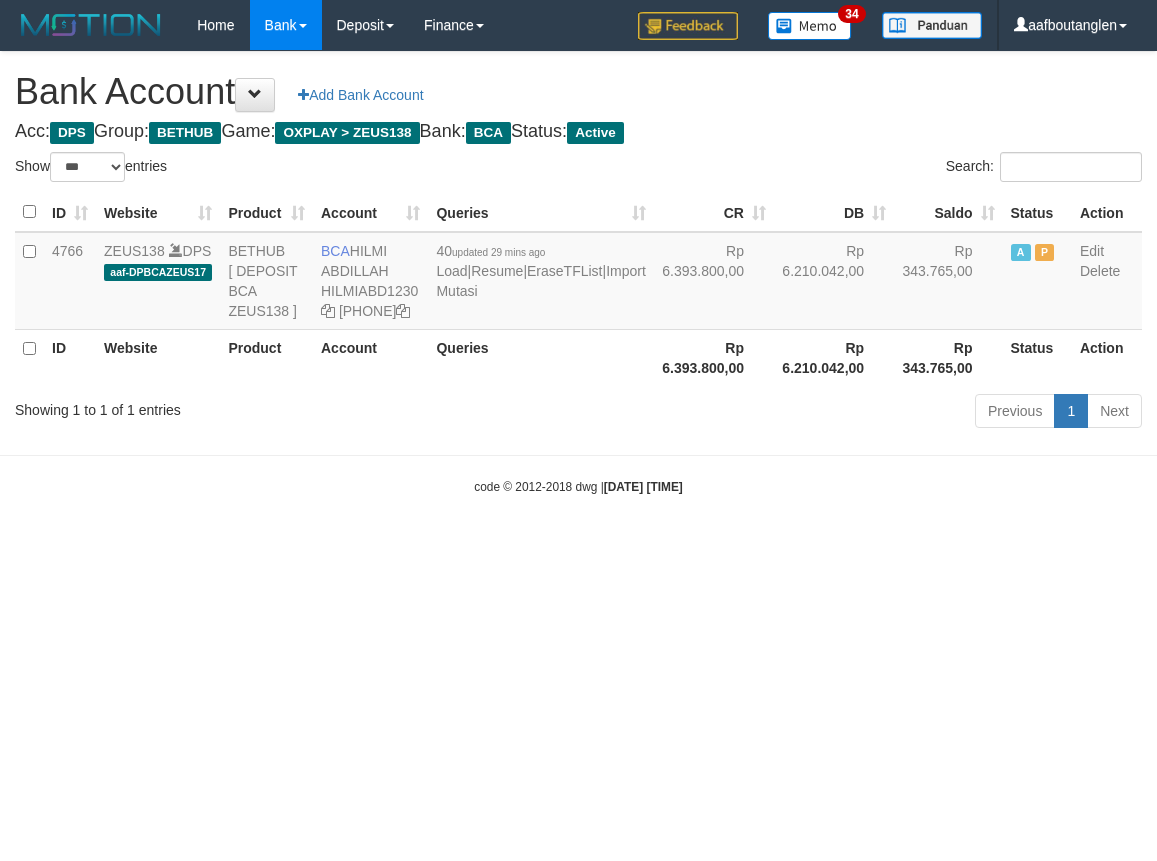 select on "***" 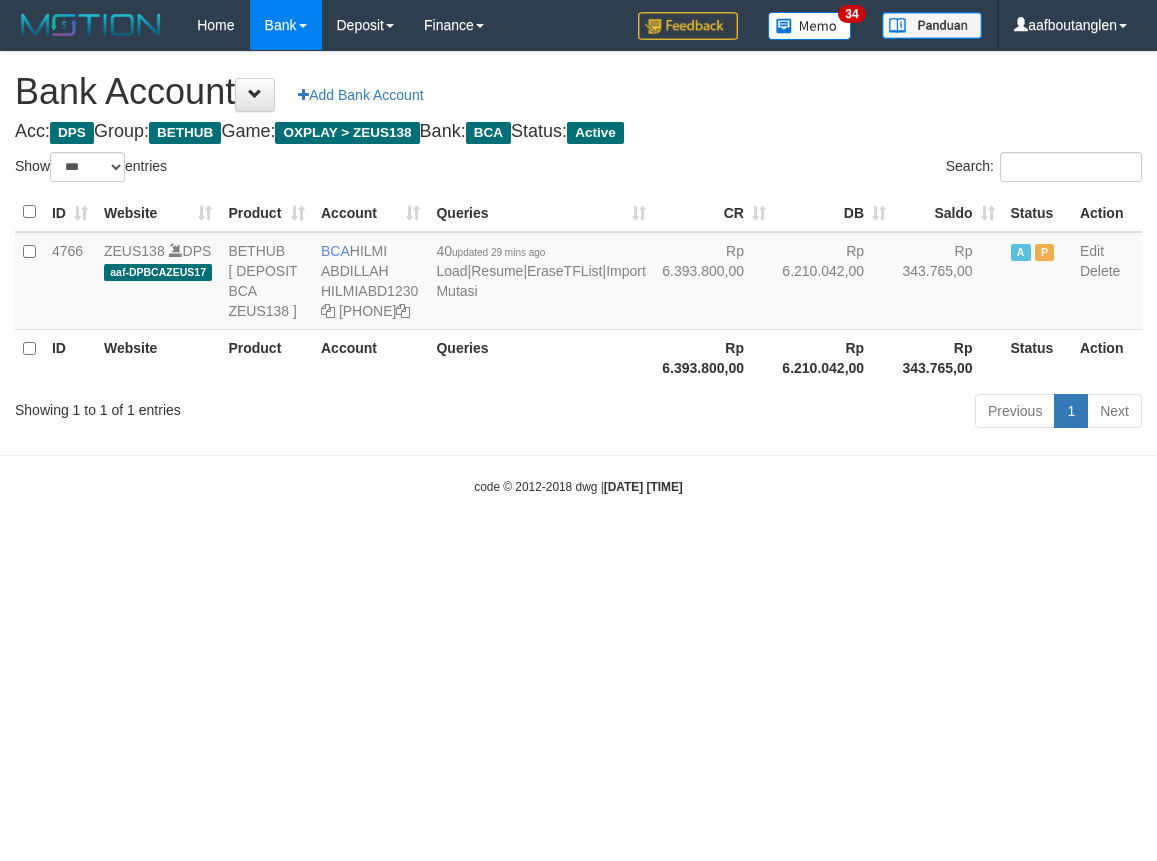 scroll, scrollTop: 0, scrollLeft: 0, axis: both 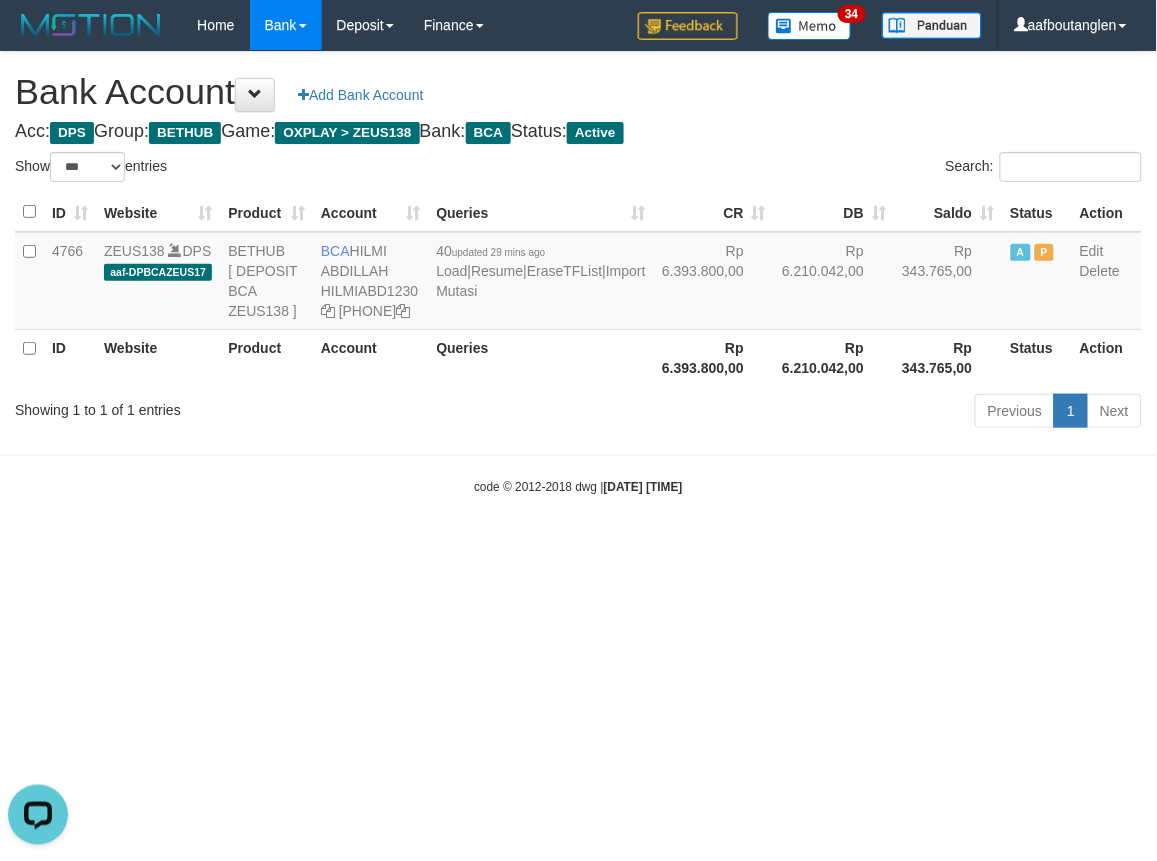 click on "Toggle navigation
Home
Bank
Account List
Deposit
DPS List
History
Note DPS
Finance
Financial Data
aafboutanglen
My Profile
Log Out
34" at bounding box center (578, 273) 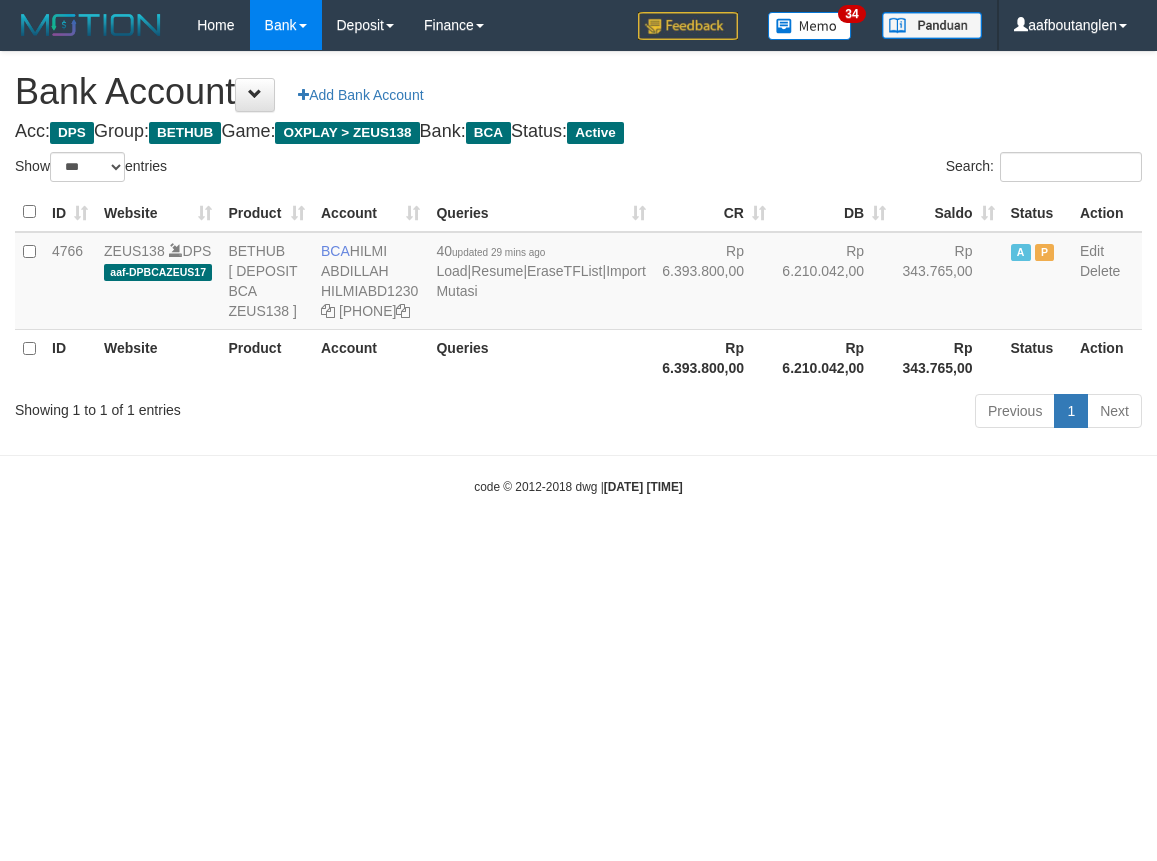 select on "***" 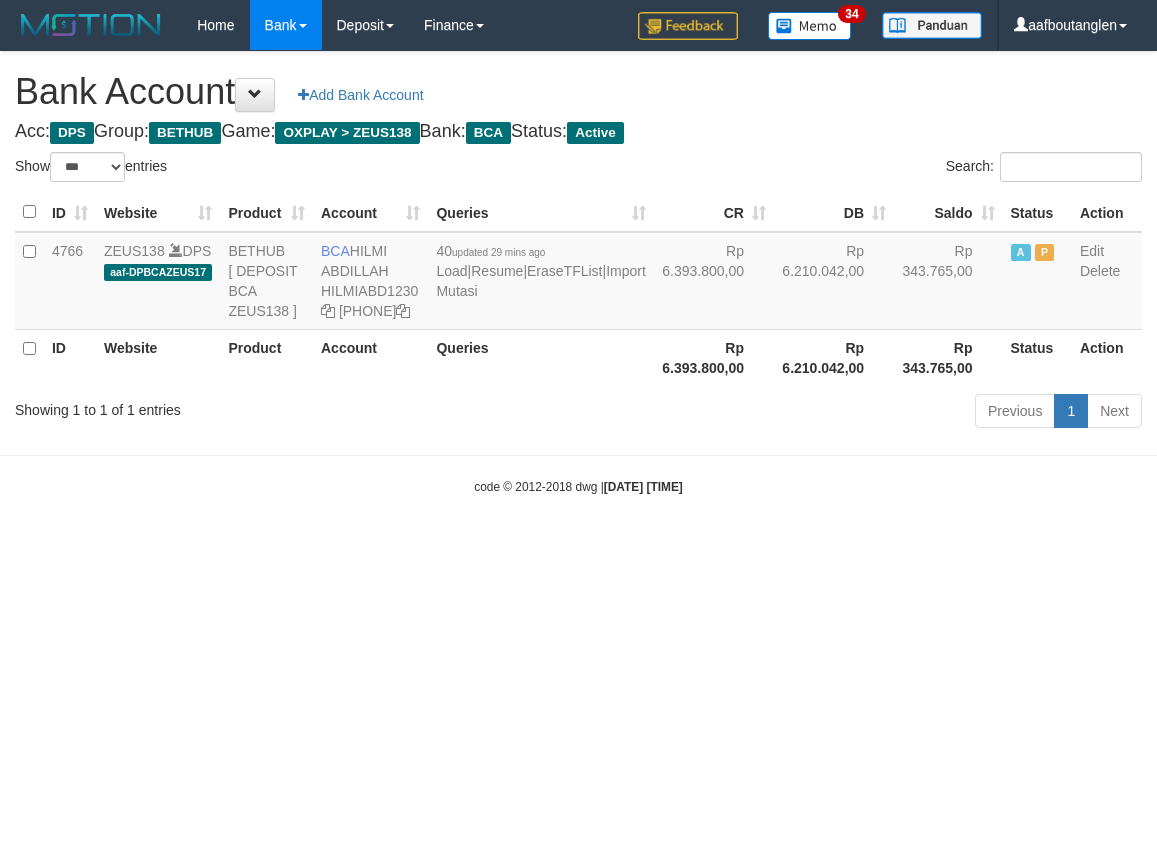 scroll, scrollTop: 0, scrollLeft: 0, axis: both 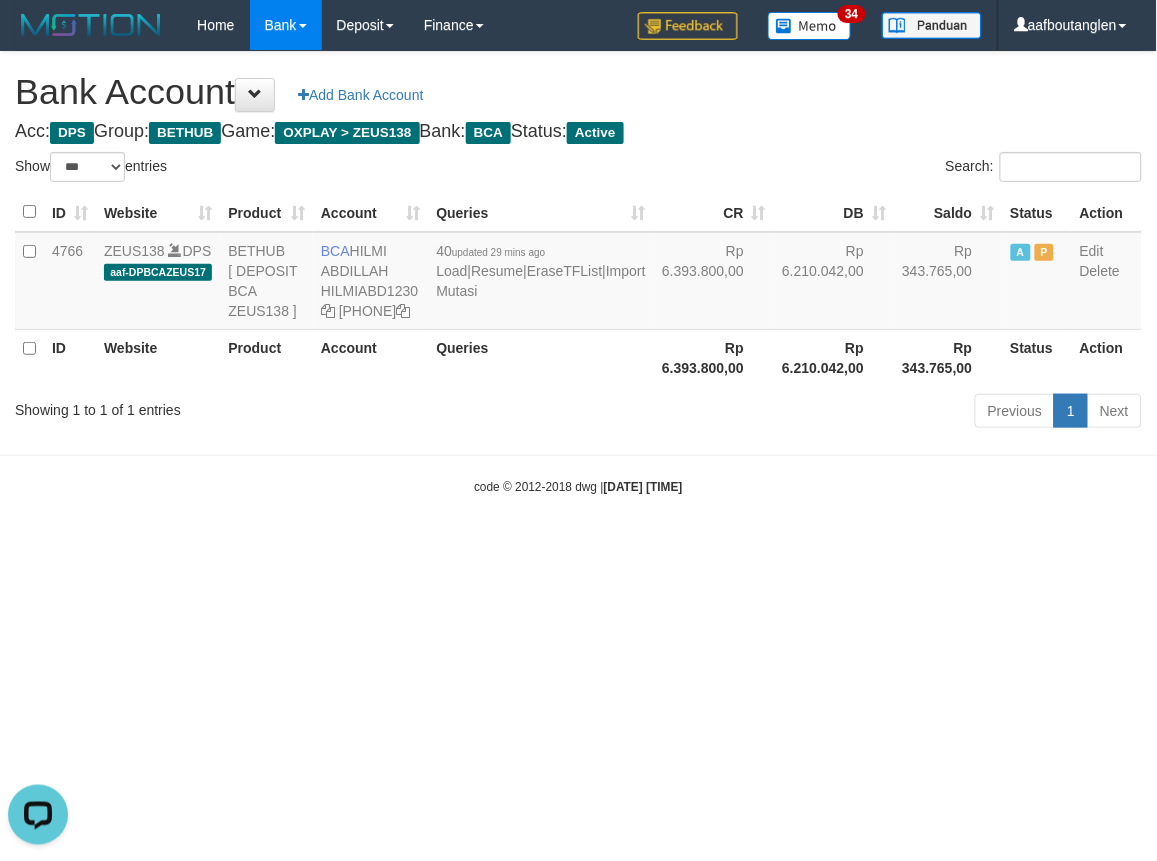 click on "Toggle navigation
Home
Bank
Account List
Deposit
DPS List
History
Note DPS
Finance
Financial Data
aafboutanglen
My Profile
Log Out
34" at bounding box center (578, 273) 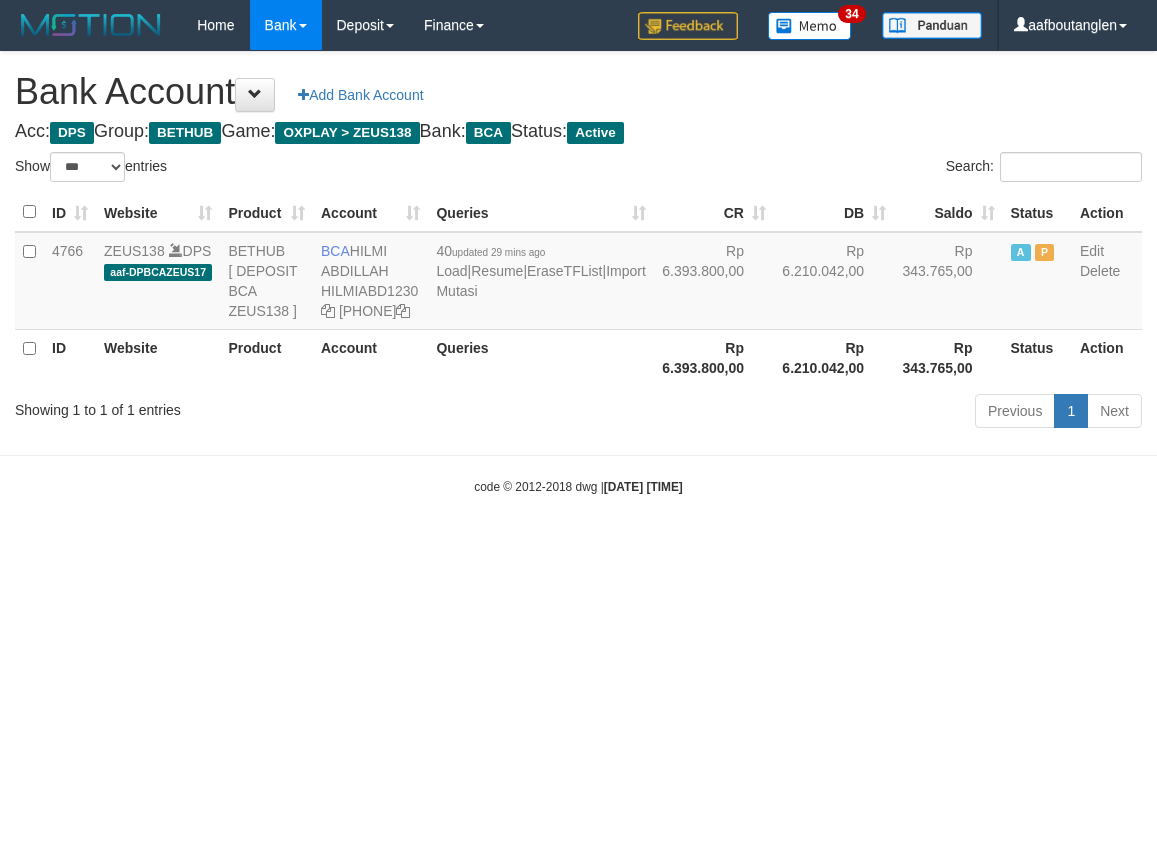 select on "***" 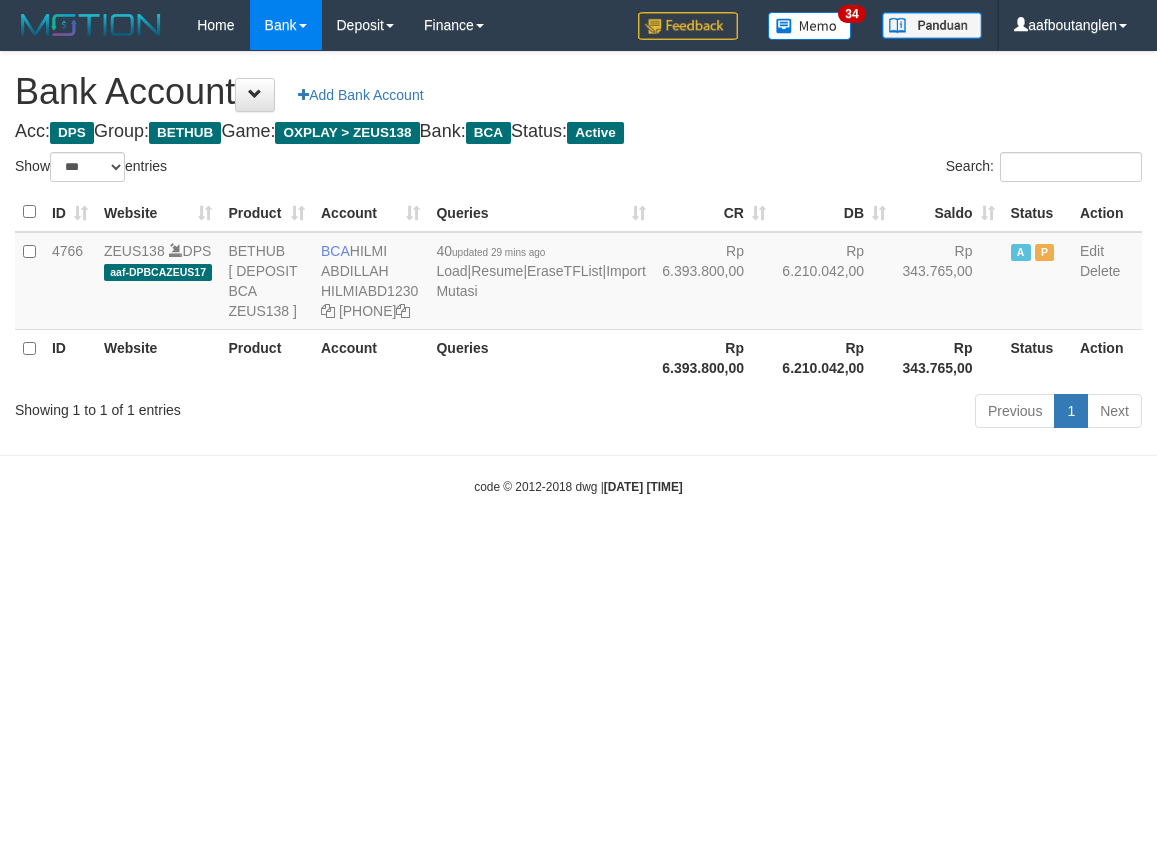 scroll, scrollTop: 0, scrollLeft: 0, axis: both 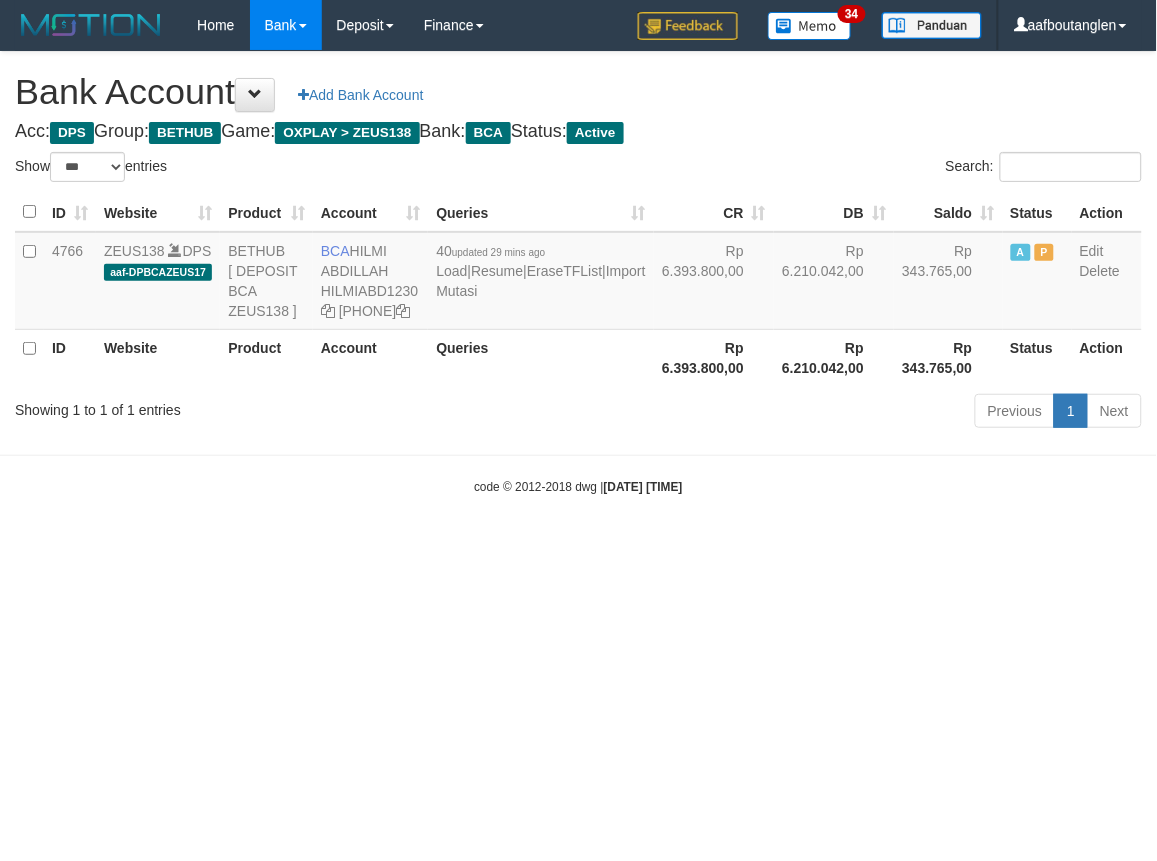click on "Toggle navigation
Home
Bank
Account List
Deposit
DPS List
History
Note DPS
Finance
Financial Data
aafboutanglen
My Profile
Log Out
34" at bounding box center [578, 273] 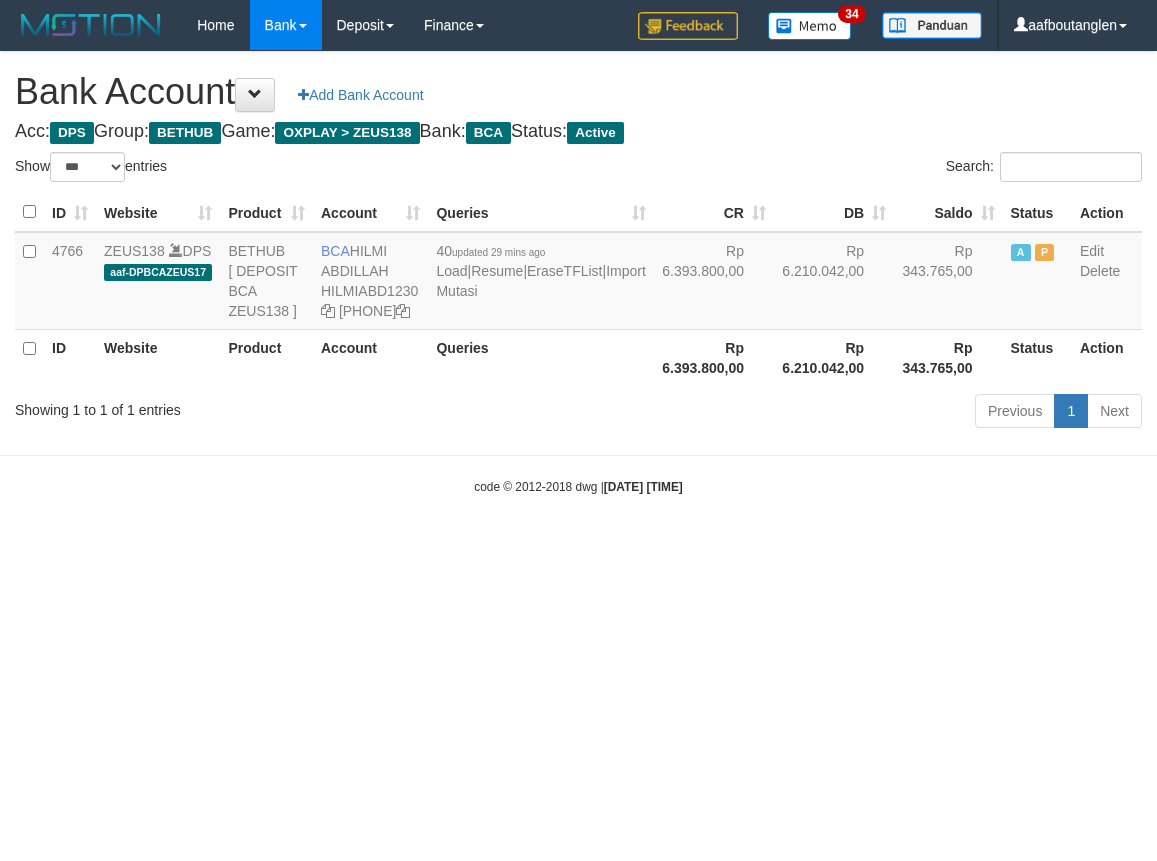 select on "***" 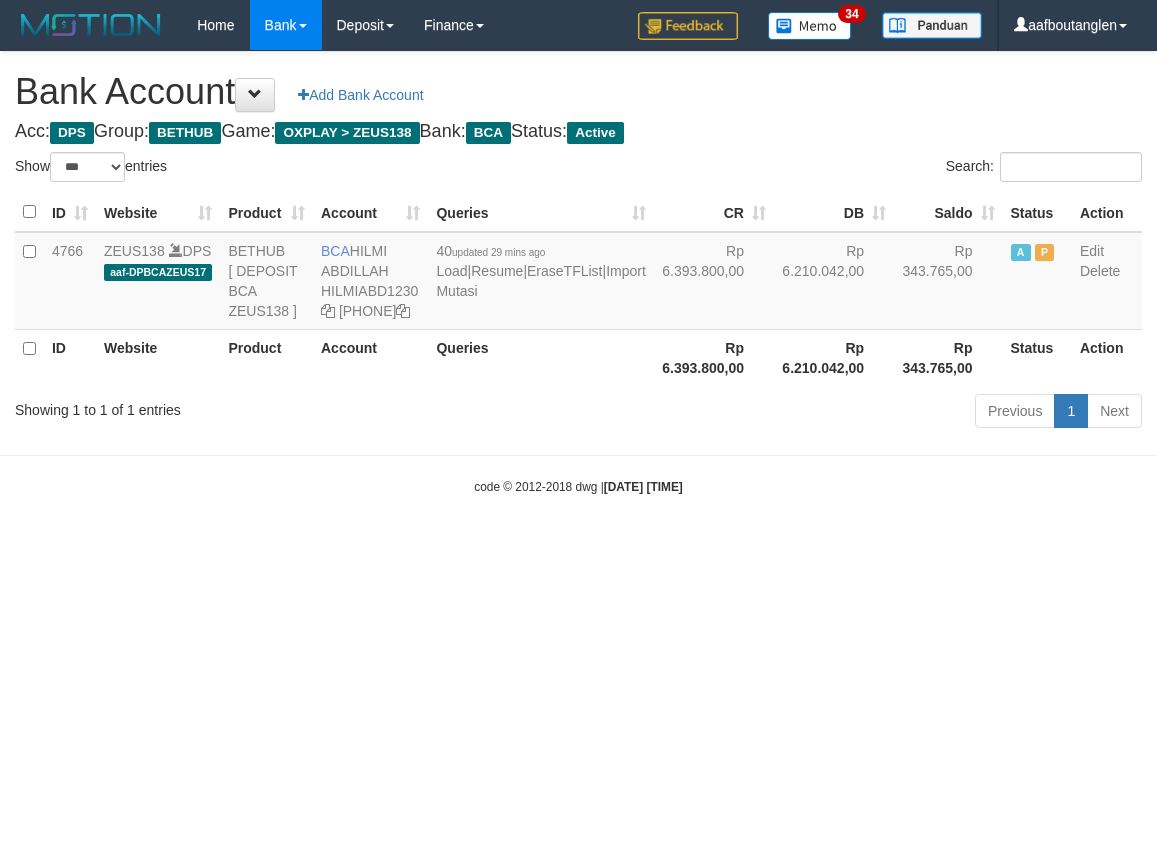 scroll, scrollTop: 0, scrollLeft: 0, axis: both 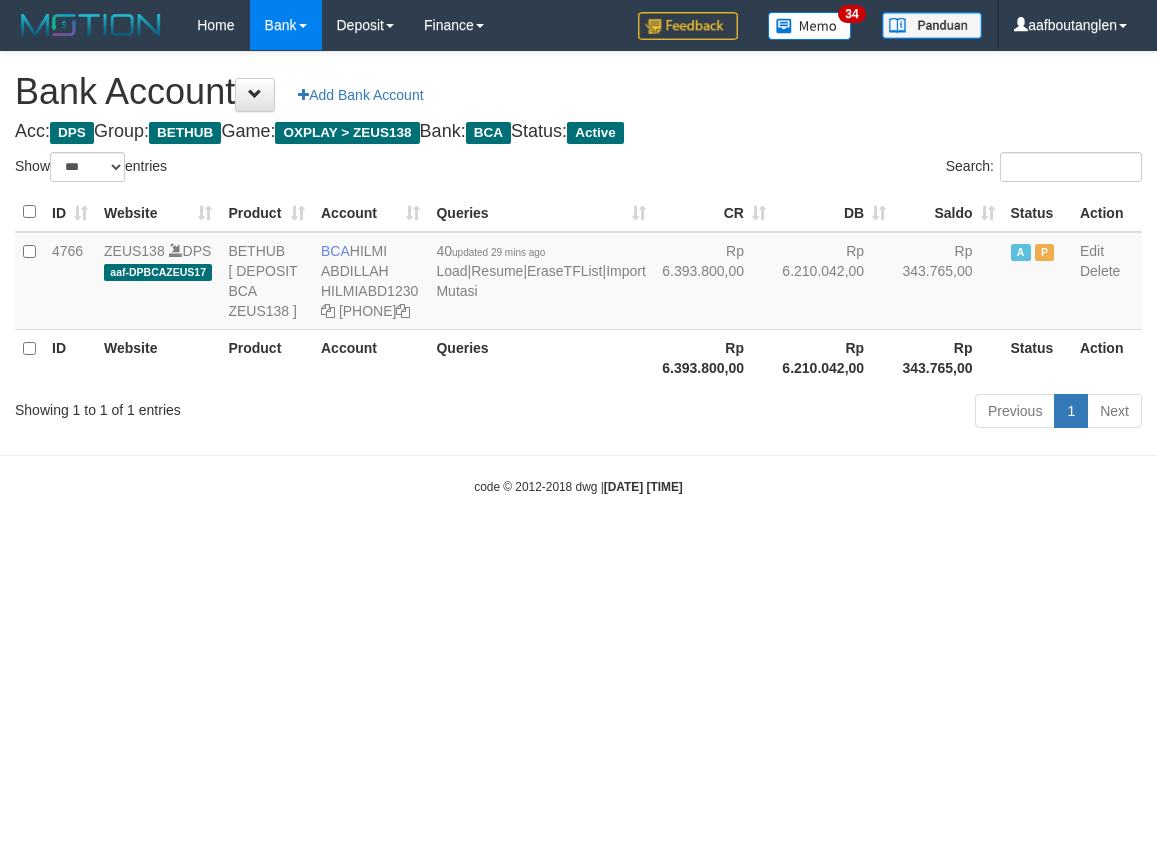 select on "***" 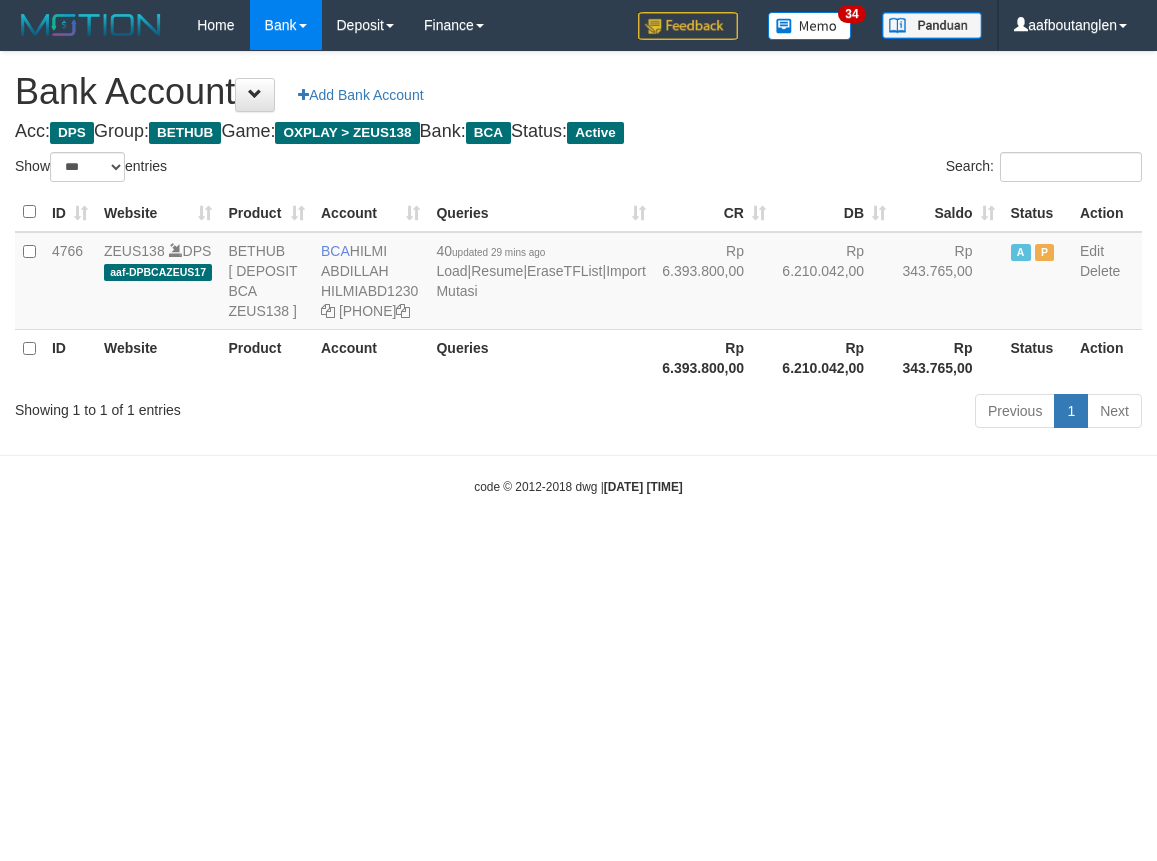 scroll, scrollTop: 0, scrollLeft: 0, axis: both 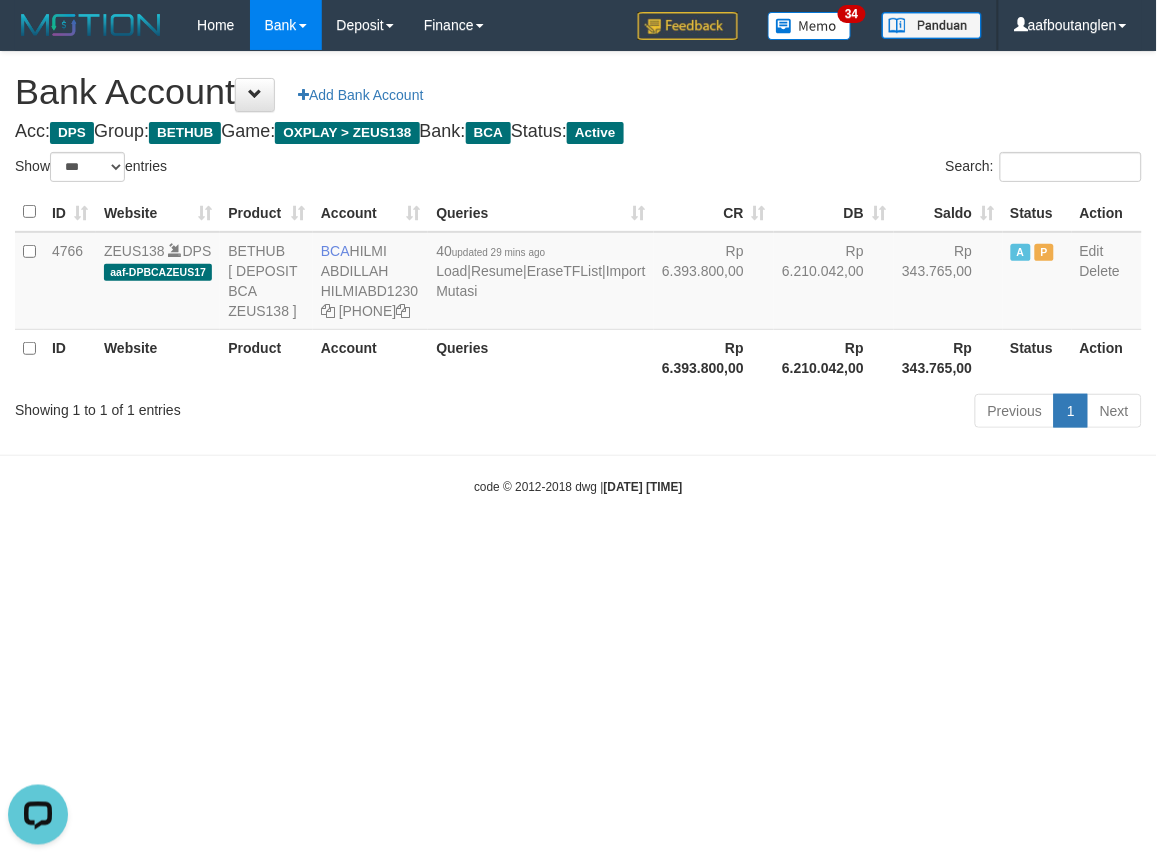 drag, startPoint x: 932, startPoint y: 578, endPoint x: 915, endPoint y: 576, distance: 17.117243 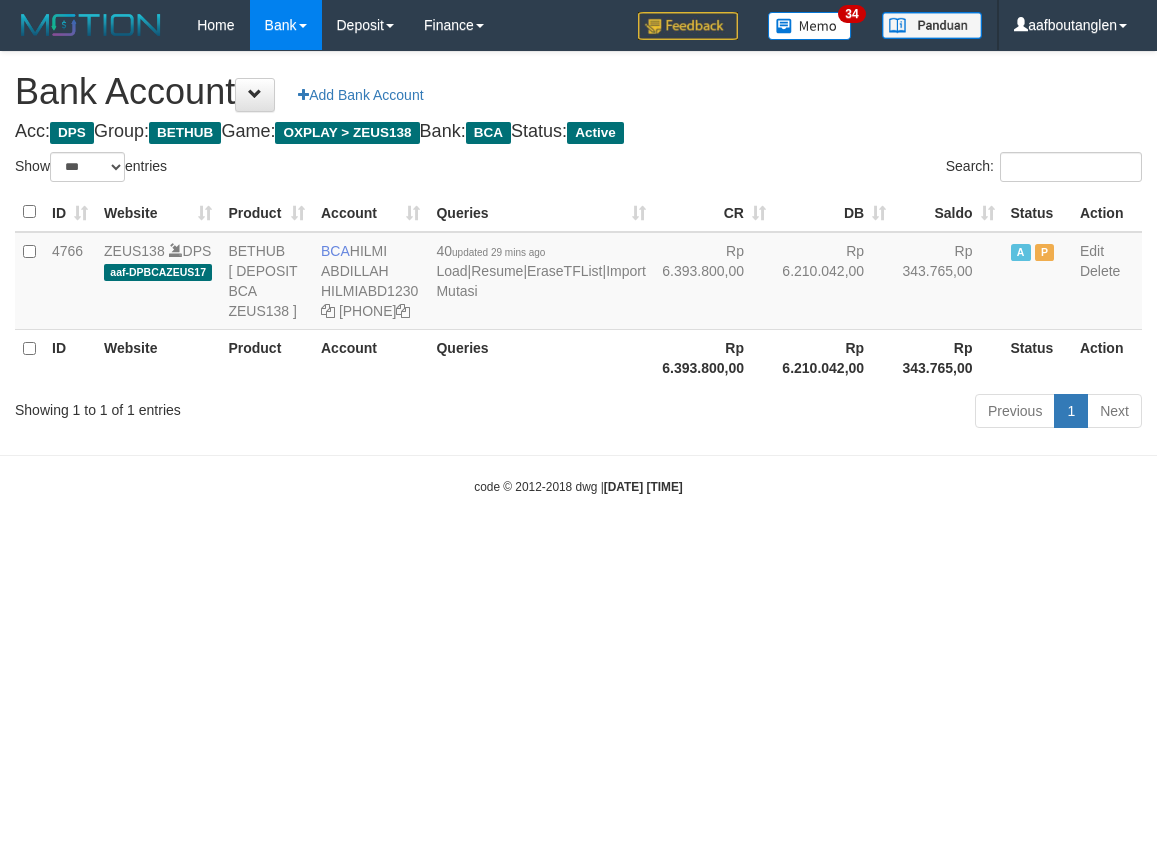 select on "***" 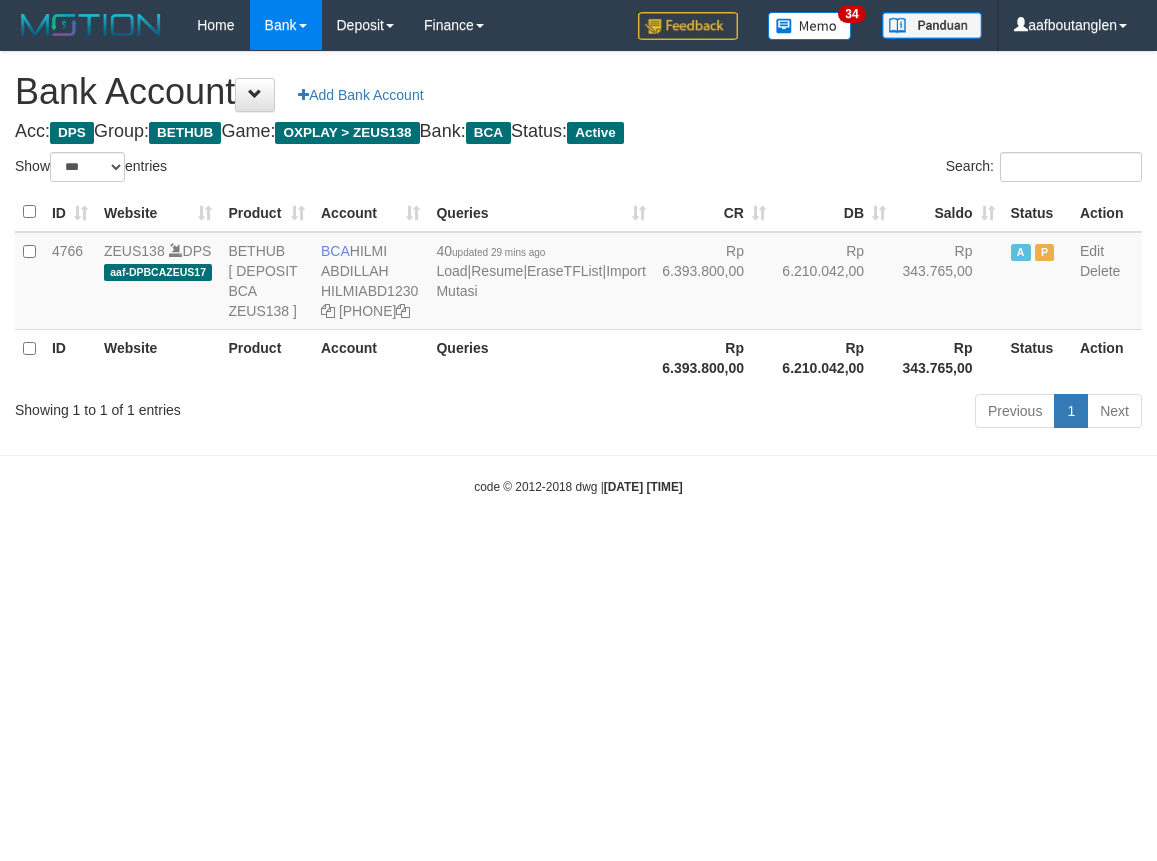 scroll, scrollTop: 0, scrollLeft: 0, axis: both 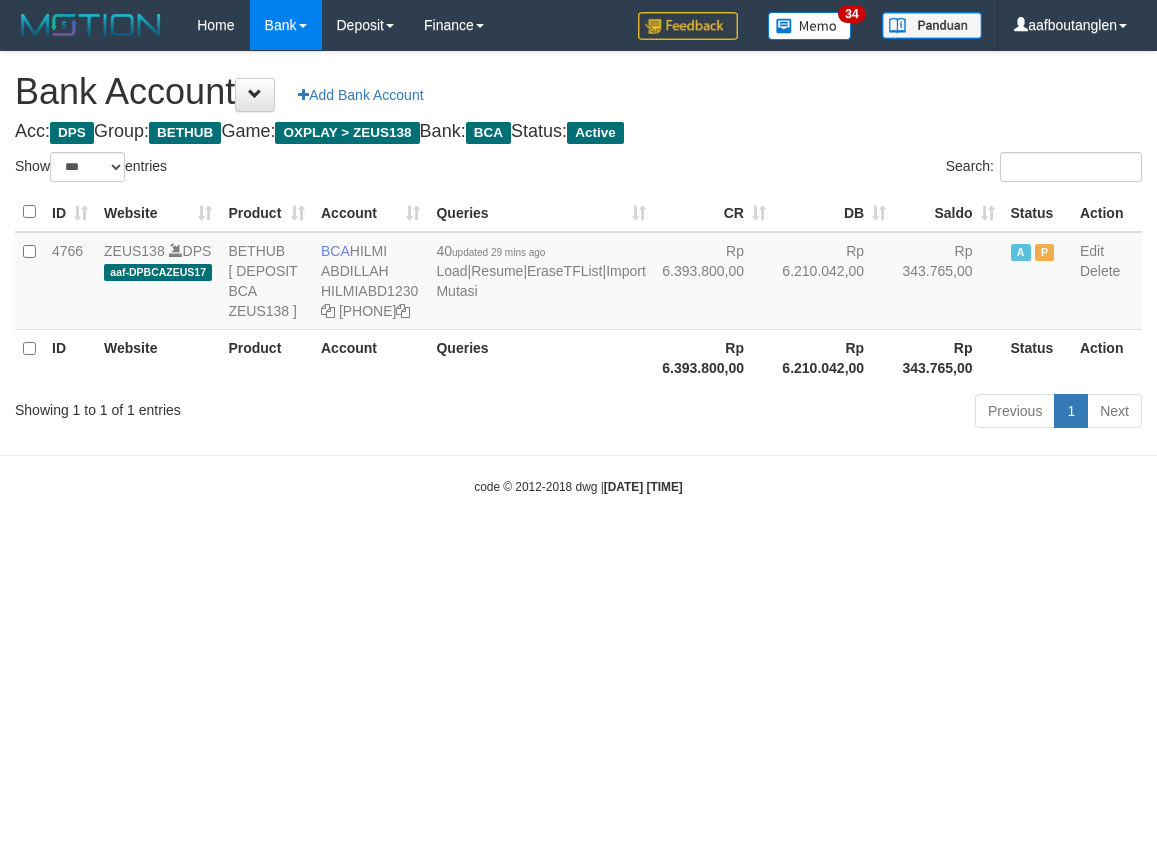 select on "***" 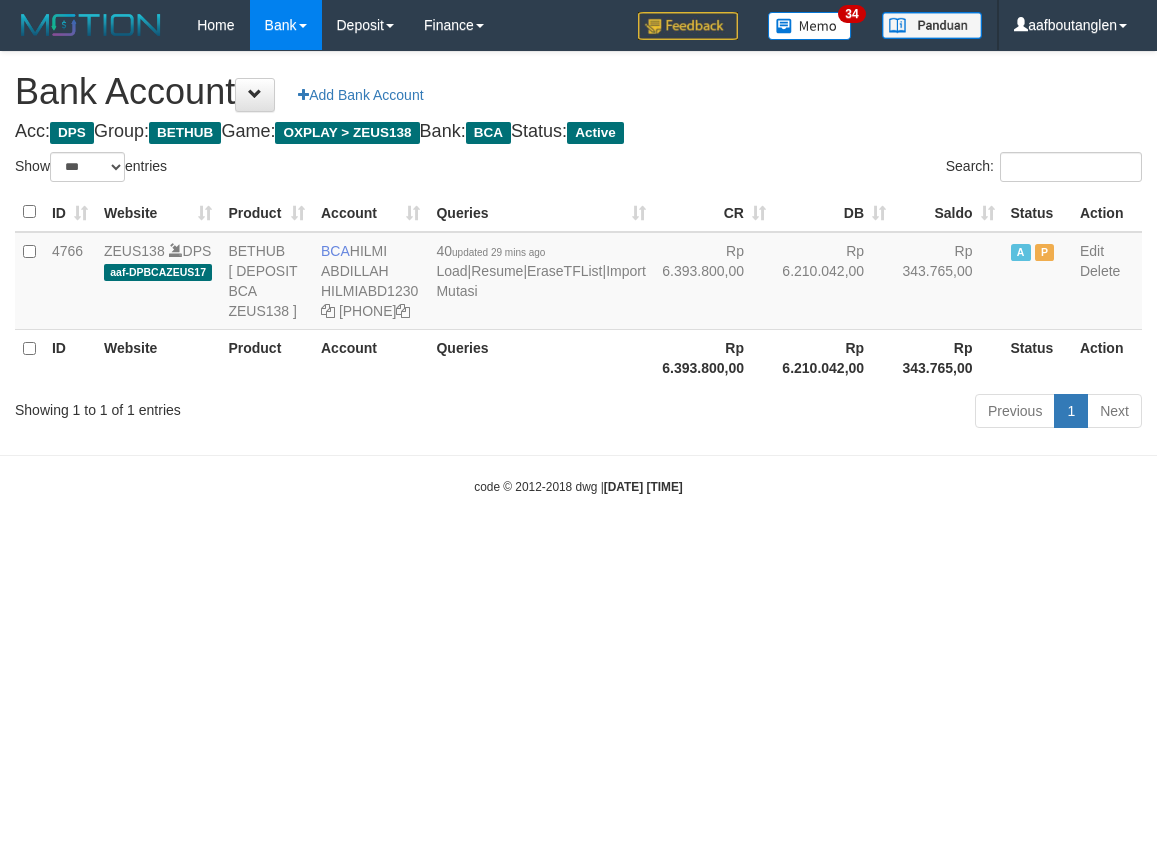 scroll, scrollTop: 0, scrollLeft: 0, axis: both 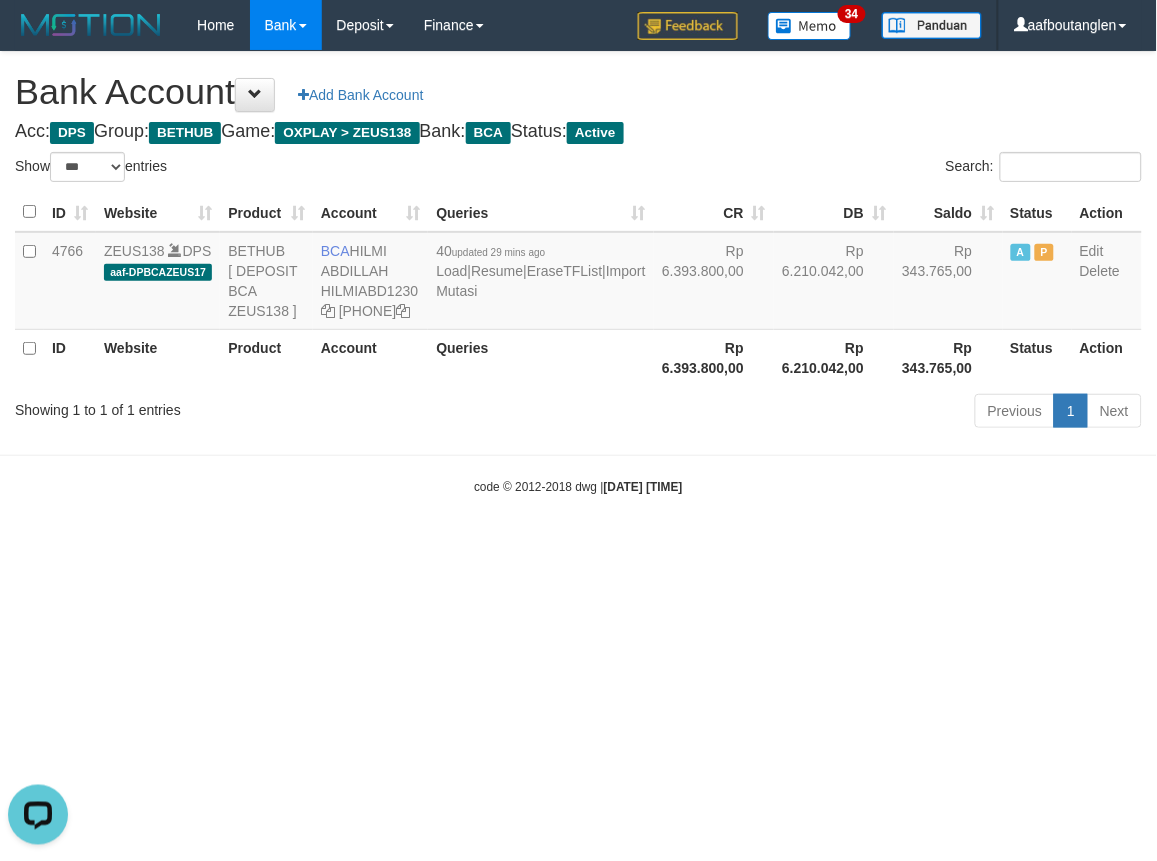 drag, startPoint x: 973, startPoint y: 622, endPoint x: 968, endPoint y: 608, distance: 14.866069 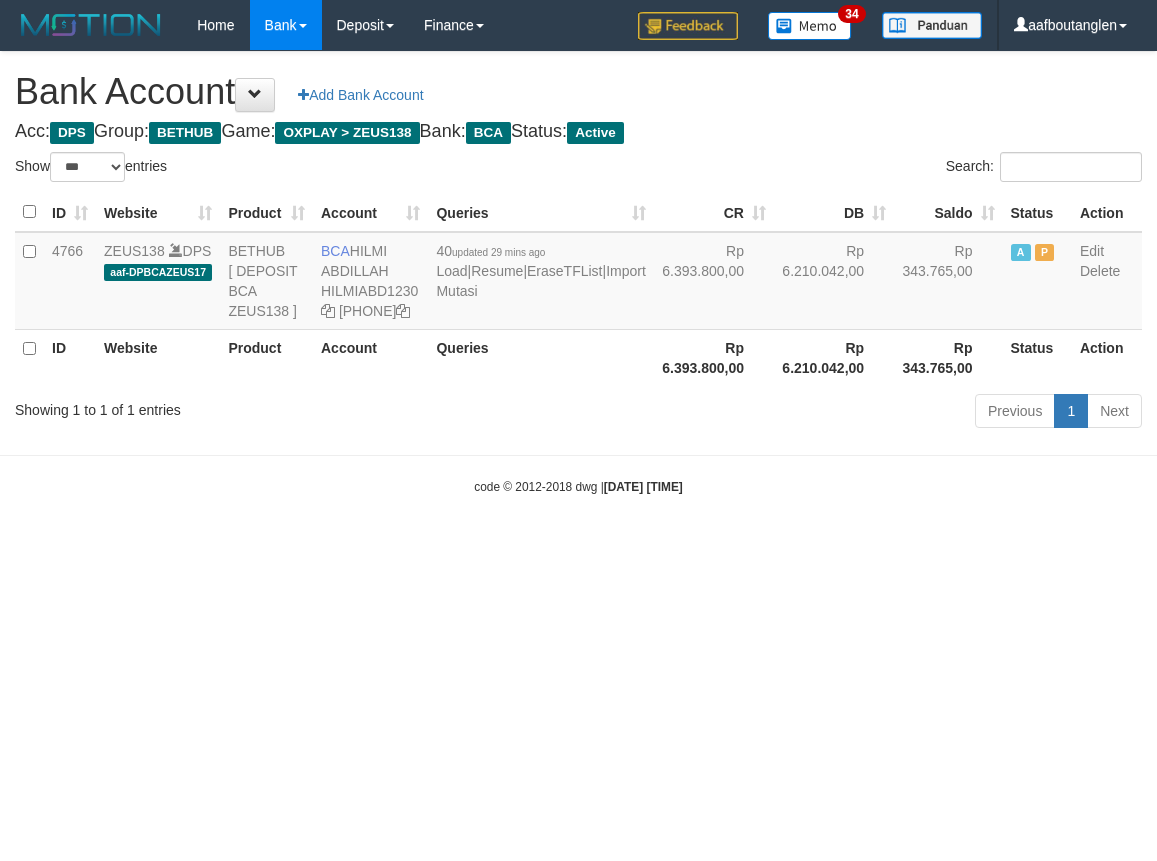 select on "***" 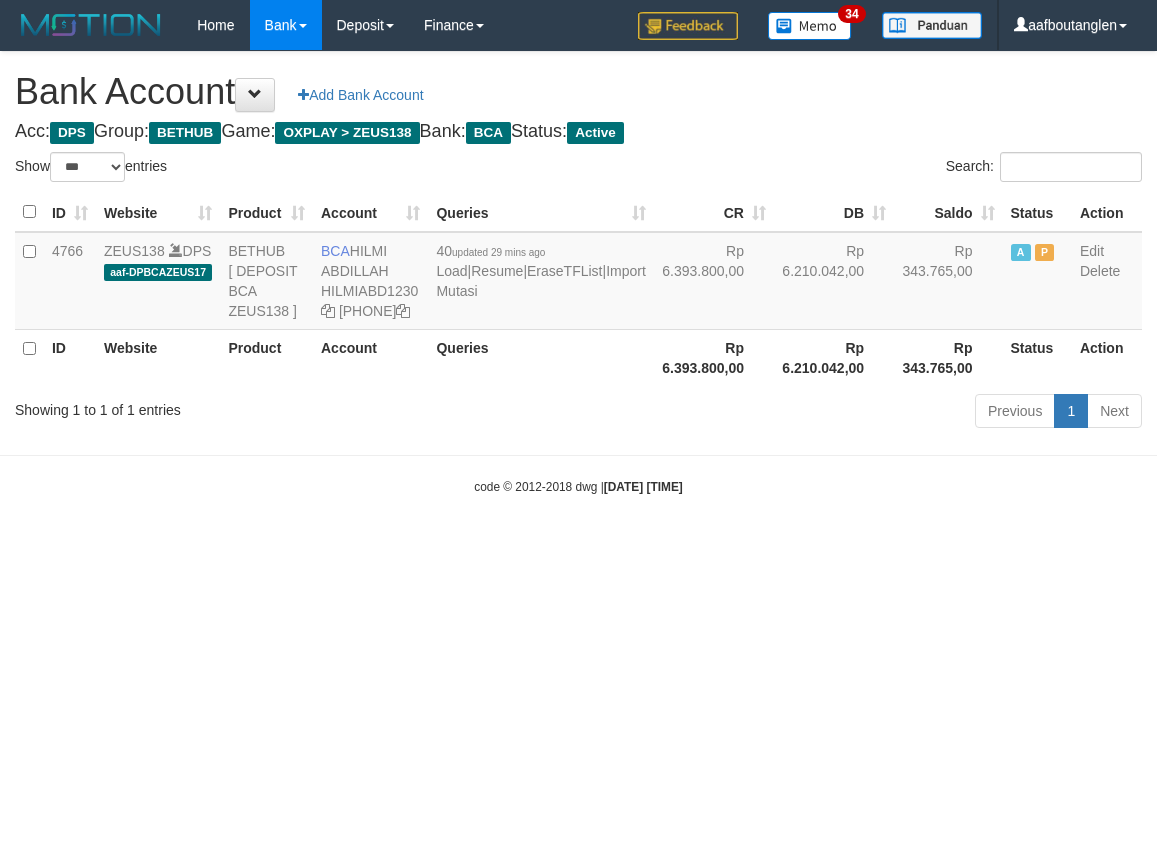 scroll, scrollTop: 0, scrollLeft: 0, axis: both 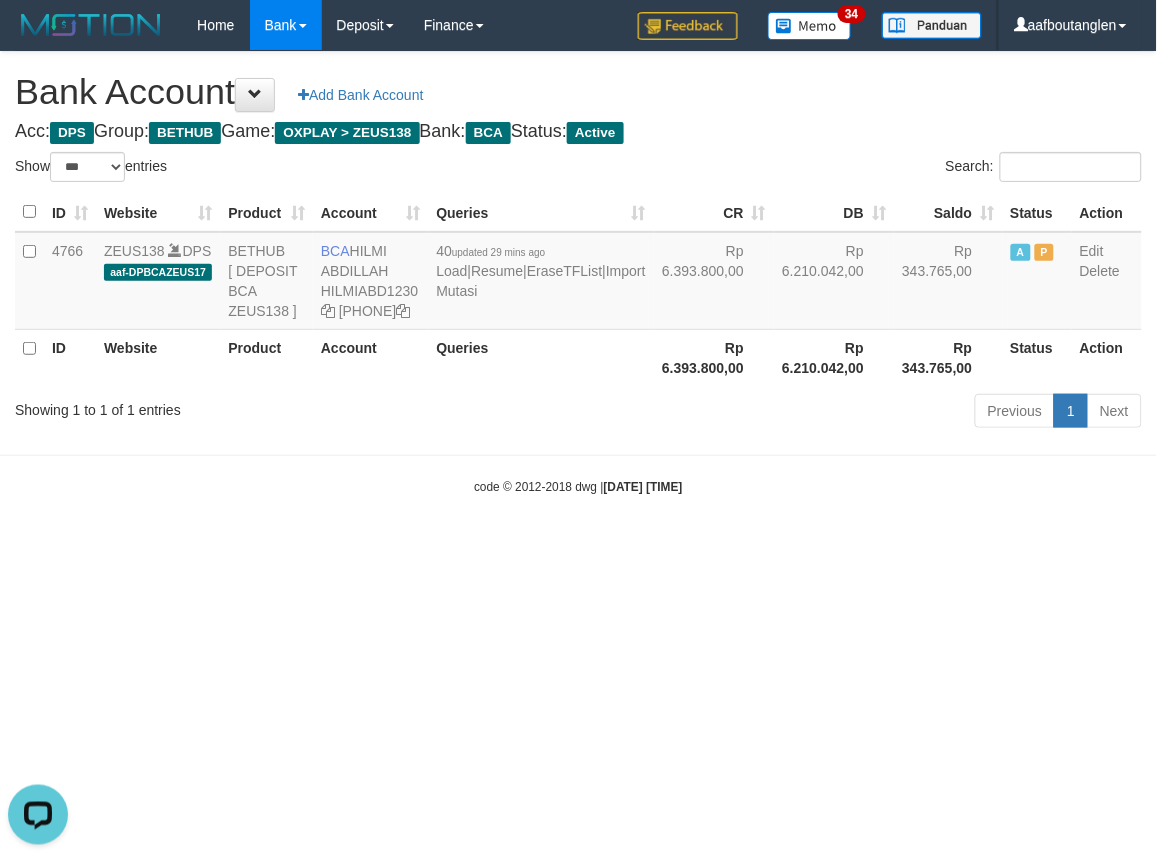 drag, startPoint x: 82, startPoint y: 580, endPoint x: 213, endPoint y: 582, distance: 131.01526 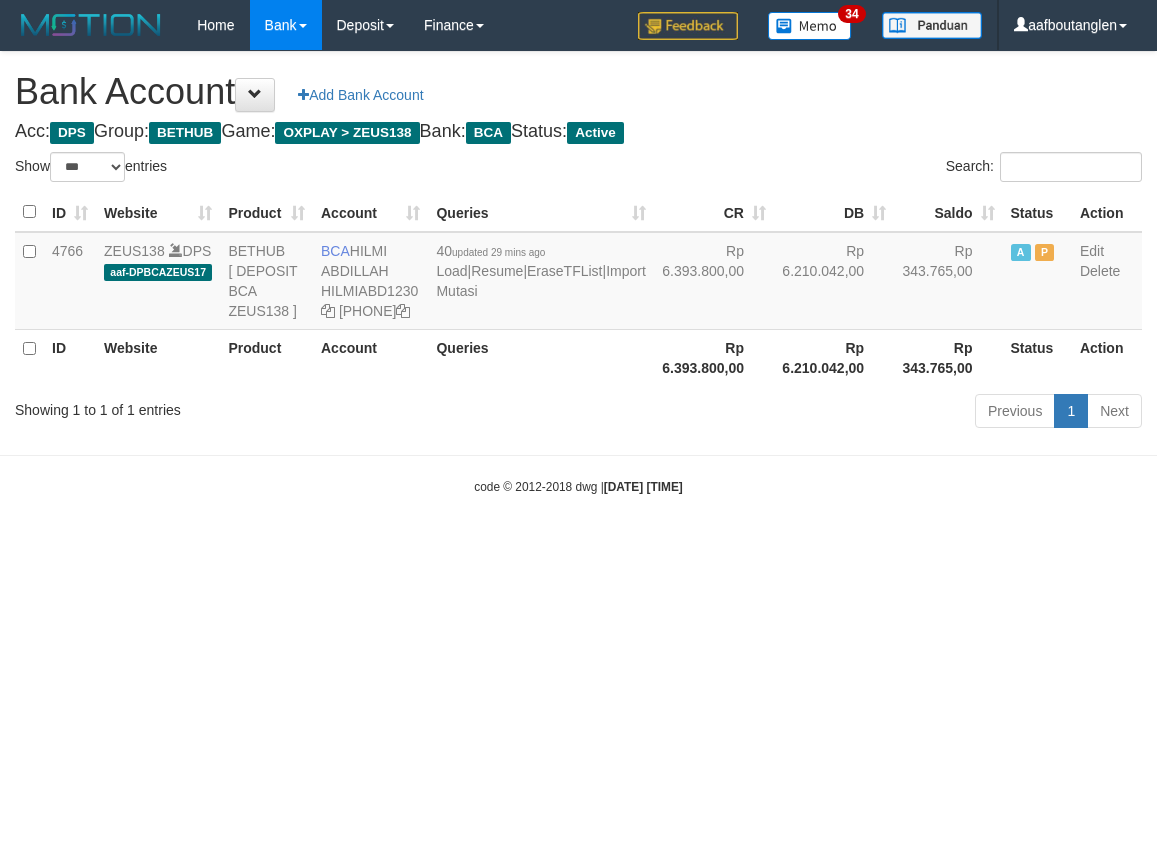 select on "***" 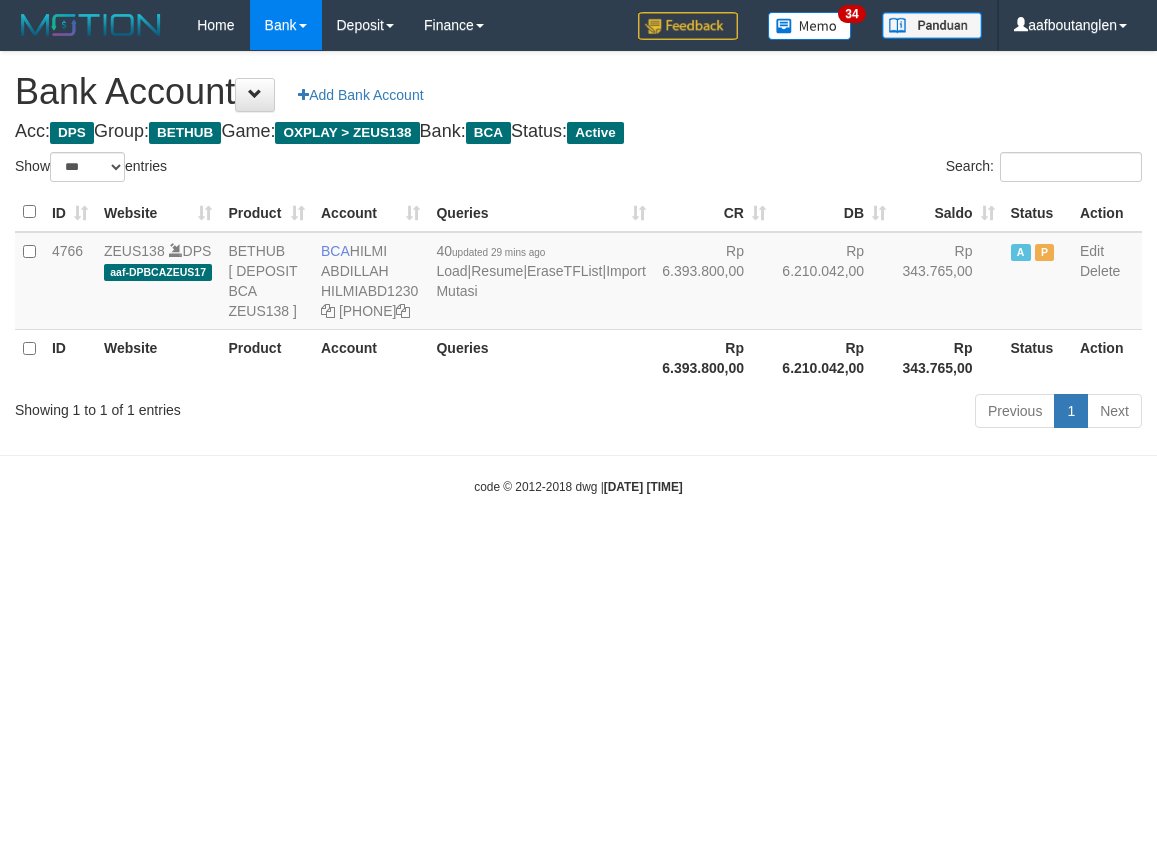 scroll, scrollTop: 0, scrollLeft: 0, axis: both 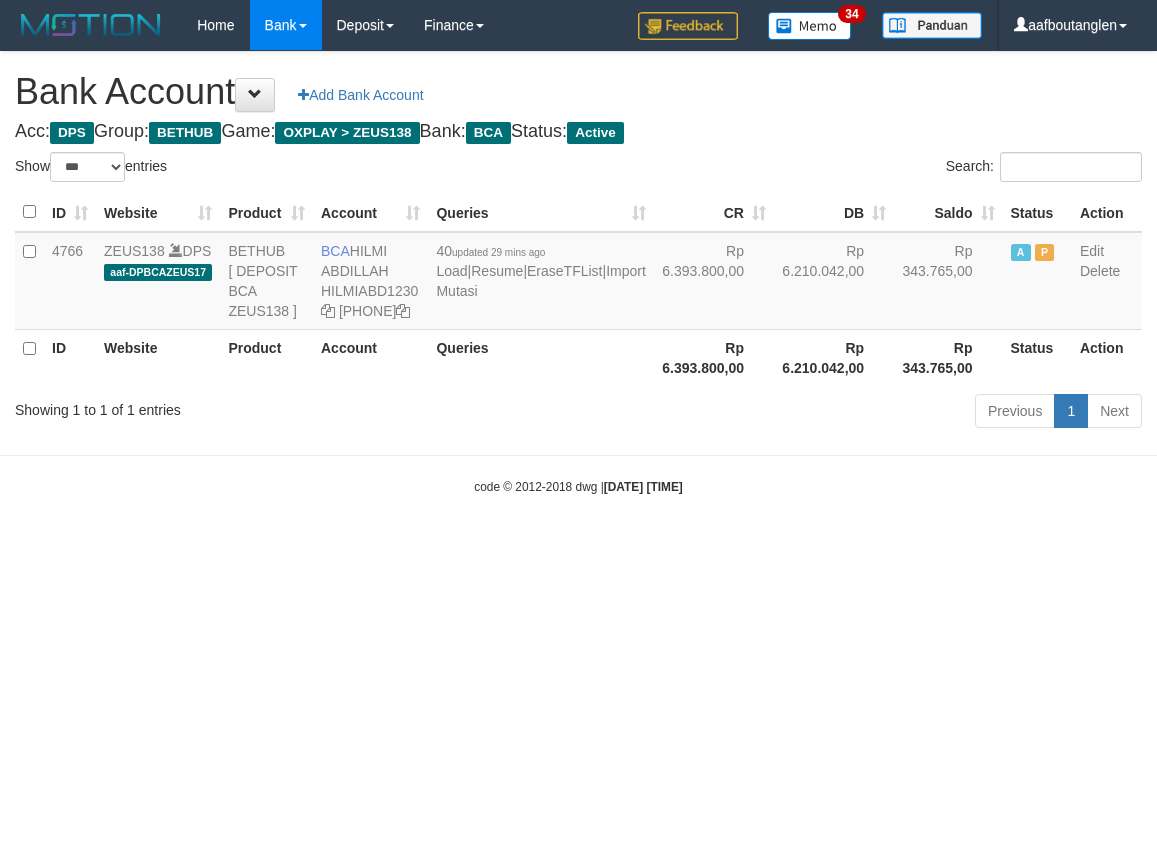 select on "***" 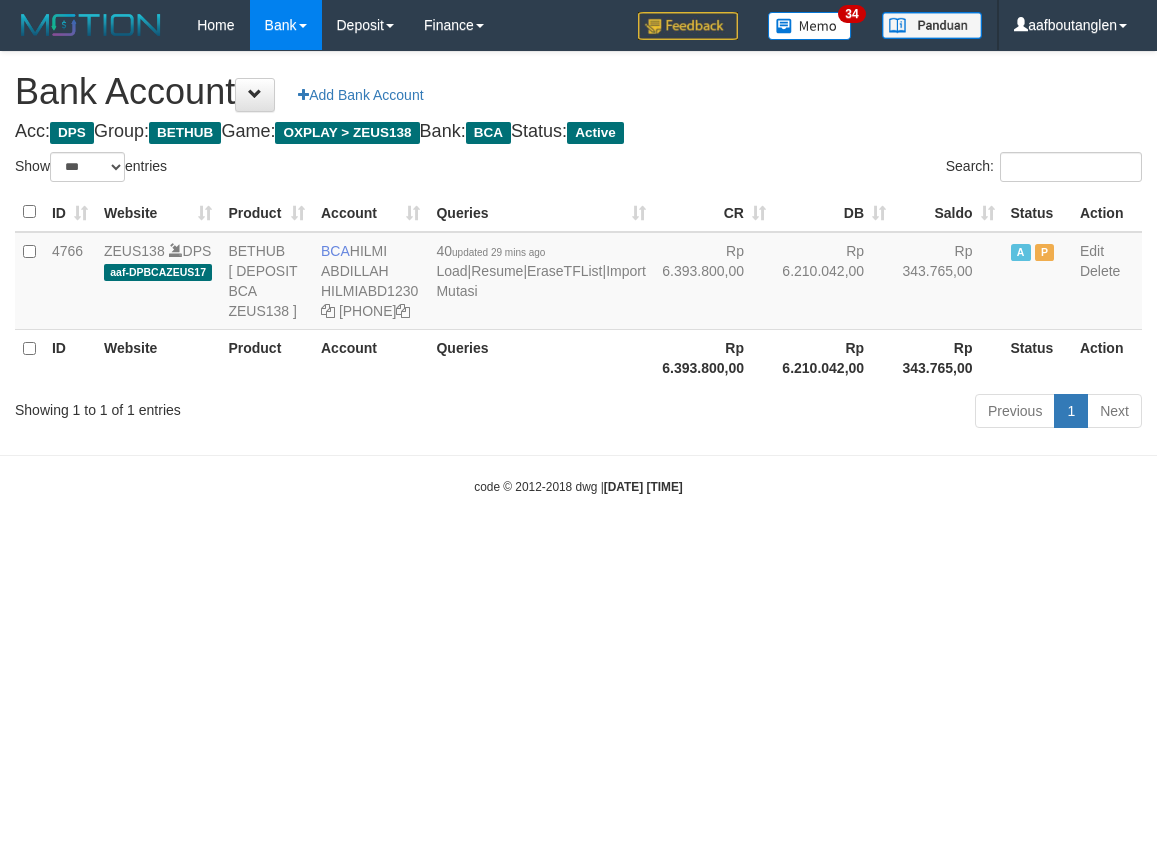 scroll, scrollTop: 0, scrollLeft: 0, axis: both 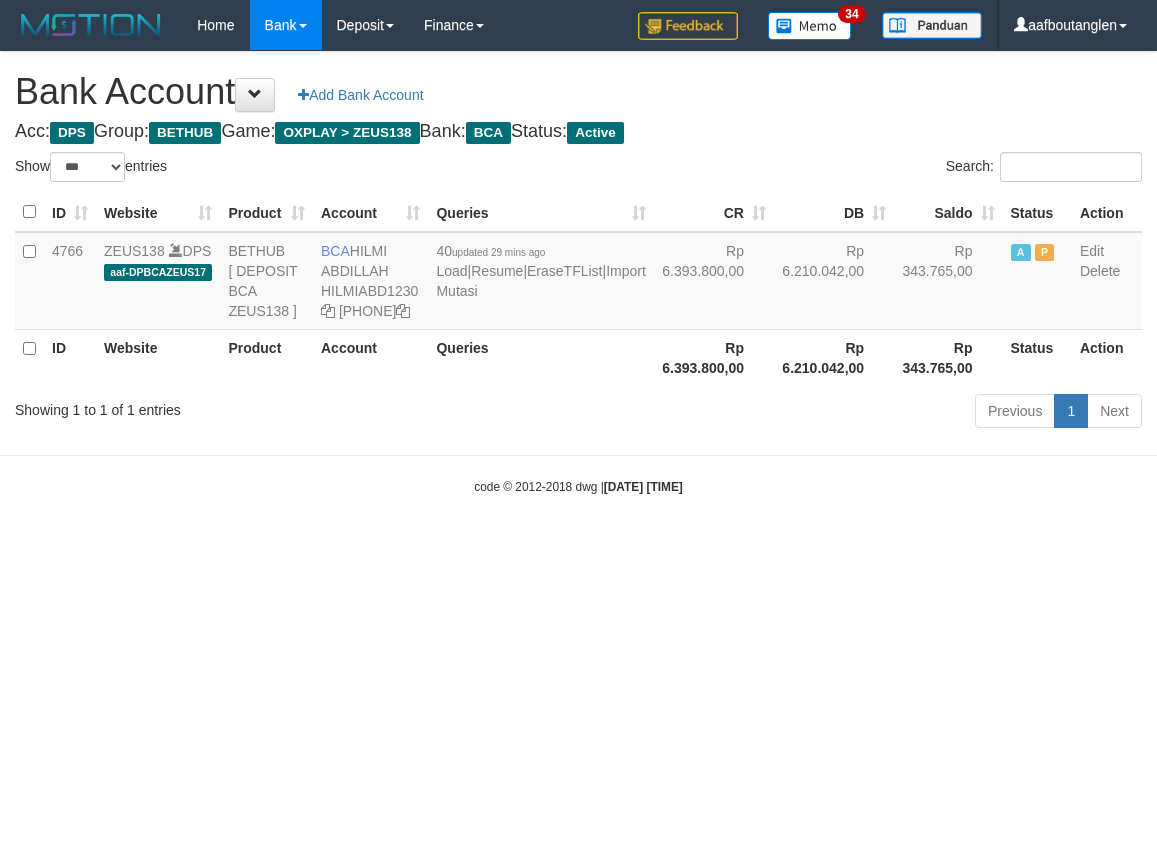 select on "***" 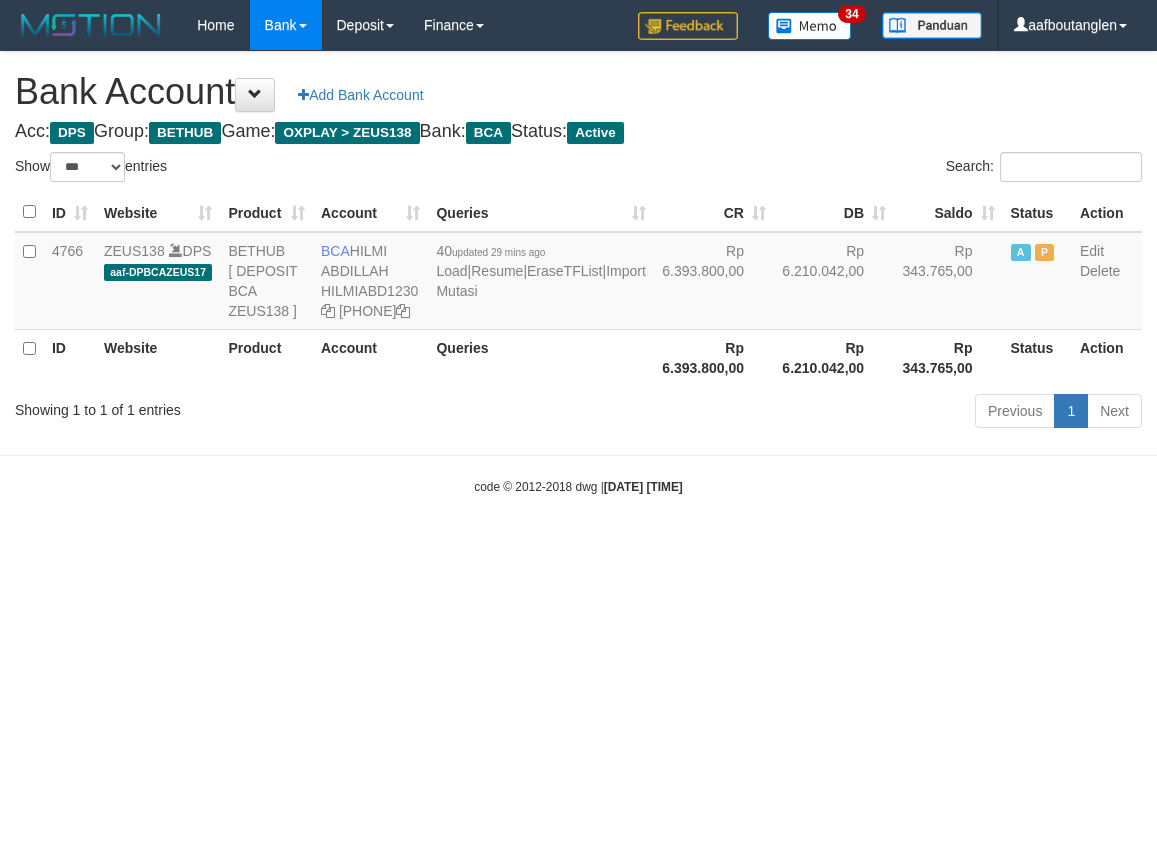 scroll, scrollTop: 0, scrollLeft: 0, axis: both 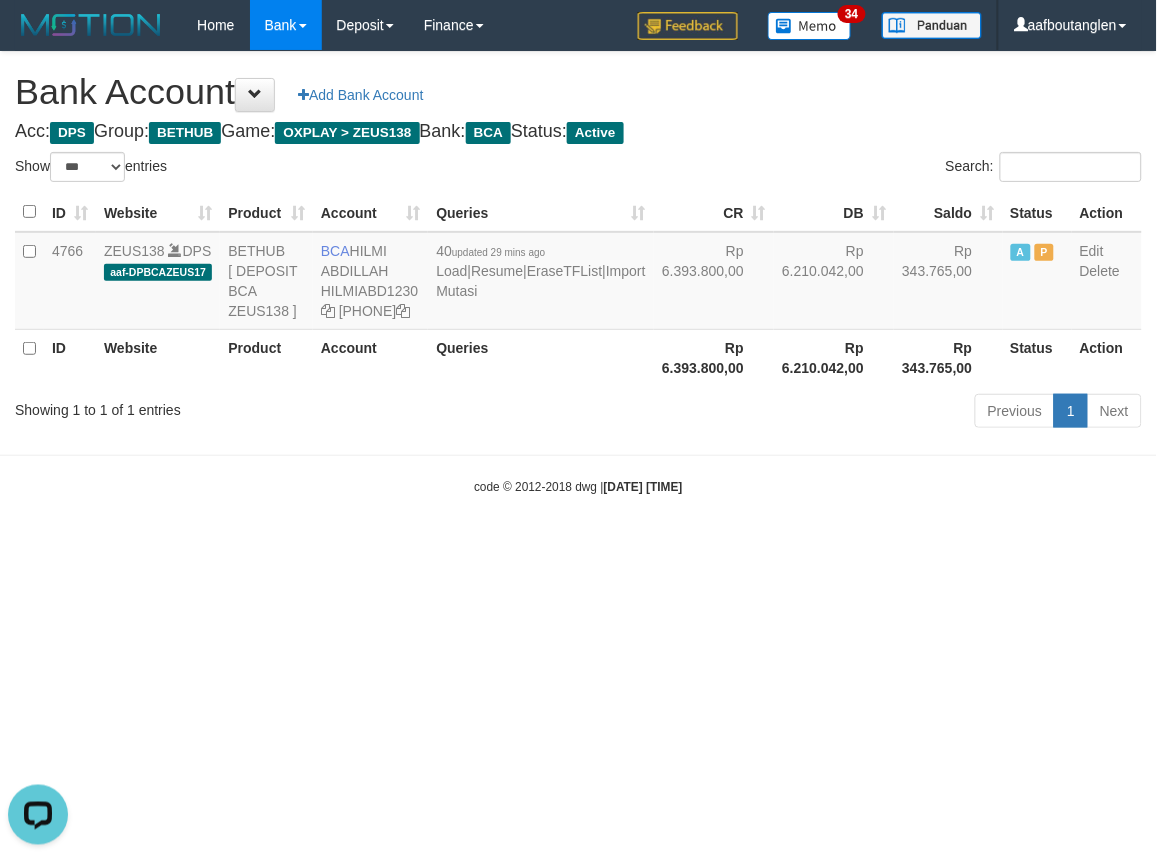 click on "Toggle navigation
Home
Bank
Account List
Deposit
DPS List
History
Note DPS
Finance
Financial Data
aafboutanglen
My Profile
Log Out
34" at bounding box center [578, 273] 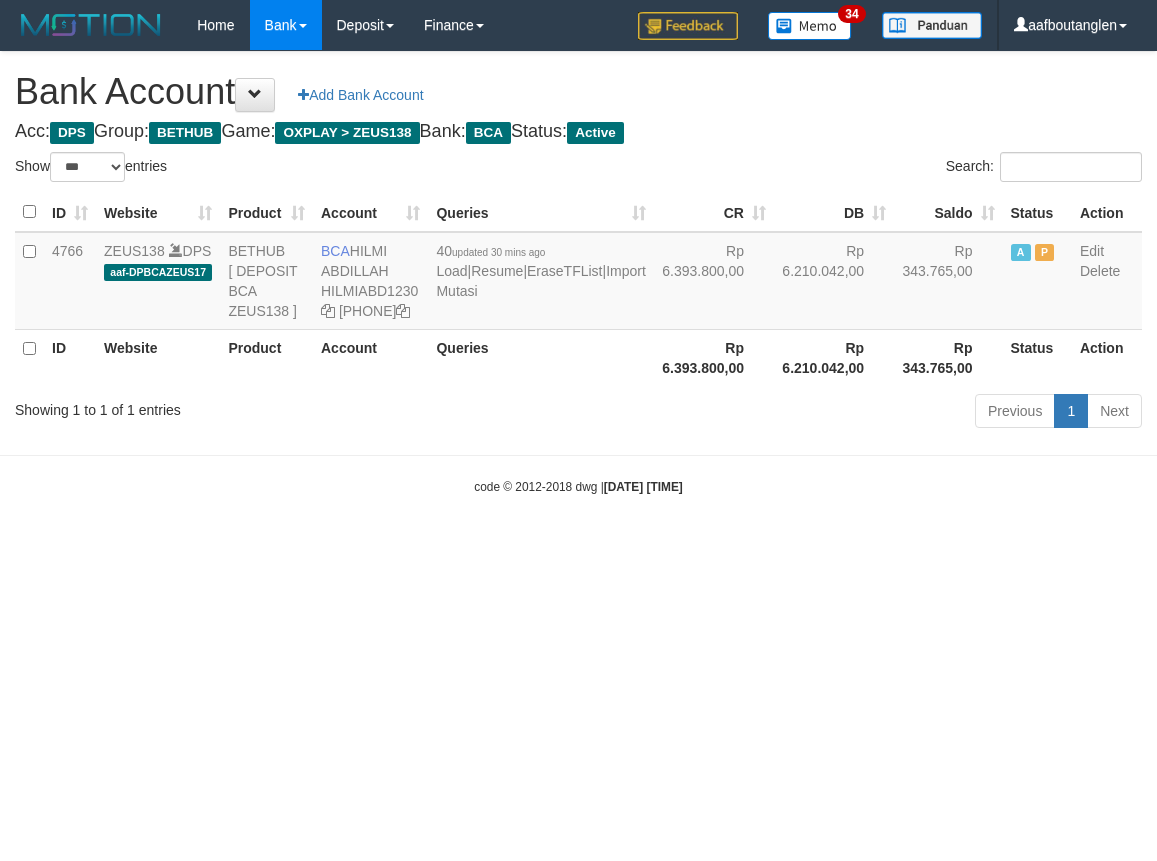 select on "***" 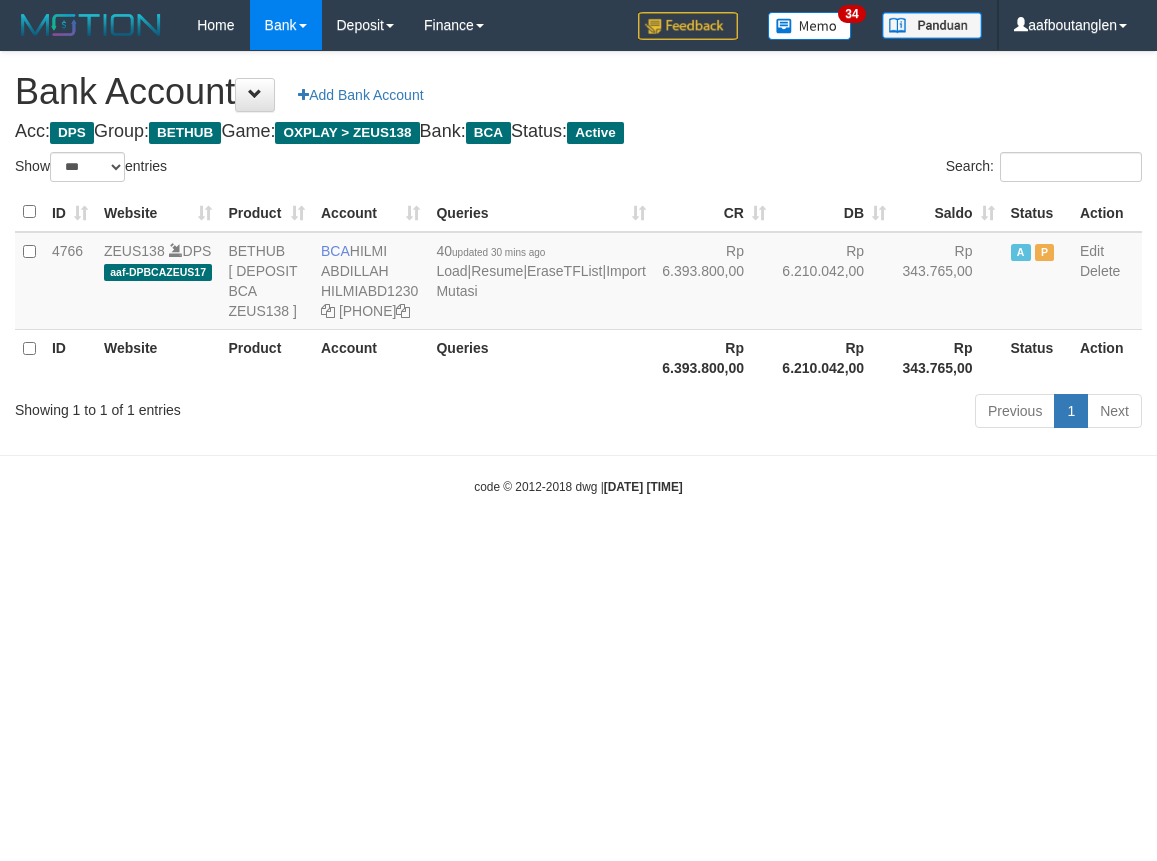 scroll, scrollTop: 0, scrollLeft: 0, axis: both 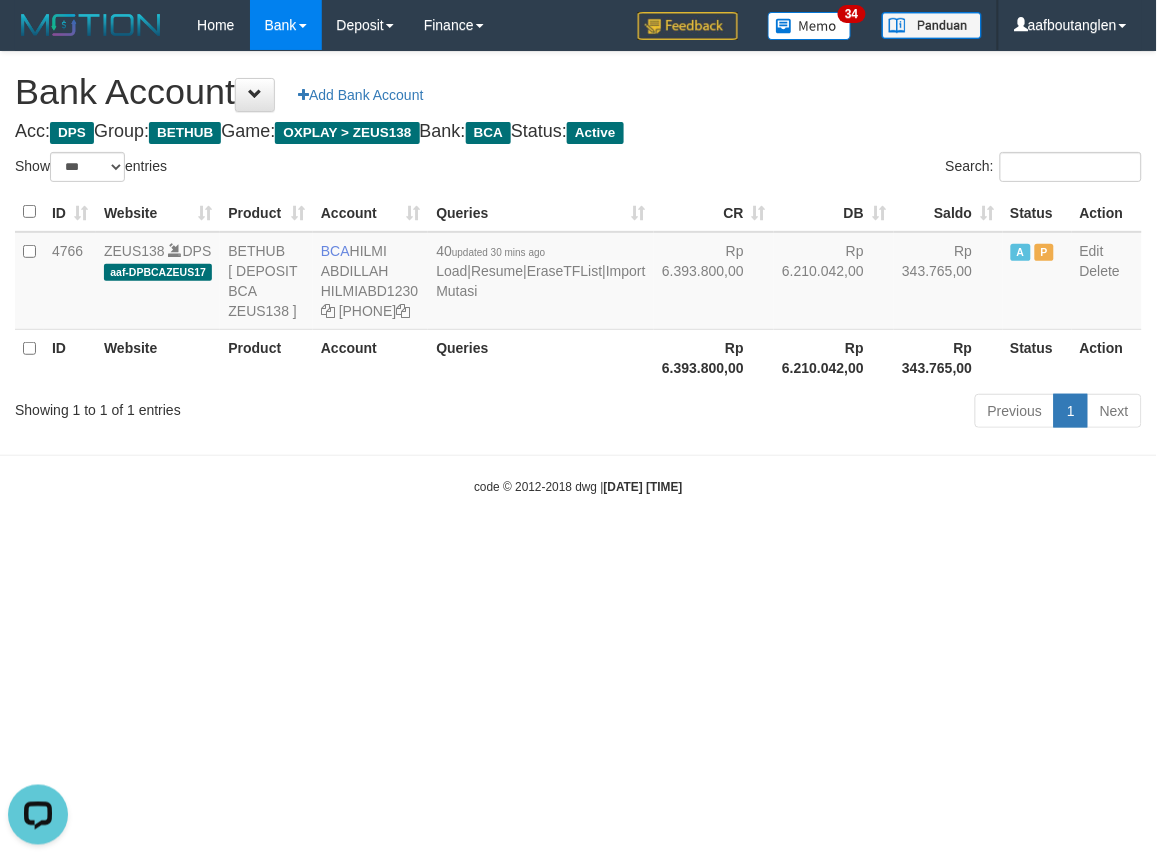 click on "Toggle navigation
Home
Bank
Account List
Deposit
DPS List
History
Note DPS
Finance
Financial Data
aafboutanglen
My Profile
Log Out
34" at bounding box center [578, 273] 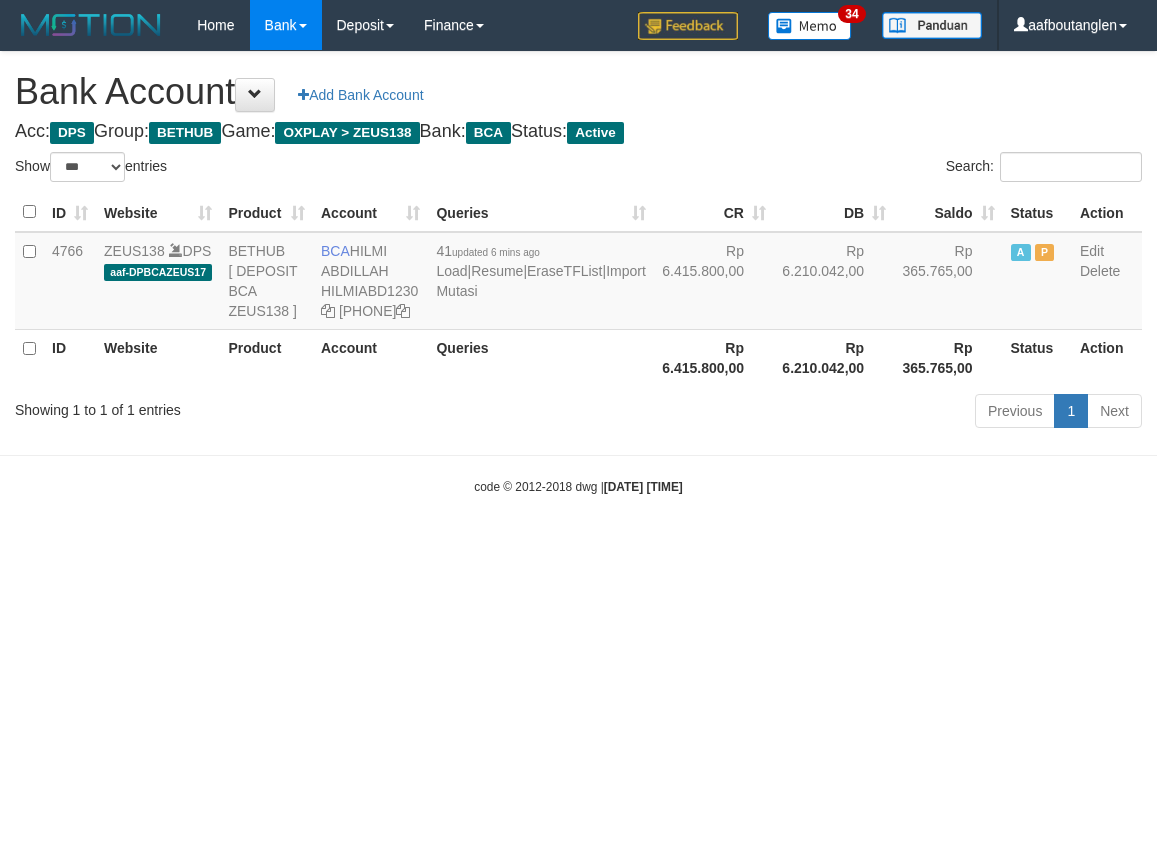 select on "***" 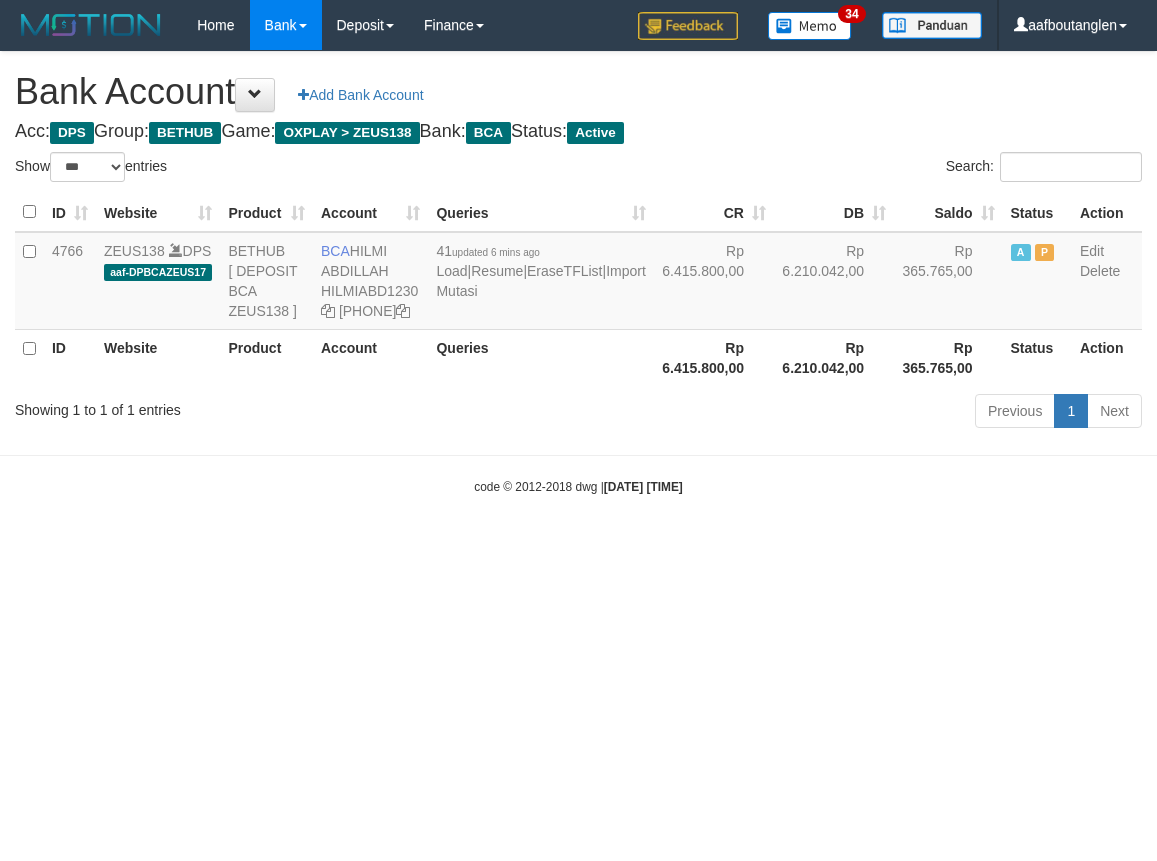 scroll, scrollTop: 0, scrollLeft: 0, axis: both 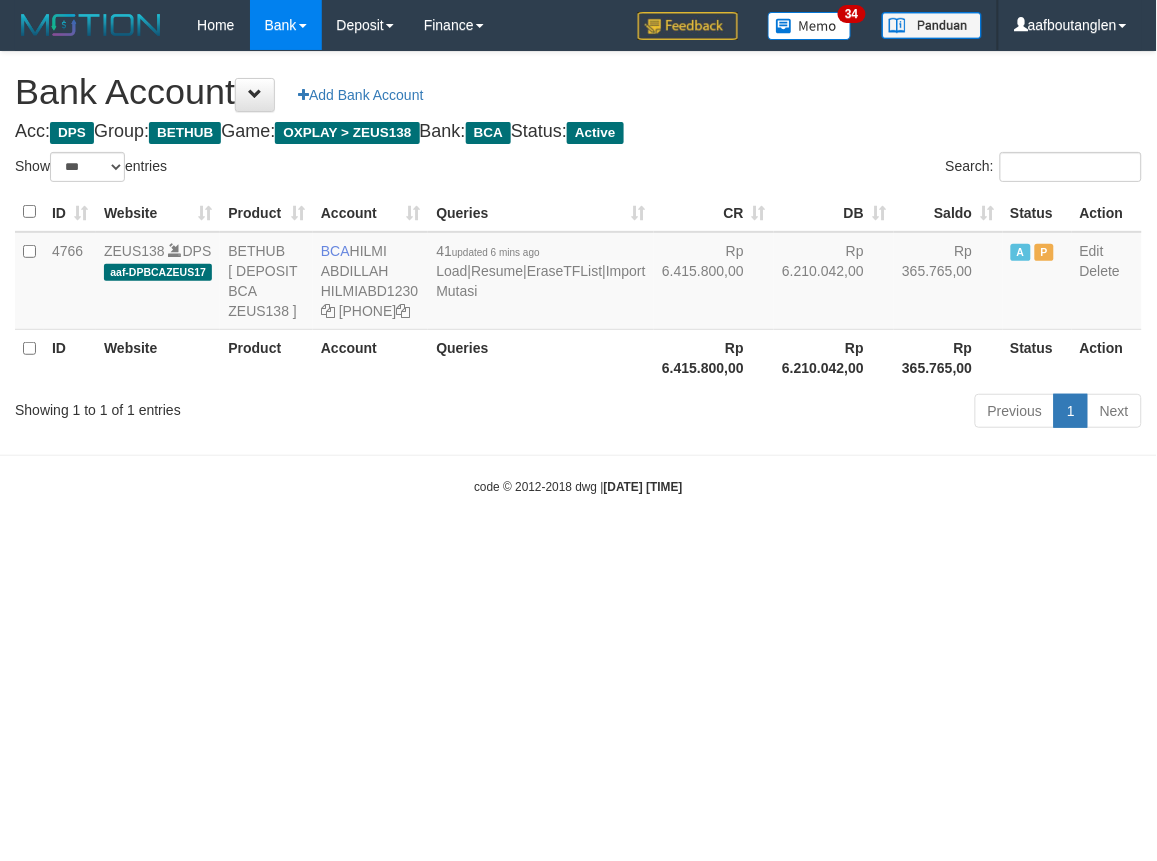 click on "Toggle navigation
Home
Bank
Account List
Deposit
DPS List
History
Note DPS
Finance
Financial Data
aafboutanglen
My Profile
Log Out
34" at bounding box center [578, 273] 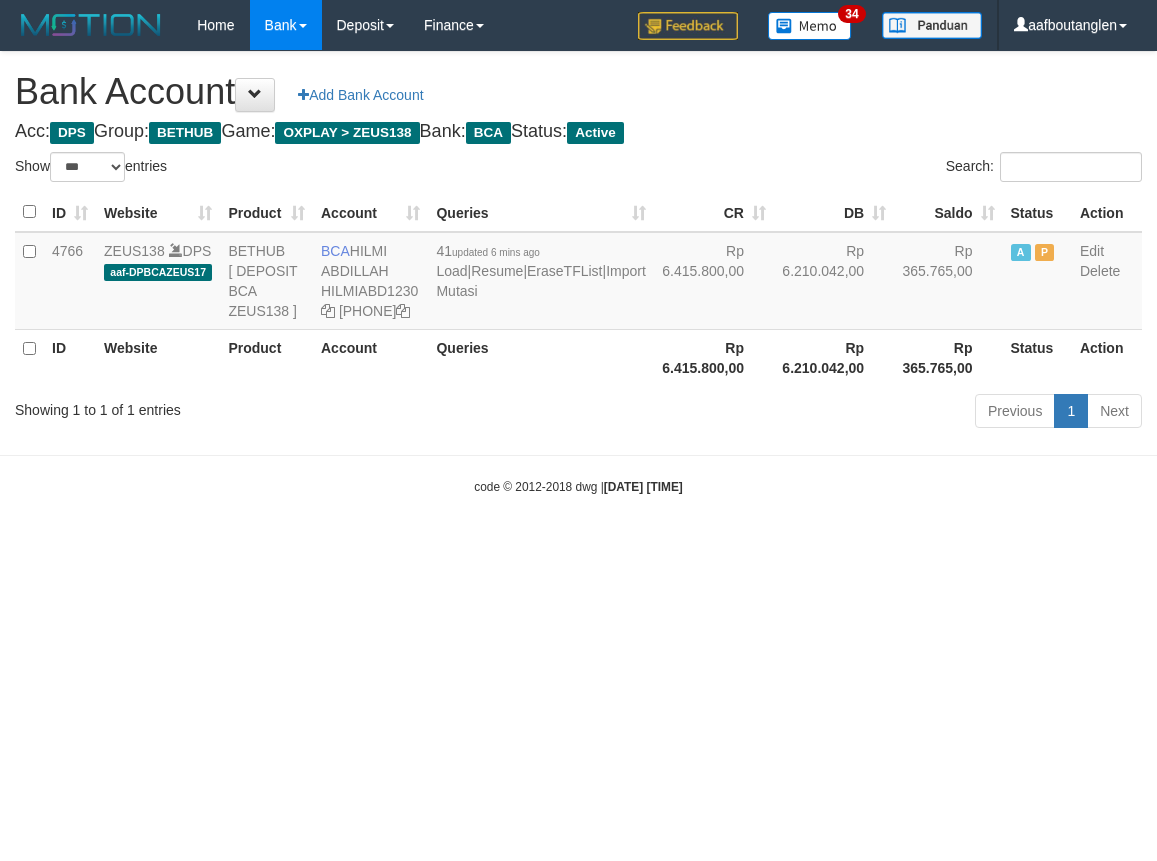 select on "***" 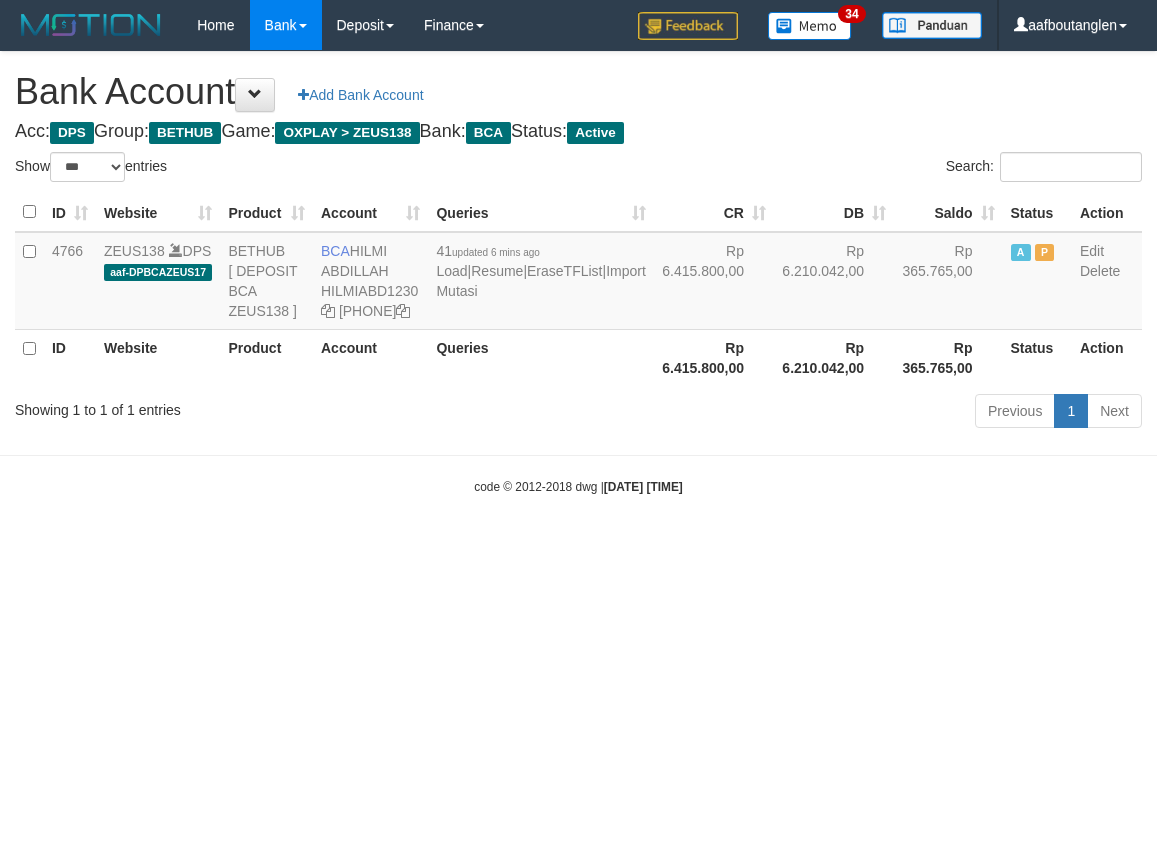 scroll, scrollTop: 0, scrollLeft: 0, axis: both 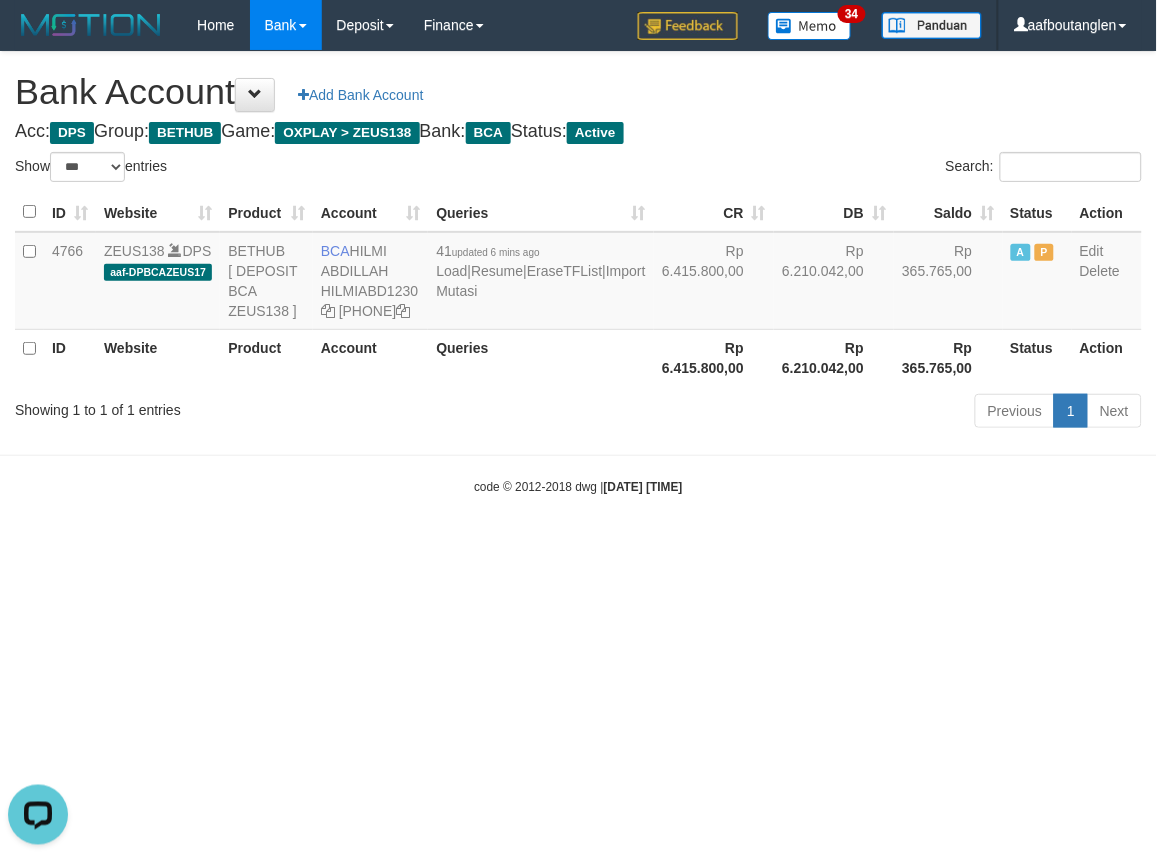 click on "Toggle navigation
Home
Bank
Account List
Deposit
DPS List
History
Note DPS
Finance
Financial Data
aafboutanglen
My Profile
Log Out
34" at bounding box center [578, 273] 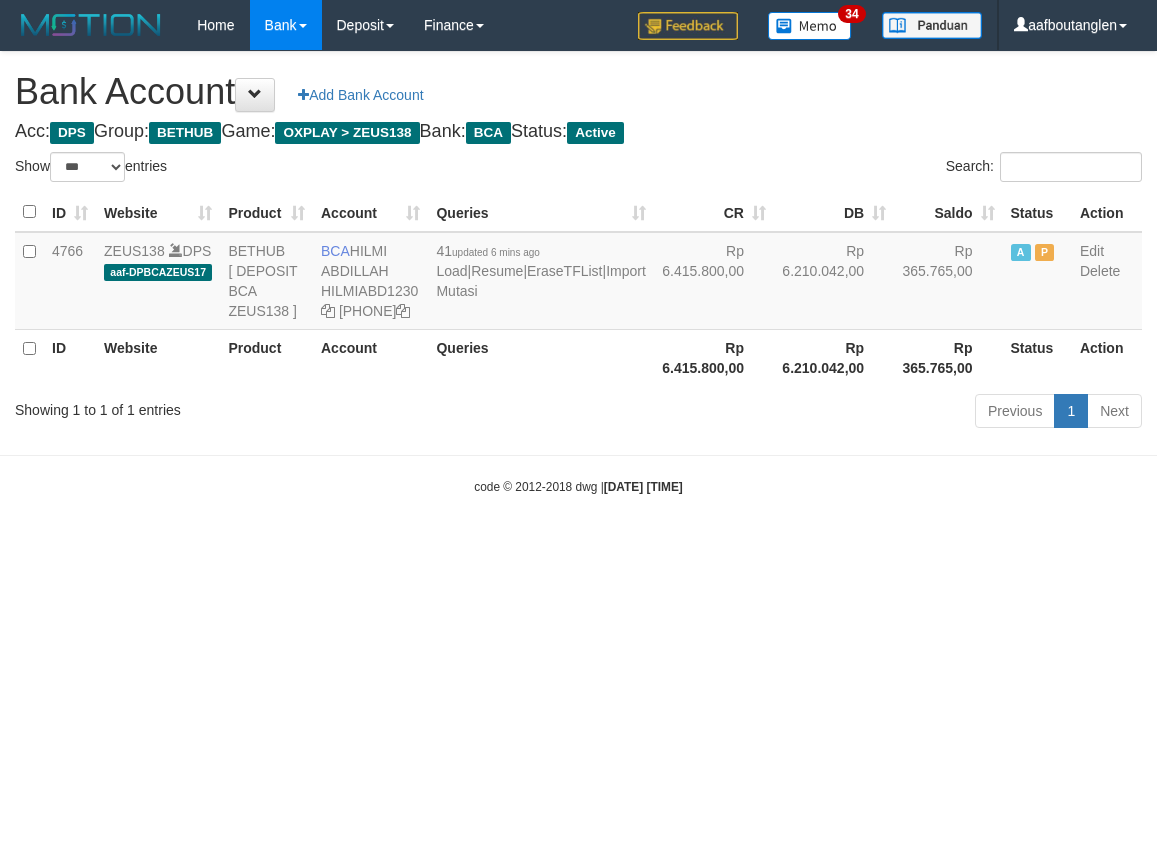 select on "***" 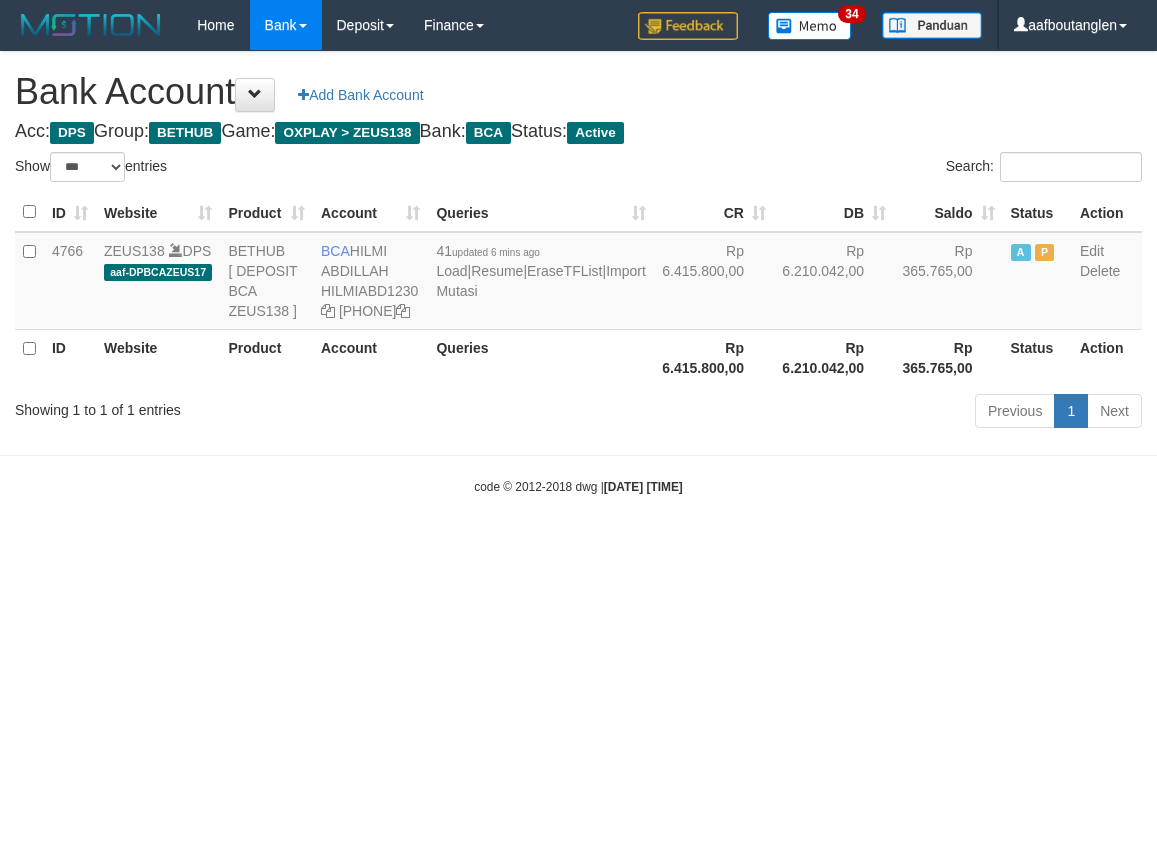 scroll, scrollTop: 0, scrollLeft: 0, axis: both 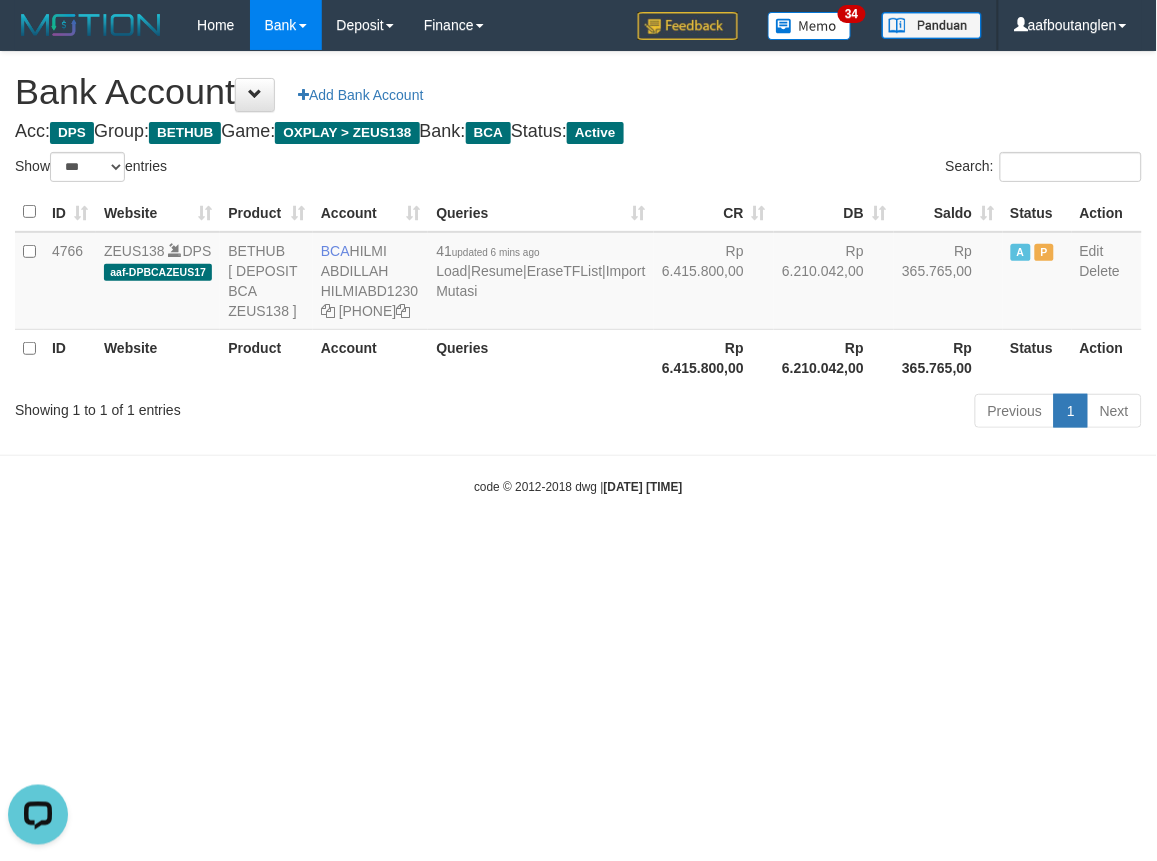 drag, startPoint x: 831, startPoint y: 501, endPoint x: 795, endPoint y: 495, distance: 36.496574 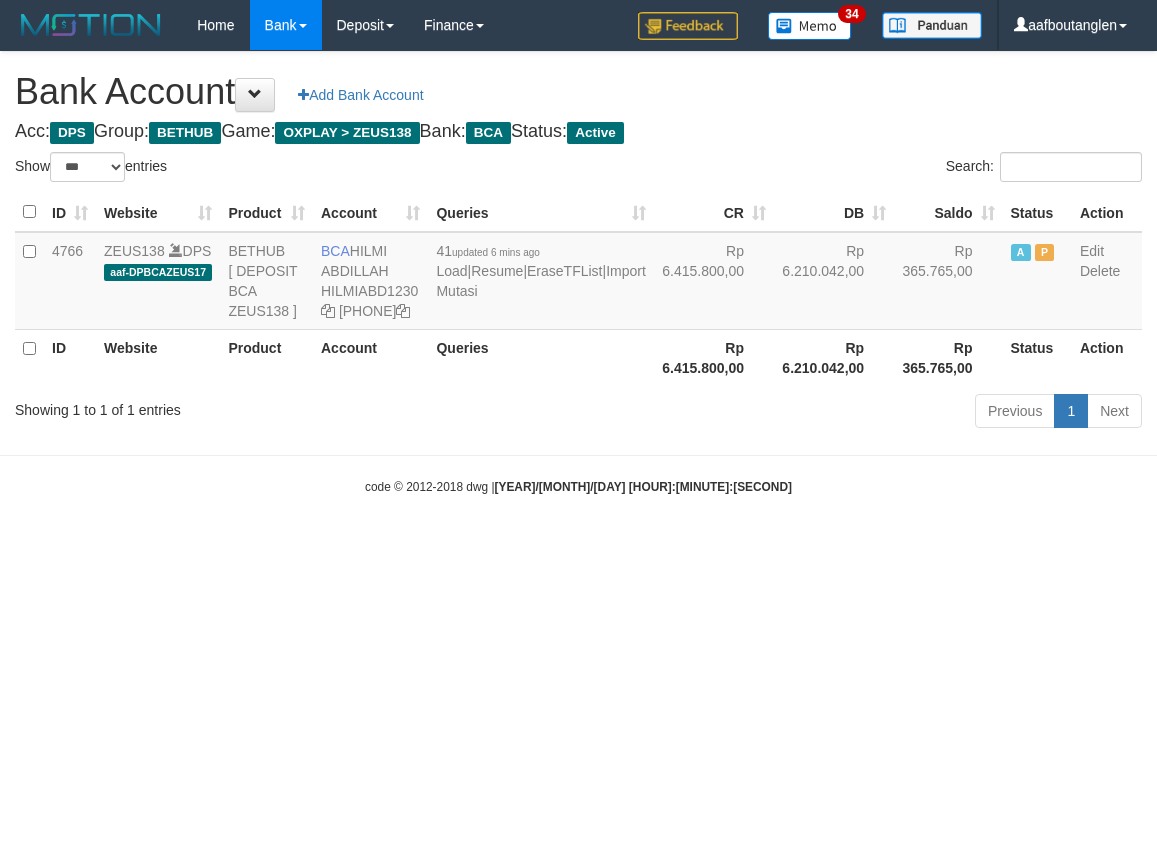 select on "***" 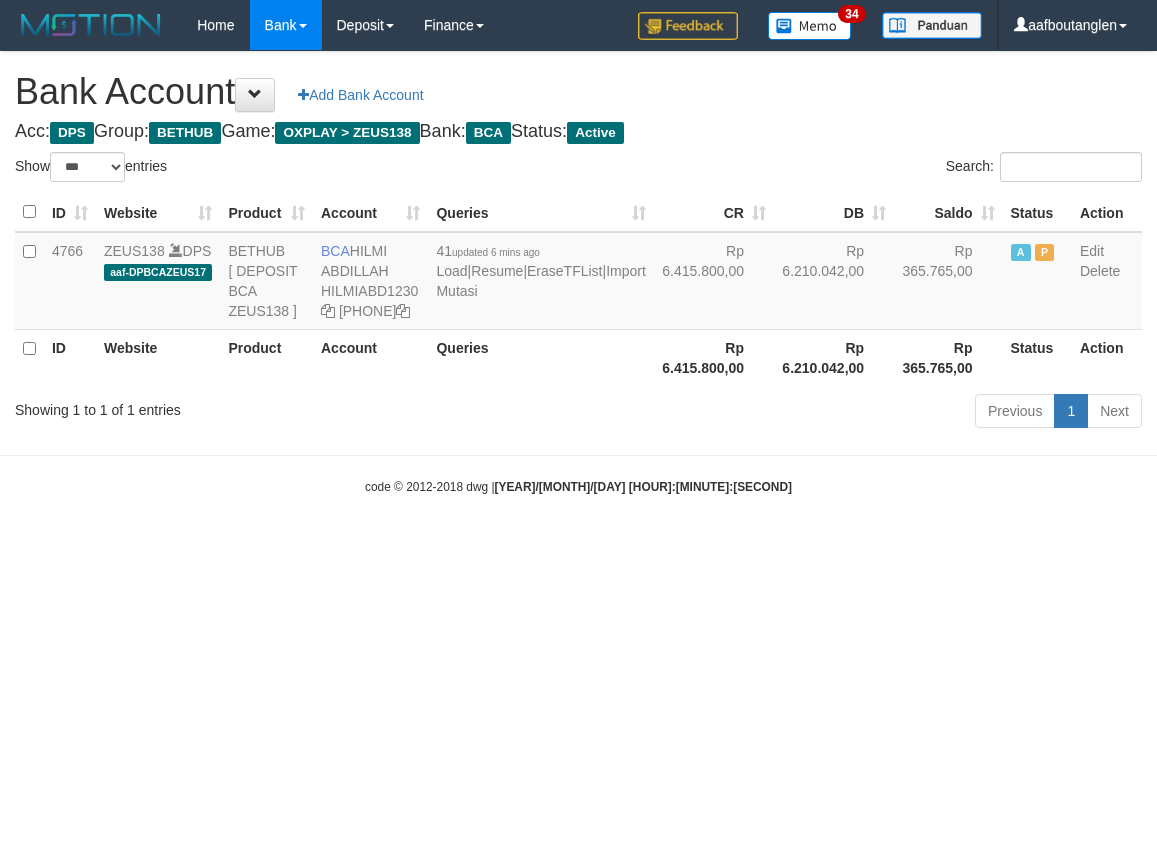 scroll, scrollTop: 0, scrollLeft: 0, axis: both 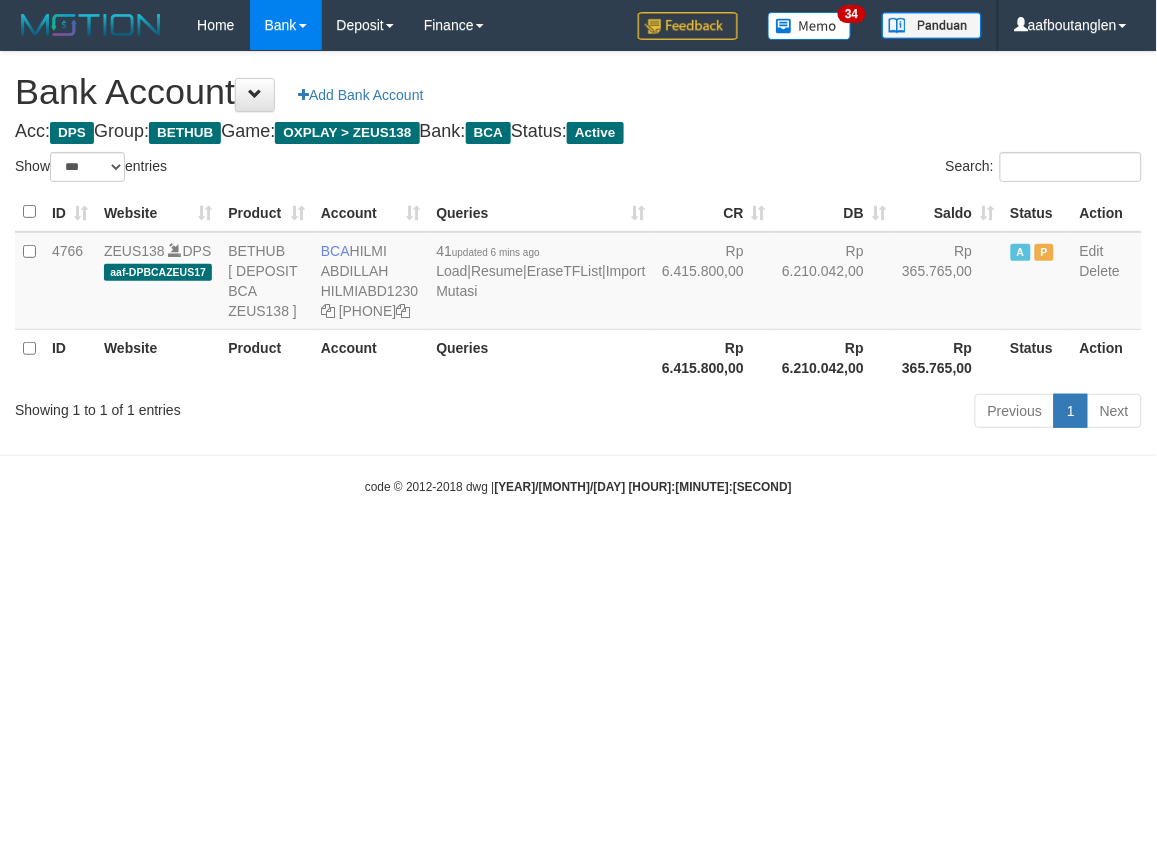 drag, startPoint x: 907, startPoint y: 580, endPoint x: 886, endPoint y: 571, distance: 22.847319 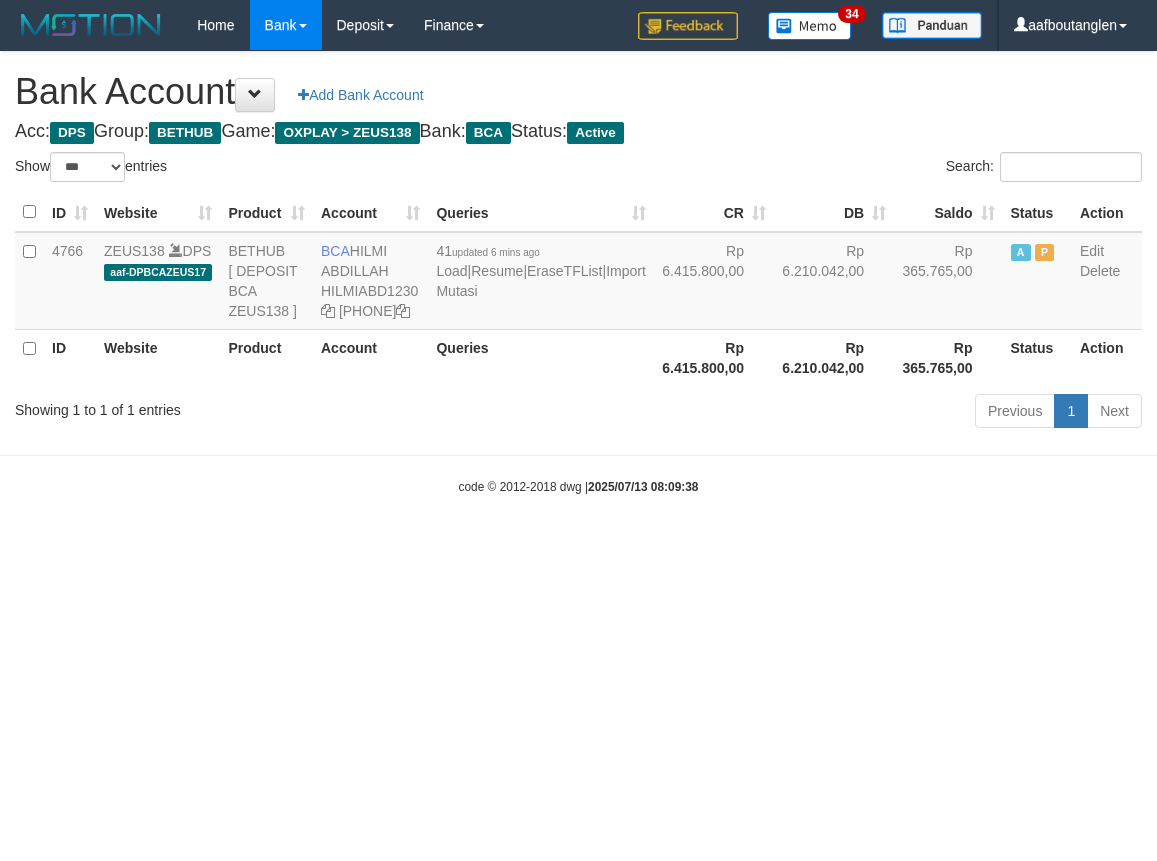 select on "***" 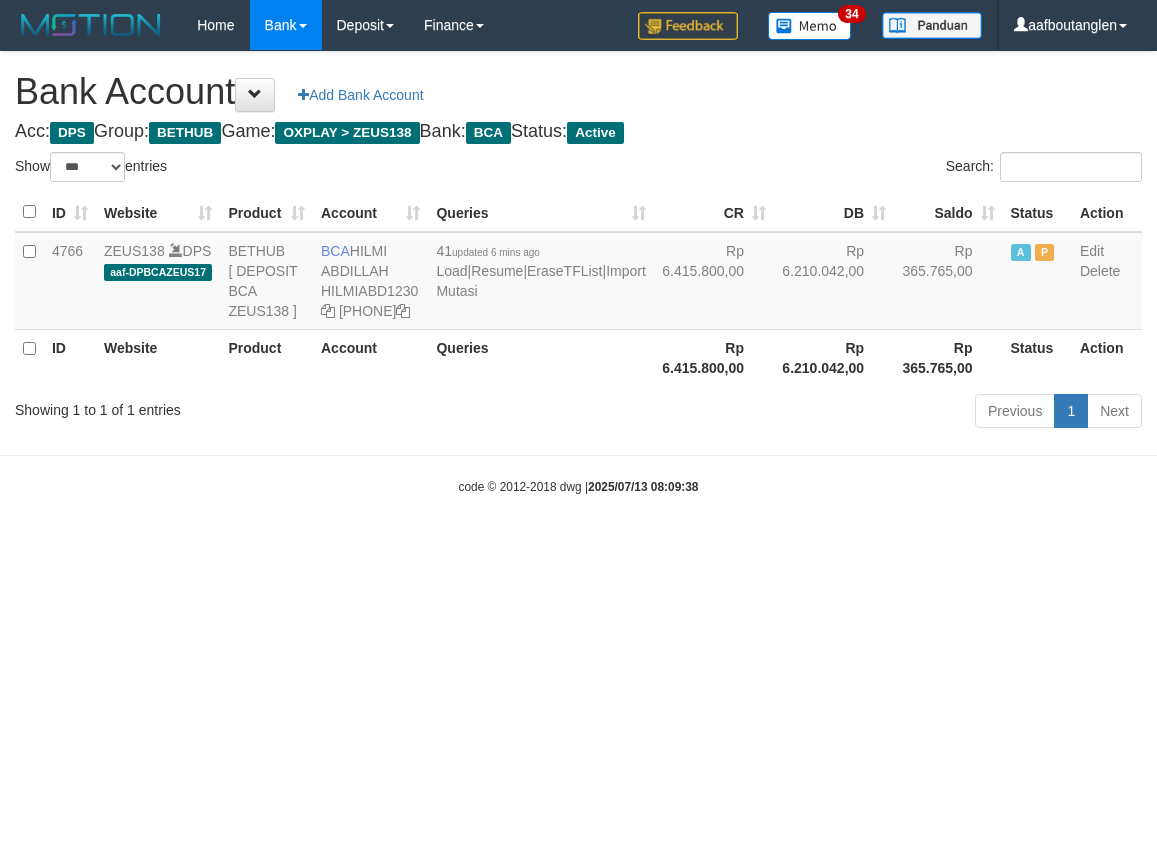 scroll, scrollTop: 0, scrollLeft: 0, axis: both 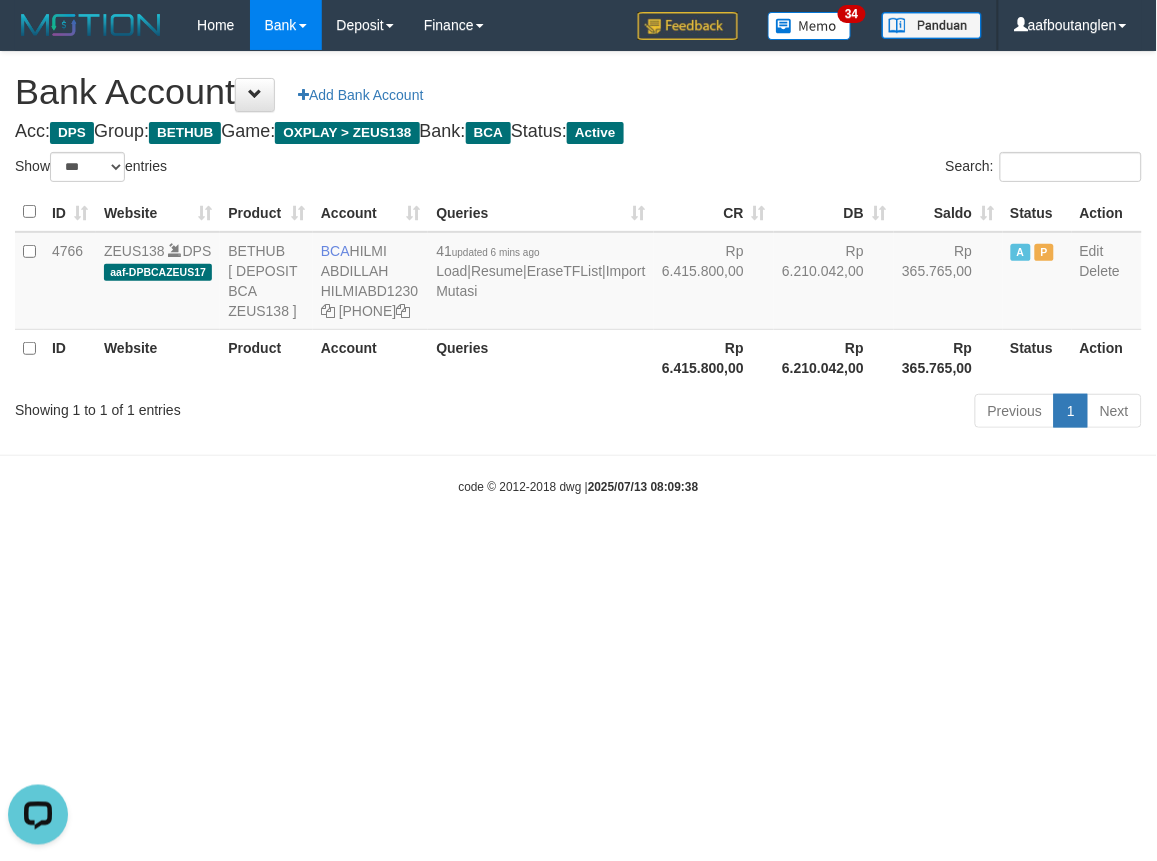 click on "Toggle navigation
Home
Bank
Account List
Deposit
DPS List
History
Note DPS
Finance
Financial Data
aafboutanglen
My Profile
Log Out
34" at bounding box center (578, 273) 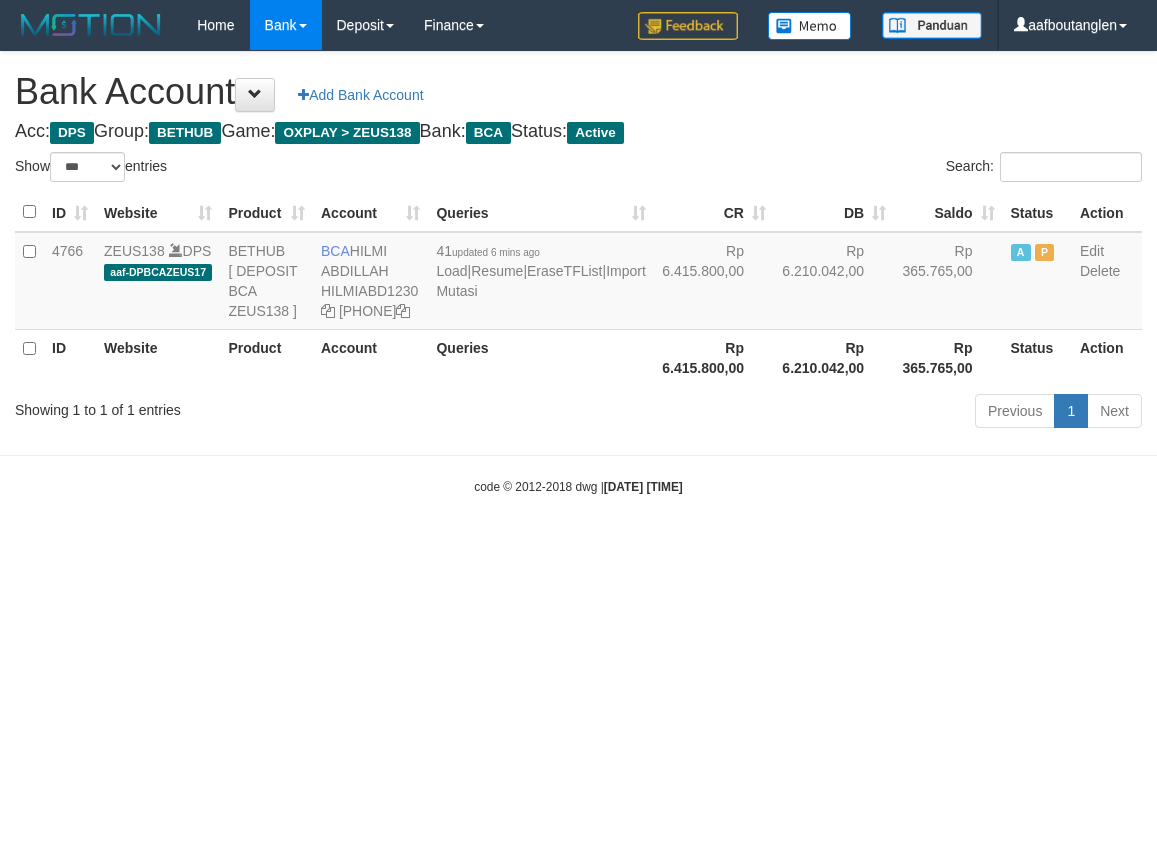 select on "***" 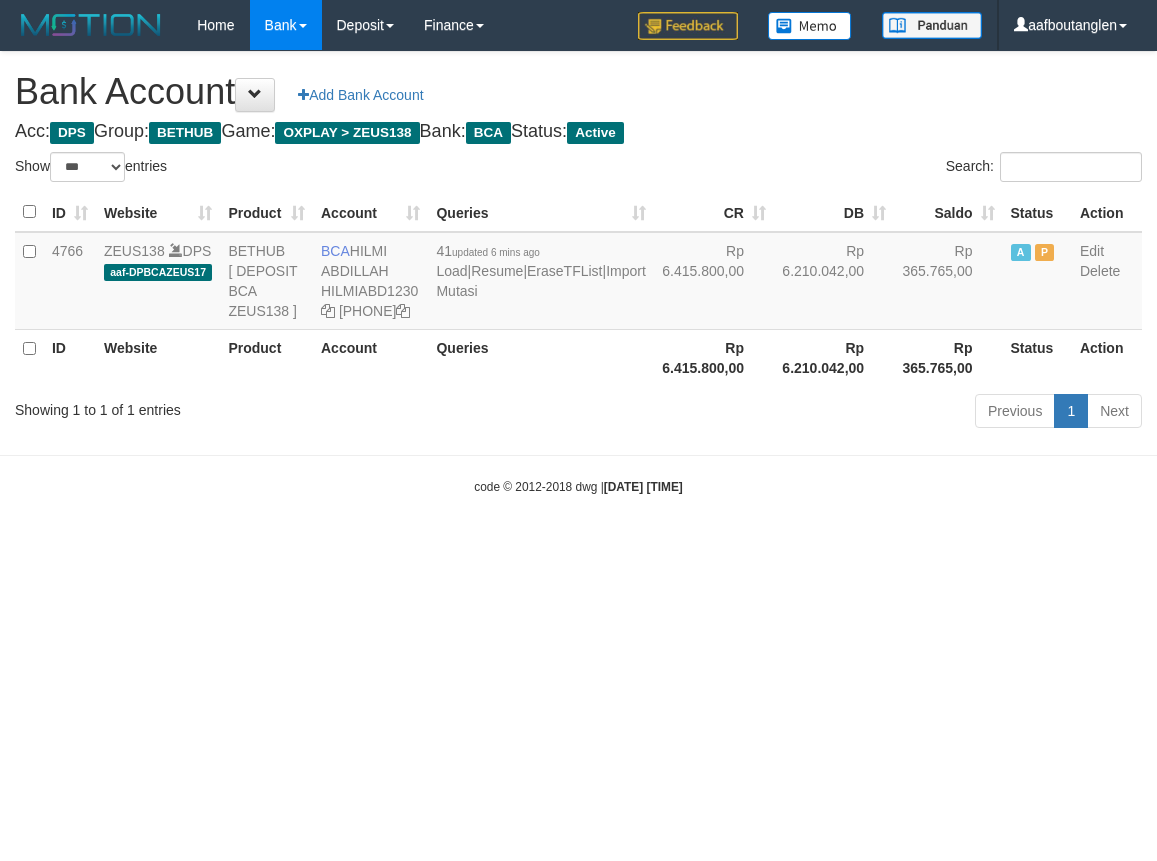 scroll, scrollTop: 0, scrollLeft: 0, axis: both 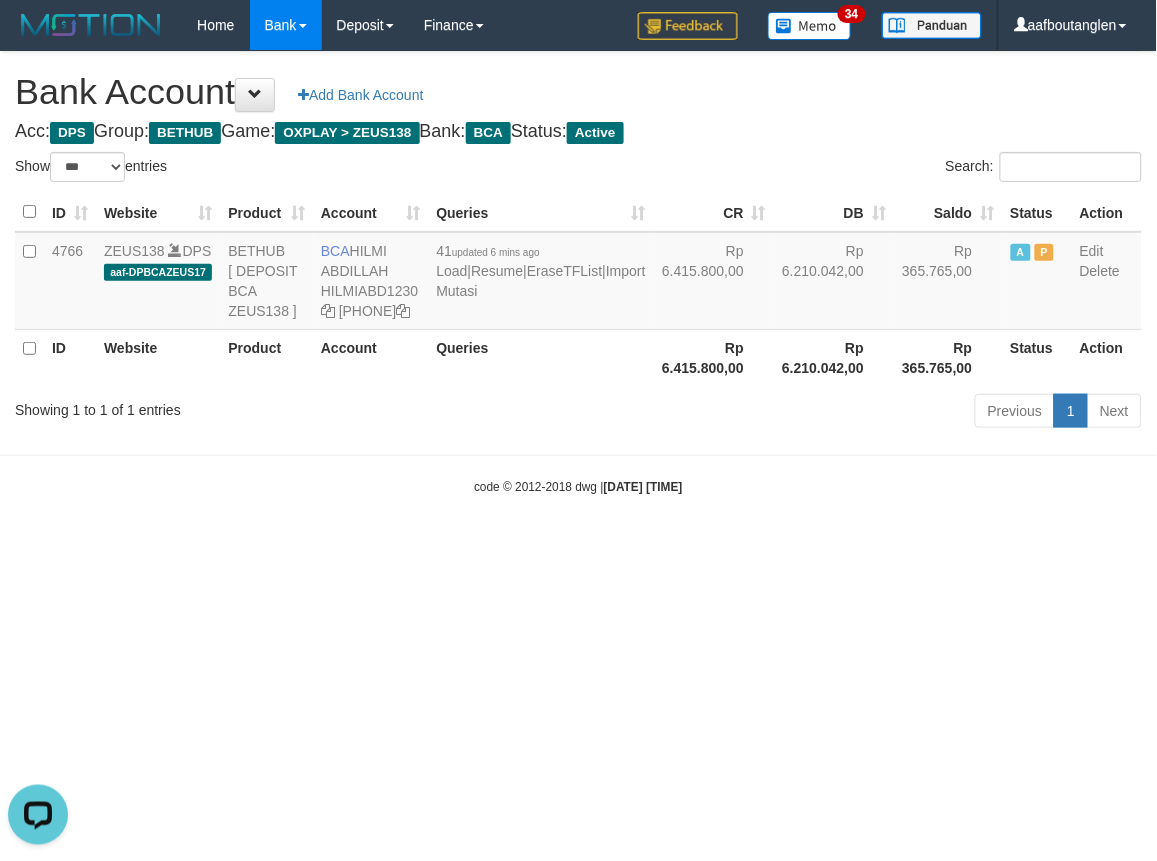 click on "Toggle navigation
Home
Bank
Account List
Deposit
DPS List
History
Note DPS
Finance
Financial Data
aafboutanglen
My Profile
Log Out
34" at bounding box center [578, 273] 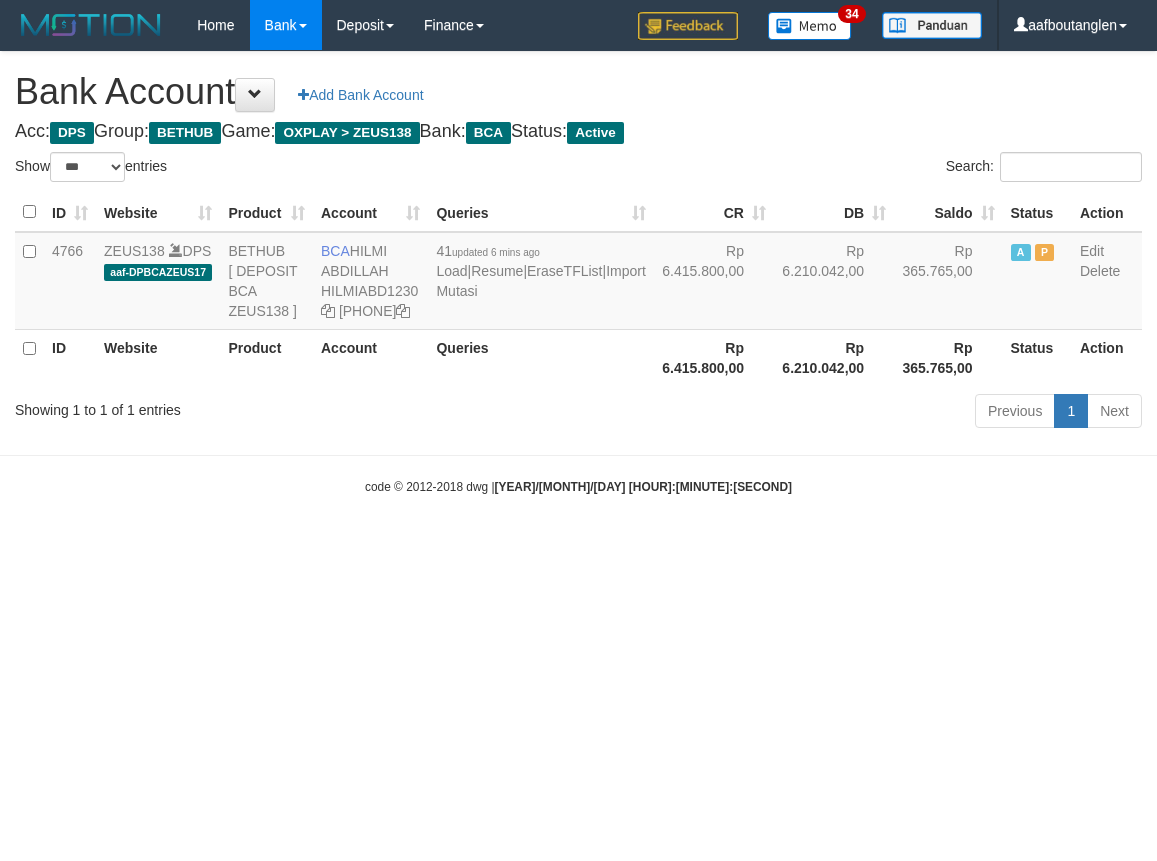 select on "***" 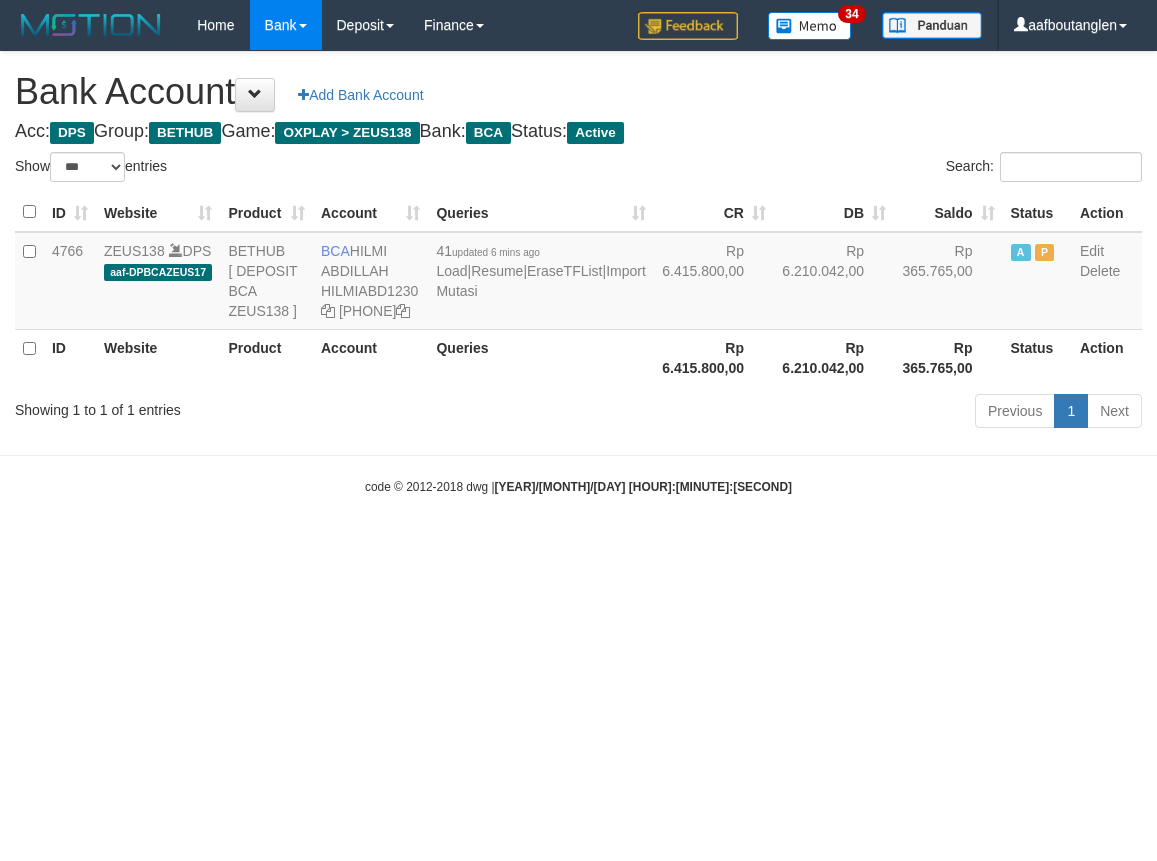 scroll, scrollTop: 0, scrollLeft: 0, axis: both 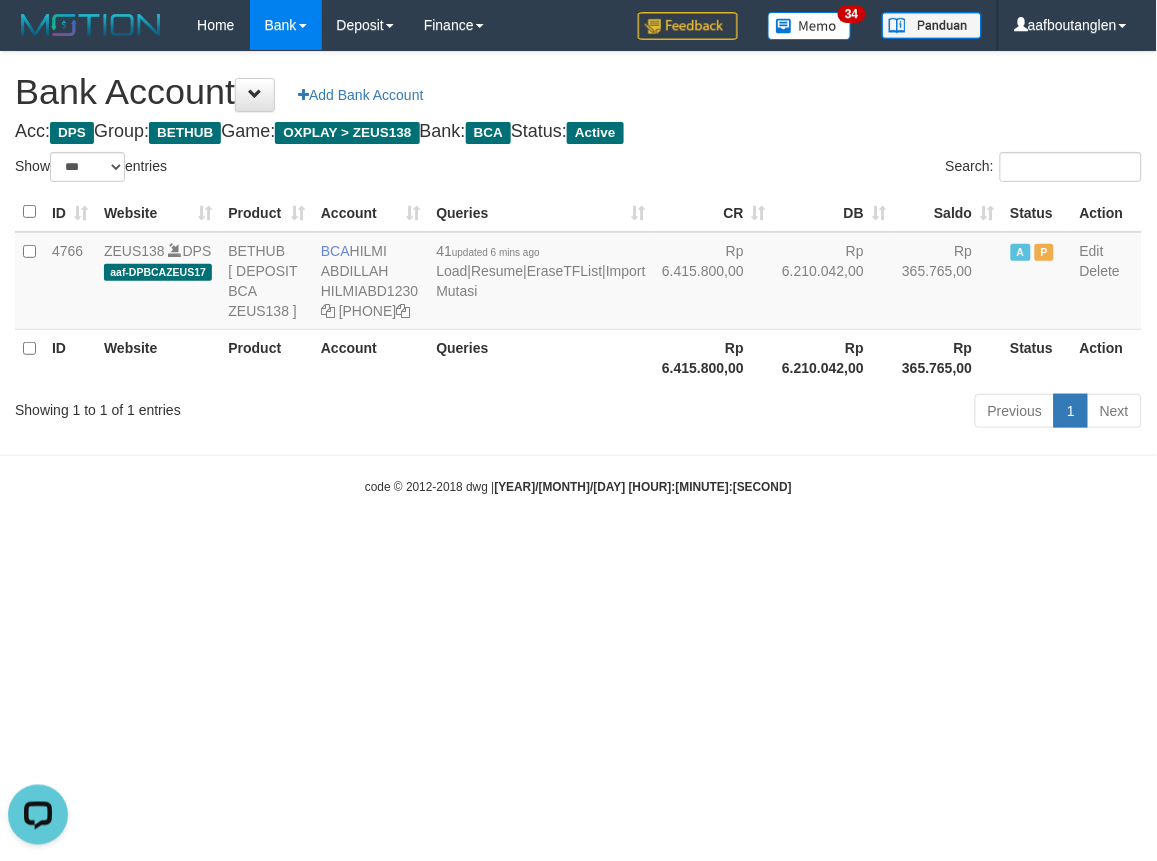 drag, startPoint x: 91, startPoint y: 534, endPoint x: 105, endPoint y: 534, distance: 14 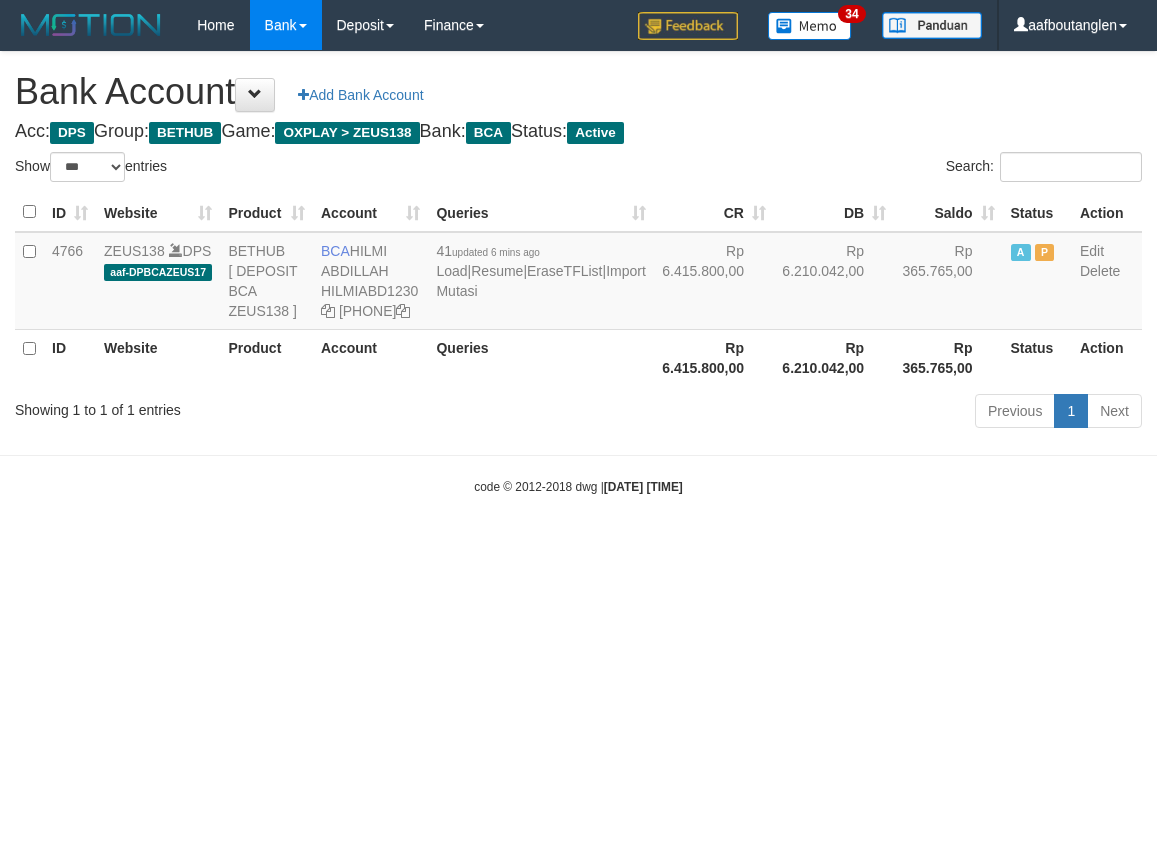 select on "***" 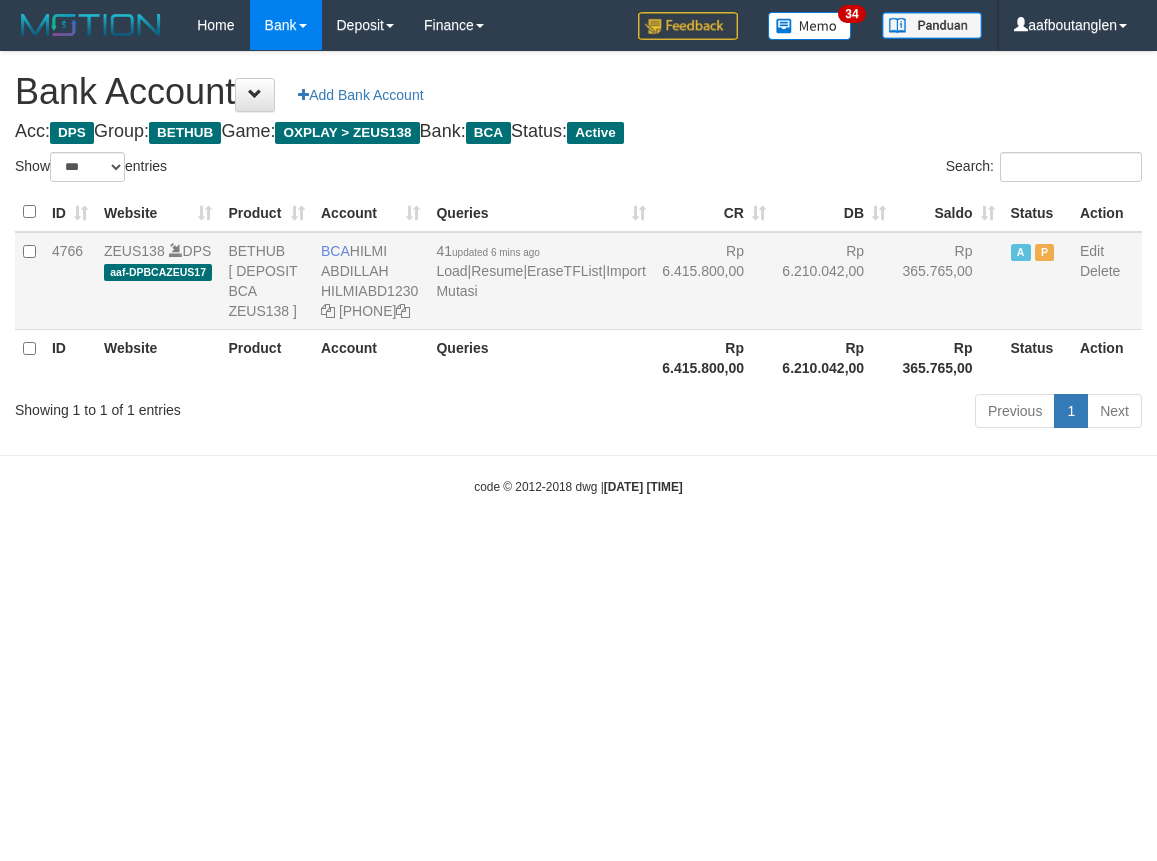 scroll, scrollTop: 0, scrollLeft: 0, axis: both 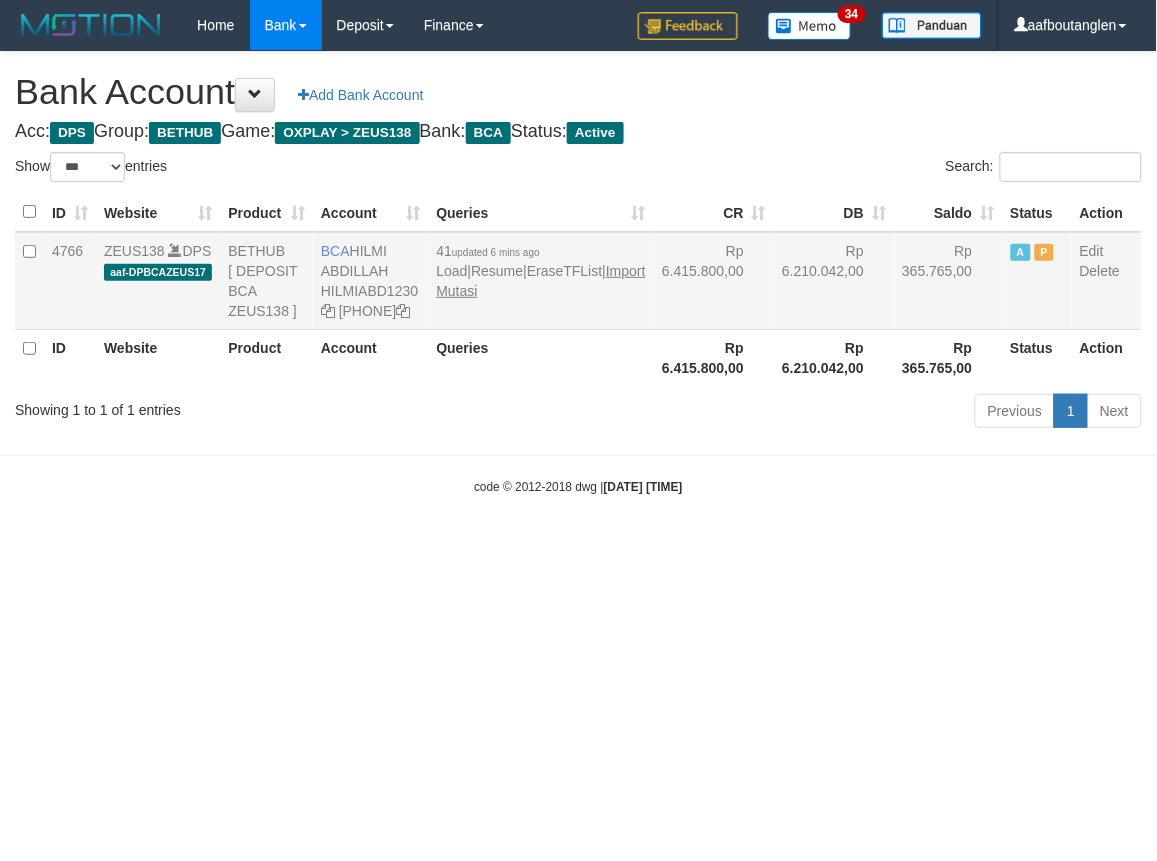 click on "41  updated 6 mins ago
Load
|
Resume
|
EraseTFList
|
Import Mutasi" at bounding box center [540, 281] 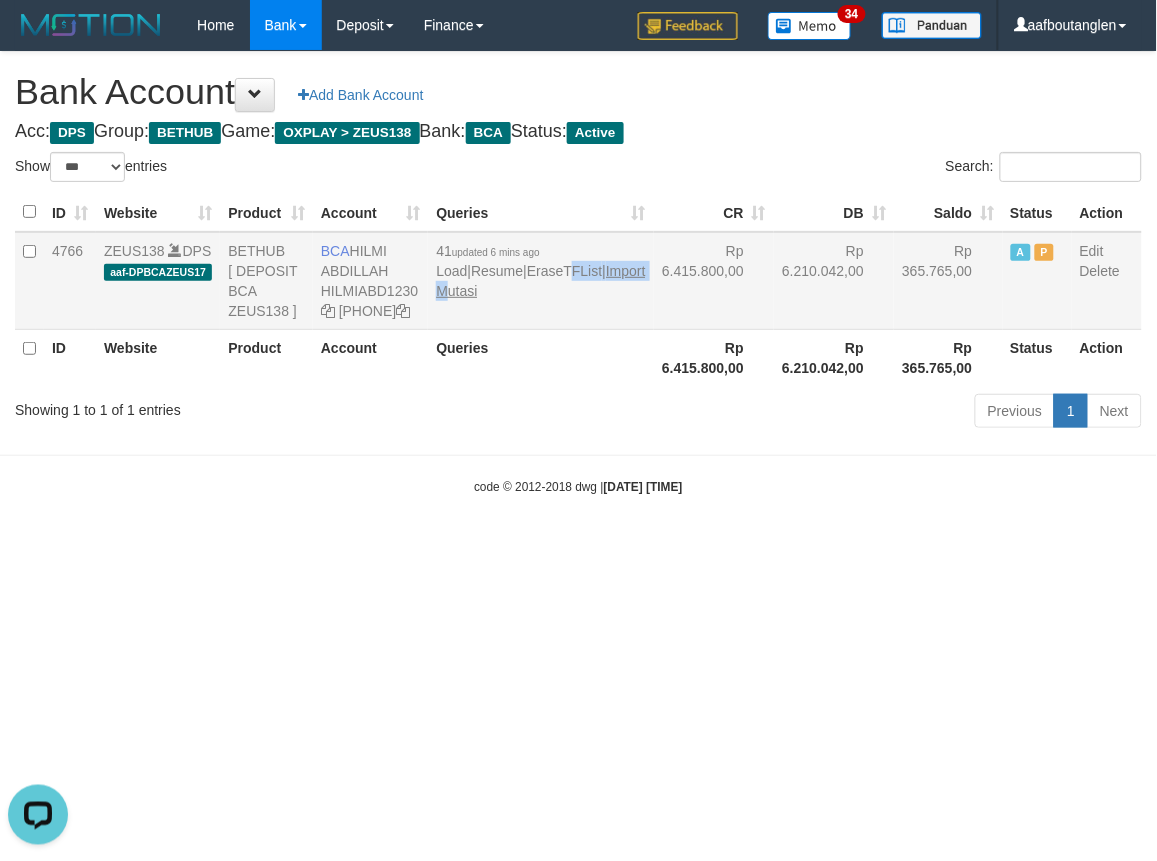 scroll, scrollTop: 0, scrollLeft: 0, axis: both 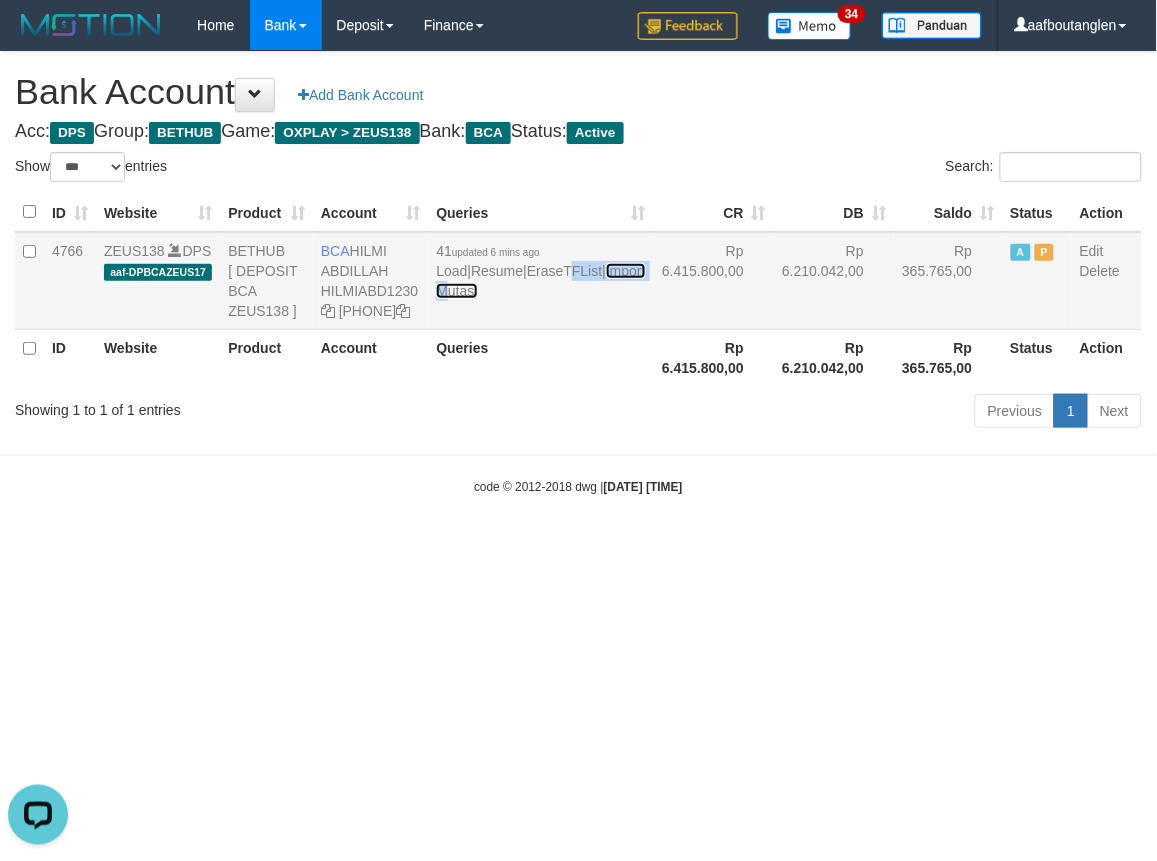 click on "Import Mutasi" at bounding box center [540, 281] 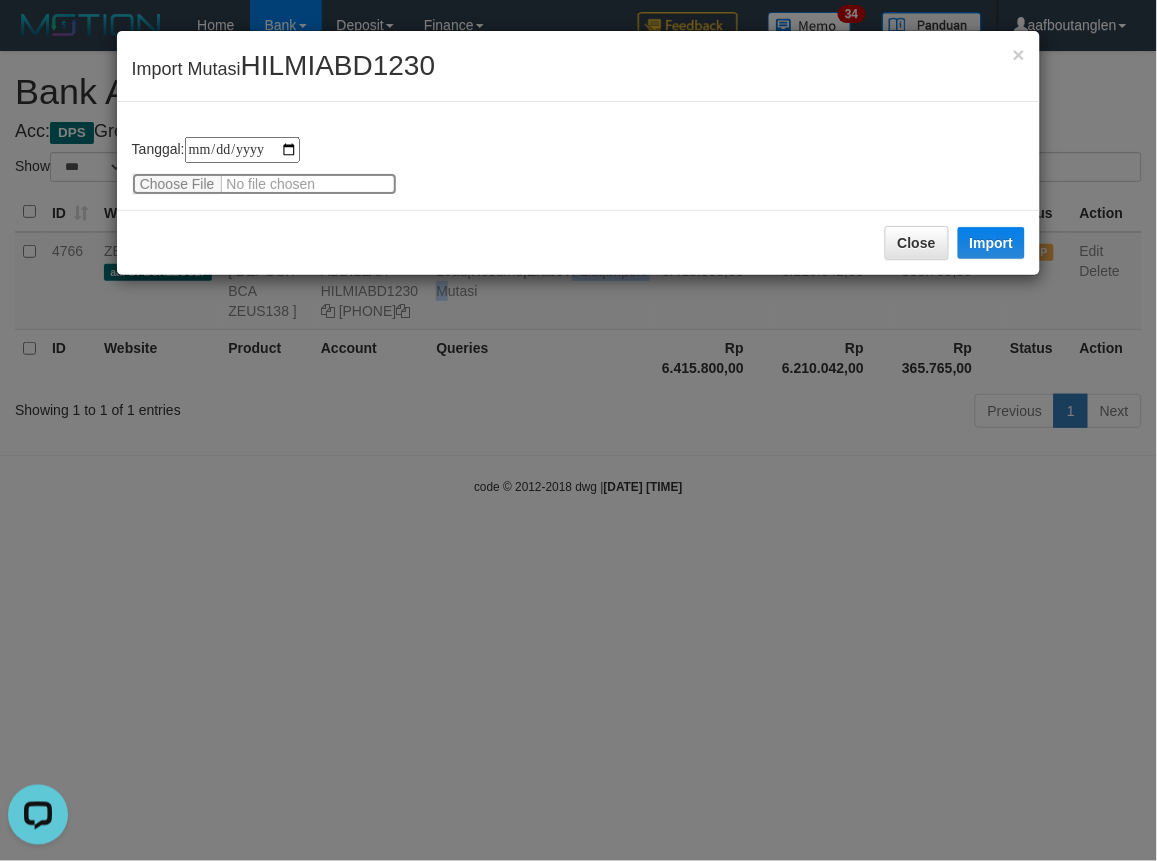 click at bounding box center [264, 184] 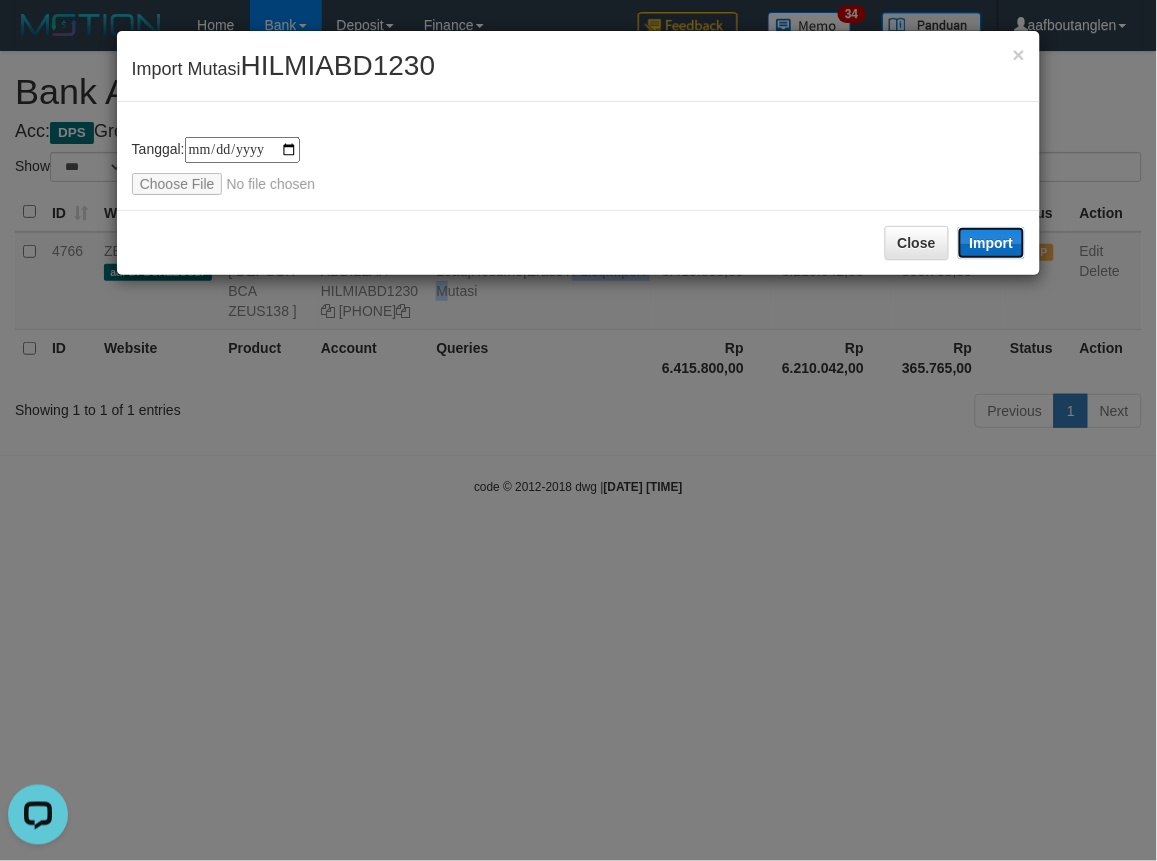click on "Import" at bounding box center (992, 243) 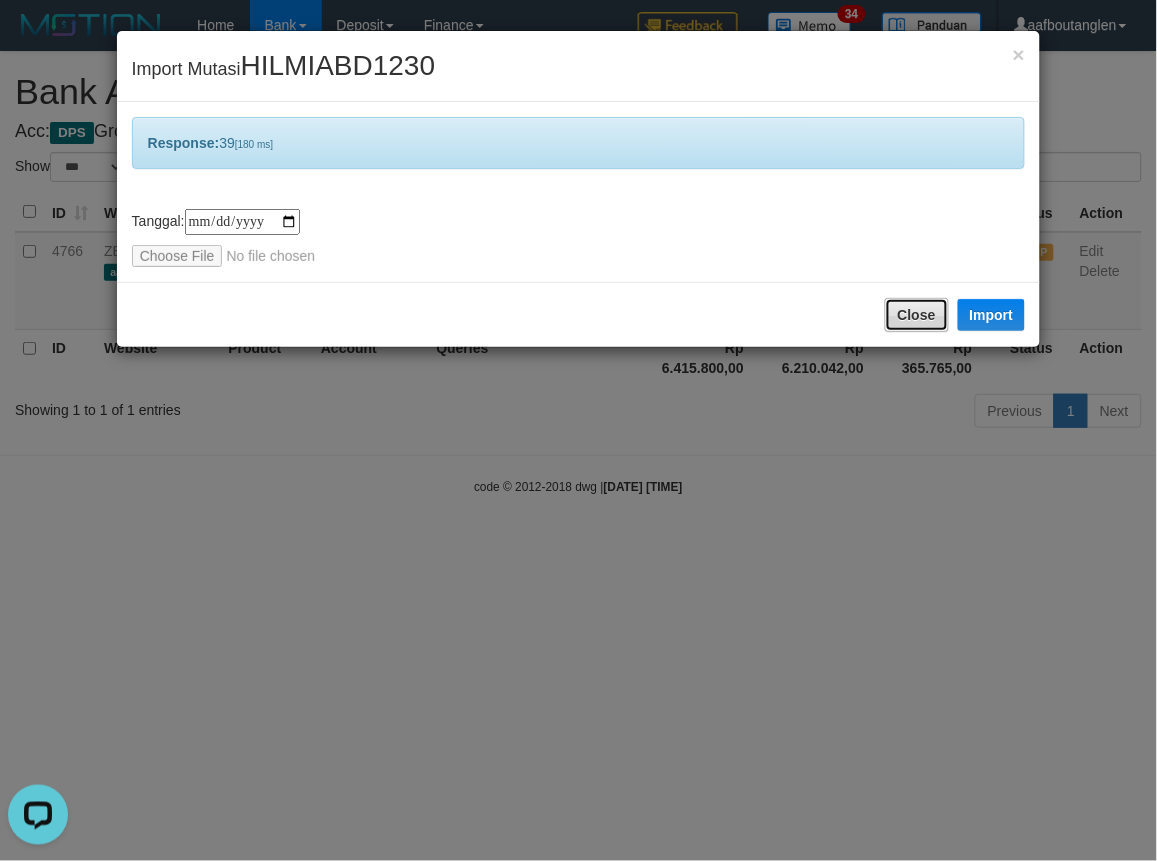 click on "Close" at bounding box center (917, 315) 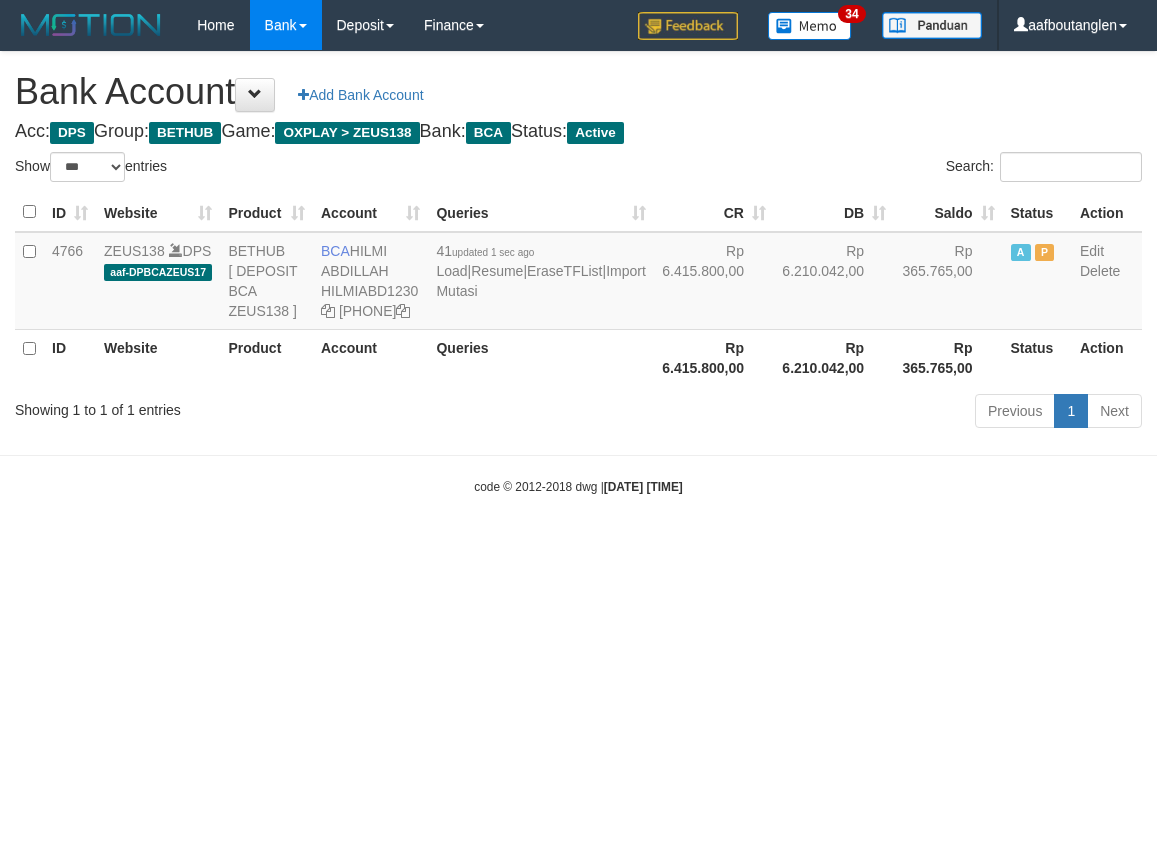 select on "***" 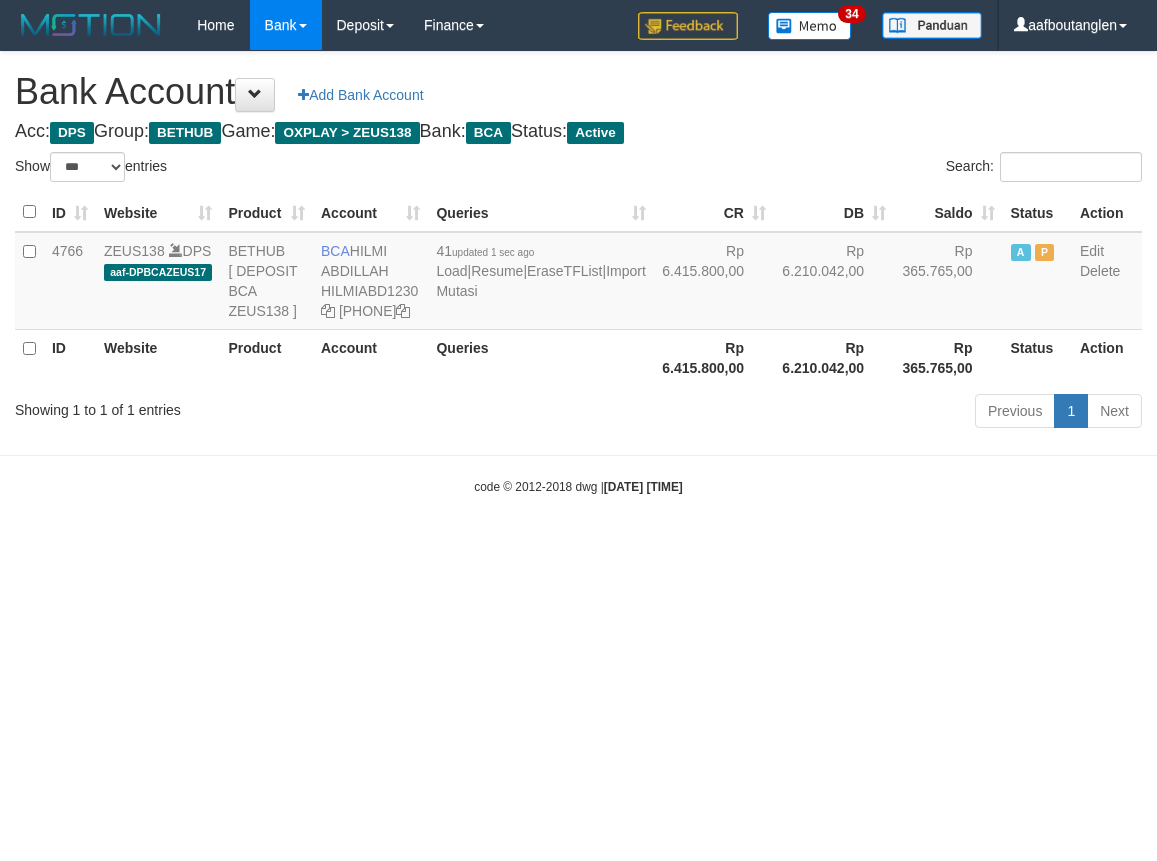 scroll, scrollTop: 0, scrollLeft: 0, axis: both 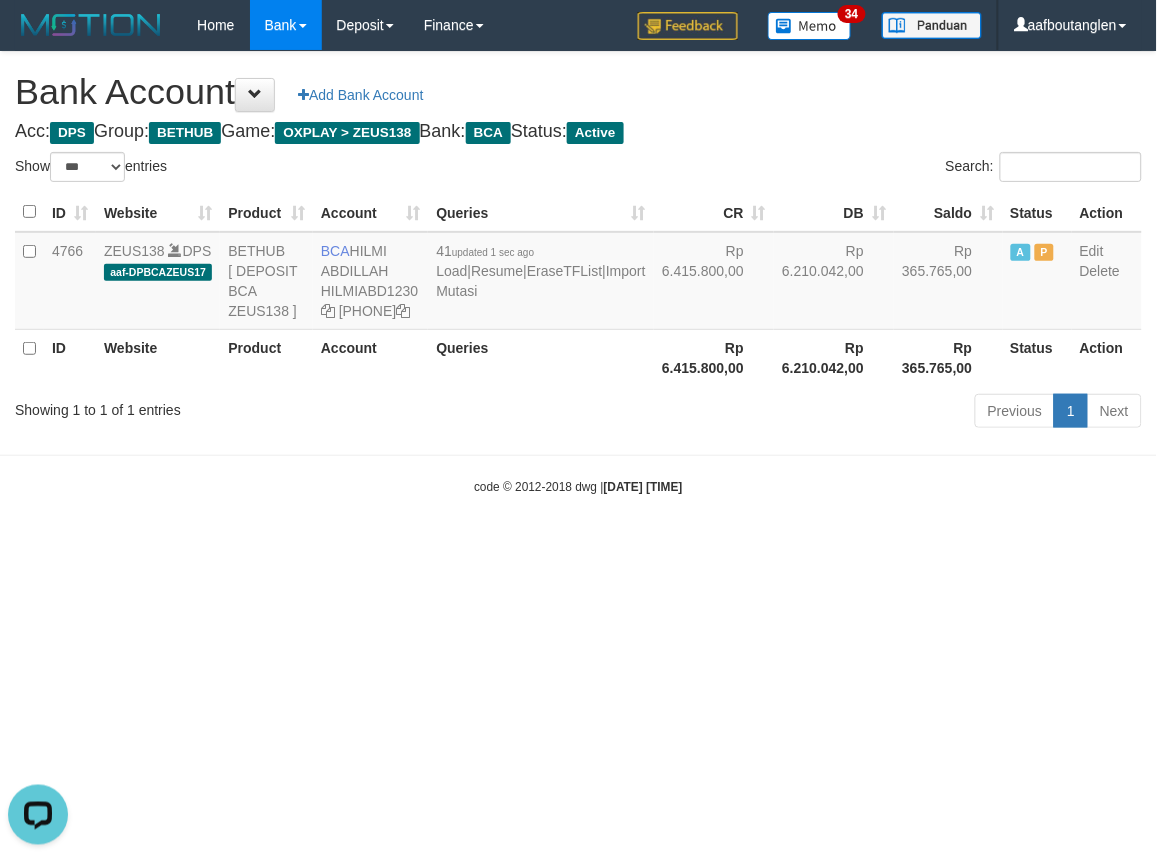 drag, startPoint x: 8, startPoint y: 496, endPoint x: 25, endPoint y: 492, distance: 17.464249 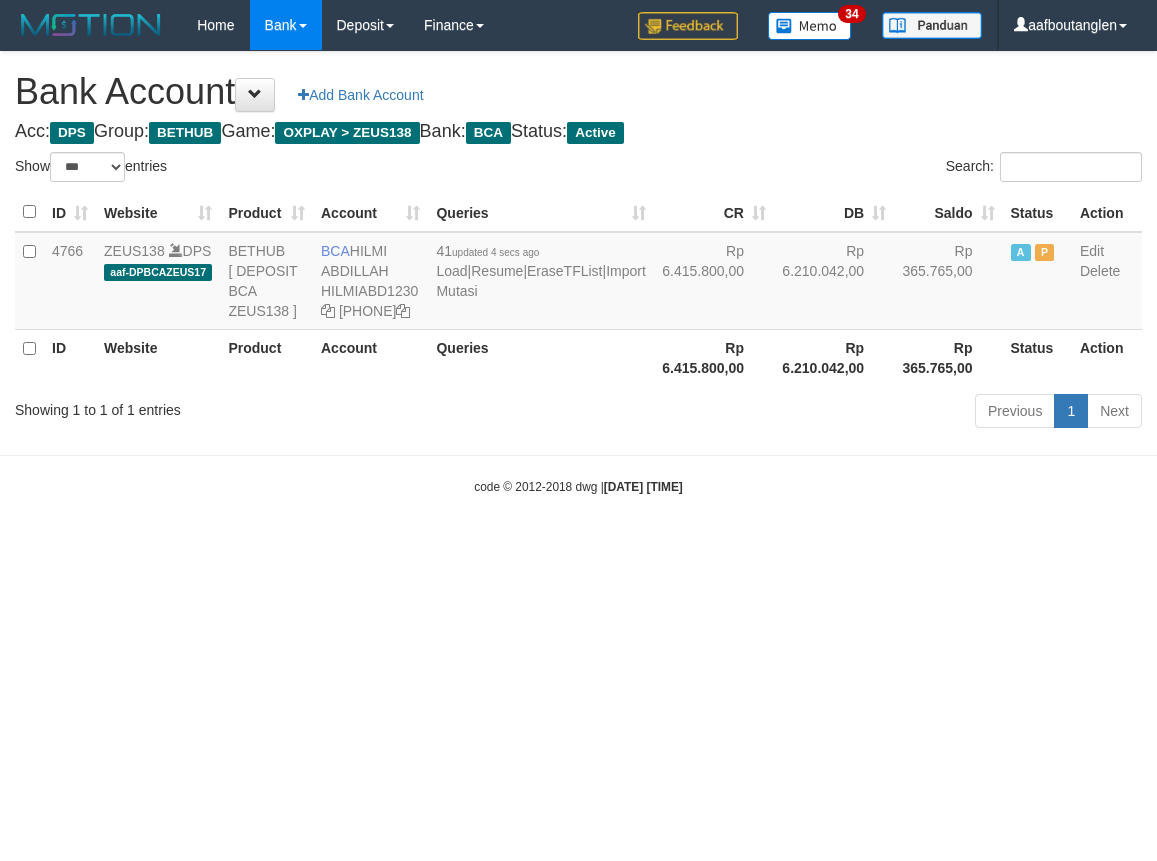 select on "***" 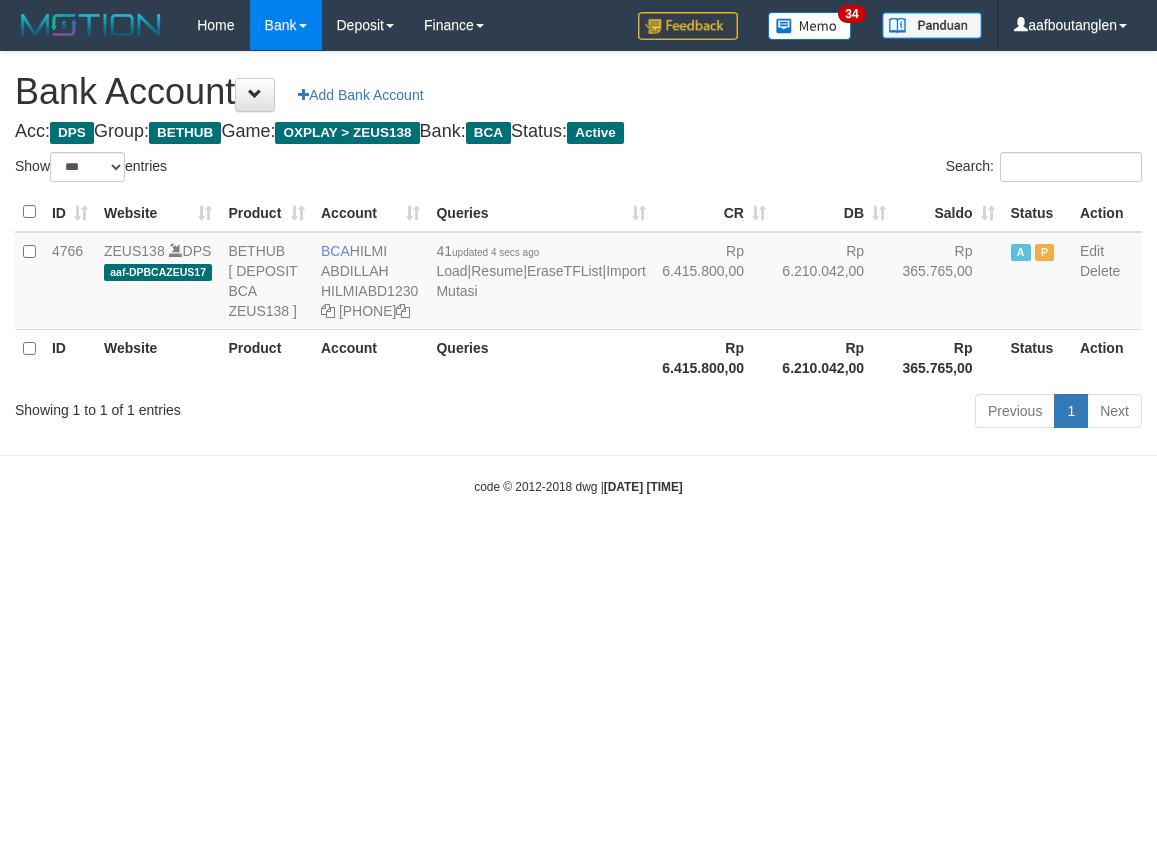 scroll, scrollTop: 0, scrollLeft: 0, axis: both 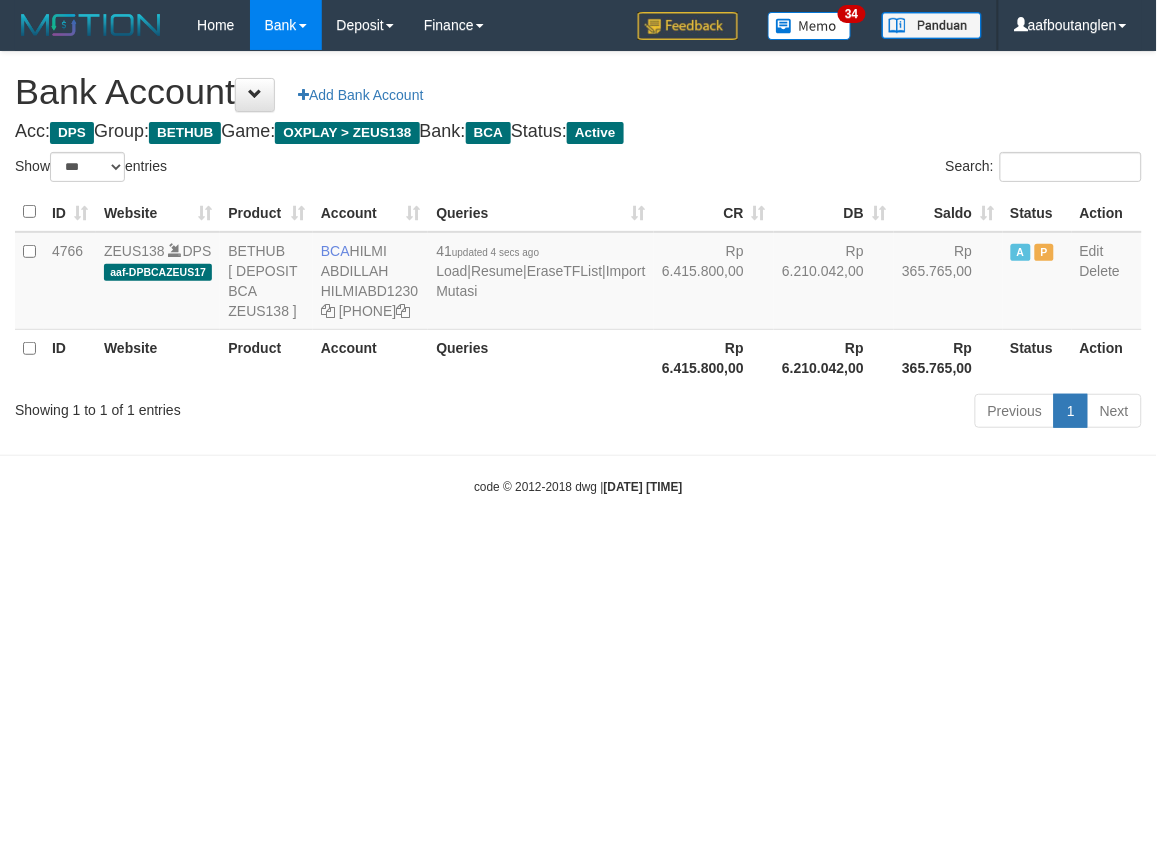 click on "Toggle navigation
Home
Bank
Account List
Deposit
DPS List
History
Note DPS
Finance
Financial Data
aafboutanglen
My Profile
Log Out
34" at bounding box center [578, 273] 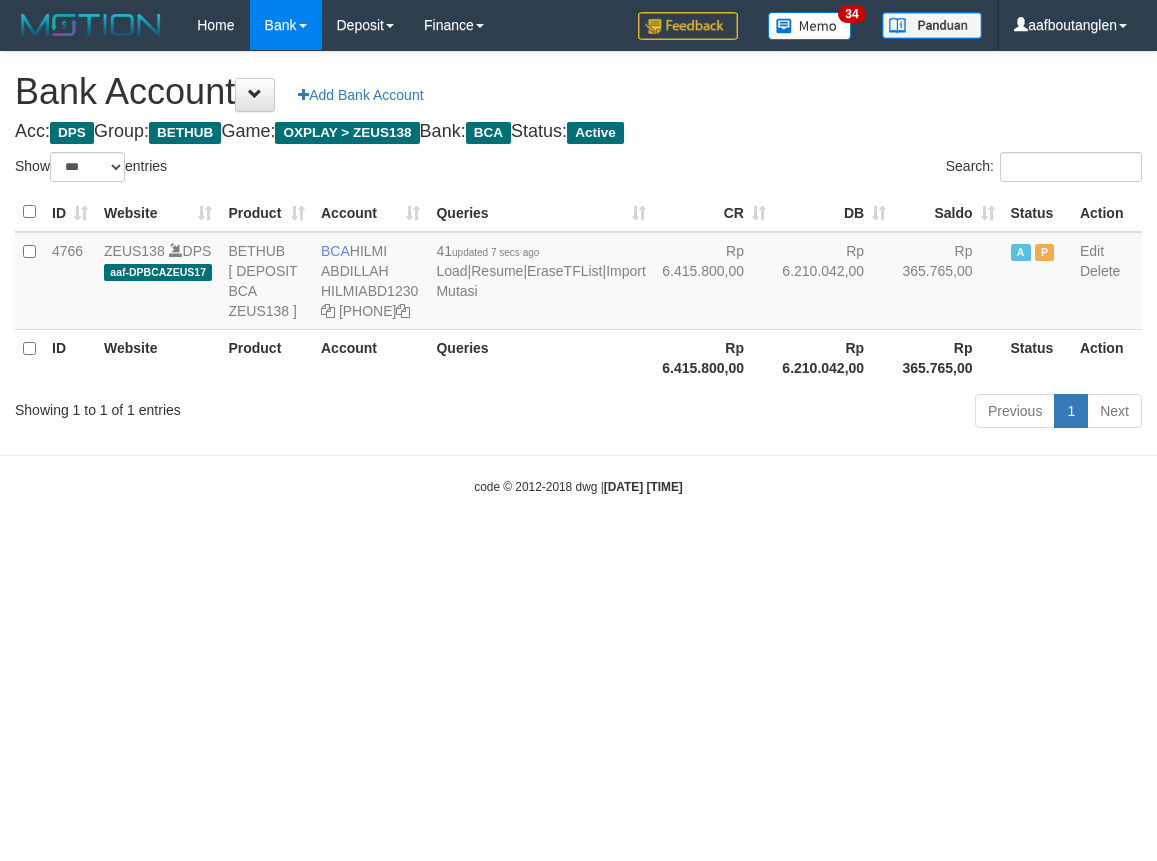 select on "***" 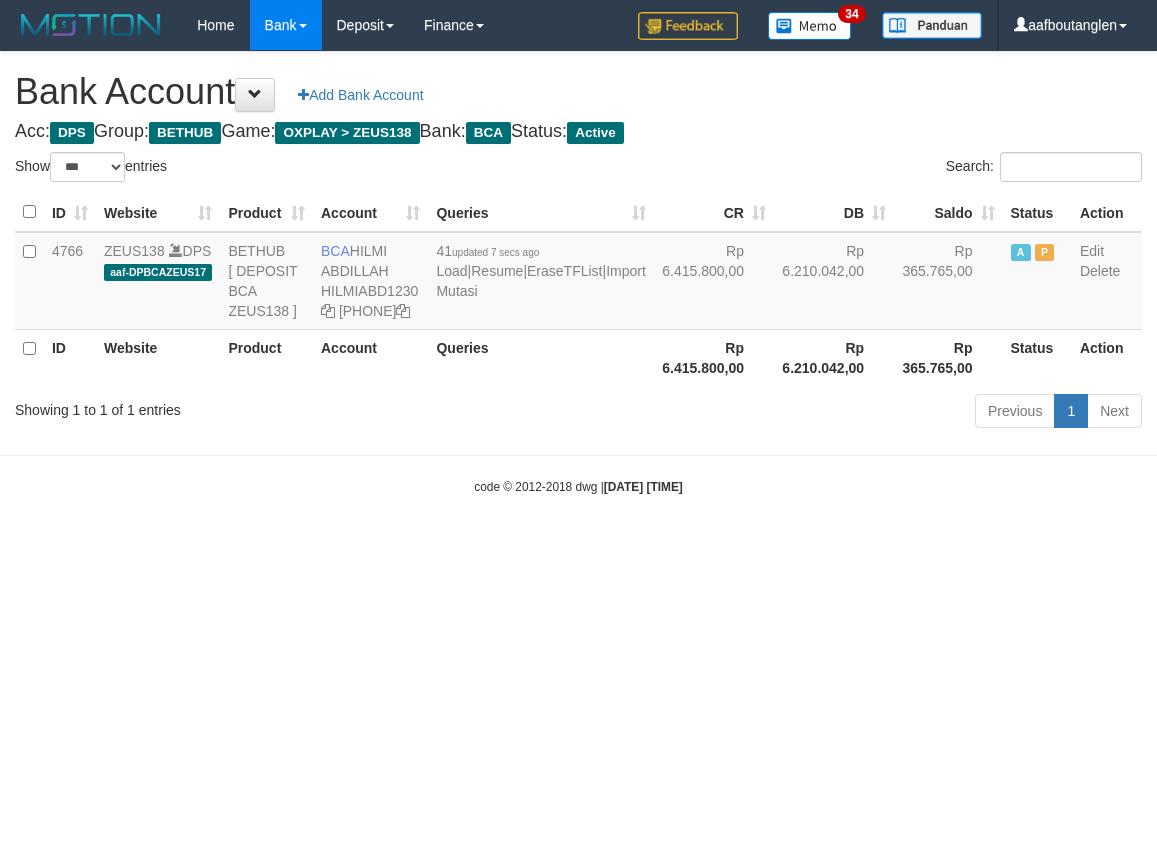 scroll, scrollTop: 0, scrollLeft: 0, axis: both 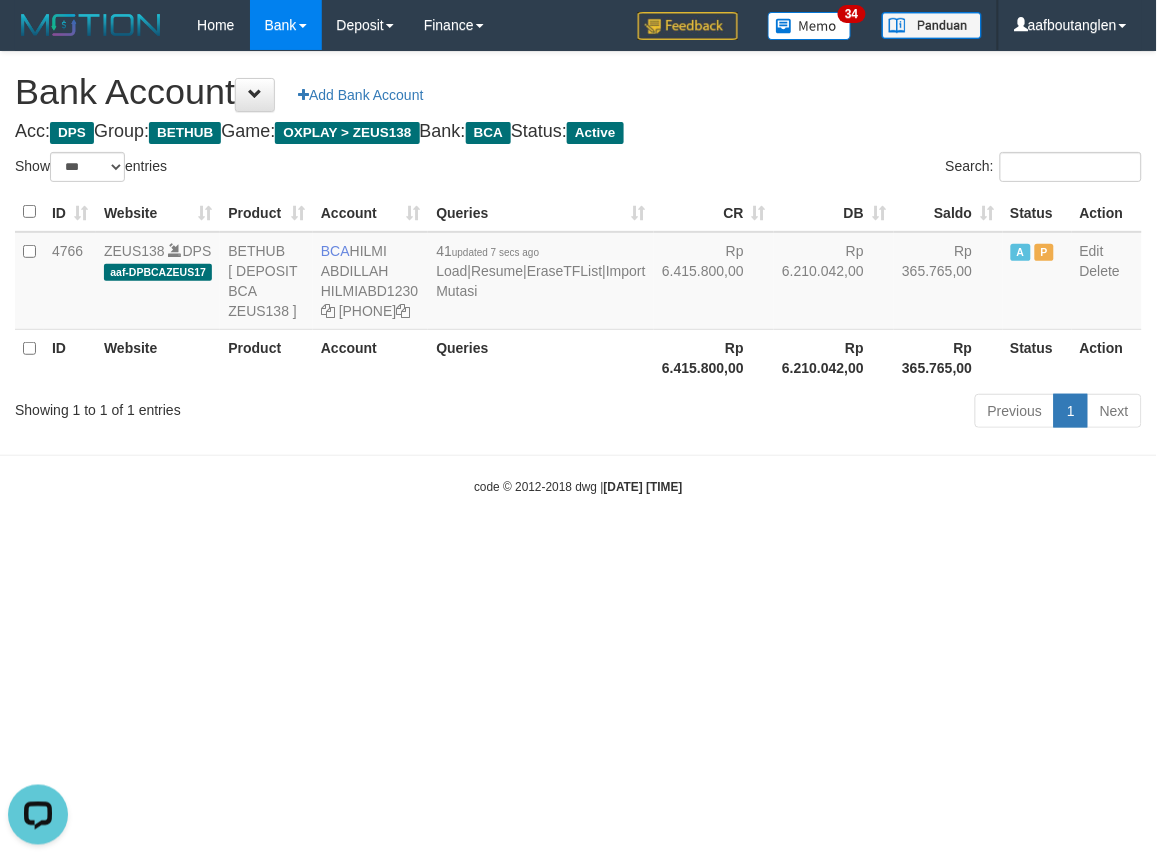 click on "Toggle navigation
Home
Bank
Account List
Deposit
DPS List
History
Note DPS
Finance
Financial Data
aafboutanglen
My Profile
Log Out
34" at bounding box center (578, 273) 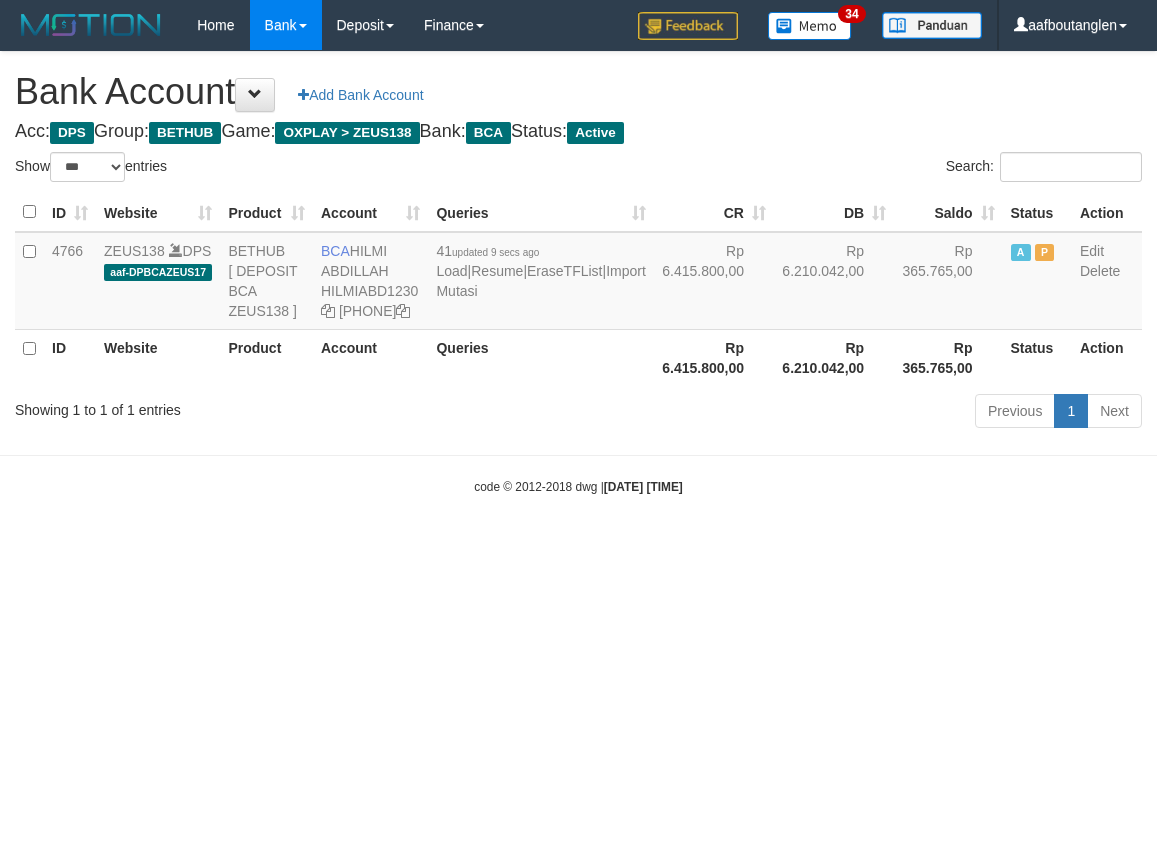 select on "***" 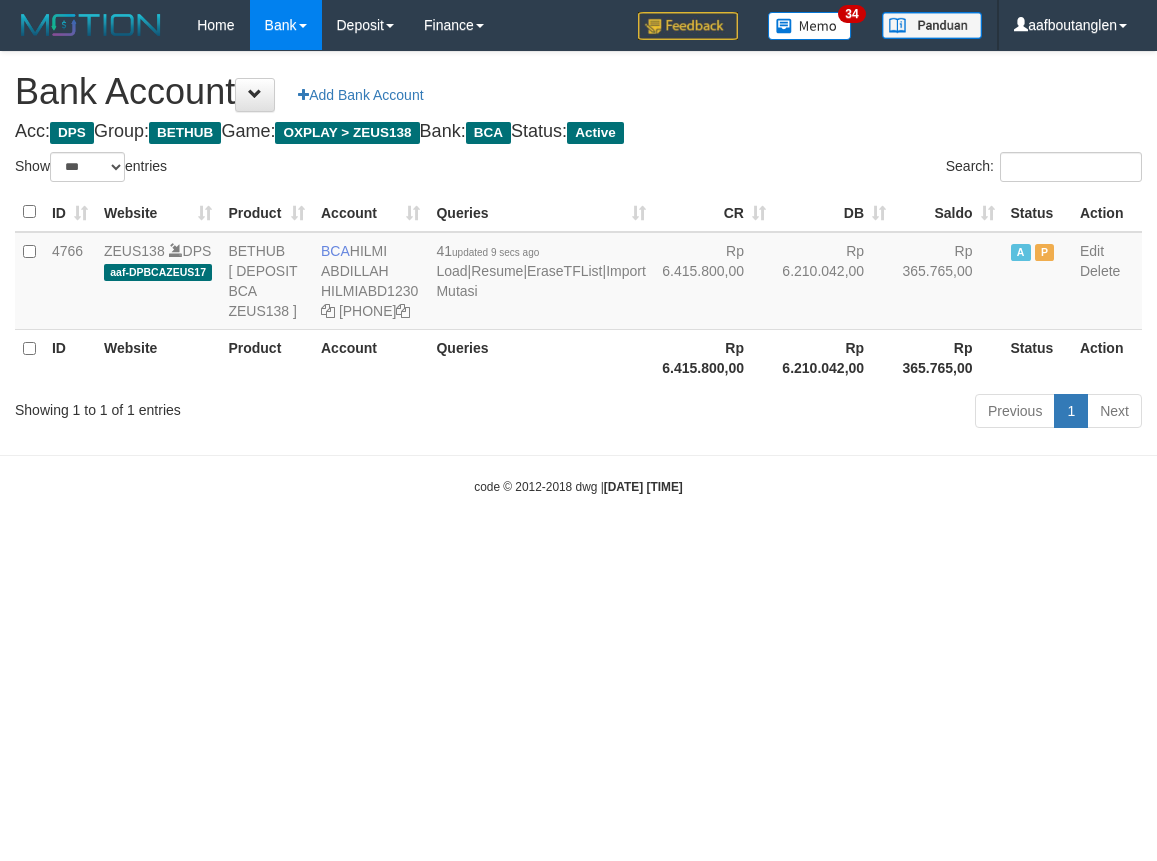 scroll, scrollTop: 0, scrollLeft: 0, axis: both 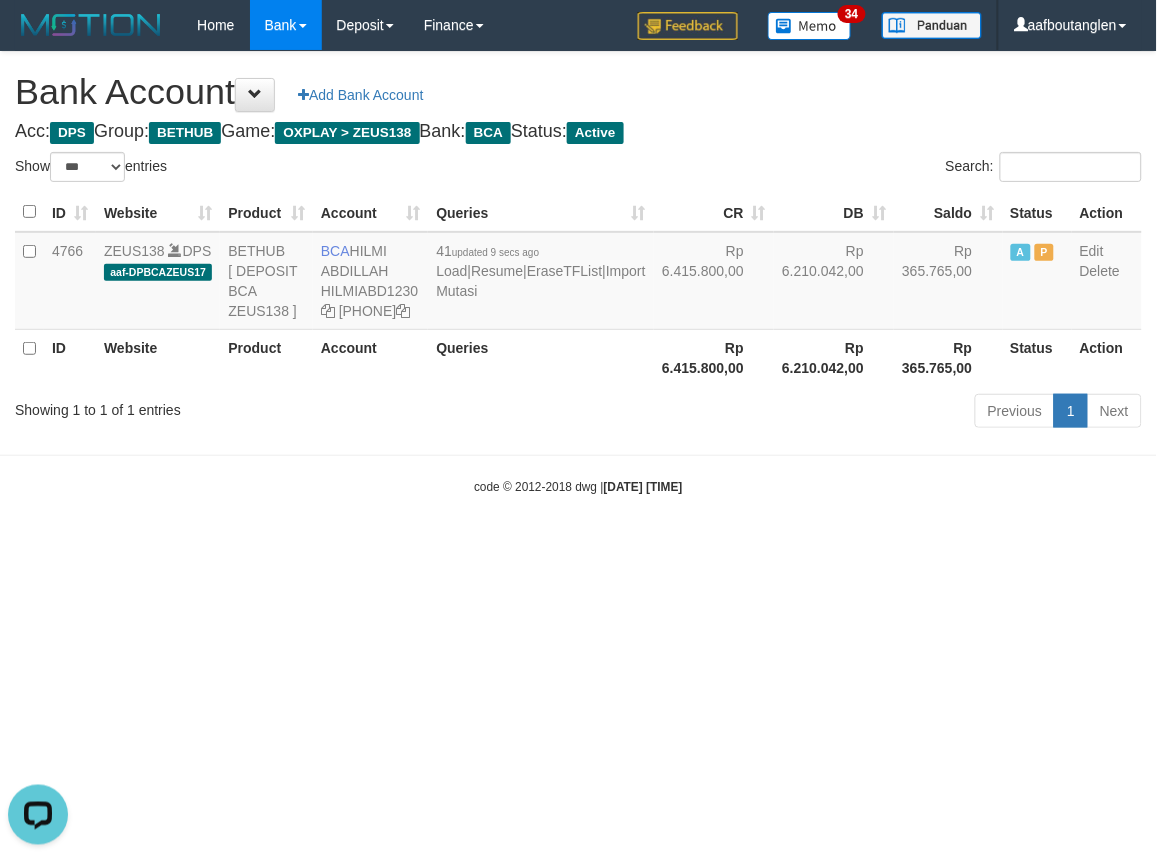 drag, startPoint x: 865, startPoint y: 610, endPoint x: 850, endPoint y: 611, distance: 15.033297 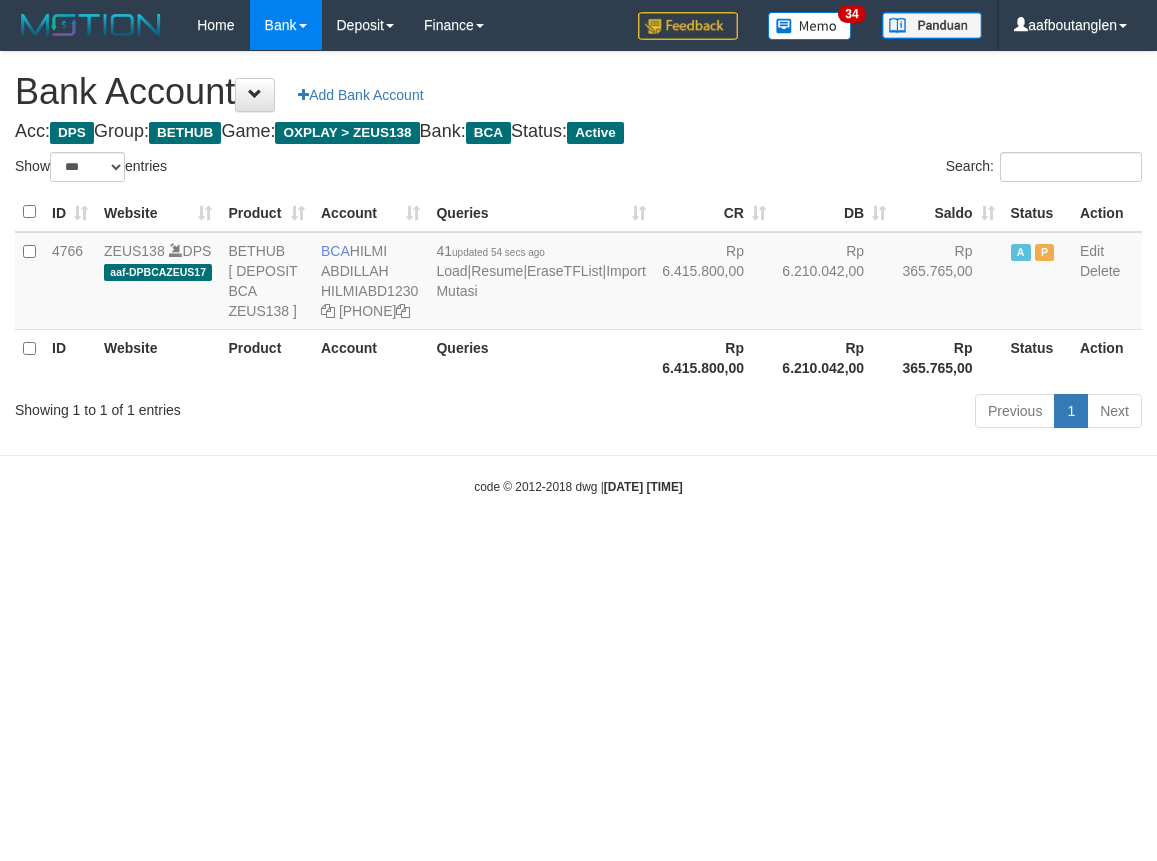 select on "***" 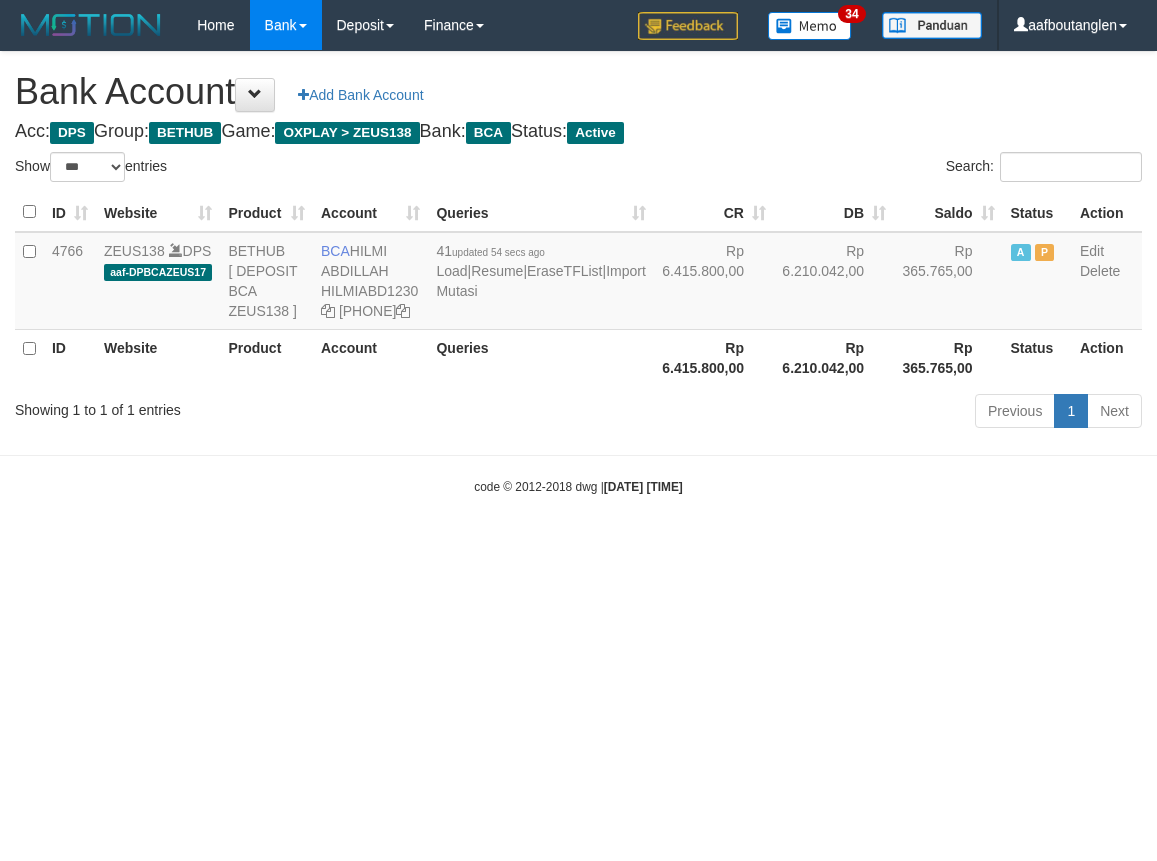 scroll, scrollTop: 0, scrollLeft: 0, axis: both 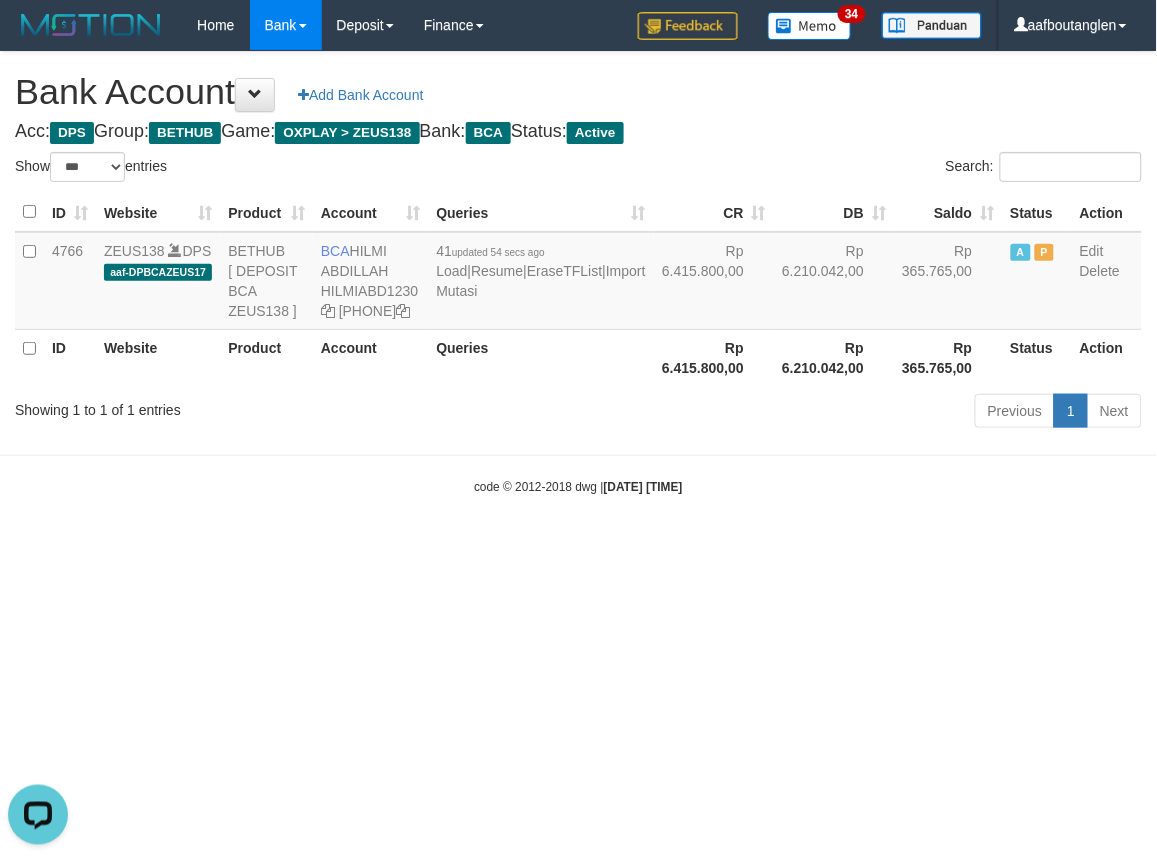 click on "code © 2012-2018 dwg |  2025/07/13 08:11:09" at bounding box center (578, 486) 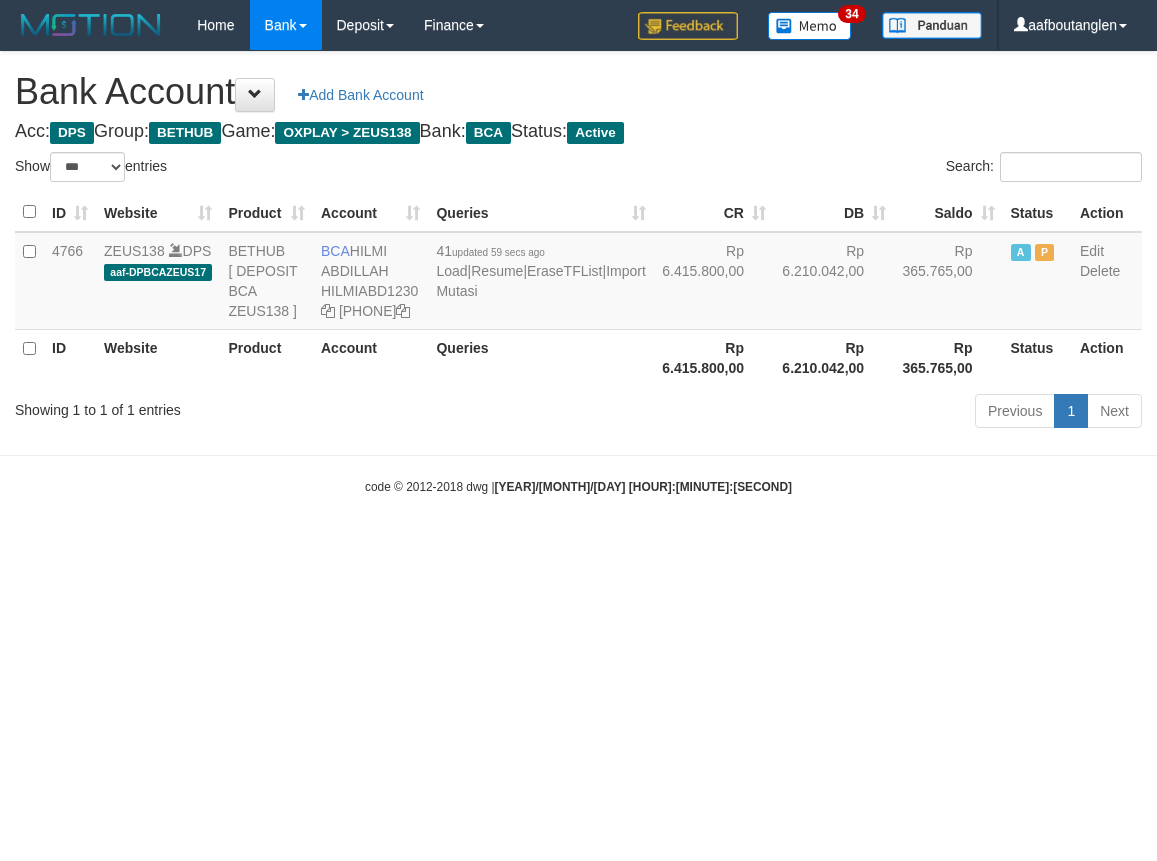 select on "***" 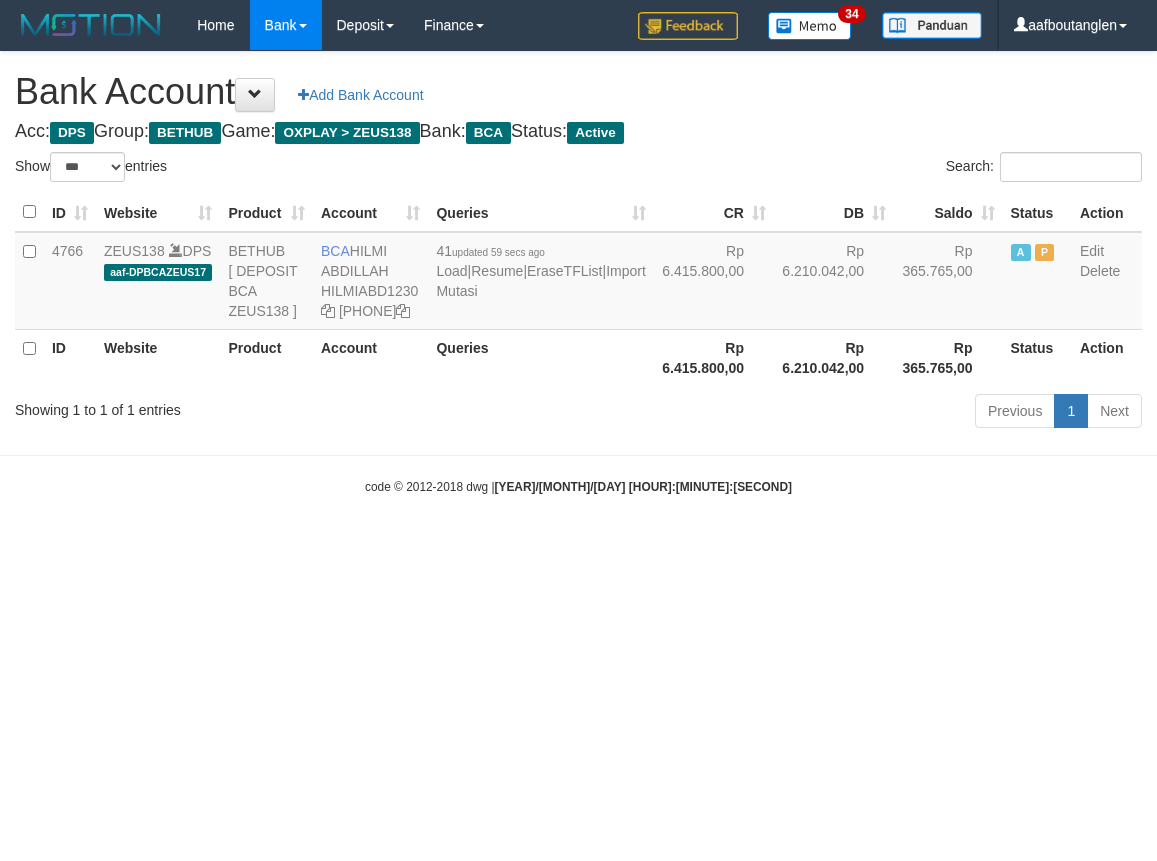 scroll, scrollTop: 0, scrollLeft: 0, axis: both 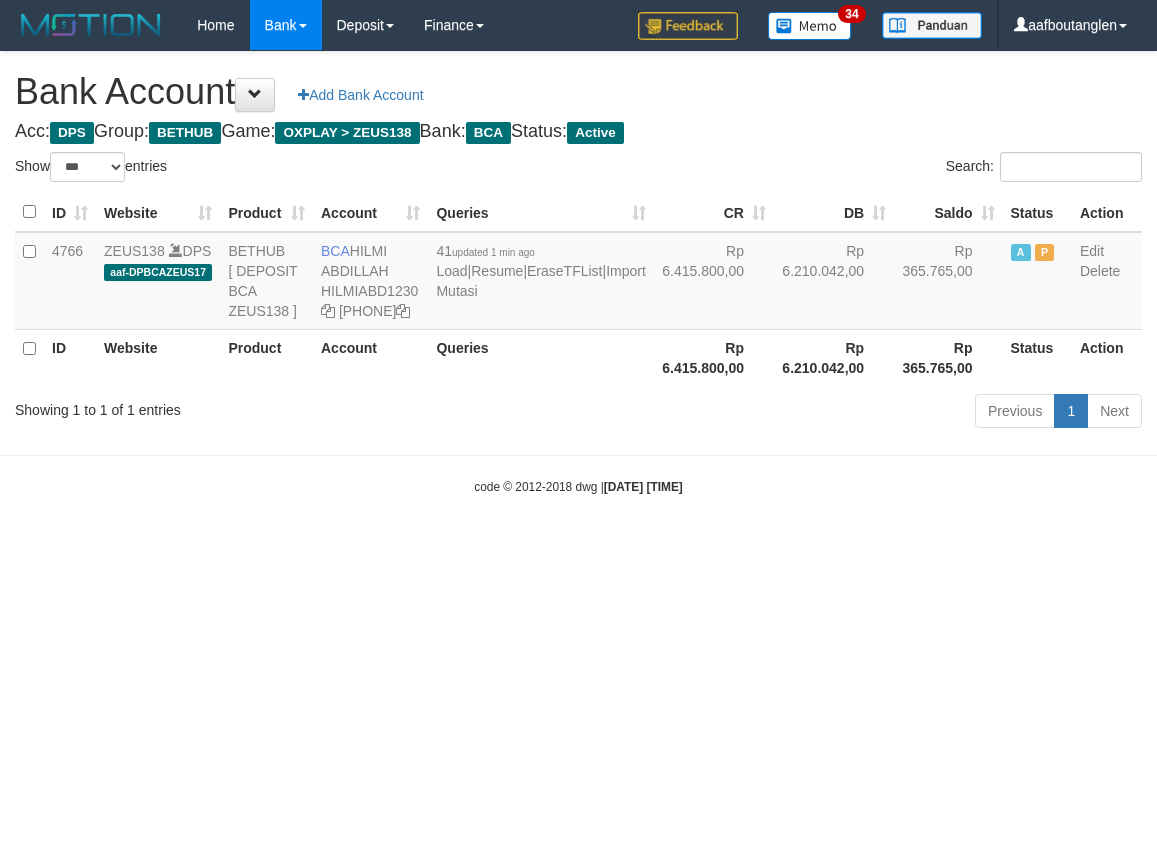 select on "***" 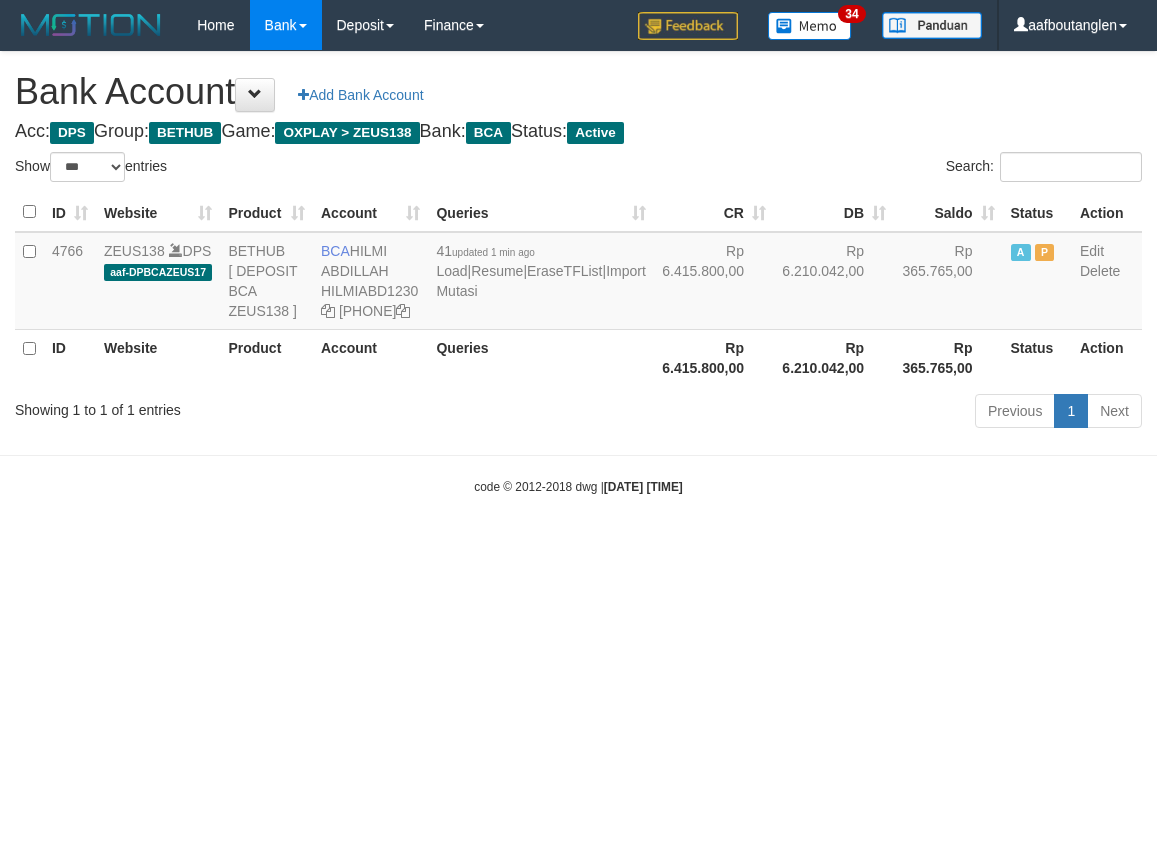 scroll, scrollTop: 0, scrollLeft: 0, axis: both 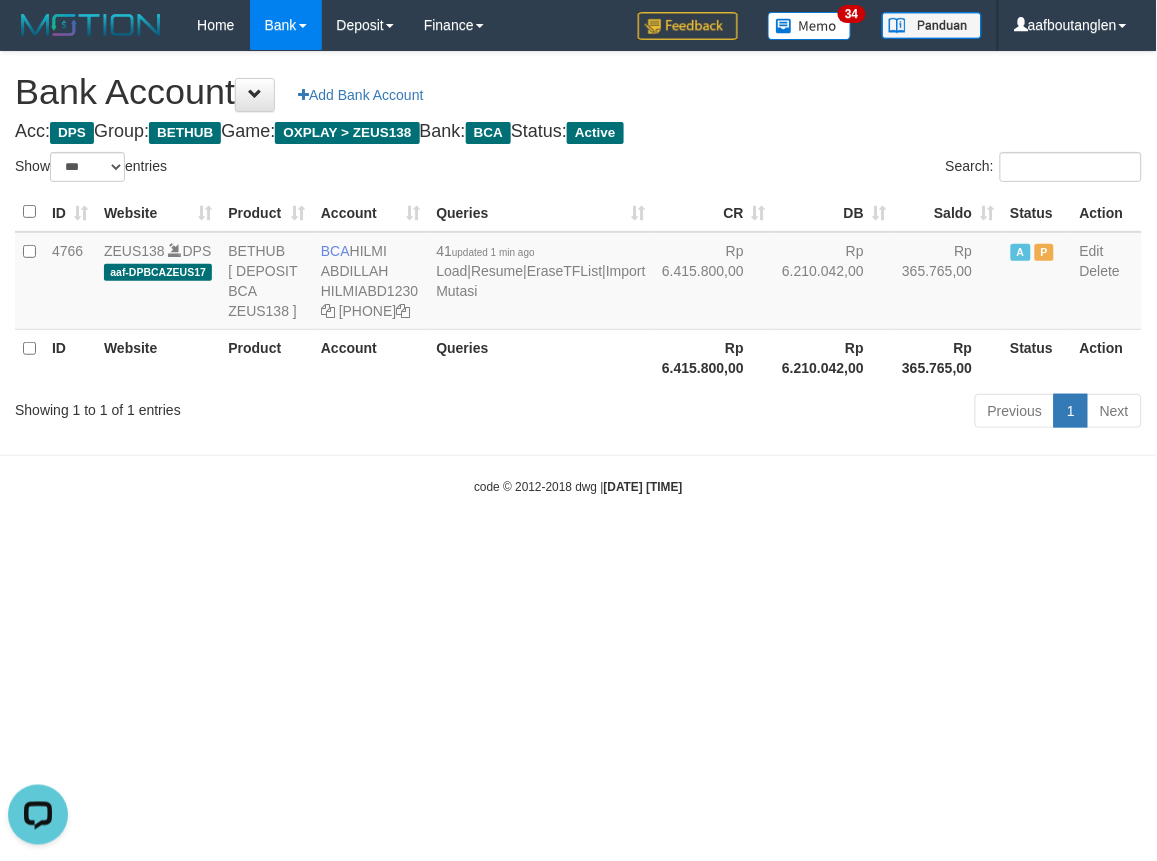 drag, startPoint x: 842, startPoint y: 597, endPoint x: 825, endPoint y: 651, distance: 56.61272 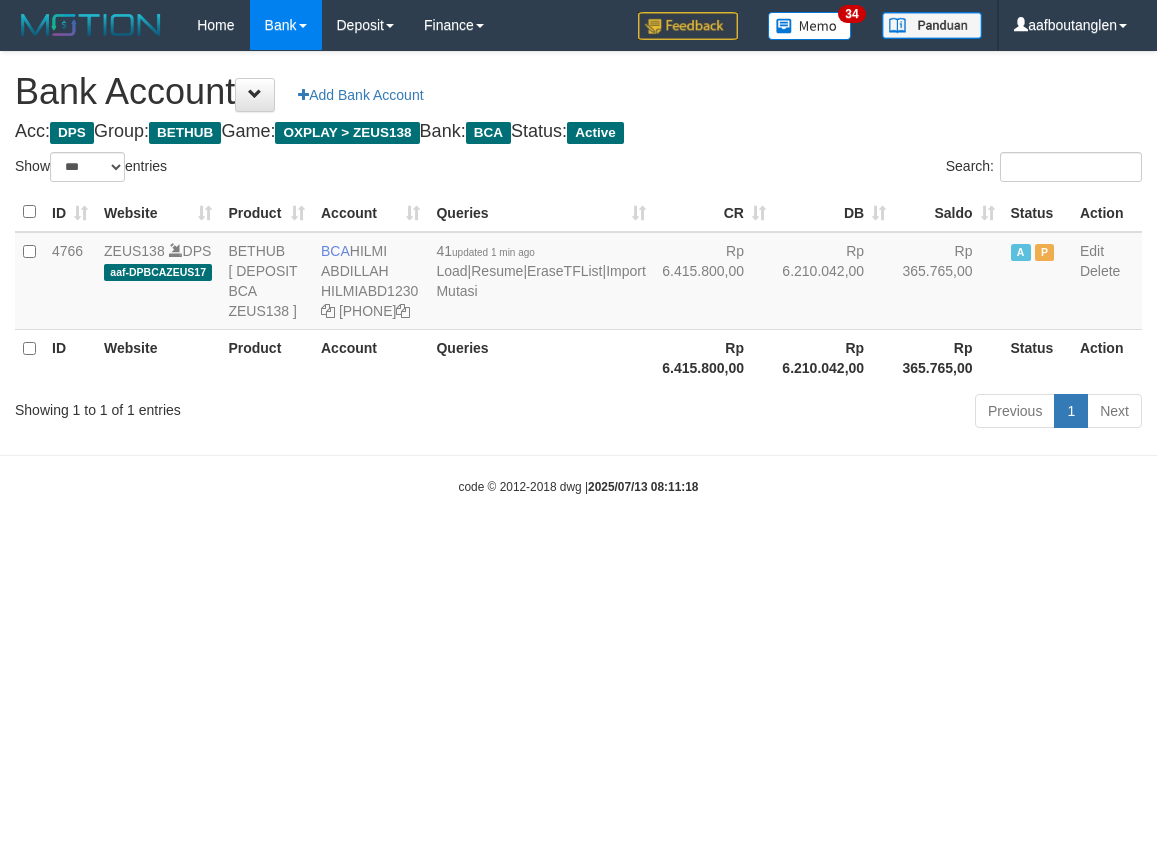 select on "***" 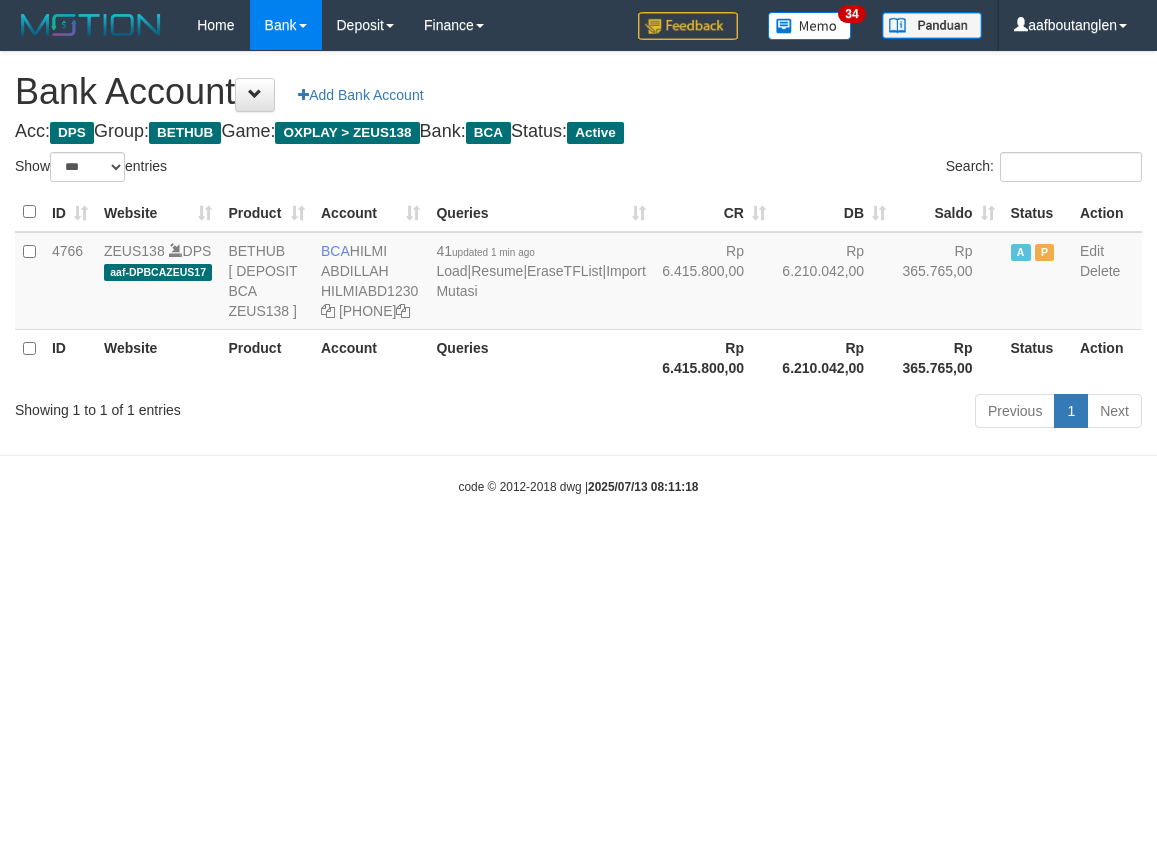 scroll, scrollTop: 0, scrollLeft: 0, axis: both 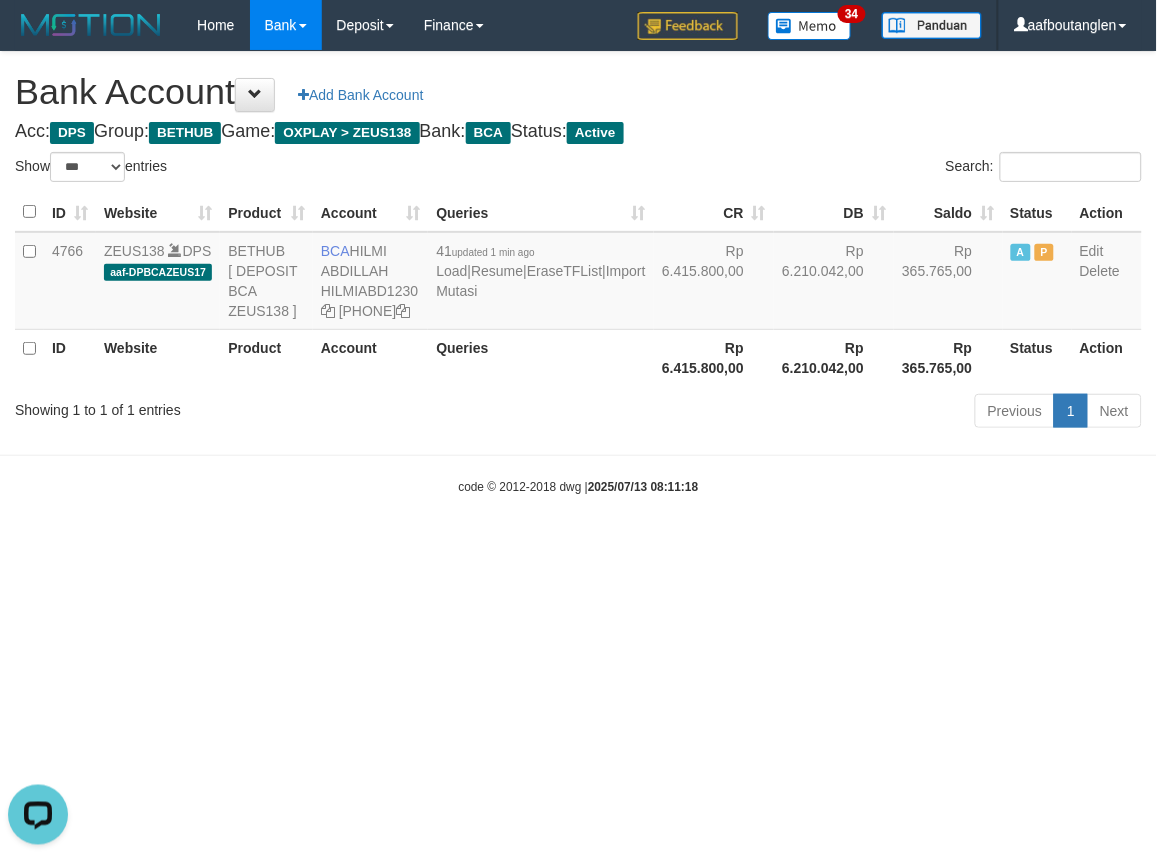 drag, startPoint x: 174, startPoint y: 480, endPoint x: 165, endPoint y: 473, distance: 11.401754 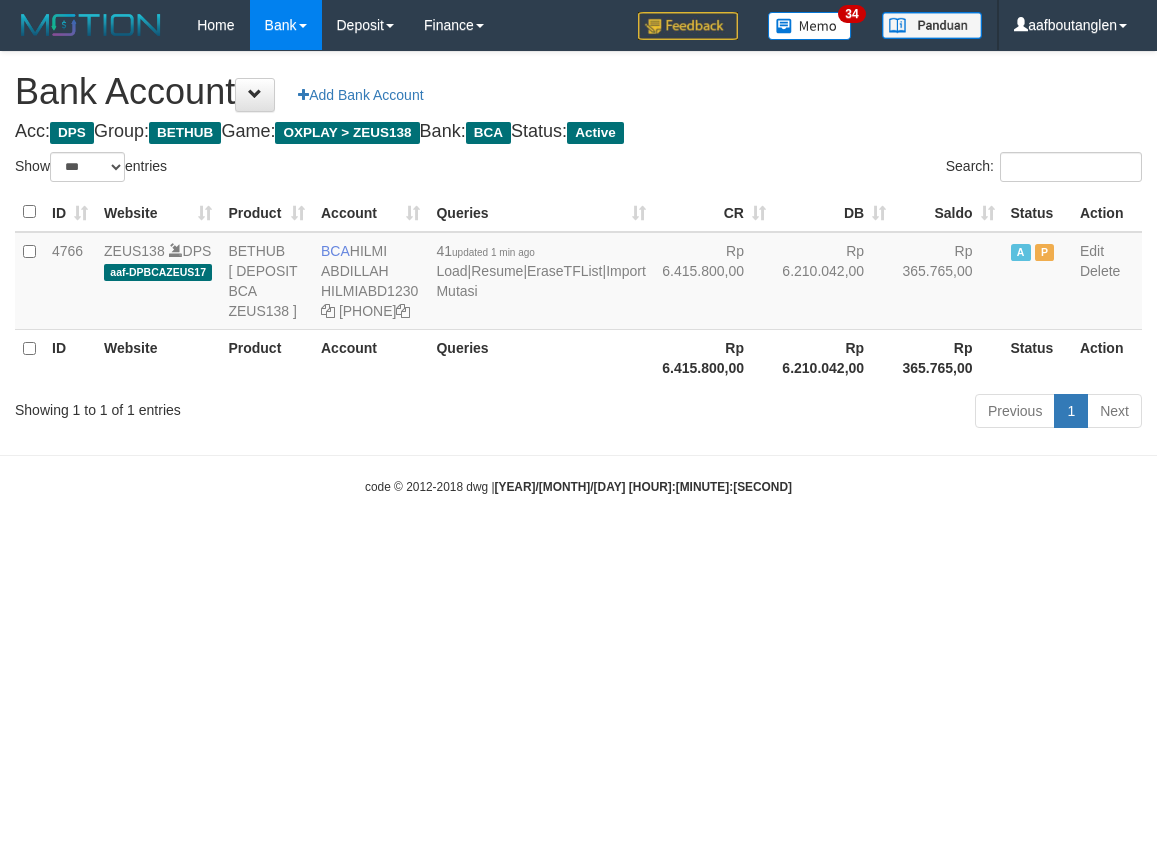 select on "***" 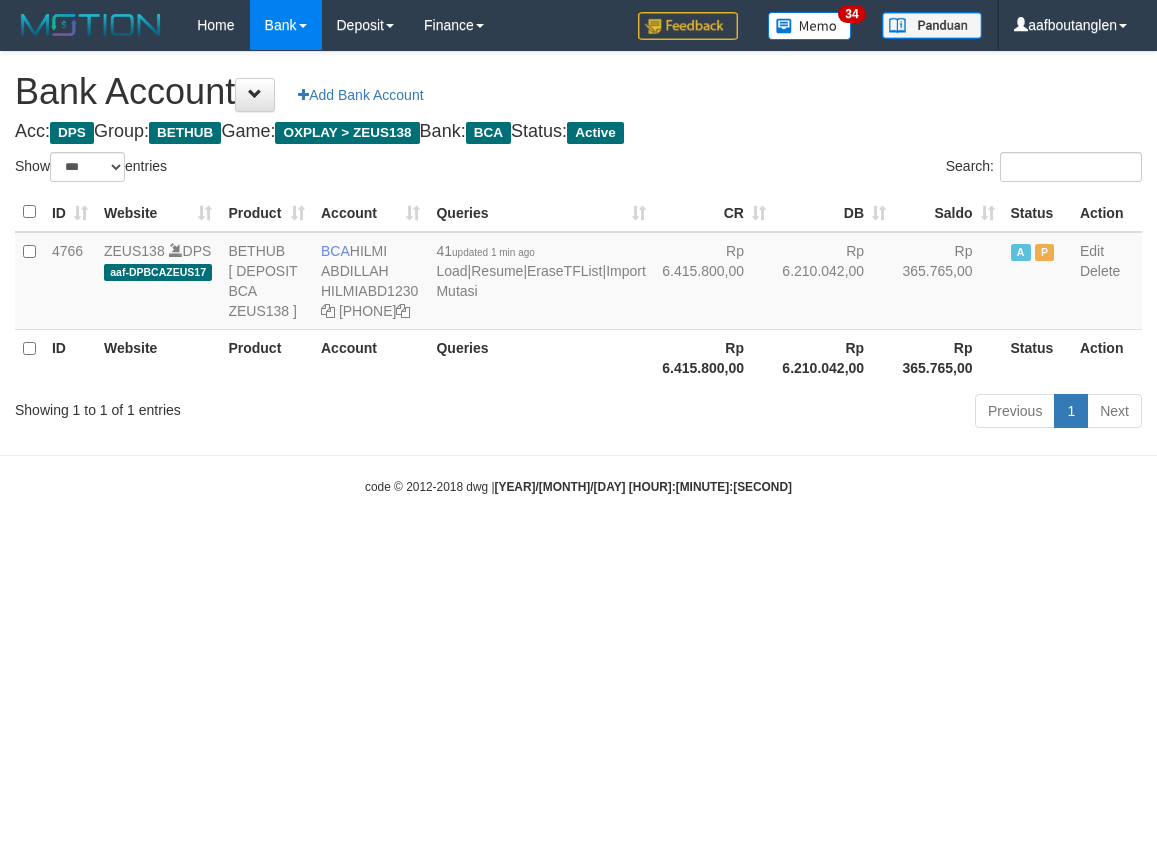 scroll, scrollTop: 0, scrollLeft: 0, axis: both 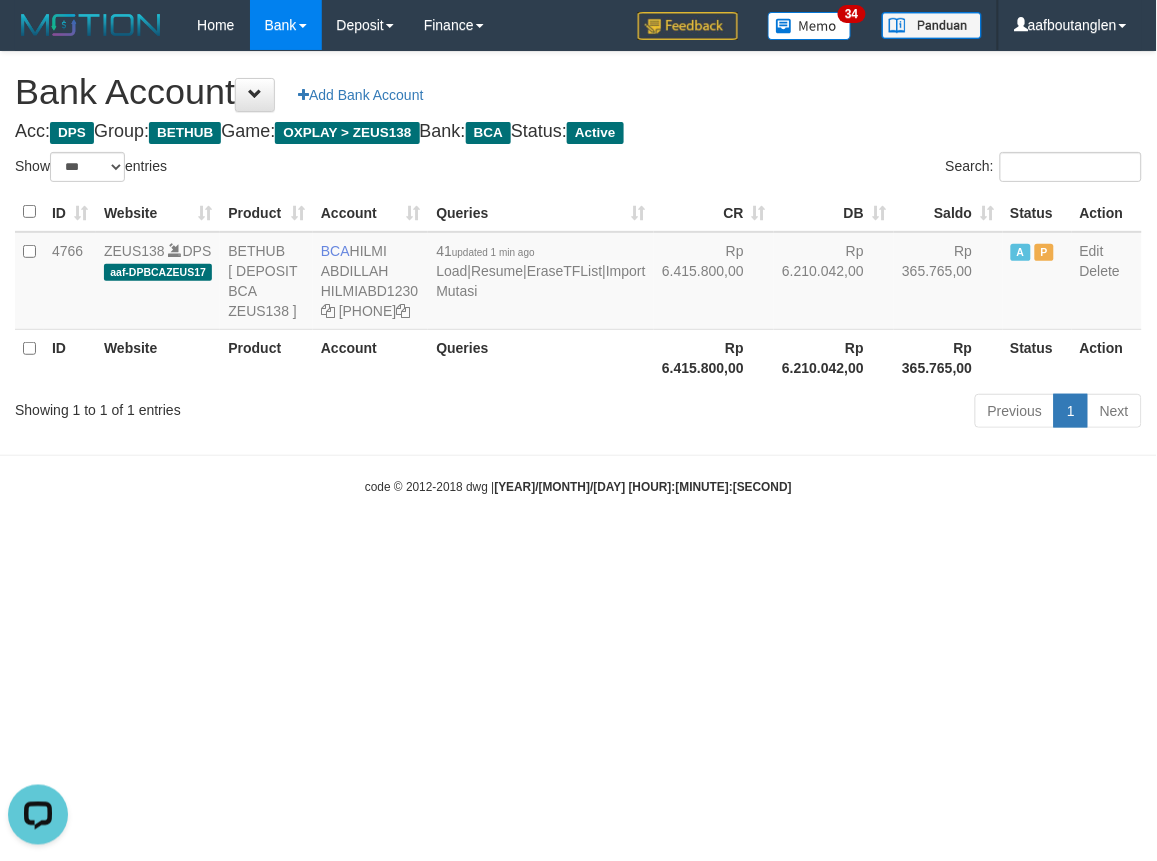 drag, startPoint x: 1071, startPoint y: 558, endPoint x: 1057, endPoint y: 551, distance: 15.652476 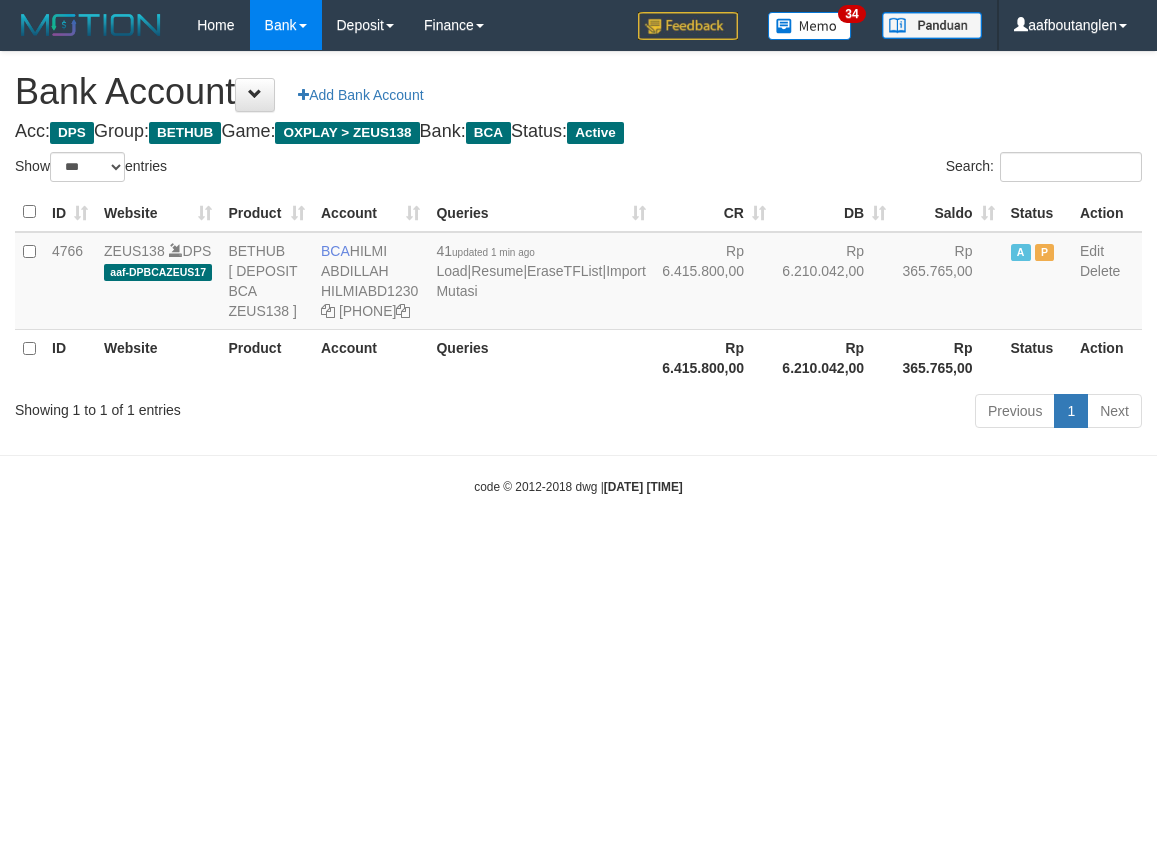 select on "***" 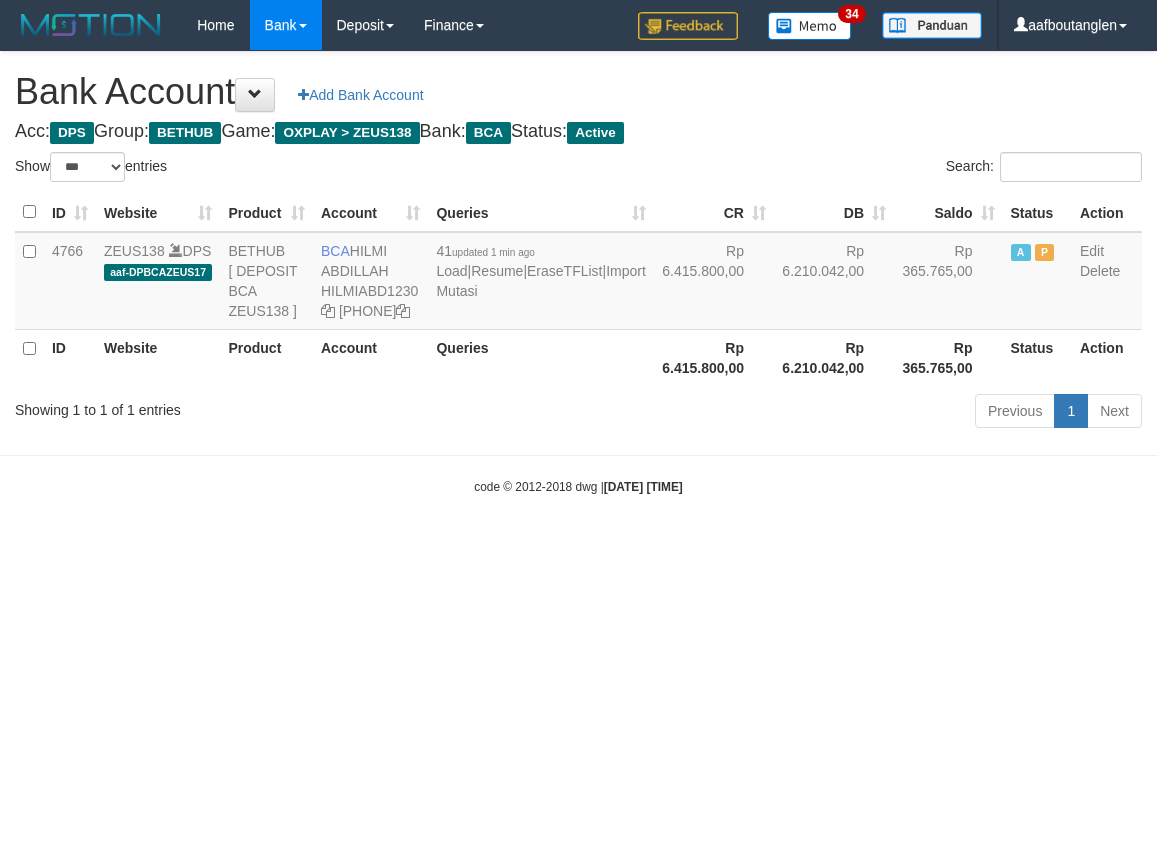 scroll, scrollTop: 0, scrollLeft: 0, axis: both 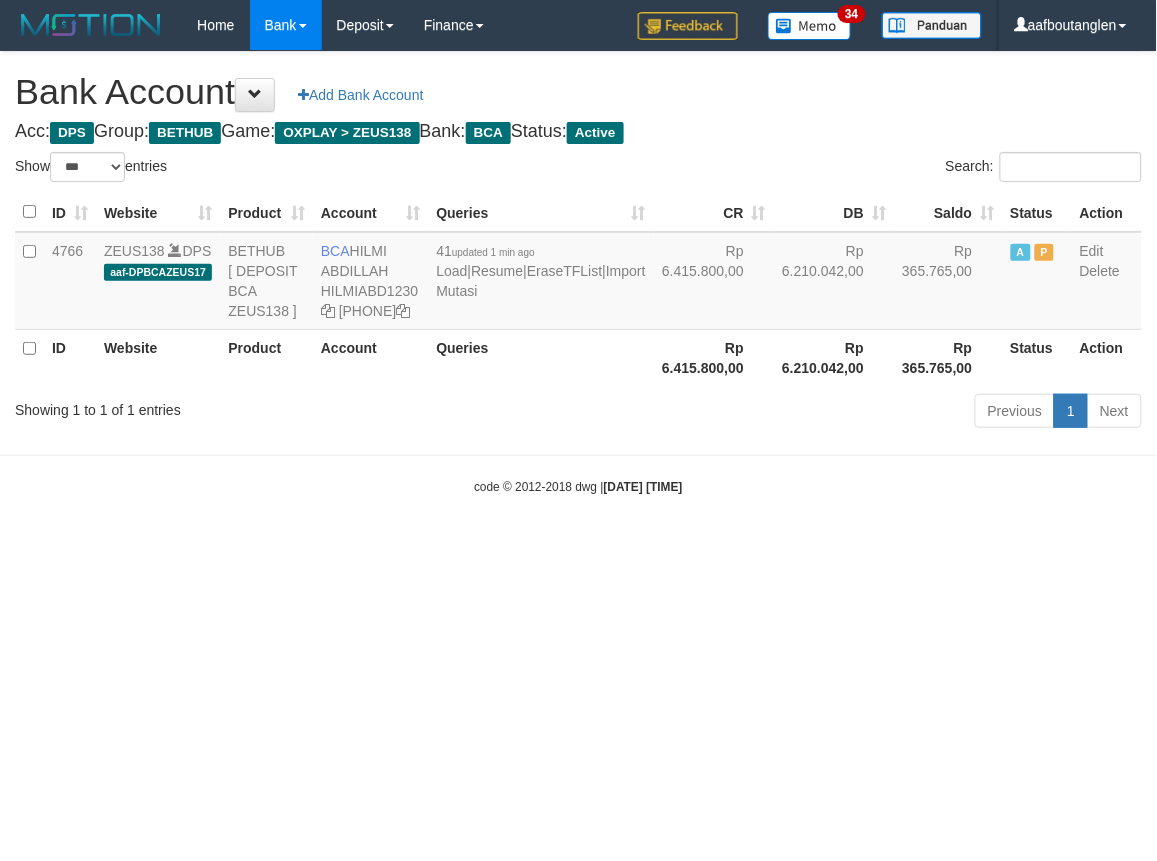 click on "Toggle navigation
Home
Bank
Account List
Deposit
DPS List
History
Note DPS
Finance
Financial Data
aafboutanglen
My Profile
Log Out
34" at bounding box center [578, 273] 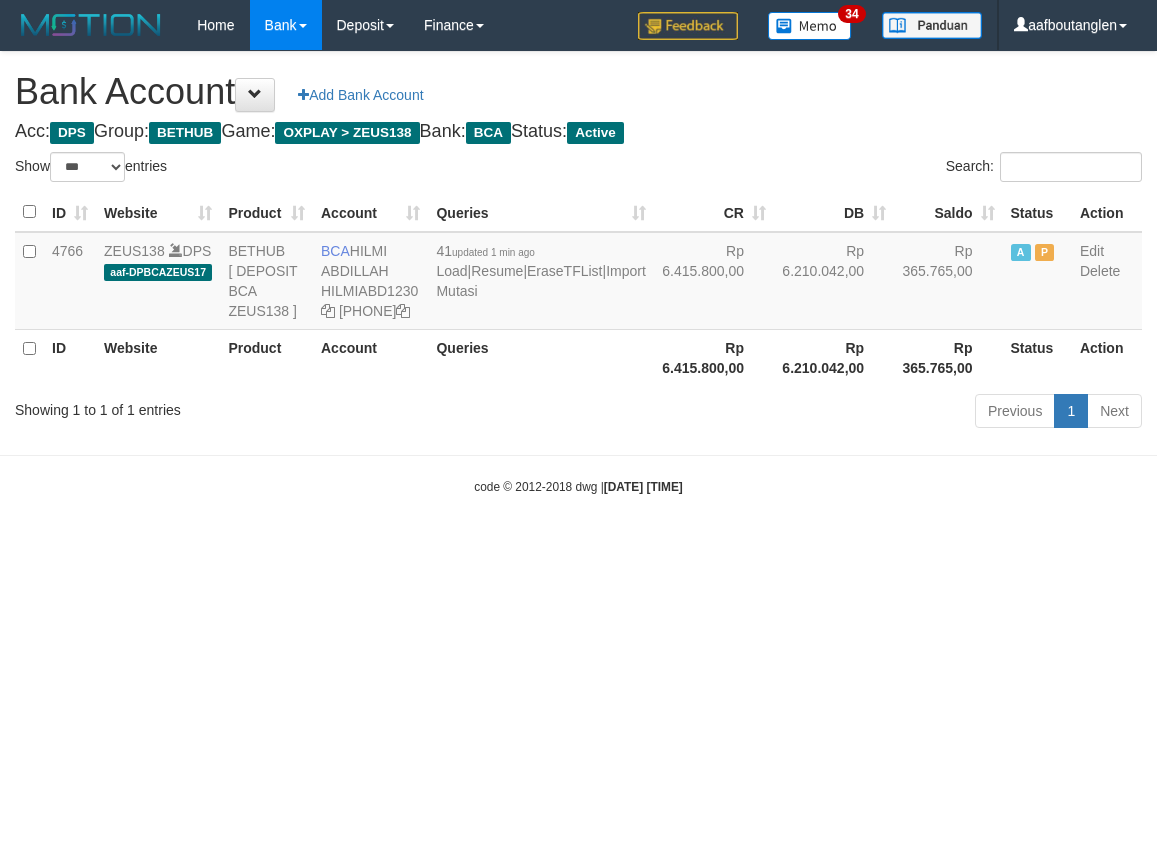 select on "***" 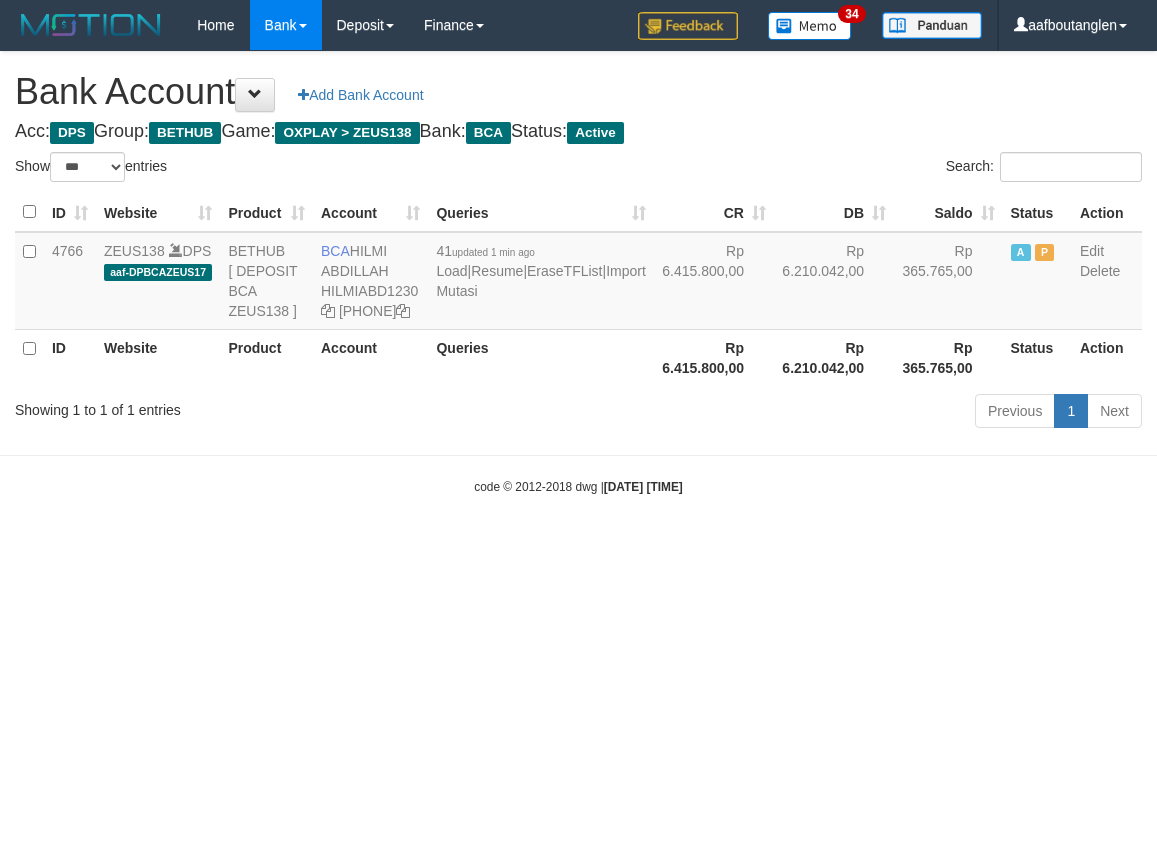 scroll, scrollTop: 0, scrollLeft: 0, axis: both 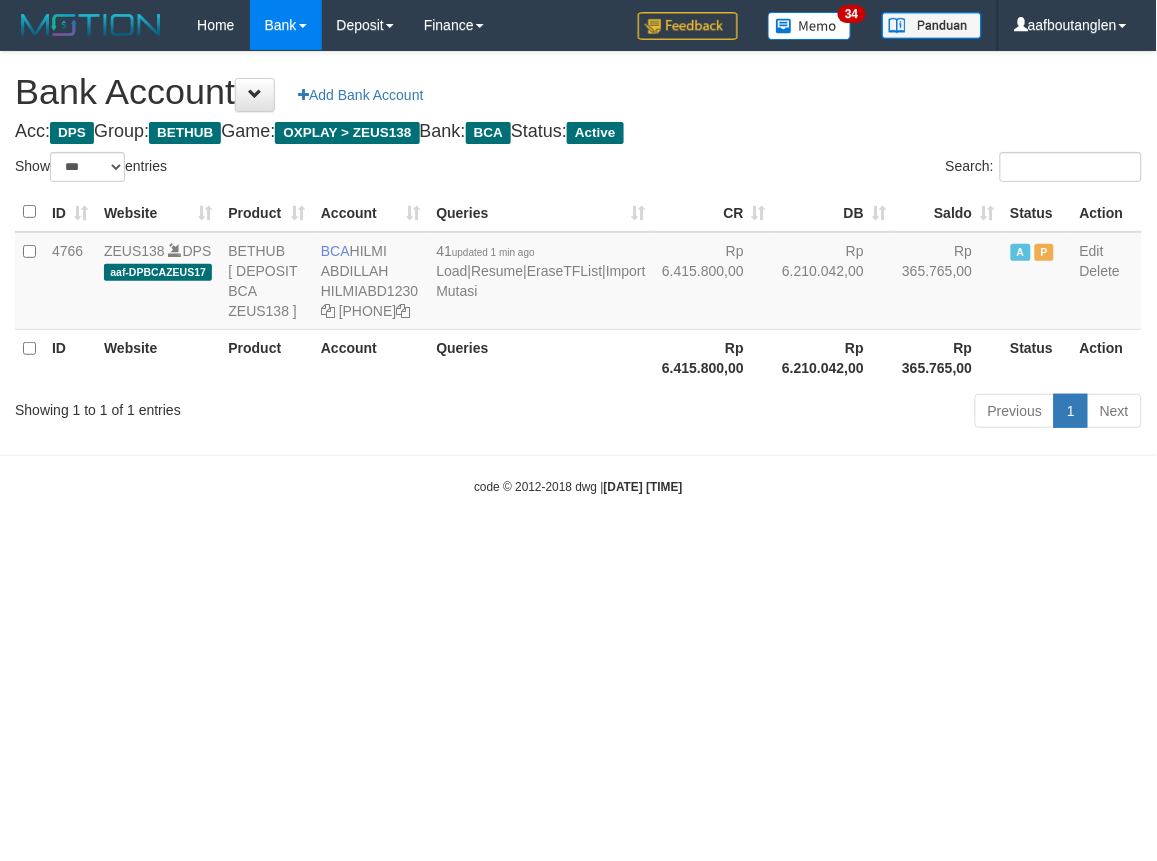 click on "Toggle navigation
Home
Bank
Account List
Deposit
DPS List
History
Note DPS
Finance
Financial Data
aafboutanglen
My Profile
Log Out
34" at bounding box center [578, 273] 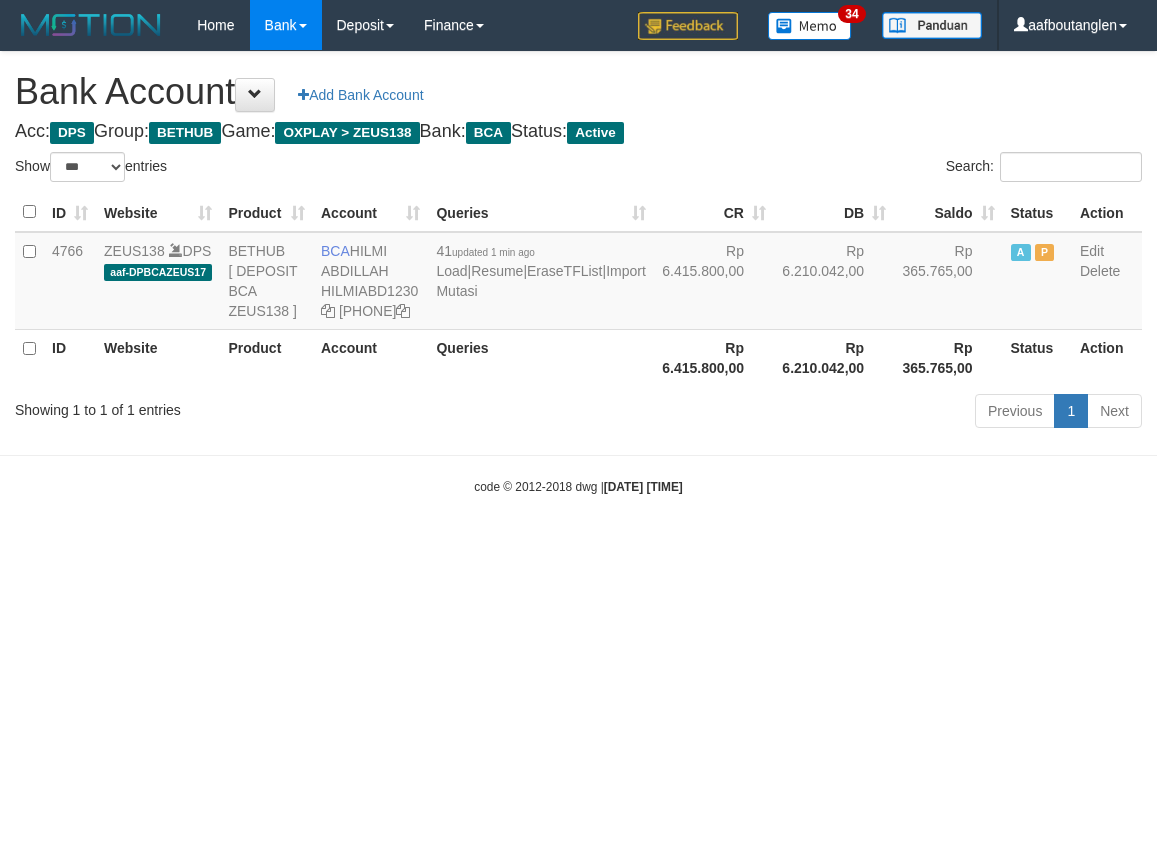 select on "***" 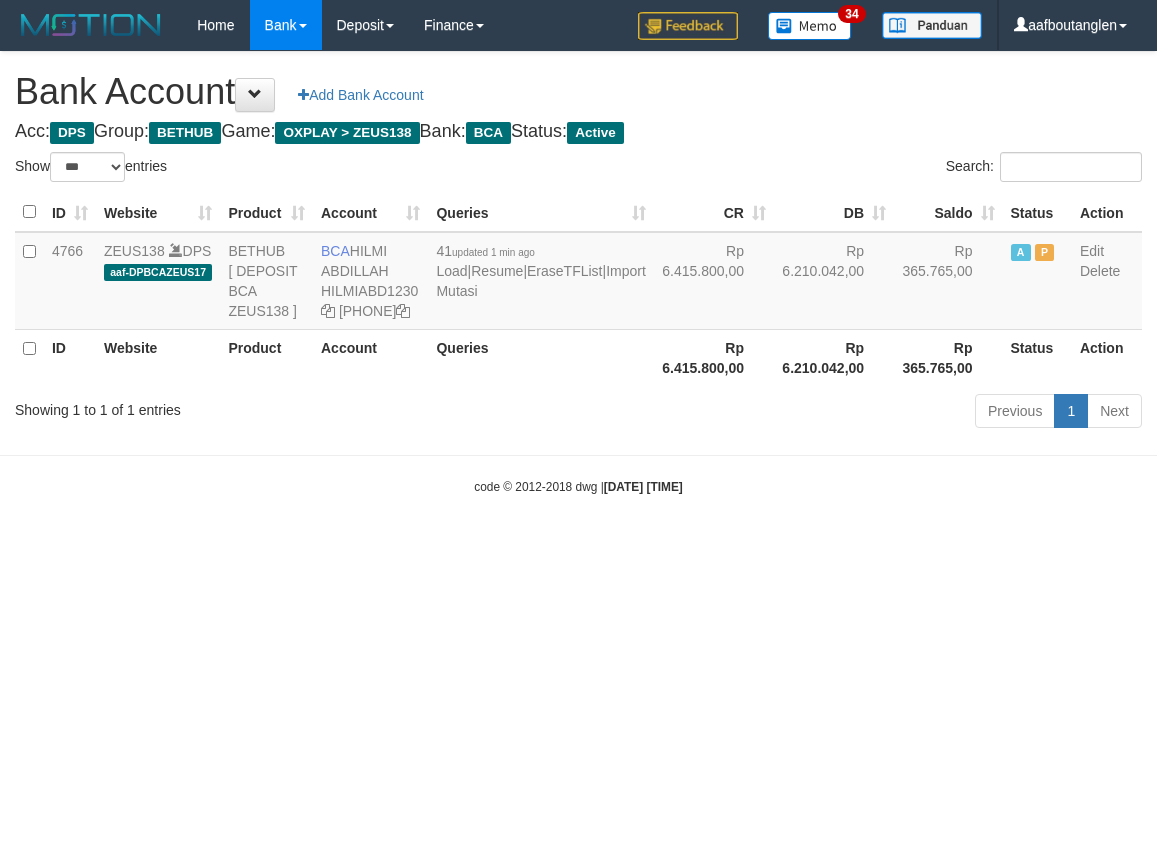 scroll, scrollTop: 0, scrollLeft: 0, axis: both 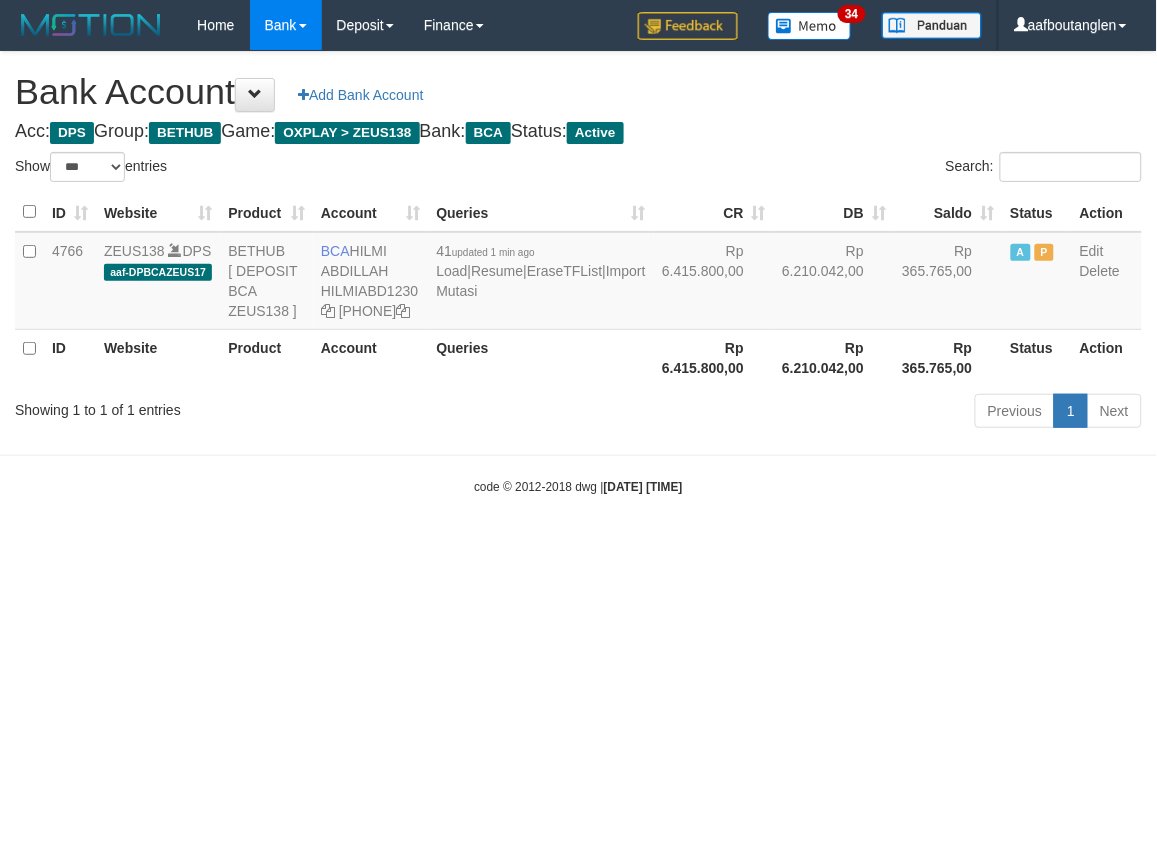 drag, startPoint x: 812, startPoint y: 592, endPoint x: 823, endPoint y: 592, distance: 11 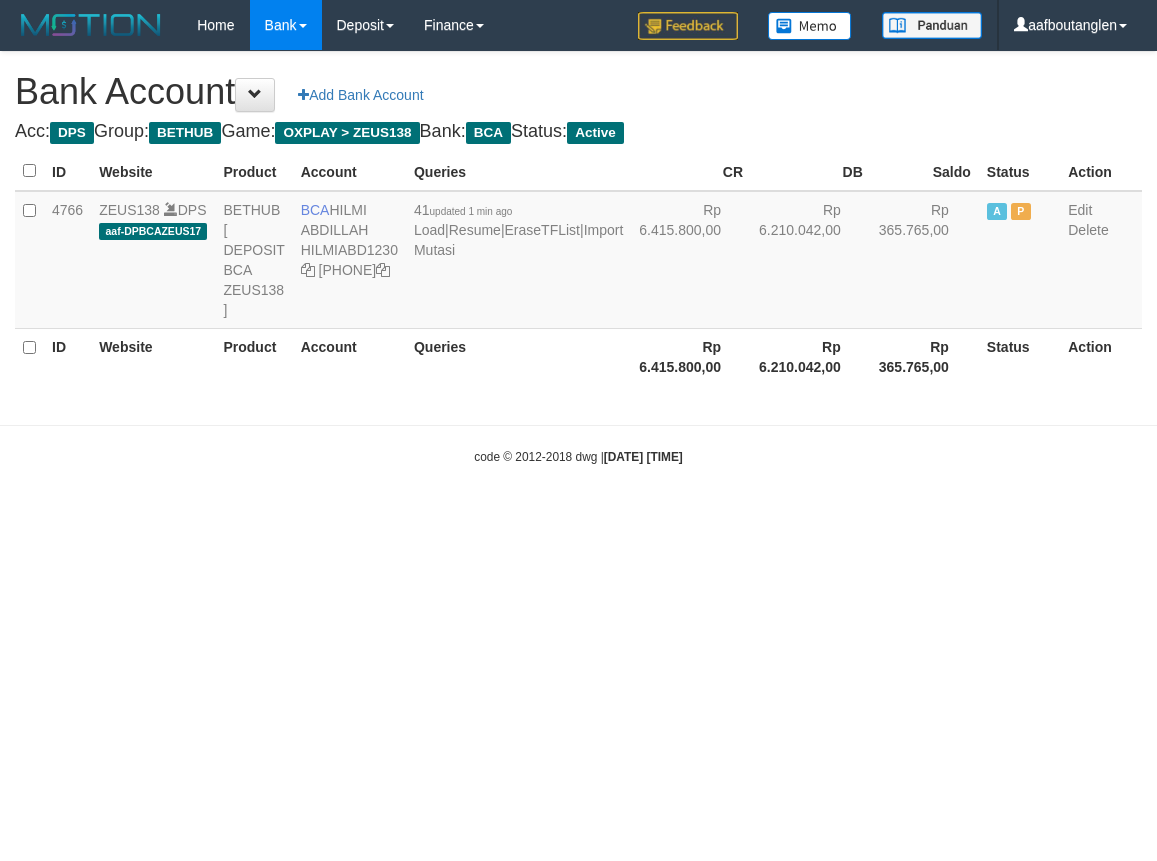 scroll, scrollTop: 0, scrollLeft: 0, axis: both 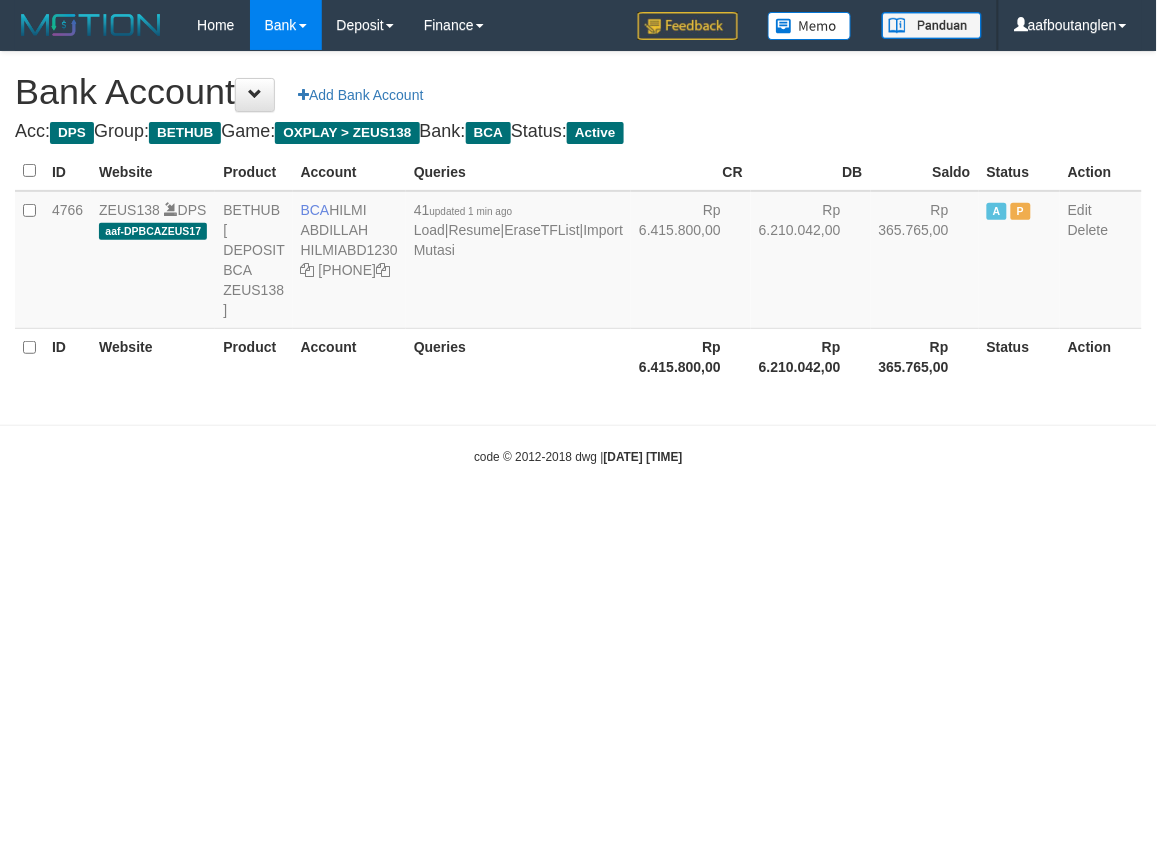 select on "***" 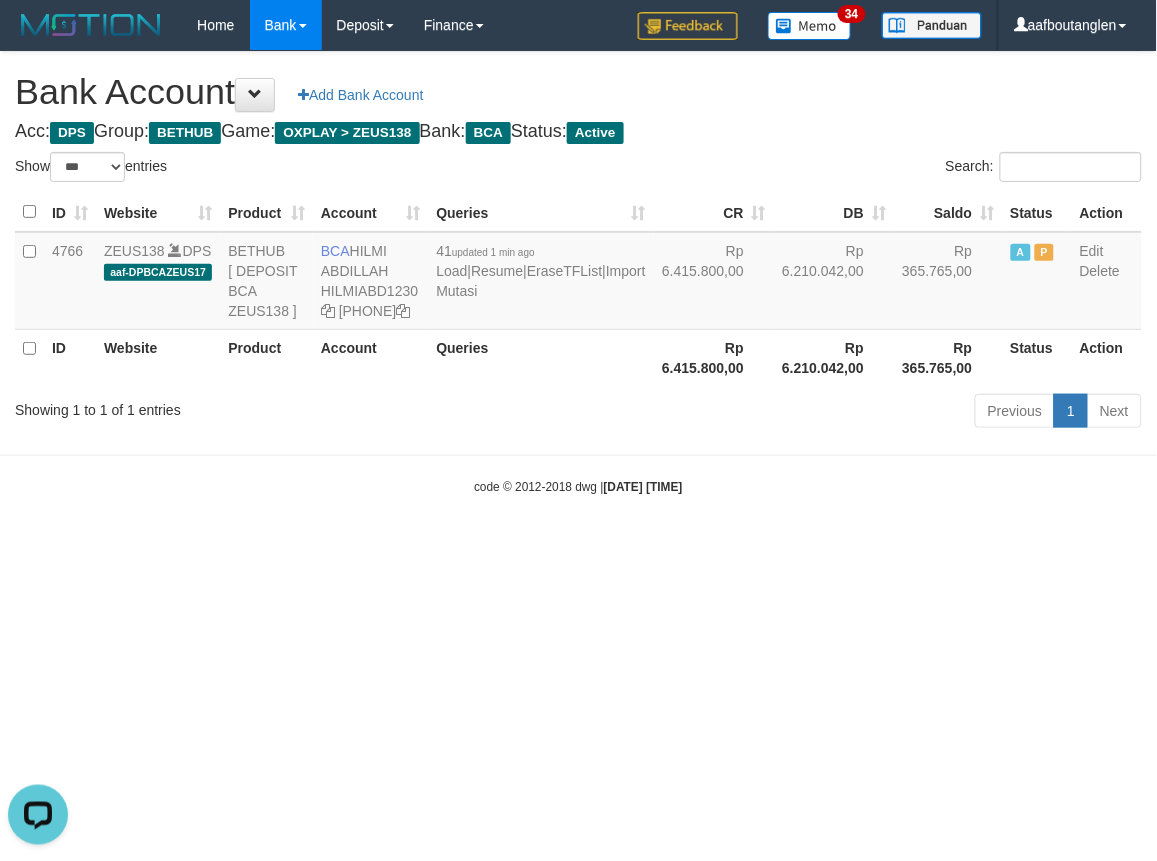 scroll, scrollTop: 0, scrollLeft: 0, axis: both 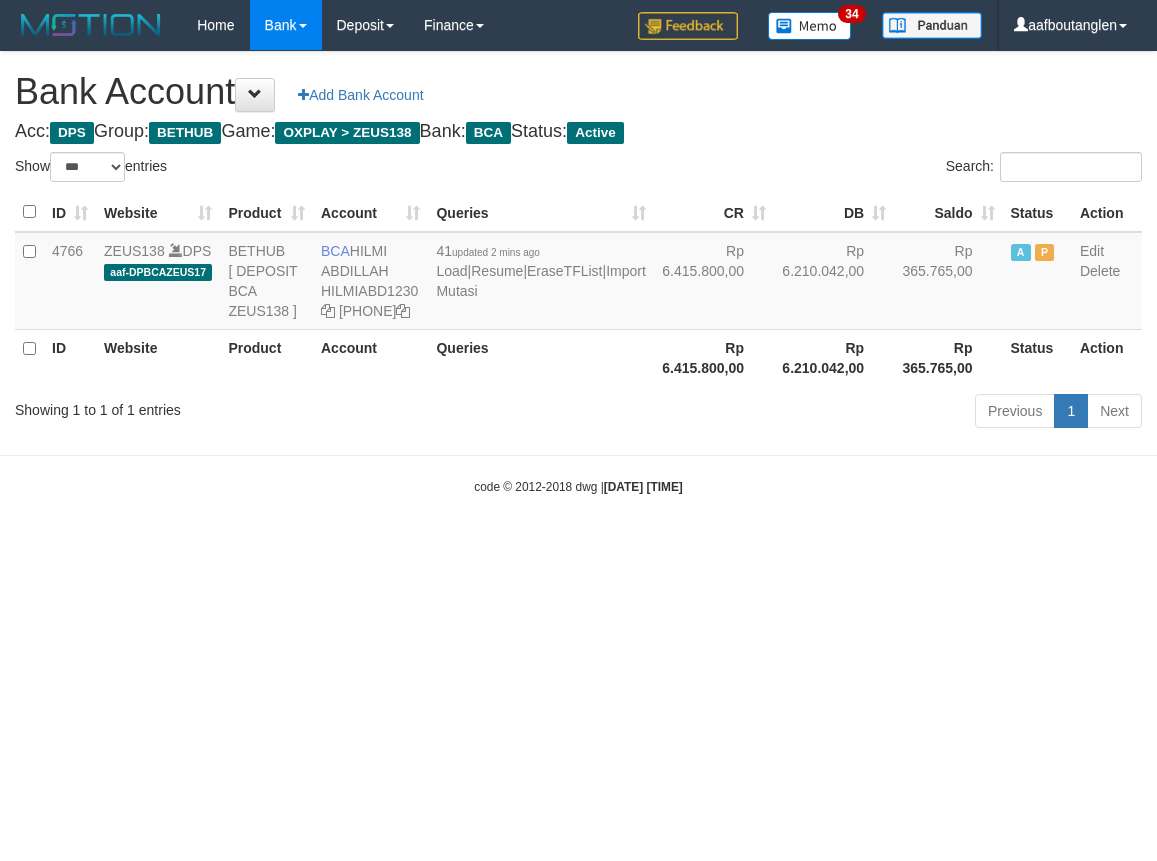 select on "***" 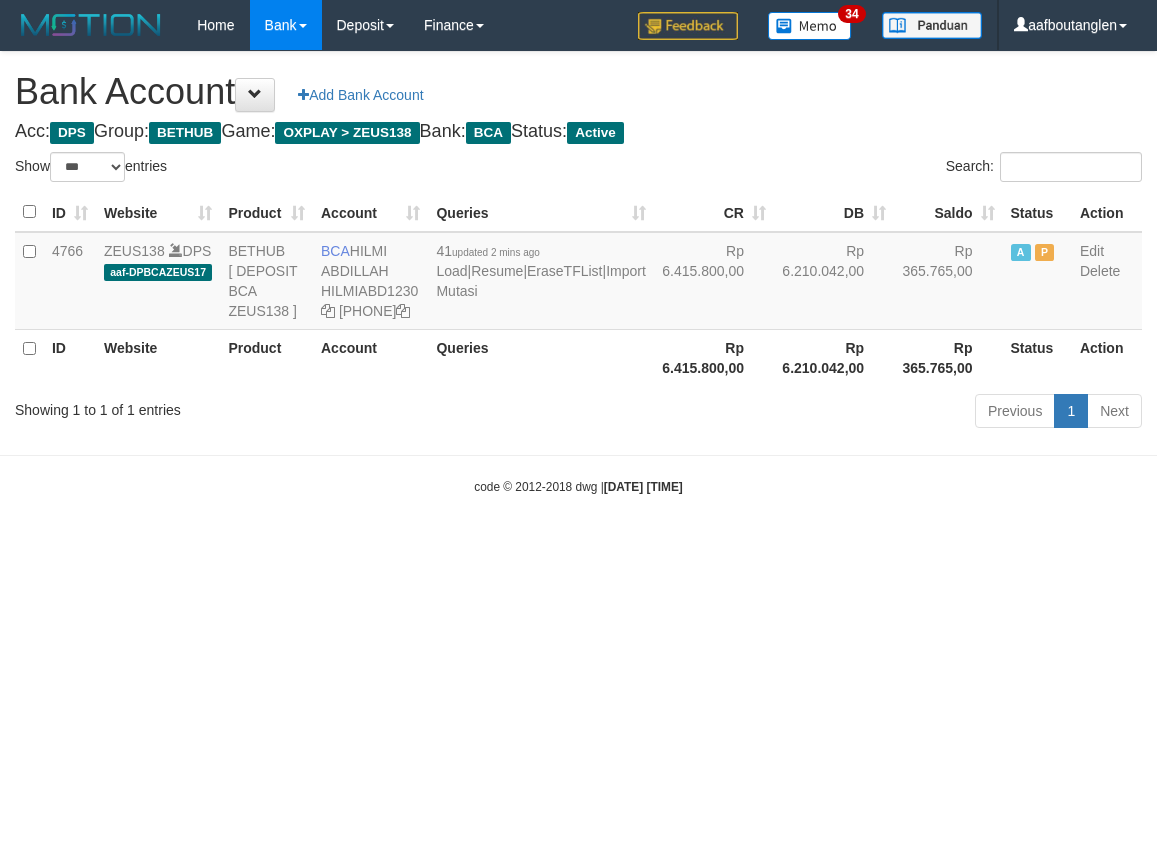 scroll, scrollTop: 0, scrollLeft: 0, axis: both 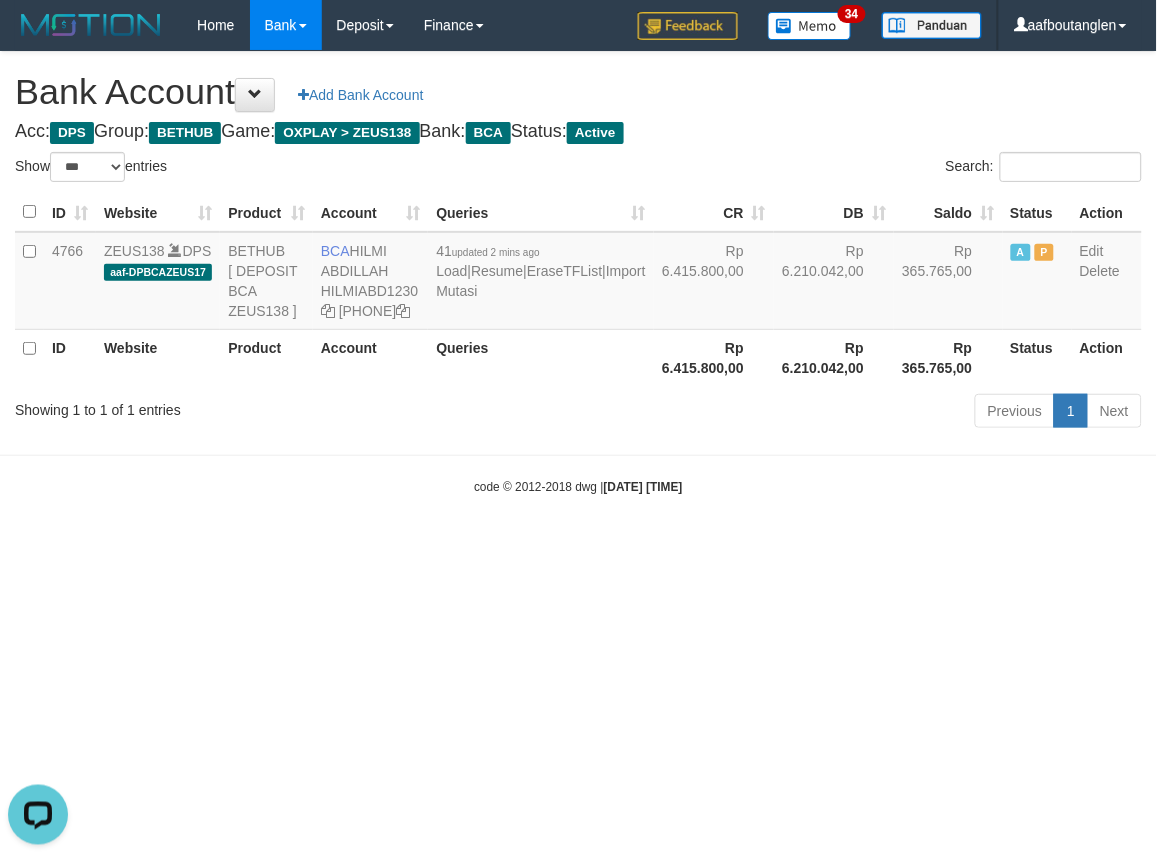 click on "Toggle navigation
Home
Bank
Account List
Deposit
DPS List
History
Note DPS
Finance
Financial Data
aafboutanglen
My Profile
Log Out
34" at bounding box center (578, 273) 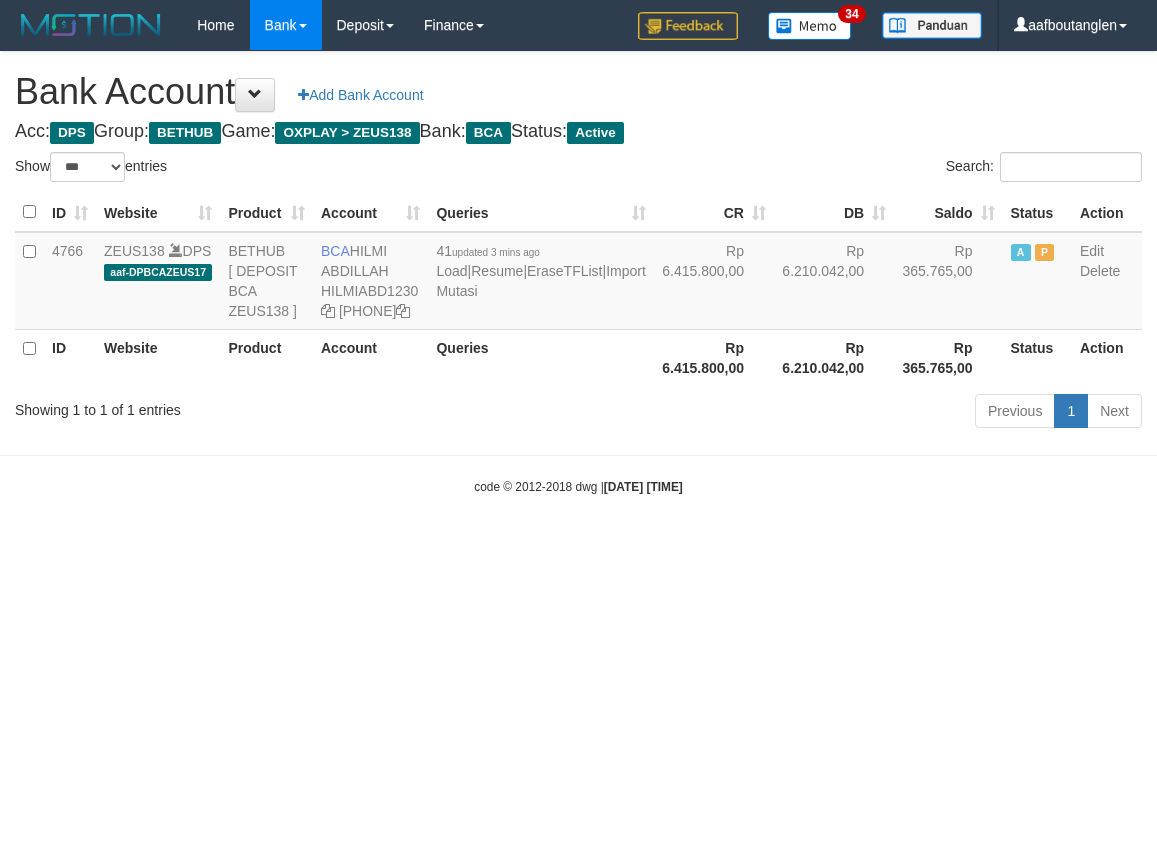 select on "***" 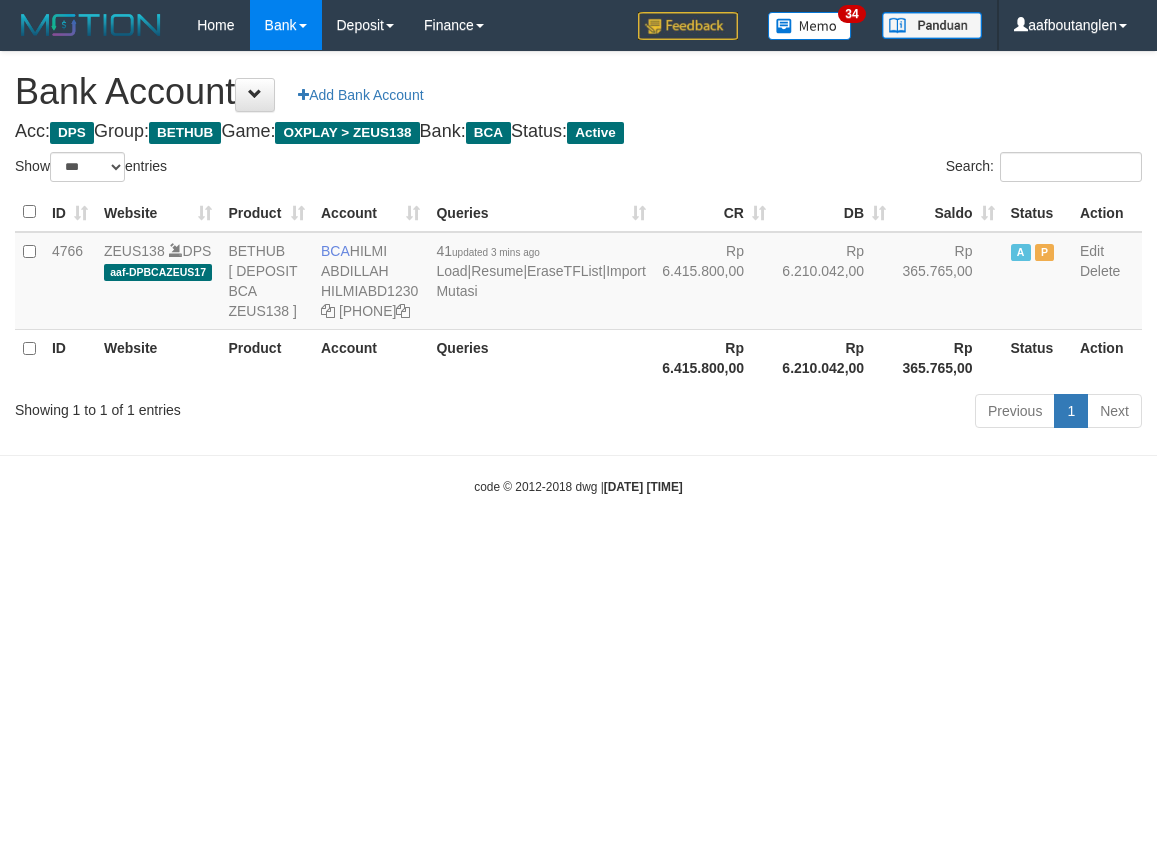 scroll, scrollTop: 0, scrollLeft: 0, axis: both 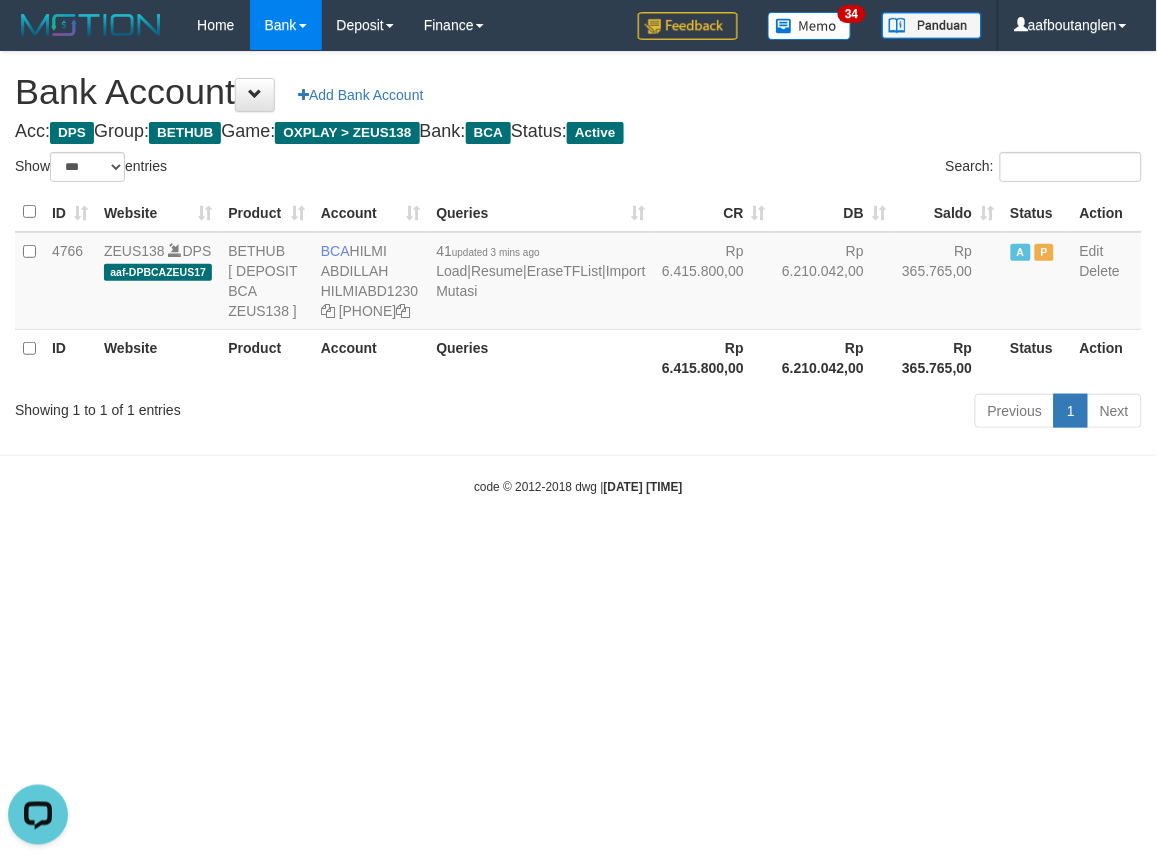 drag, startPoint x: 980, startPoint y: 550, endPoint x: 993, endPoint y: 535, distance: 19.849434 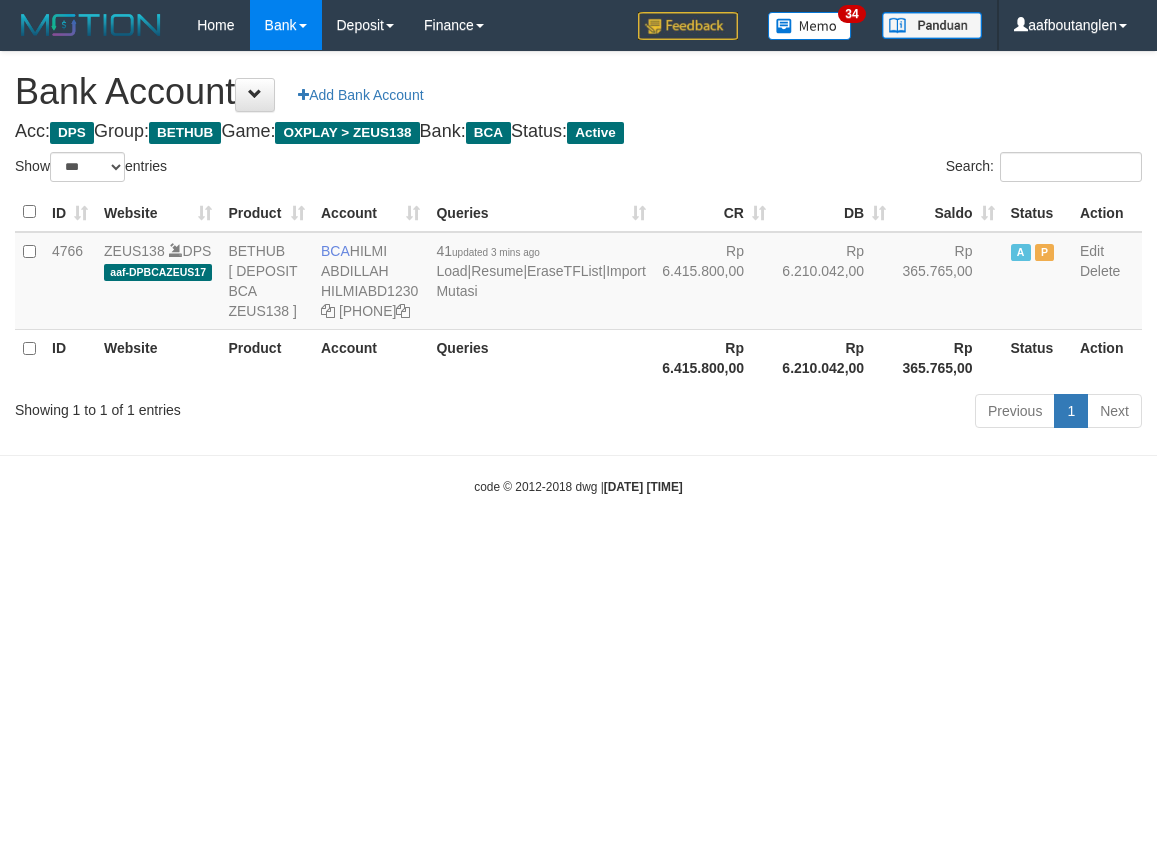 select on "***" 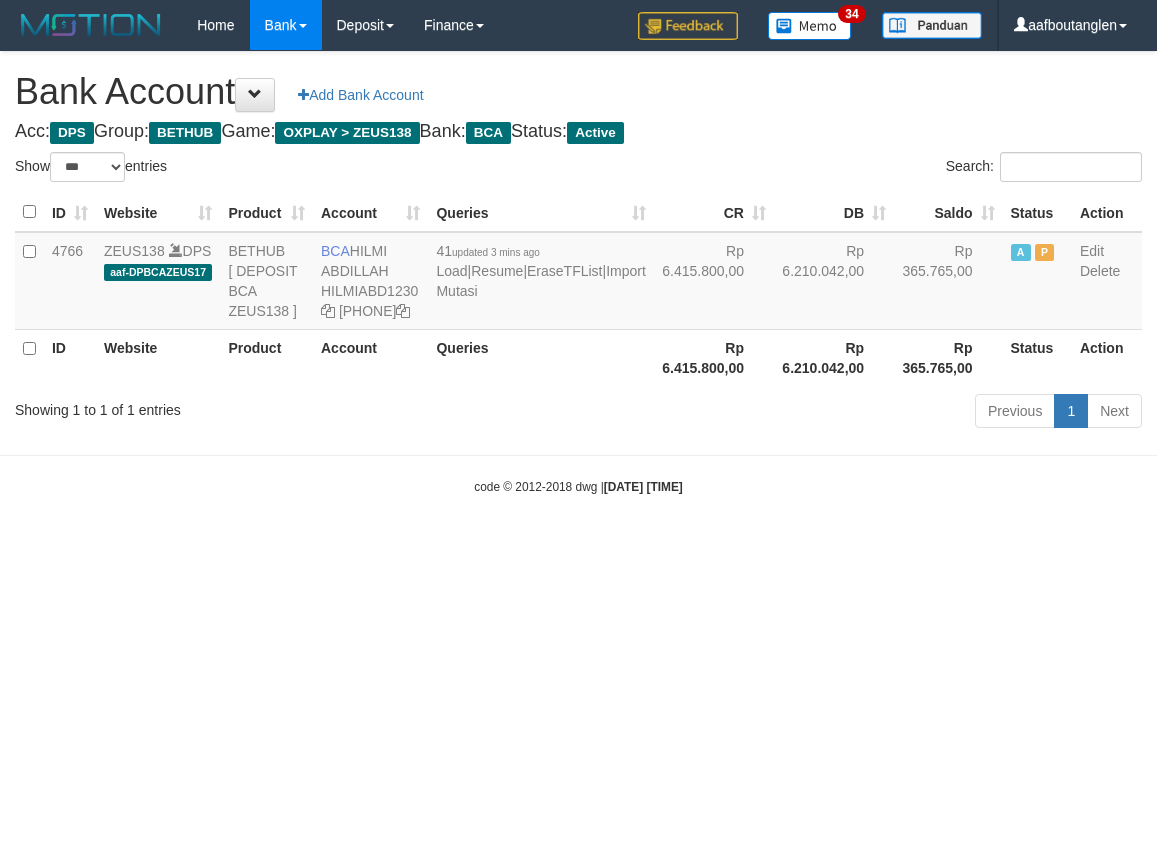 scroll, scrollTop: 0, scrollLeft: 0, axis: both 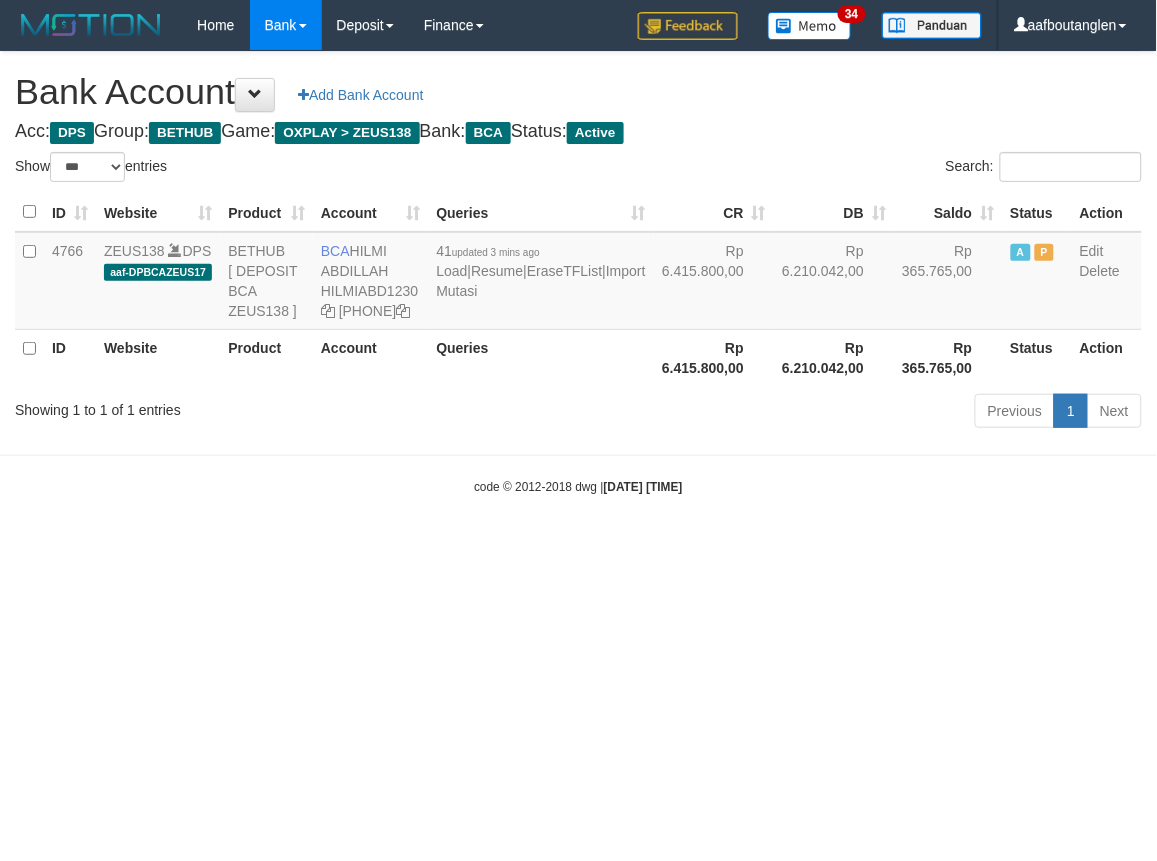 drag, startPoint x: 866, startPoint y: 588, endPoint x: 853, endPoint y: 601, distance: 18.384777 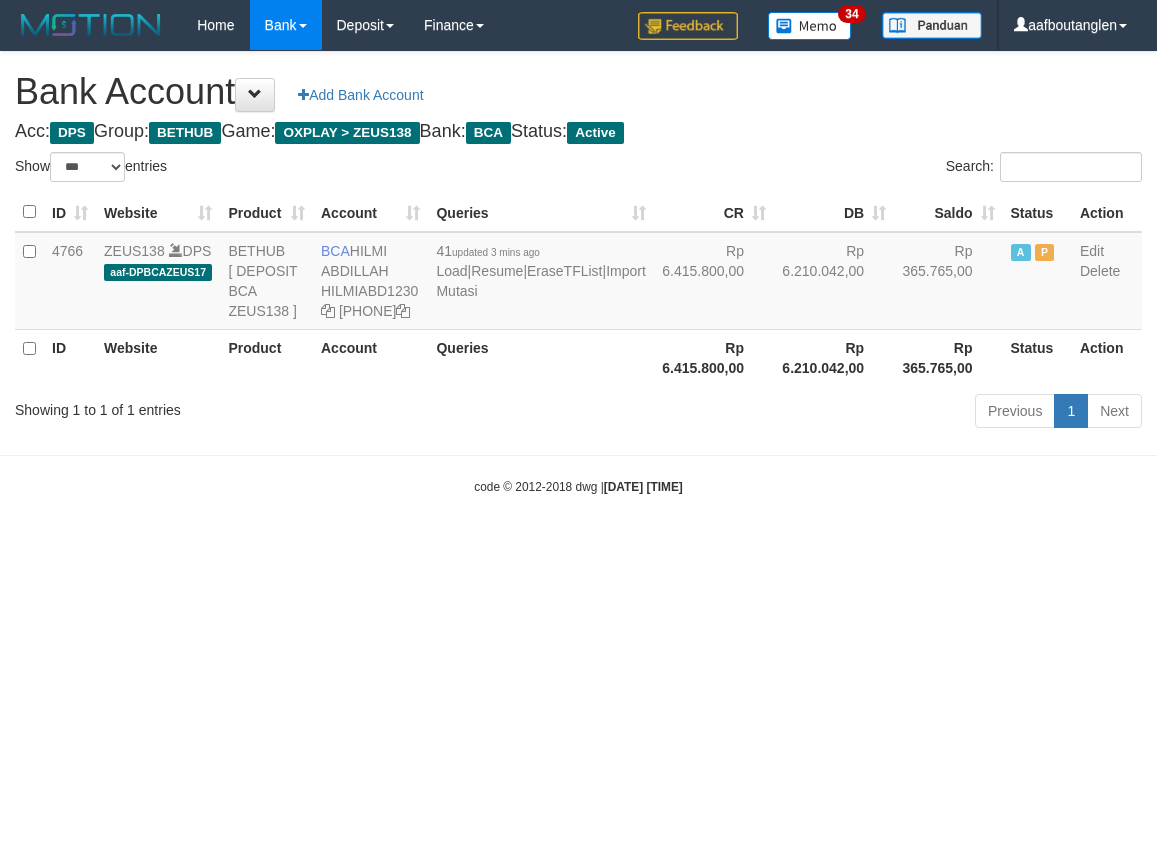 select on "***" 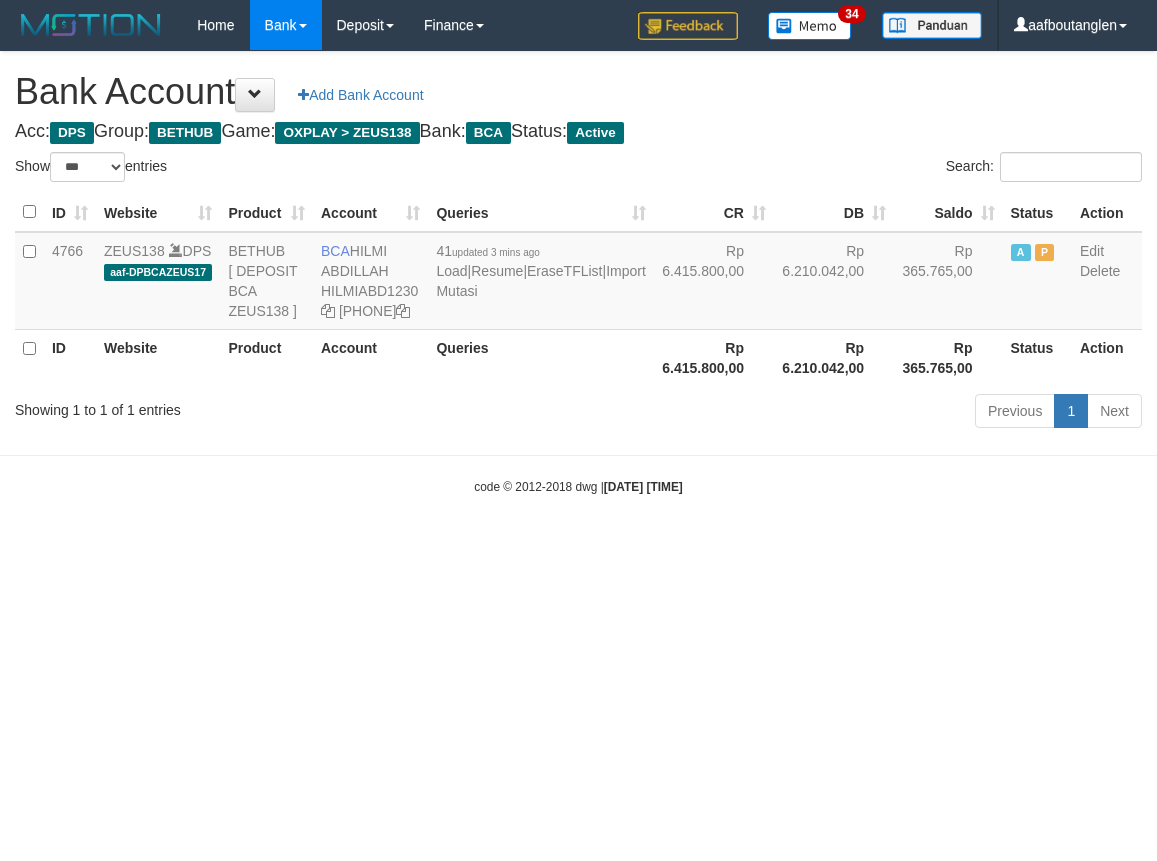scroll, scrollTop: 0, scrollLeft: 0, axis: both 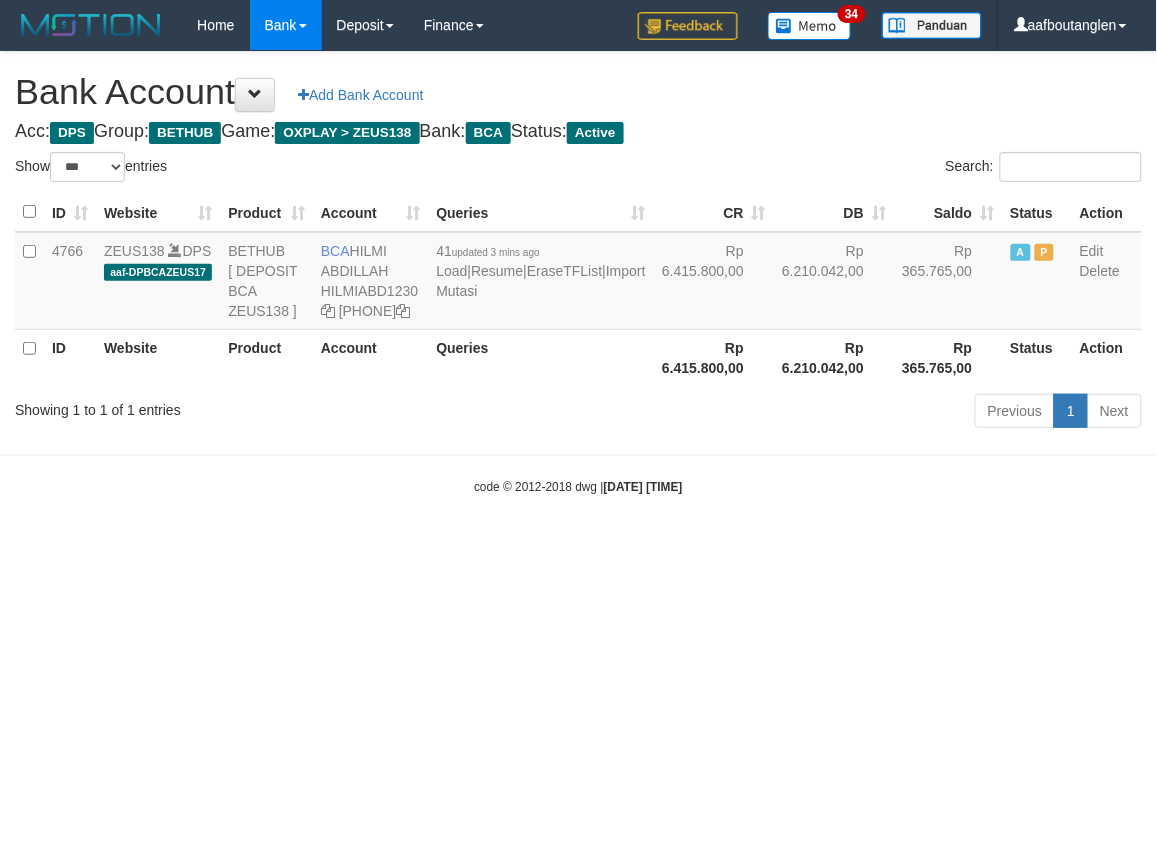 click on "Toggle navigation
Home
Bank
Account List
Deposit
DPS List
History
Note DPS
Finance
Financial Data
aafboutanglen
My Profile
Log Out
34" at bounding box center [578, 273] 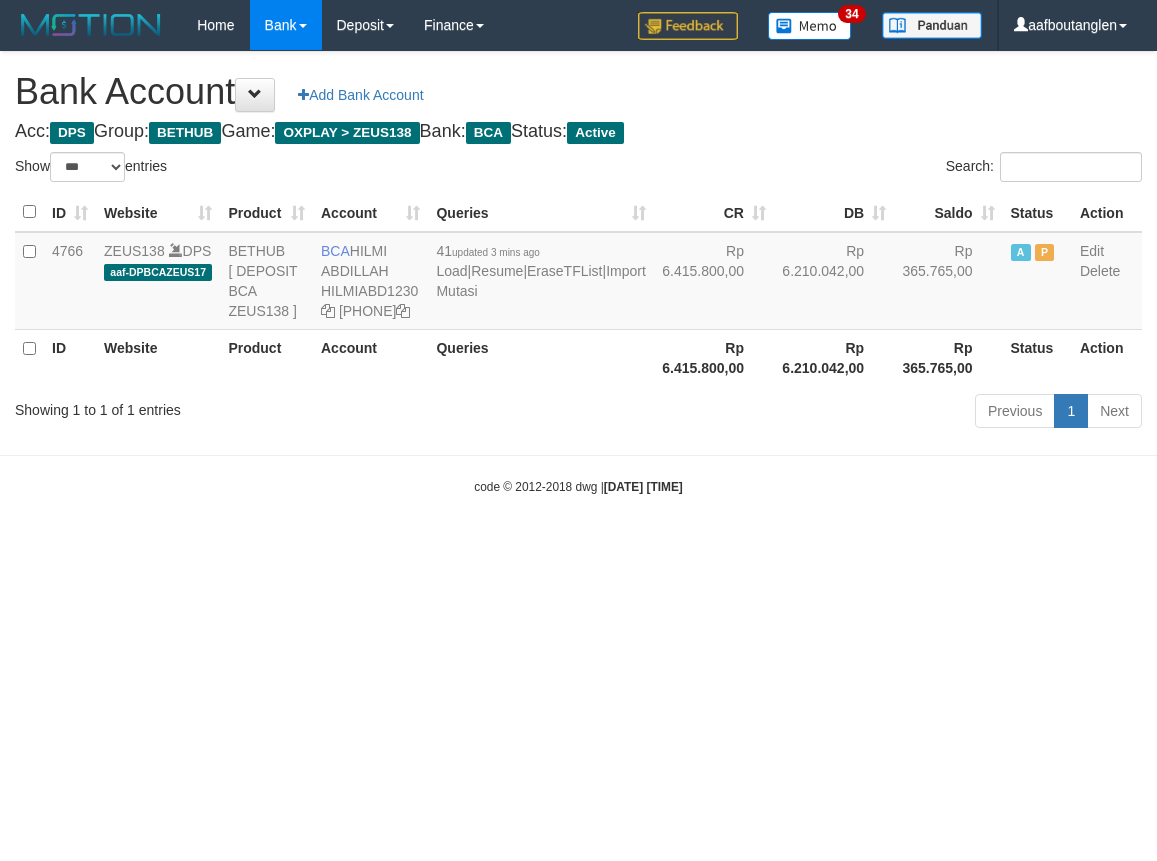 select on "***" 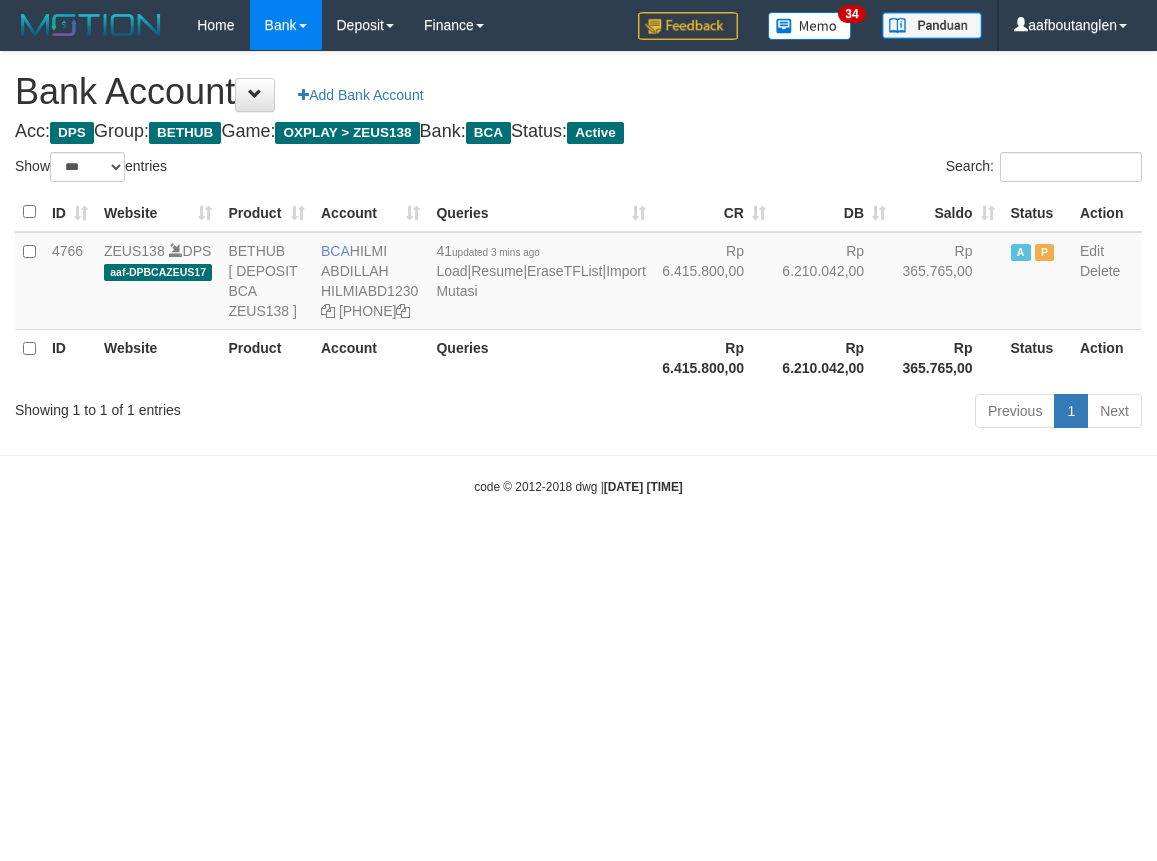scroll, scrollTop: 0, scrollLeft: 0, axis: both 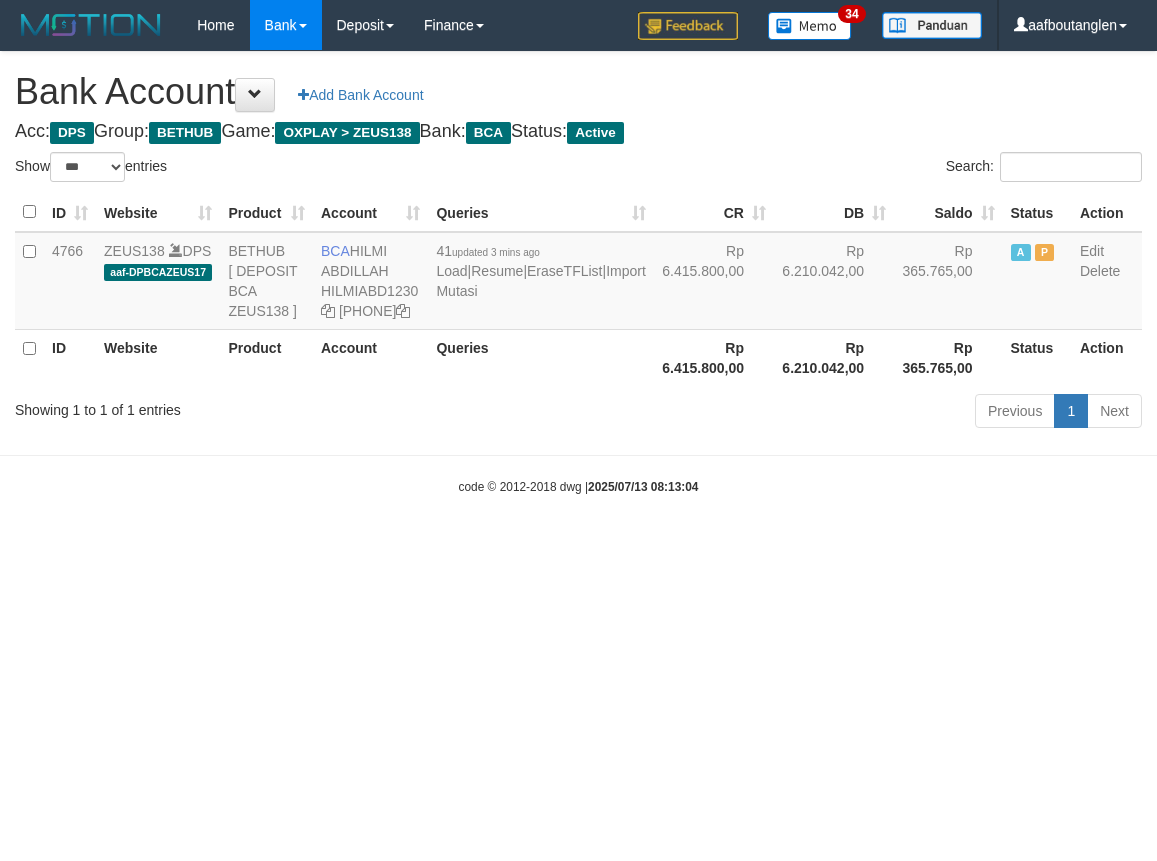 select on "***" 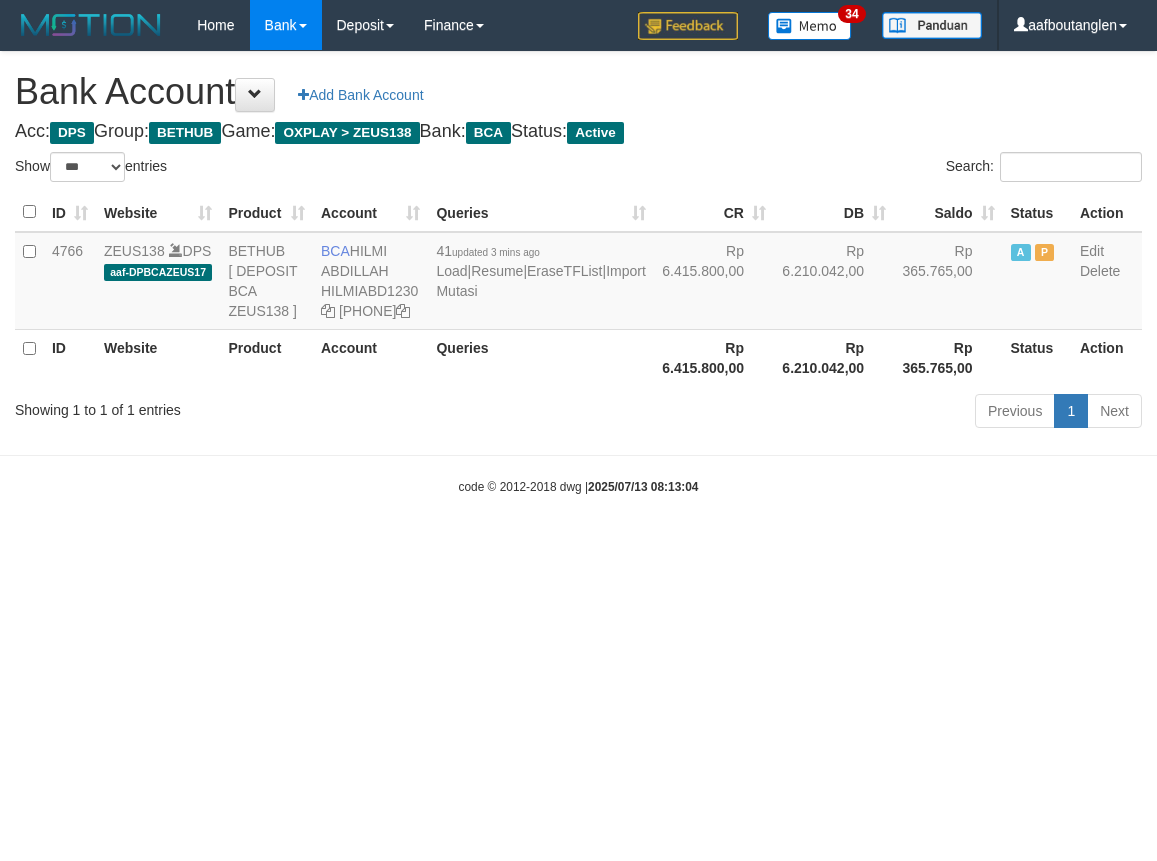 scroll, scrollTop: 0, scrollLeft: 0, axis: both 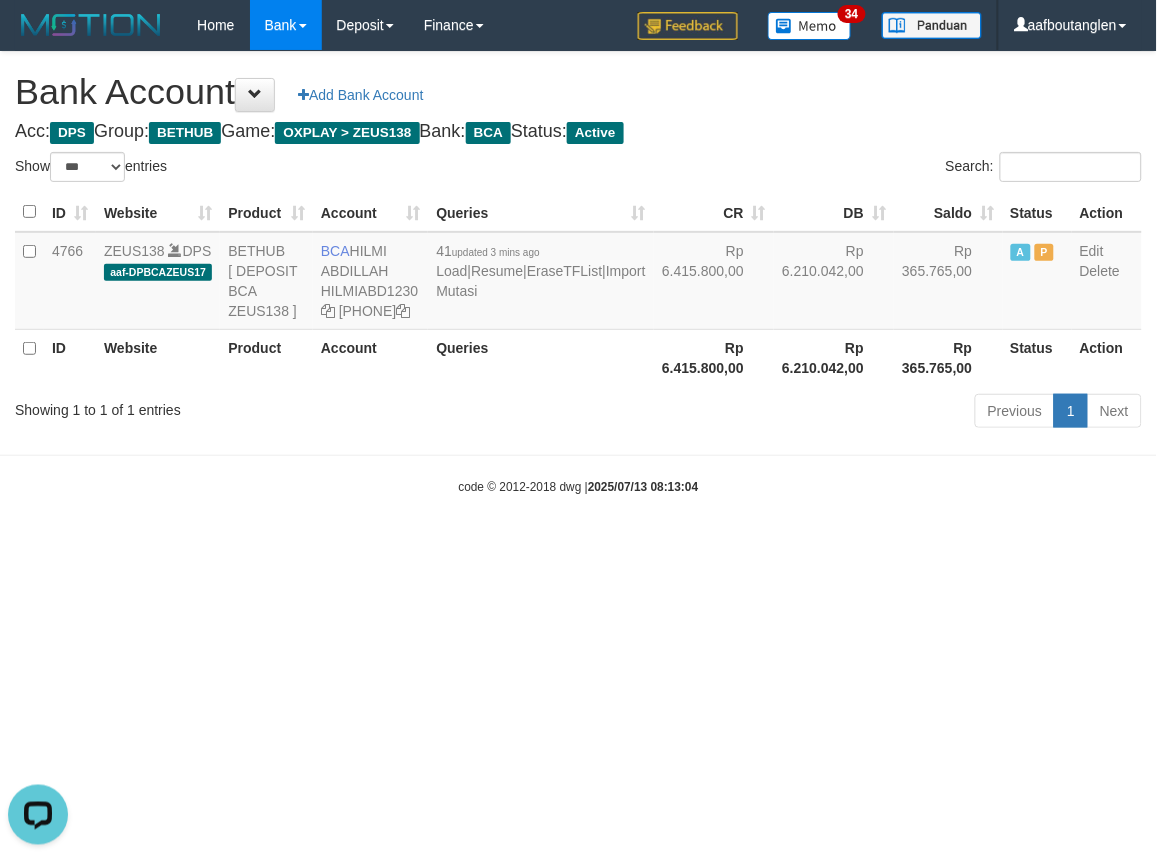 click on "Toggle navigation
Home
Bank
Account List
Deposit
DPS List
History
Note DPS
Finance
Financial Data
aafboutanglen
My Profile
Log Out
34" at bounding box center (578, 273) 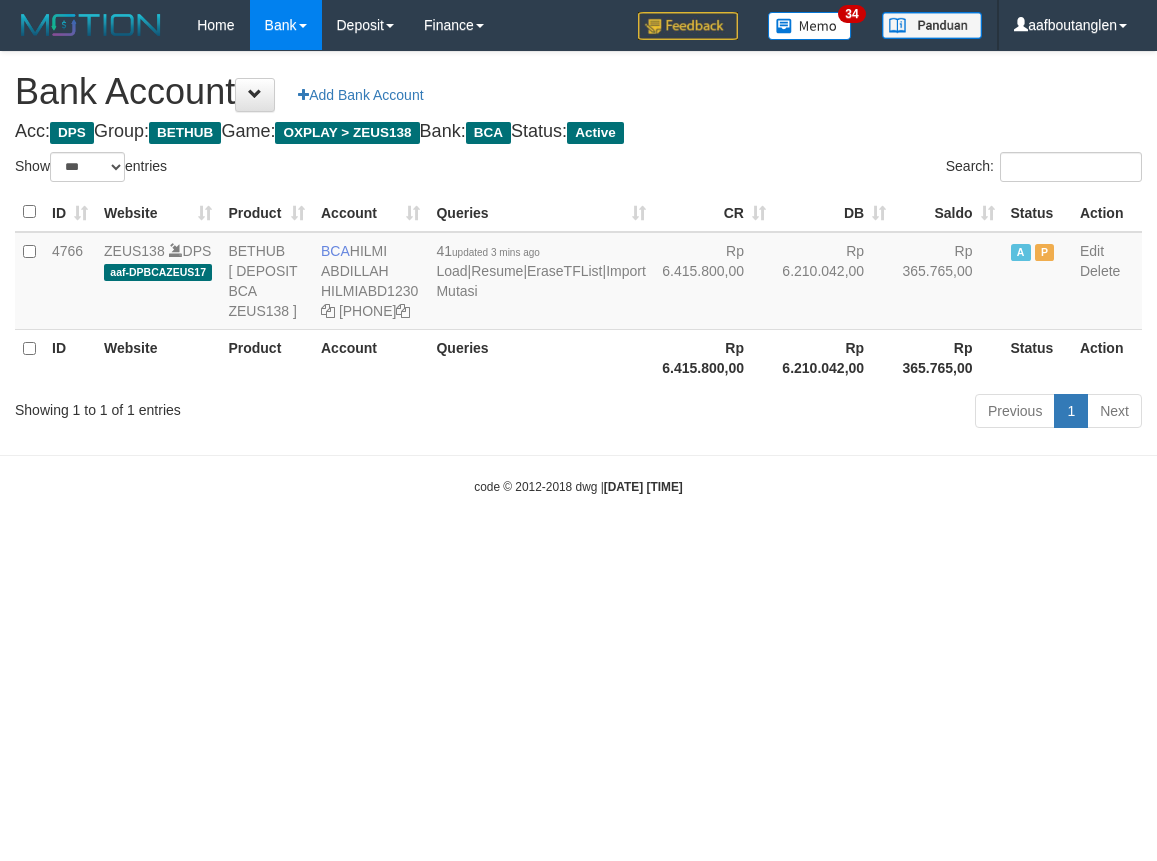 select on "***" 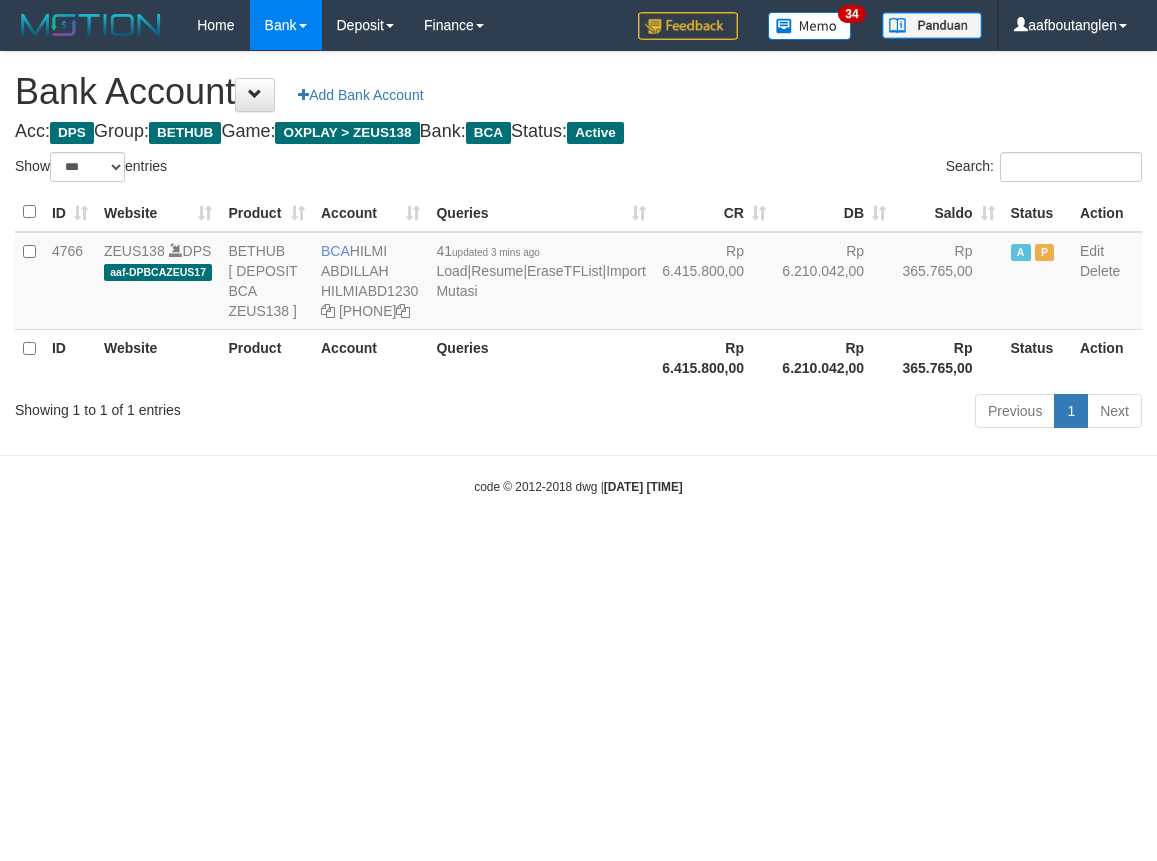 scroll, scrollTop: 0, scrollLeft: 0, axis: both 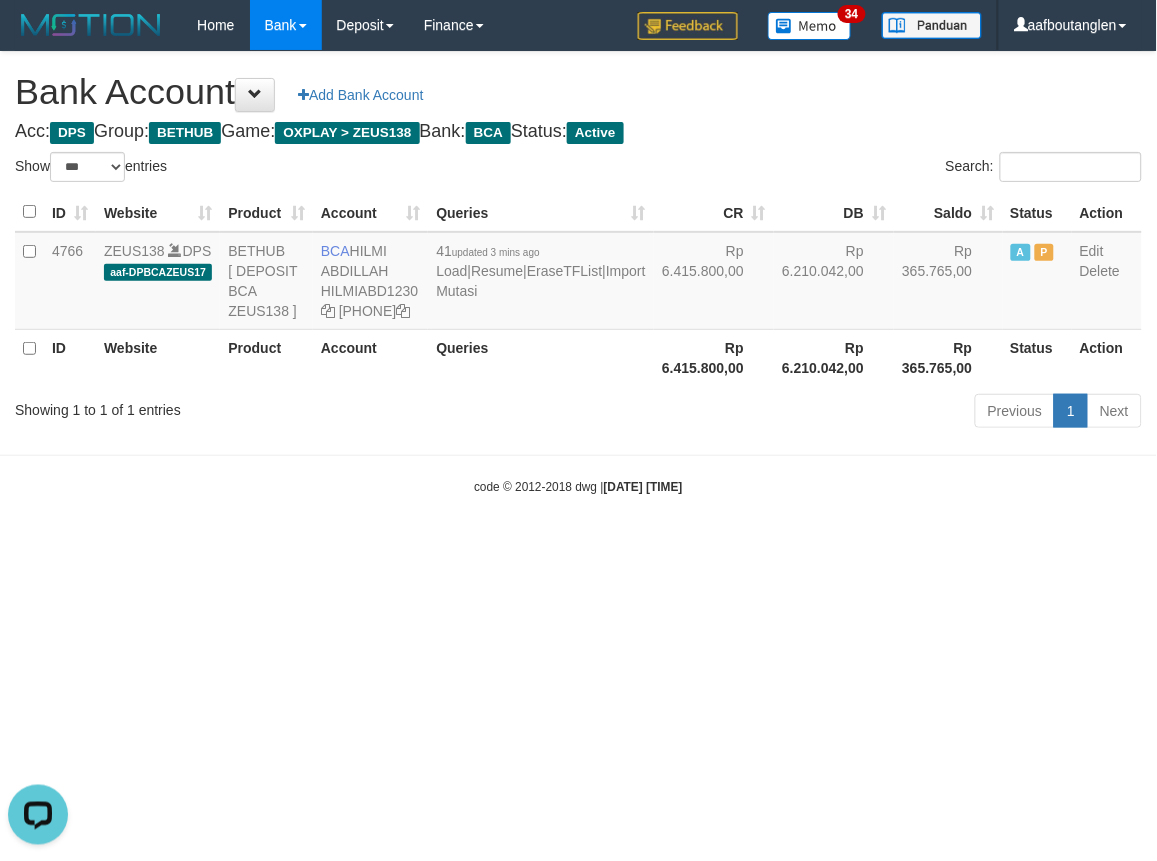 click on "Toggle navigation
Home
Bank
Account List
Deposit
DPS List
History
Note DPS
Finance
Financial Data
aafboutanglen
My Profile
Log Out
34" at bounding box center [578, 273] 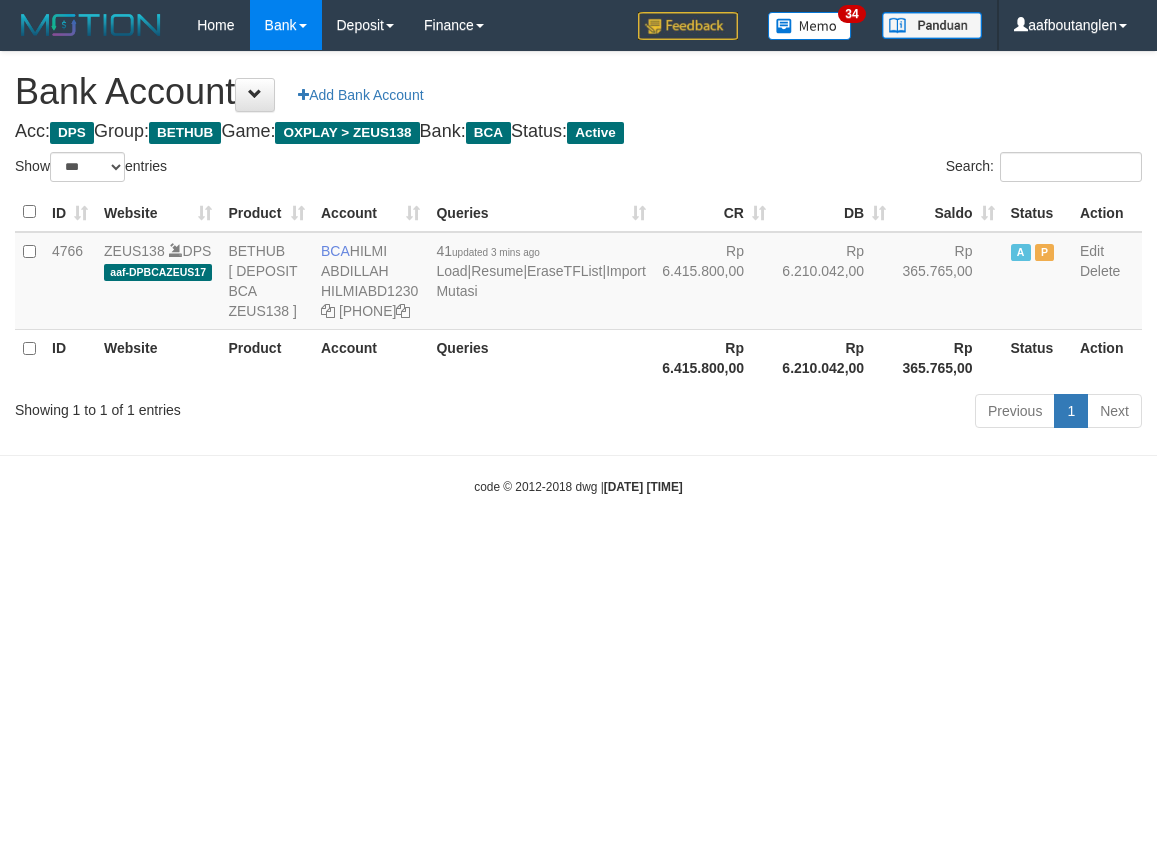 select on "***" 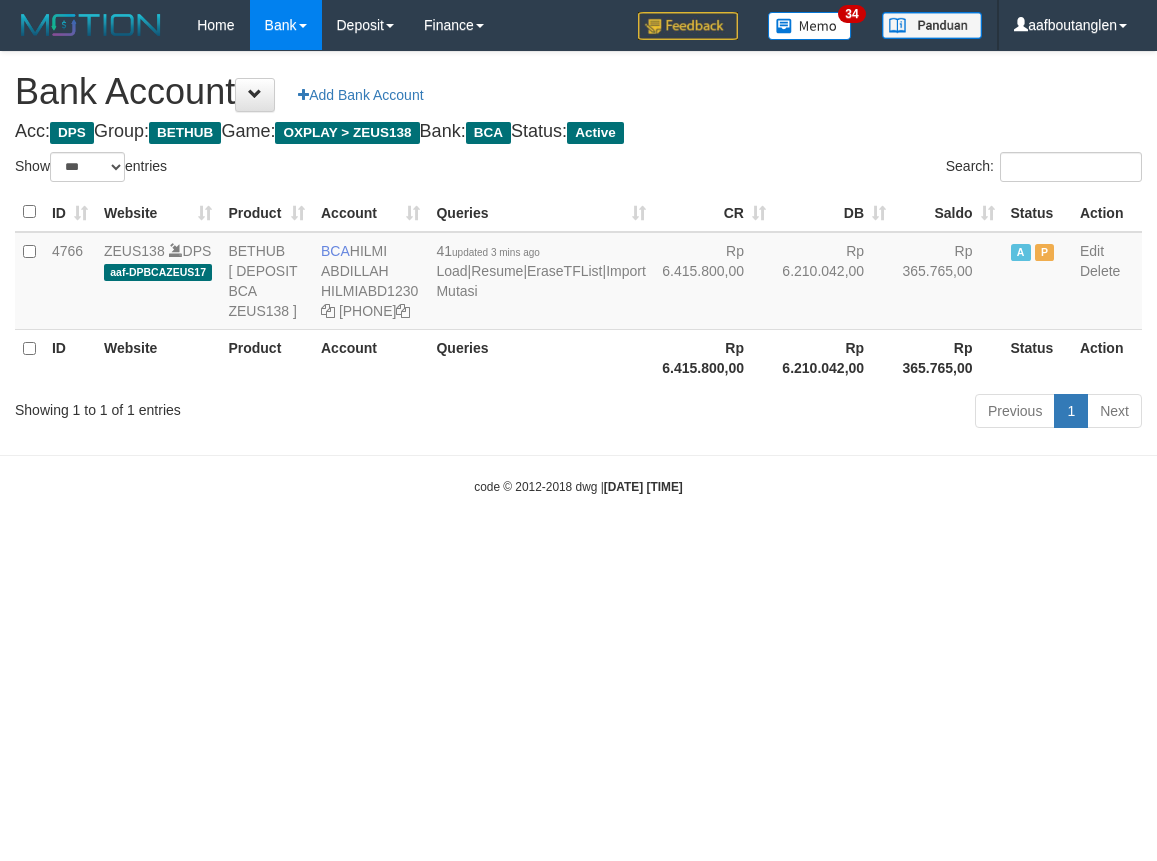 scroll, scrollTop: 0, scrollLeft: 0, axis: both 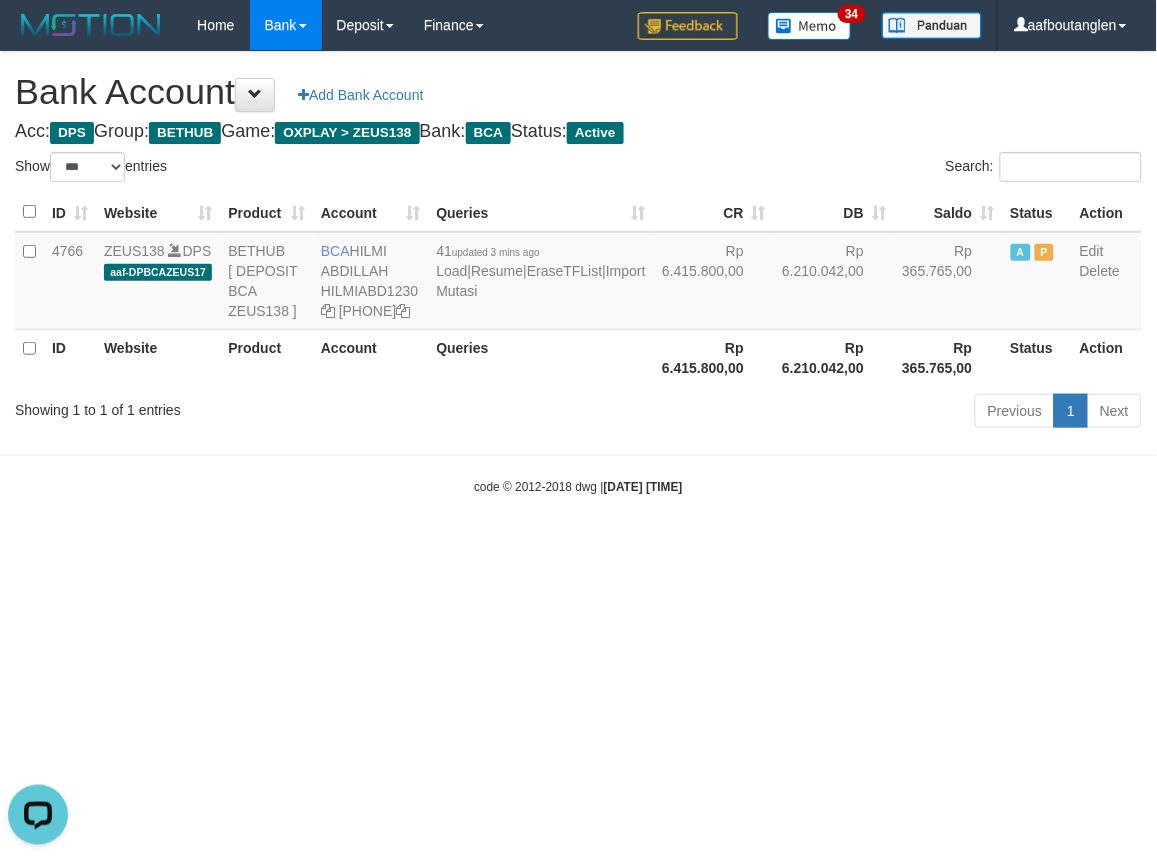 click on "Toggle navigation
Home
Bank
Account List
Deposit
DPS List
History
Note DPS
Finance
Financial Data
aafboutanglen
My Profile
Log Out
34" at bounding box center [578, 273] 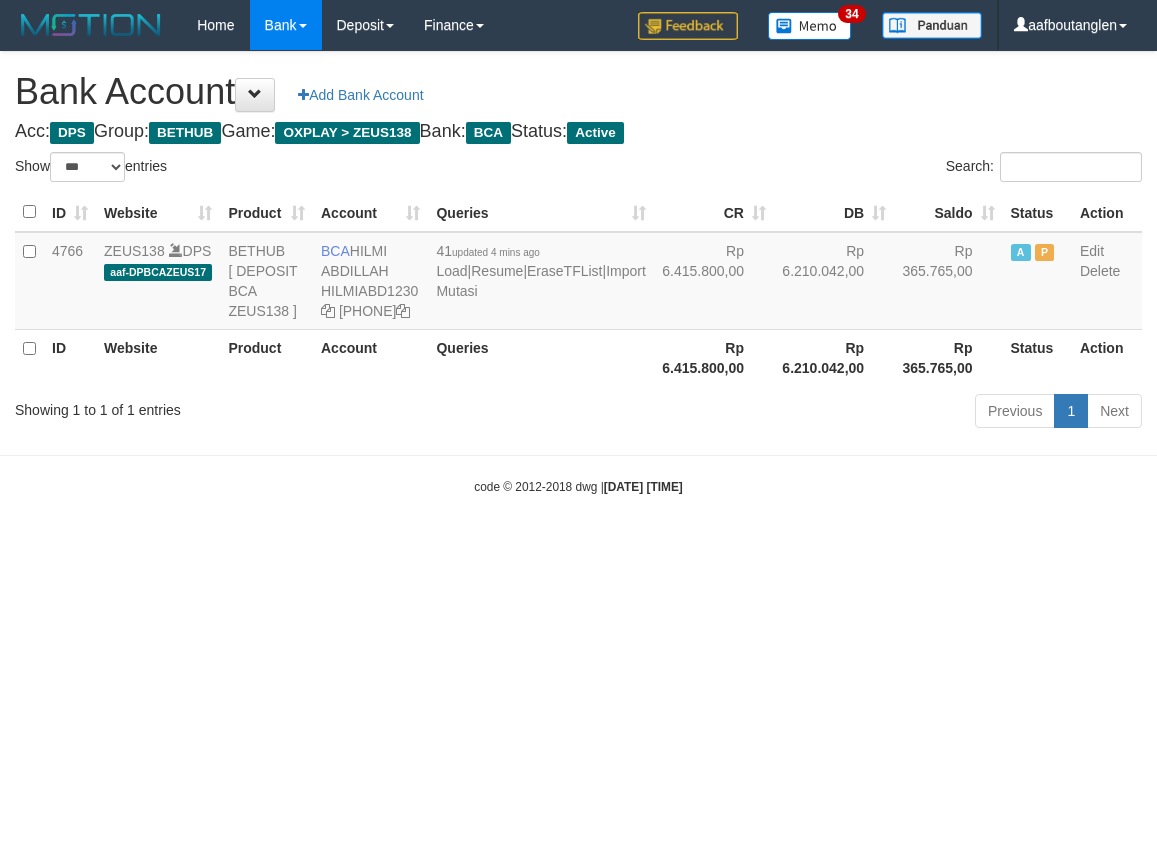 select on "***" 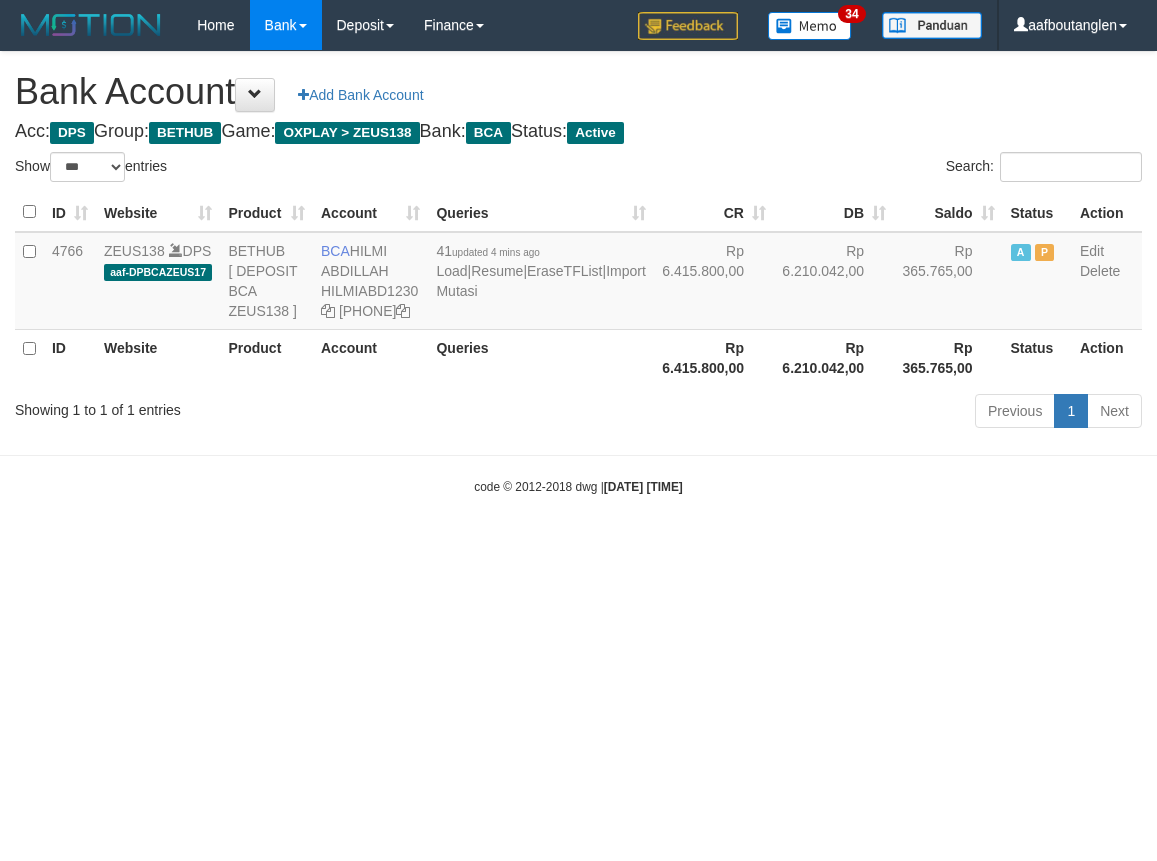 scroll, scrollTop: 0, scrollLeft: 0, axis: both 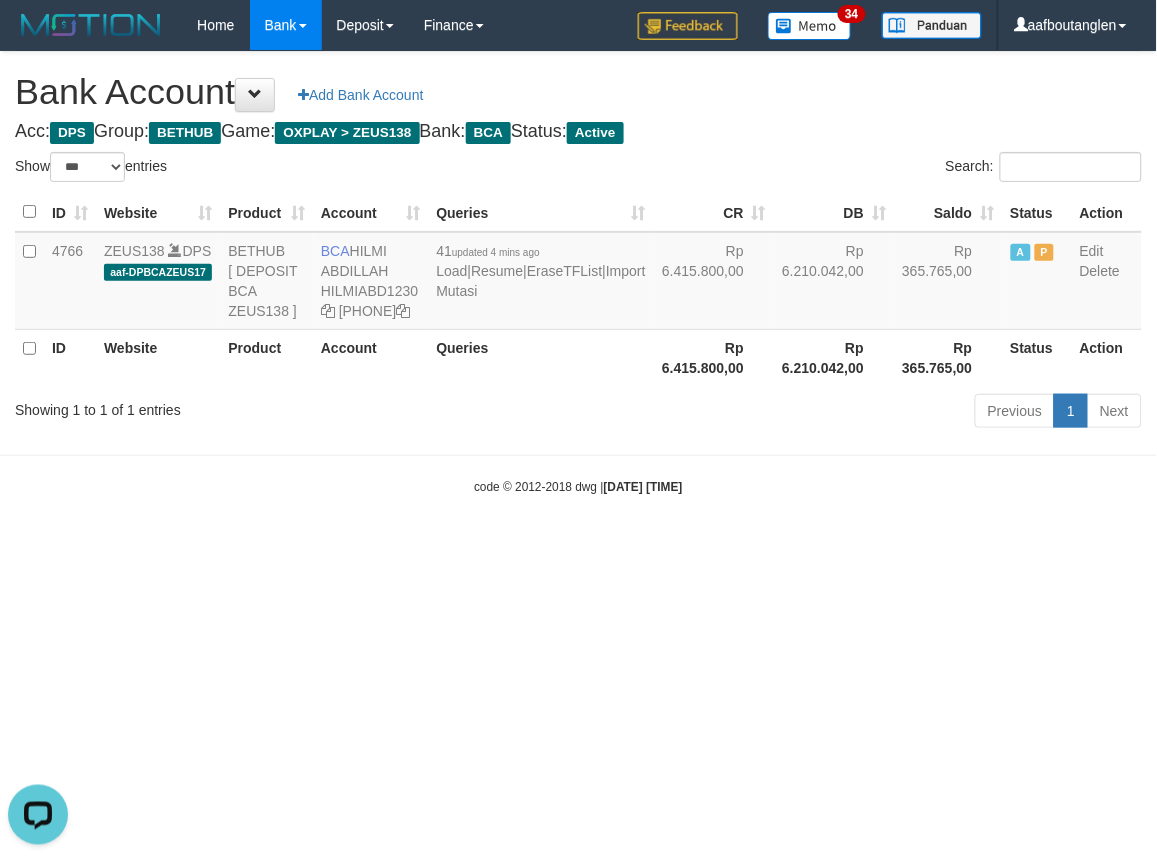 click on "Toggle navigation
Home
Bank
Account List
Deposit
DPS List
History
Note DPS
Finance
Financial Data
aafboutanglen
My Profile
Log Out
34" at bounding box center (578, 273) 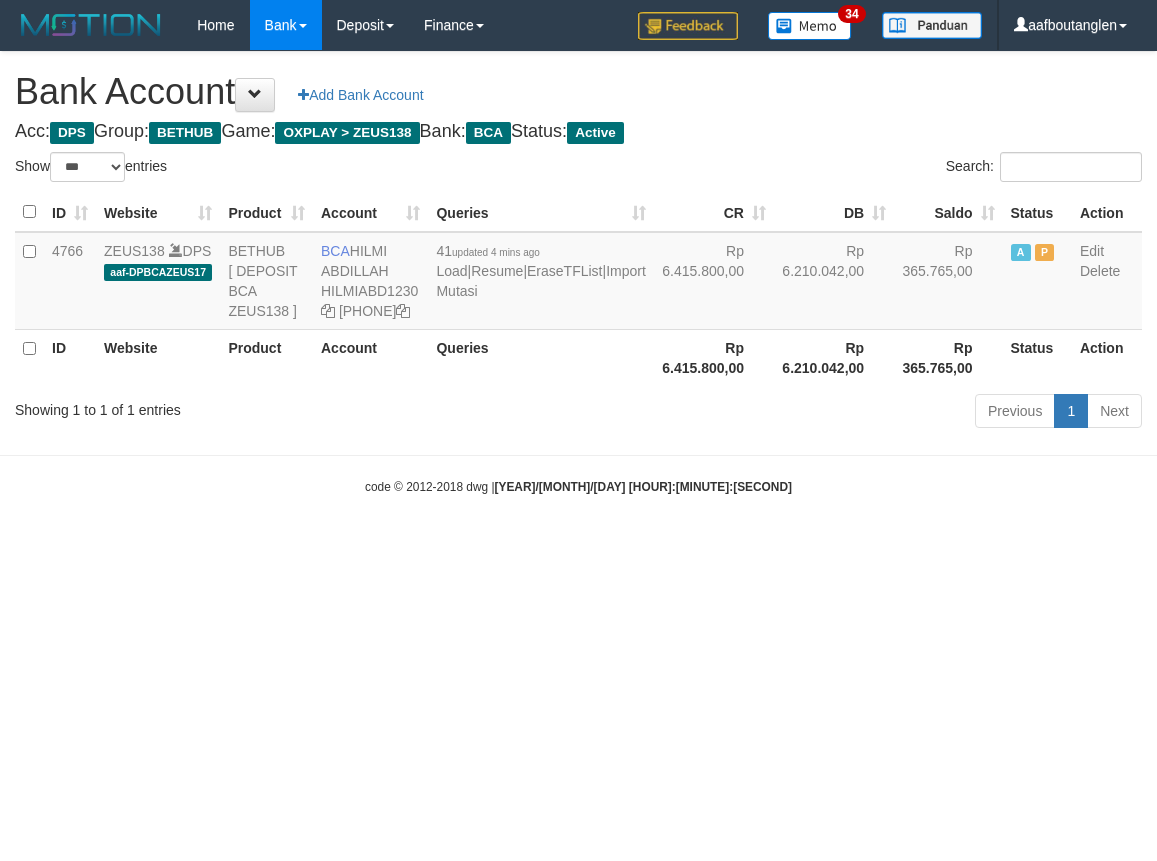 select on "***" 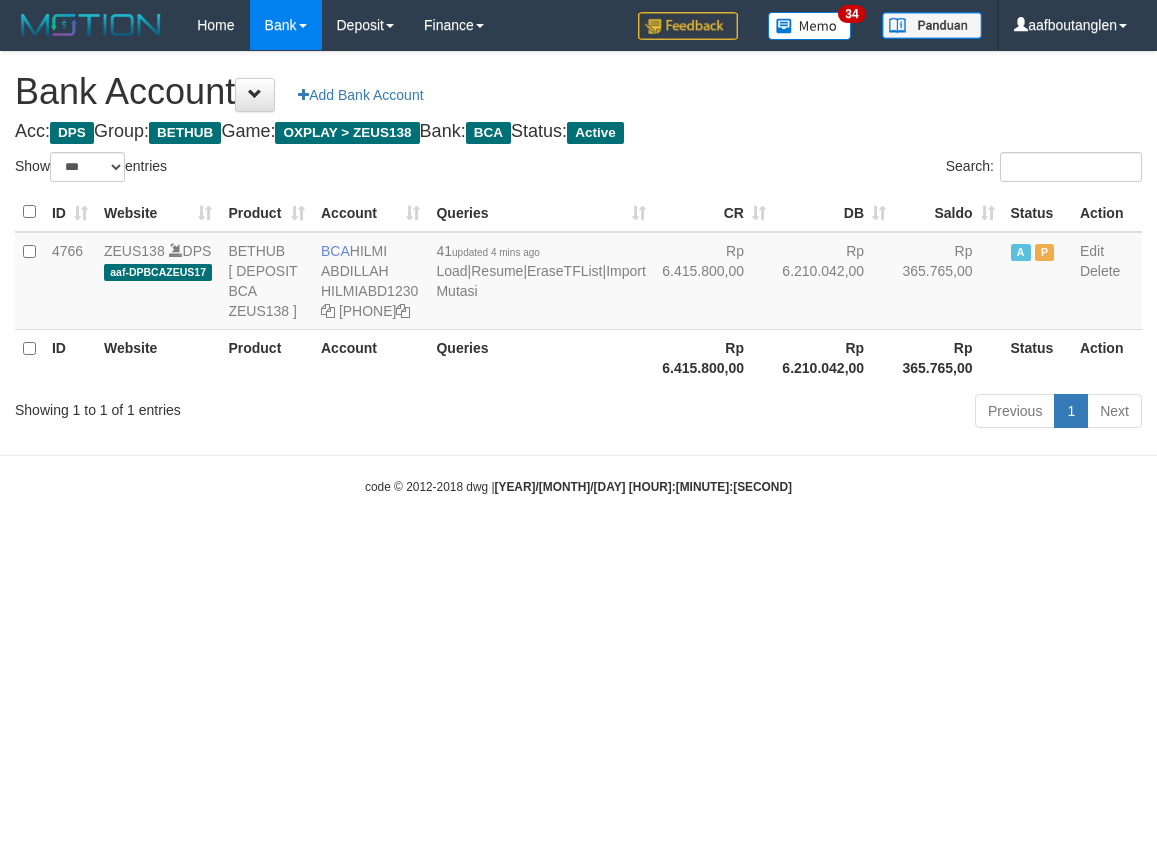scroll, scrollTop: 0, scrollLeft: 0, axis: both 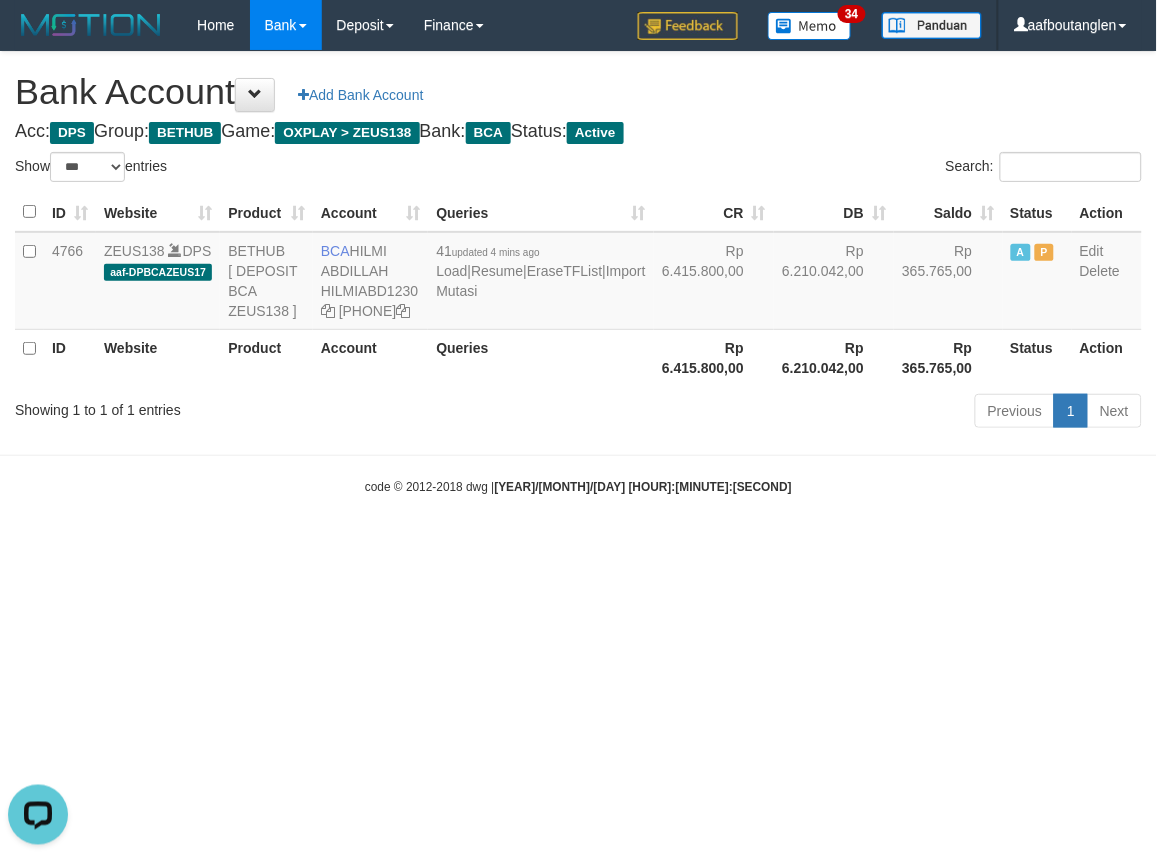 drag, startPoint x: 240, startPoint y: 536, endPoint x: 123, endPoint y: 506, distance: 120.784935 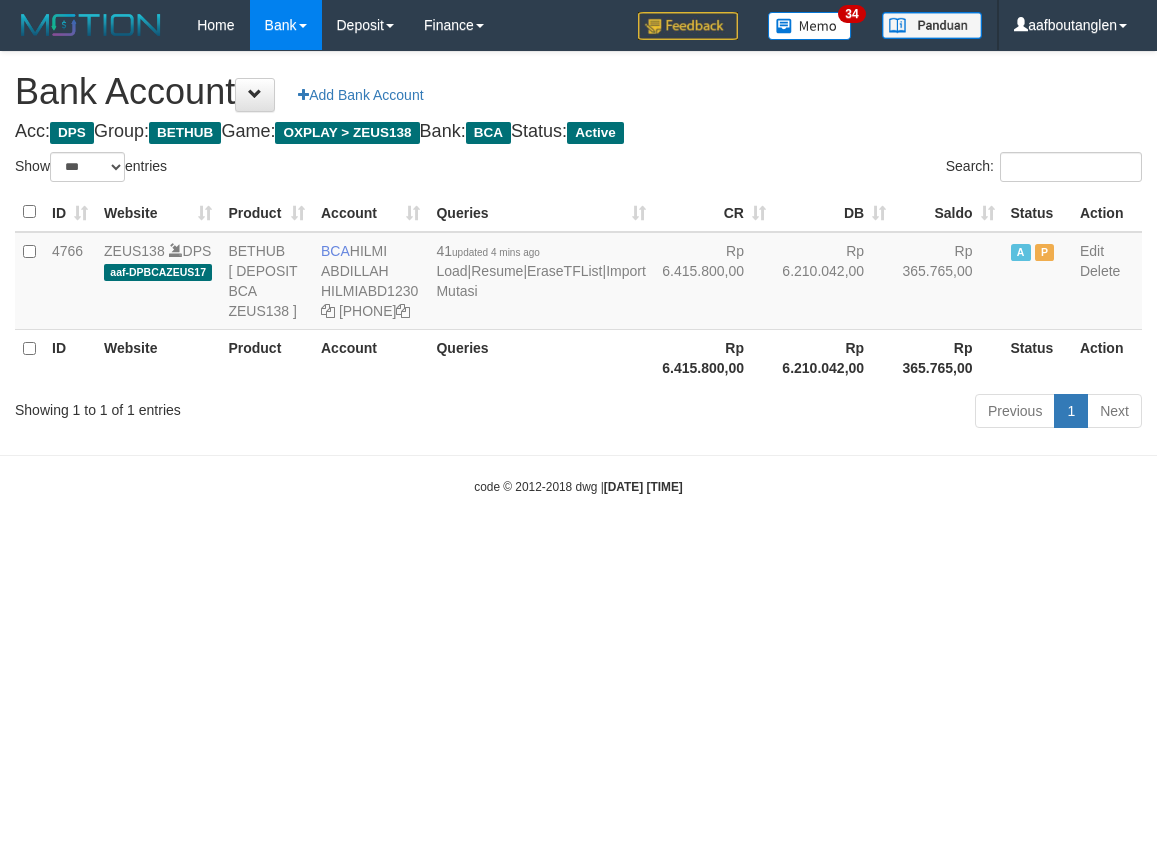 select on "***" 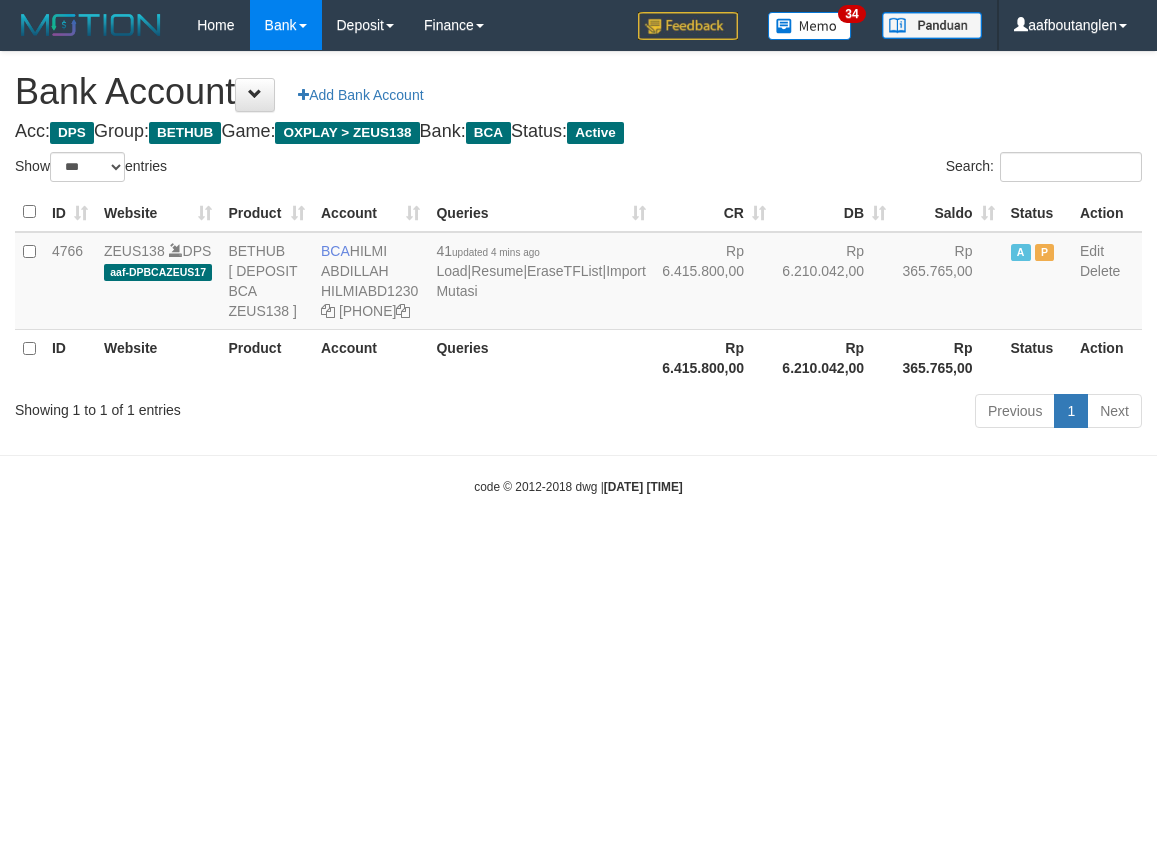 scroll, scrollTop: 0, scrollLeft: 0, axis: both 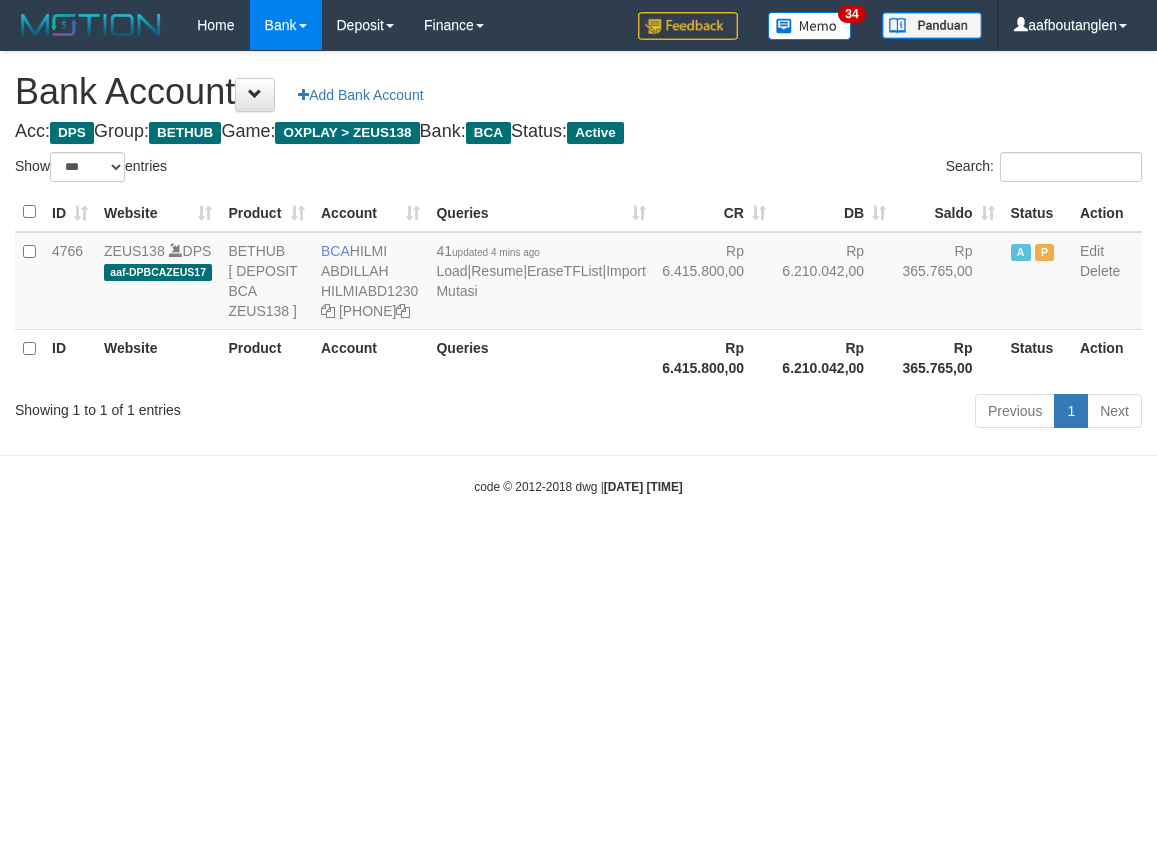 select on "***" 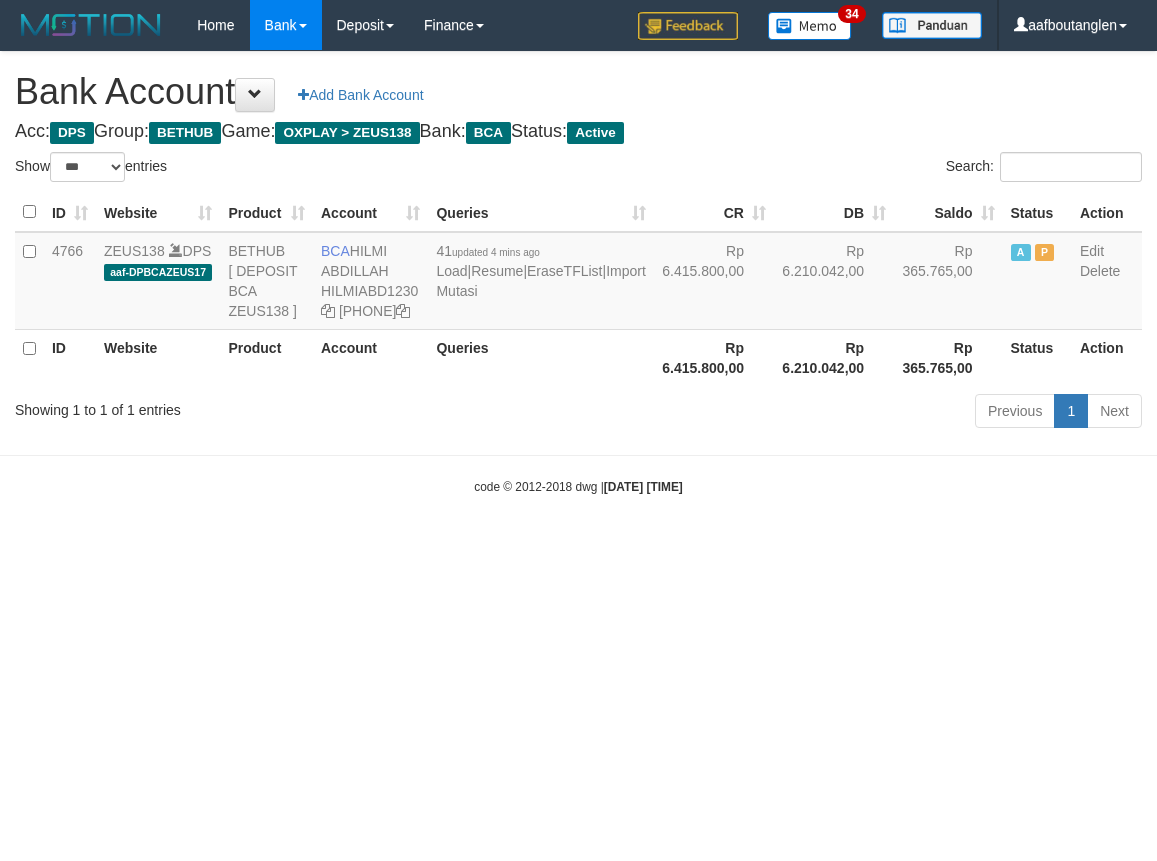 scroll, scrollTop: 0, scrollLeft: 0, axis: both 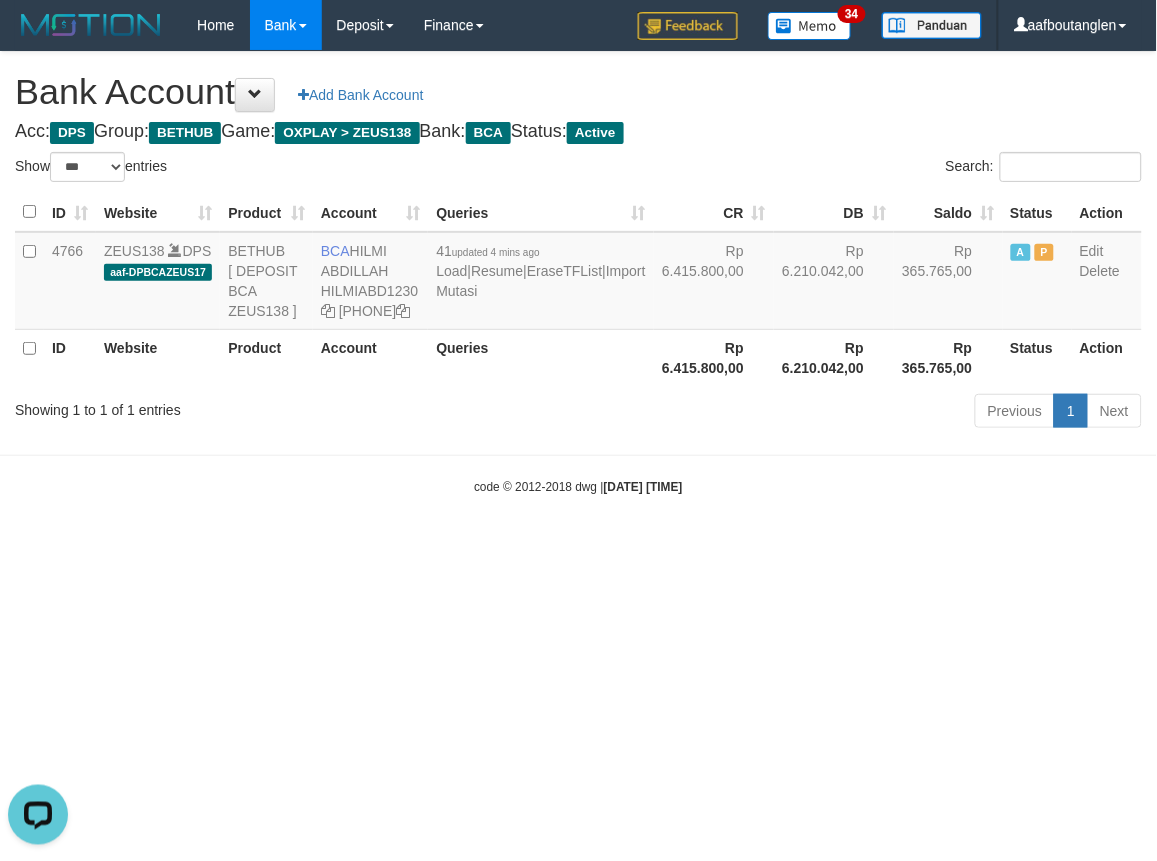drag, startPoint x: 962, startPoint y: 538, endPoint x: 857, endPoint y: 498, distance: 112.36102 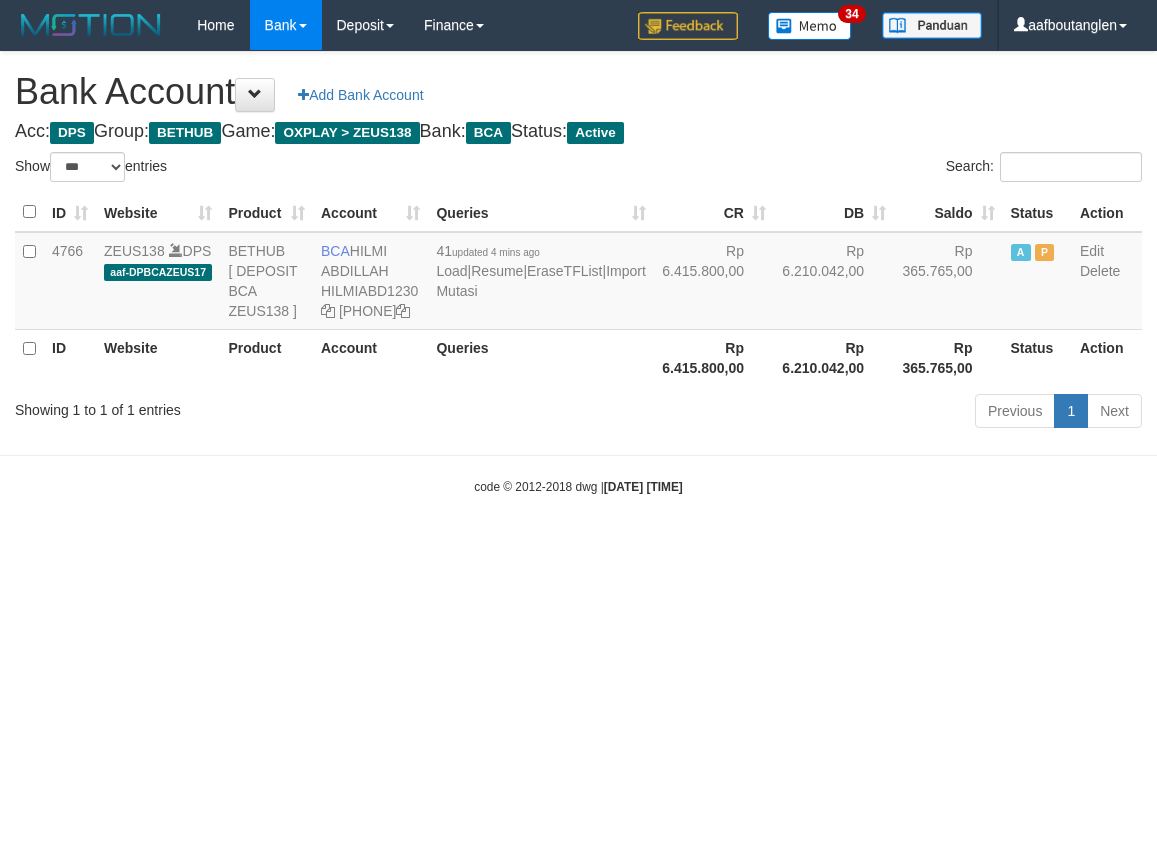 select on "***" 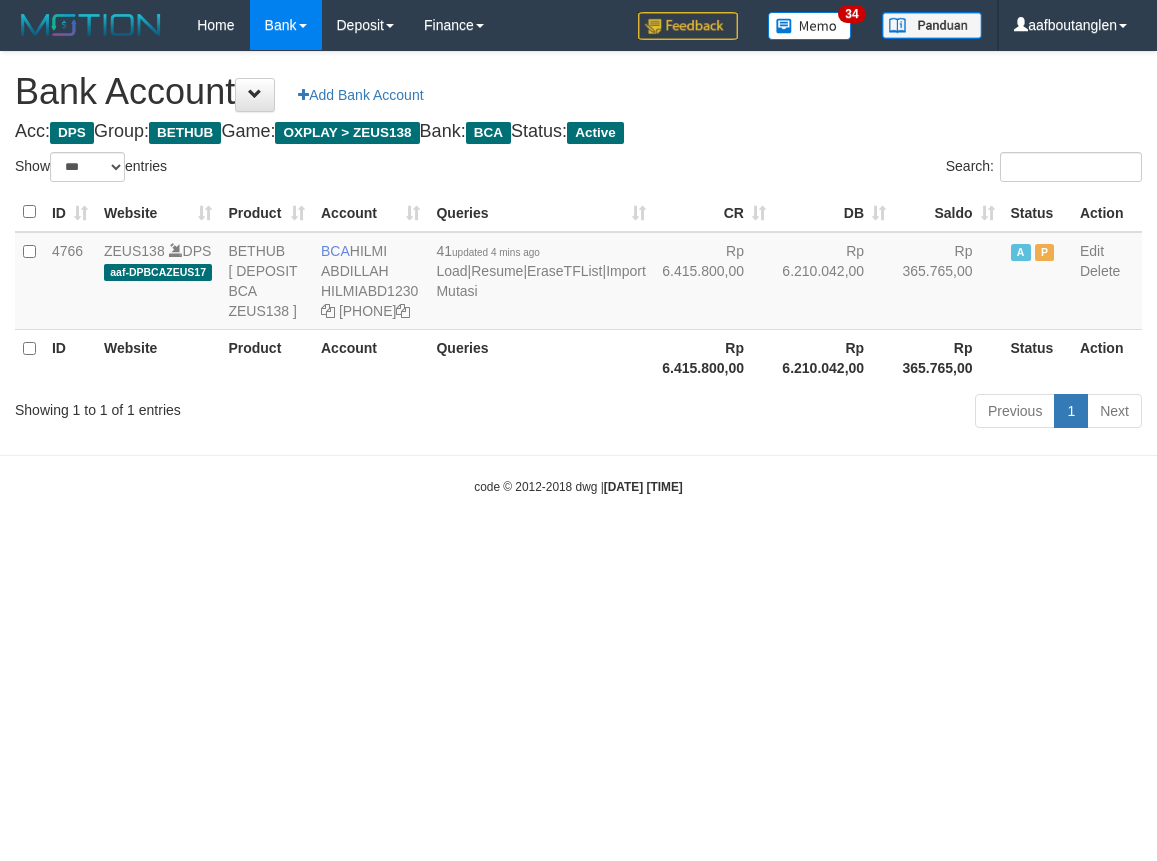 scroll, scrollTop: 0, scrollLeft: 0, axis: both 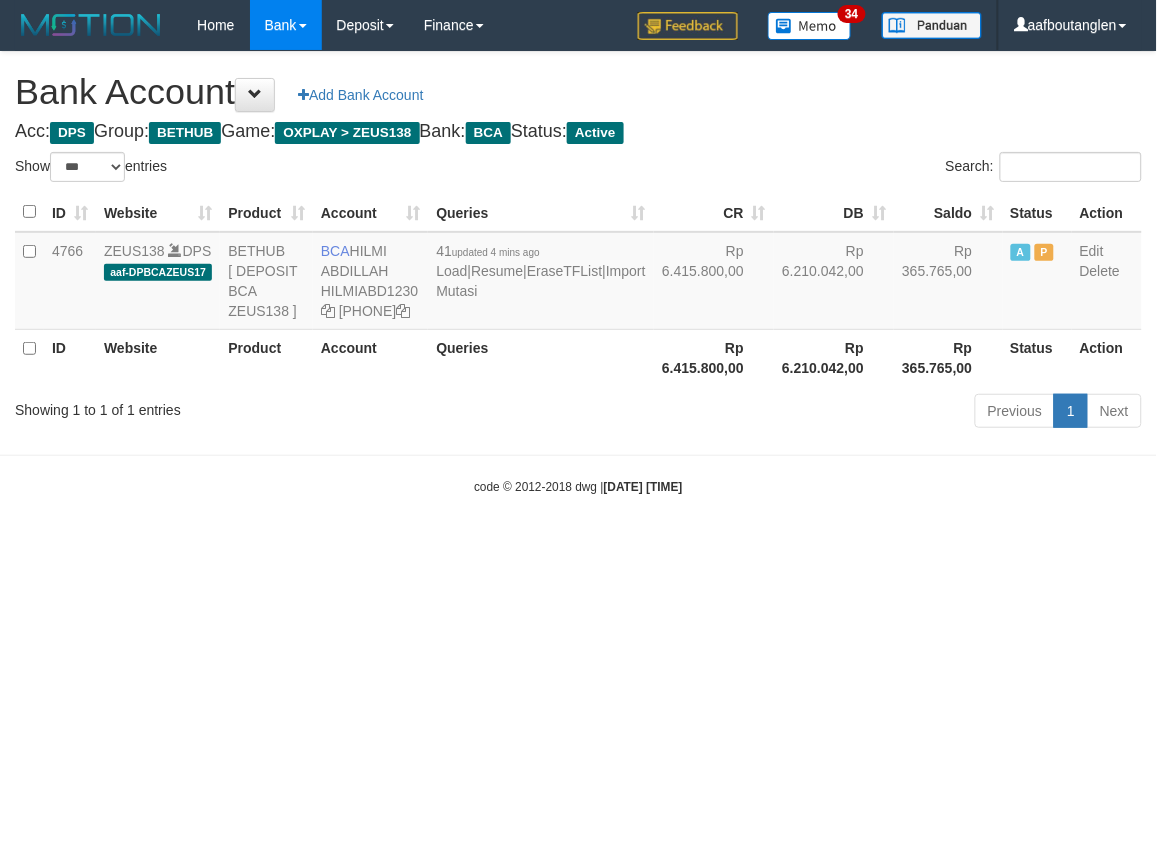 click on "Toggle navigation
Home
Bank
Account List
Deposit
DPS List
History
Note DPS
Finance
Financial Data
aafboutanglen
My Profile
Log Out
34" at bounding box center [578, 273] 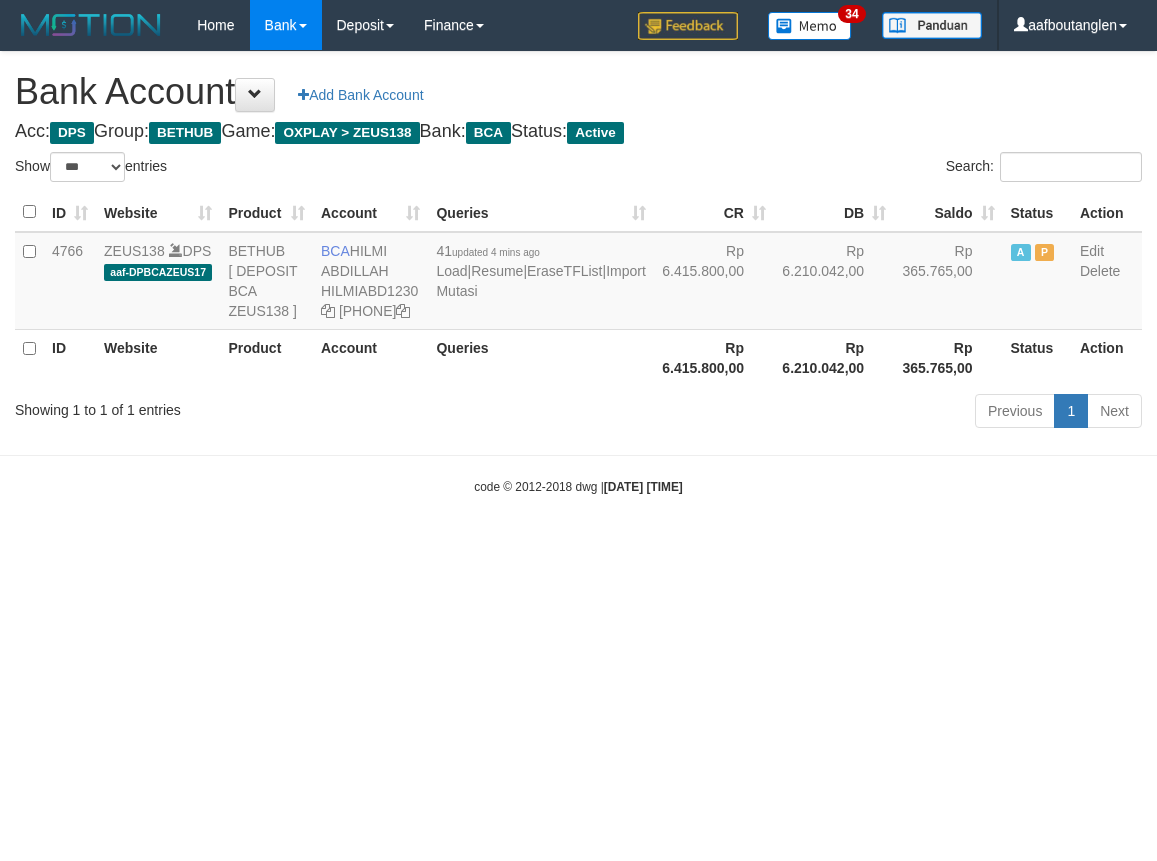 select on "***" 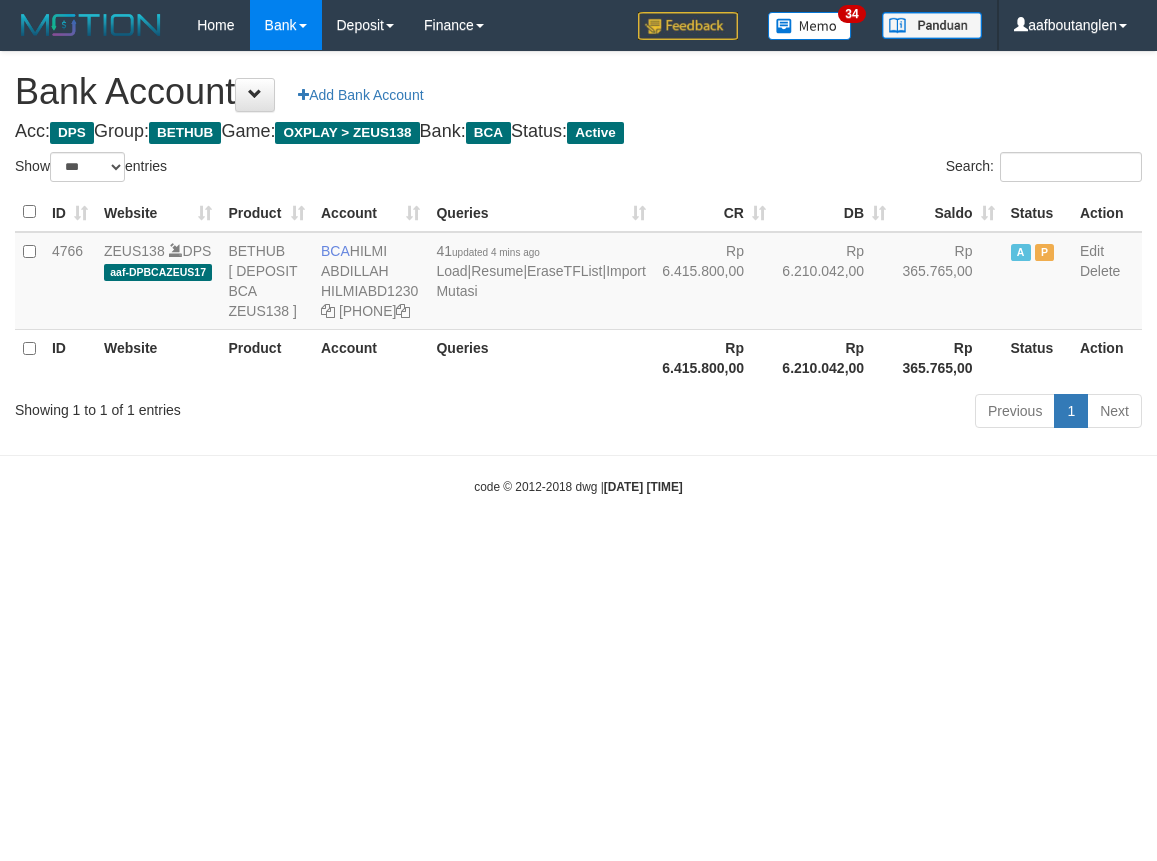 scroll, scrollTop: 0, scrollLeft: 0, axis: both 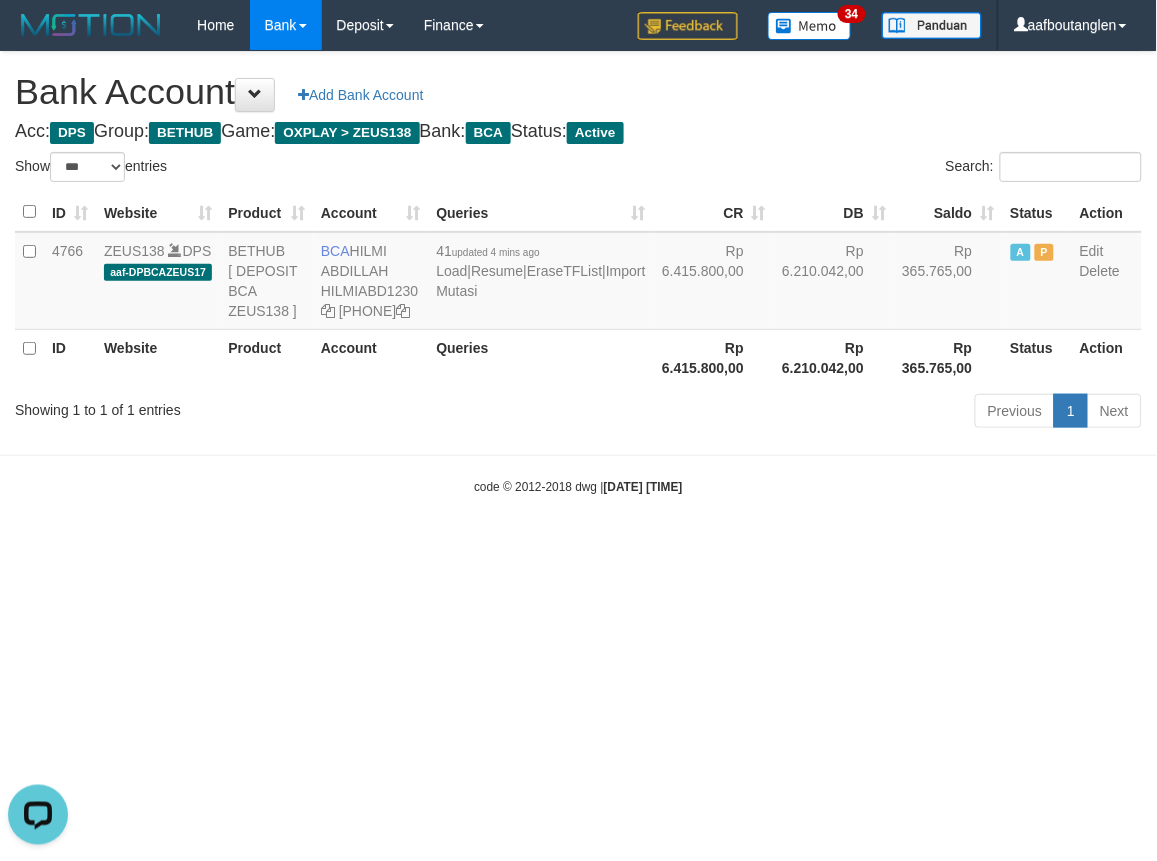 drag, startPoint x: 876, startPoint y: 468, endPoint x: 853, endPoint y: 462, distance: 23.769728 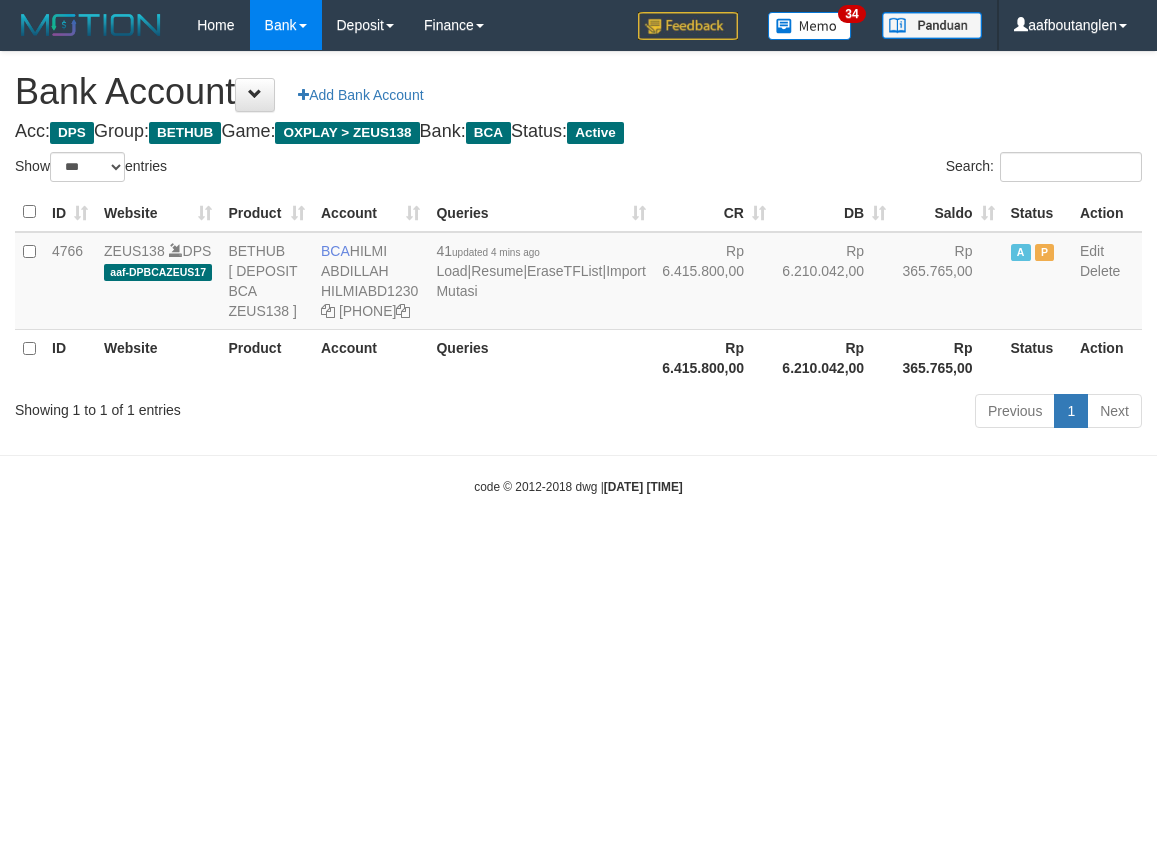select on "***" 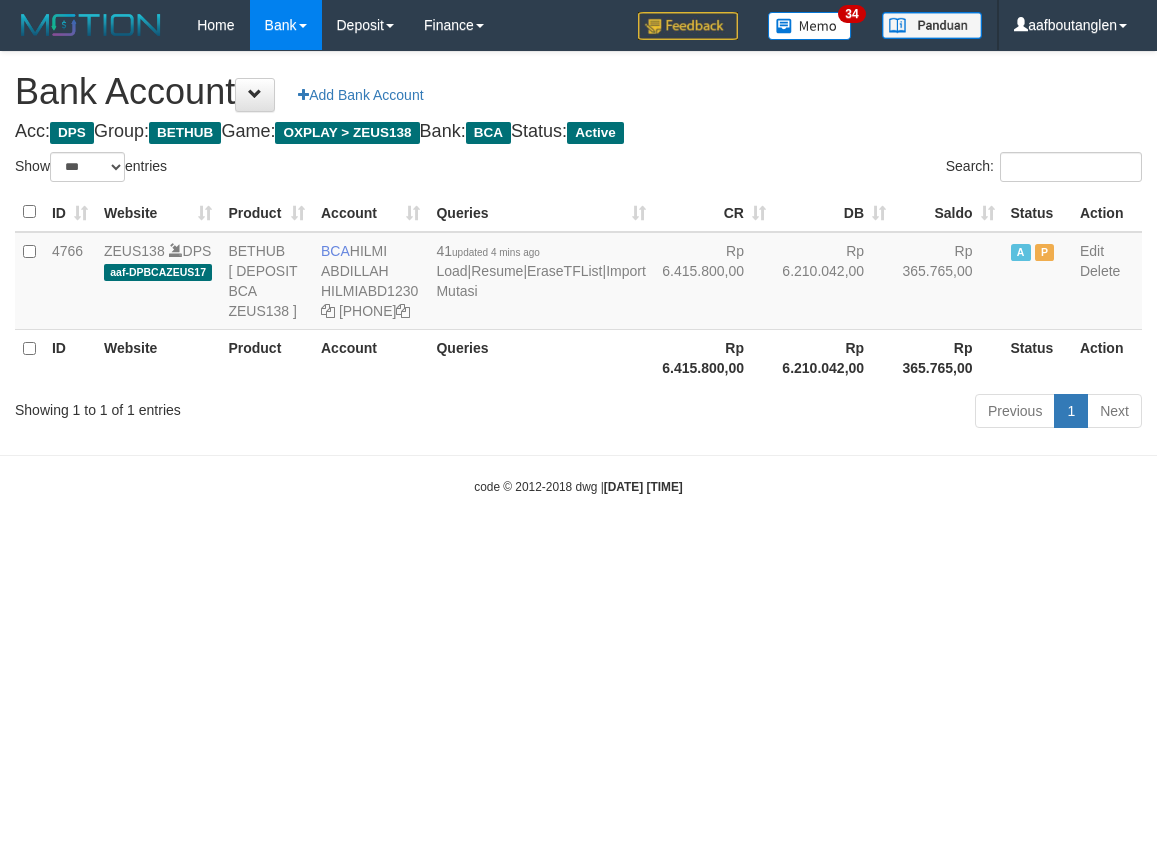 scroll, scrollTop: 0, scrollLeft: 0, axis: both 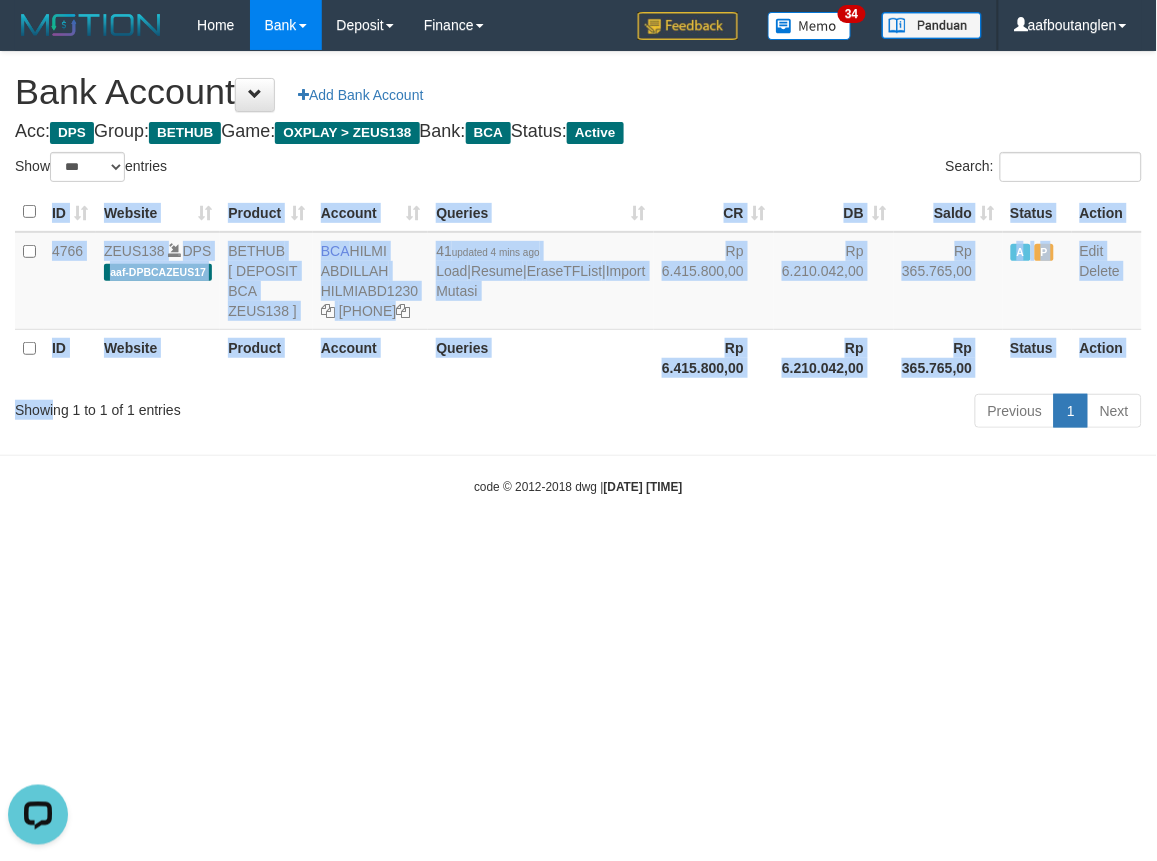 click on "Show  ** ** ** *** ***  entries Search:
ID Website Product Account Queries CR DB Saldo Status Action
4766
ZEUS138
DPS
aaf-DPBCAZEUS17
BETHUB
[ DEPOSIT BCA ZEUS138 ]
BCA
[FIRST] [LAST]
HILMIABD1230
[PHONE]
41 updated 4 mins ago
Load
|
Resume
|
EraseTFList
|
Import Mutasi
Rp 6.415.800,00
Rp 6.210.042,00
Rp 365.765,00
A
P
Edit
Delete
ID Website Product Account Queries Rp 6.415.800,00 Status" at bounding box center (578, 293) 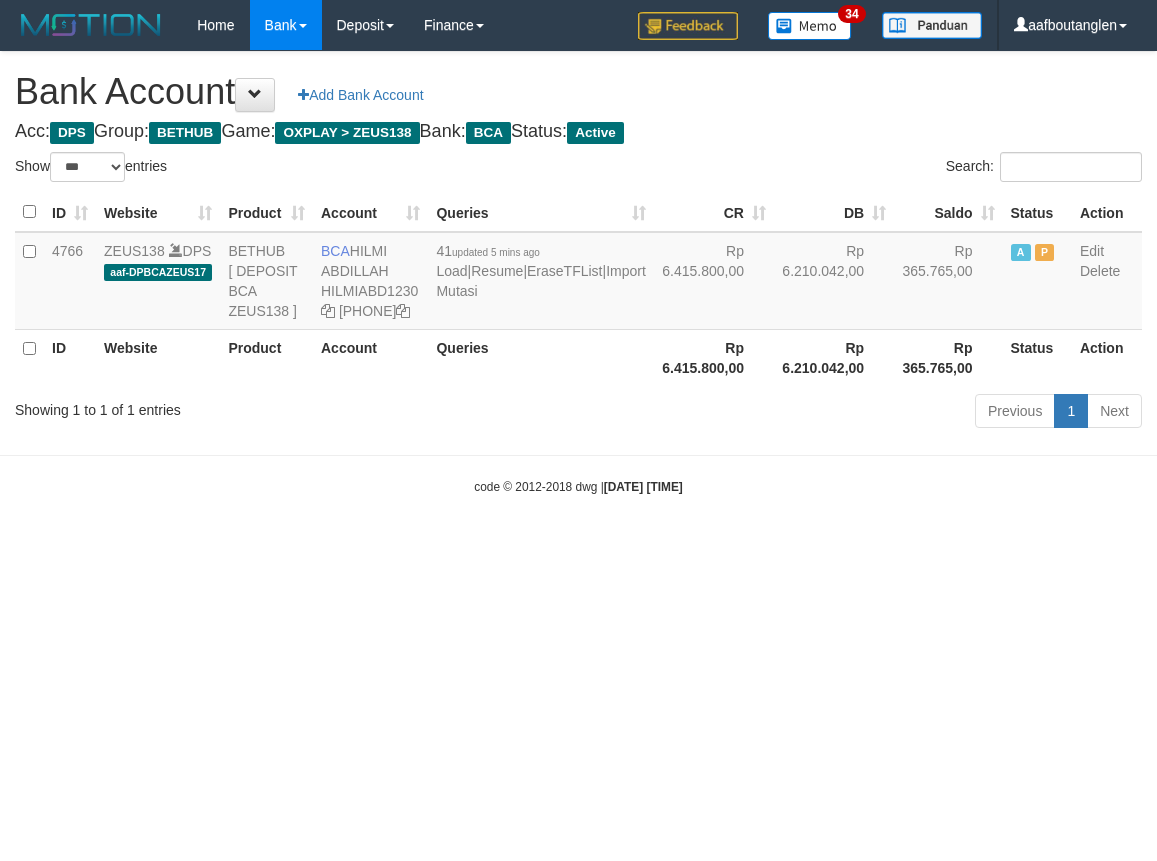 select on "***" 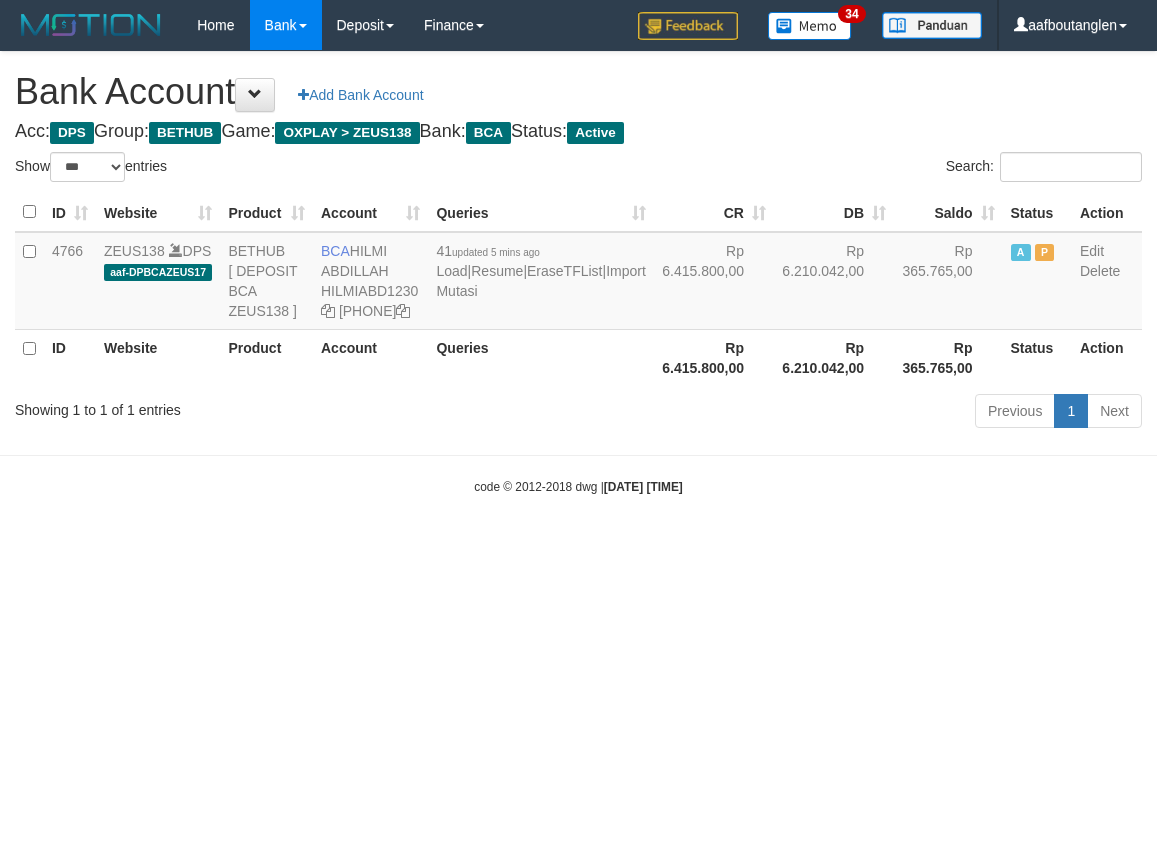 scroll, scrollTop: 0, scrollLeft: 0, axis: both 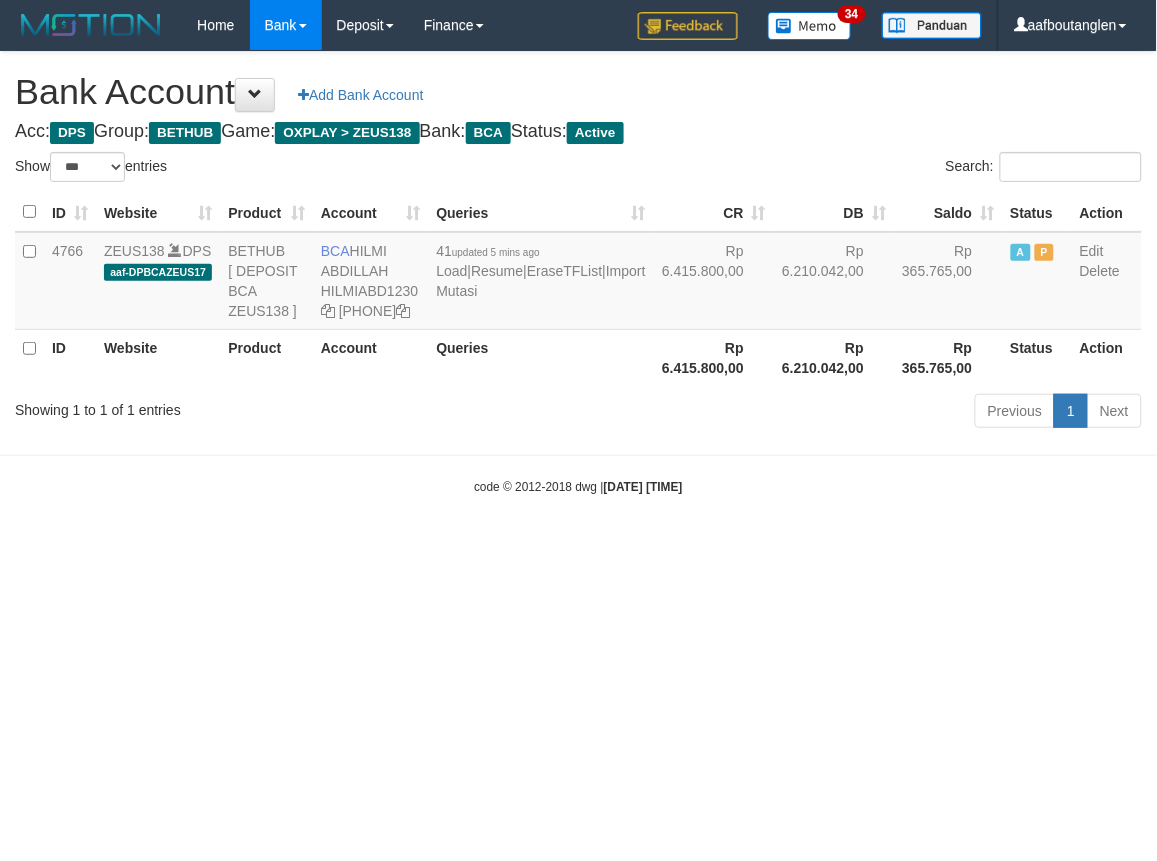 click on "Toggle navigation
Home
Bank
Account List
Deposit
DPS List
History
Note DPS
Finance
Financial Data
aafboutanglen
My Profile
Log Out
34" at bounding box center (578, 273) 